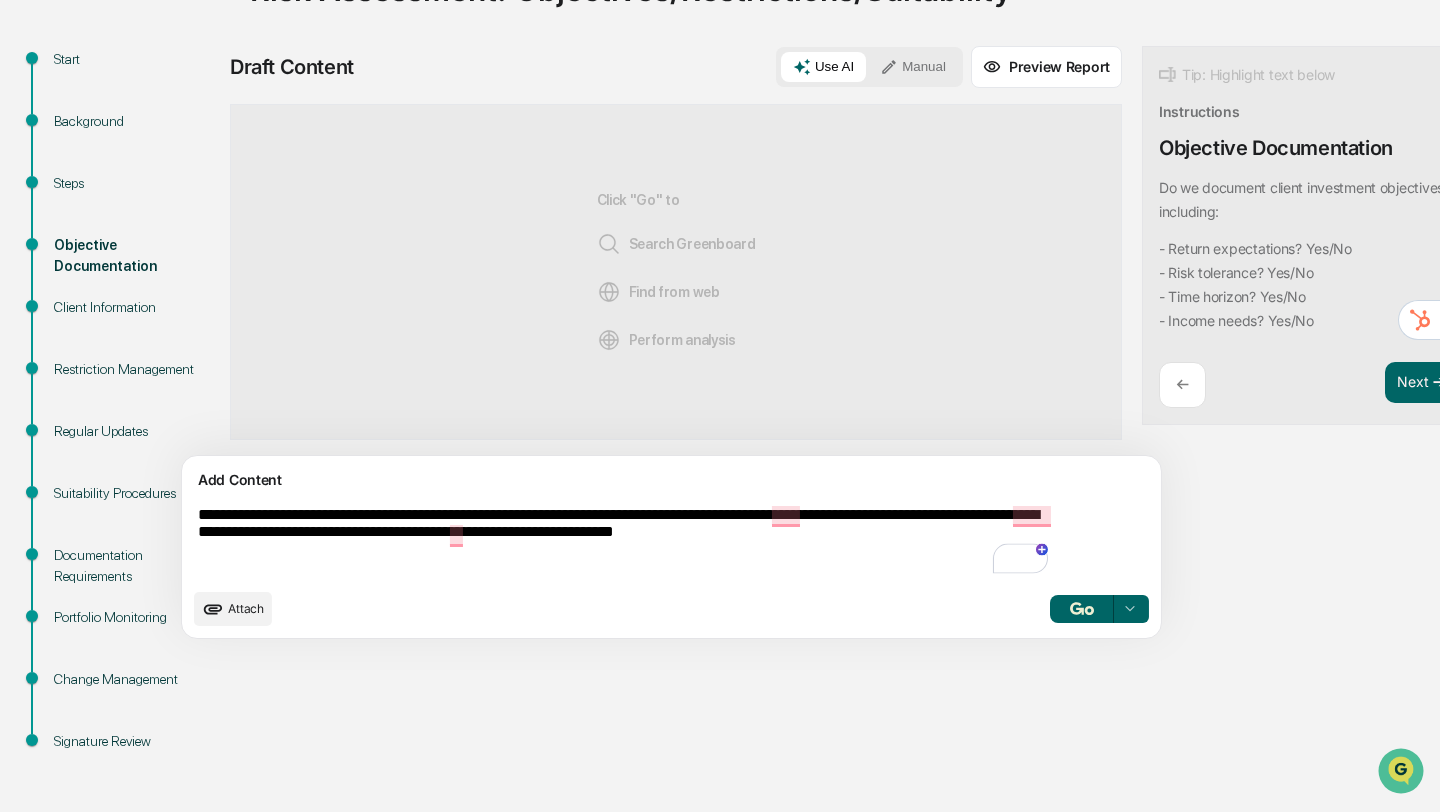 scroll, scrollTop: 0, scrollLeft: 0, axis: both 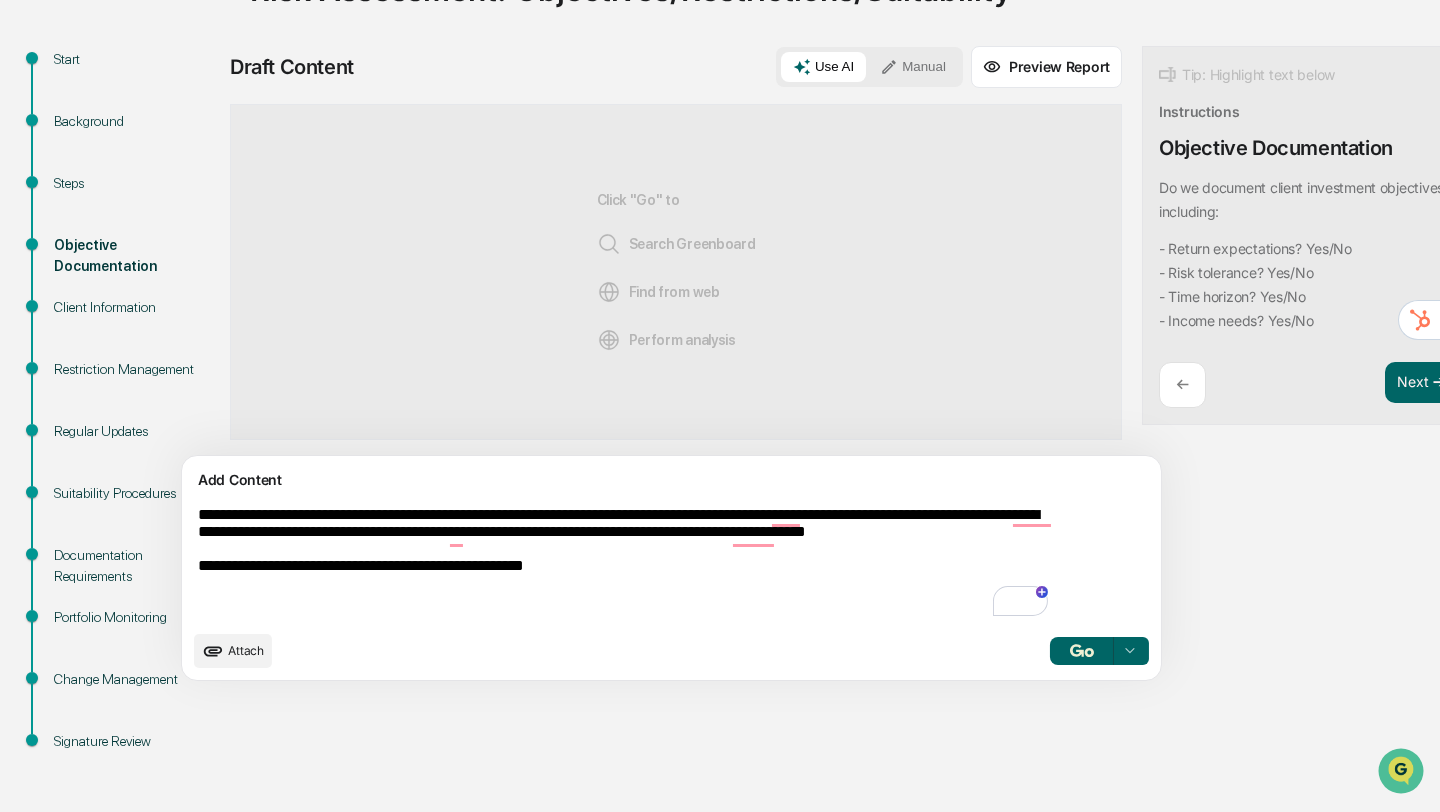 type on "**********" 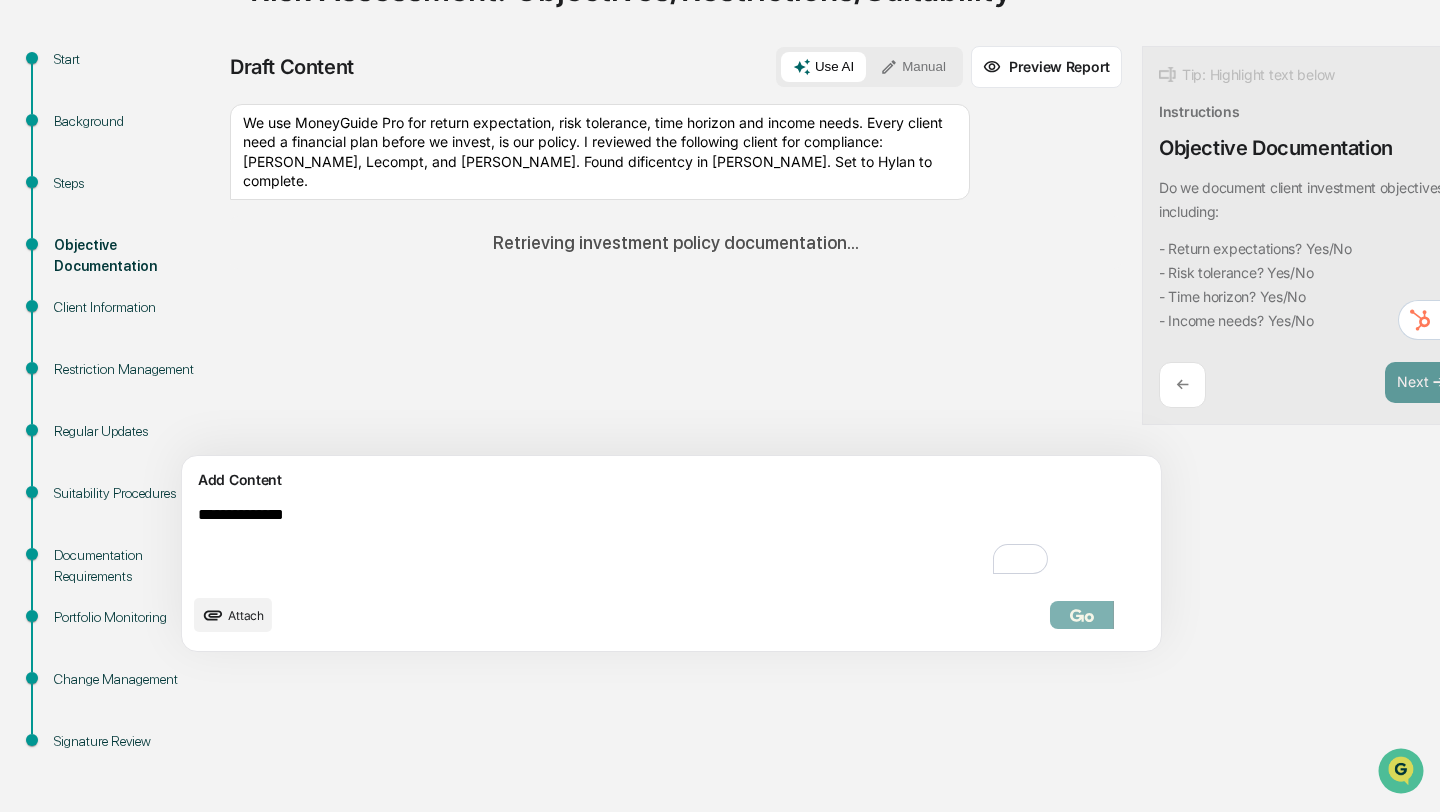 click on "**********" at bounding box center [625, 542] 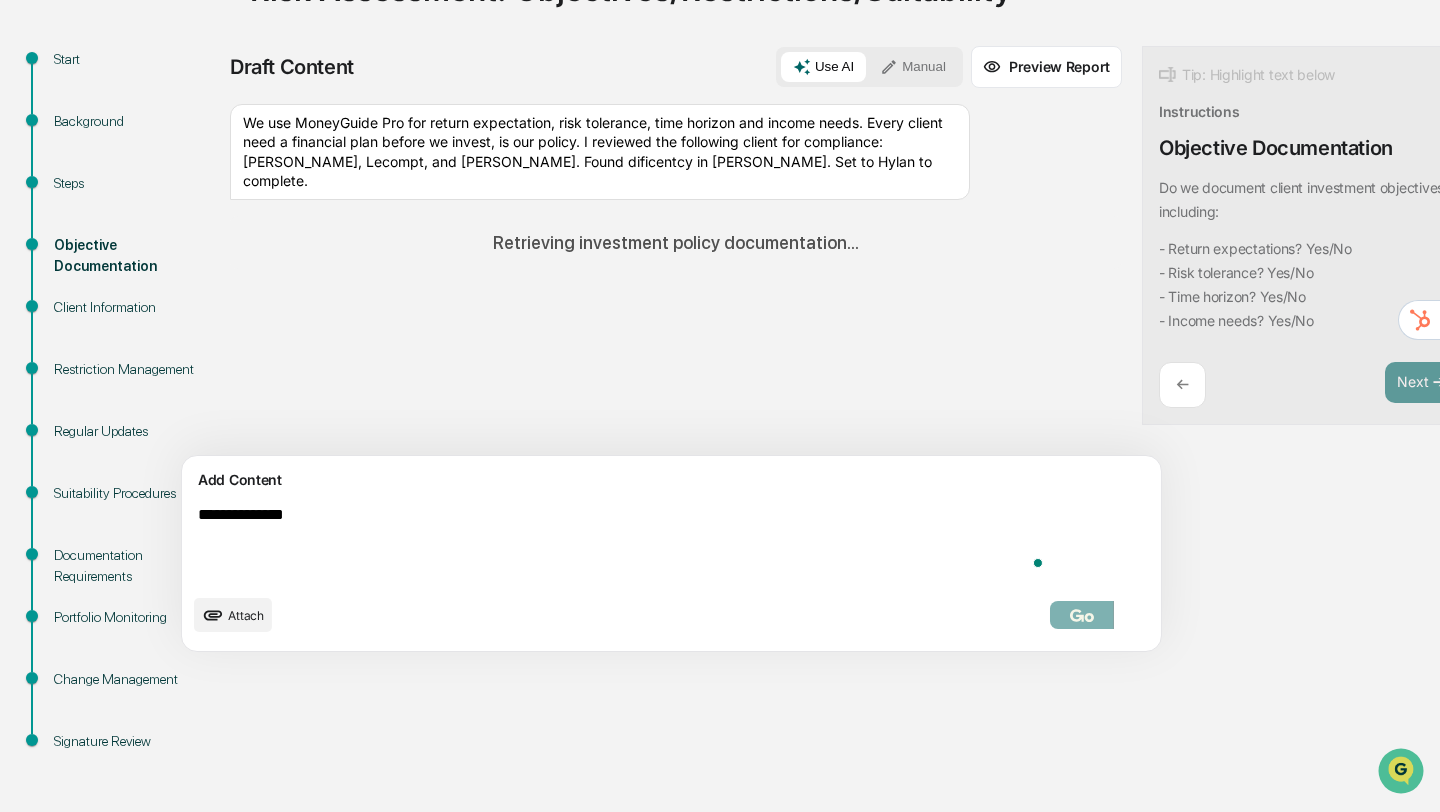 click on "**********" at bounding box center [625, 542] 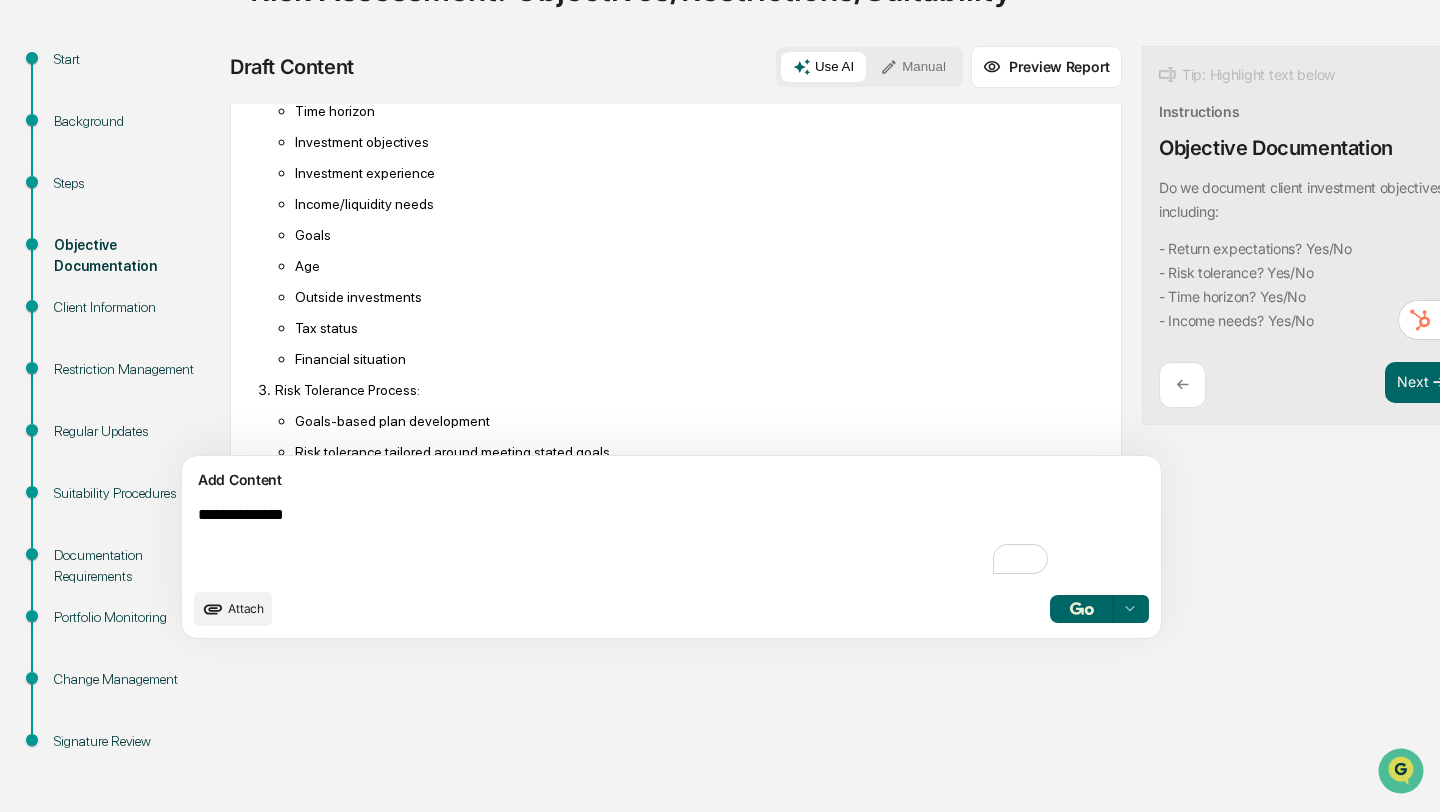 scroll, scrollTop: 544, scrollLeft: 0, axis: vertical 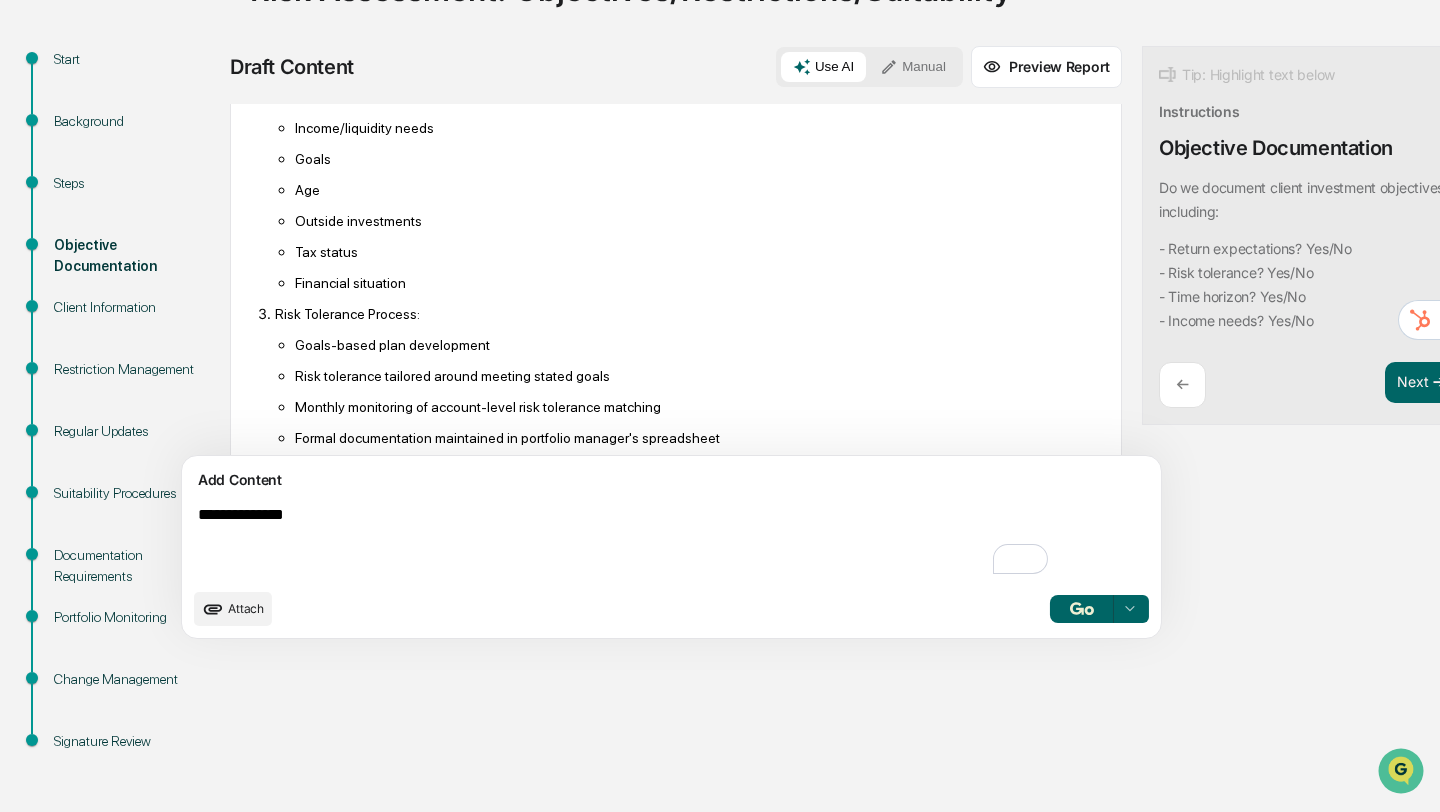 type on "**********" 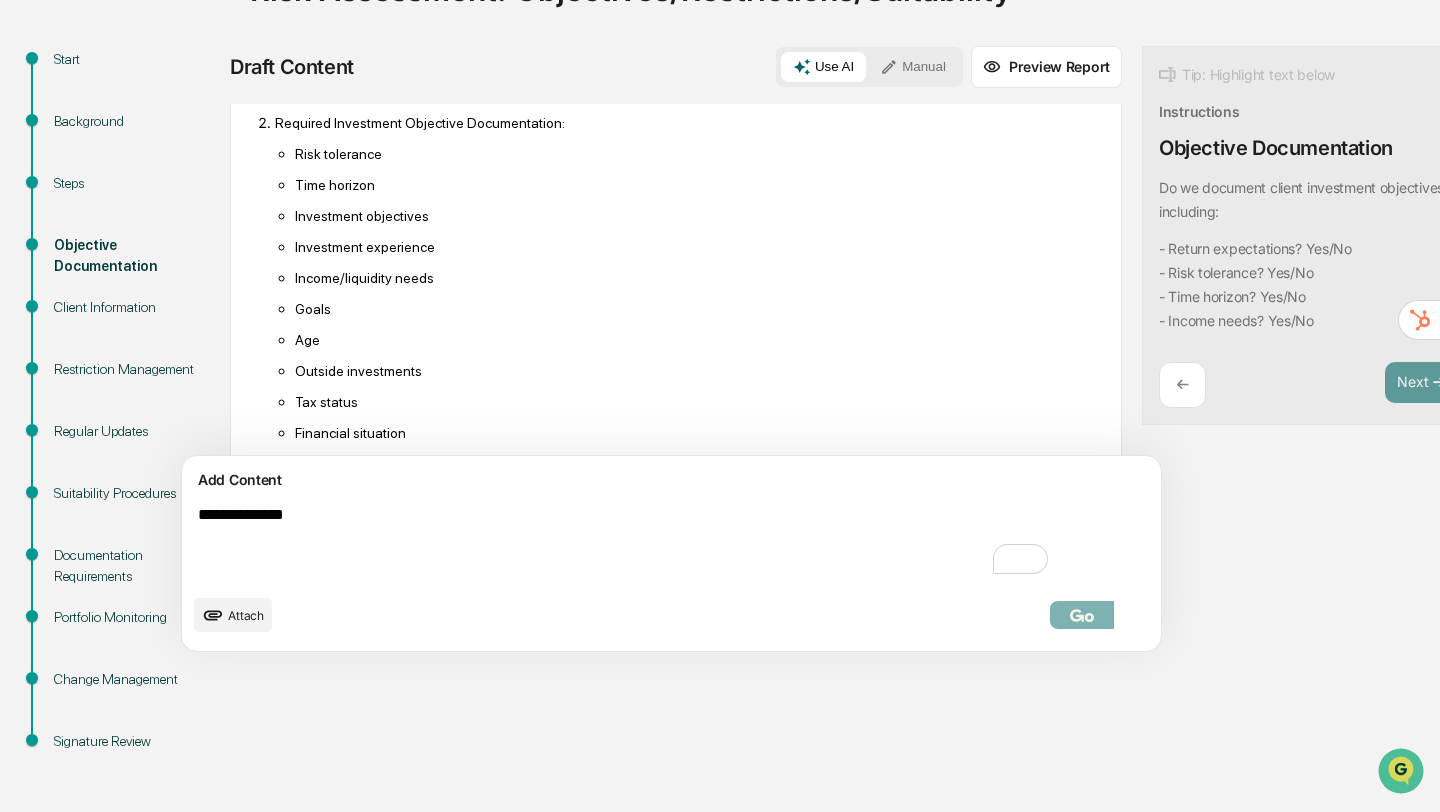 scroll, scrollTop: 414, scrollLeft: 0, axis: vertical 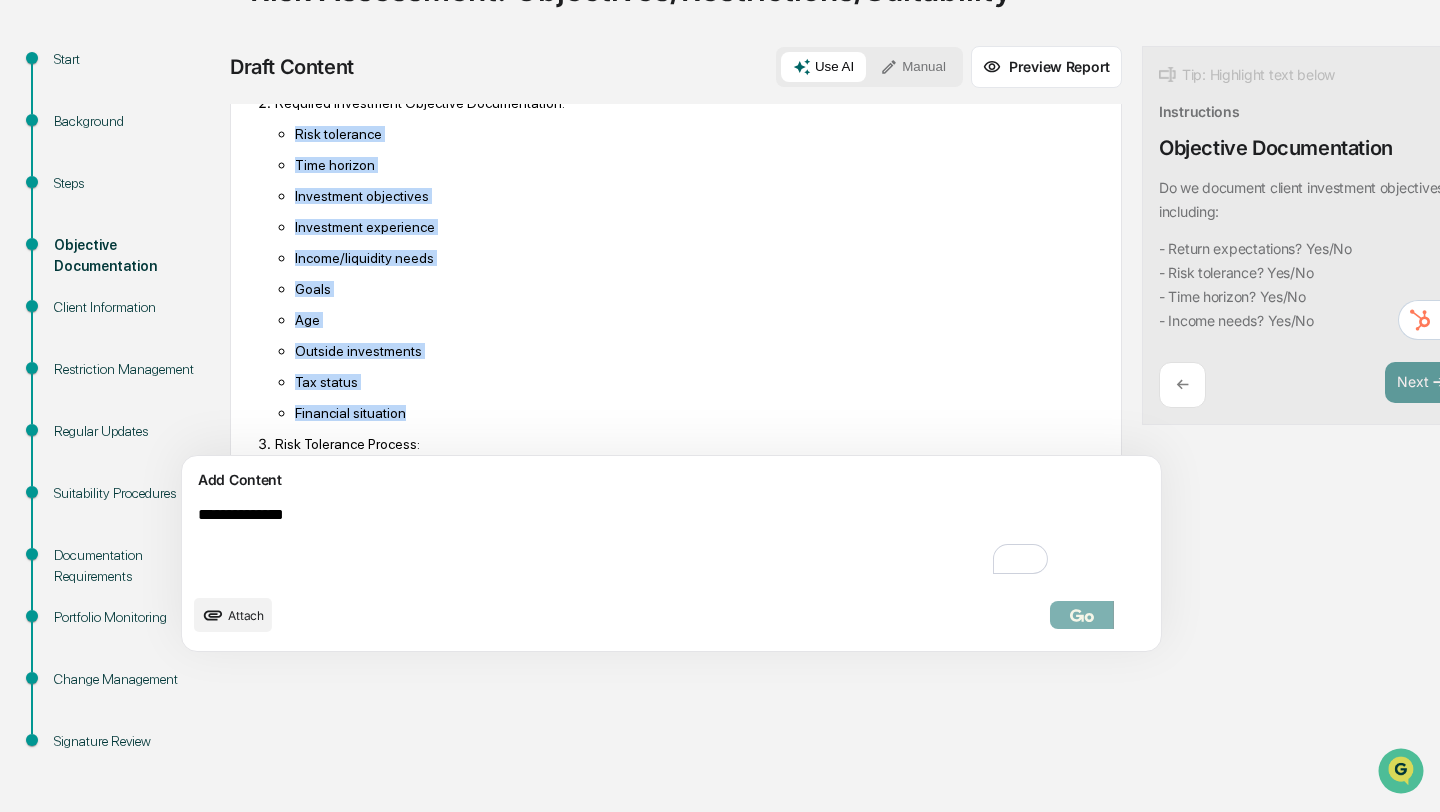 drag, startPoint x: 297, startPoint y: 123, endPoint x: 446, endPoint y: 399, distance: 313.6511 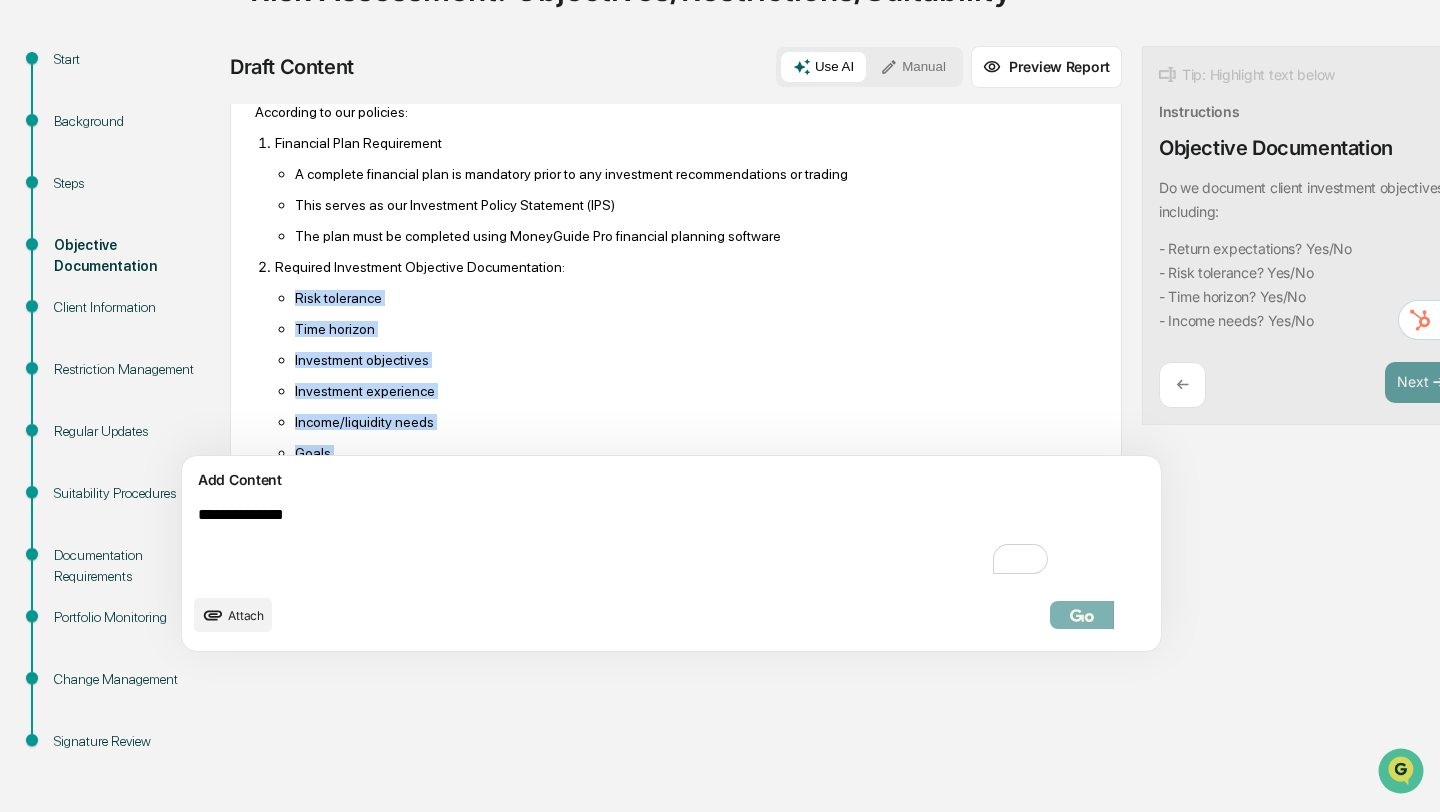 scroll, scrollTop: 237, scrollLeft: 0, axis: vertical 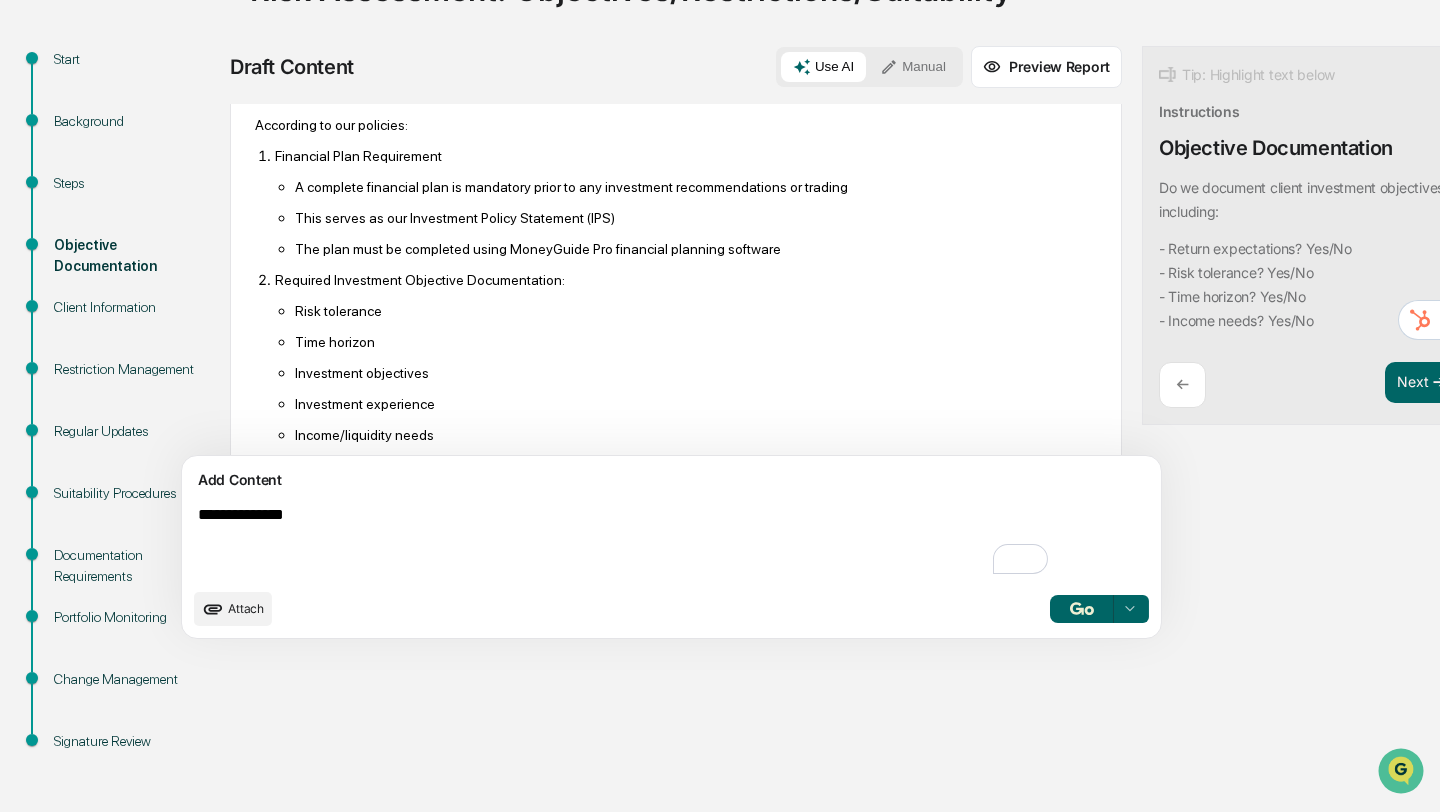 click on "Start Background Steps Objective Documentation Client Information Restriction Management Regular Updates Suitability Procedures Documentation Requirements Portfolio Monitoring Change Management Signature Review Draft Content  Use AI  Manual Preview Report Sources We use MoneyGuide Pro for return expectation, risk tolerance, time horizon and income needs. Every client need a financial plan before we invest, is our policy. I reviewed the following client for compliance: [PERSON_NAME], Lecompt, and [PERSON_NAME].
Found dificentcy in [PERSON_NAME]. Set to Hylan to complete. AI Synthesis View  12 sources Edit & Refine Based on the internal documents reviewed, I can confirm our policies around documenting client investment objectives. The documentation shows we have comprehensive requirements for gathering and documenting client investment objectives through our financial planning process. According to our policies: Financial Plan Requirement This serves as our Investment Policy Statement (IPS) Risk tolerance Time horizon Goals" at bounding box center (720, 429) 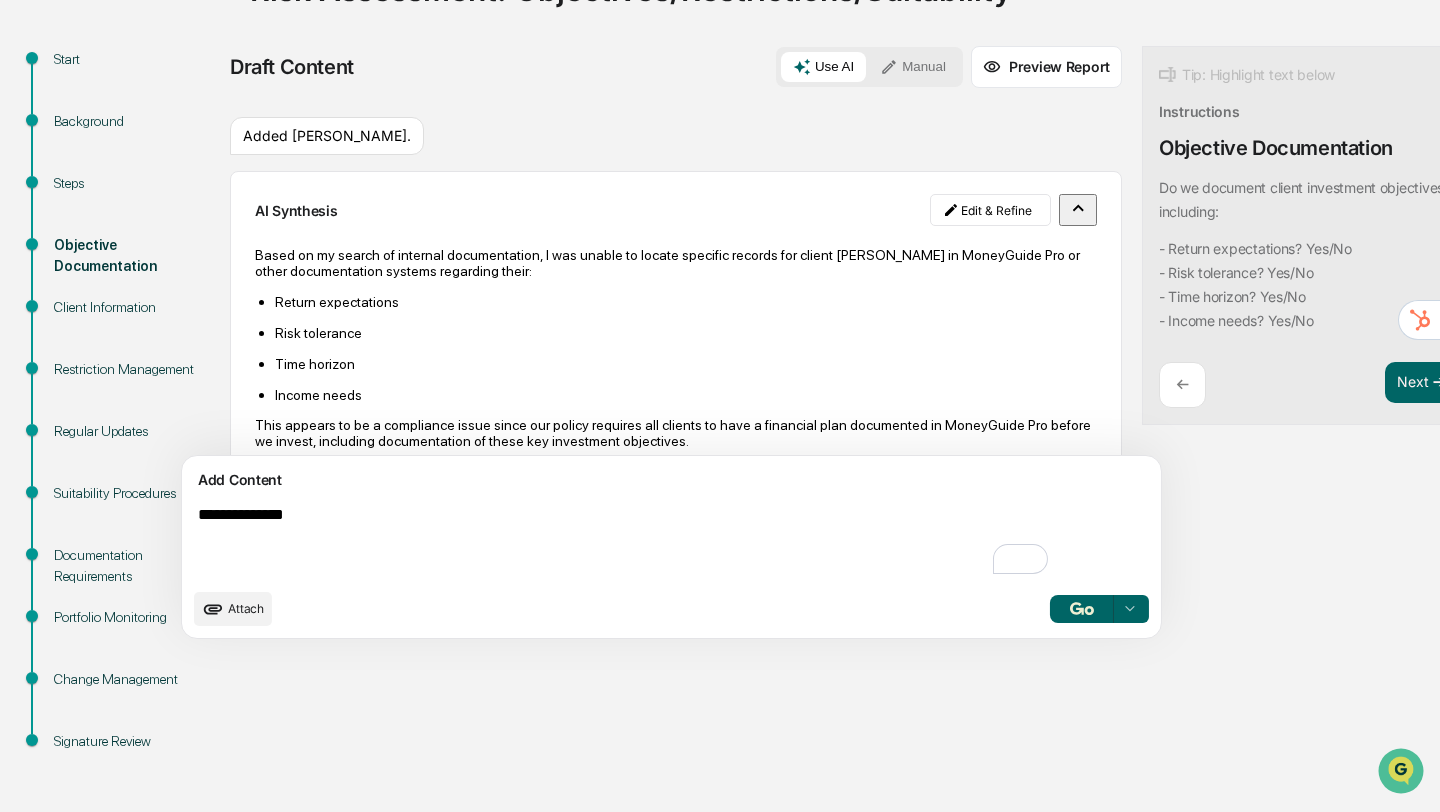 scroll, scrollTop: 1064, scrollLeft: 0, axis: vertical 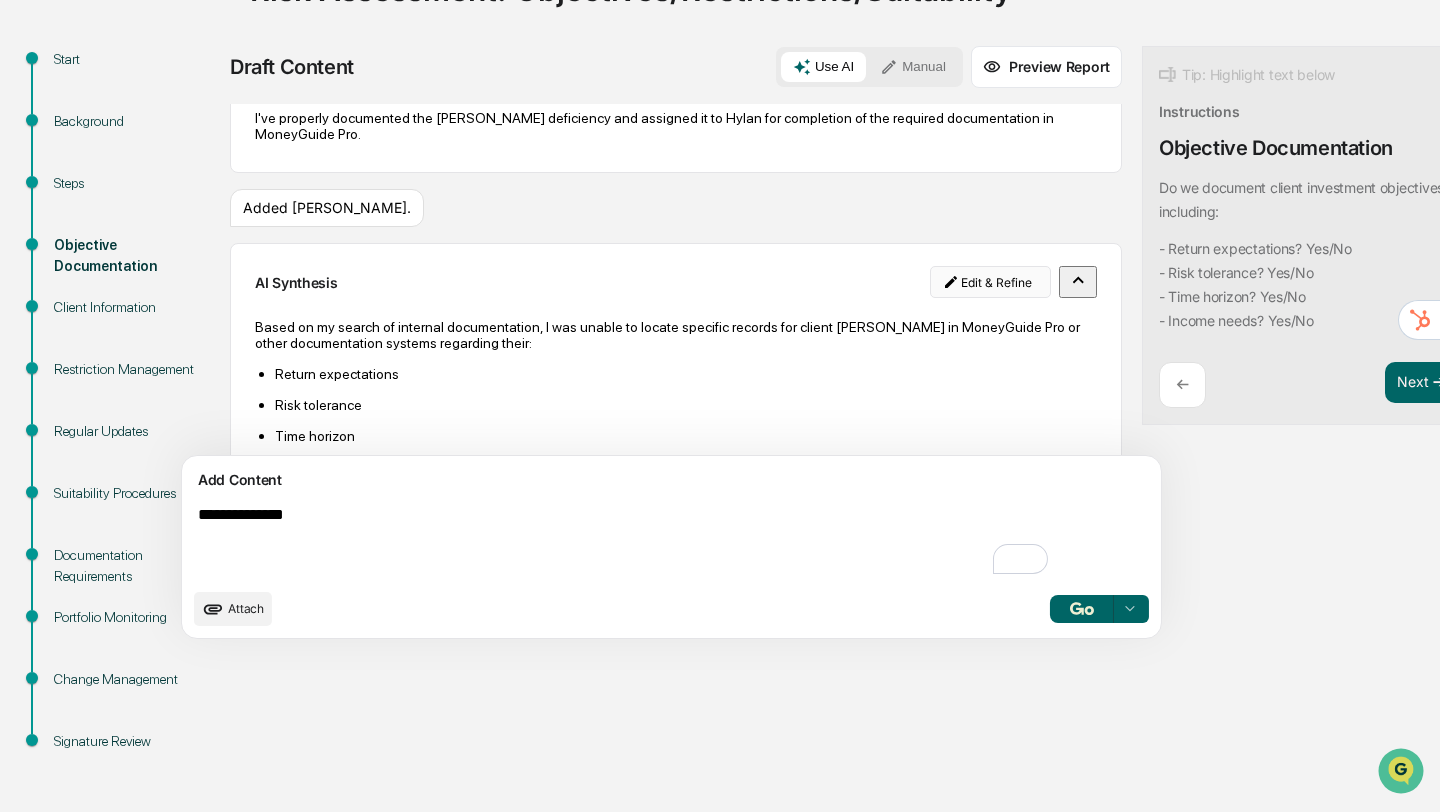 click on "Calendar Manage Tasks Reviews Approval Management Company People, Data, Settings [PERSON_NAME] Admin •  [PERSON_NAME] Wealth Group Tasks Administrator Compliance Calendar Risk Assessment: Objectives/Restrictions/Suitability Risk Assessment: Objectives/Restrictions/Suitability Start Background Steps Objective Documentation Client Information Restriction Management Regular Updates Suitability Procedures Documentation Requirements Portfolio Monitoring Change Management Signature Review Draft Content  Use AI  Manual Preview Report Sources We use MoneyGuide Pro for return expectation, risk tolerance, time horizon and income needs. Every client need a financial plan before we invest, is our policy. I reviewed the following client for compliance: [PERSON_NAME], Lecompt, and [PERSON_NAME].
Found dificentcy in [PERSON_NAME]. Set to Hylan to complete. AI Synthesis View  12 sources Edit & Refine According to our policies: Financial Plan Requirement A complete financial plan is mandatory prior to any investment recommendations or trading" at bounding box center [720, 214] 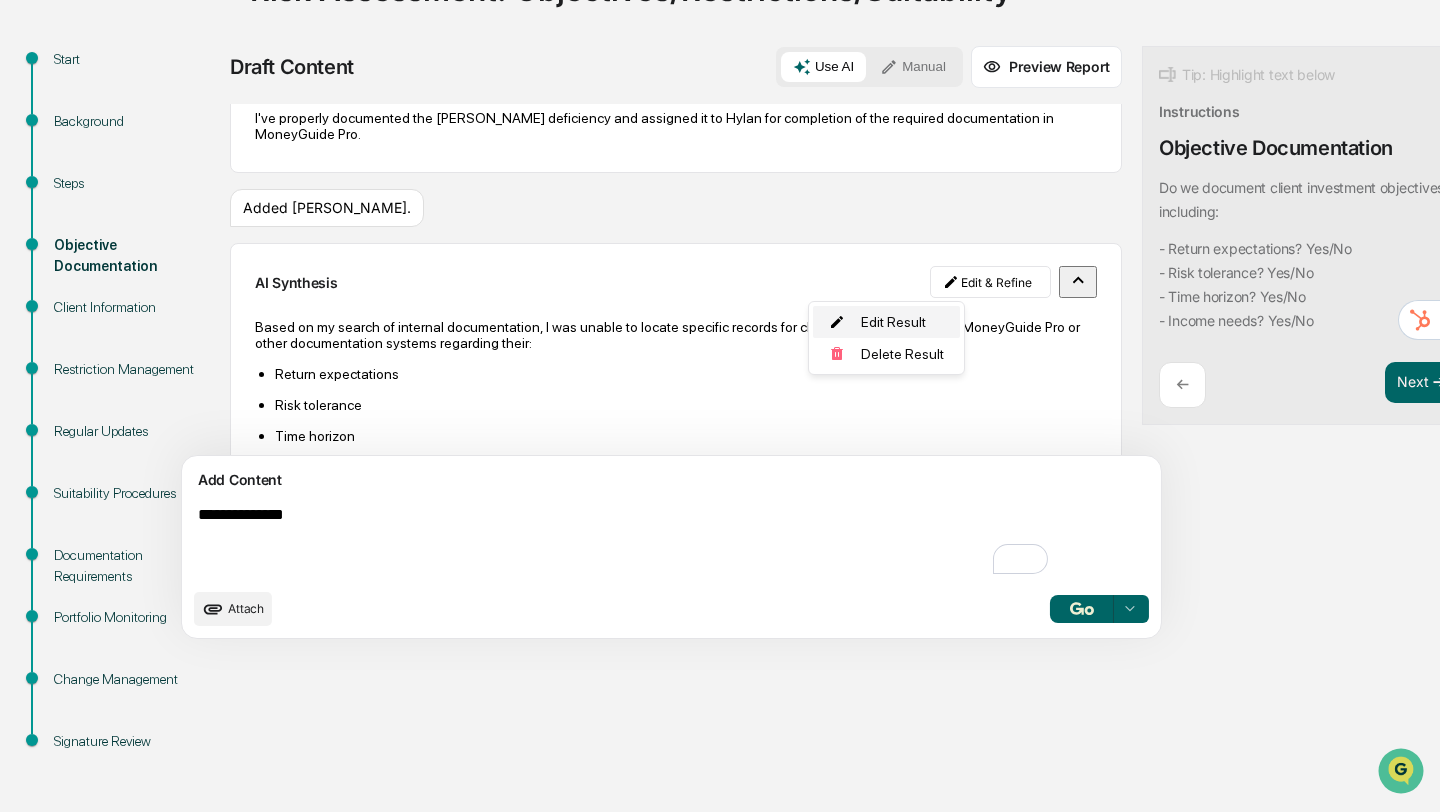 click on "Edit Result" at bounding box center [886, 322] 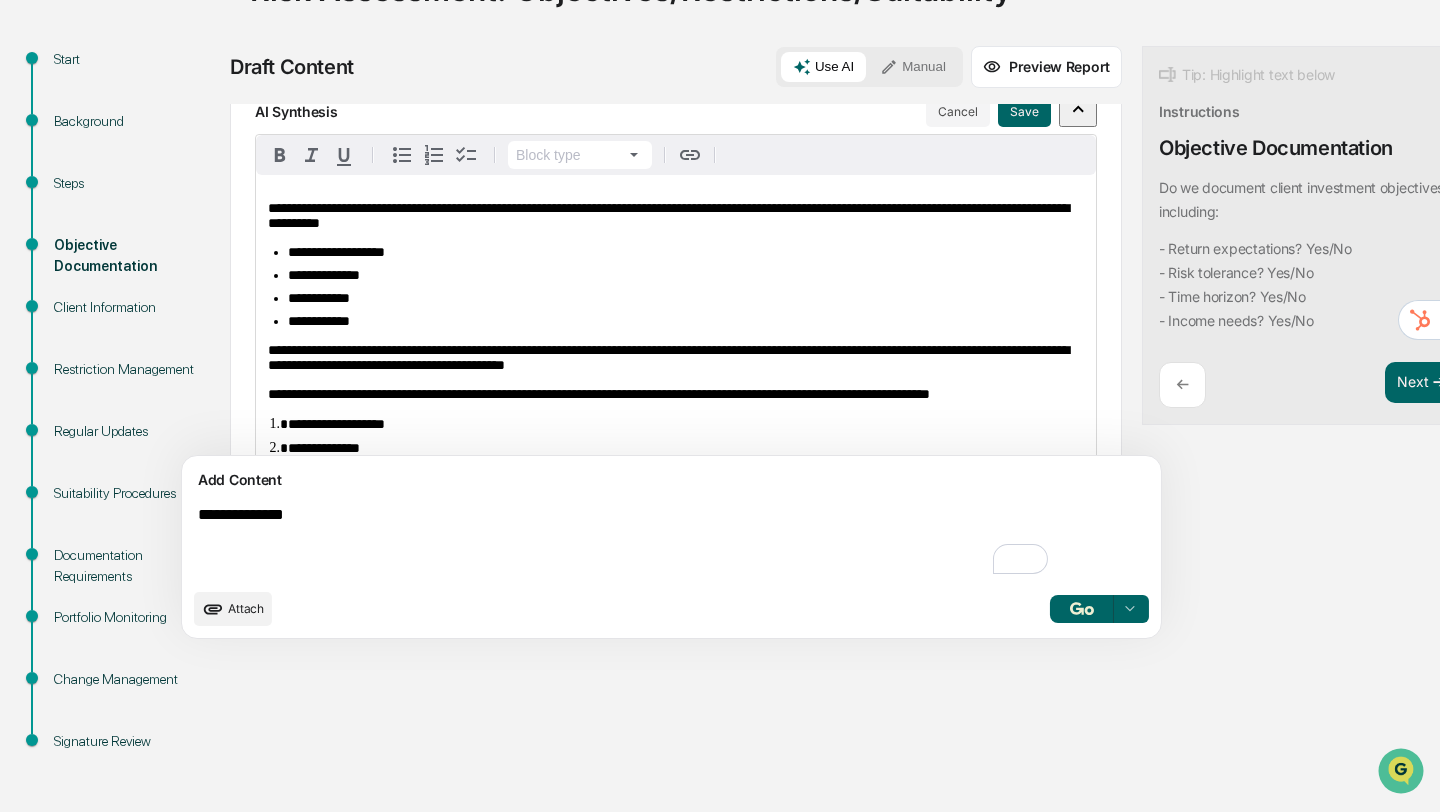 scroll, scrollTop: 1239, scrollLeft: 0, axis: vertical 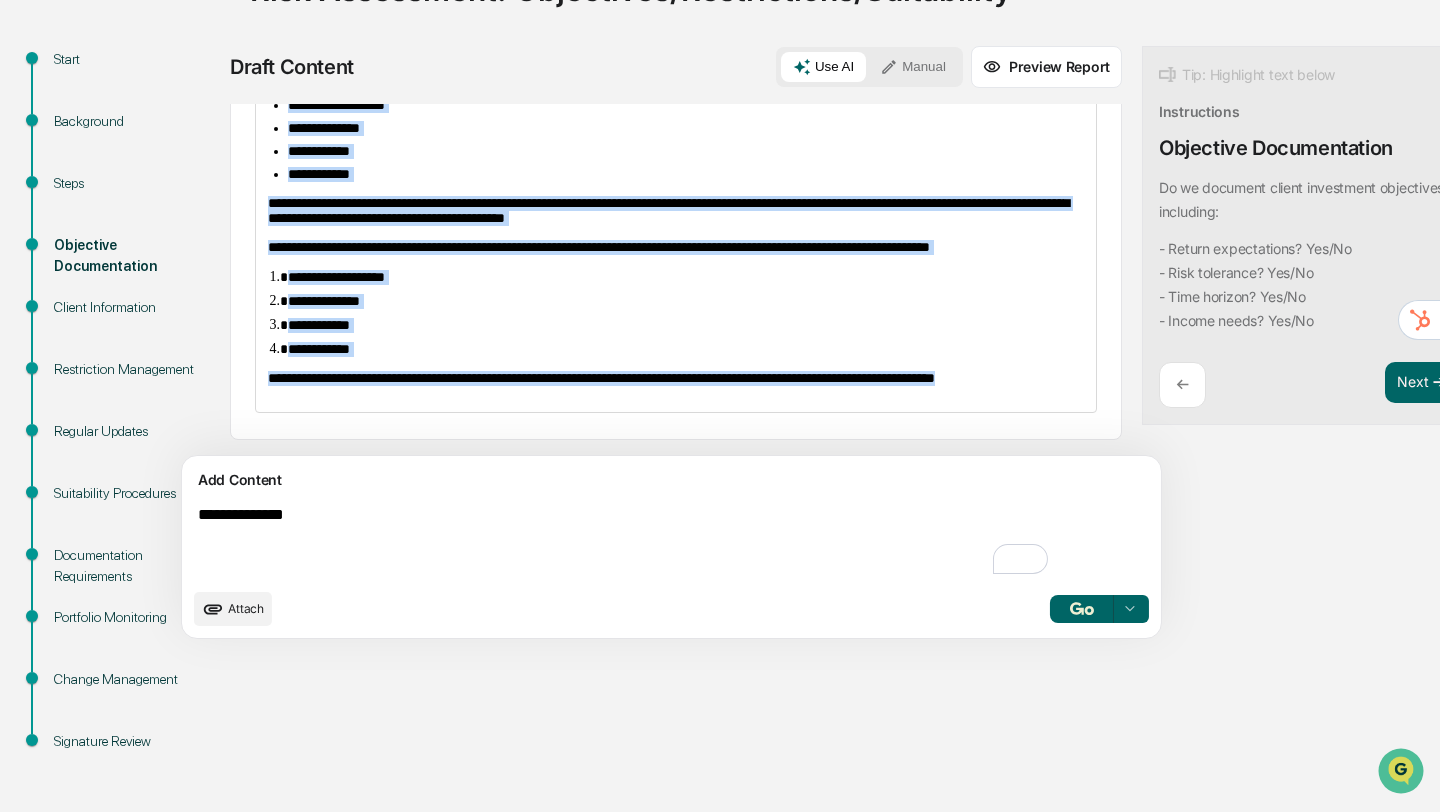 drag, startPoint x: 268, startPoint y: 198, endPoint x: 635, endPoint y: 499, distance: 474.64725 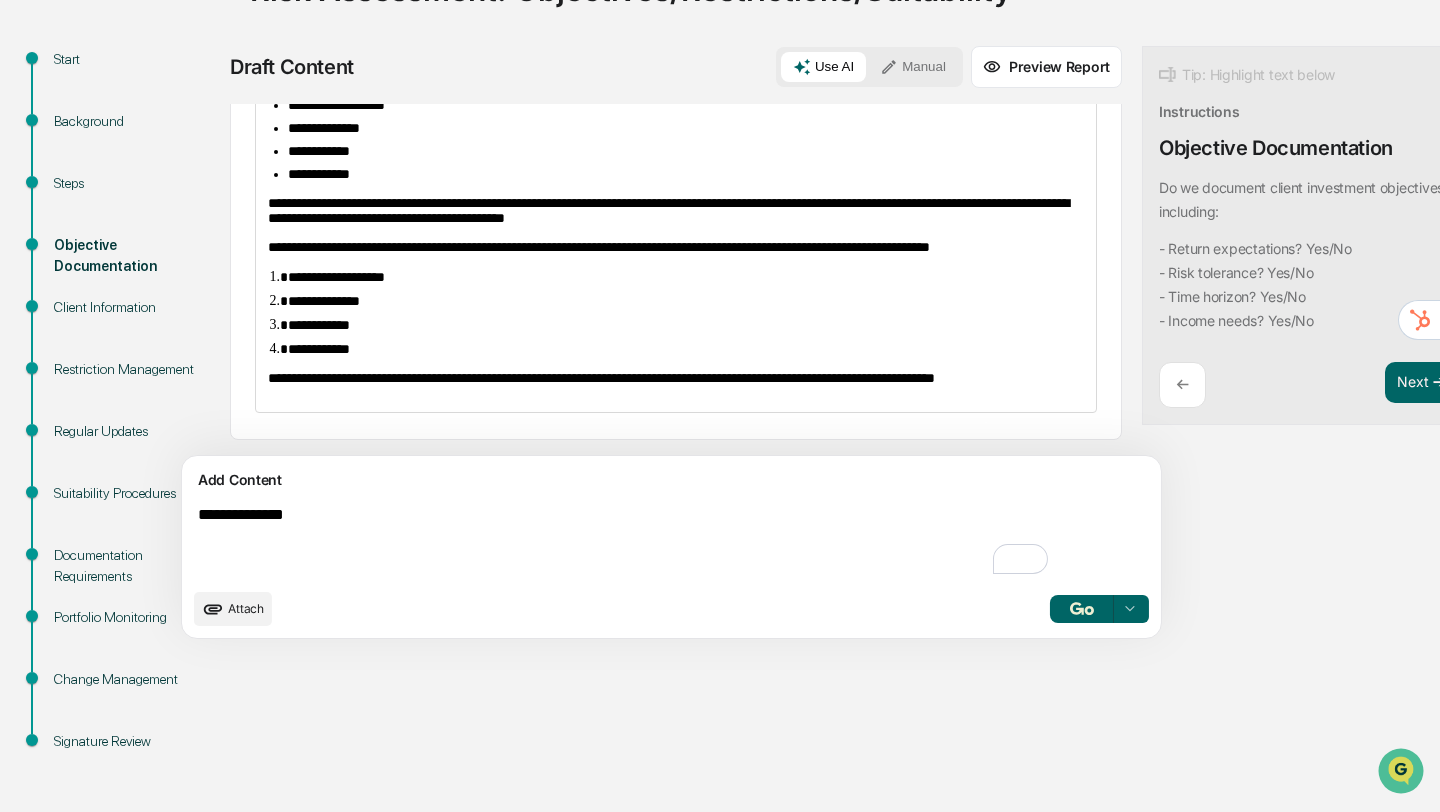 scroll, scrollTop: 1093, scrollLeft: 0, axis: vertical 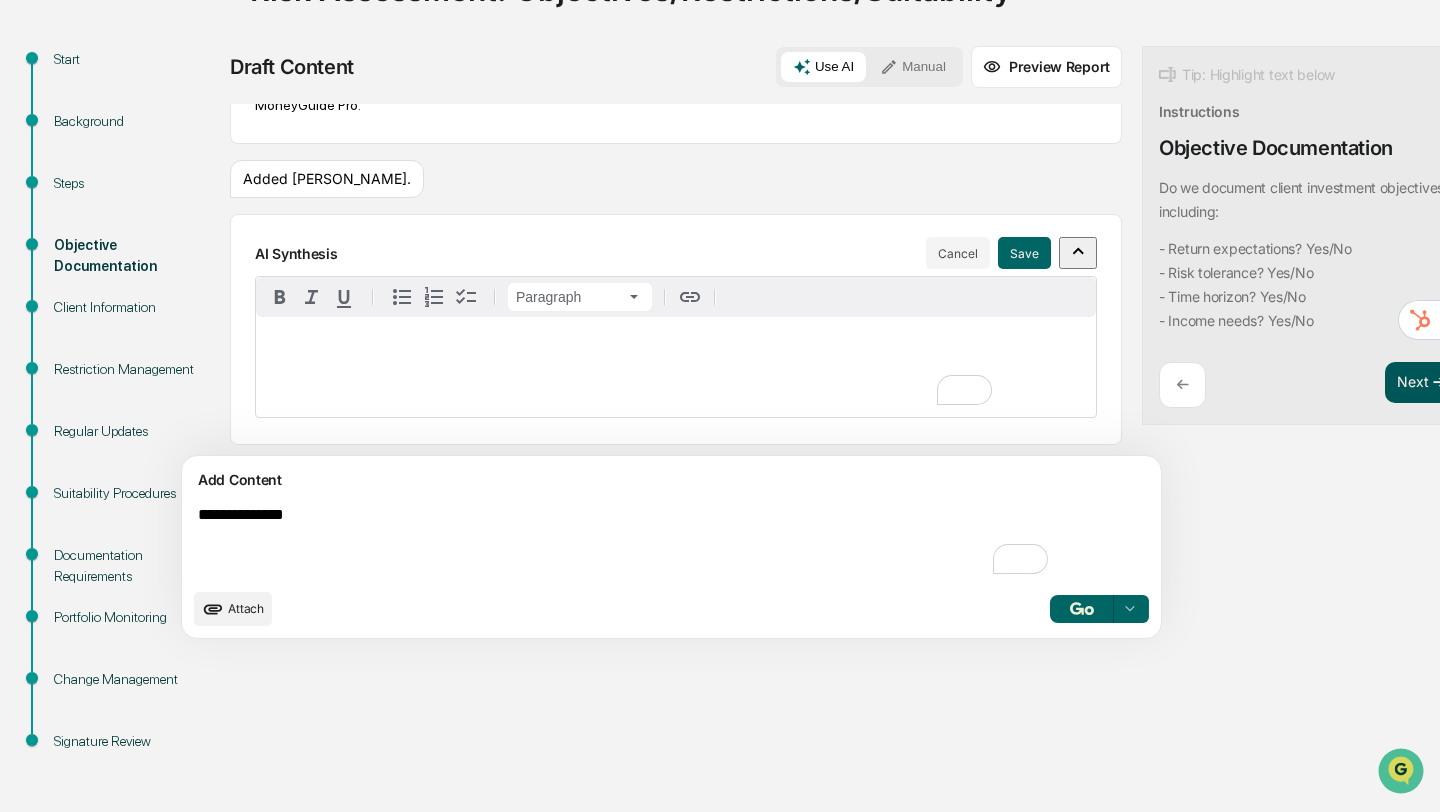 click on "Next ➔" at bounding box center [1422, 383] 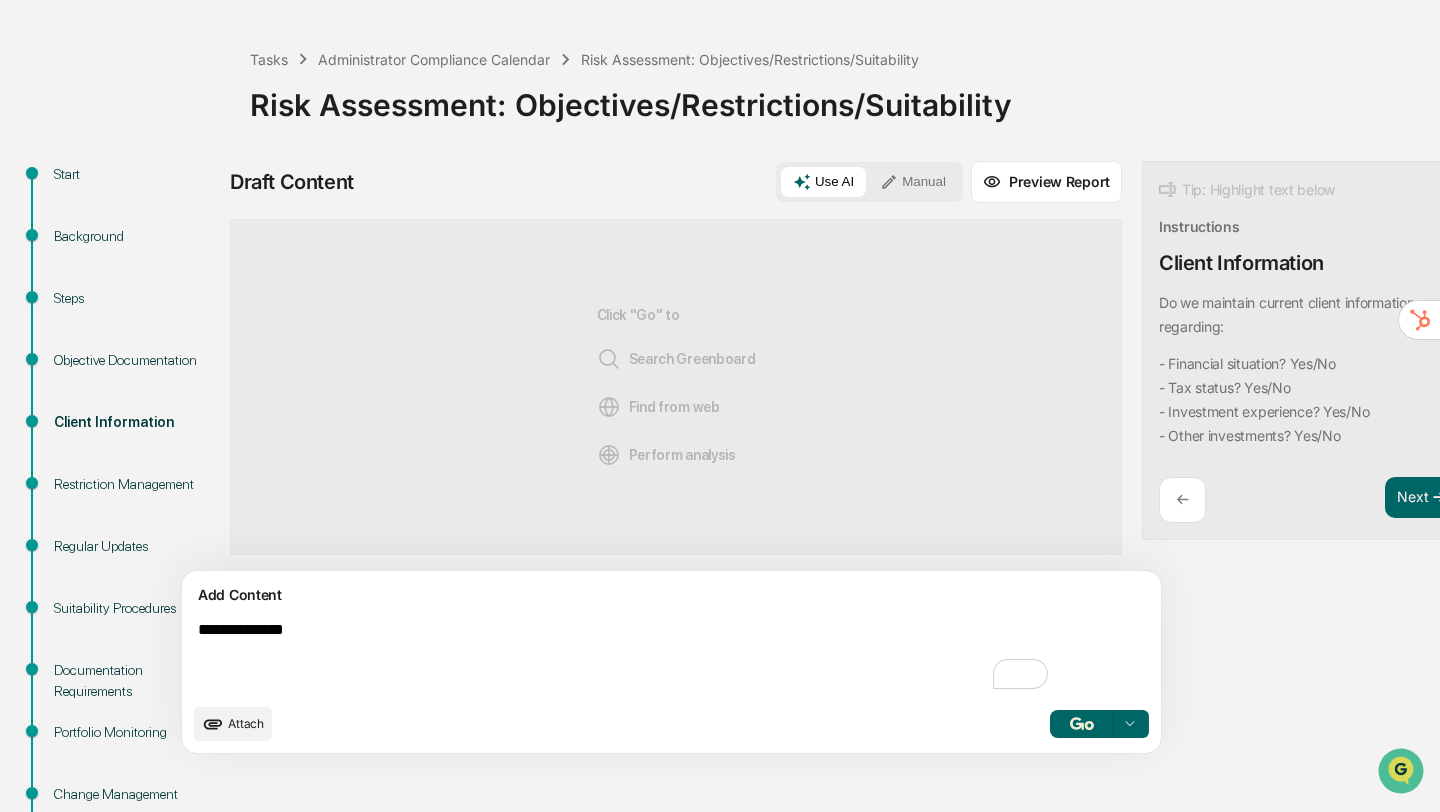 scroll, scrollTop: 0, scrollLeft: 0, axis: both 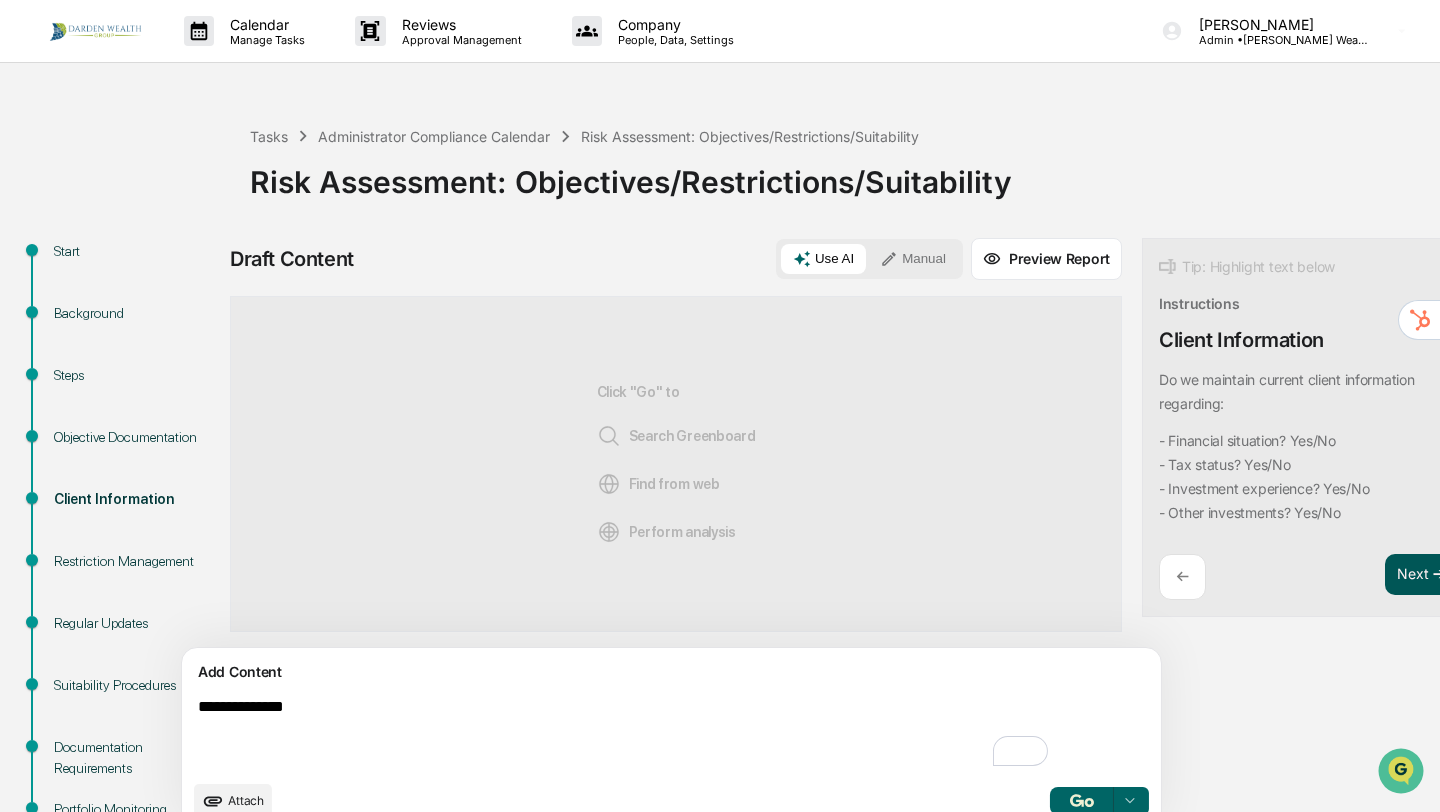 click on "Next ➔" at bounding box center (1422, 575) 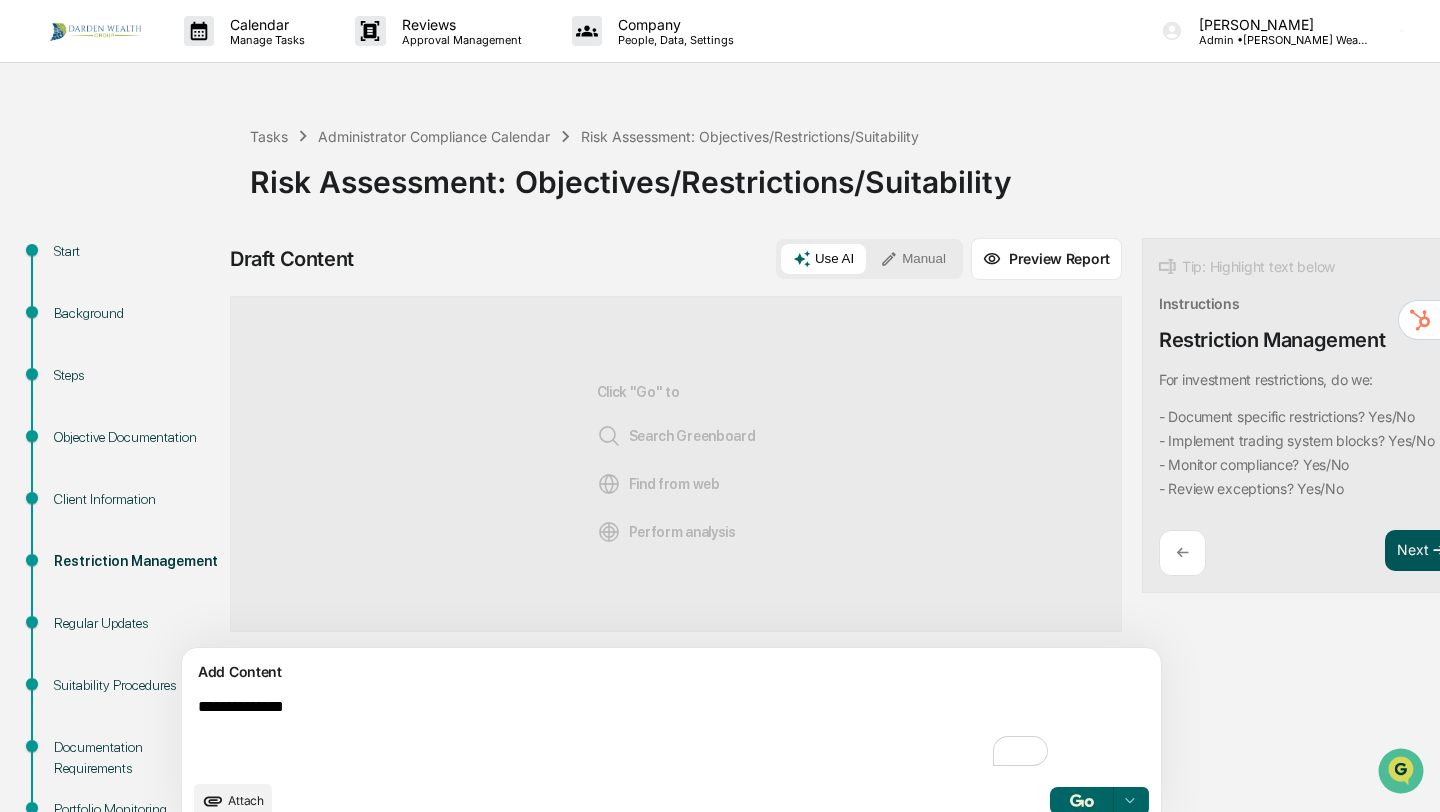 click on "Next ➔" at bounding box center [1422, 551] 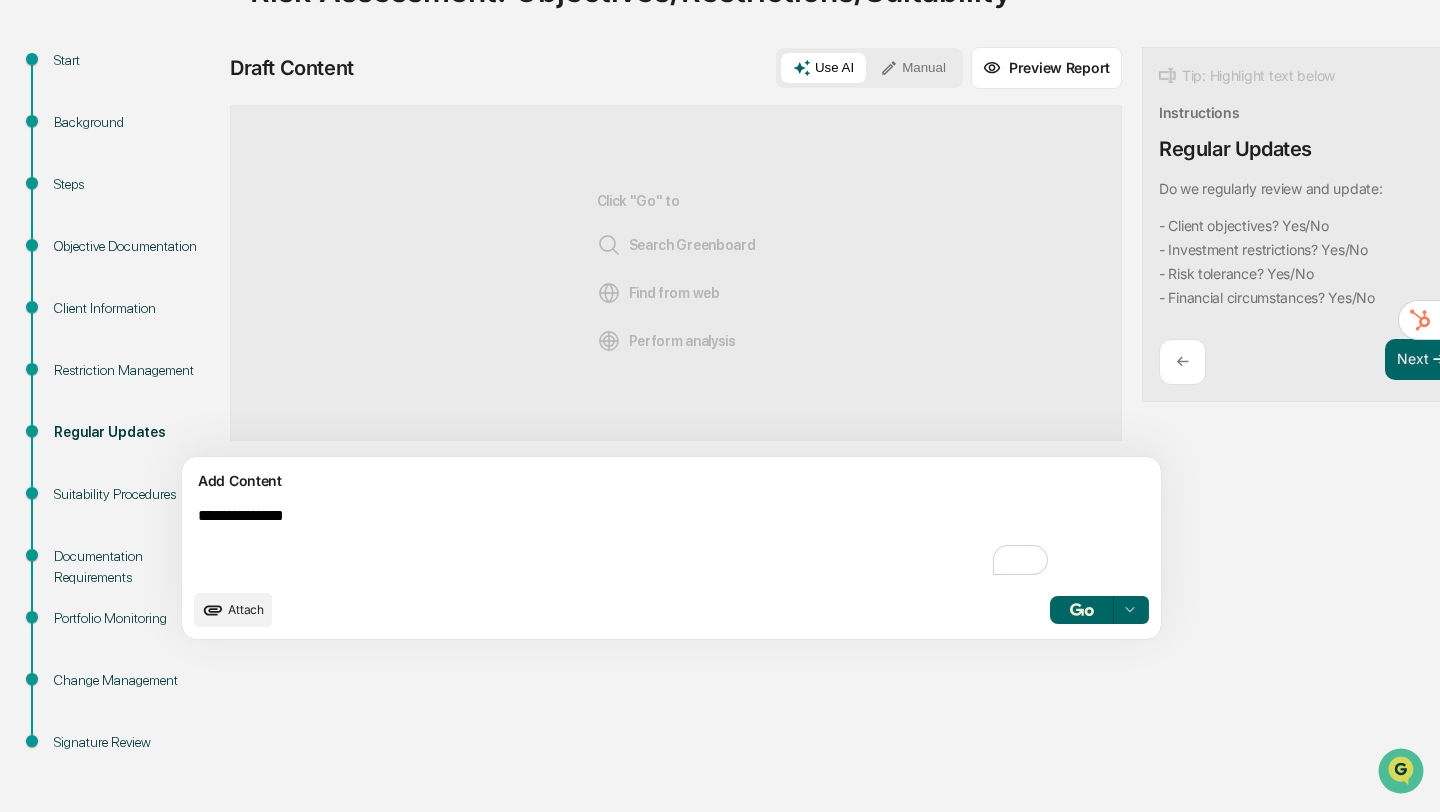 scroll, scrollTop: 192, scrollLeft: 0, axis: vertical 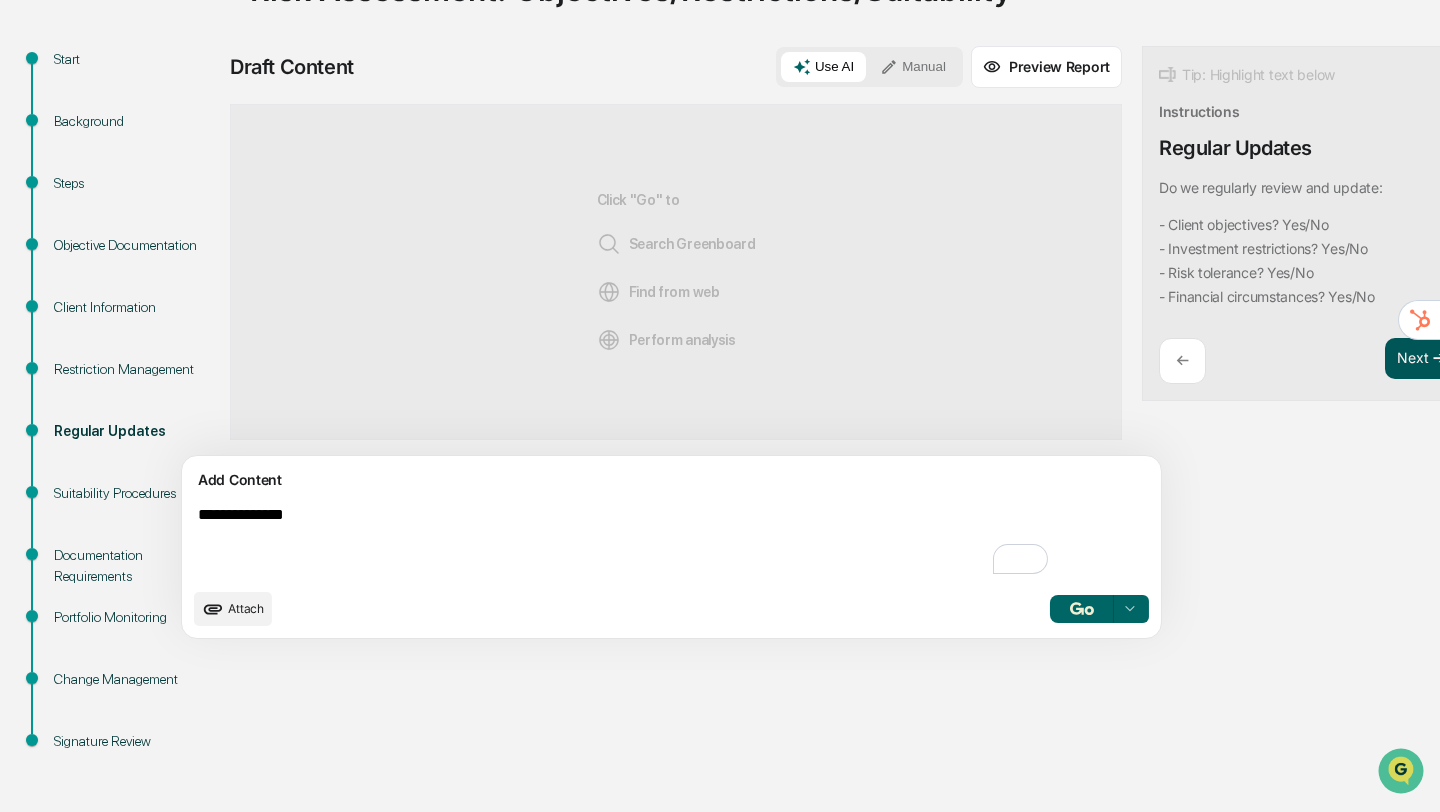click on "Next ➔" at bounding box center [1422, 359] 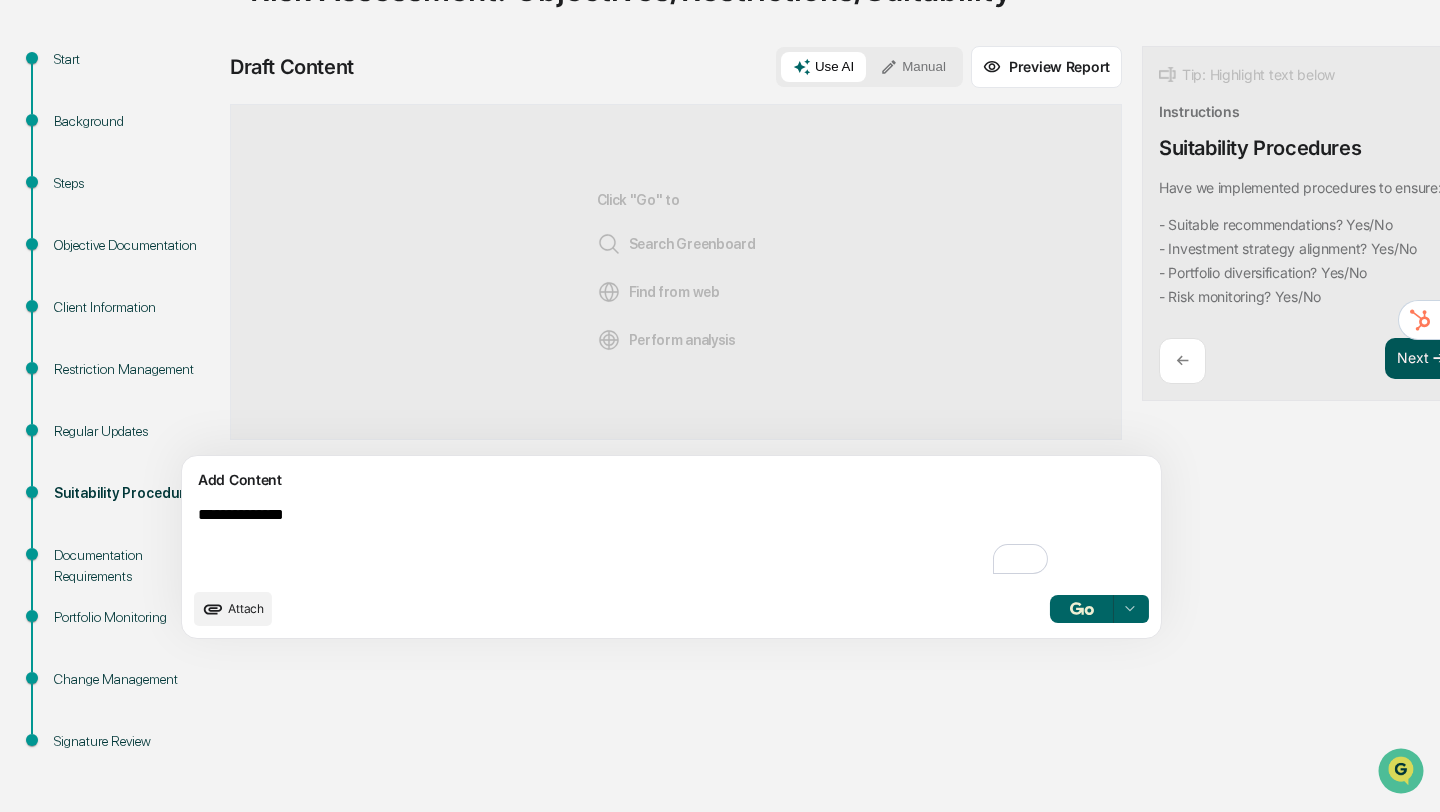 click on "Next ➔" at bounding box center (1422, 359) 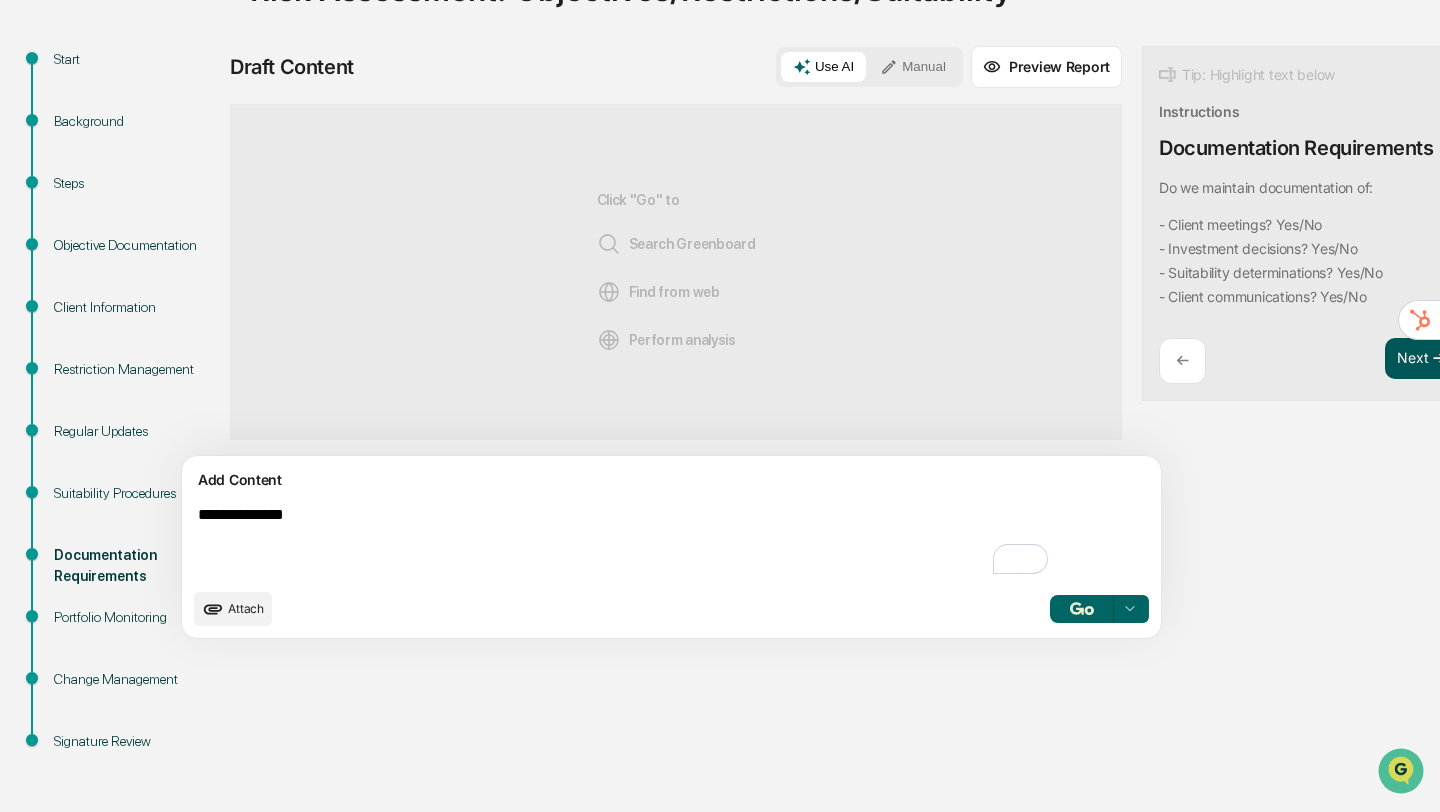 click on "Next ➔" at bounding box center (1422, 359) 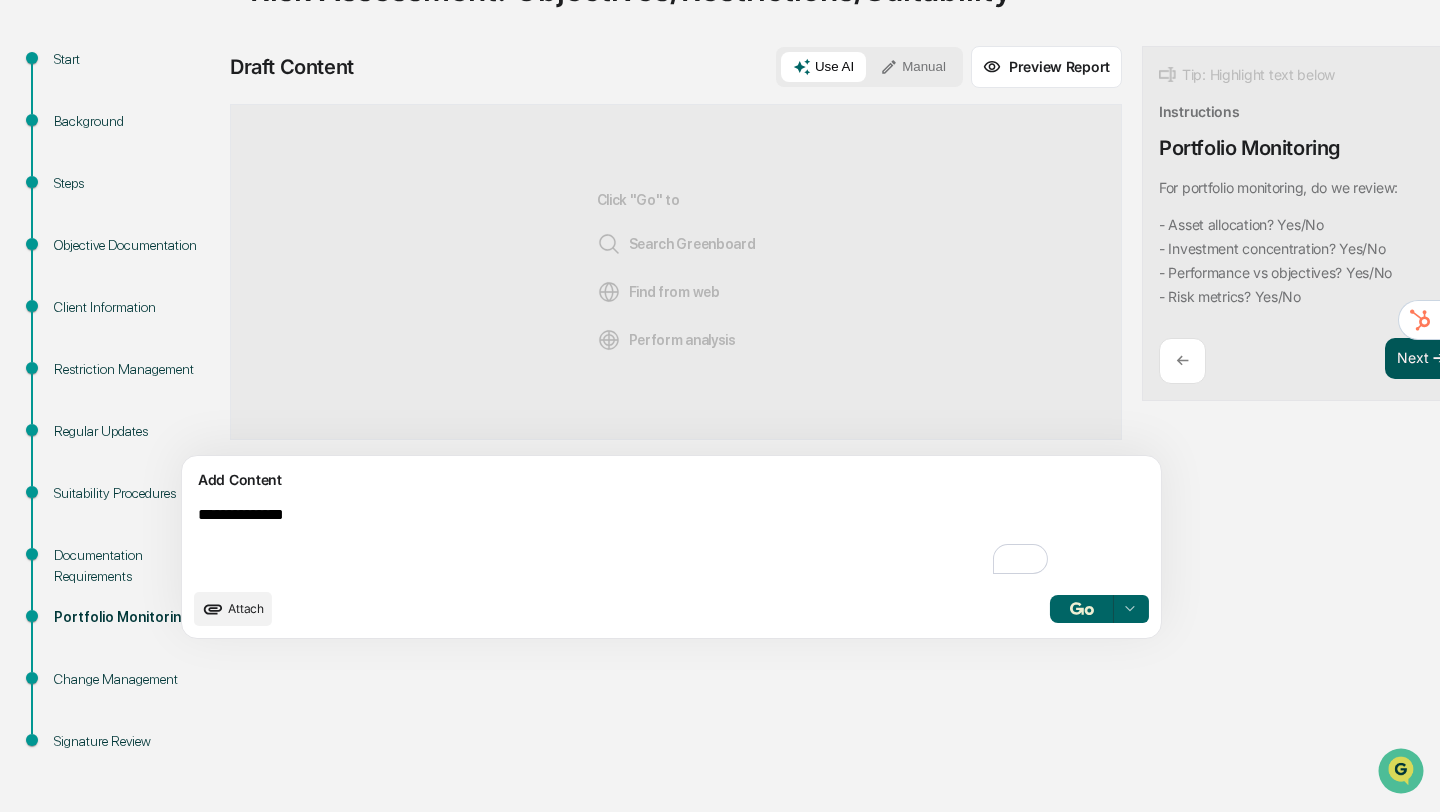 click on "Next ➔" at bounding box center [1422, 359] 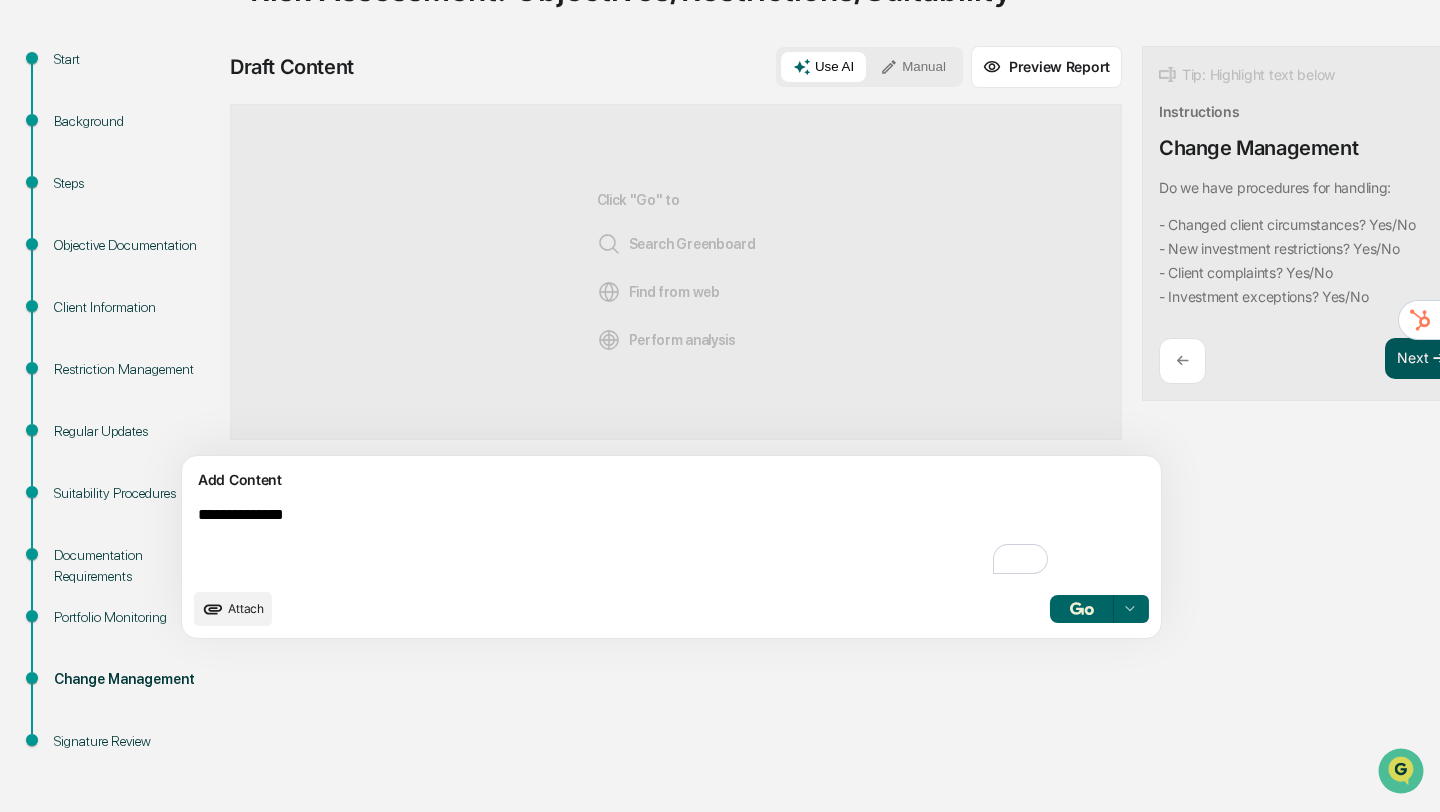 click on "Next ➔" at bounding box center [1422, 359] 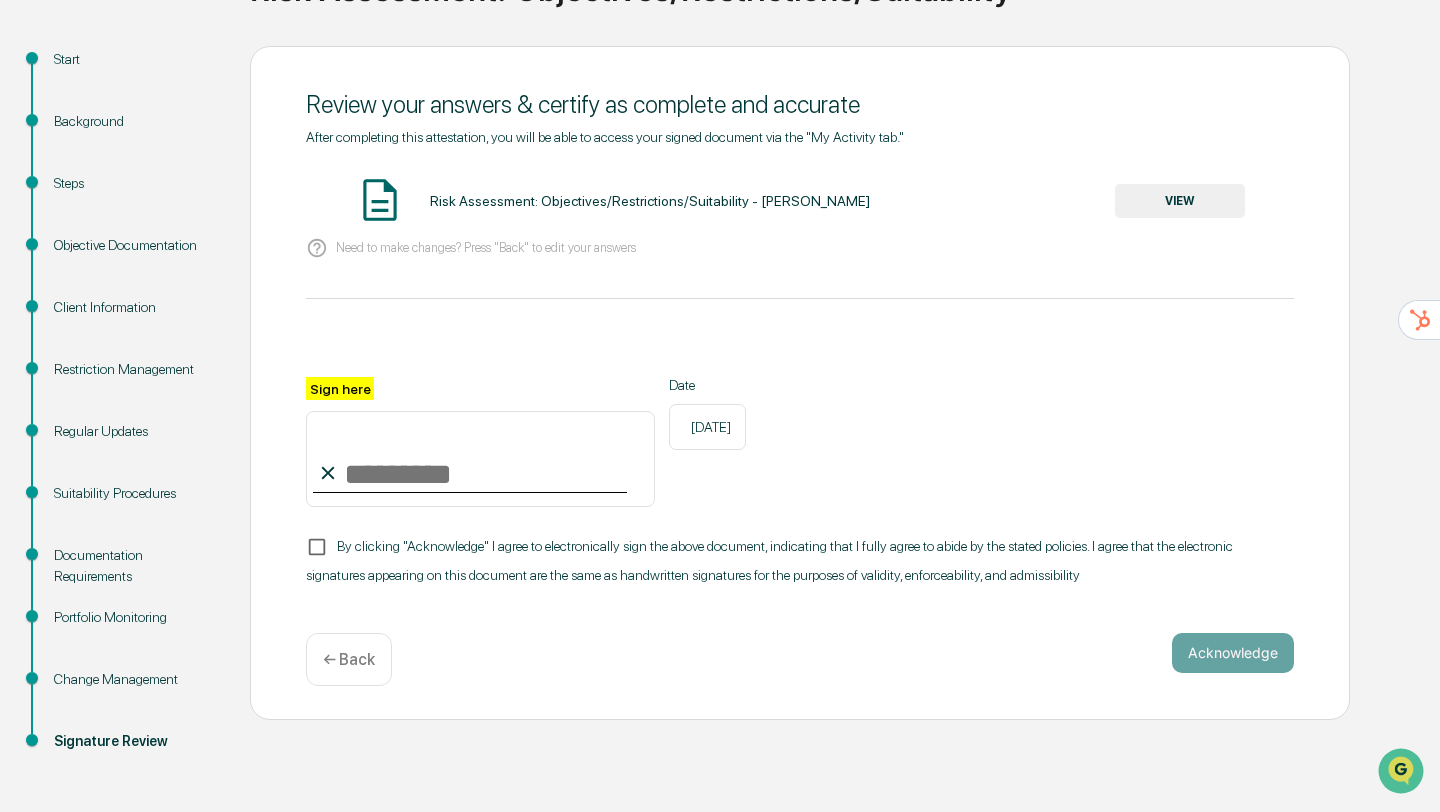 click on "VIEW" at bounding box center (1180, 201) 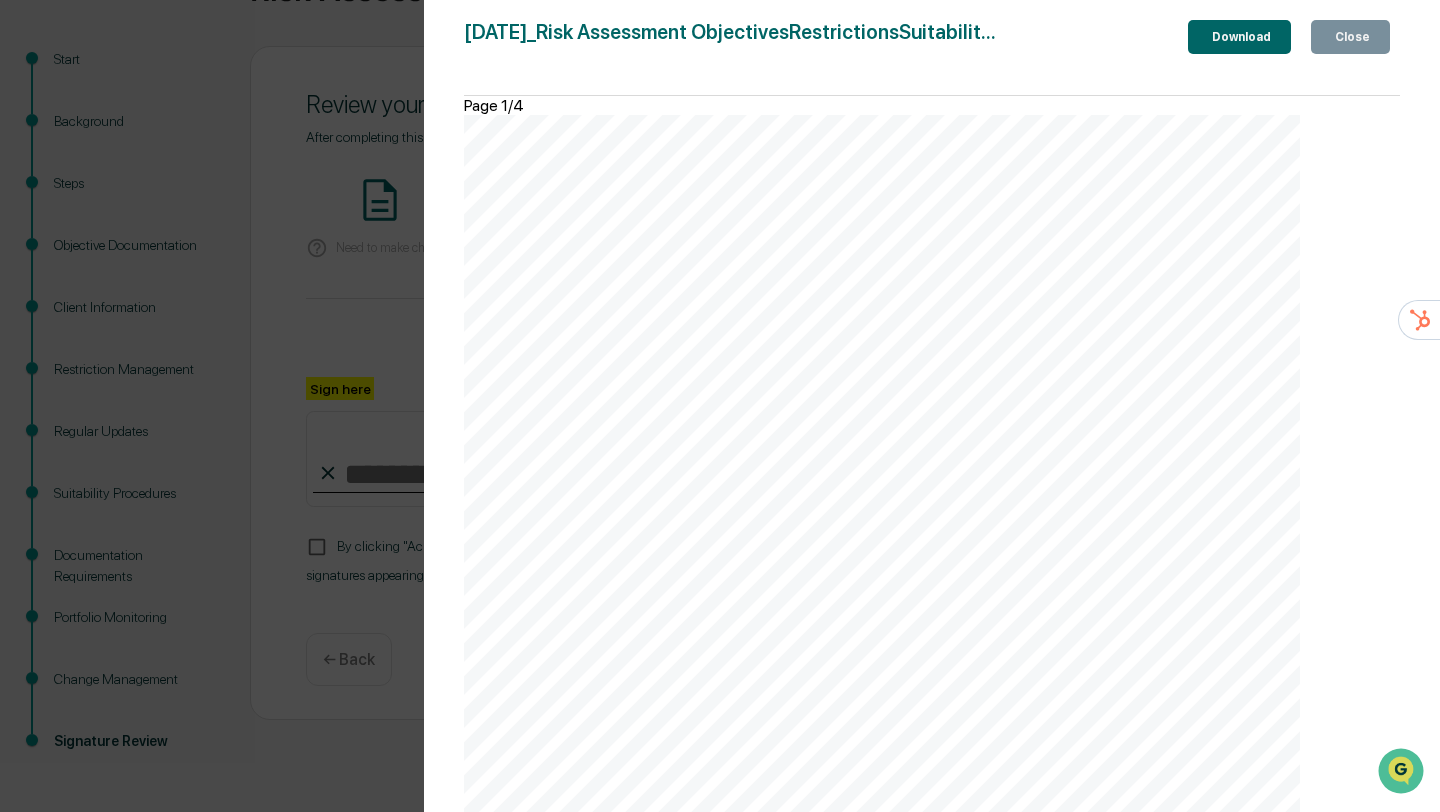 scroll, scrollTop: 657, scrollLeft: 0, axis: vertical 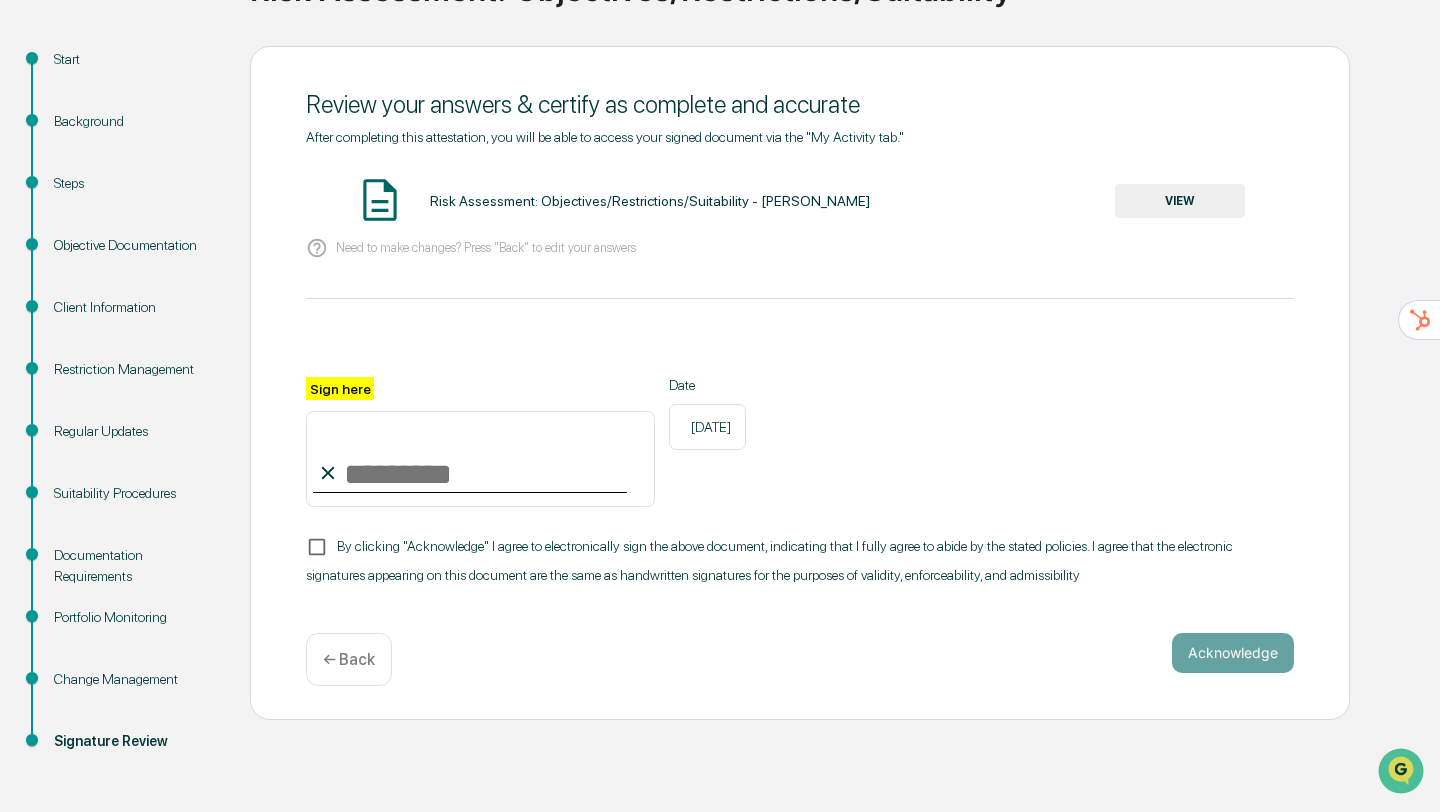 click on "← Back" at bounding box center [349, 659] 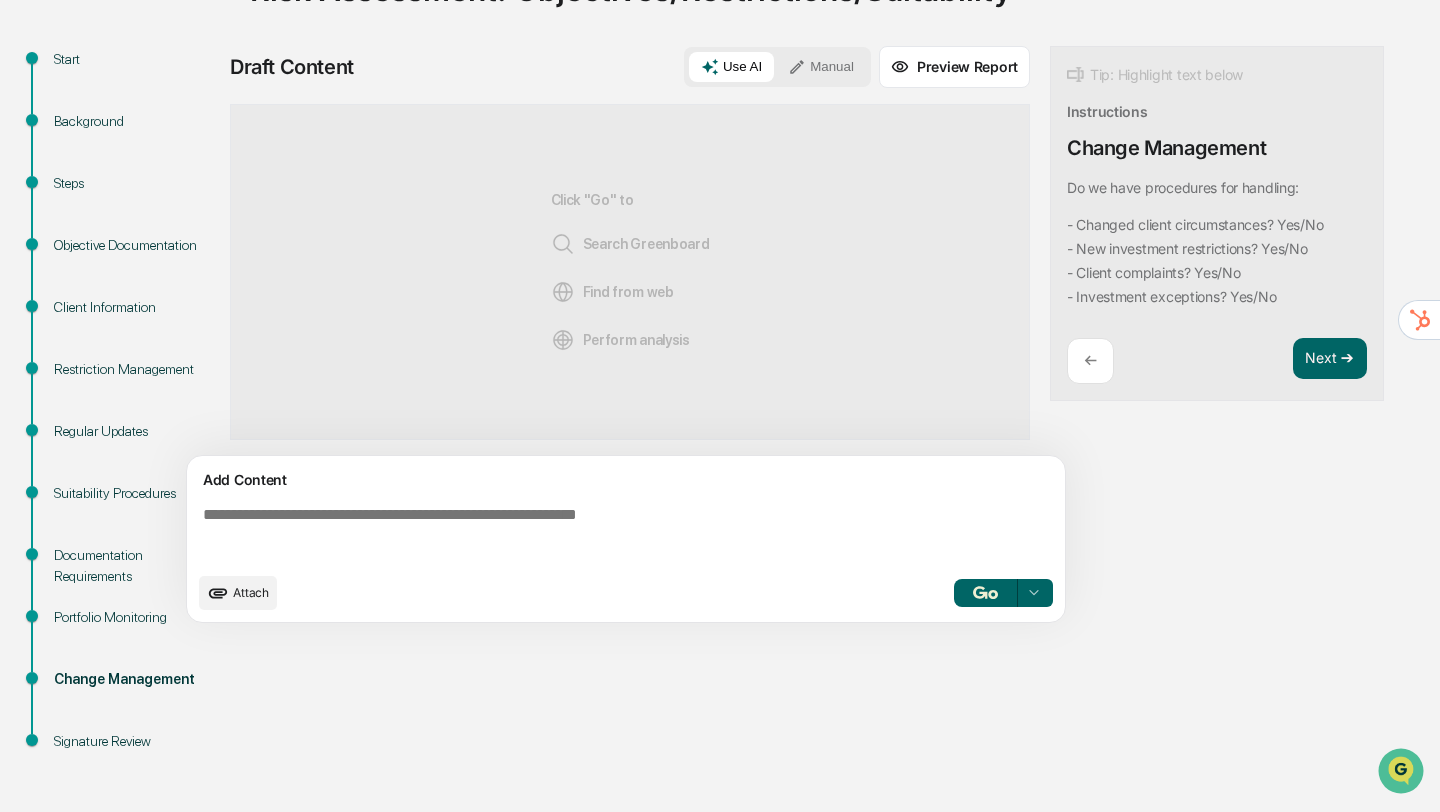 click on "Client Information" at bounding box center [136, 307] 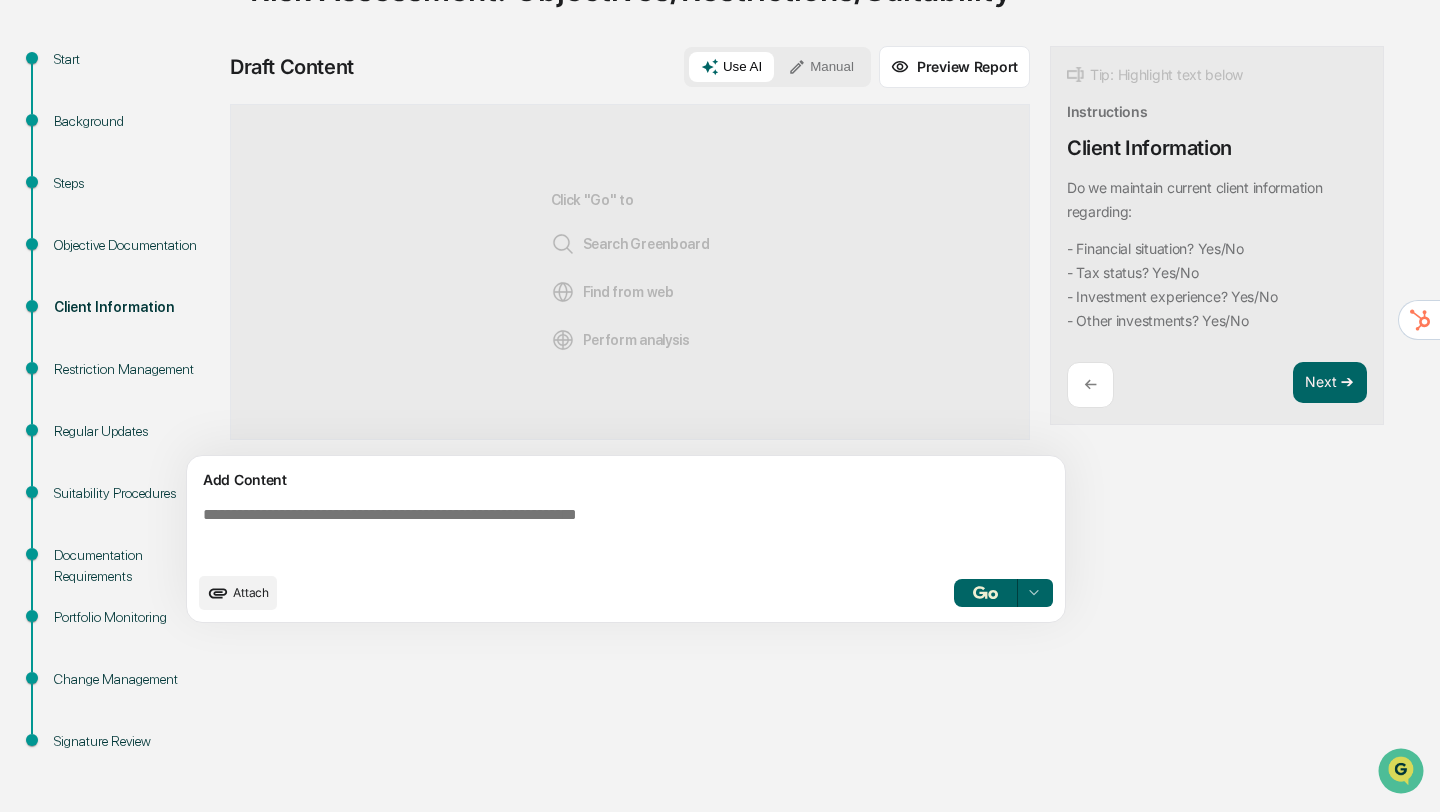 click on "Objective Documentation" at bounding box center (136, 269) 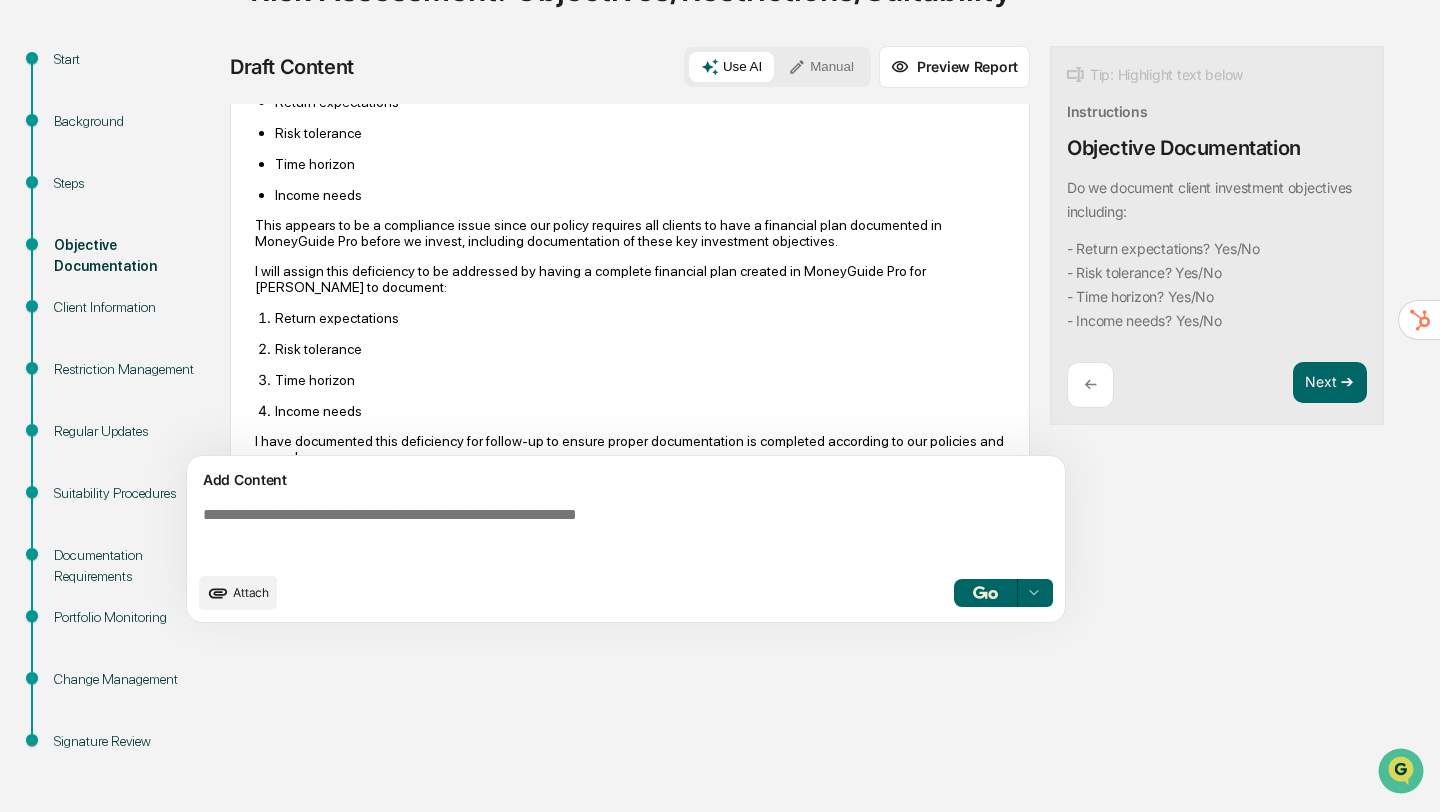 scroll, scrollTop: 1387, scrollLeft: 0, axis: vertical 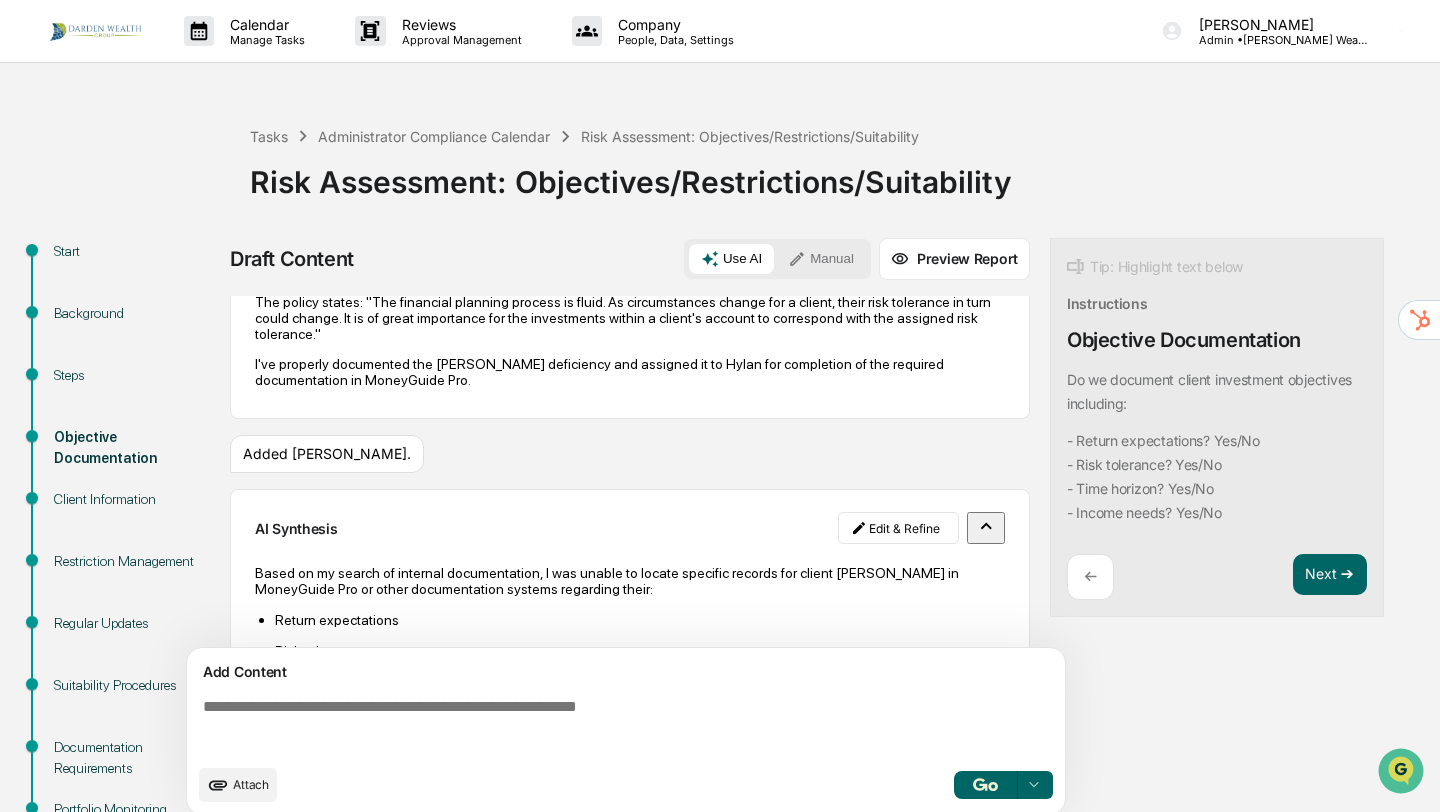 click at bounding box center (630, 726) 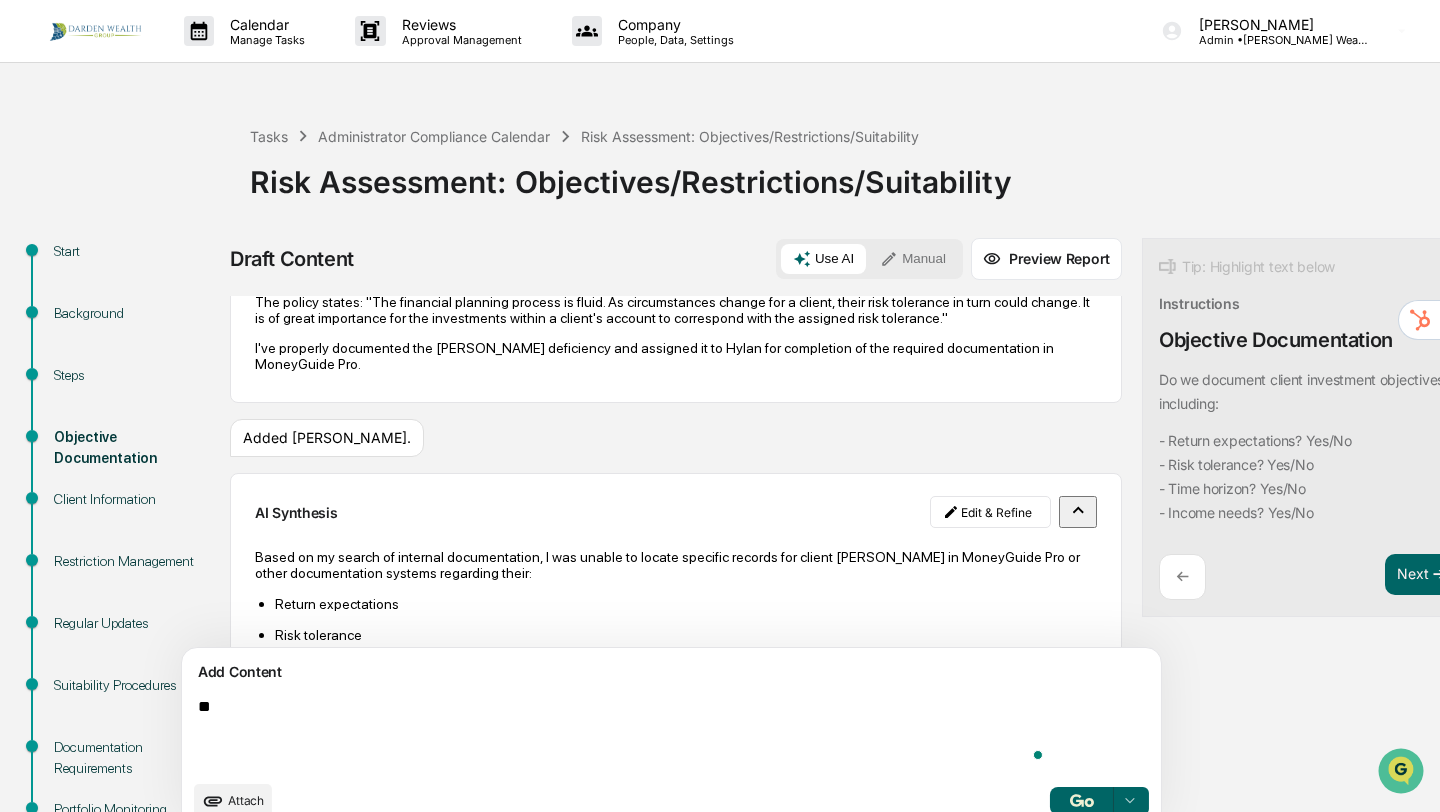 type on "*" 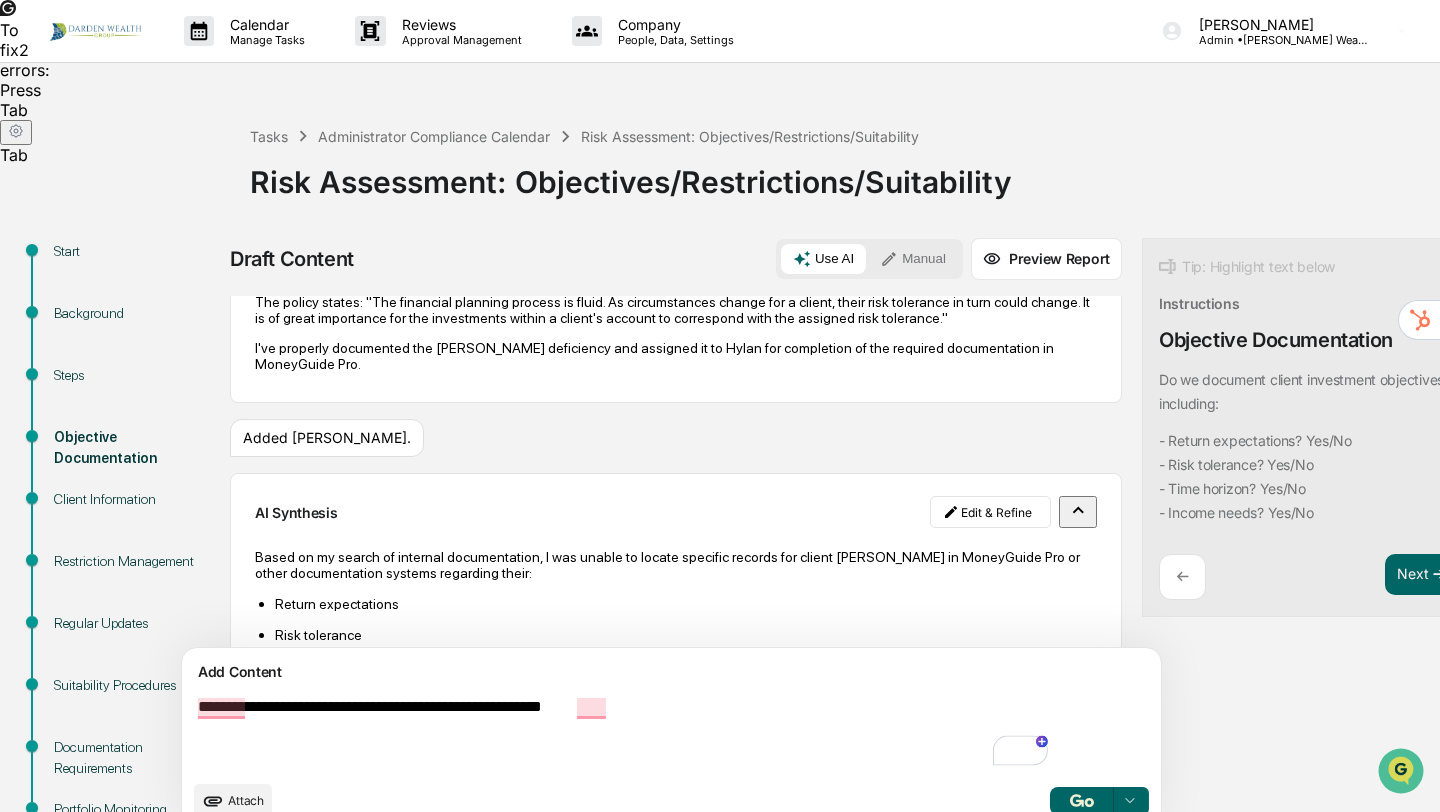scroll, scrollTop: 837, scrollLeft: 0, axis: vertical 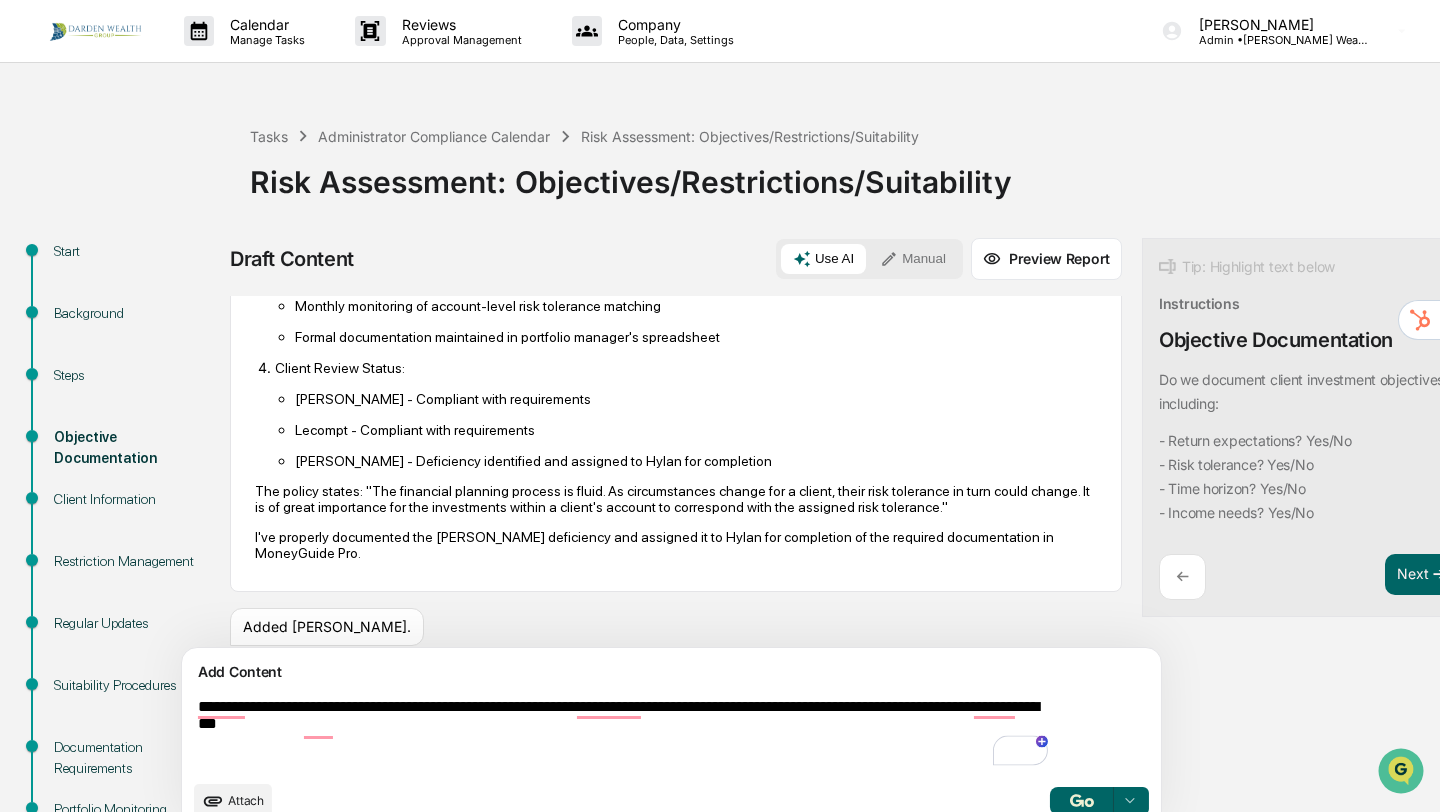 type on "**********" 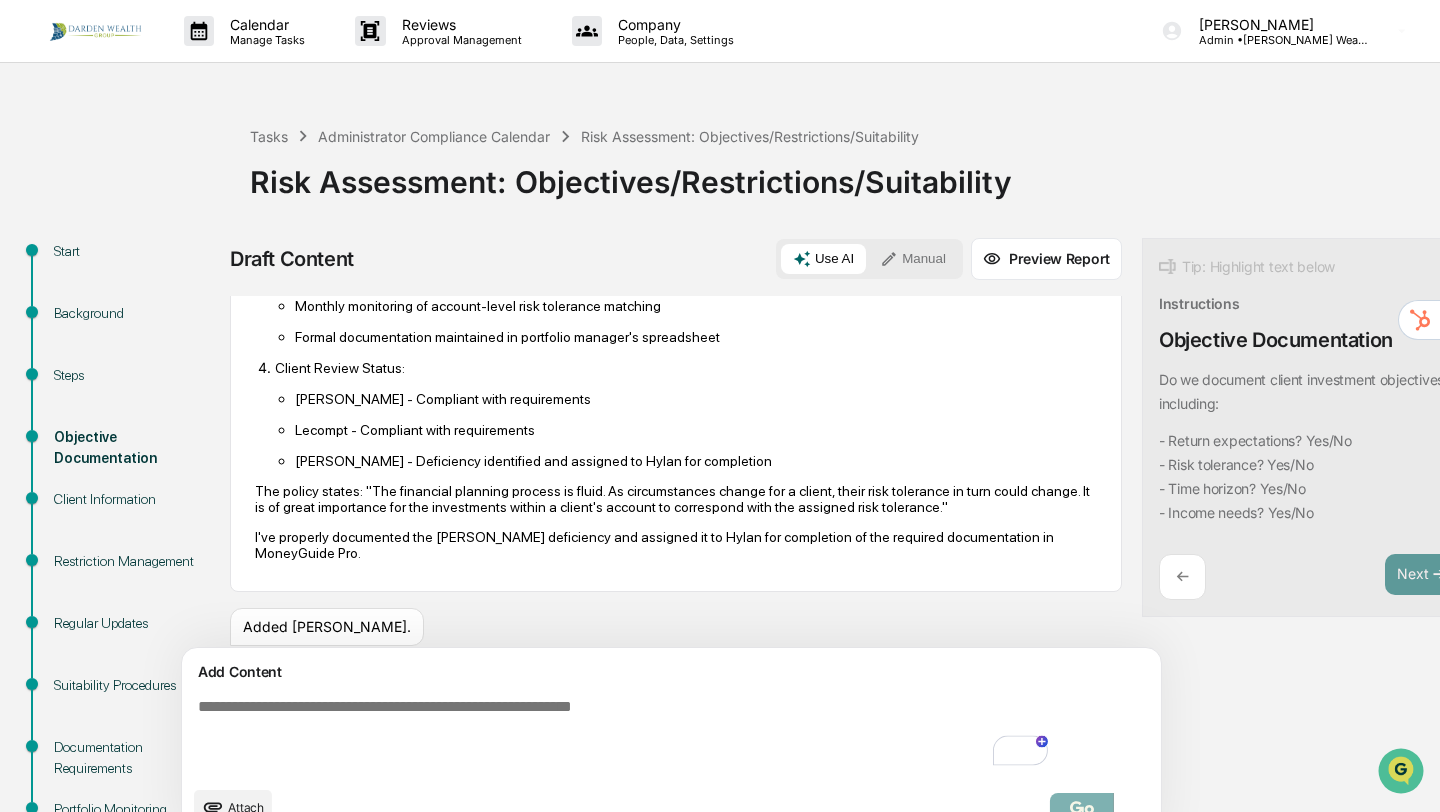scroll, scrollTop: 170, scrollLeft: 0, axis: vertical 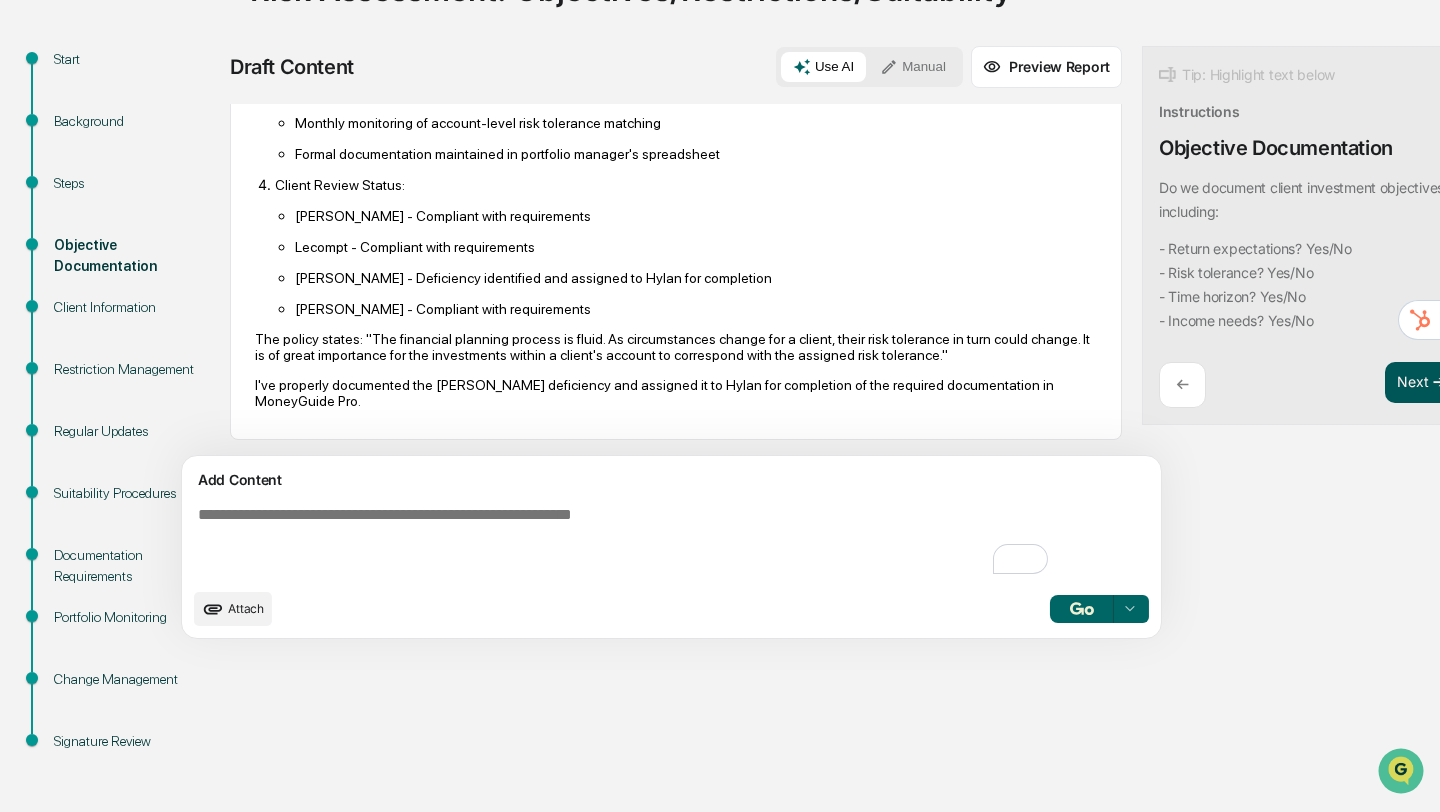 click on "Next ➔" at bounding box center (1422, 383) 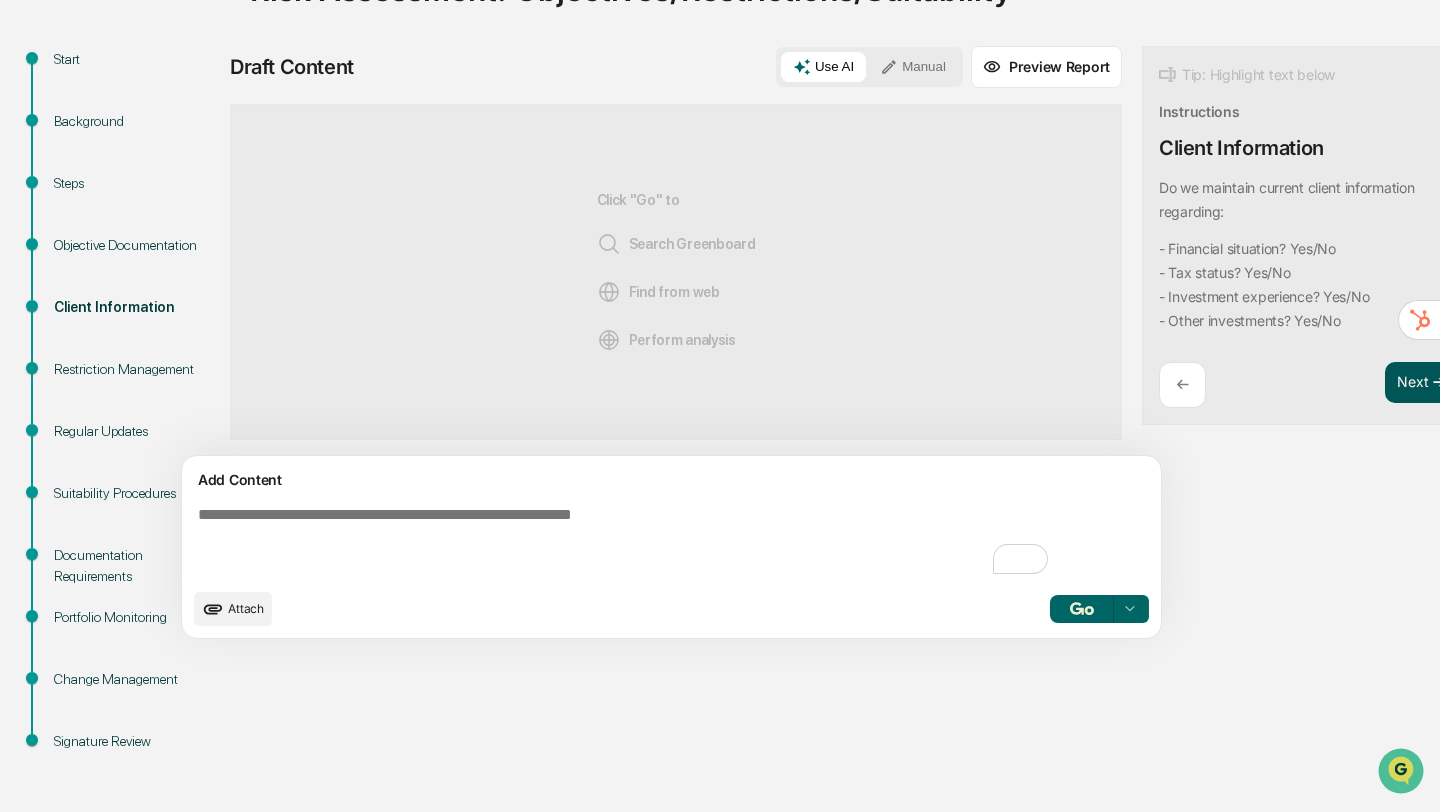 click on "Next ➔" at bounding box center (1422, 383) 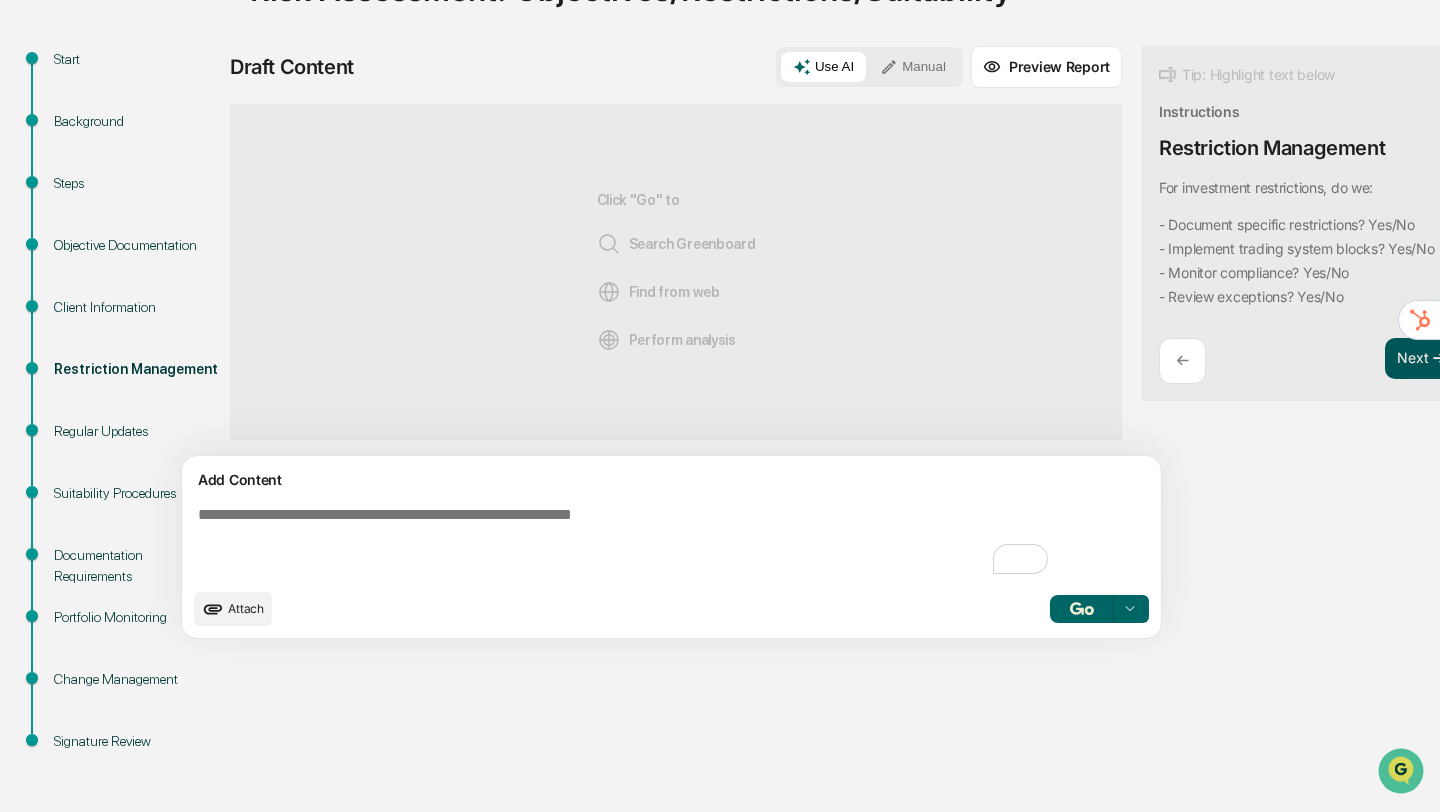 click on "Next ➔" at bounding box center [1422, 359] 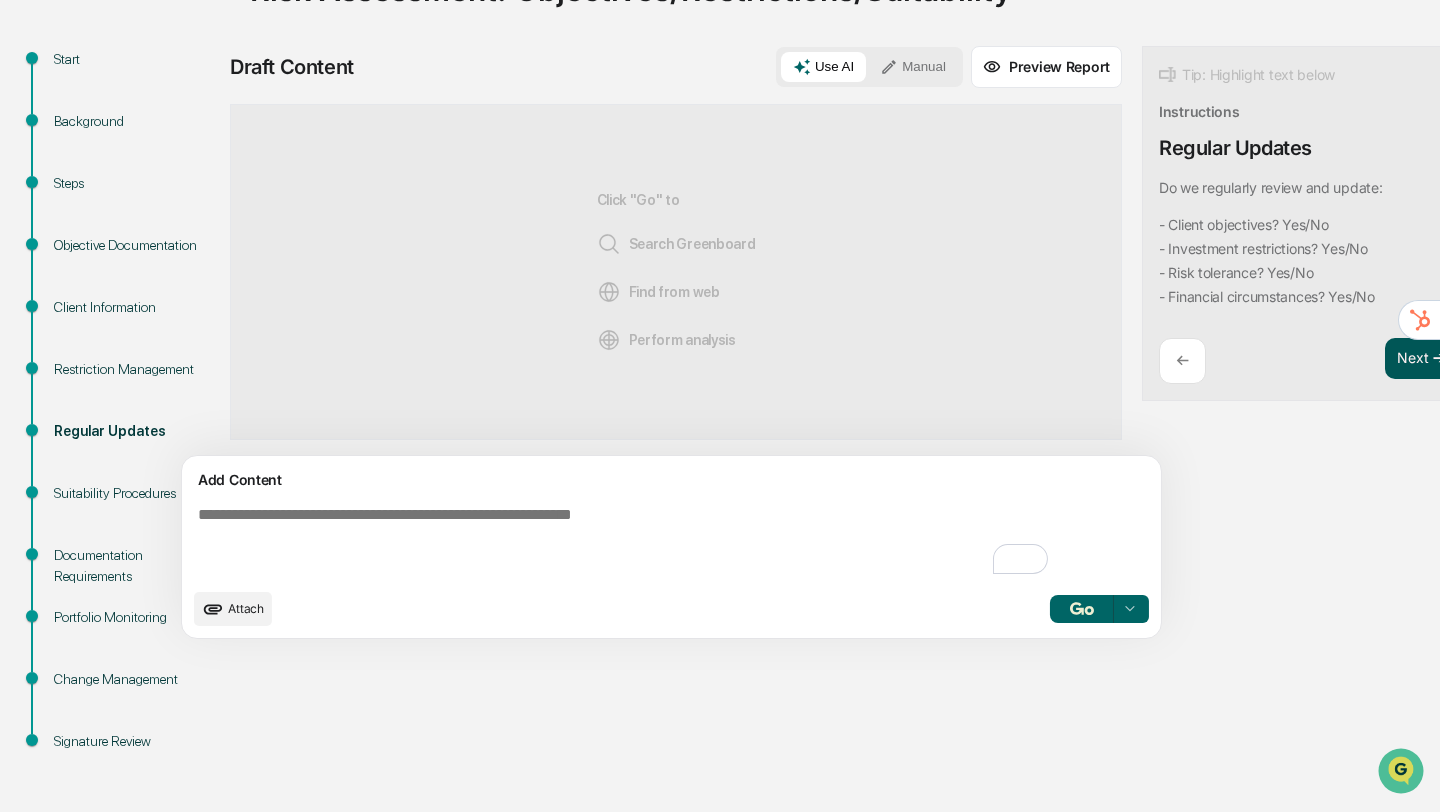 click on "Next ➔" at bounding box center (1422, 359) 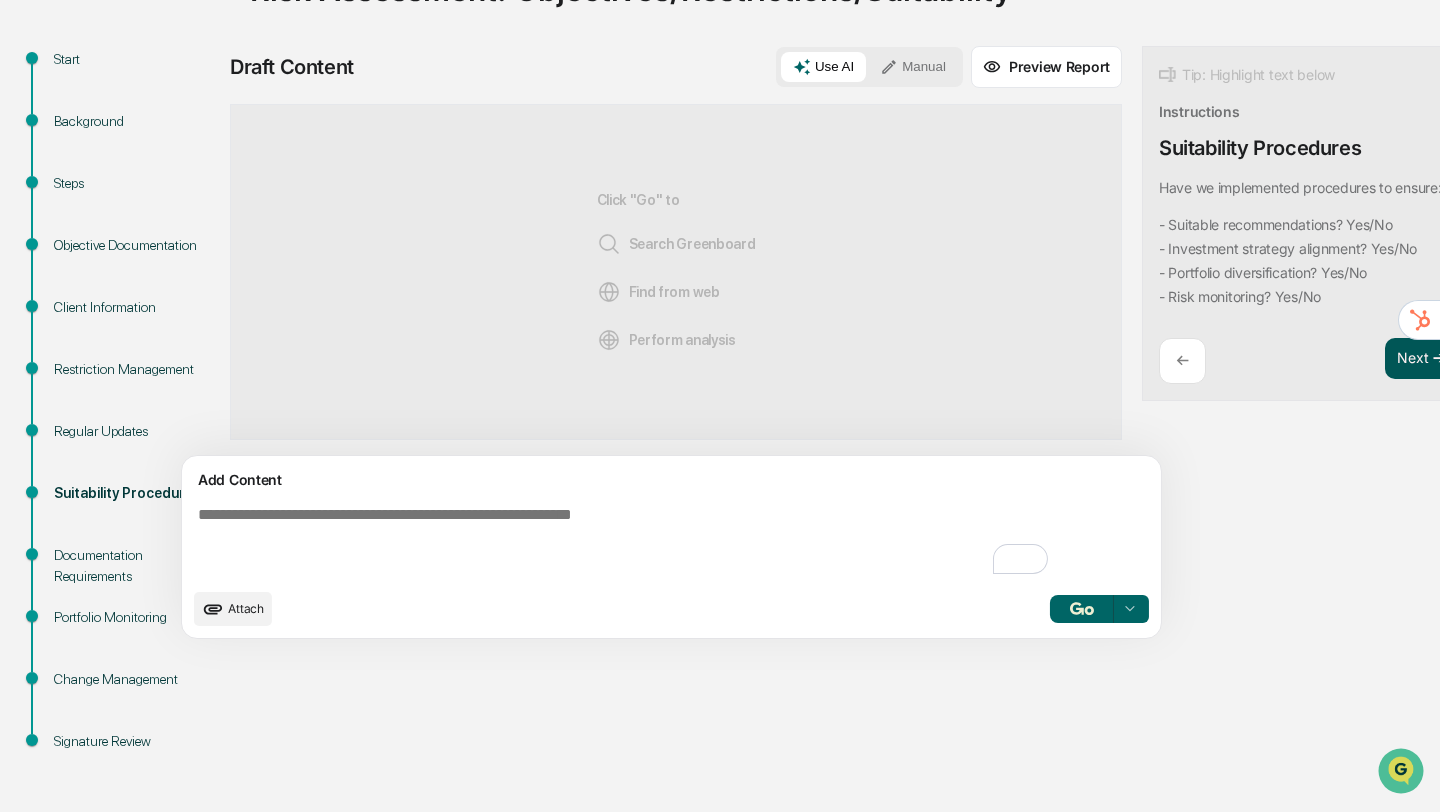 click on "Next ➔" at bounding box center [1422, 359] 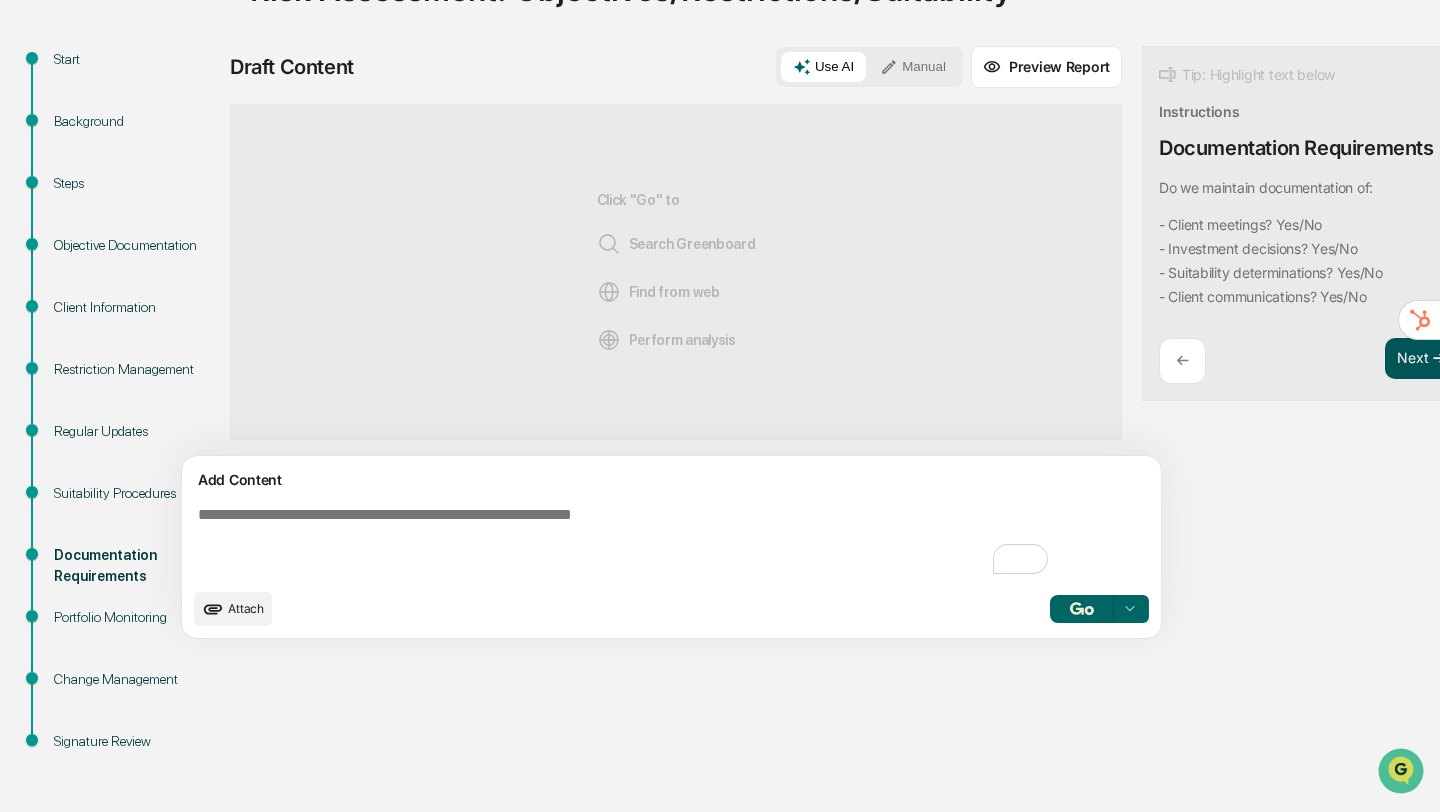 click on "Next ➔" at bounding box center (1422, 359) 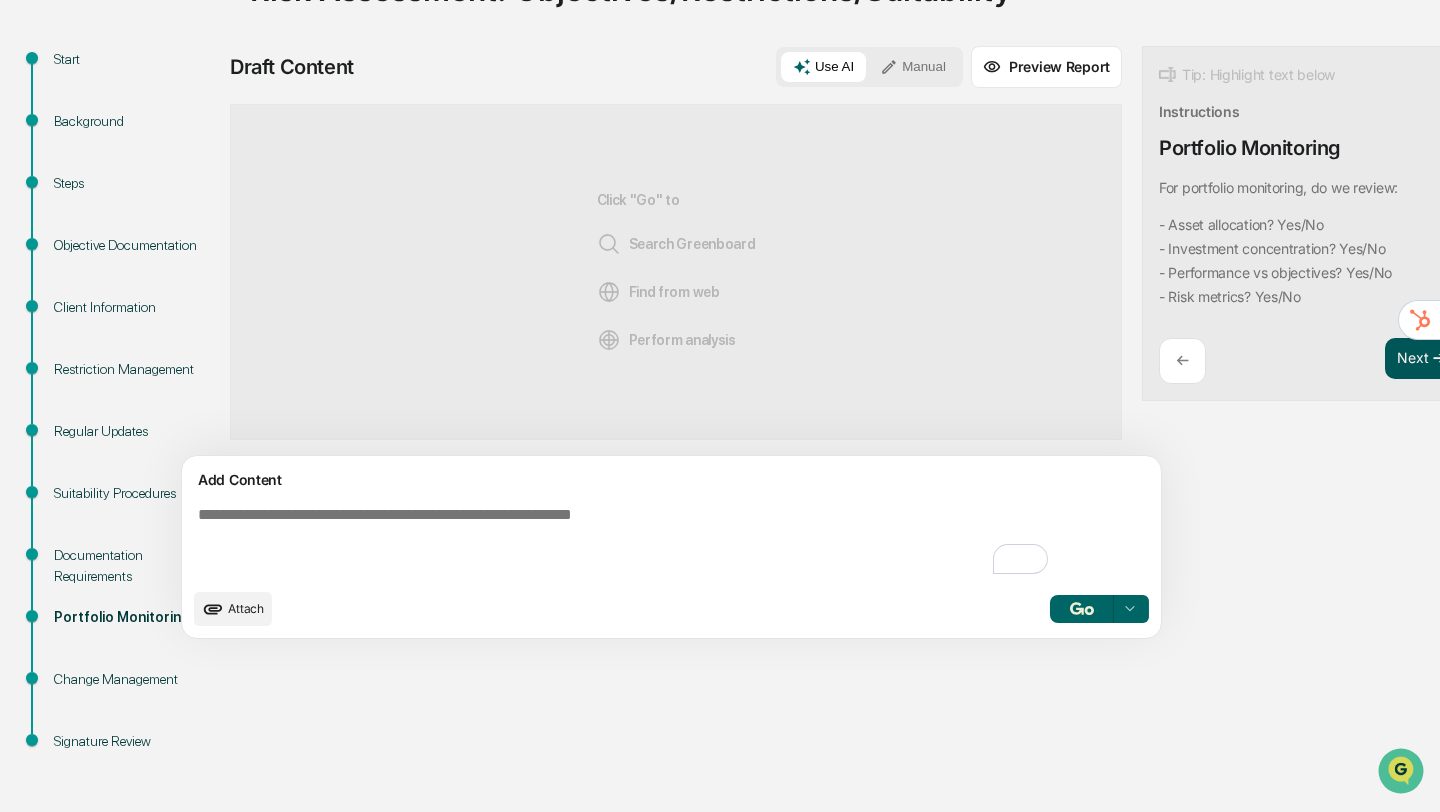 click on "Next ➔" at bounding box center (1422, 359) 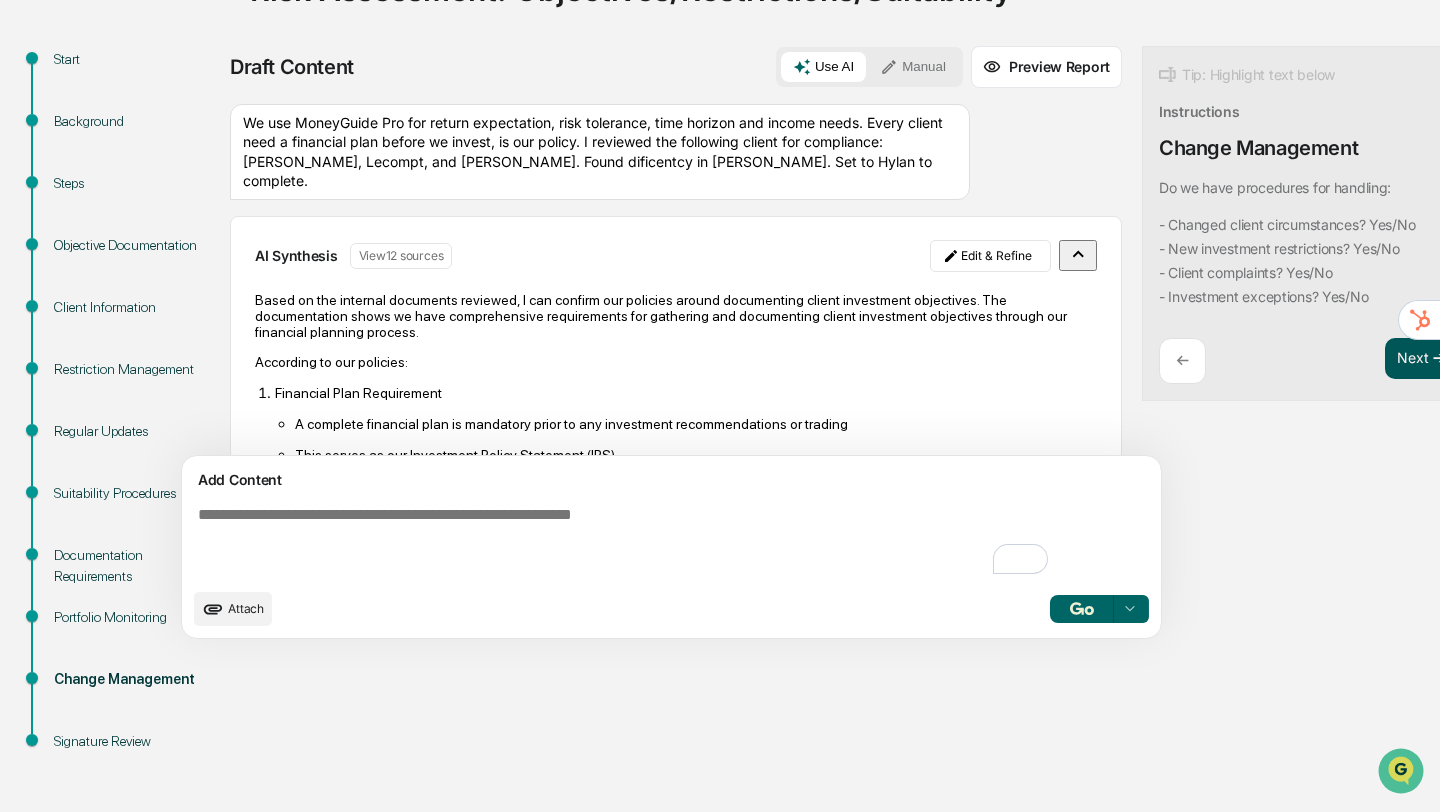 click on "Next ➔" at bounding box center (1422, 359) 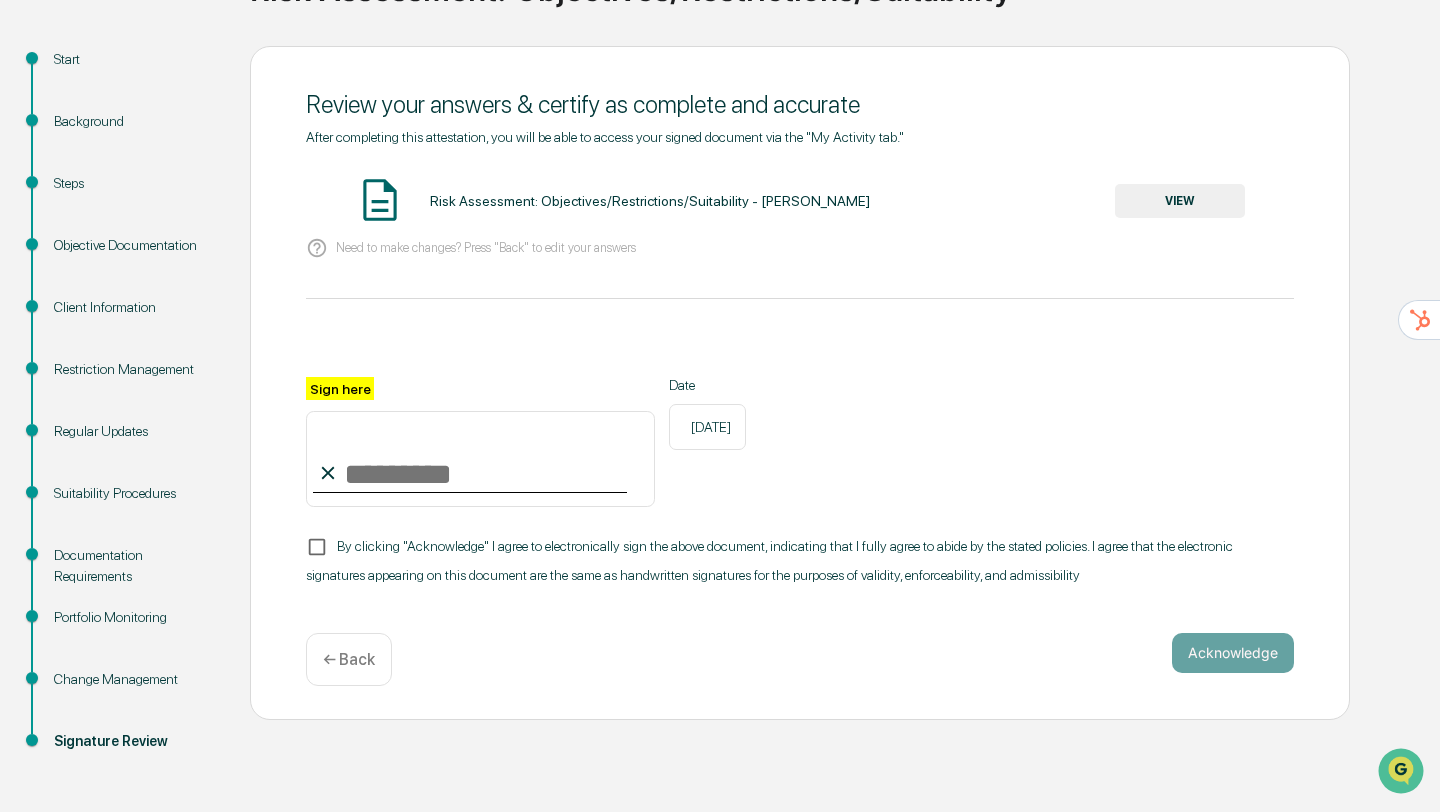 click on "VIEW" at bounding box center [1180, 201] 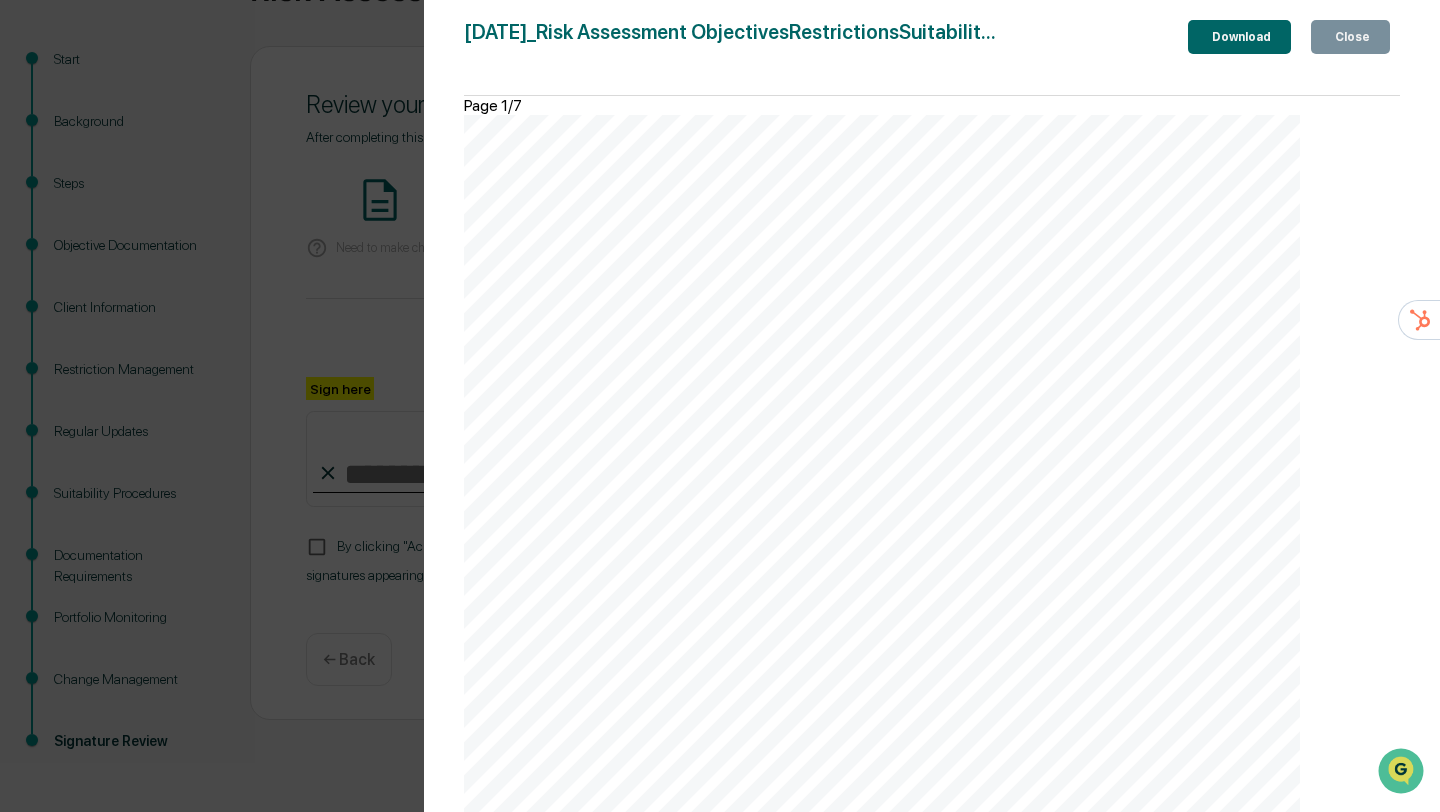 scroll, scrollTop: 7502, scrollLeft: 0, axis: vertical 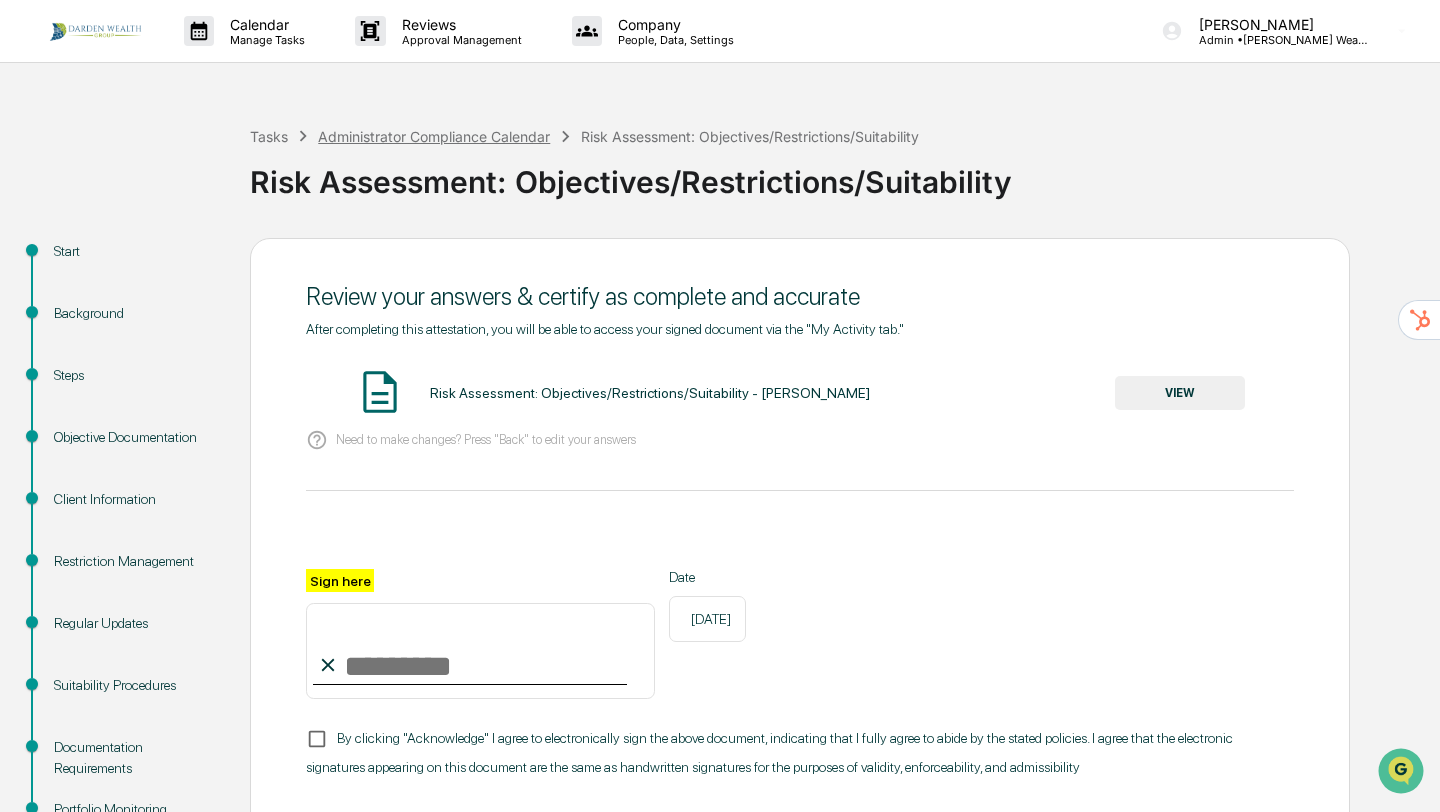 click on "Administrator Compliance Calendar" at bounding box center (434, 136) 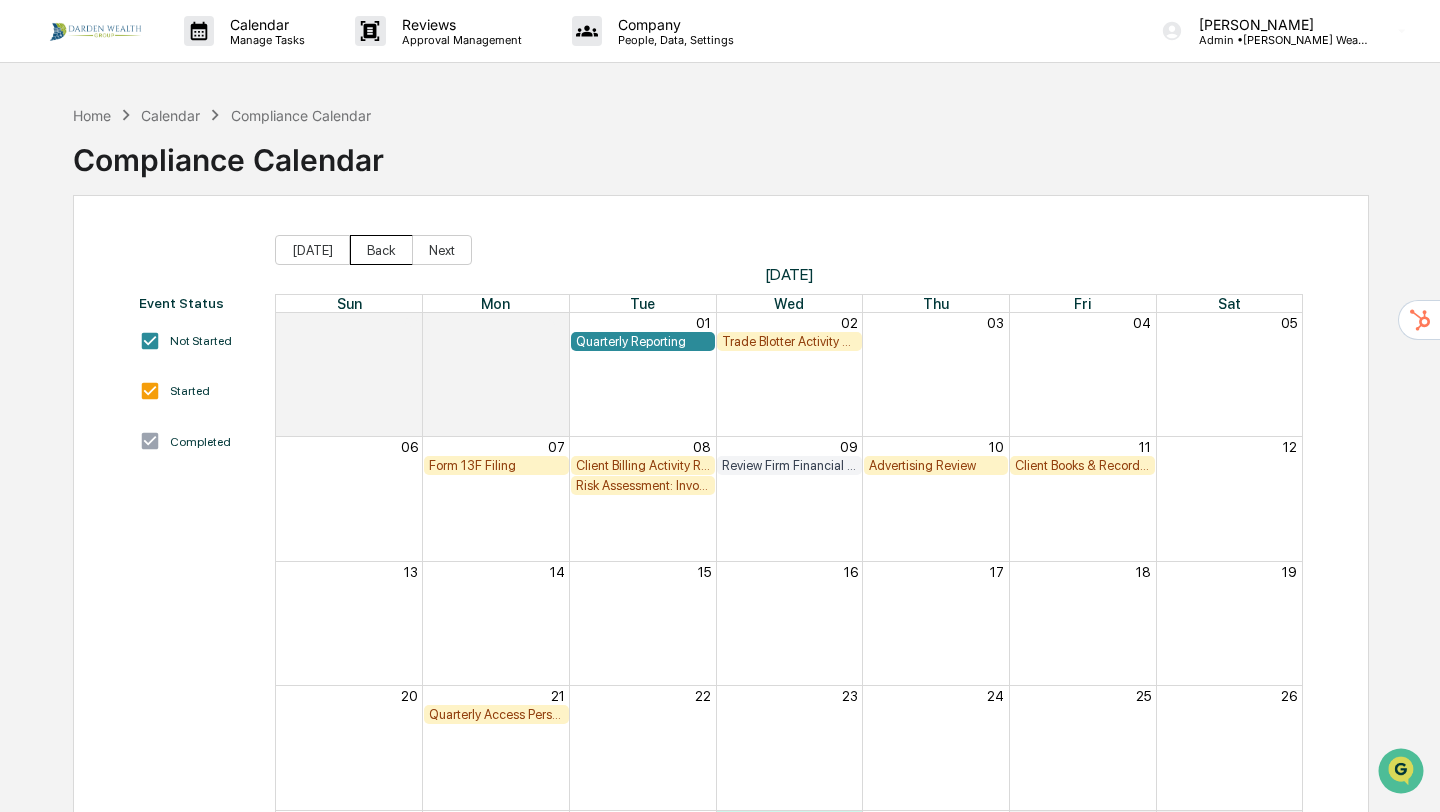 click on "Back" at bounding box center (381, 250) 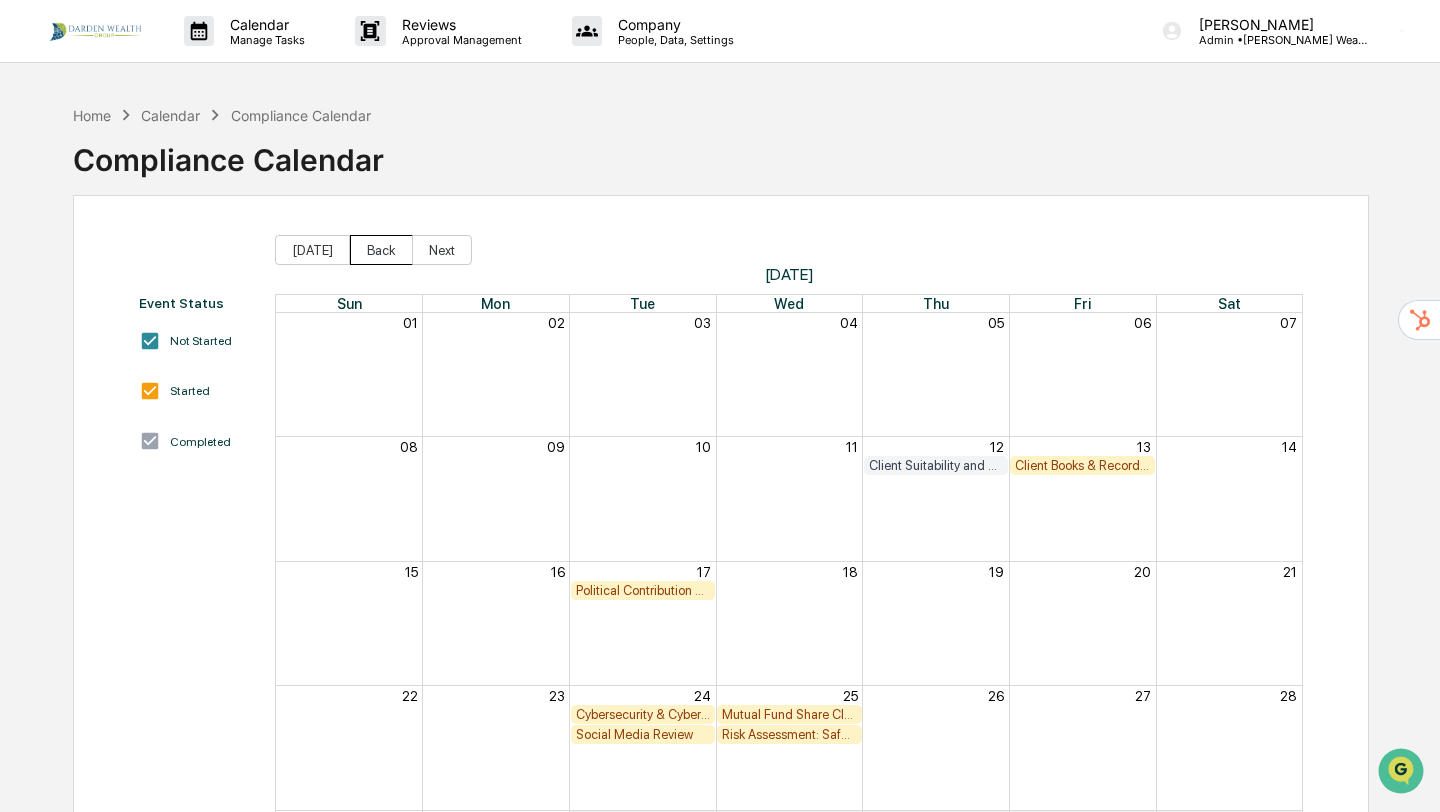 click on "Back" at bounding box center (381, 250) 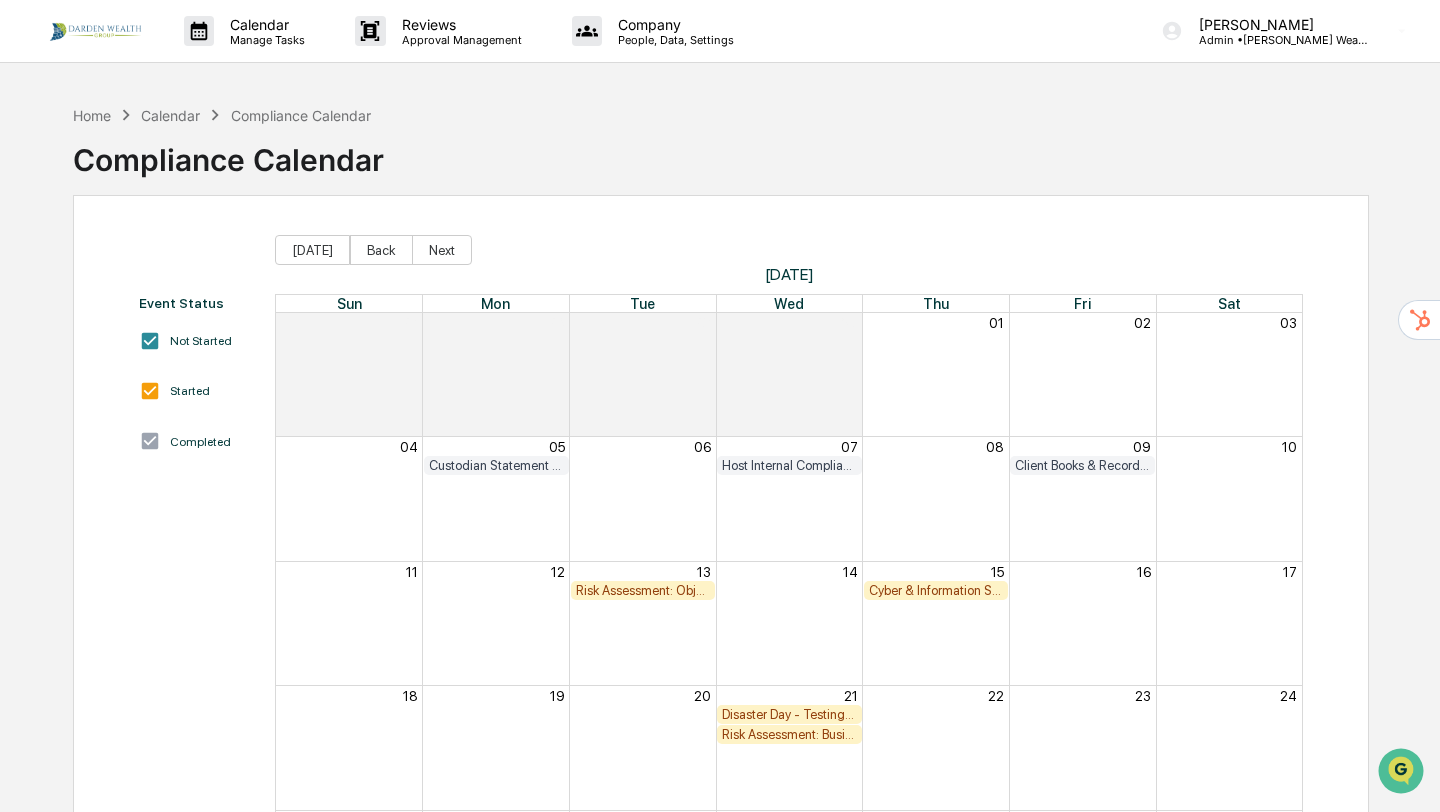 click on "Risk Assessment: Objectives/Restrictions/Suitability" at bounding box center (643, 590) 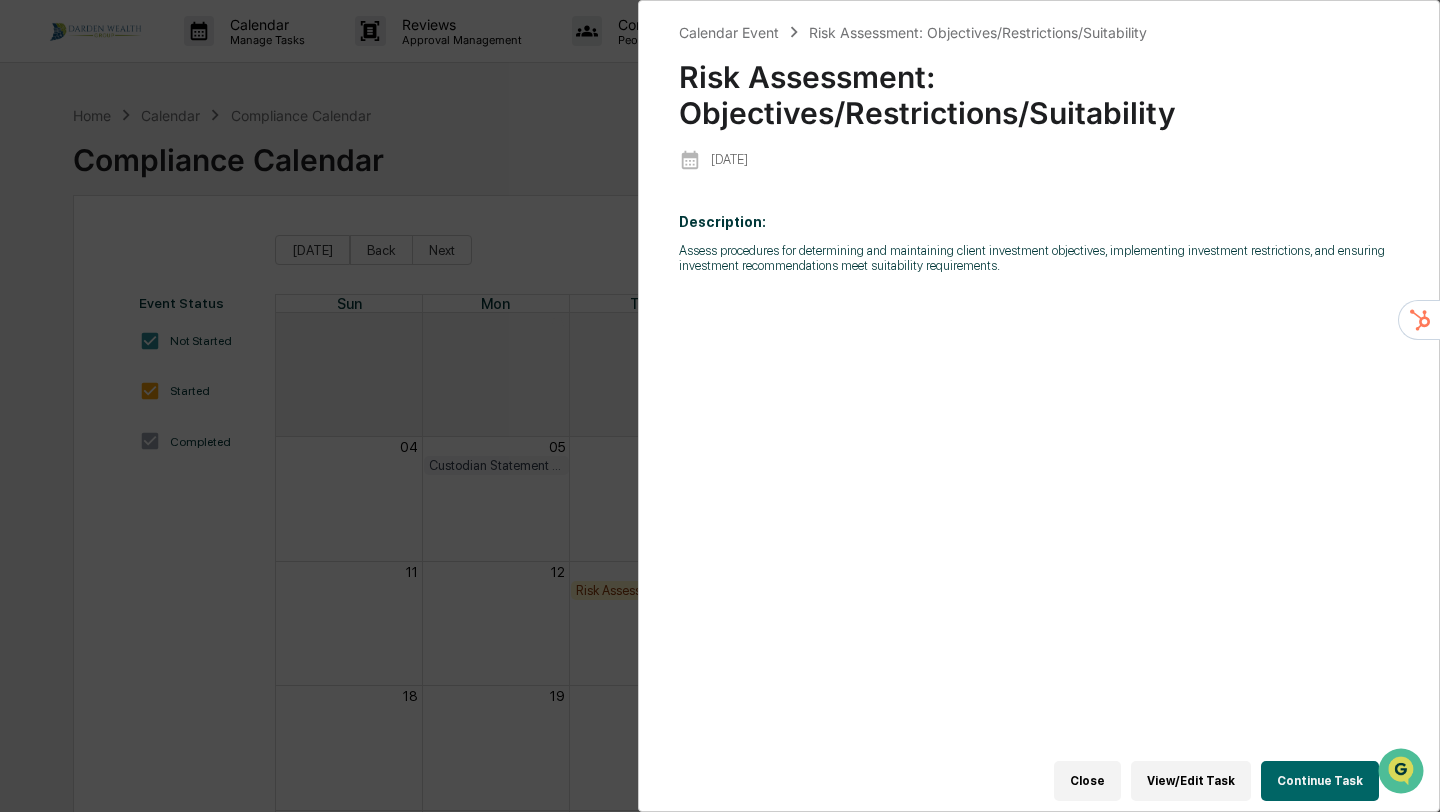 click on "View/Edit Task" at bounding box center [1191, 781] 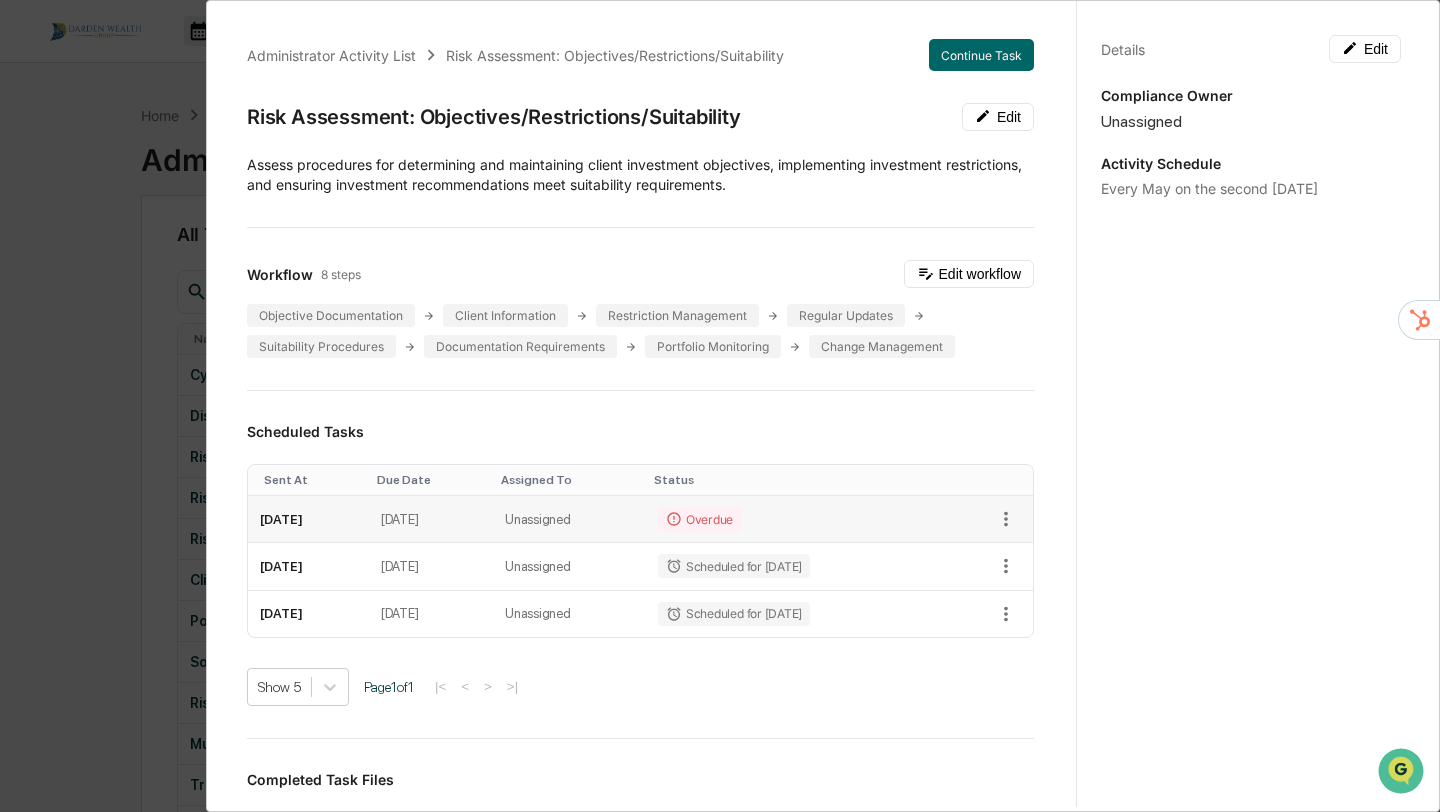 click on "Overdue" at bounding box center (699, 519) 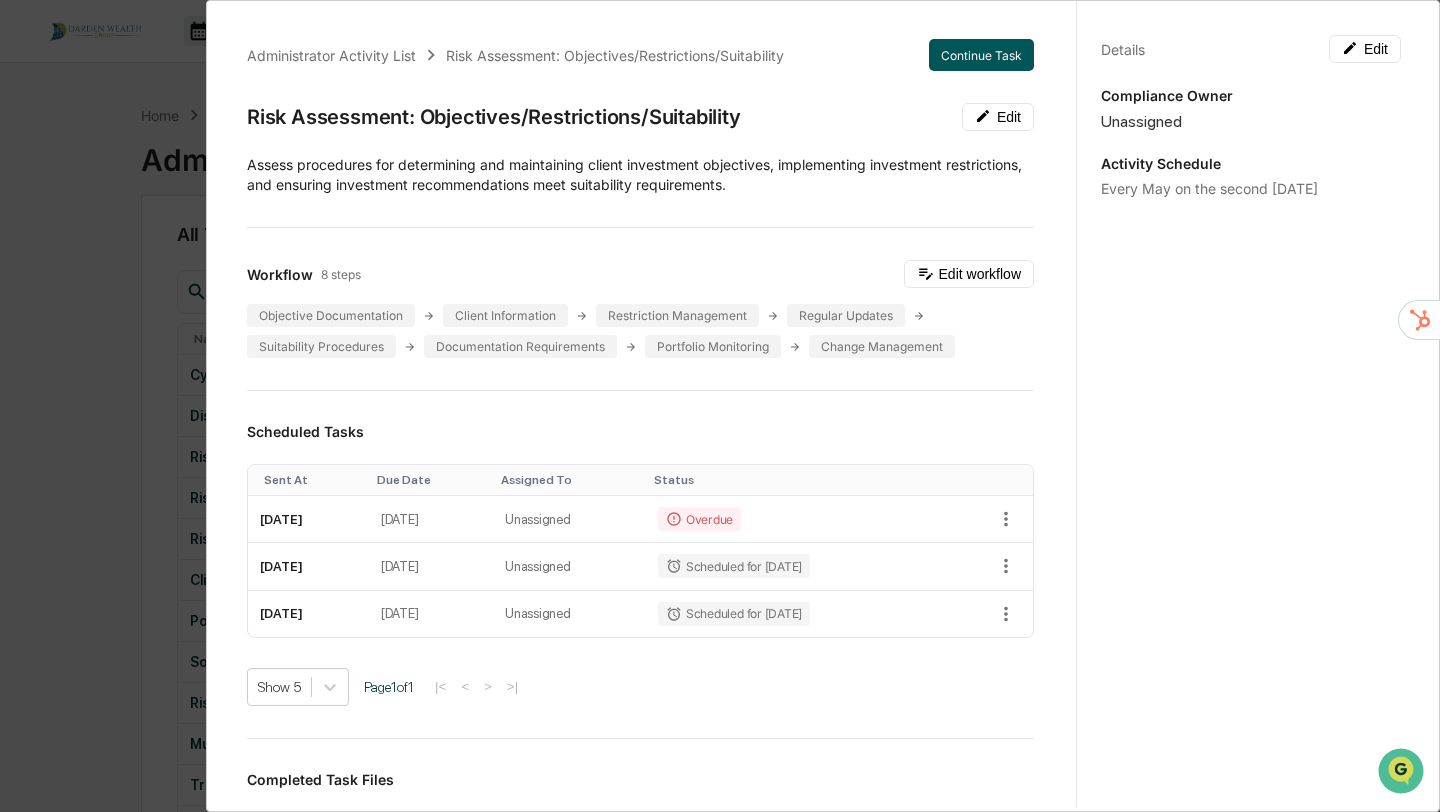 click on "Continue Task" at bounding box center (981, 55) 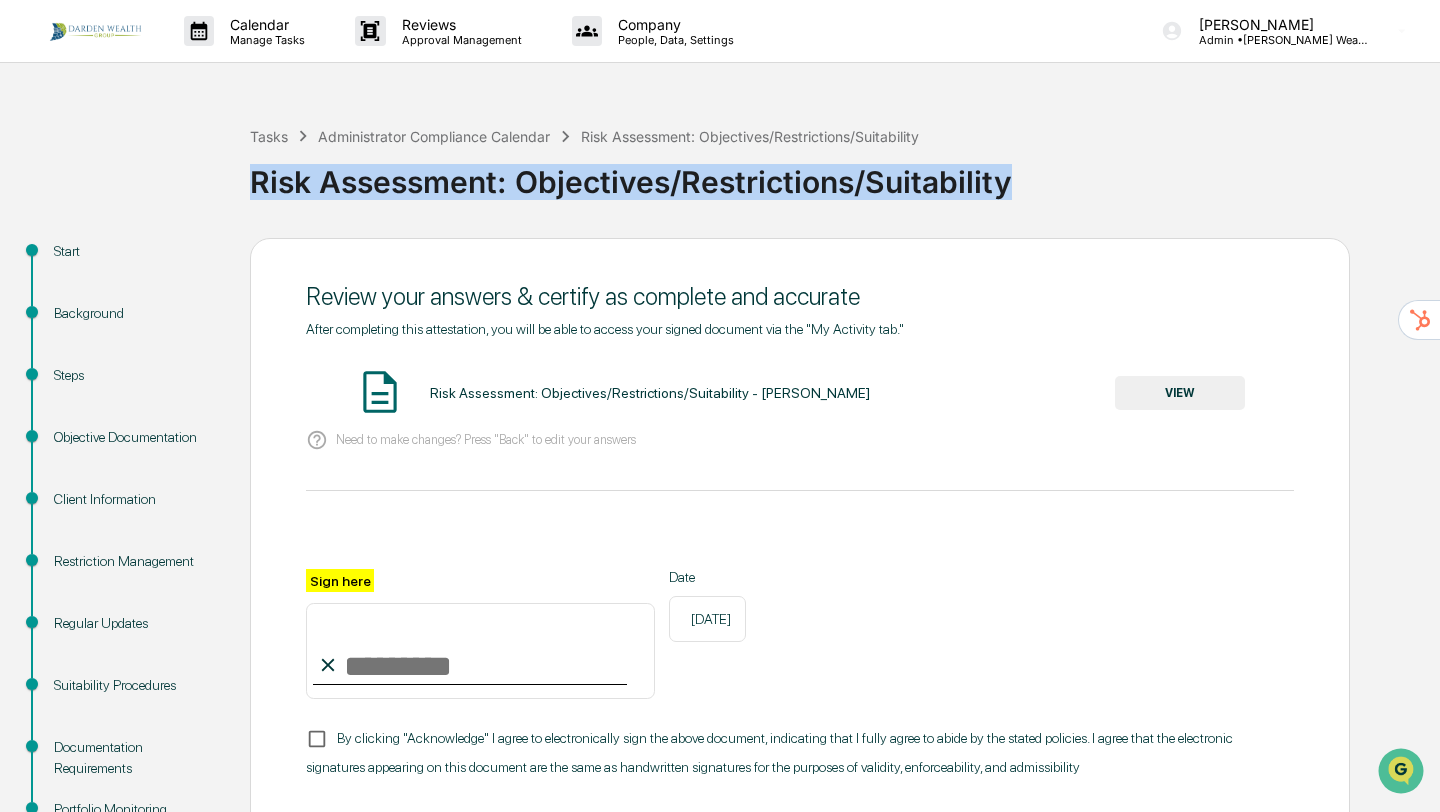 drag, startPoint x: 1008, startPoint y: 182, endPoint x: 243, endPoint y: 179, distance: 765.00586 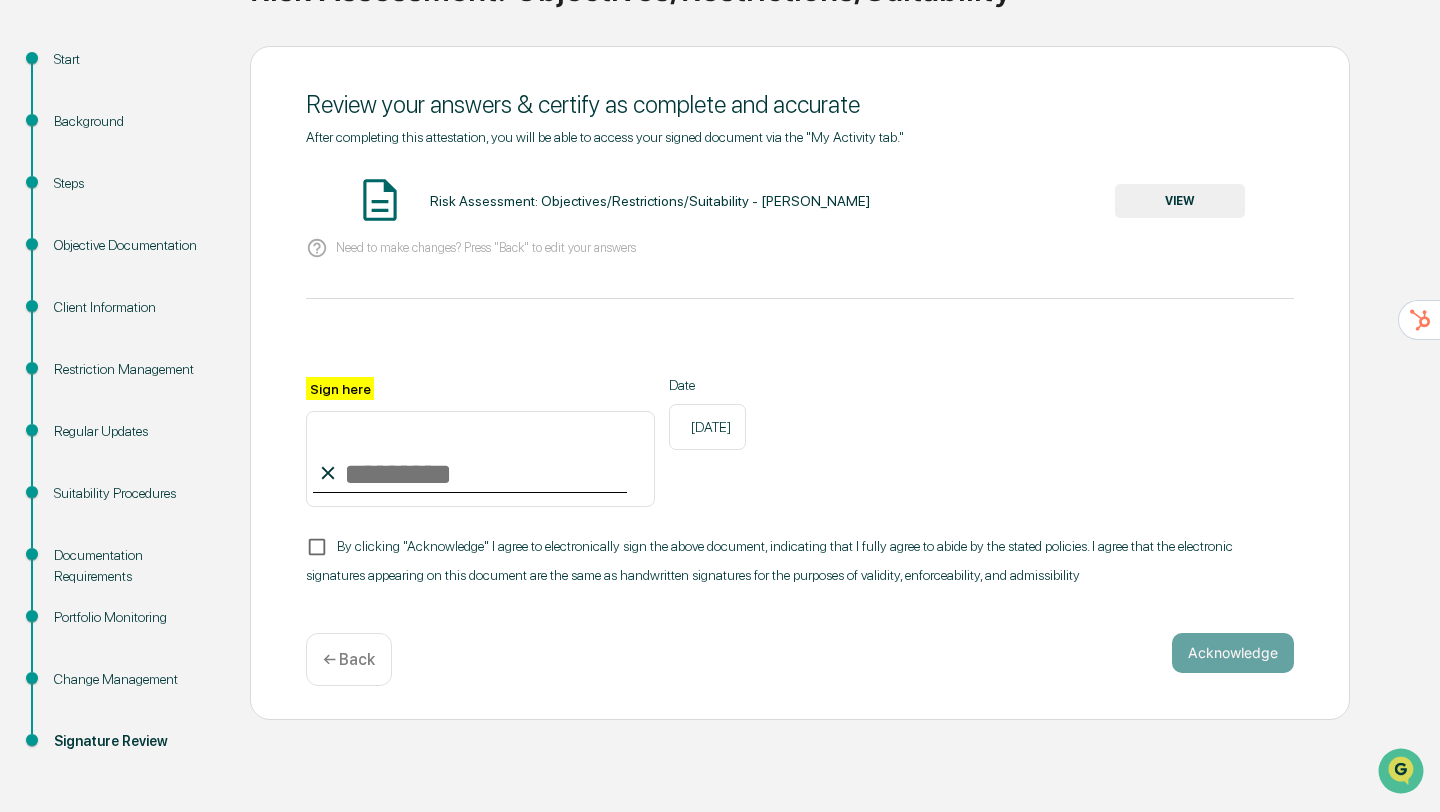 click on "Start" at bounding box center (136, 59) 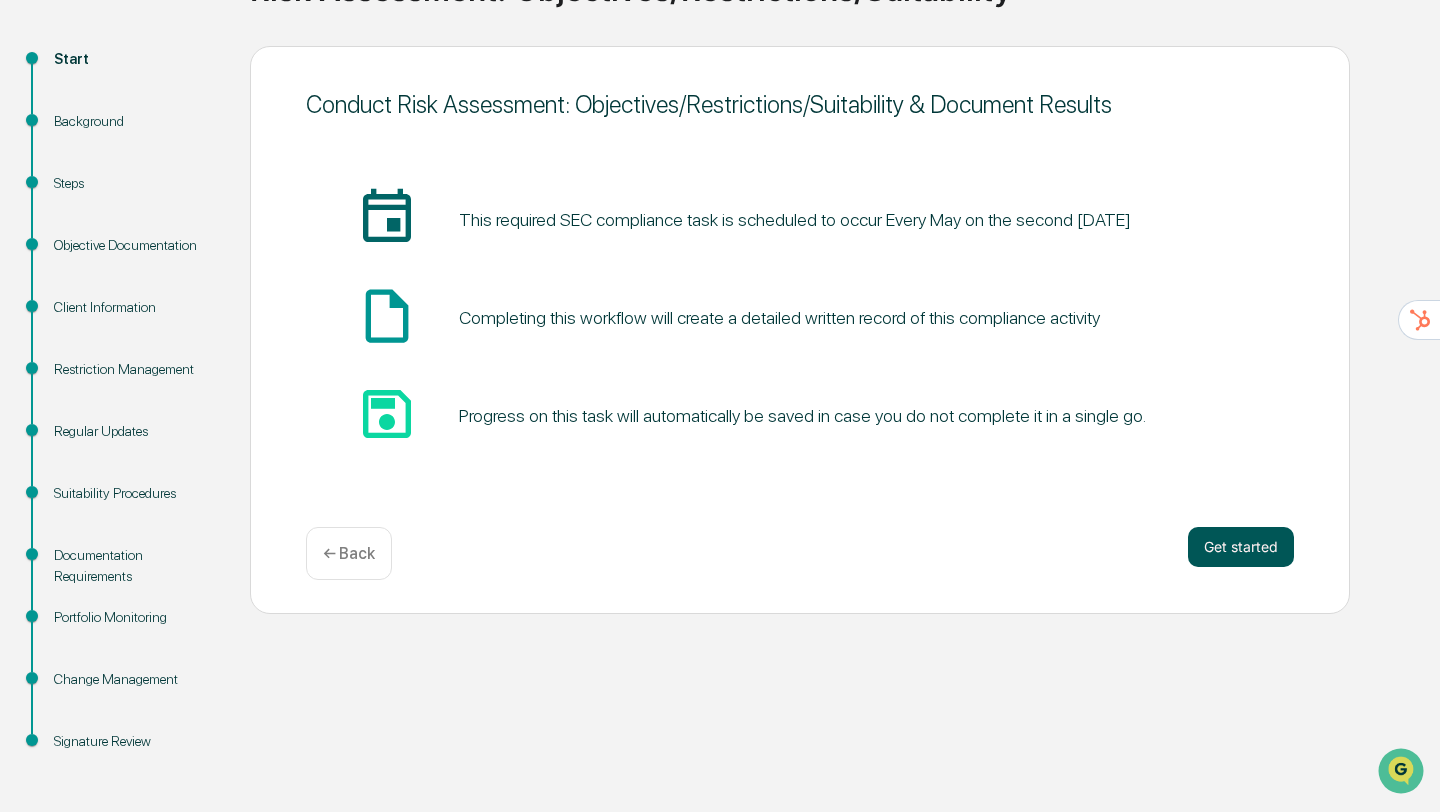 click on "Get started" at bounding box center [1241, 547] 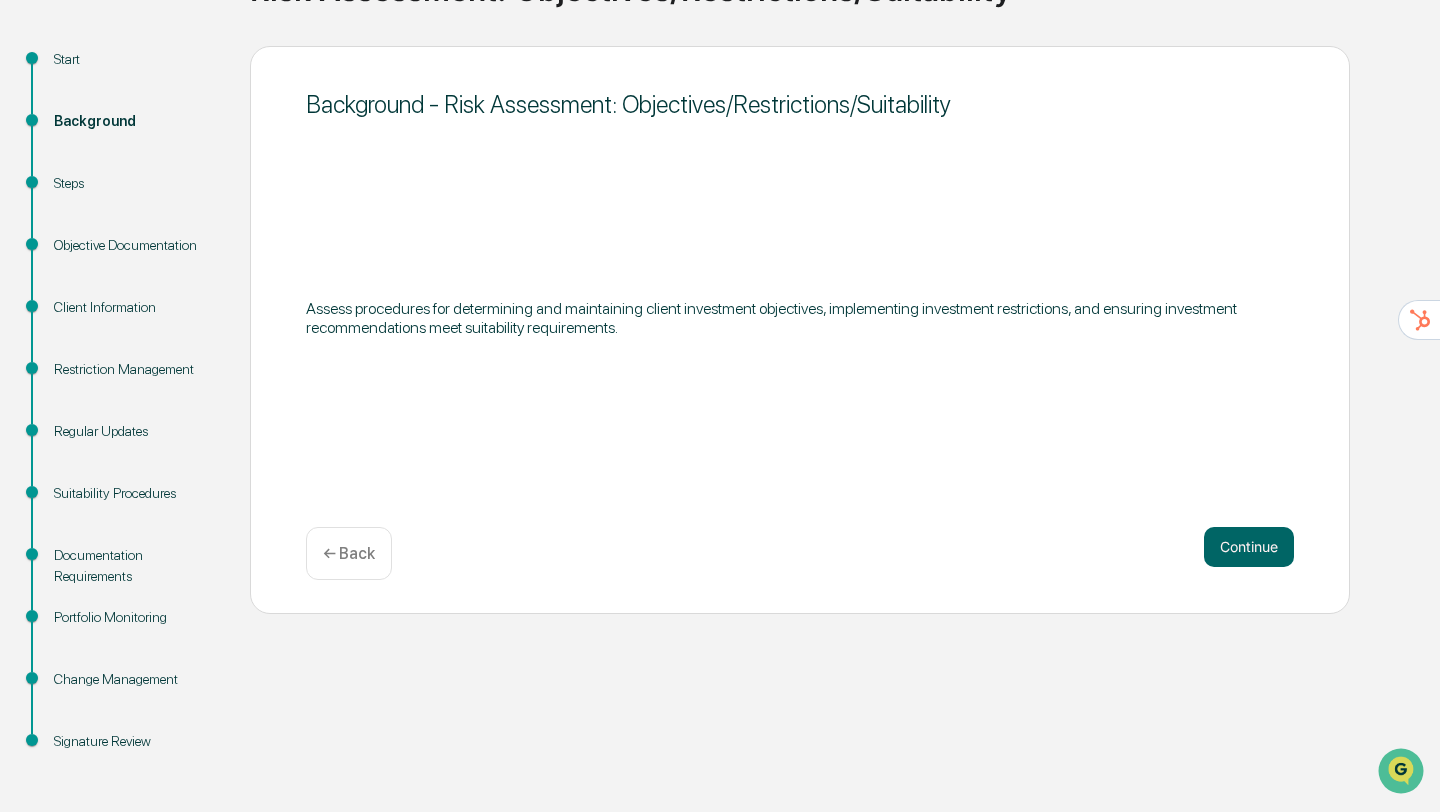 click on "Continue" at bounding box center (1249, 547) 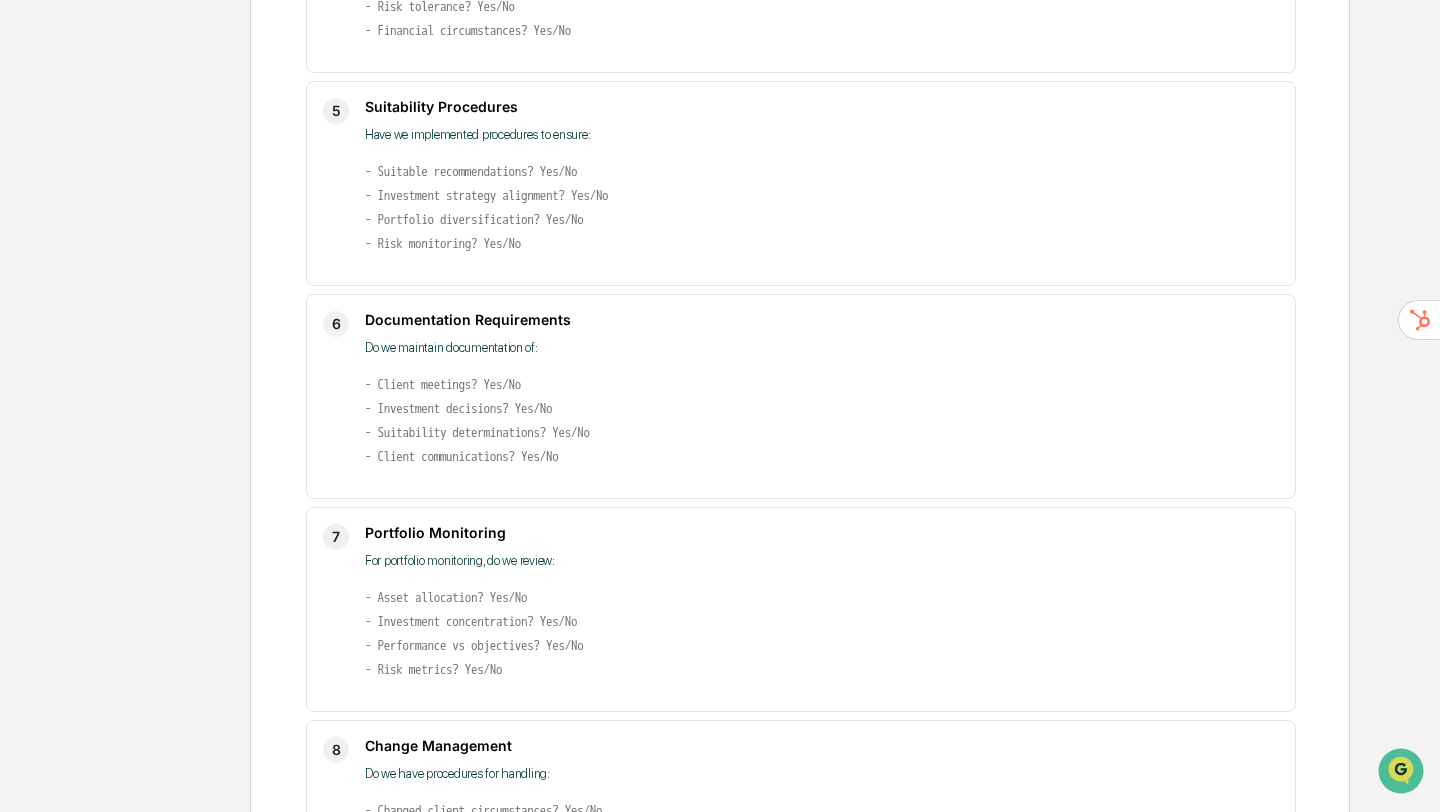 scroll, scrollTop: 1329, scrollLeft: 0, axis: vertical 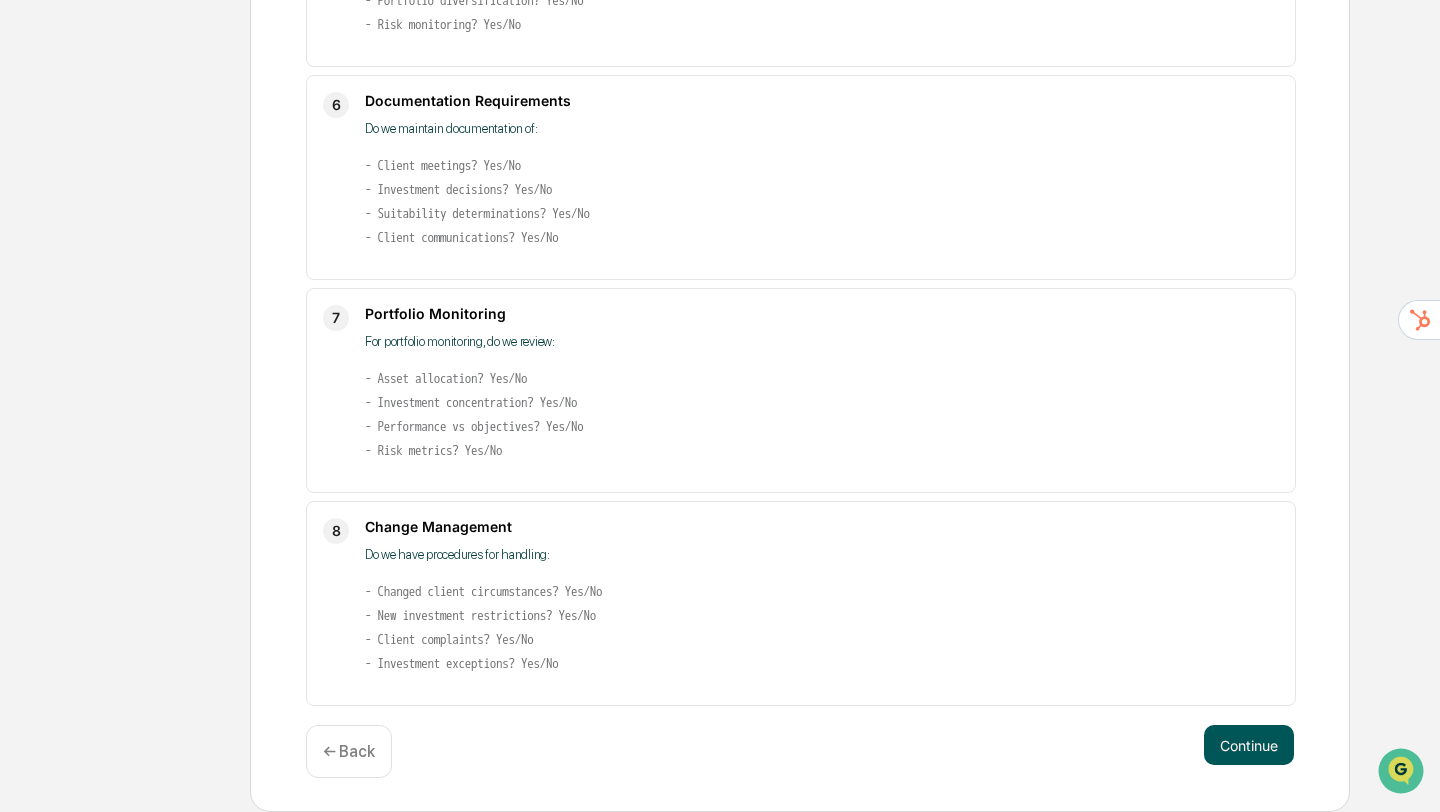 click on "Continue" at bounding box center [1249, 745] 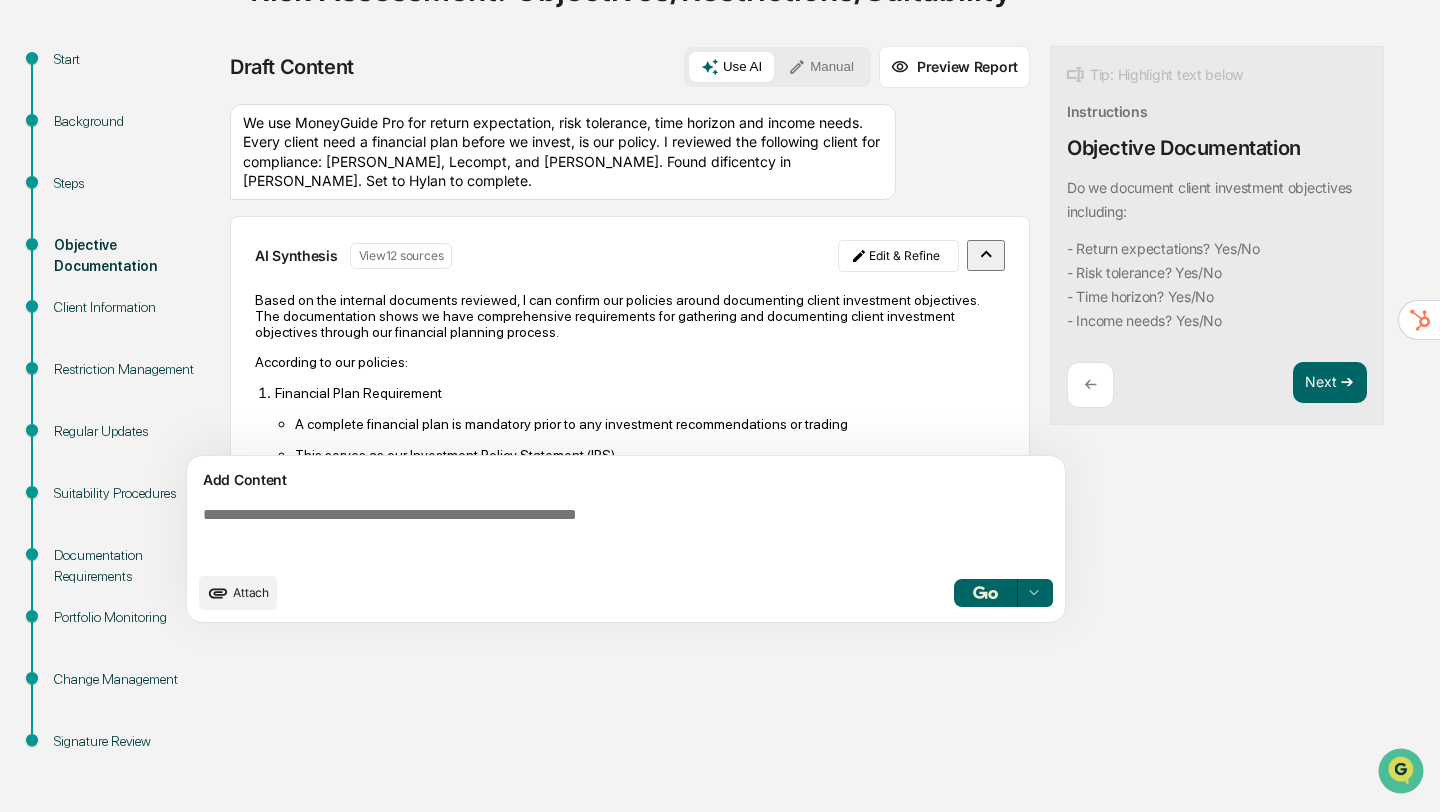 scroll, scrollTop: 192, scrollLeft: 0, axis: vertical 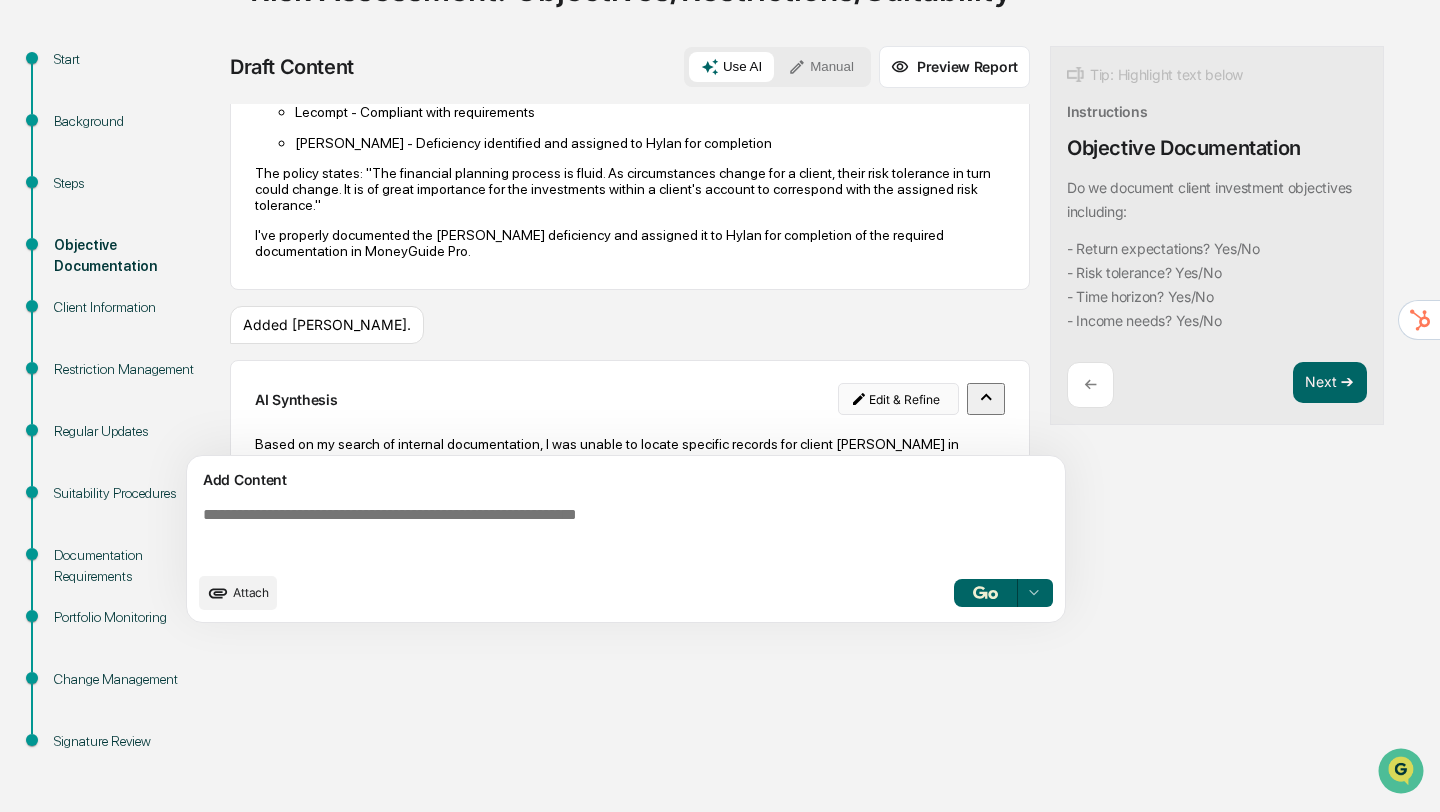 click on "Calendar Manage Tasks Reviews Approval Management Company People, Data, Settings [PERSON_NAME] Admin •  [PERSON_NAME] Wealth Group Tasks Administrator Compliance Calendar Risk Assessment: Objectives/Restrictions/Suitability Risk Assessment: Objectives/Restrictions/Suitability Start Background Steps Objective Documentation Client Information Restriction Management Regular Updates Suitability Procedures Documentation Requirements Portfolio Monitoring Change Management Signature Review Draft Content  Use AI  Manual Preview Report Sources We use MoneyGuide Pro for return expectation, risk tolerance, time horizon and income needs. Every client need a financial plan before we invest, is our policy. I reviewed the following client for compliance: [PERSON_NAME], Lecompt, and [PERSON_NAME].
Found dificentcy in [PERSON_NAME]. Set to Hylan to complete. AI Synthesis View  12 sources Edit & Refine According to our policies: Financial Plan Requirement A complete financial plan is mandatory prior to any investment recommendations or trading" at bounding box center (720, 214) 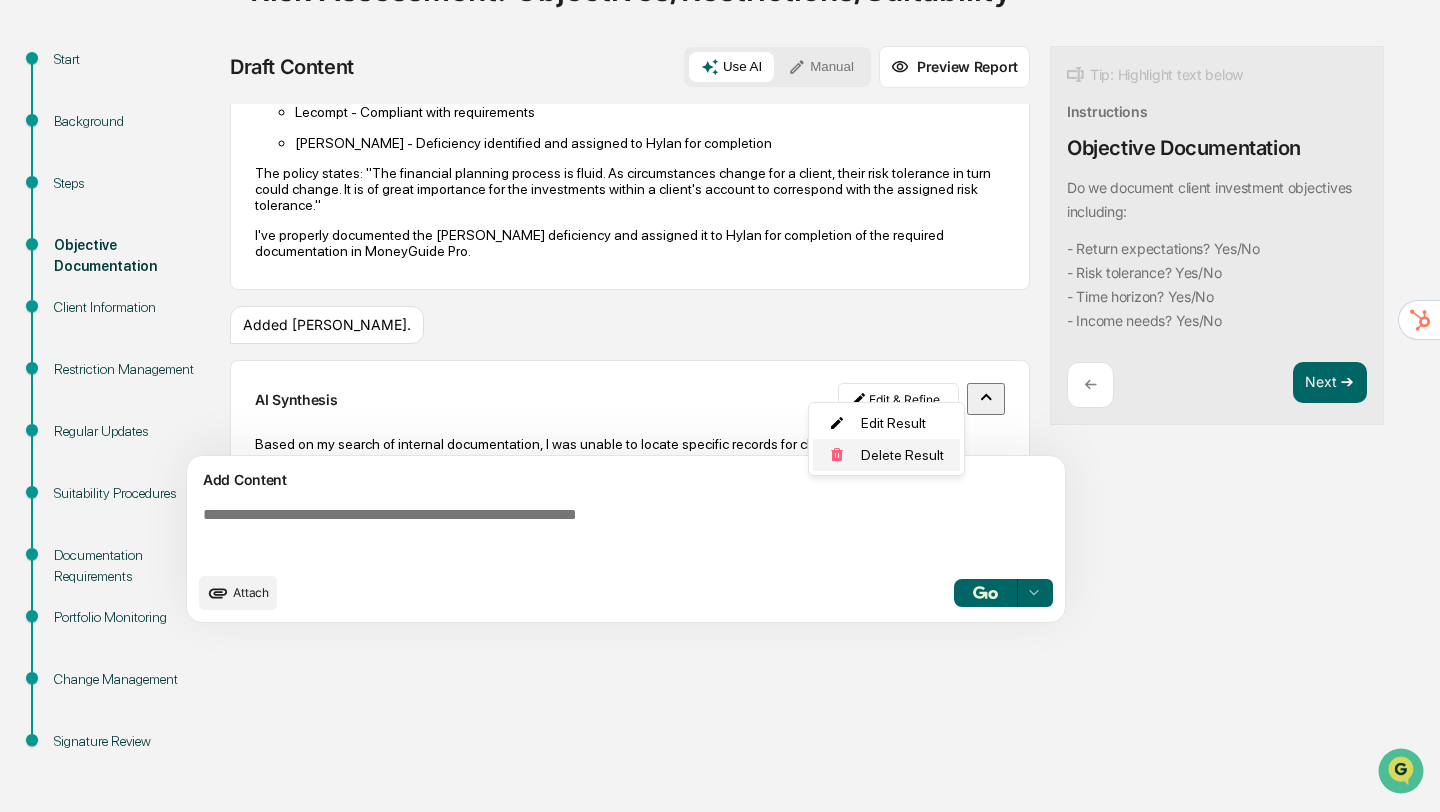 click on "Delete Result" at bounding box center [886, 455] 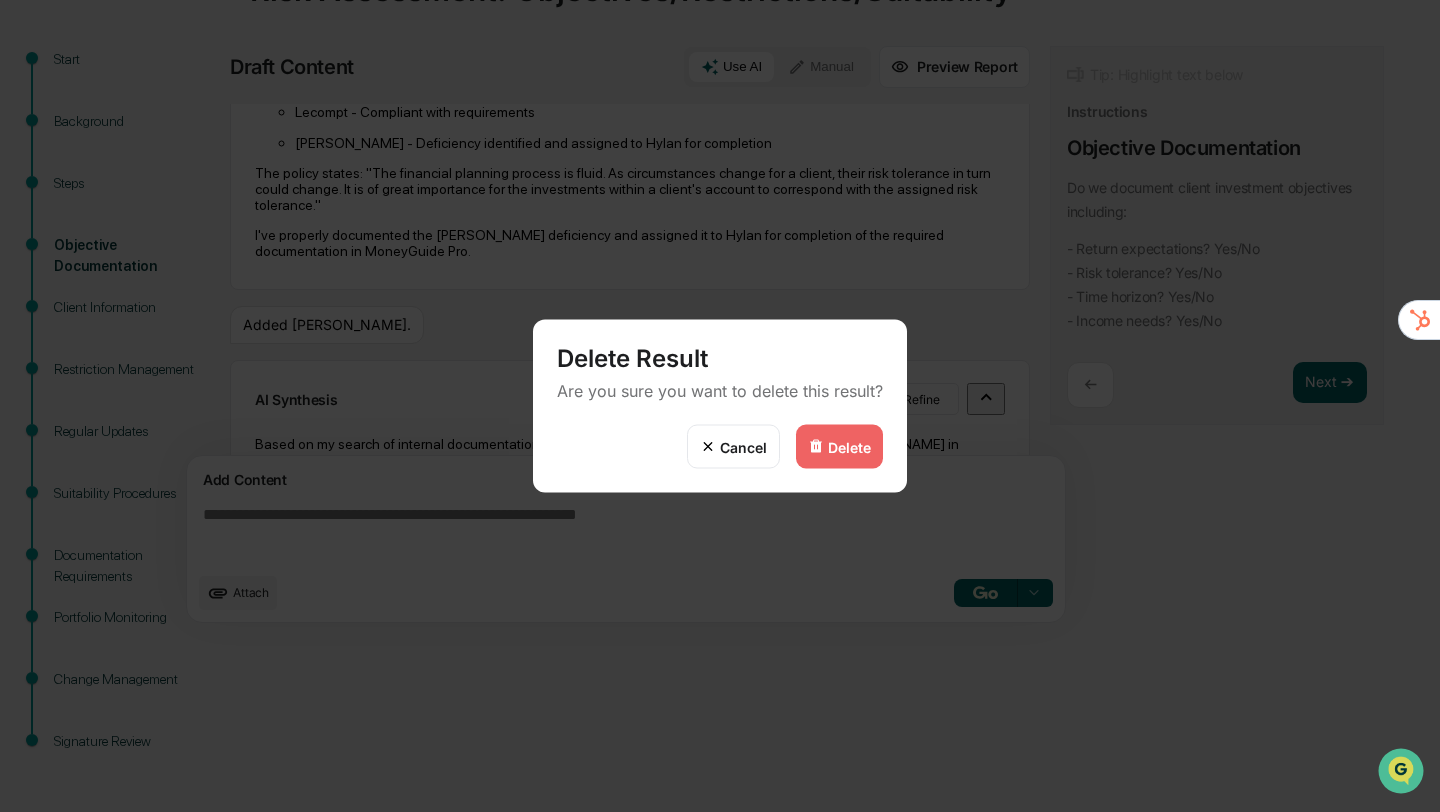 click on "Delete" at bounding box center [849, 446] 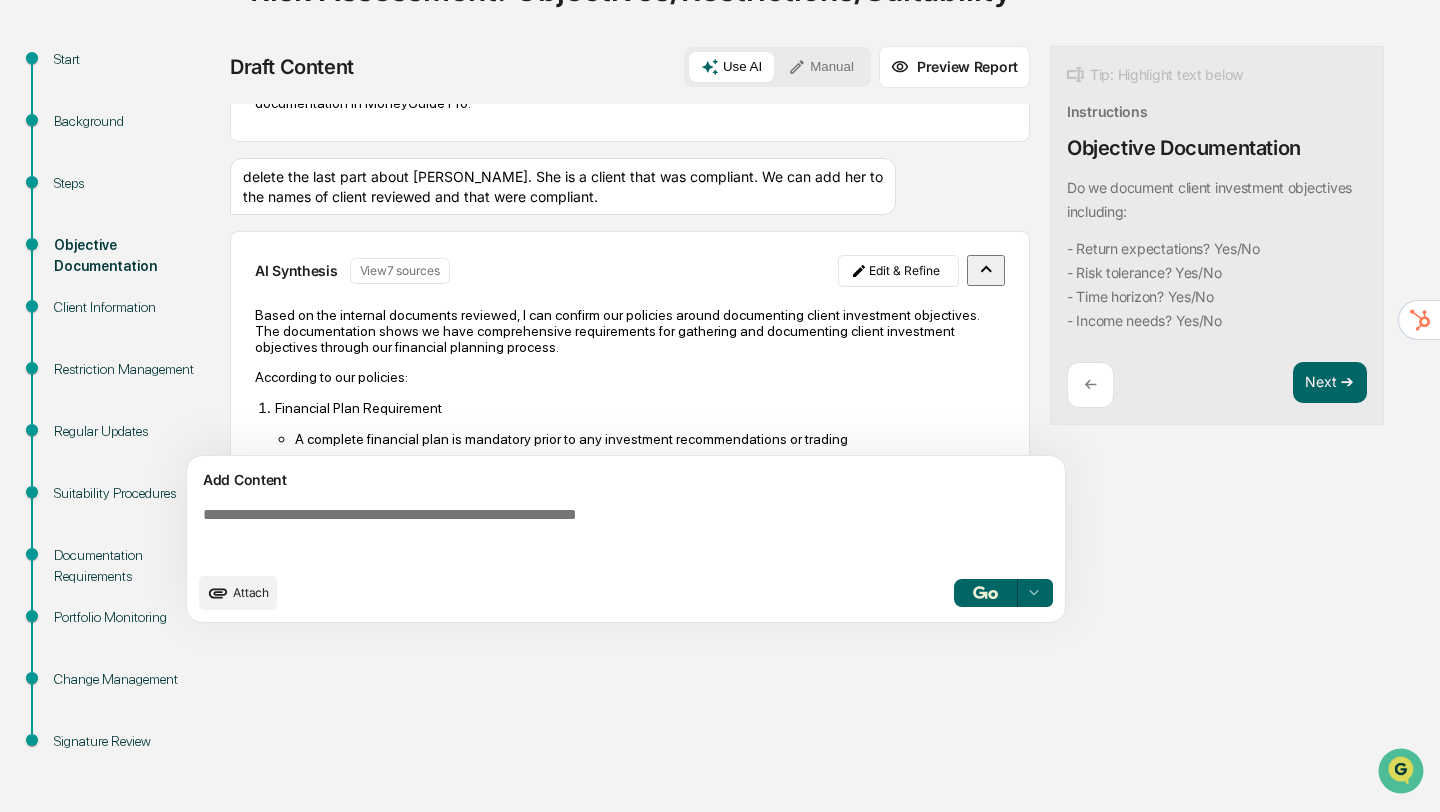 scroll, scrollTop: 1115, scrollLeft: 0, axis: vertical 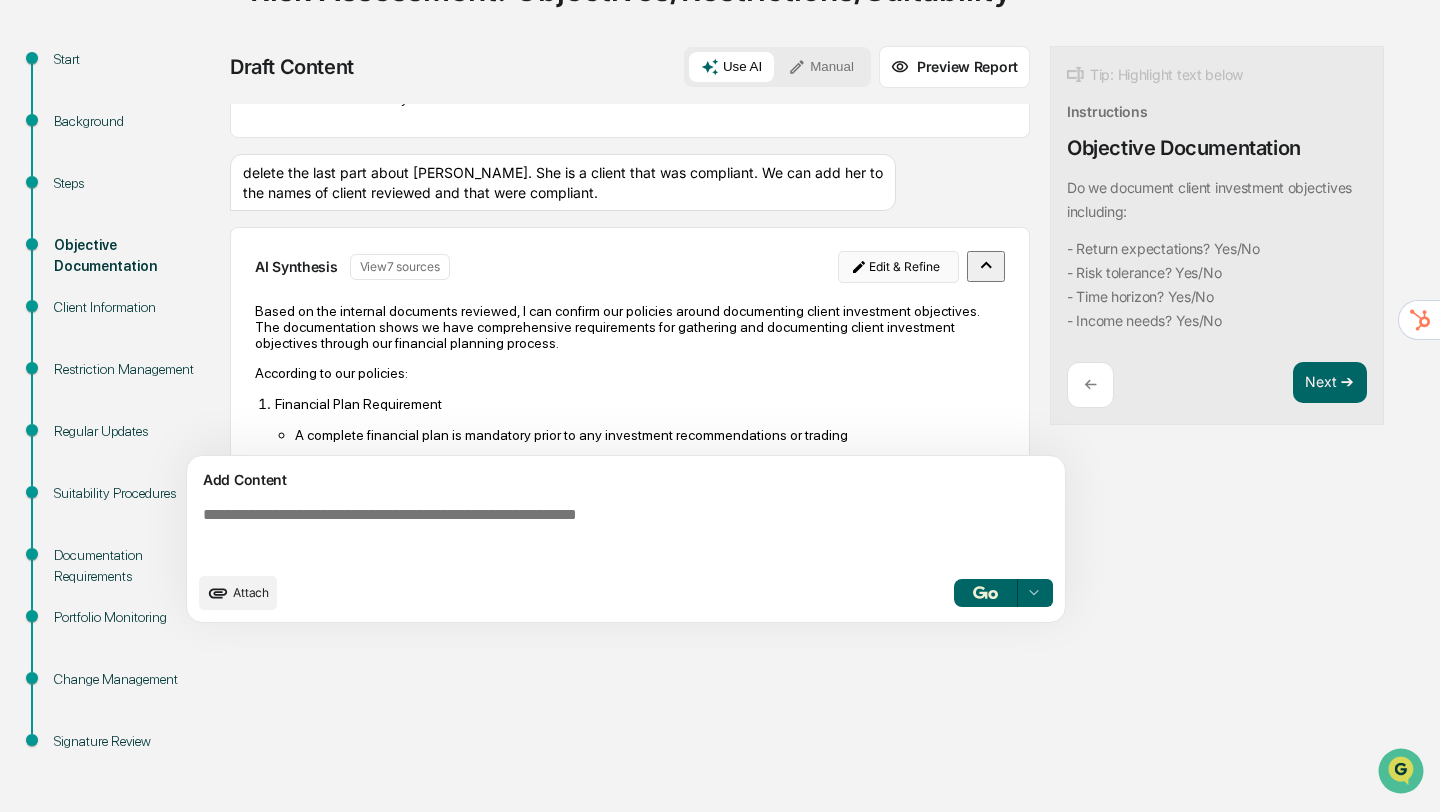 click on "Calendar Manage Tasks Reviews Approval Management Company People, Data, Settings [PERSON_NAME] Admin •  [PERSON_NAME] Wealth Group Tasks Administrator Compliance Calendar Risk Assessment: Objectives/Restrictions/Suitability Risk Assessment: Objectives/Restrictions/Suitability Start Background Steps Objective Documentation Client Information Restriction Management Regular Updates Suitability Procedures Documentation Requirements Portfolio Monitoring Change Management Signature Review Draft Content  Use AI  Manual Preview Report Sources We use MoneyGuide Pro for return expectation, risk tolerance, time horizon and income needs. Every client need a financial plan before we invest, is our policy. I reviewed the following client for compliance: [PERSON_NAME], Lecompt, and [PERSON_NAME].
Found dificentcy in [PERSON_NAME]. Set to Hylan to complete. AI Synthesis View  12 sources Edit & Refine According to our policies: Financial Plan Requirement A complete financial plan is mandatory prior to any investment recommendations or trading" at bounding box center (720, 214) 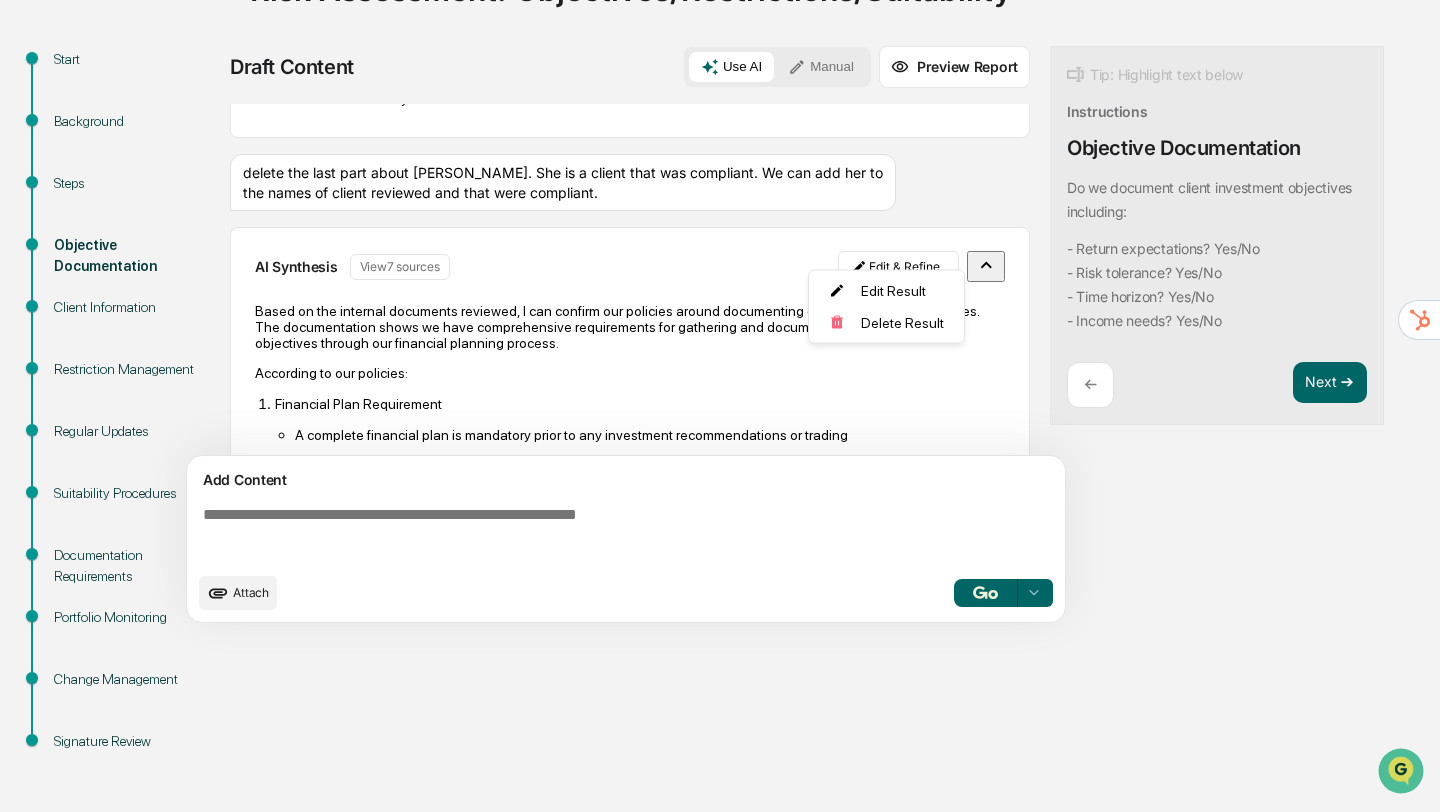 click on "Calendar Manage Tasks Reviews Approval Management Company People, Data, Settings [PERSON_NAME] Admin •  [PERSON_NAME] Wealth Group Tasks Administrator Compliance Calendar Risk Assessment: Objectives/Restrictions/Suitability Risk Assessment: Objectives/Restrictions/Suitability Start Background Steps Objective Documentation Client Information Restriction Management Regular Updates Suitability Procedures Documentation Requirements Portfolio Monitoring Change Management Signature Review Draft Content  Use AI  Manual Preview Report Sources We use MoneyGuide Pro for return expectation, risk tolerance, time horizon and income needs. Every client need a financial plan before we invest, is our policy. I reviewed the following client for compliance: [PERSON_NAME], Lecompt, and [PERSON_NAME].
Found dificentcy in [PERSON_NAME]. Set to Hylan to complete. AI Synthesis View  12 sources Edit & Refine According to our policies: Financial Plan Requirement A complete financial plan is mandatory prior to any investment recommendations or trading" at bounding box center [720, 214] 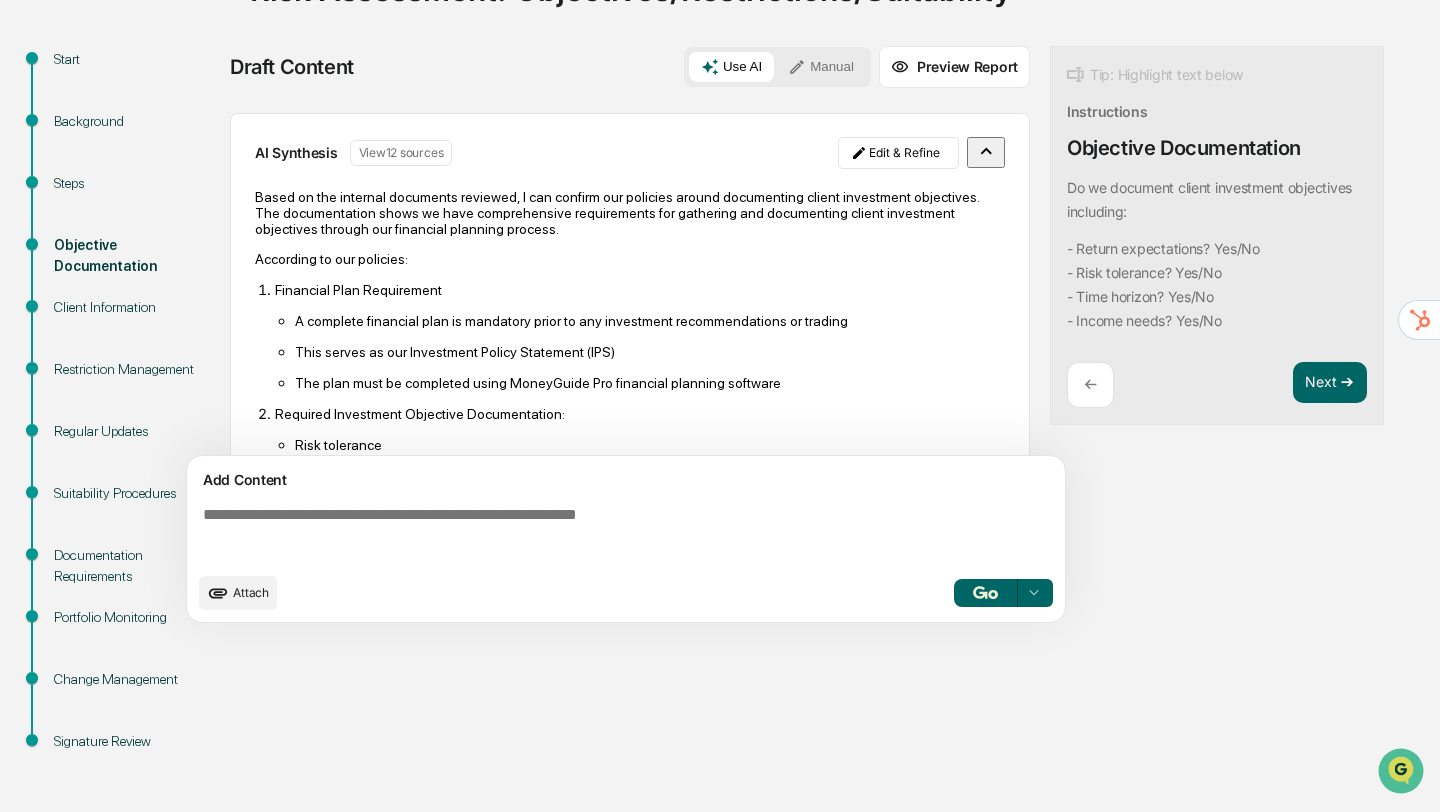 scroll, scrollTop: 0, scrollLeft: 0, axis: both 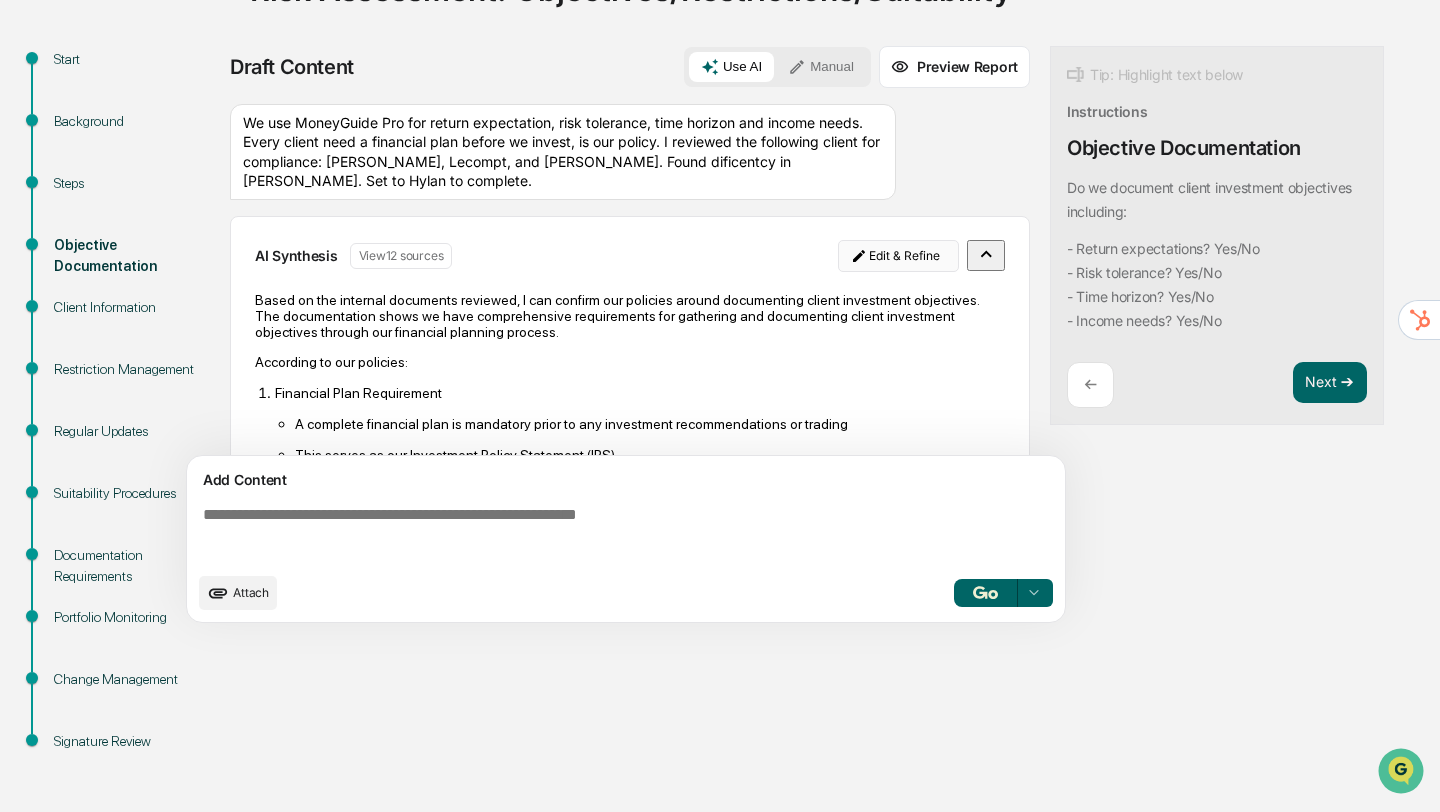 click on "Calendar Manage Tasks Reviews Approval Management Company People, Data, Settings [PERSON_NAME] Admin •  [PERSON_NAME] Wealth Group Tasks Administrator Compliance Calendar Risk Assessment: Objectives/Restrictions/Suitability Risk Assessment: Objectives/Restrictions/Suitability Start Background Steps Objective Documentation Client Information Restriction Management Regular Updates Suitability Procedures Documentation Requirements Portfolio Monitoring Change Management Signature Review Draft Content  Use AI  Manual Preview Report Sources We use MoneyGuide Pro for return expectation, risk tolerance, time horizon and income needs. Every client need a financial plan before we invest, is our policy. I reviewed the following client for compliance: [PERSON_NAME], Lecompt, and [PERSON_NAME].
Found dificentcy in [PERSON_NAME]. Set to Hylan to complete. AI Synthesis View  12 sources Edit & Refine According to our policies: Financial Plan Requirement A complete financial plan is mandatory prior to any investment recommendations or trading" at bounding box center [720, 214] 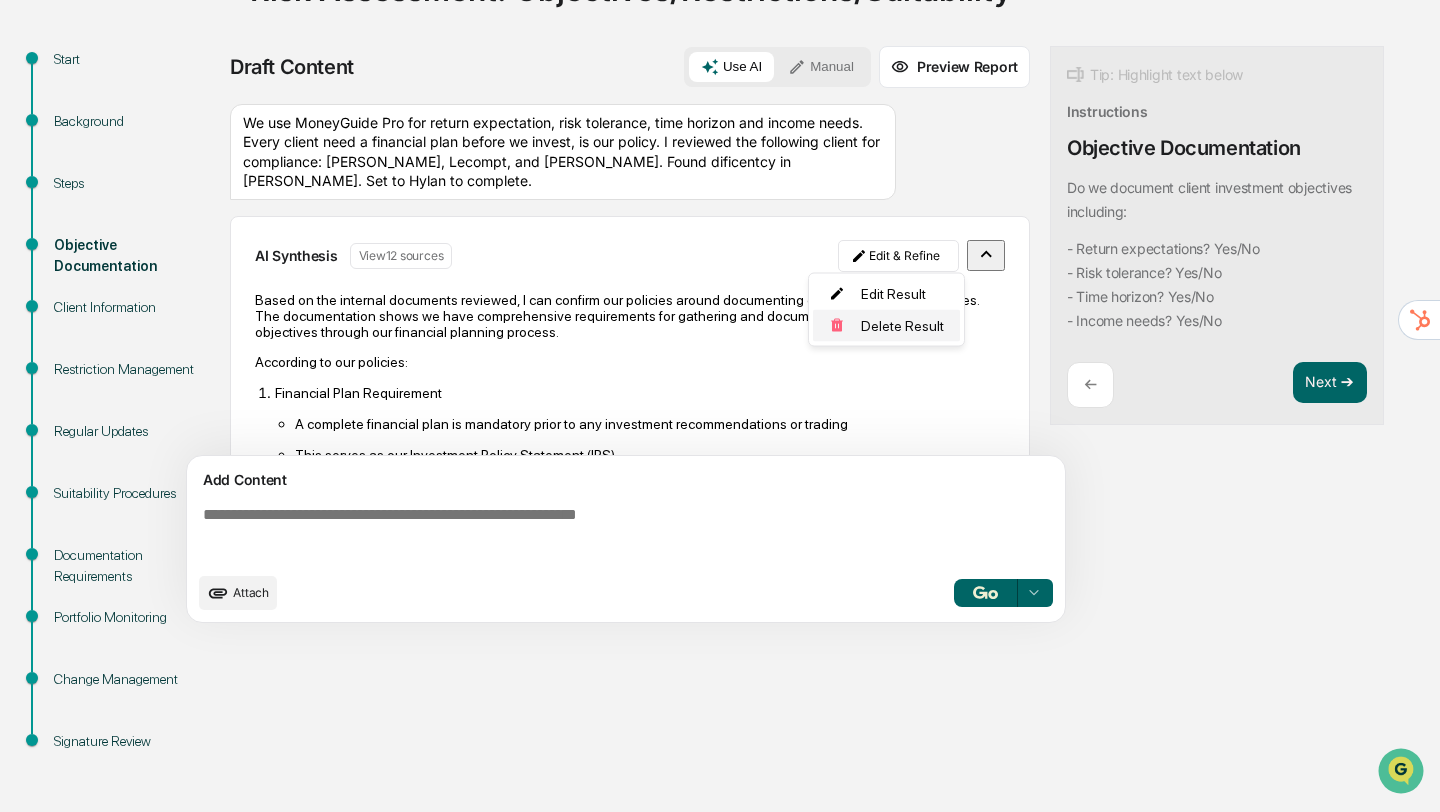 click on "Delete Result" at bounding box center (886, 326) 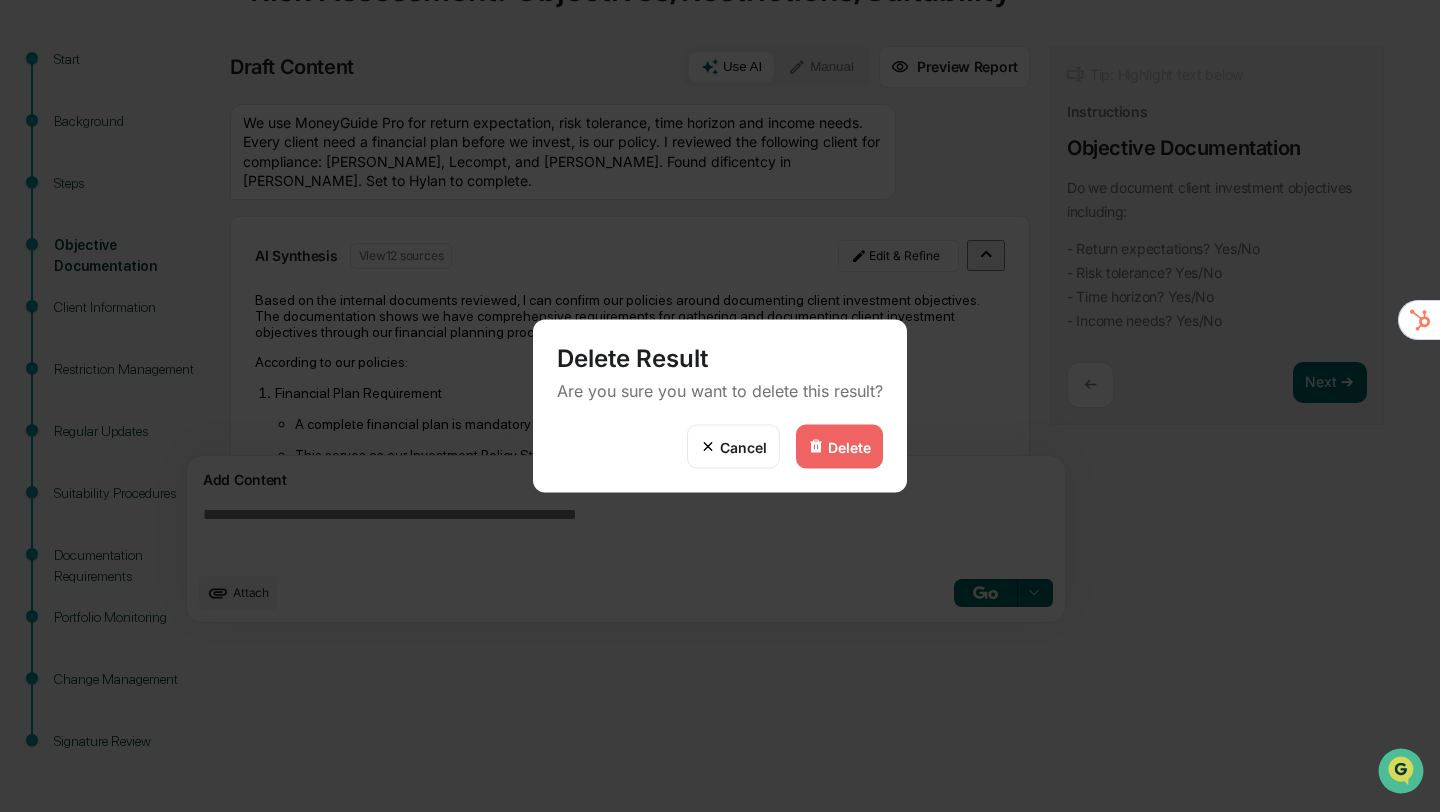 click on "Delete" at bounding box center [849, 446] 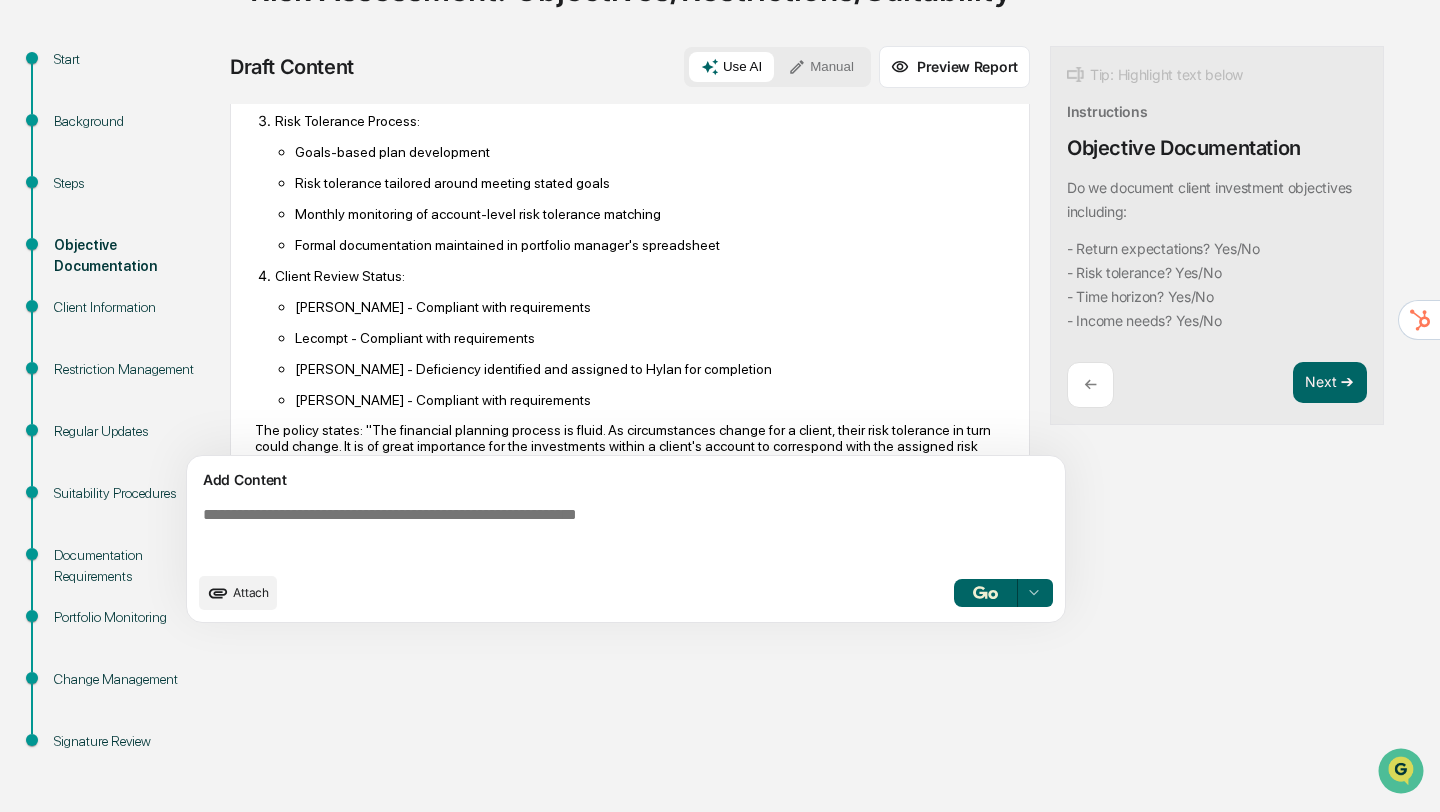 scroll, scrollTop: 790, scrollLeft: 0, axis: vertical 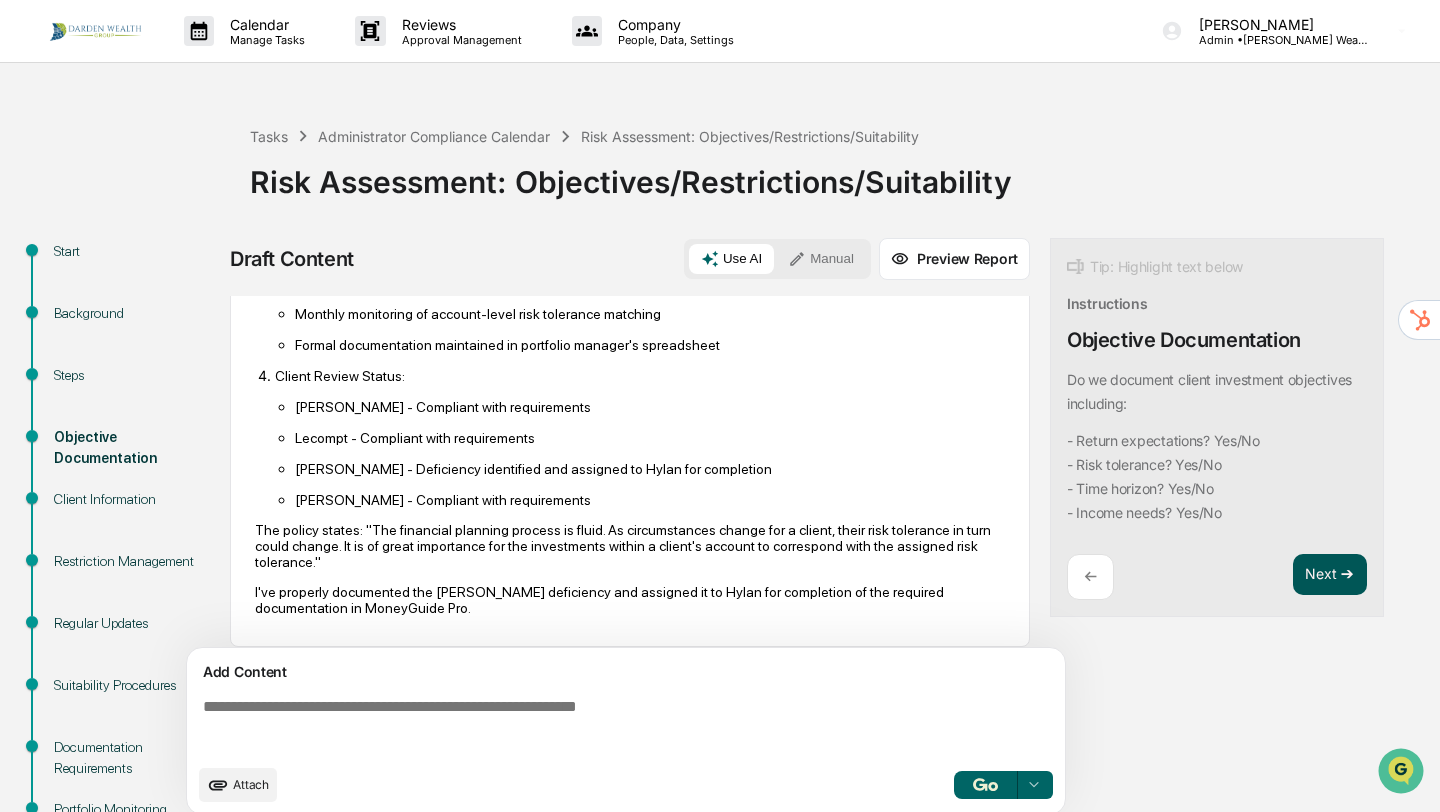 click on "Next ➔" at bounding box center [1330, 575] 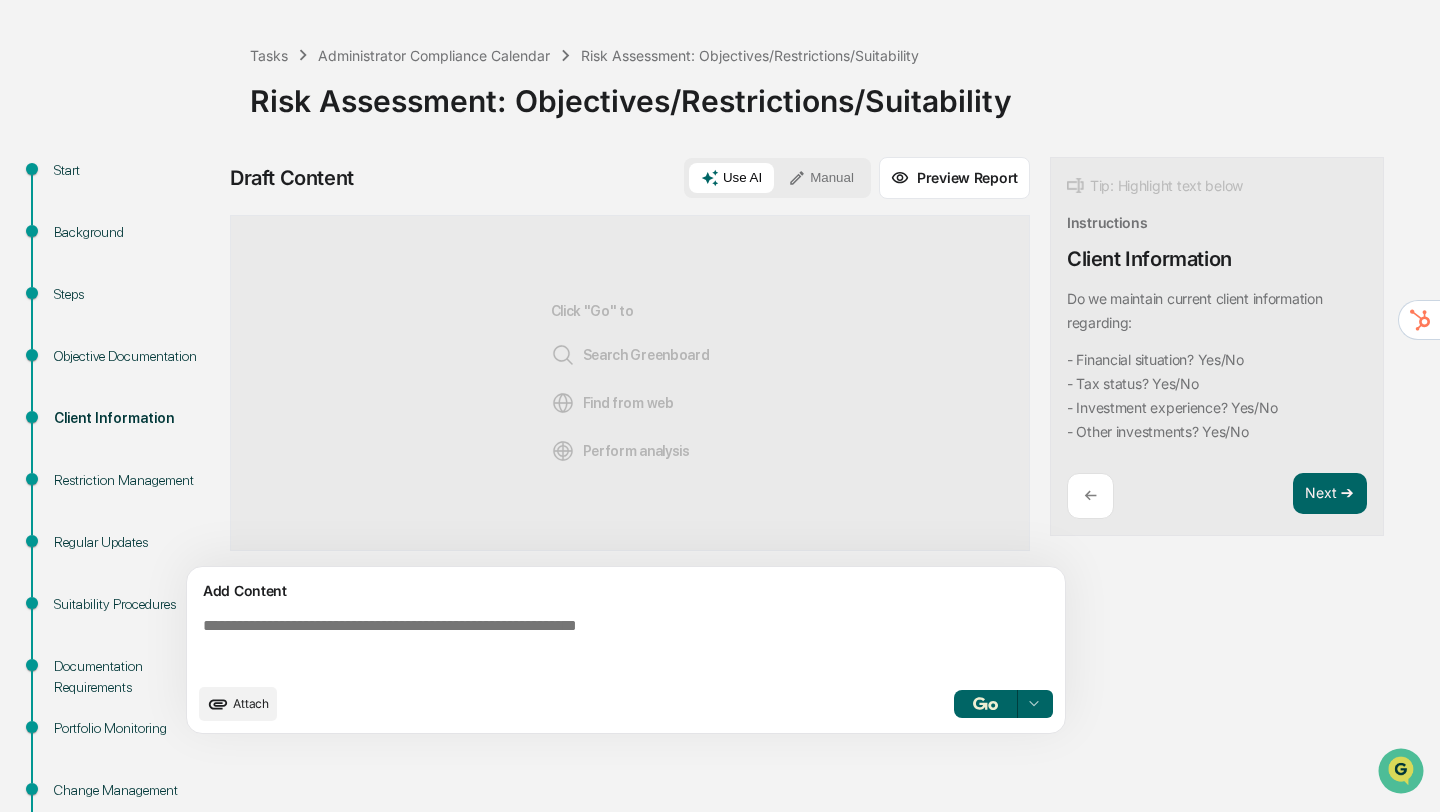 scroll, scrollTop: 114, scrollLeft: 0, axis: vertical 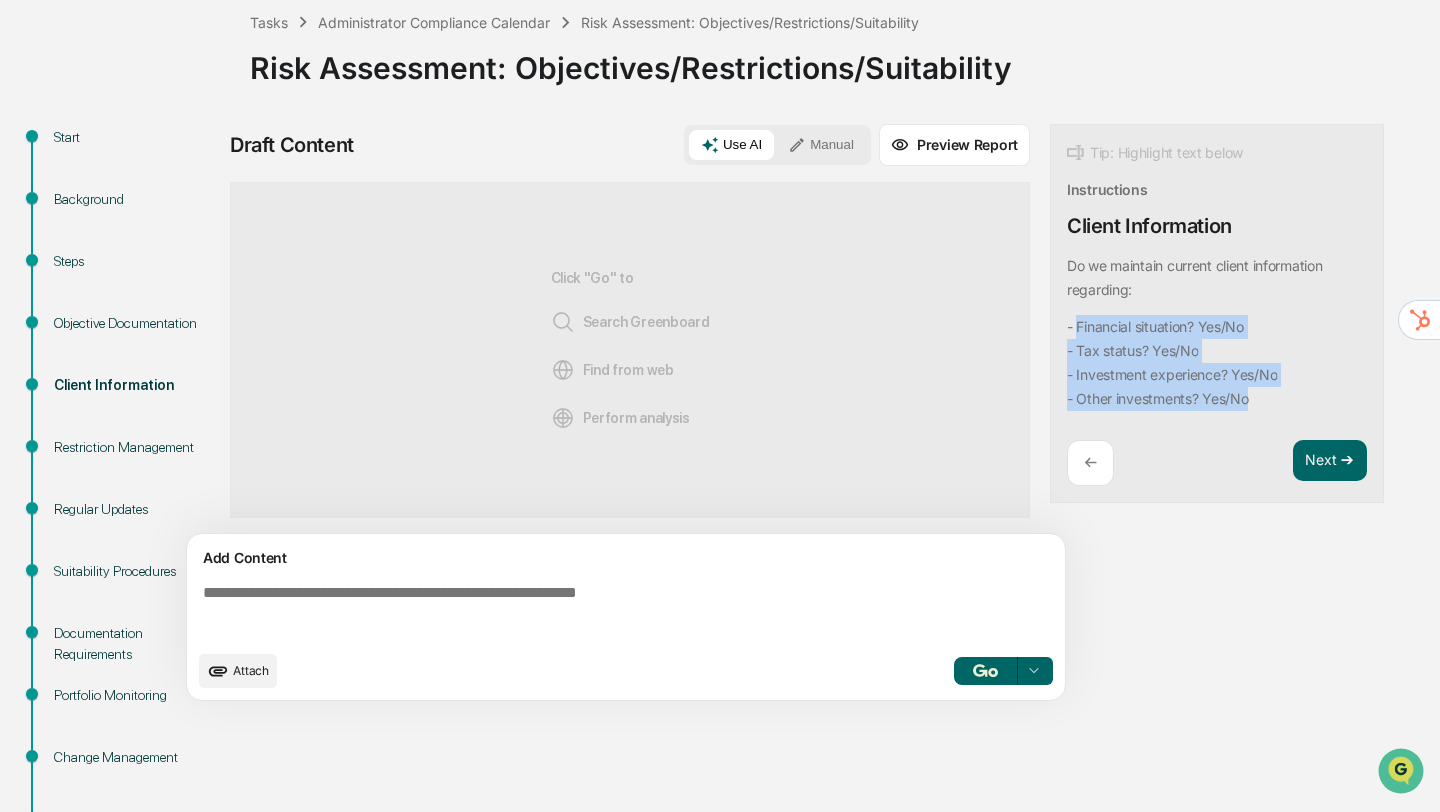 drag, startPoint x: 1078, startPoint y: 322, endPoint x: 1260, endPoint y: 398, distance: 197.23083 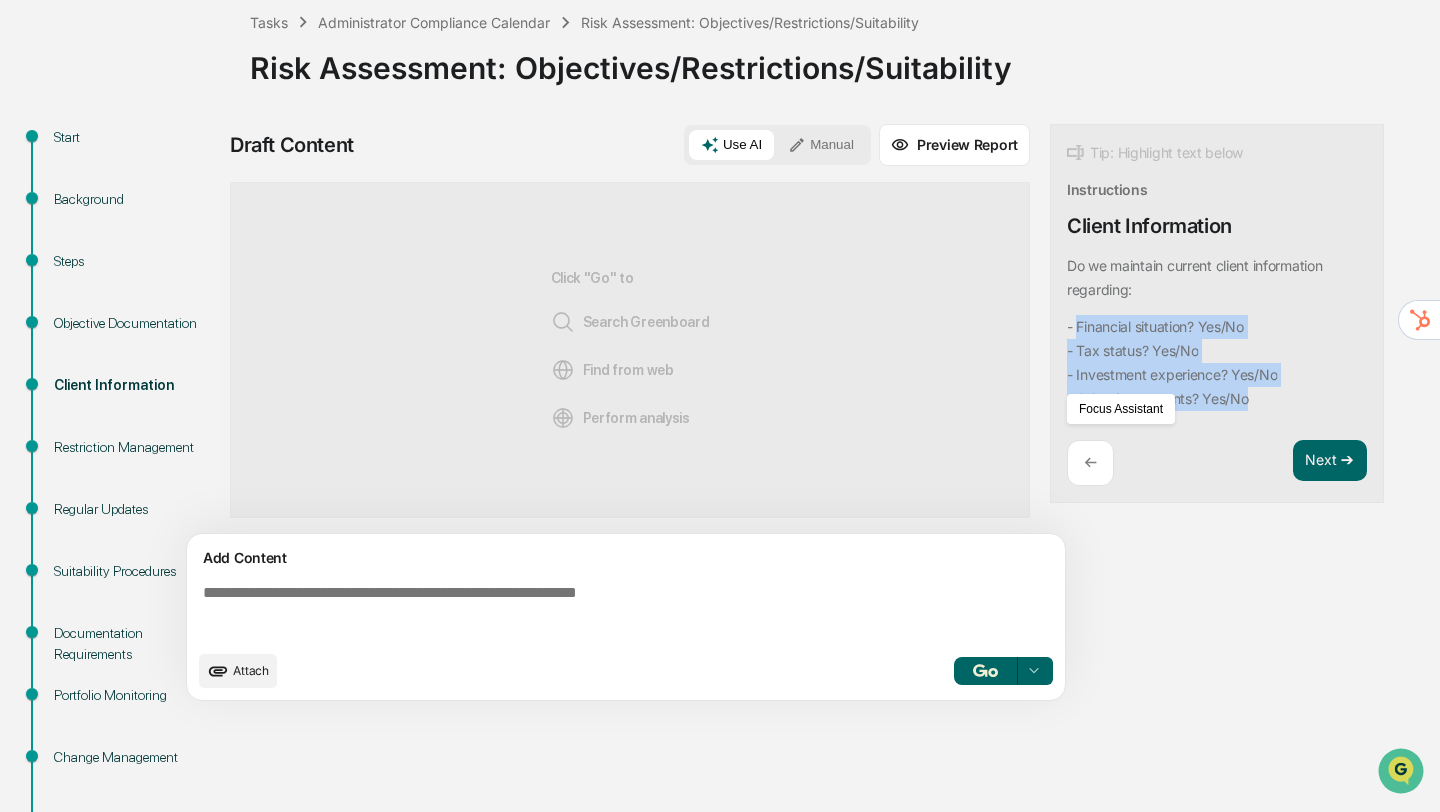copy on "Financial situation? Yes/No
- Tax status? Yes/No
- Investment experience? Yes/No
- Other investments? Yes/No" 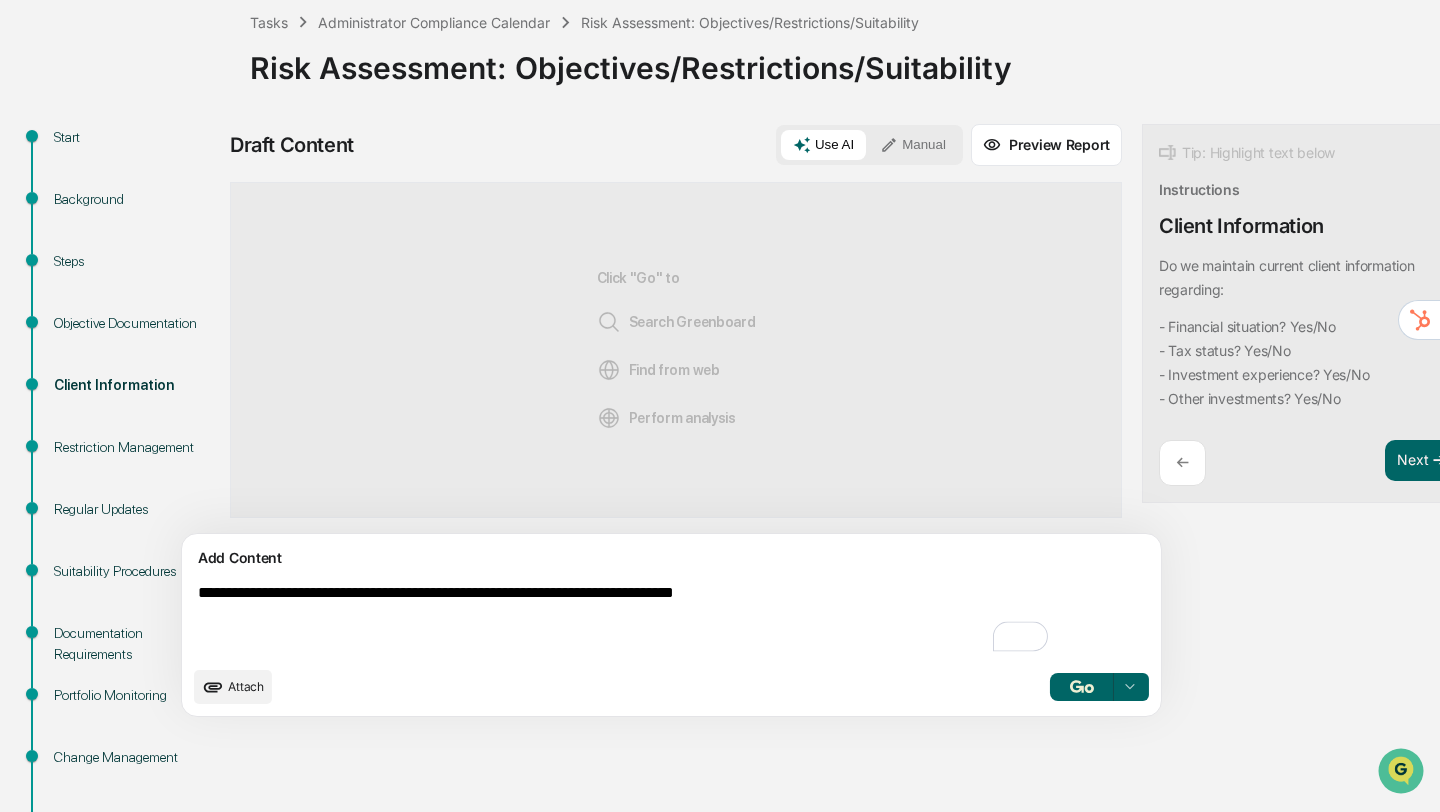paste on "**********" 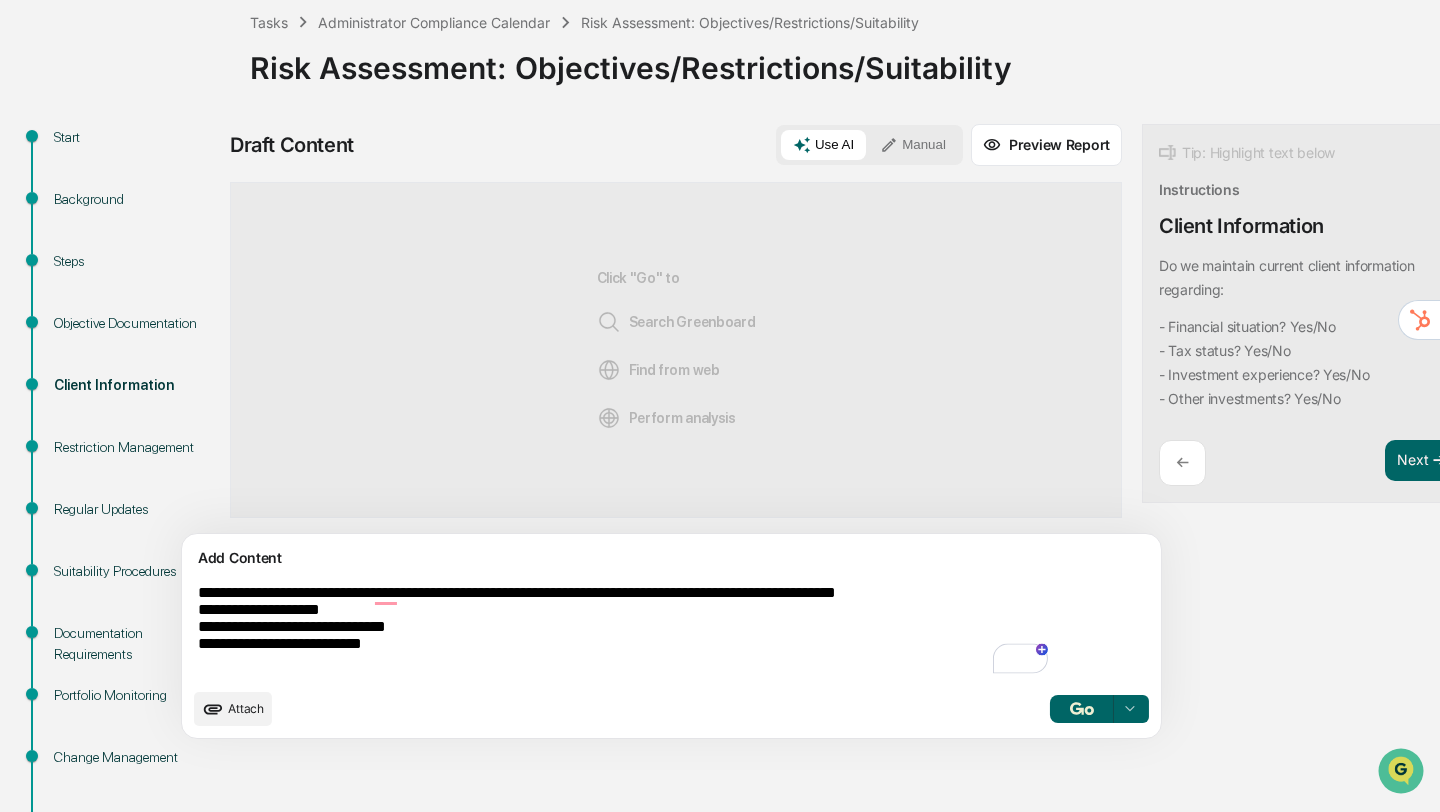 drag, startPoint x: 363, startPoint y: 615, endPoint x: 333, endPoint y: 615, distance: 30 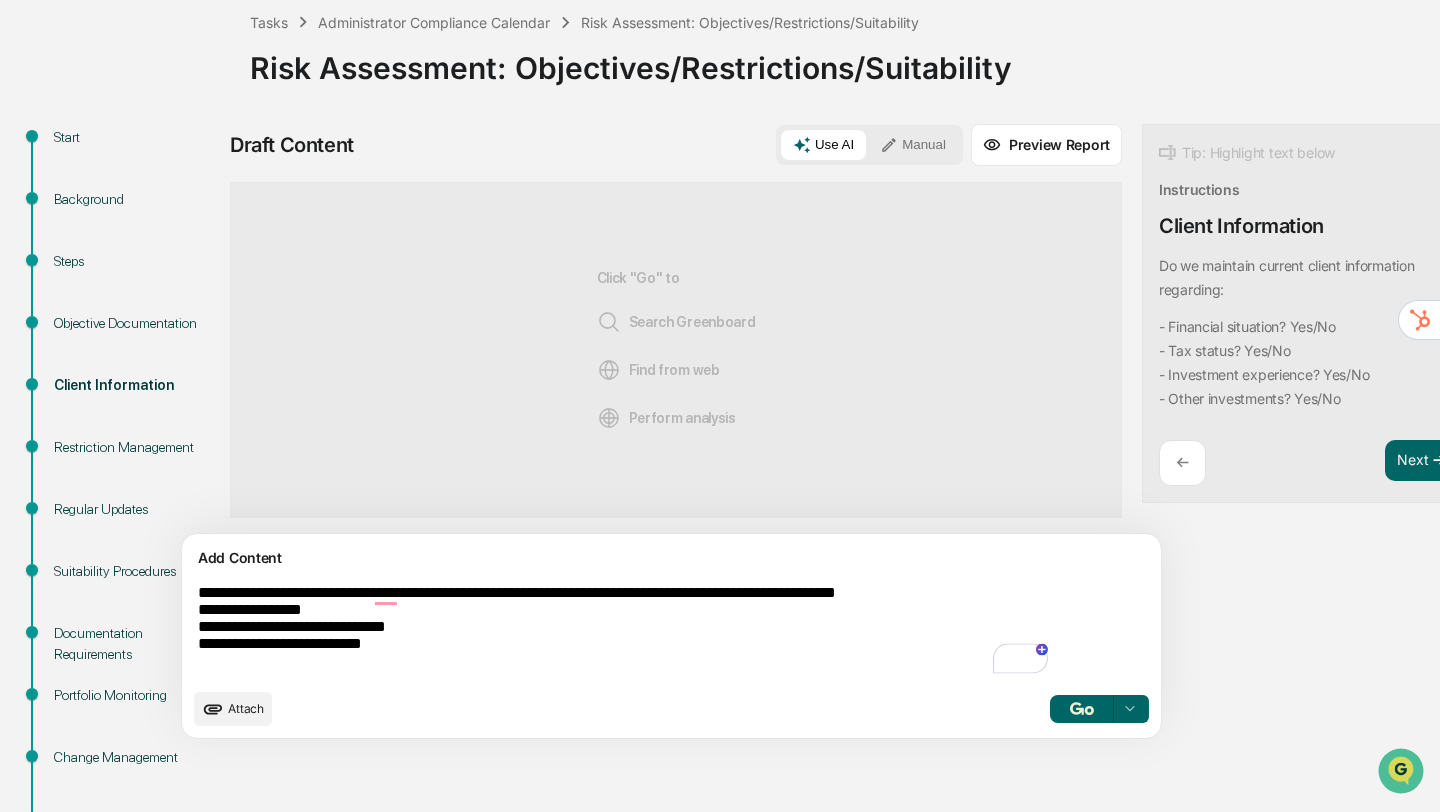 drag, startPoint x: 458, startPoint y: 636, endPoint x: 427, endPoint y: 635, distance: 31.016125 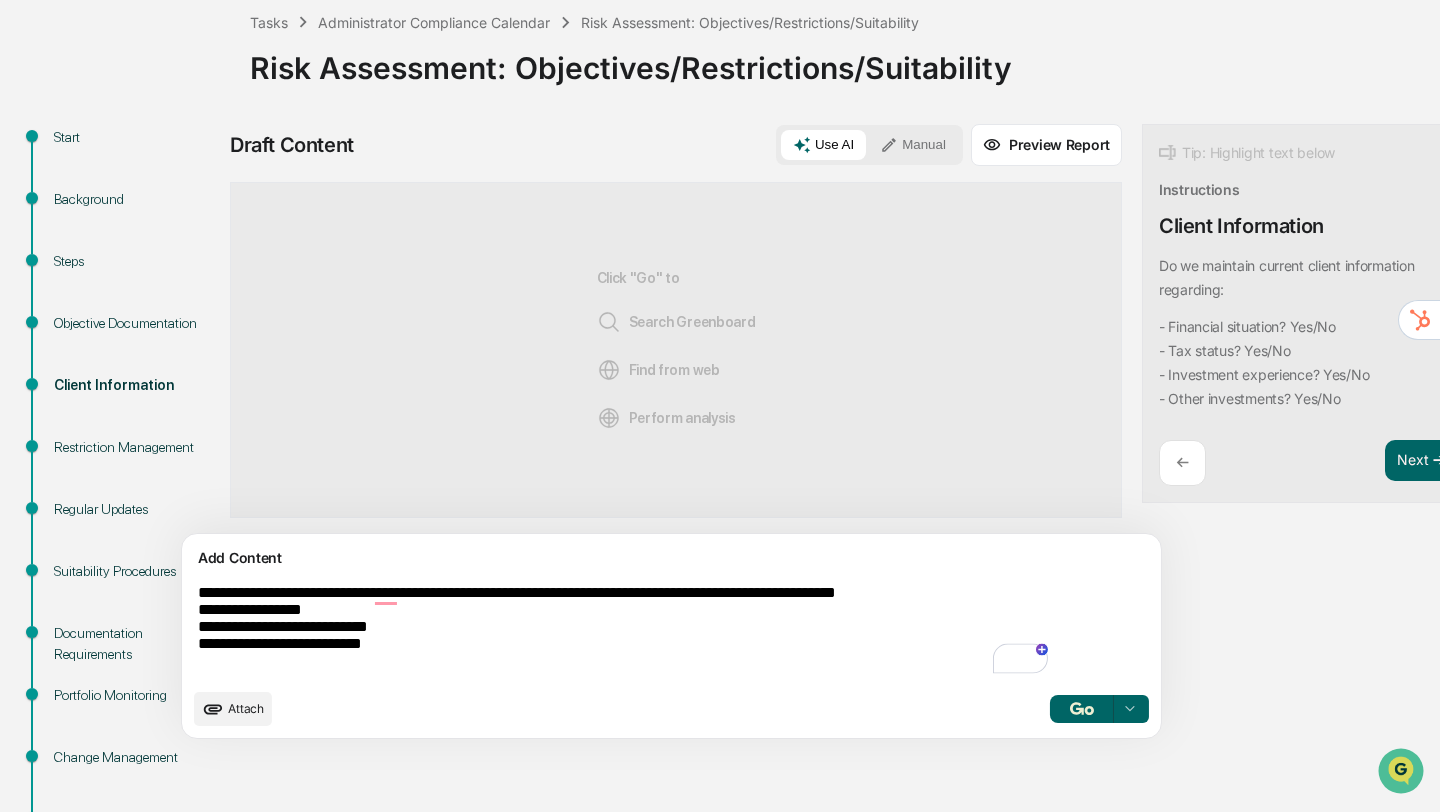 drag, startPoint x: 421, startPoint y: 654, endPoint x: 390, endPoint y: 652, distance: 31.06445 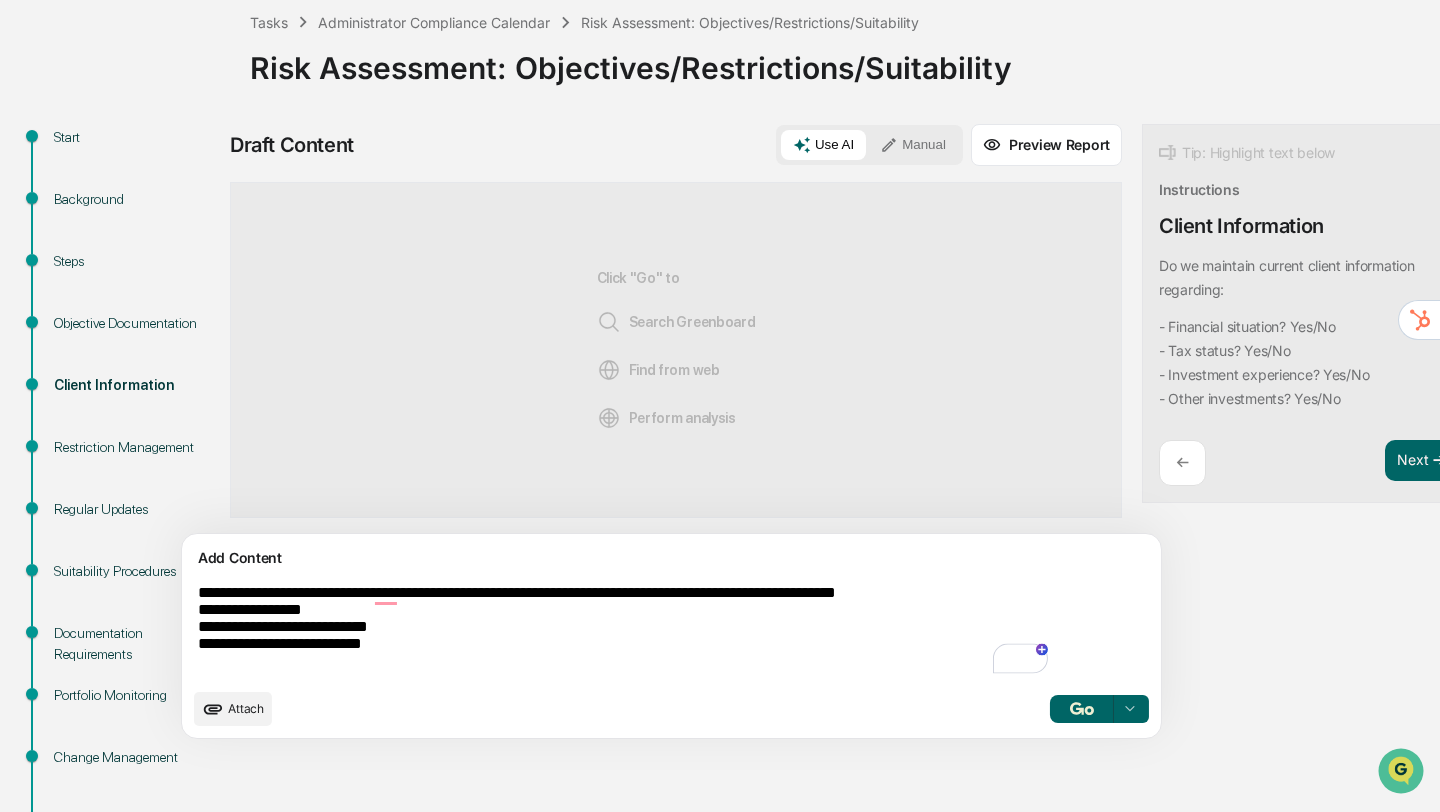 click on "**********" at bounding box center (625, 631) 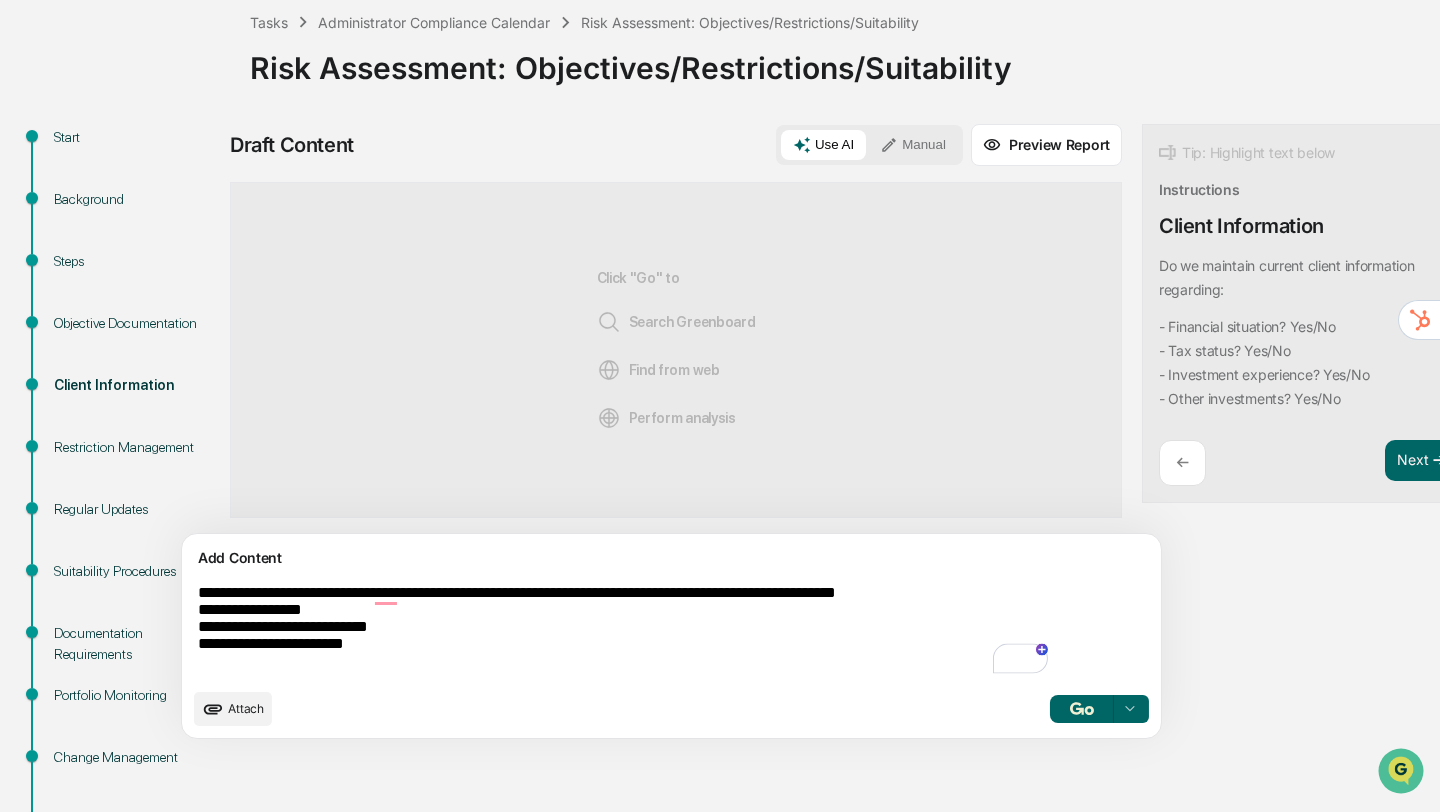 type on "**********" 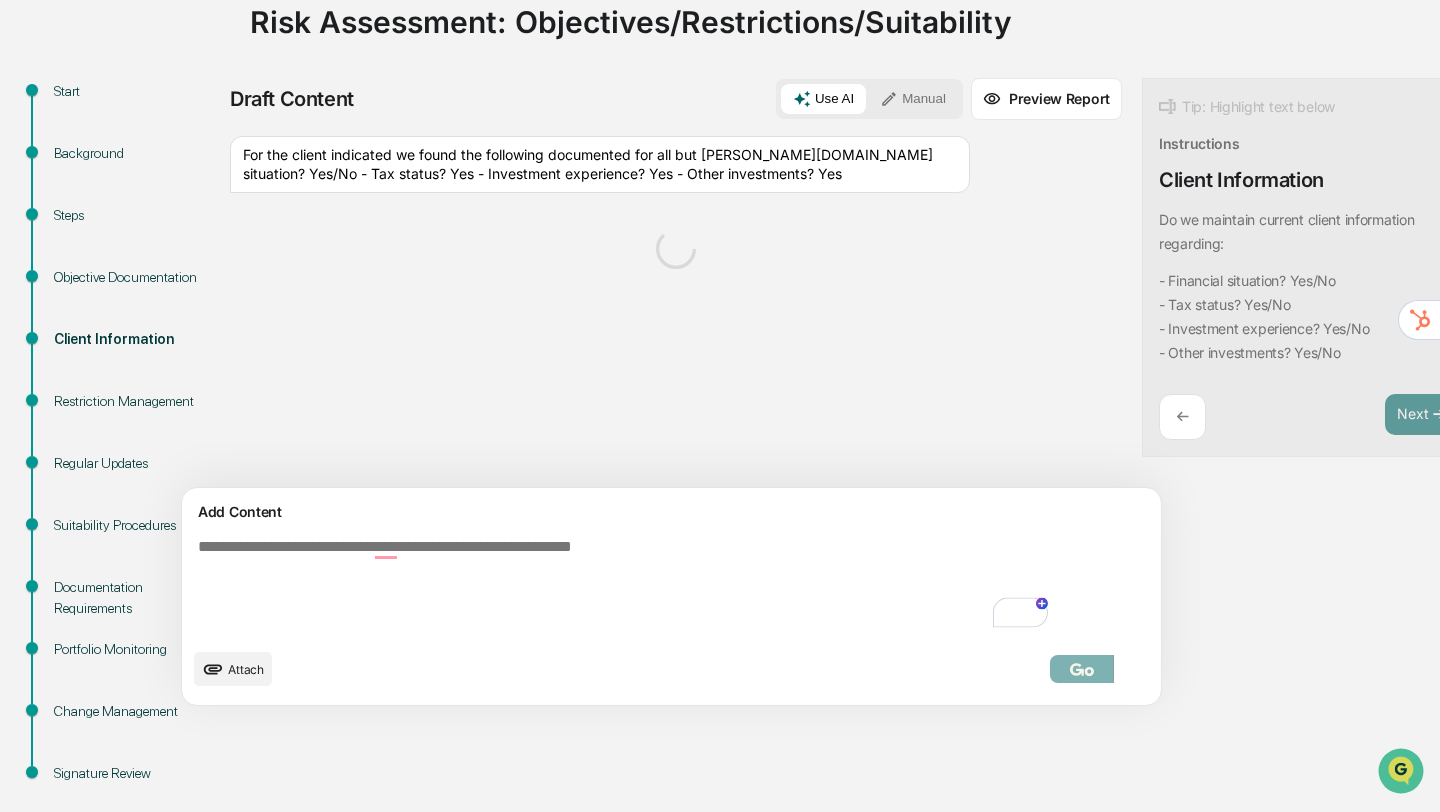 scroll, scrollTop: 192, scrollLeft: 0, axis: vertical 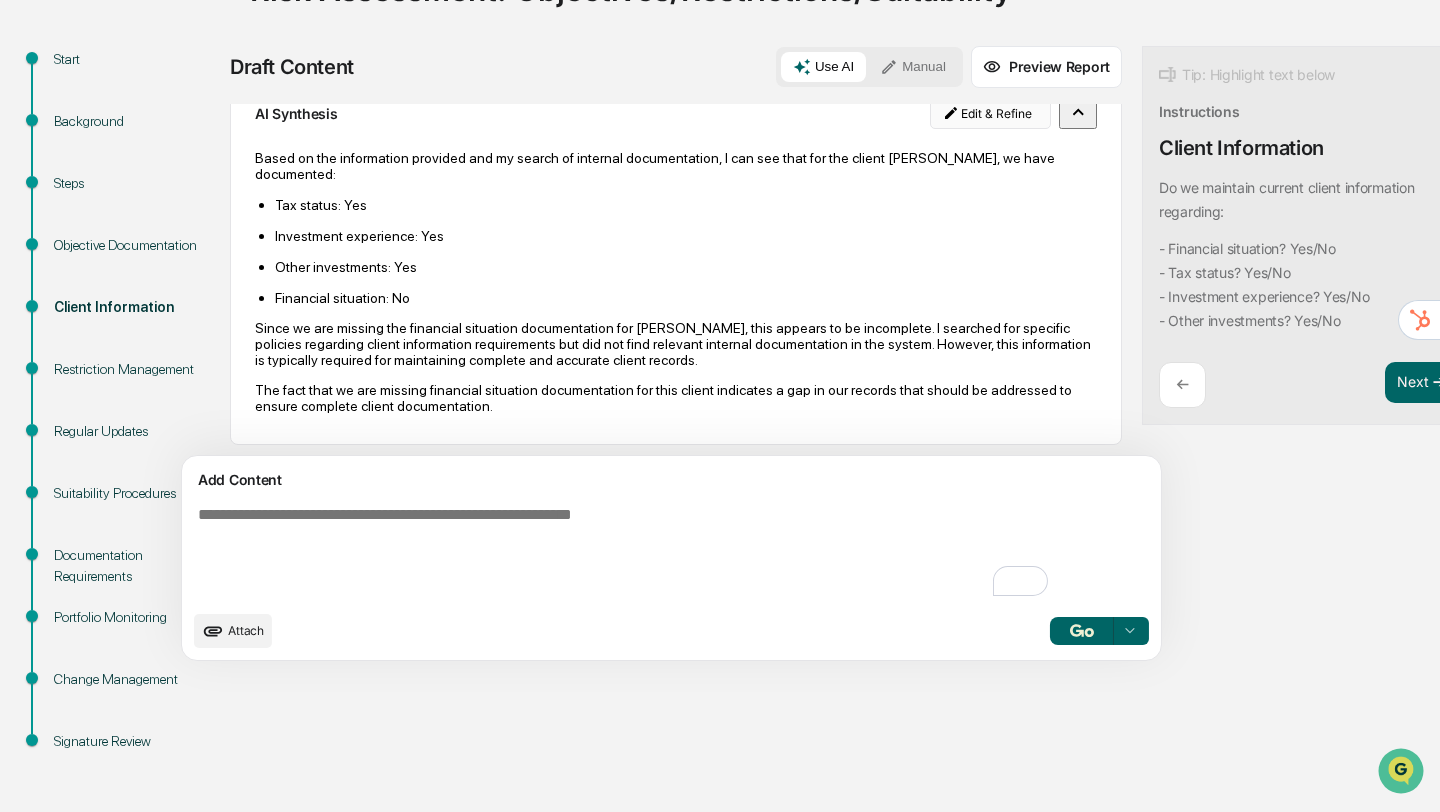 click on "Calendar Manage Tasks Reviews Approval Management Company People, Data, Settings [PERSON_NAME] Admin •  [PERSON_NAME] Wealth Group Tasks Administrator Compliance Calendar Risk Assessment: Objectives/Restrictions/Suitability Risk Assessment: Objectives/Restrictions/Suitability Start Background Steps Objective Documentation Client Information Restriction Management Regular Updates Suitability Procedures Documentation Requirements Portfolio Monitoring Change Management Signature Review Draft Content  Use AI  Manual Preview Report Sources For the client indicated we found the following documented for all but [PERSON_NAME][DOMAIN_NAME] situation? Yes/No
- Tax status? Yes
- Investment experience? Yes
- Other investments? Yes AI Synthesis Edit & Refine Based on the information provided and my search of internal documentation, I can see that for the client [PERSON_NAME], we have documented: Tax status: Yes Investment experience: Yes Other investments: Yes Financial situation: No Add Content Attach Select...  Tip: Highlight text below" at bounding box center (720, 214) 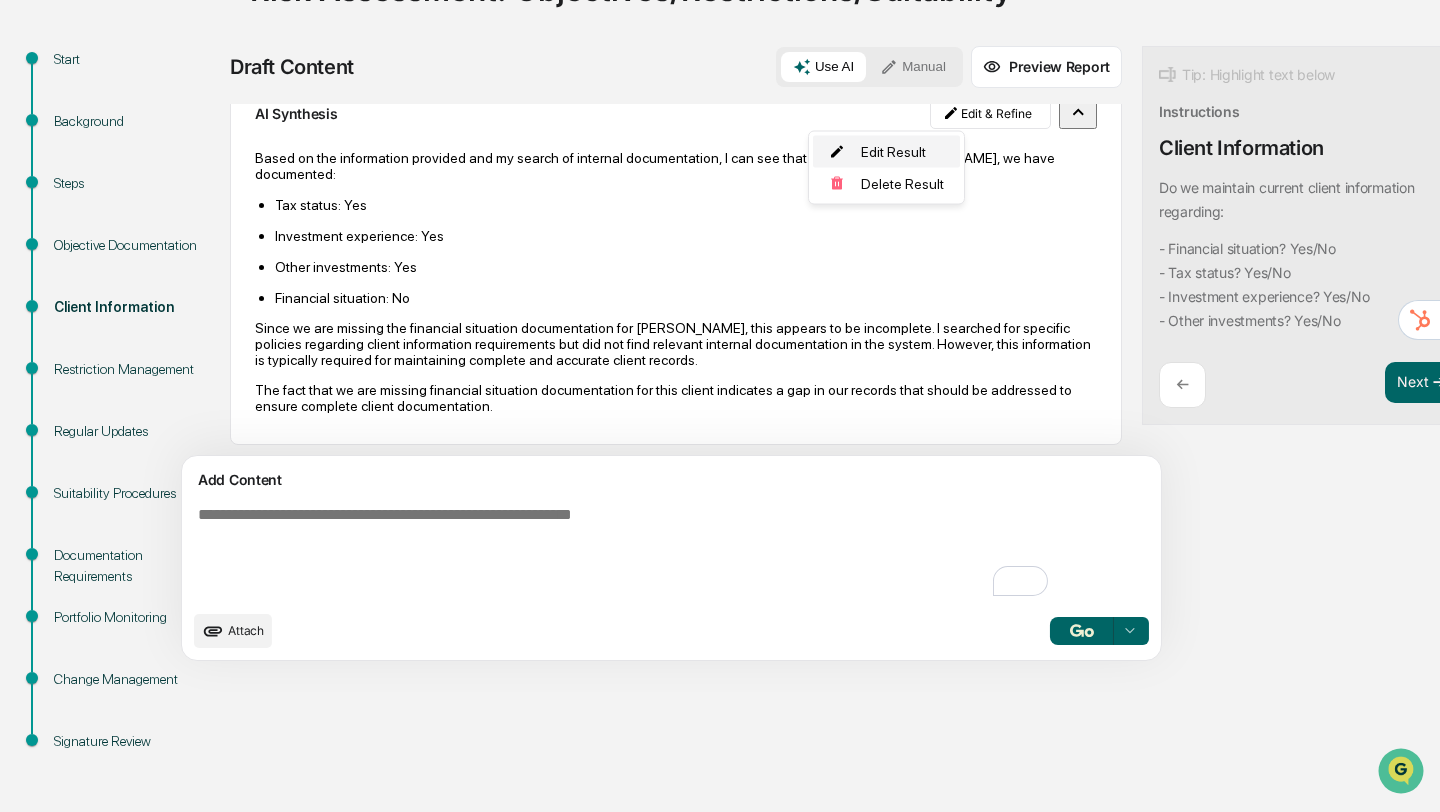 click on "Edit Result" at bounding box center [886, 152] 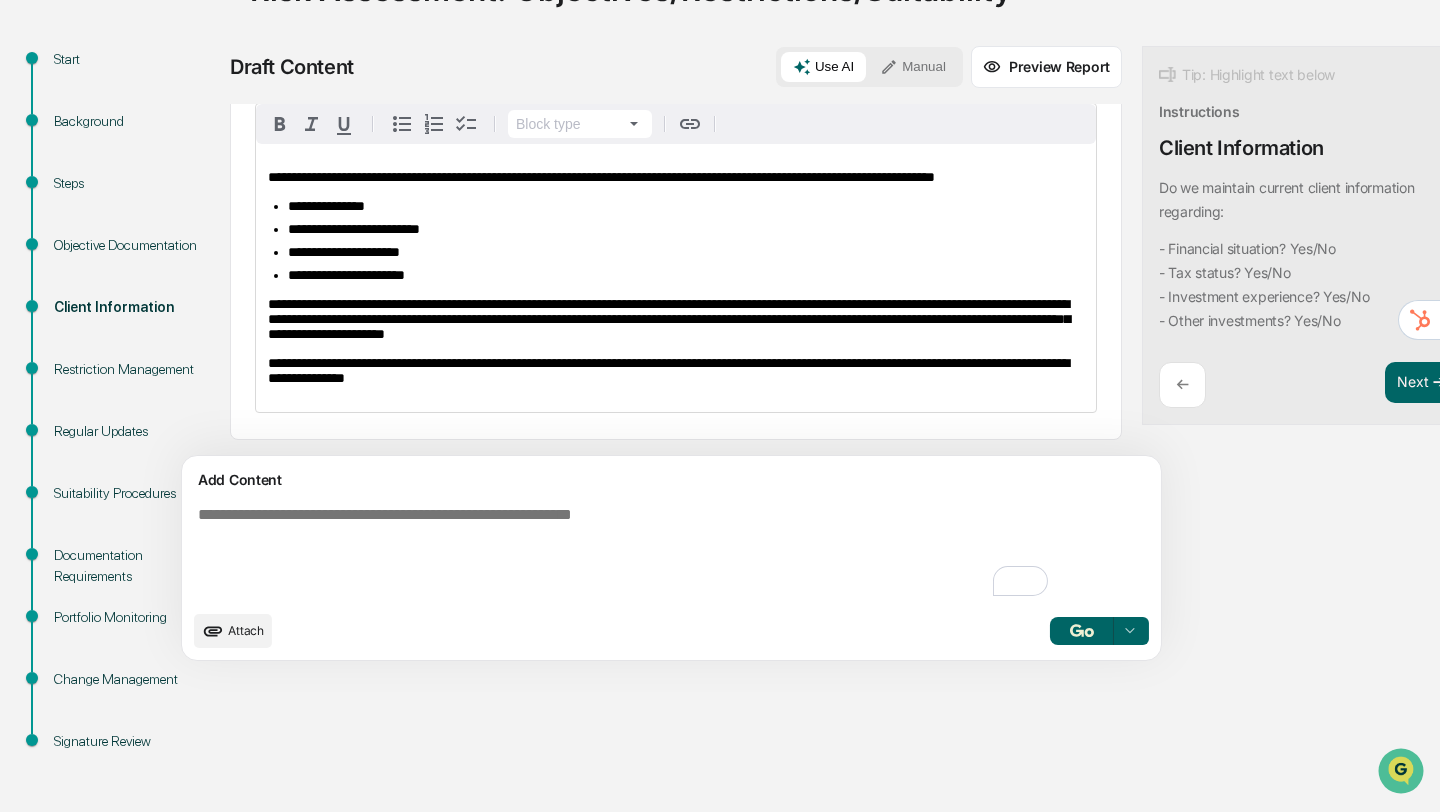 scroll, scrollTop: 179, scrollLeft: 0, axis: vertical 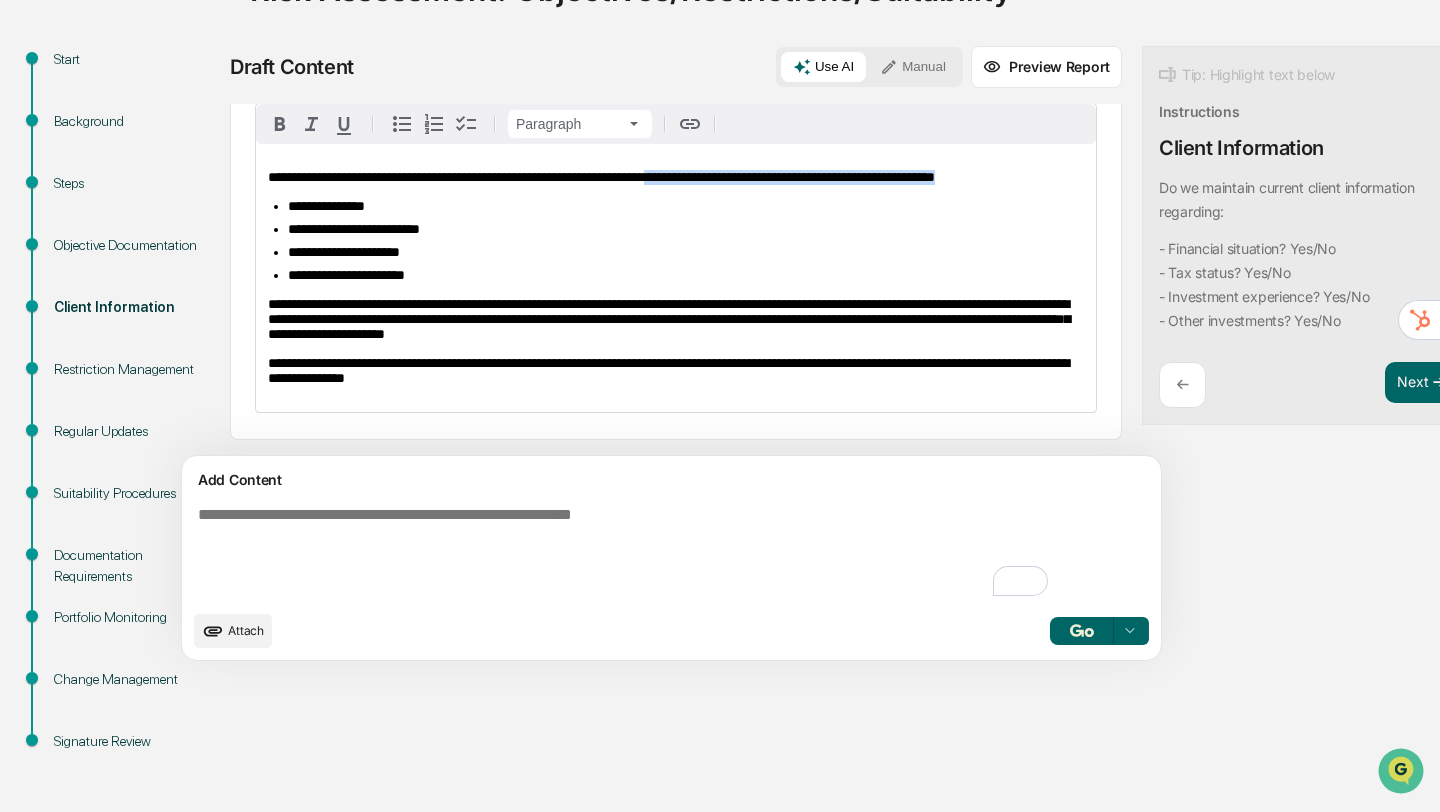 drag, startPoint x: 766, startPoint y: 125, endPoint x: 867, endPoint y: 153, distance: 104.80935 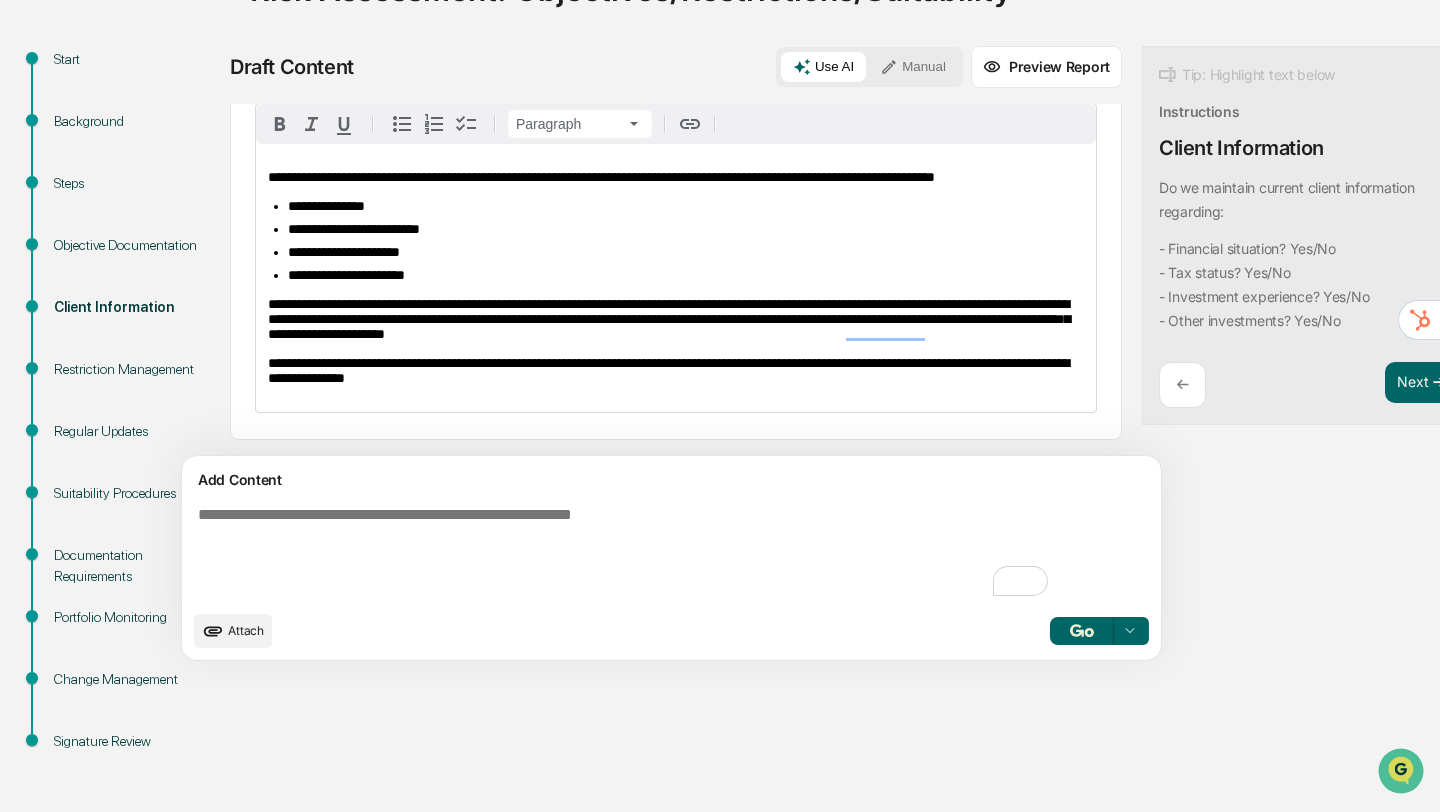 scroll, scrollTop: 138, scrollLeft: 0, axis: vertical 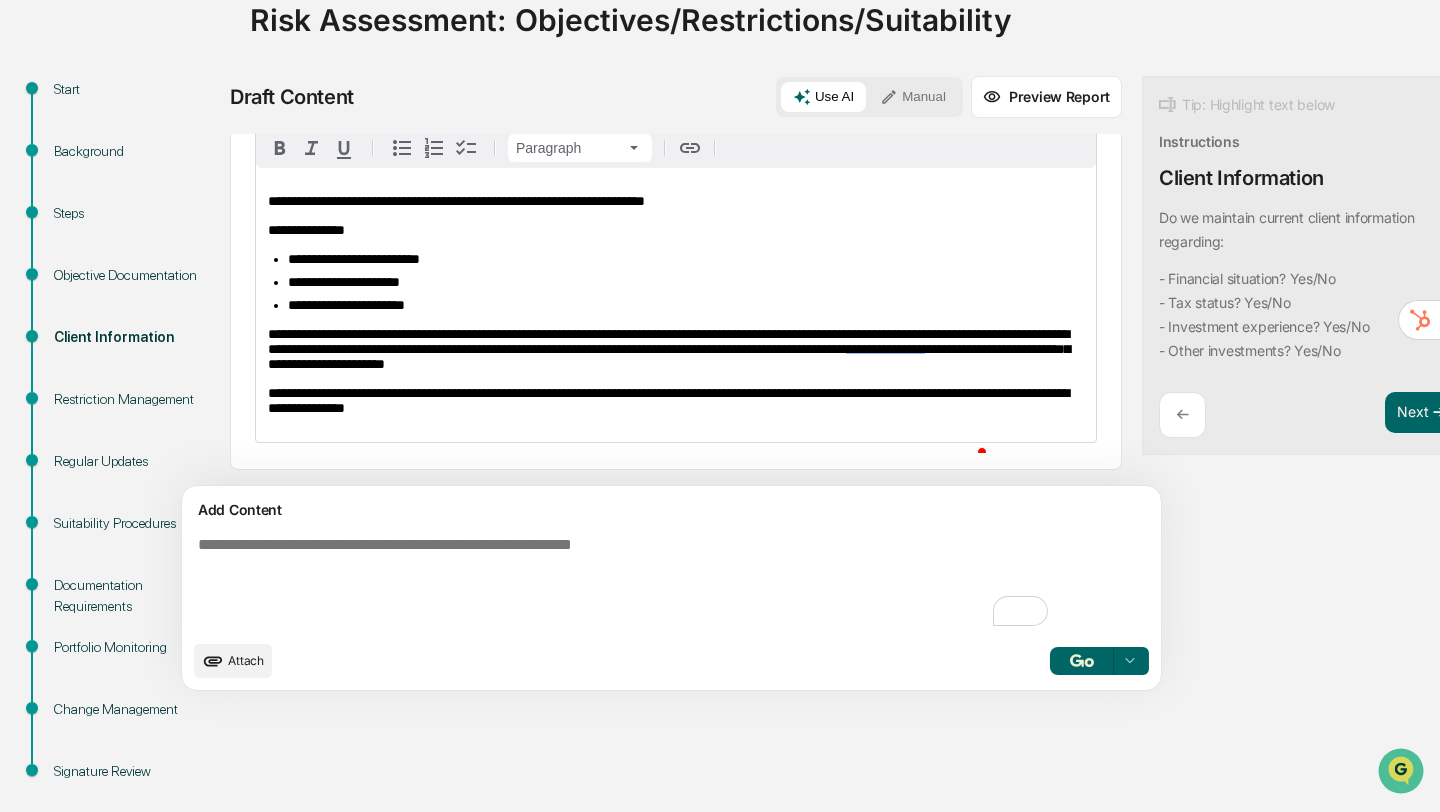 click on "**********" at bounding box center [354, 259] 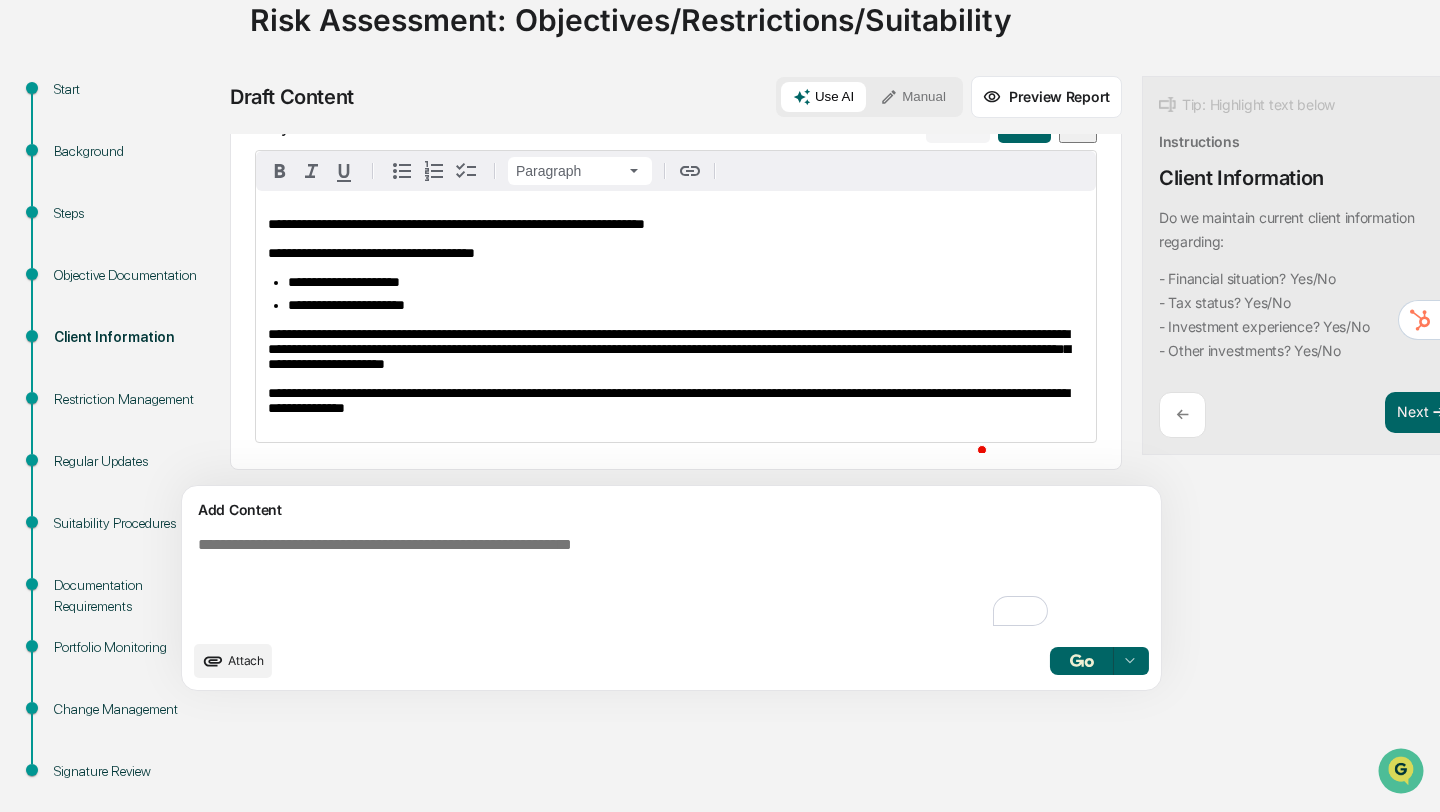scroll, scrollTop: 187, scrollLeft: 0, axis: vertical 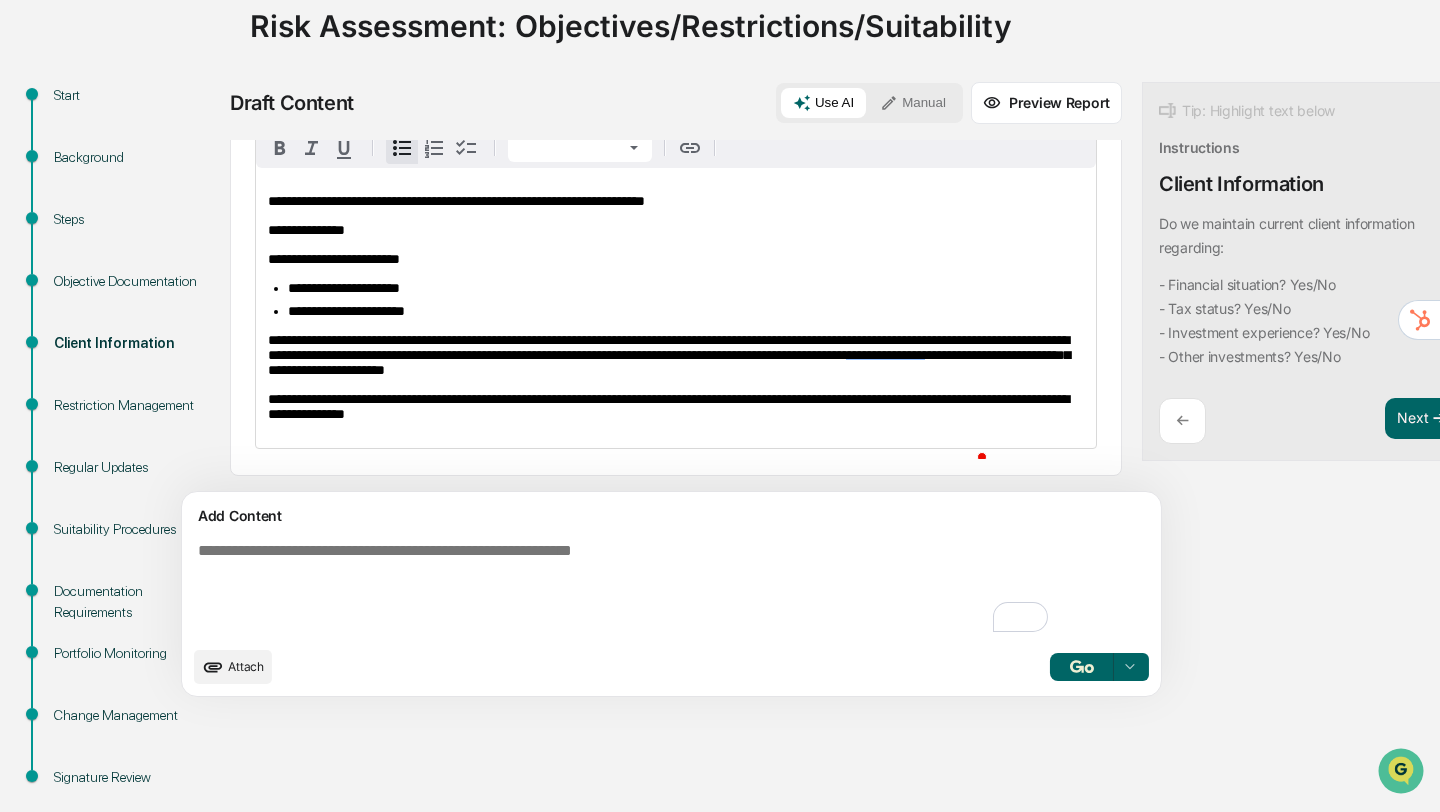 click on "**********" at bounding box center (344, 288) 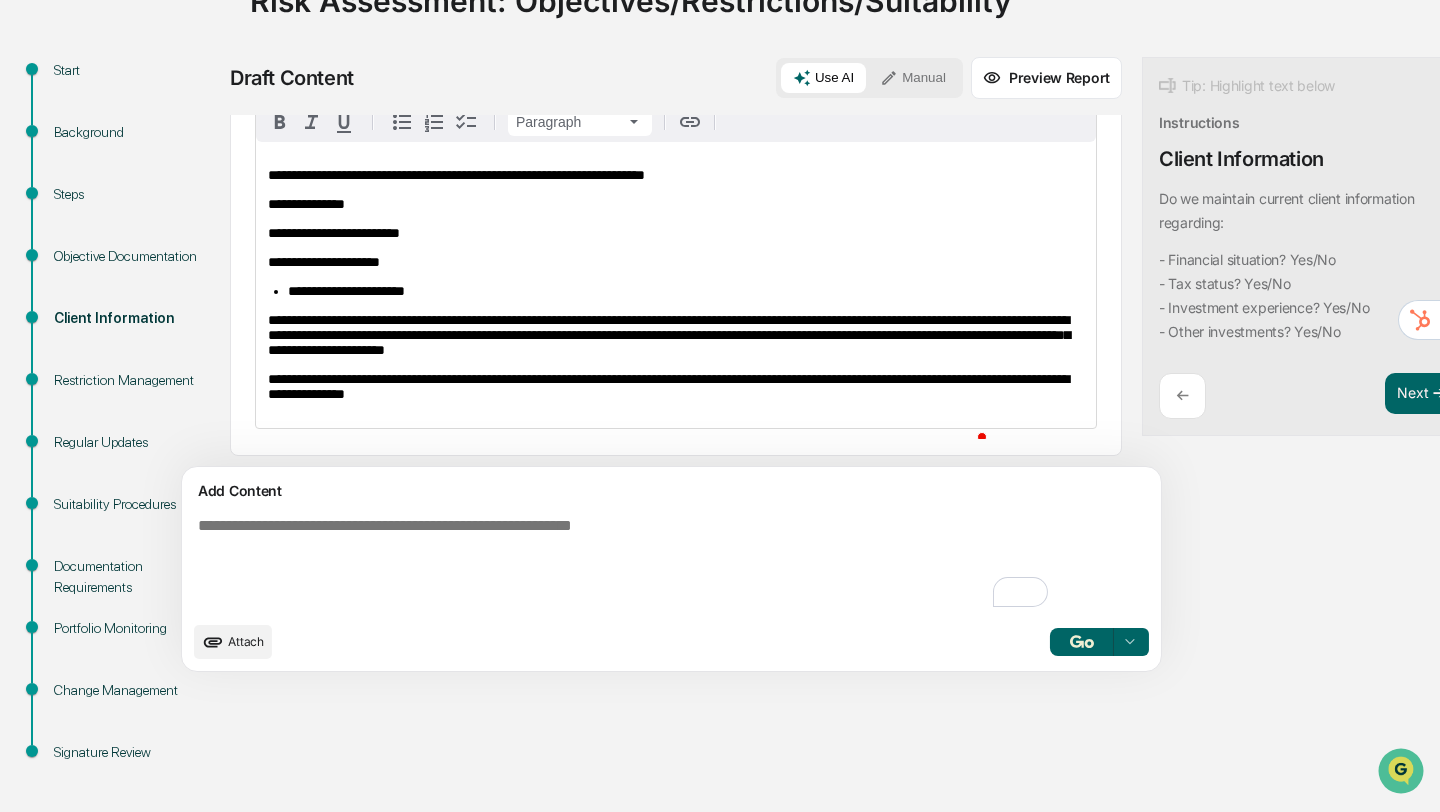 scroll, scrollTop: 151, scrollLeft: 0, axis: vertical 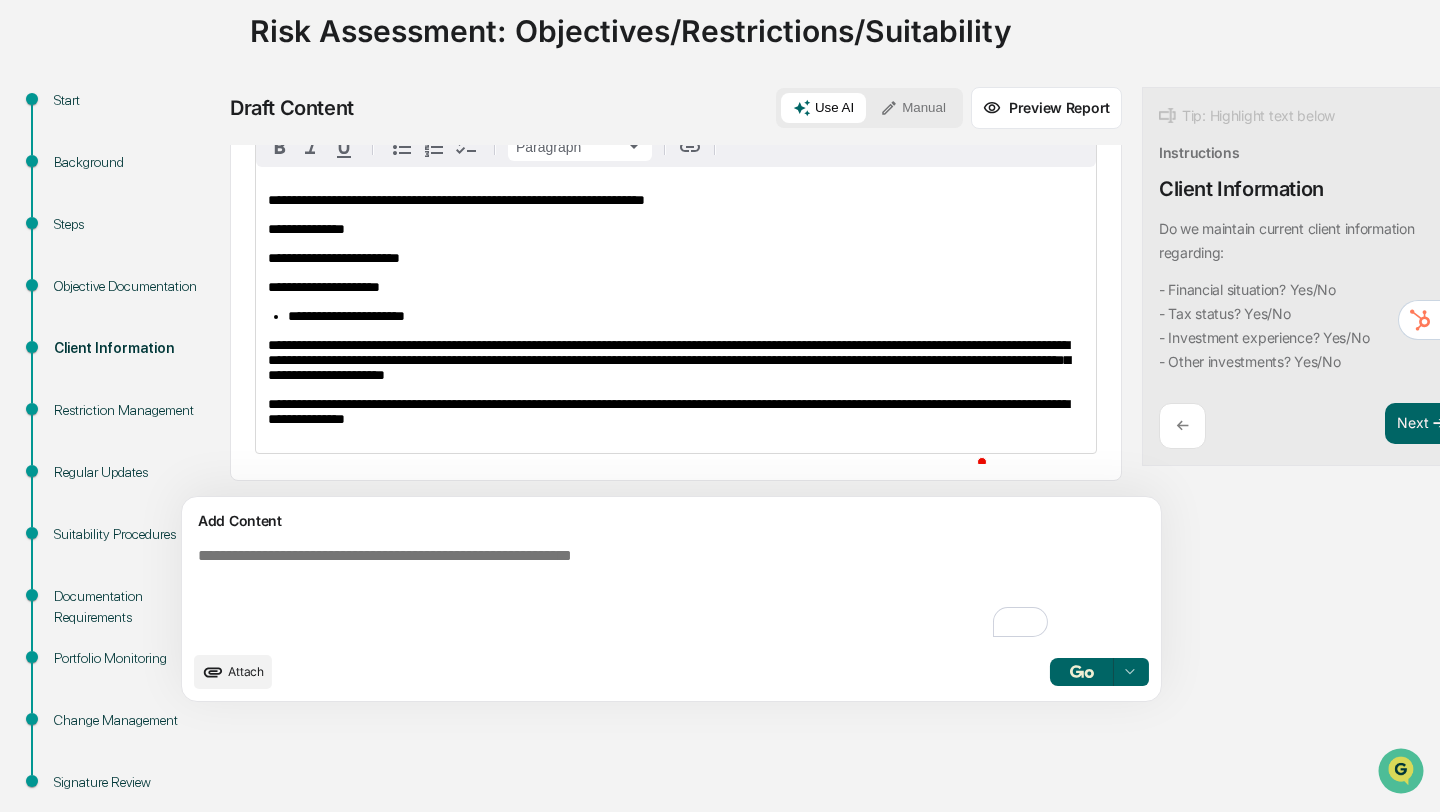 click on "**********" at bounding box center [346, 316] 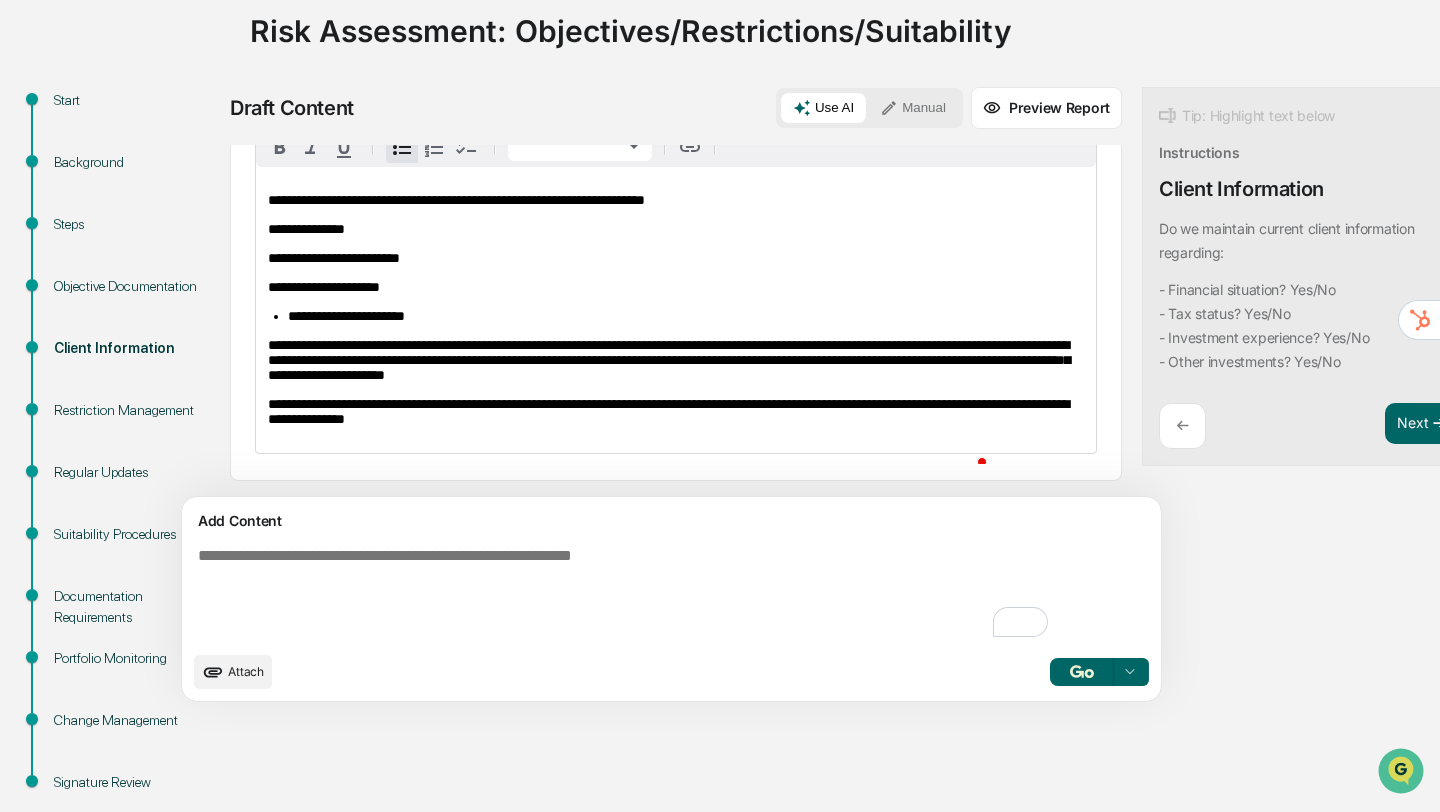 scroll, scrollTop: 148, scrollLeft: 0, axis: vertical 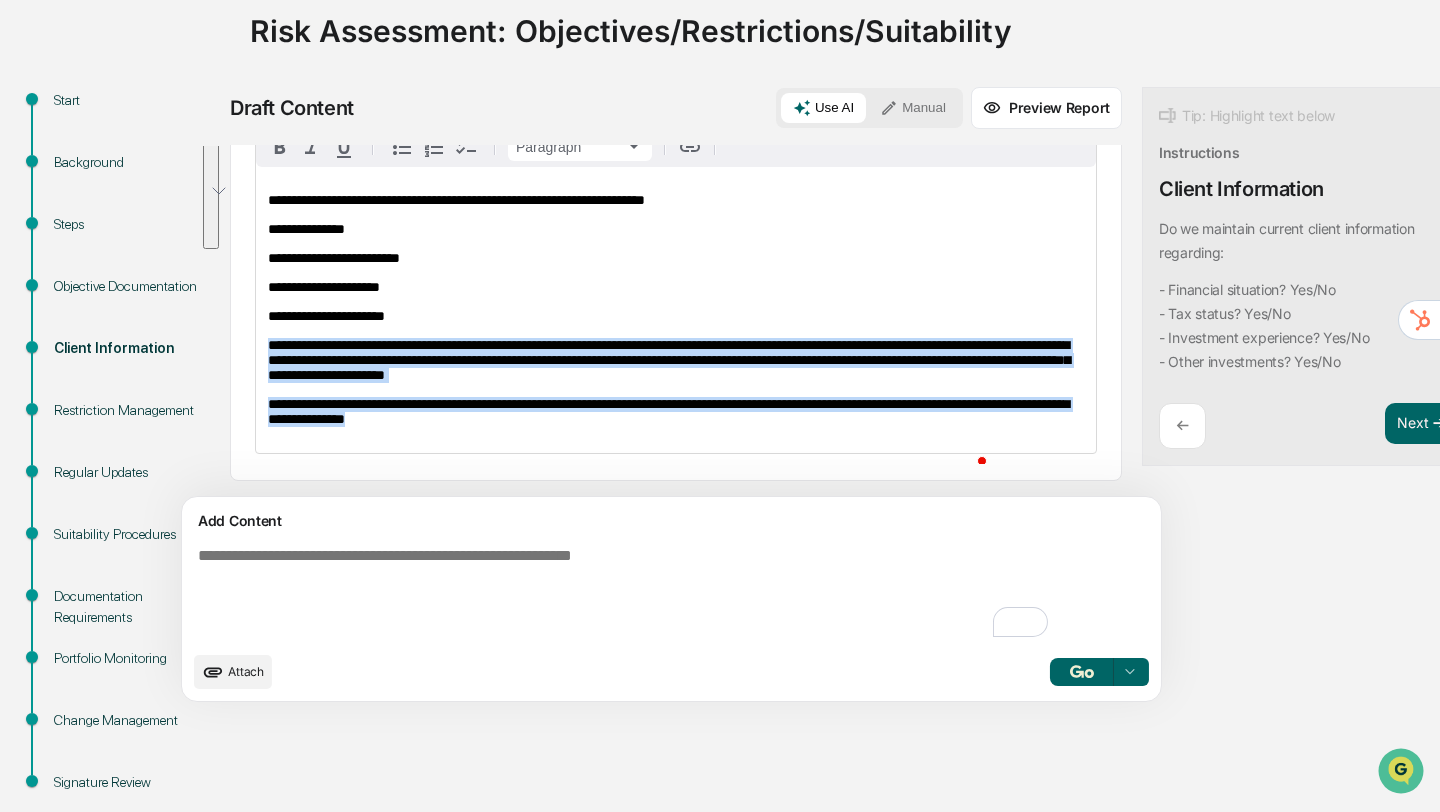 drag, startPoint x: 269, startPoint y: 327, endPoint x: 683, endPoint y: 430, distance: 426.62045 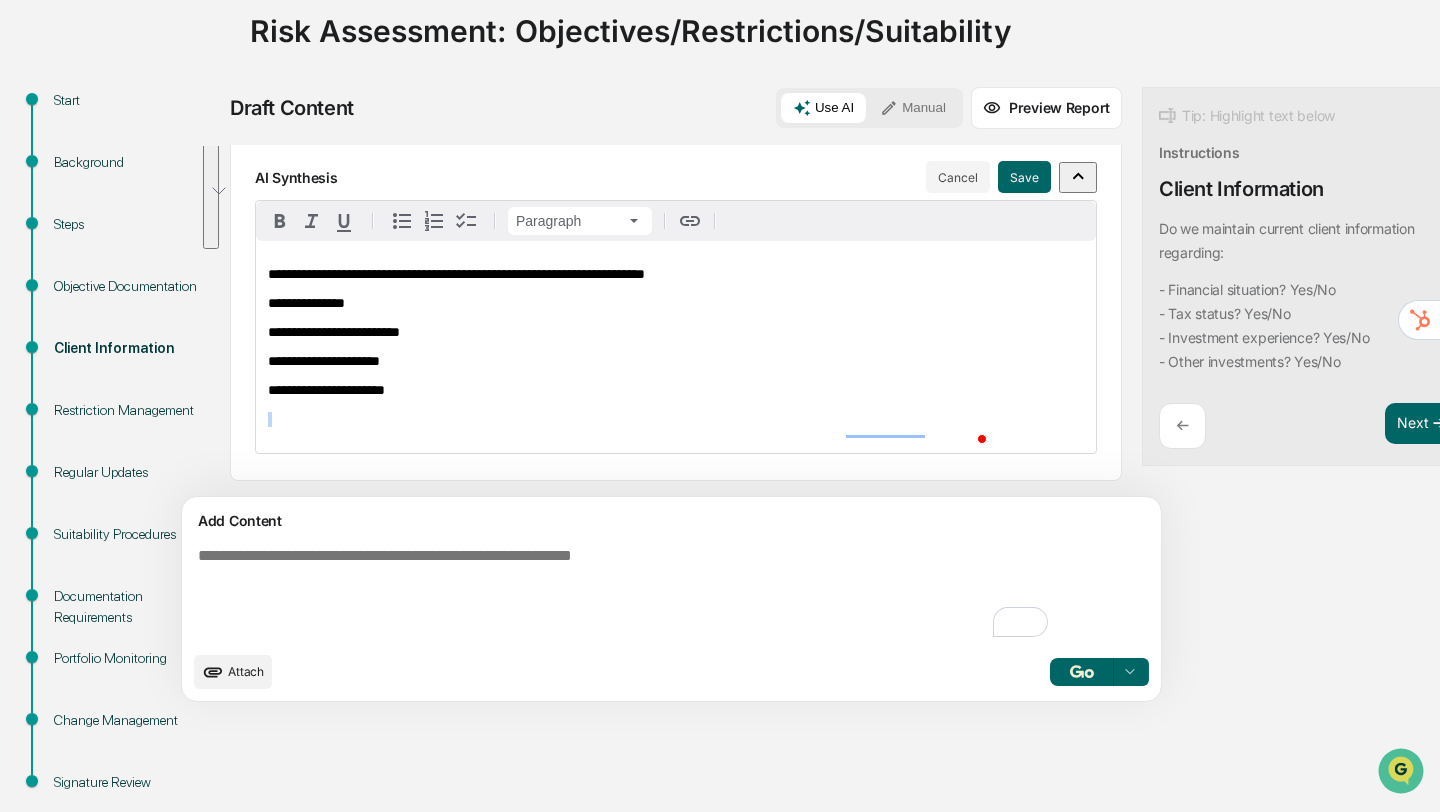 scroll, scrollTop: 192, scrollLeft: 0, axis: vertical 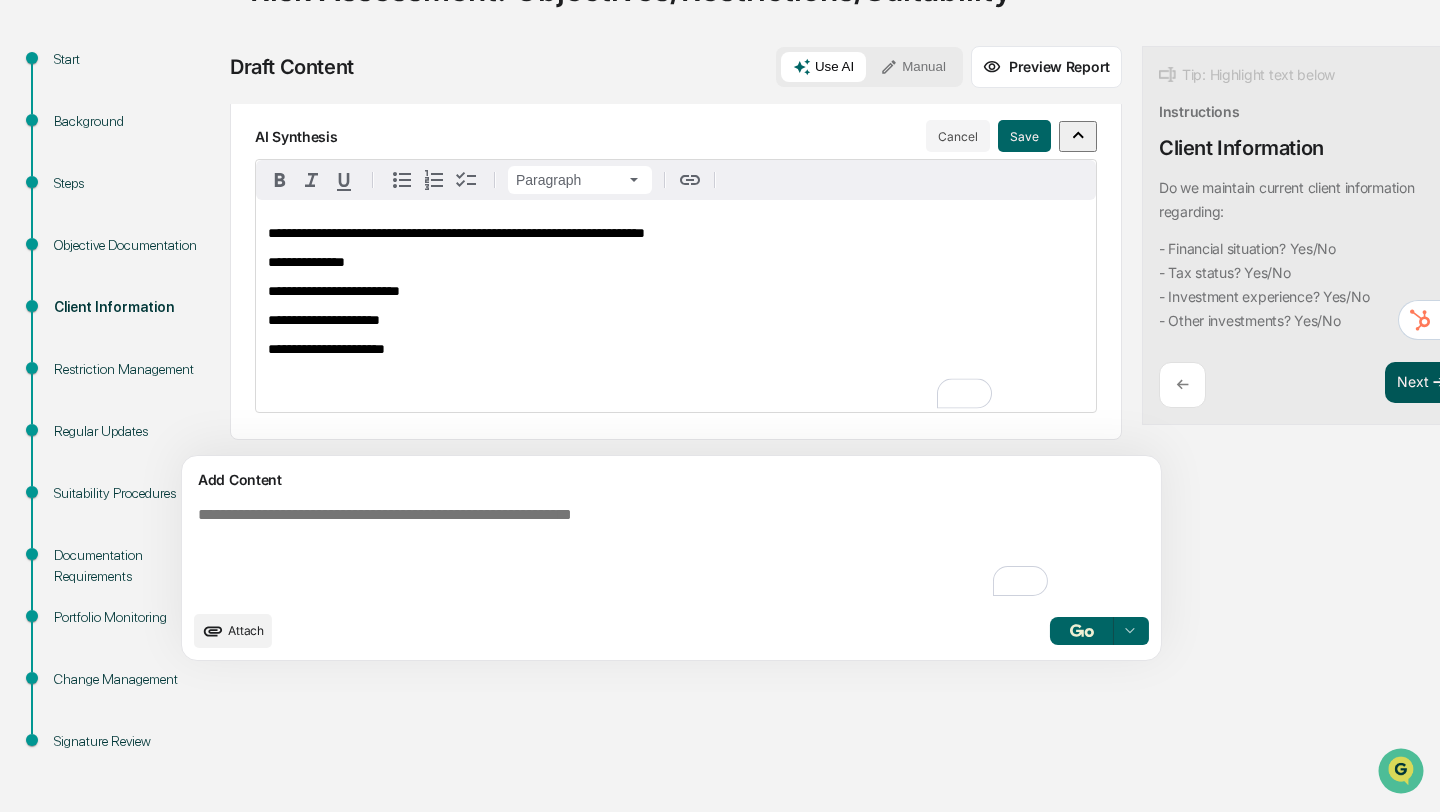 click on "Next ➔" at bounding box center (1422, 383) 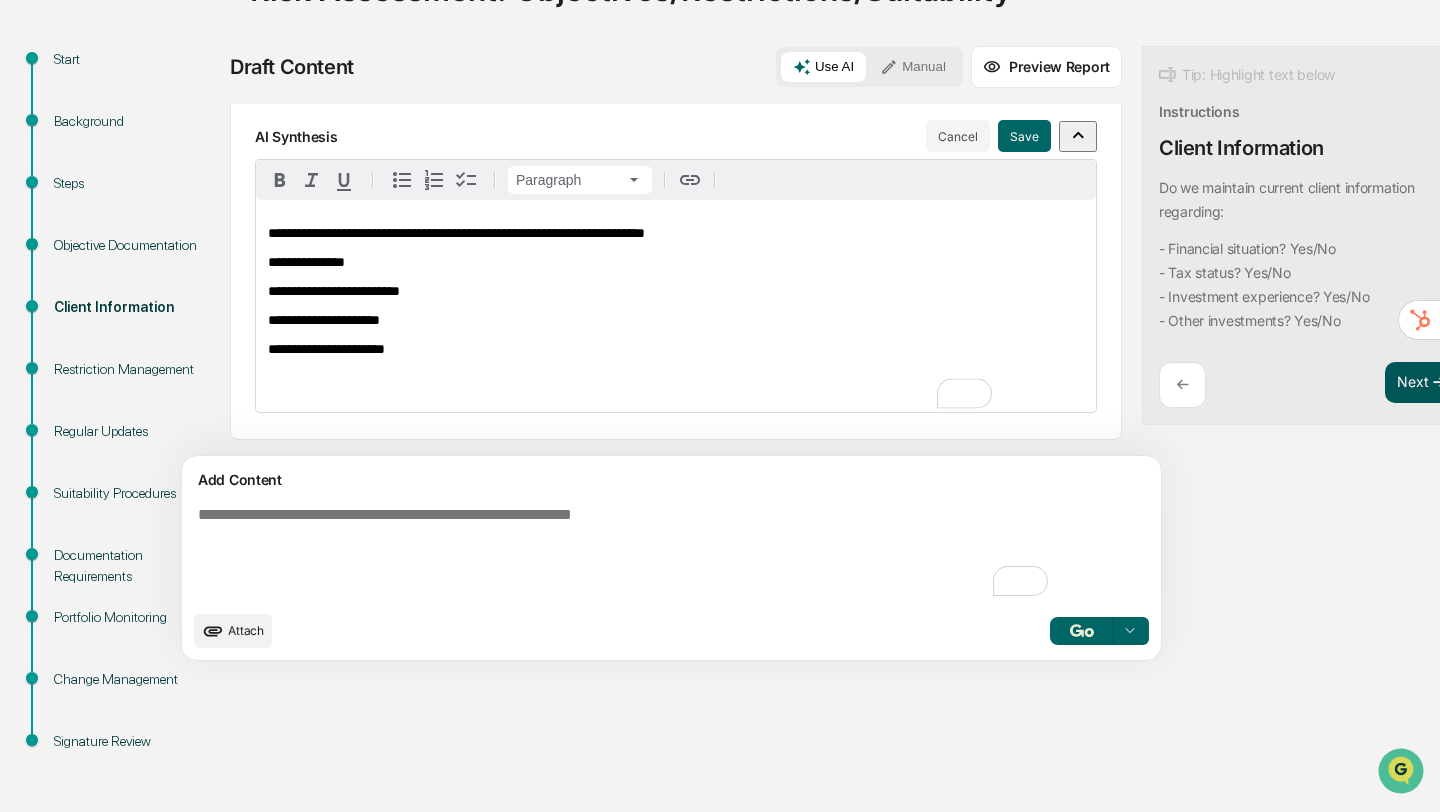scroll, scrollTop: 0, scrollLeft: 0, axis: both 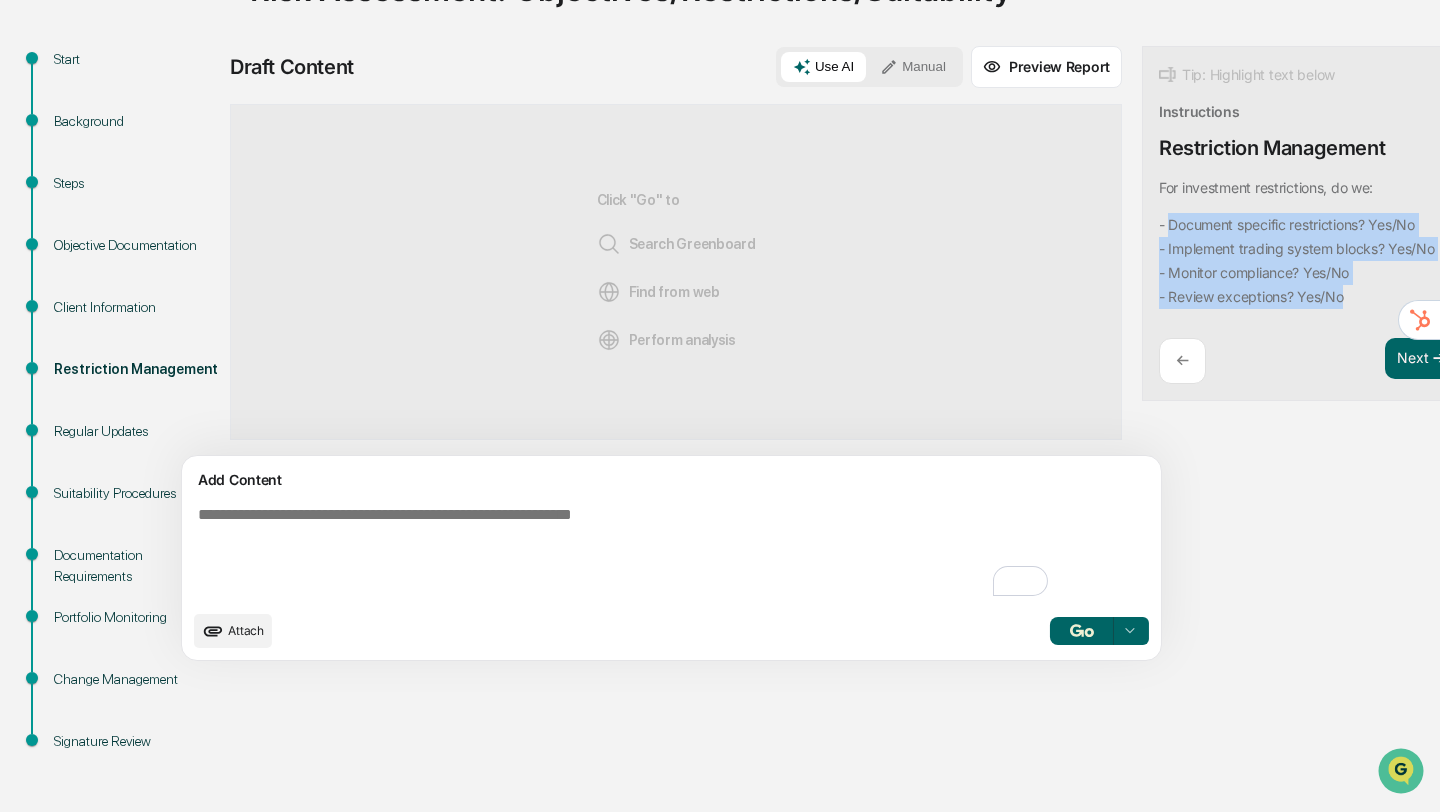 drag, startPoint x: 1076, startPoint y: 223, endPoint x: 1304, endPoint y: 297, distance: 239.70816 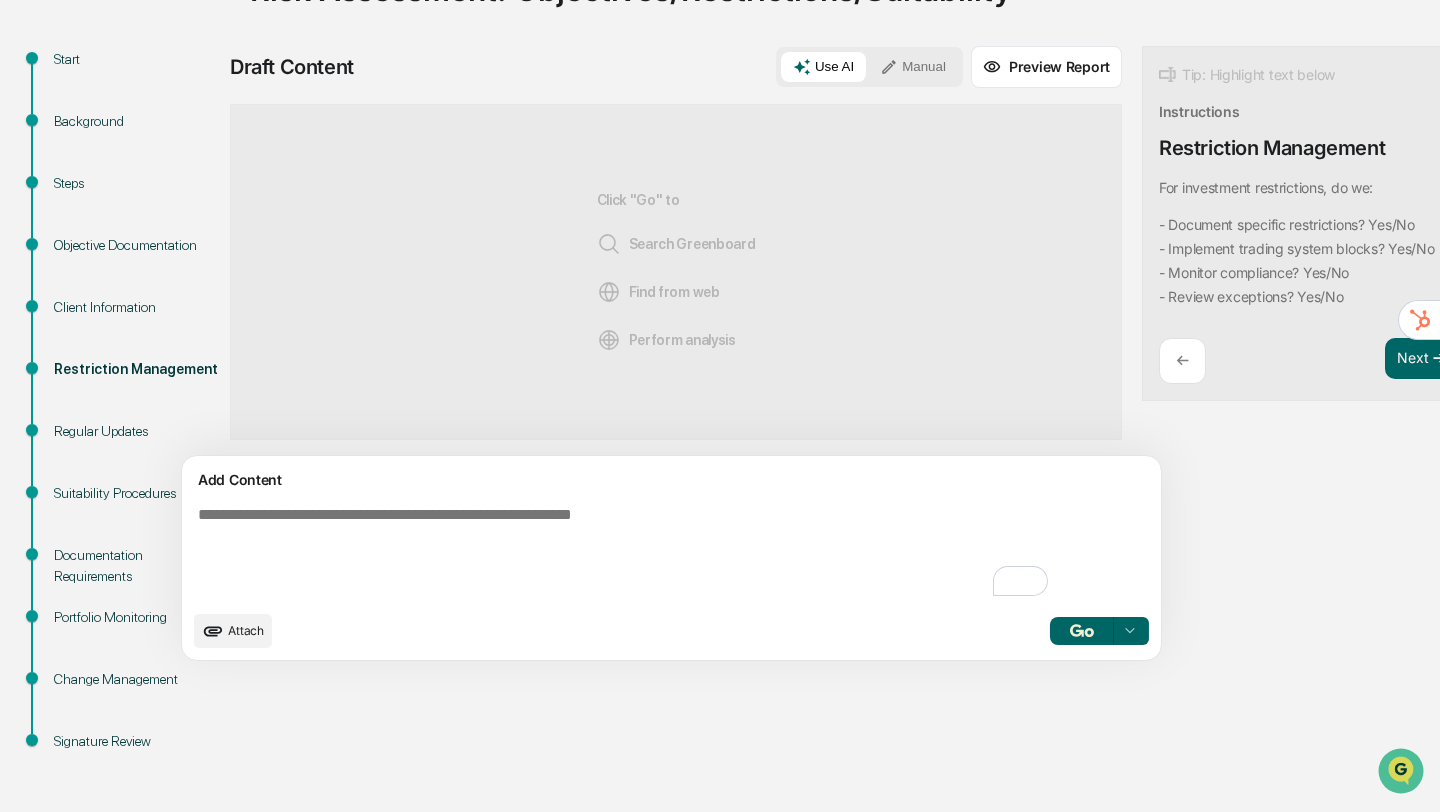 click at bounding box center [625, 553] 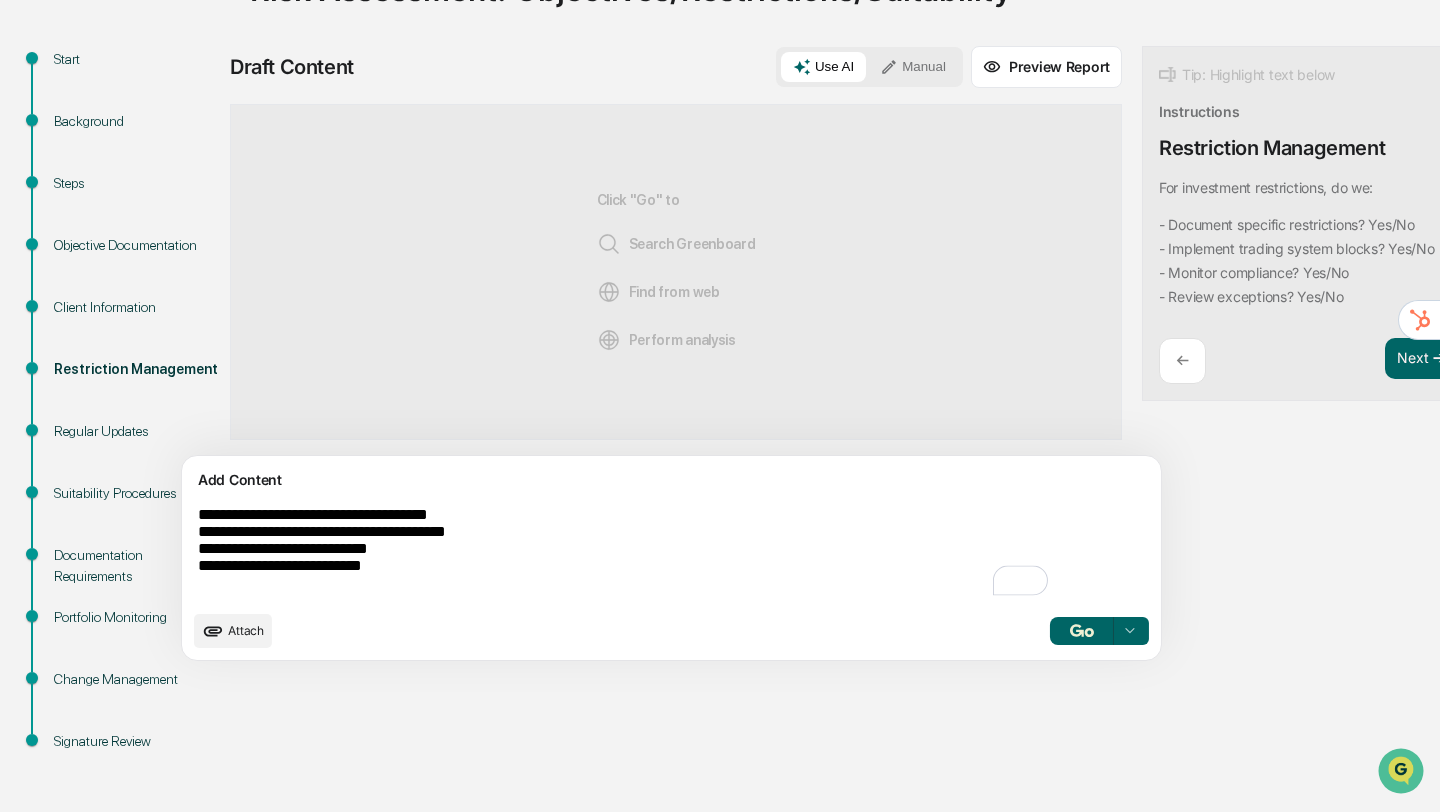 drag, startPoint x: 499, startPoint y: 519, endPoint x: 474, endPoint y: 518, distance: 25.019993 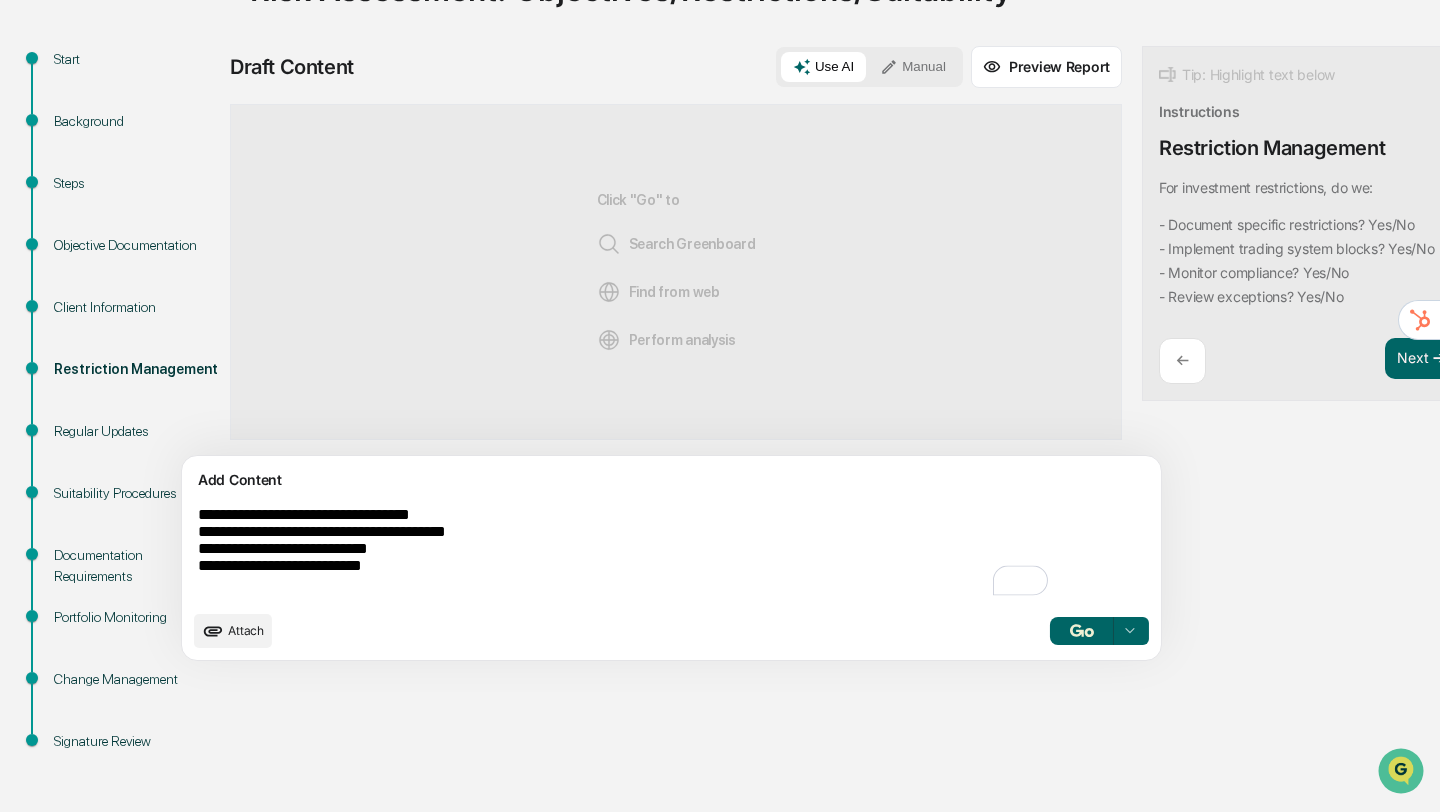 drag, startPoint x: 532, startPoint y: 538, endPoint x: 503, endPoint y: 537, distance: 29.017237 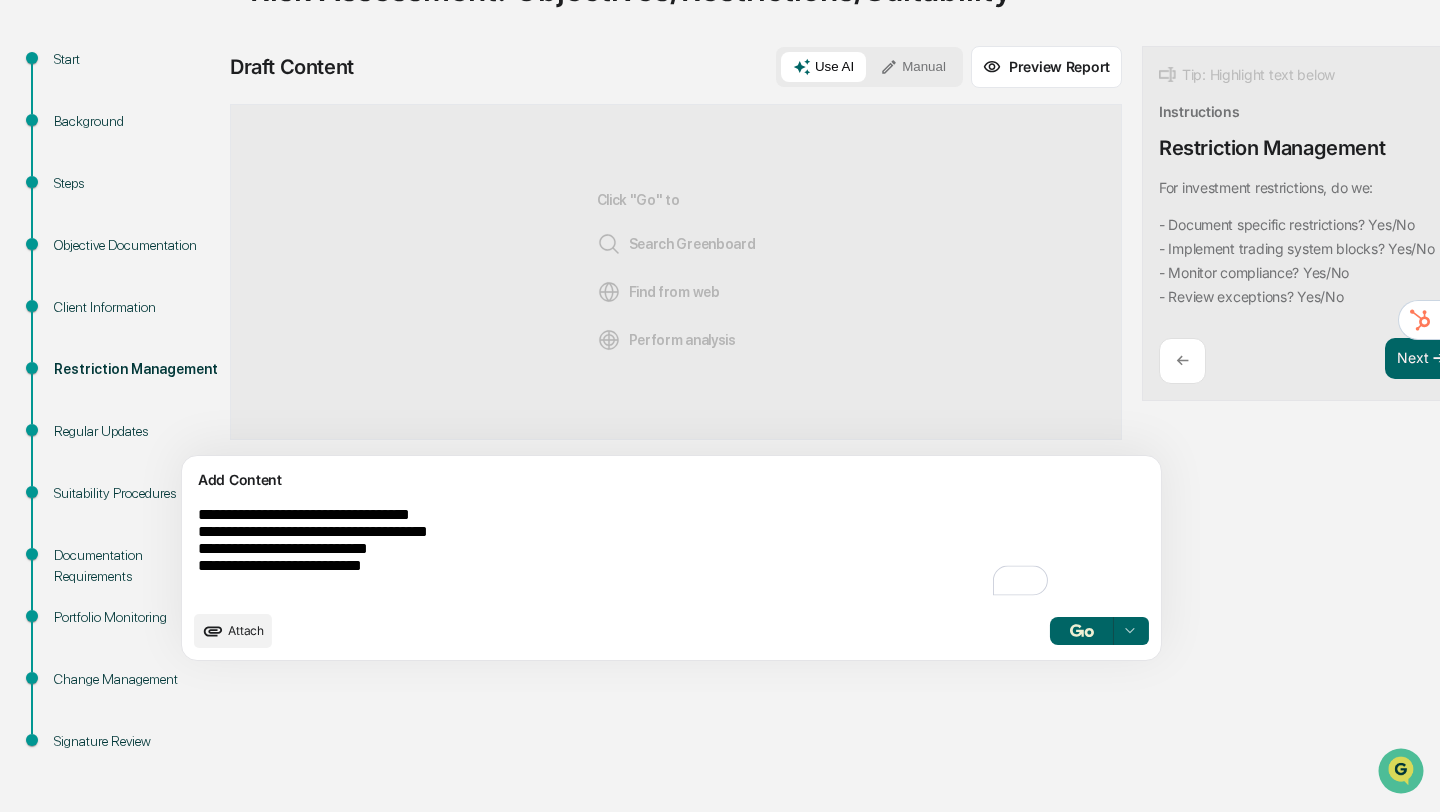 drag, startPoint x: 430, startPoint y: 555, endPoint x: 406, endPoint y: 554, distance: 24.020824 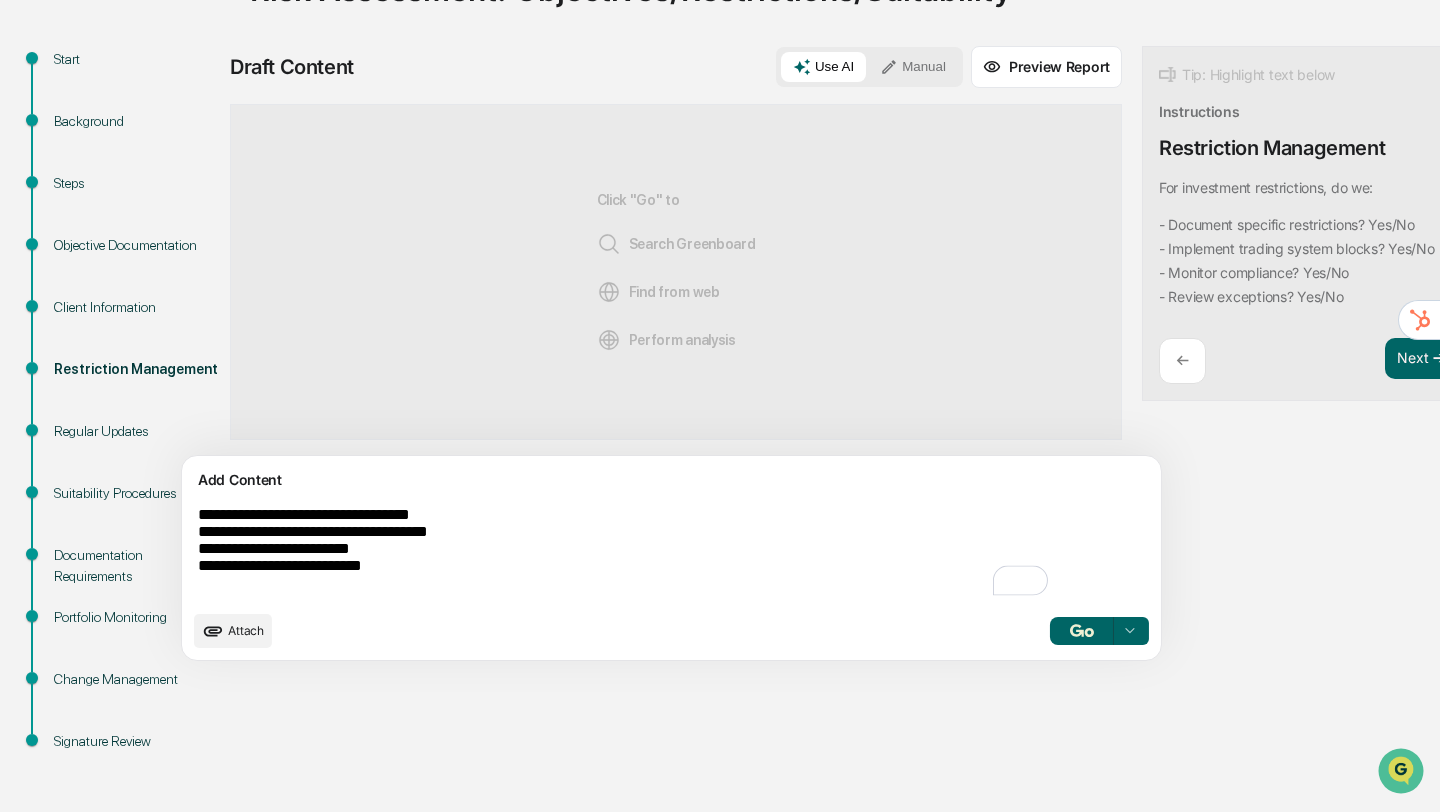drag, startPoint x: 420, startPoint y: 577, endPoint x: 396, endPoint y: 575, distance: 24.083189 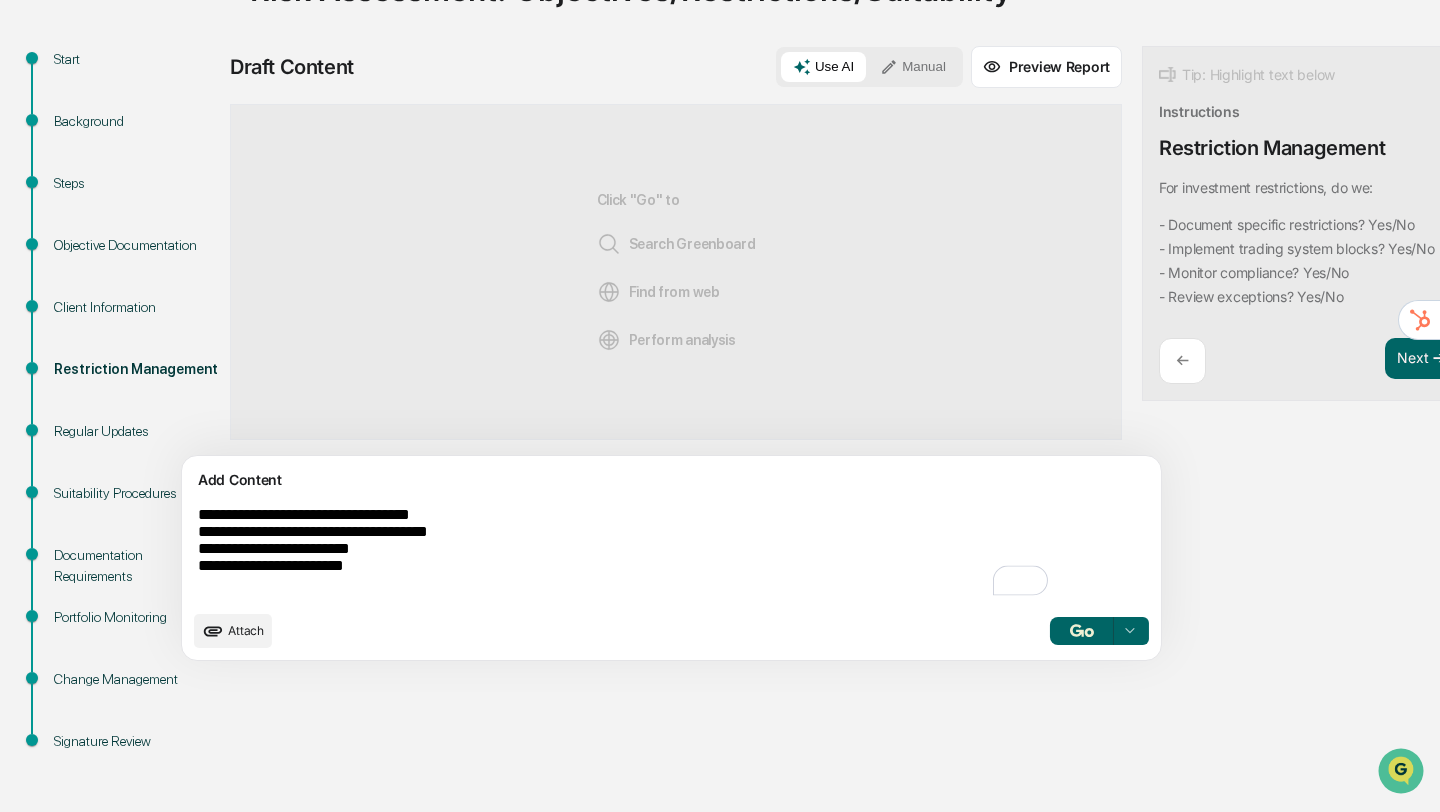 type on "**********" 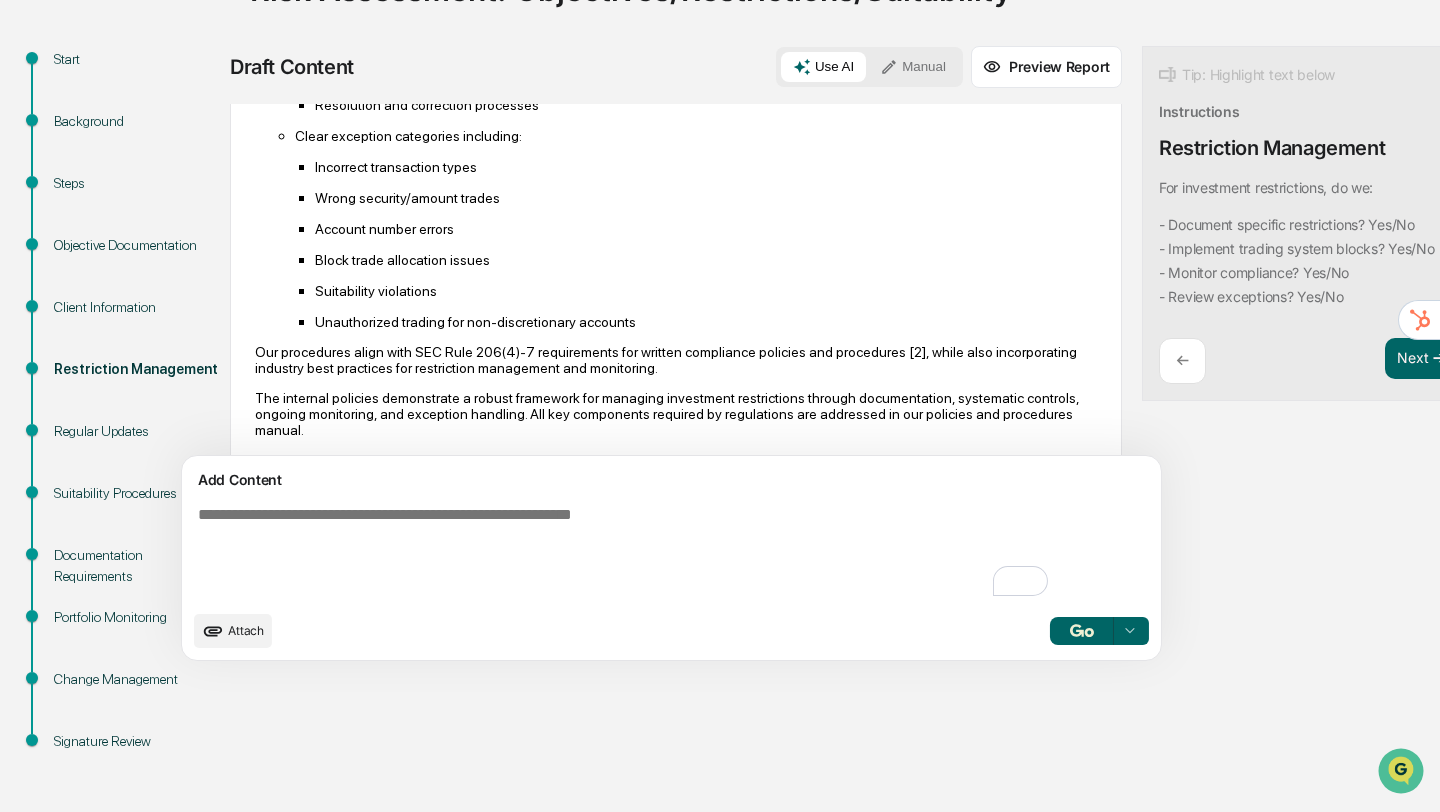 scroll, scrollTop: 1414, scrollLeft: 0, axis: vertical 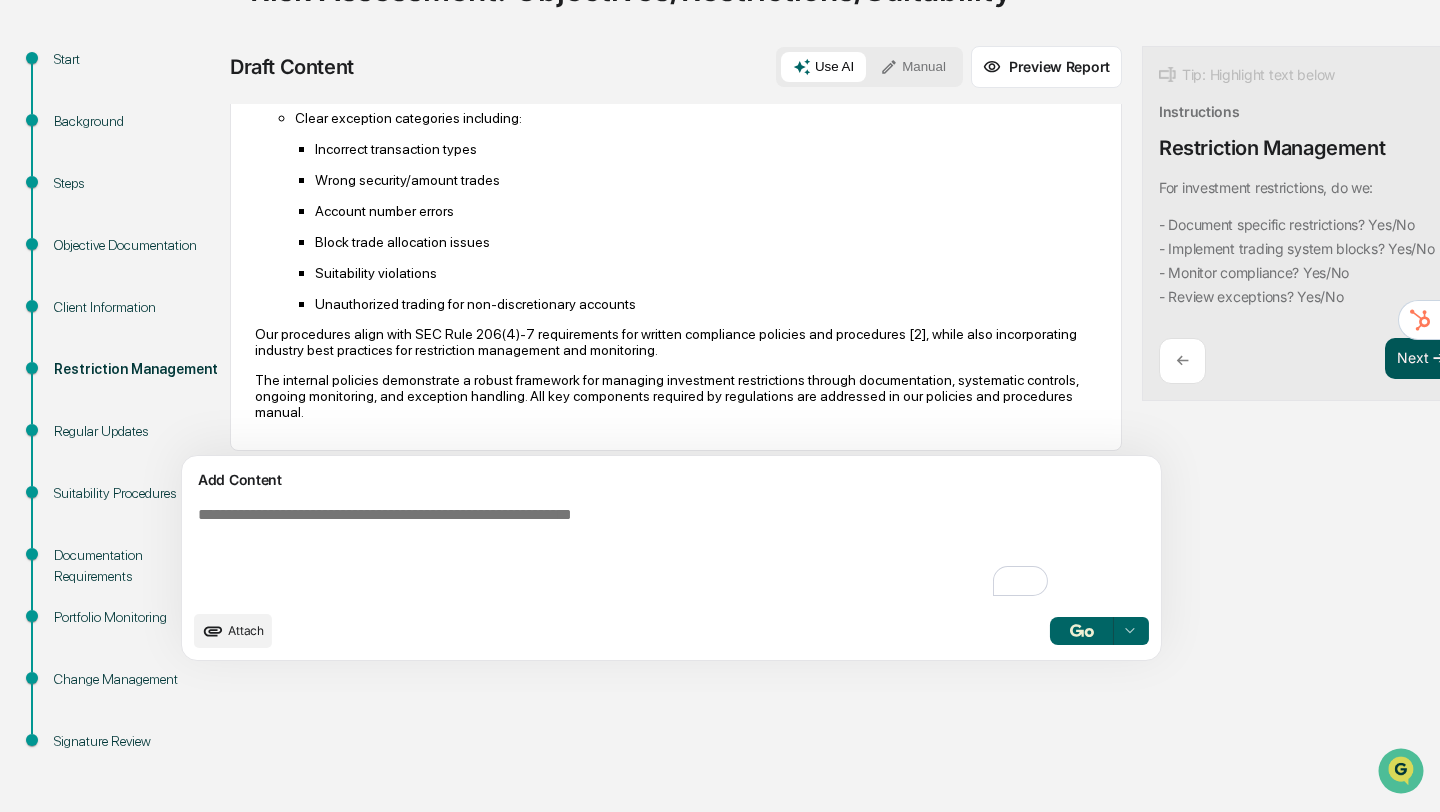 click on "Next ➔" at bounding box center (1422, 359) 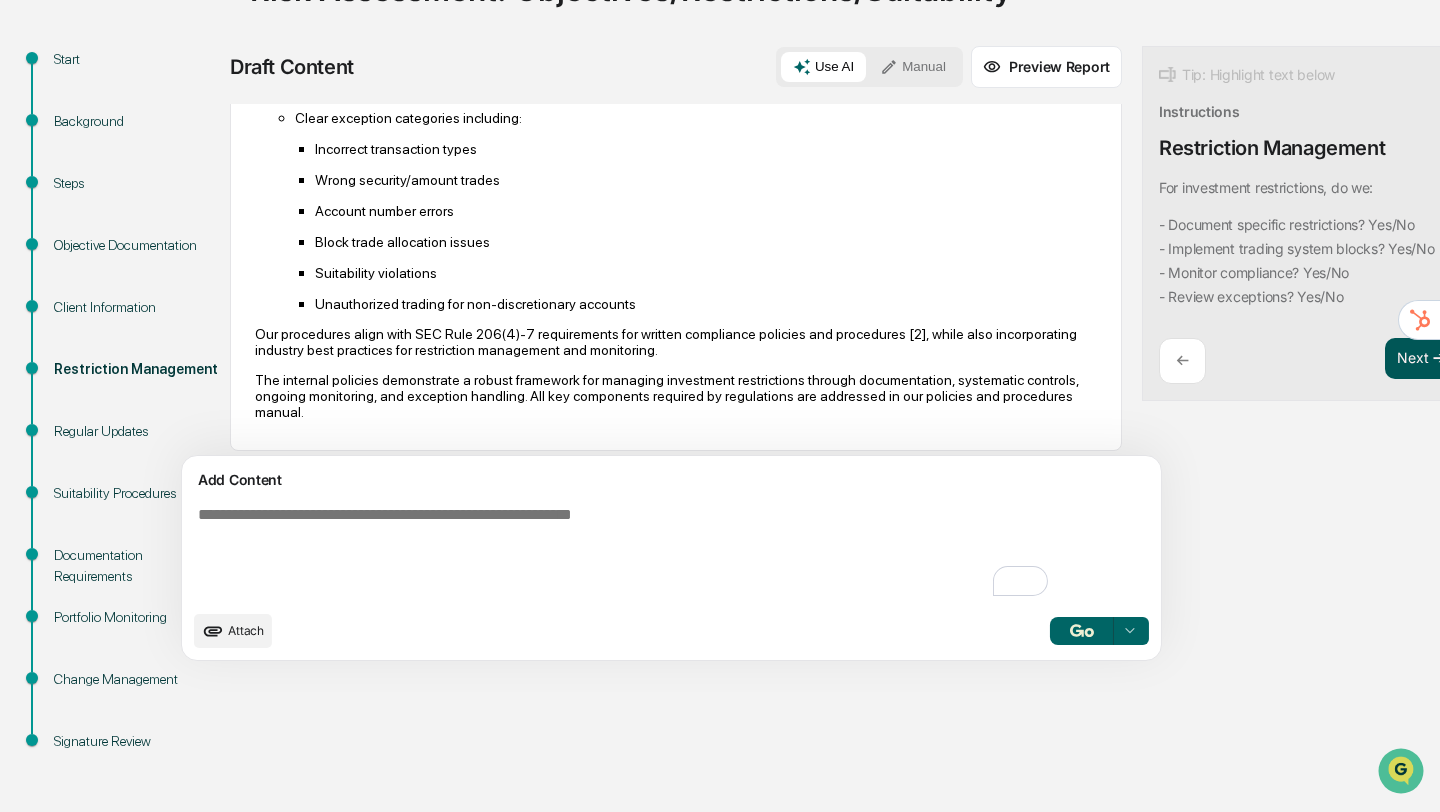 scroll, scrollTop: 0, scrollLeft: 0, axis: both 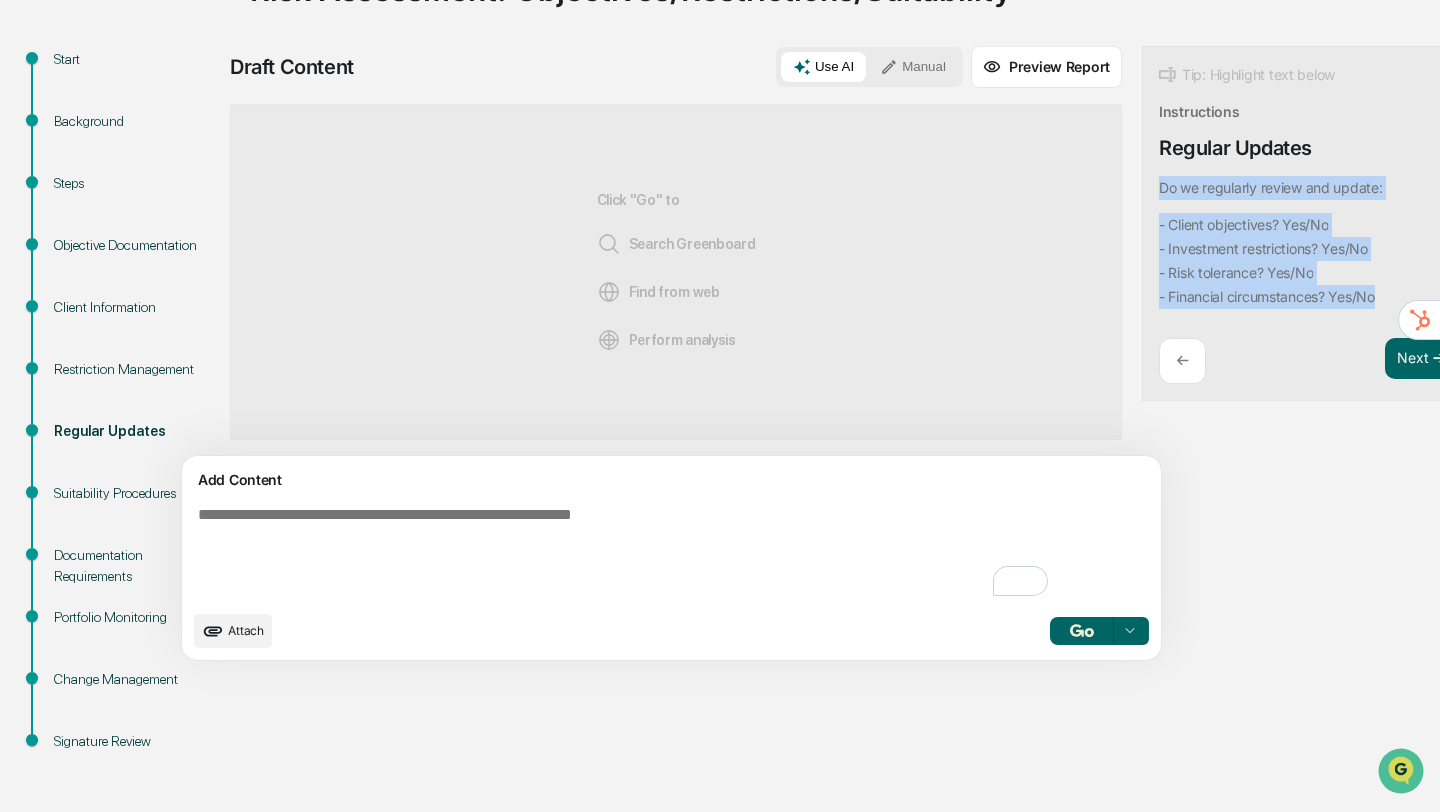 drag, startPoint x: 1066, startPoint y: 186, endPoint x: 1293, endPoint y: 293, distance: 250.95418 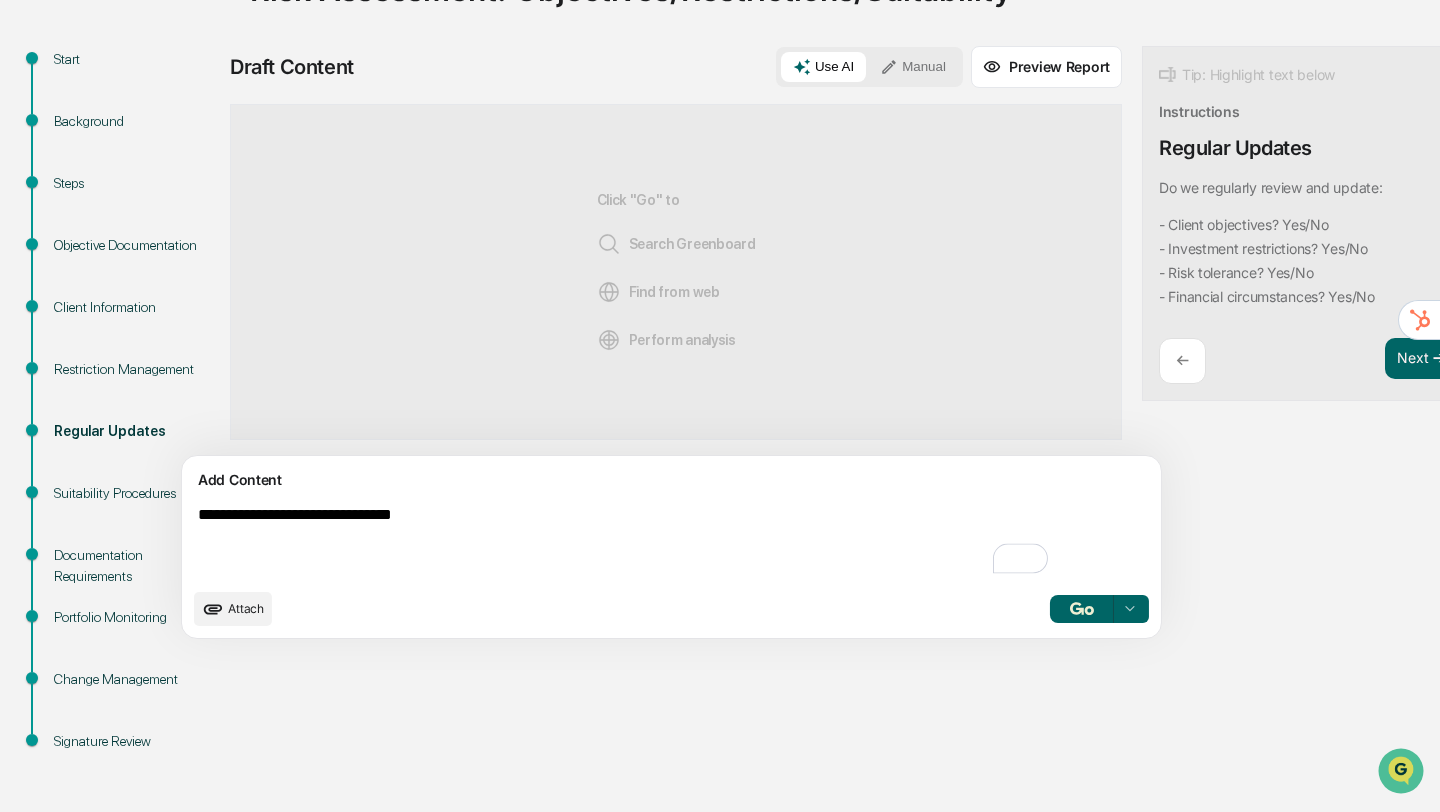 type on "**********" 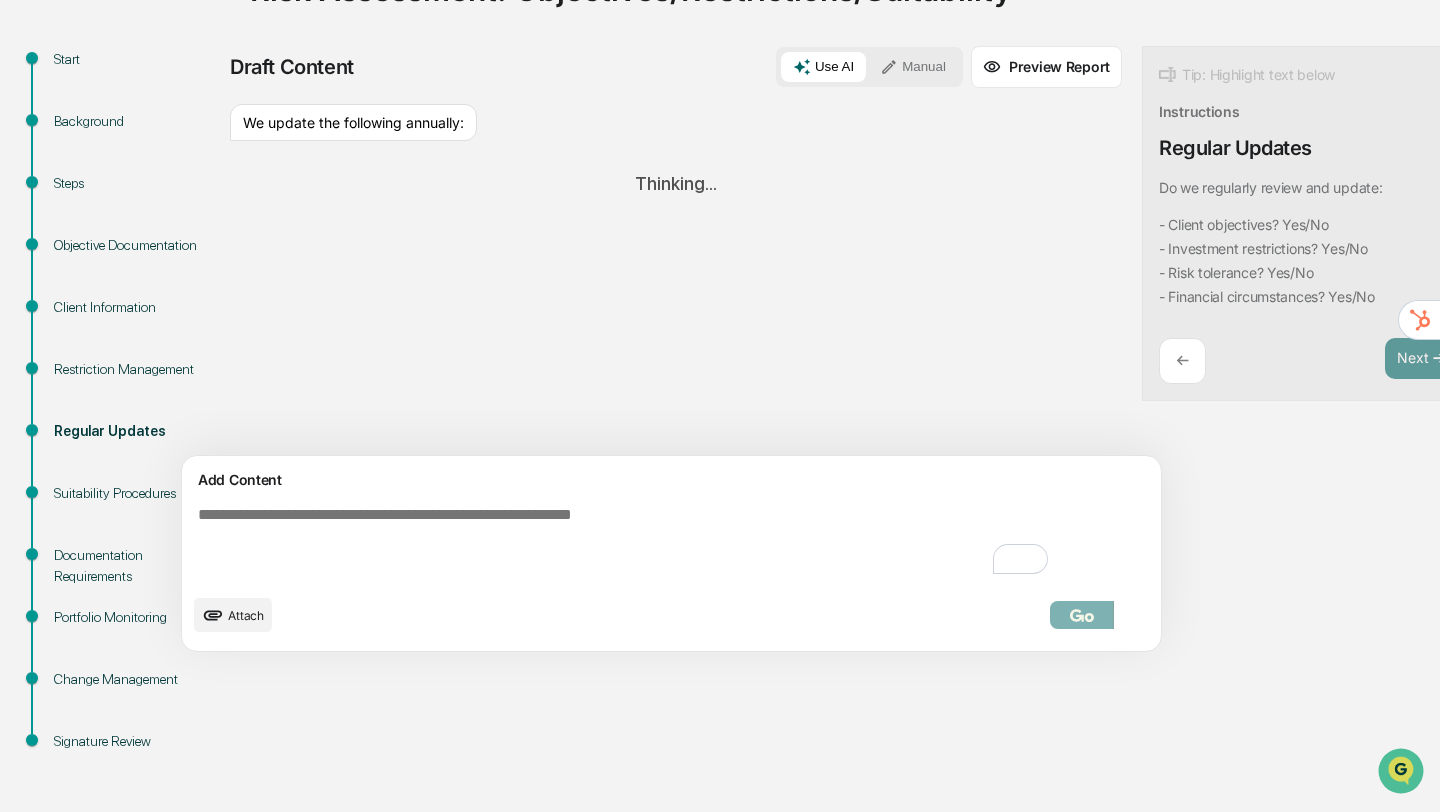 paste on "**********" 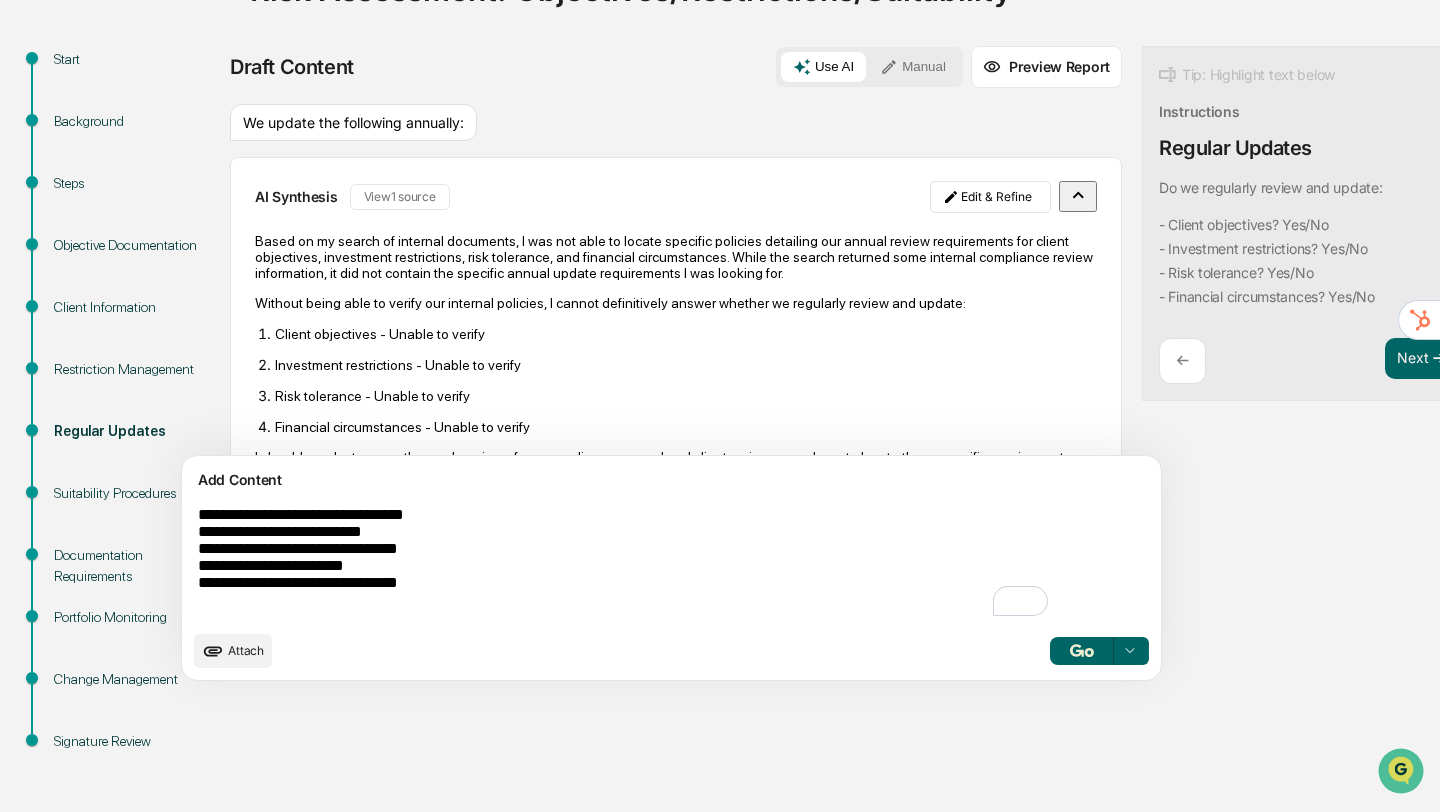 drag, startPoint x: 418, startPoint y: 533, endPoint x: 378, endPoint y: 533, distance: 40 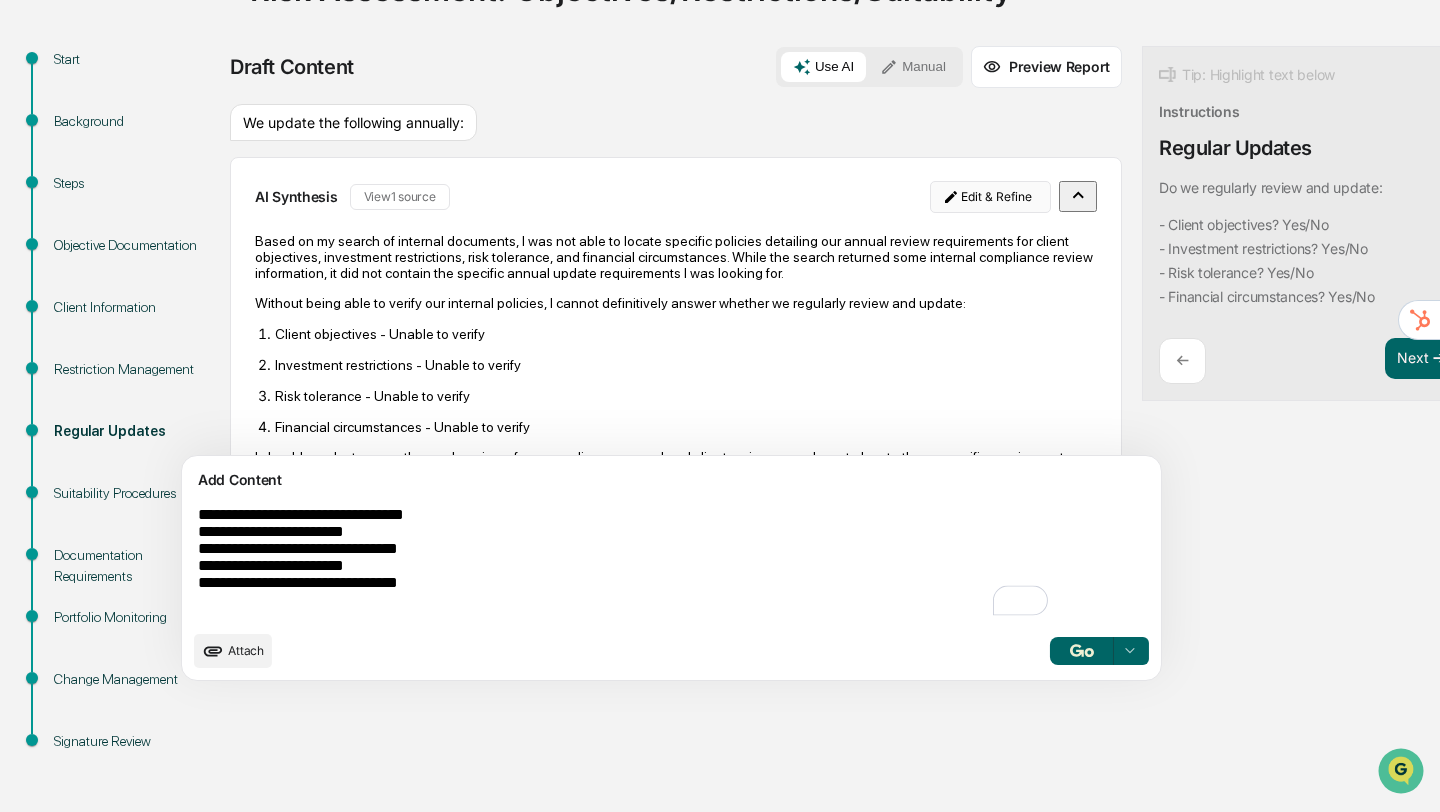 click on "Calendar Manage Tasks Reviews Approval Management Company People, Data, Settings [PERSON_NAME] Admin •  [PERSON_NAME] Wealth Group Tasks Administrator Compliance Calendar Risk Assessment: Objectives/Restrictions/Suitability Risk Assessment: Objectives/Restrictions/Suitability Start Background Steps Objective Documentation Client Information Restriction Management Regular Updates Suitability Procedures Documentation Requirements Portfolio Monitoring Change Management Signature Review Draft Content  Use AI  Manual Preview Report Sources We update the following annually: AI Synthesis View  1 source Edit & Refine Based on my search of internal documents, I was not able to locate specific policies detailing our annual review requirements for client objectives, investment restrictions, risk tolerance, and financial circumstances. While the search returned some internal compliance review information, it did not contain the specific annual update requirements I was looking for. Client objectives - Unable to verify Attach" at bounding box center [720, 214] 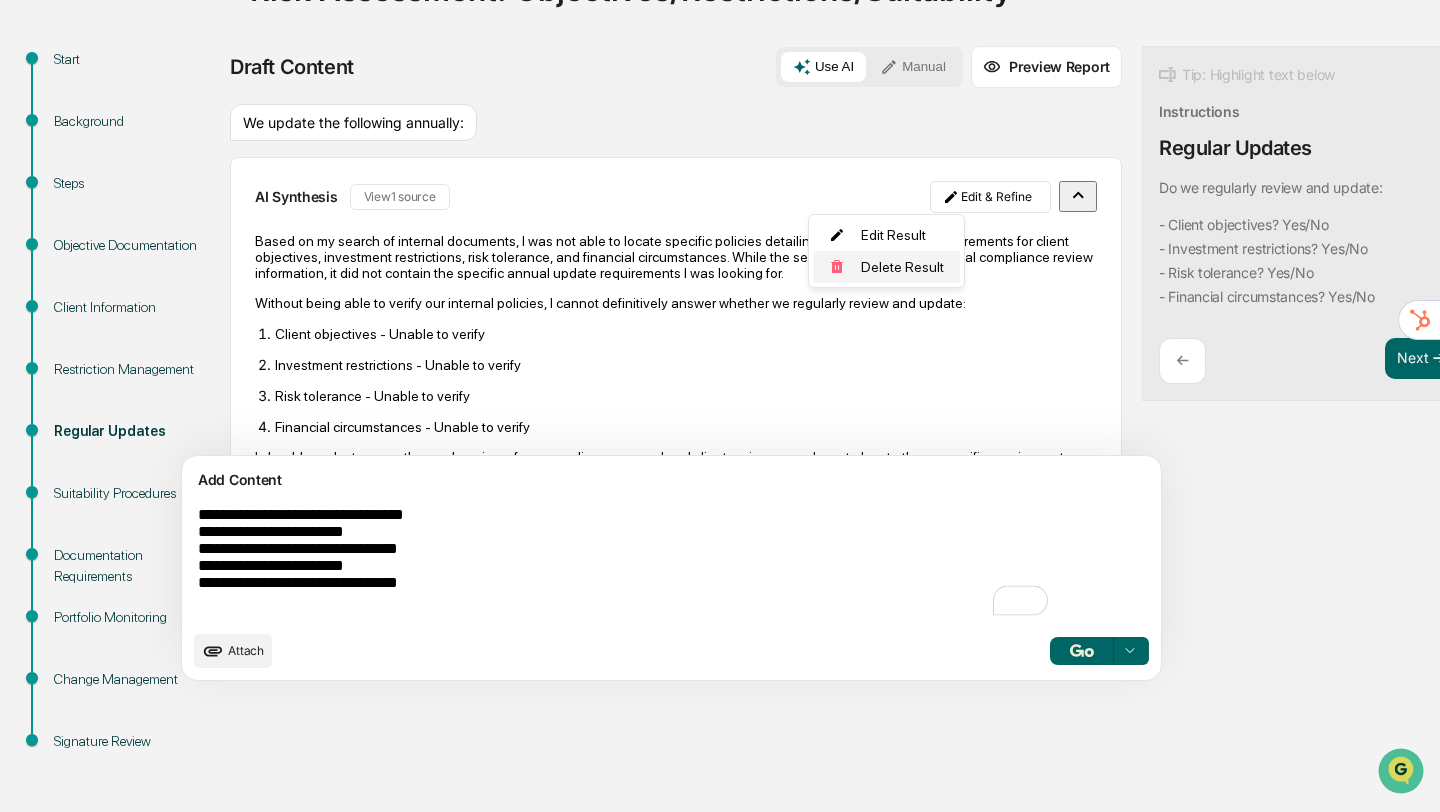 click on "Delete Result" at bounding box center (886, 267) 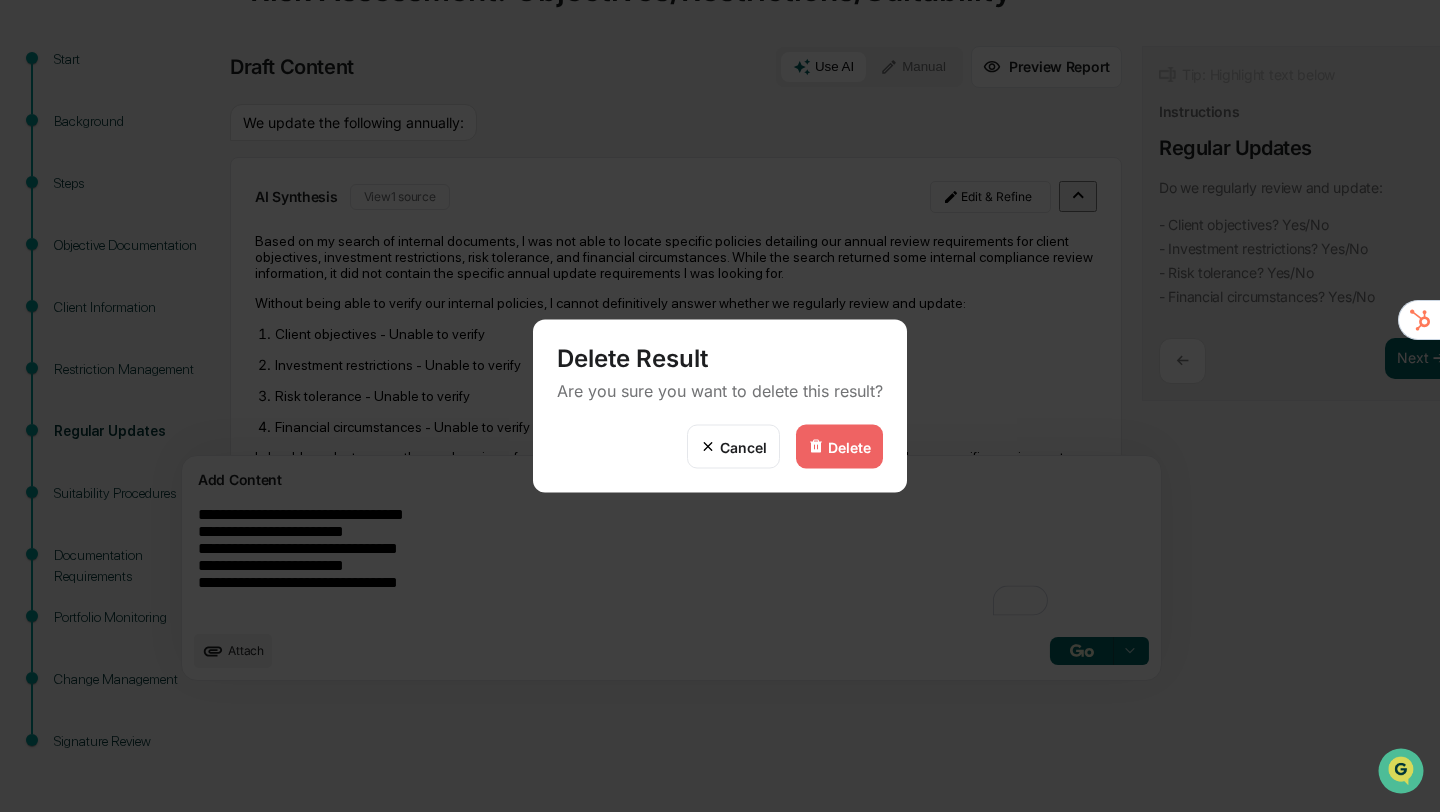 click on "Delete" at bounding box center [849, 446] 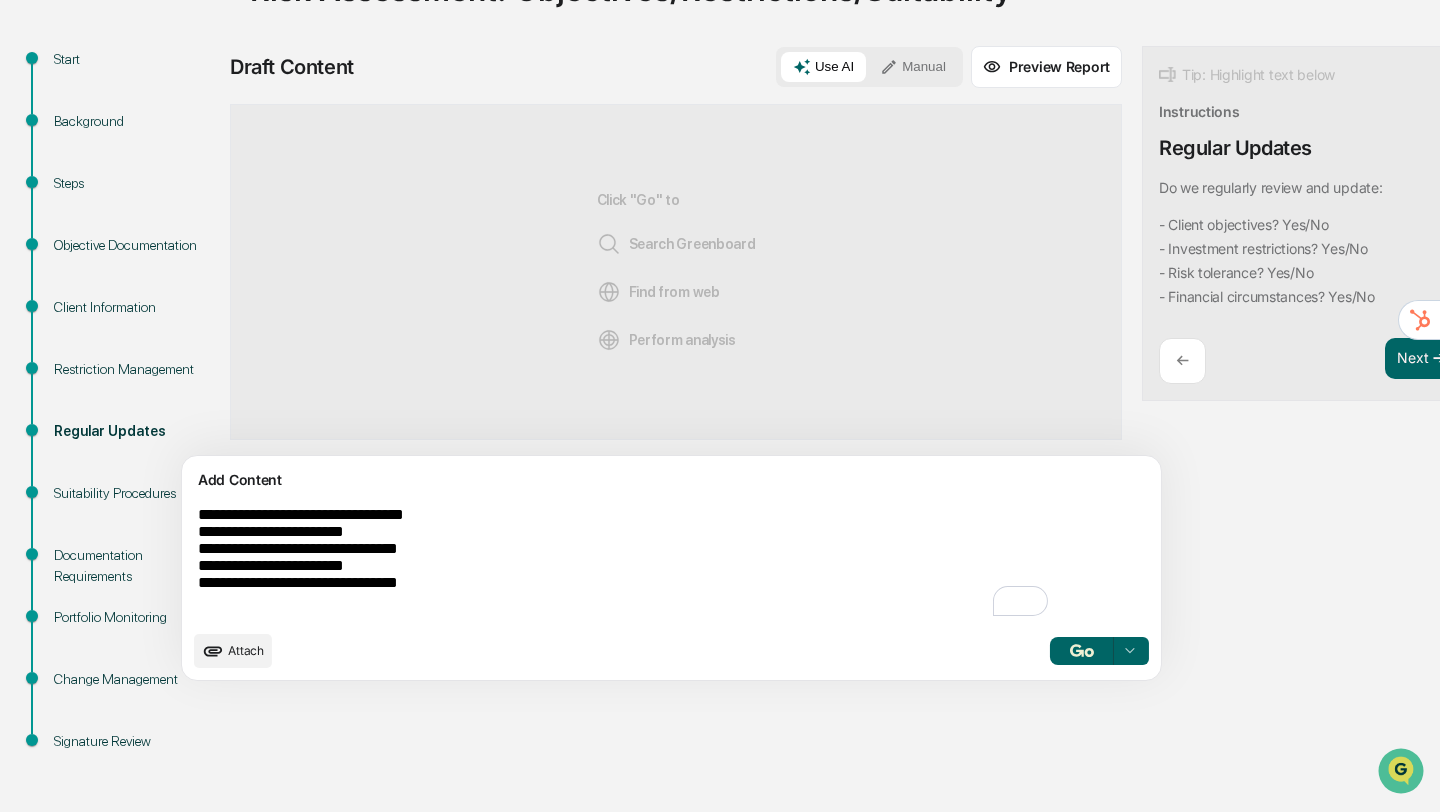 drag, startPoint x: 462, startPoint y: 554, endPoint x: 428, endPoint y: 554, distance: 34 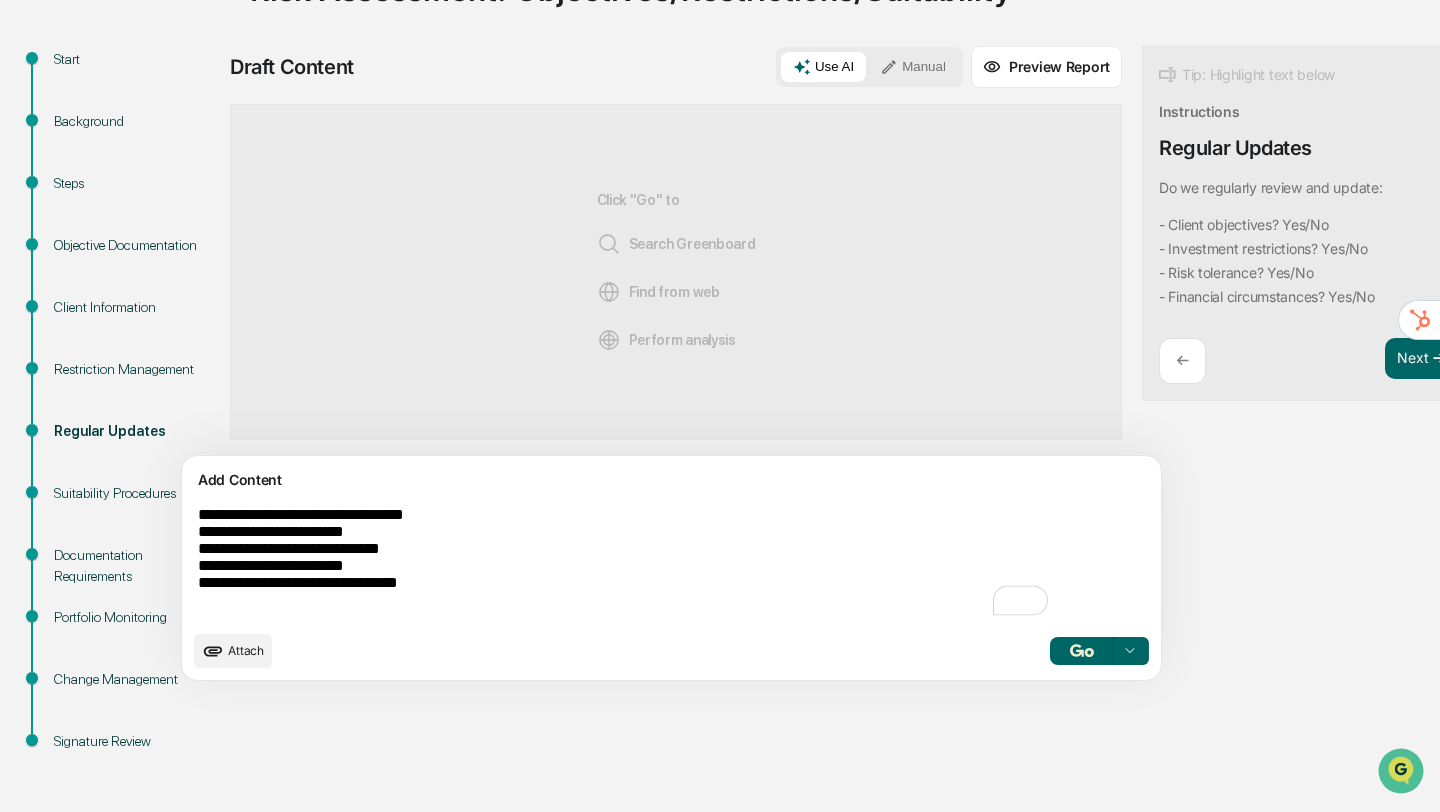 drag, startPoint x: 391, startPoint y: 576, endPoint x: 362, endPoint y: 575, distance: 29.017237 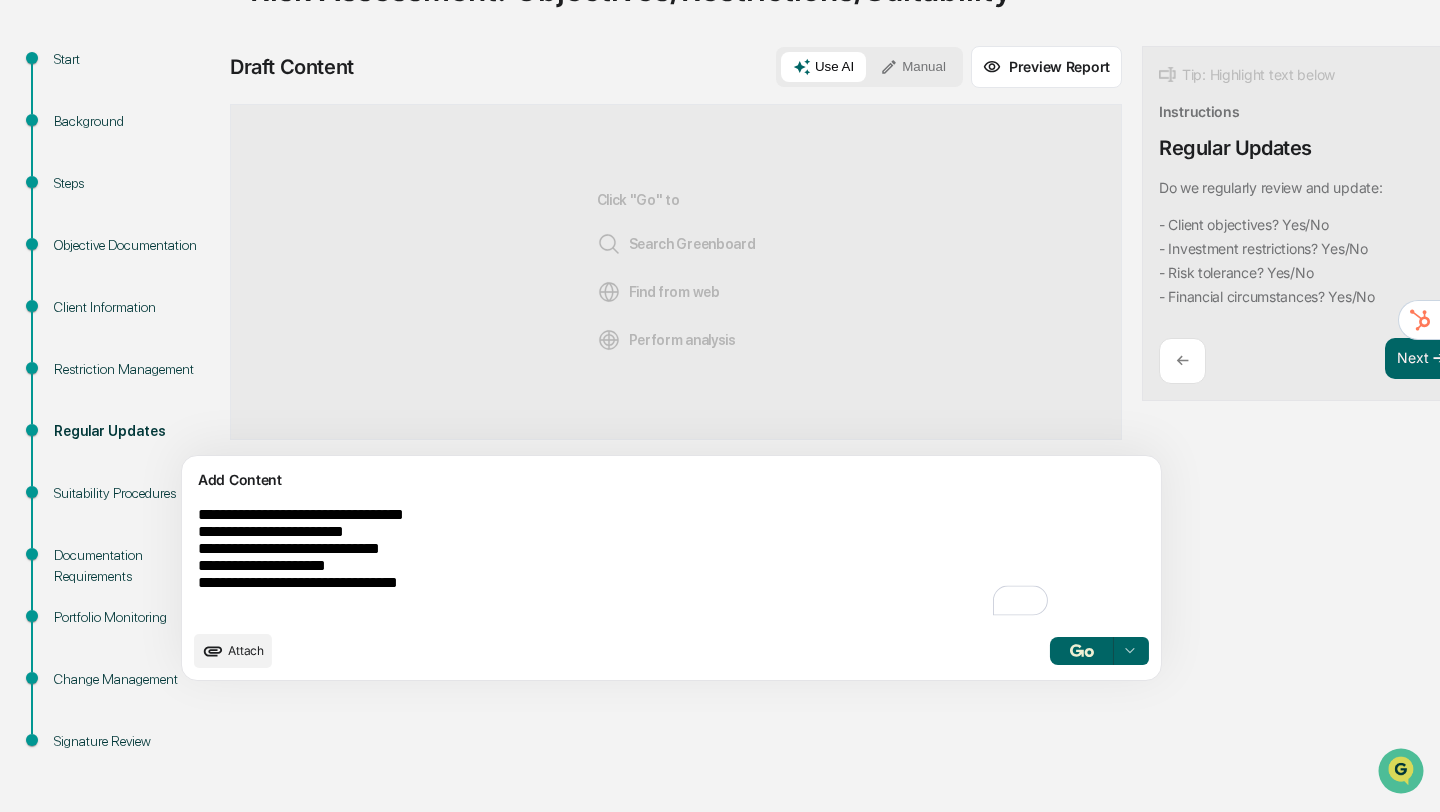 drag, startPoint x: 467, startPoint y: 593, endPoint x: 434, endPoint y: 593, distance: 33 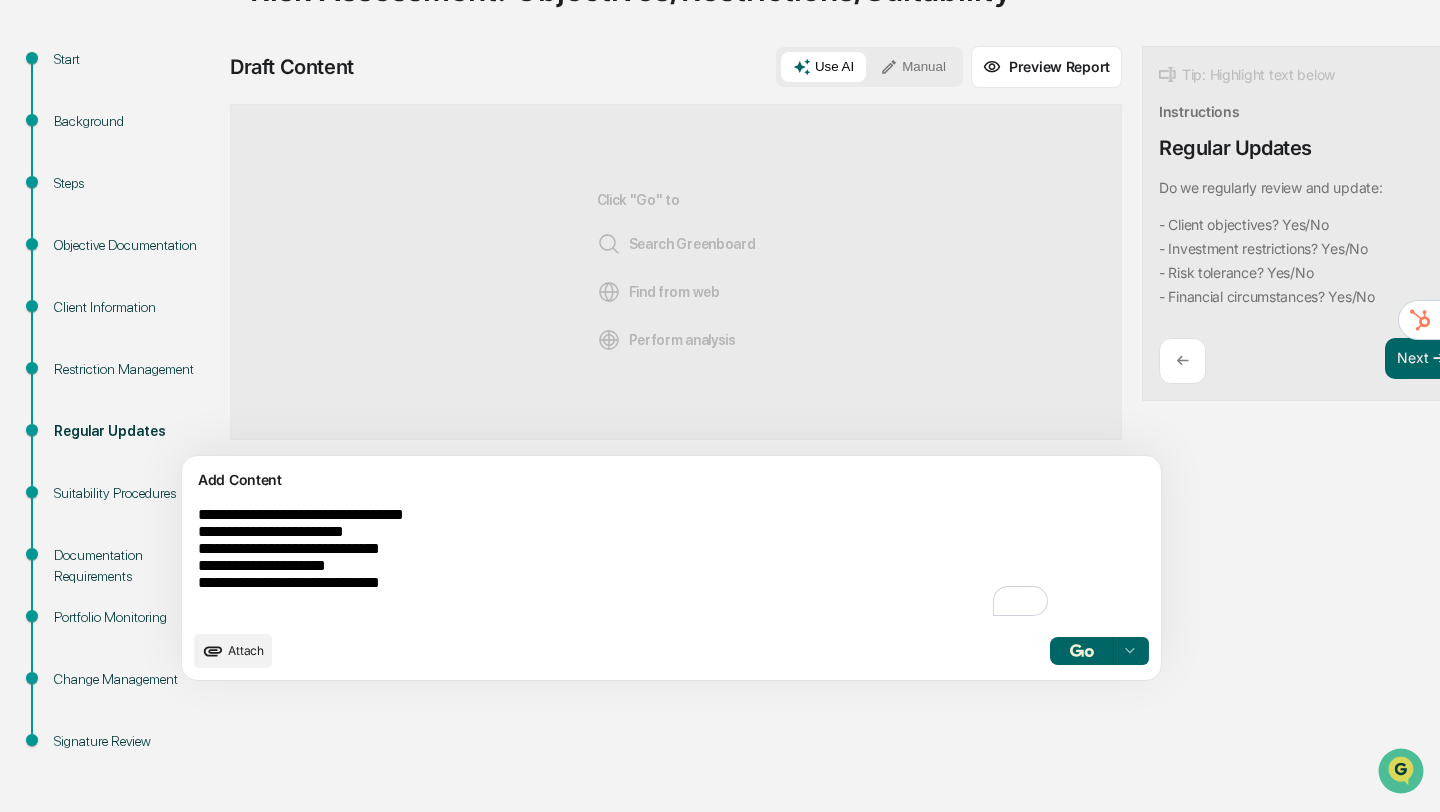 click on "**********" at bounding box center [625, 563] 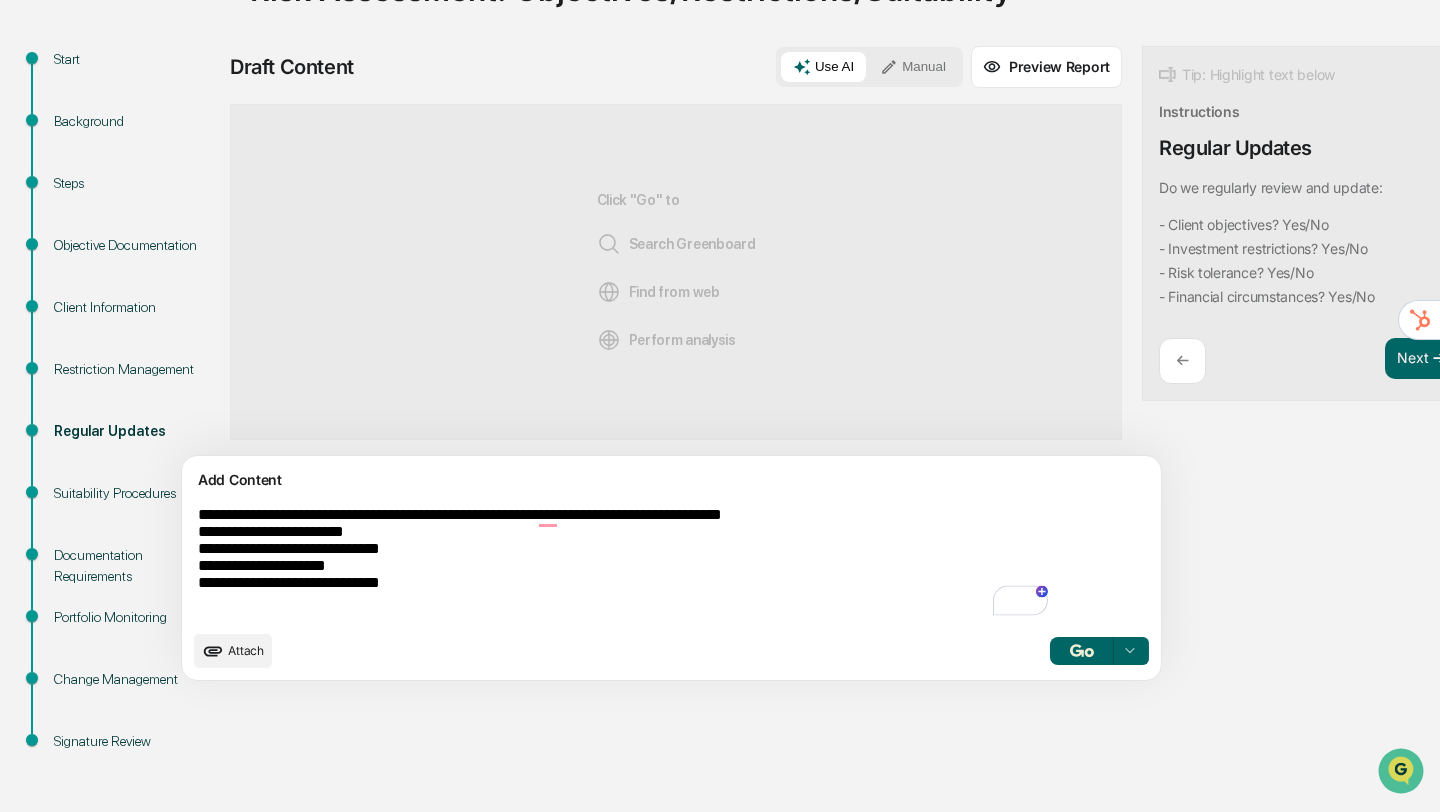 type on "**********" 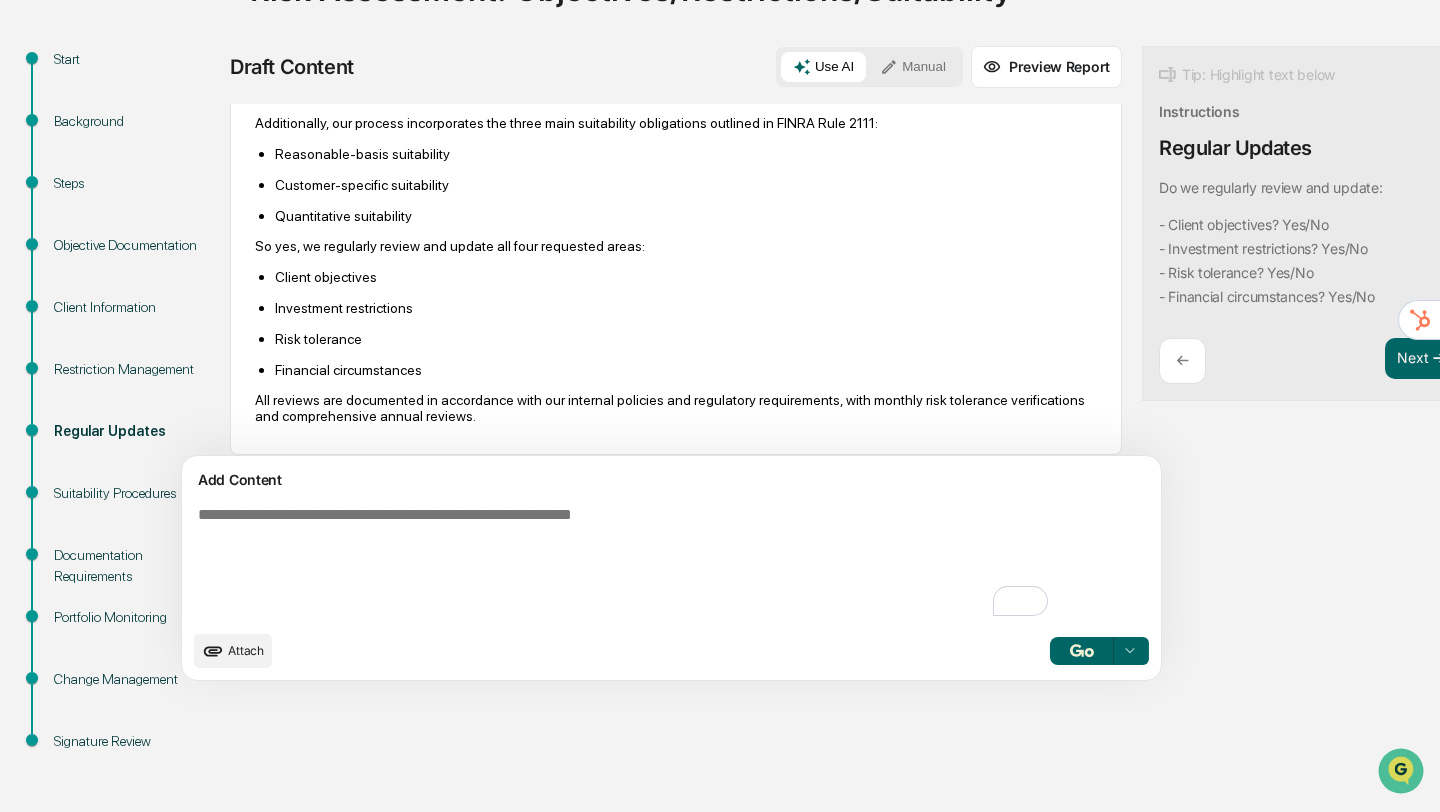 scroll, scrollTop: 702, scrollLeft: 0, axis: vertical 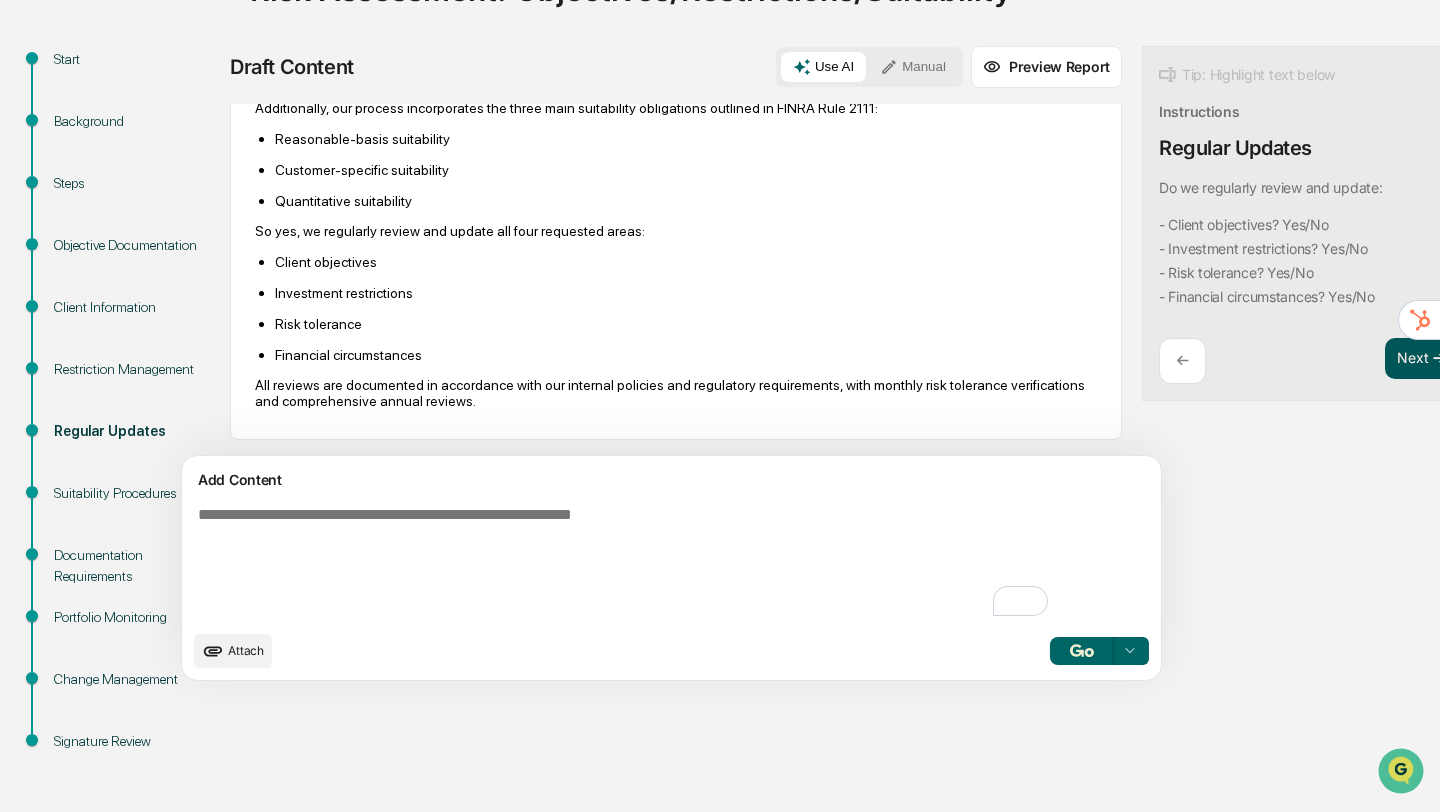 click on "Next ➔" at bounding box center [1422, 359] 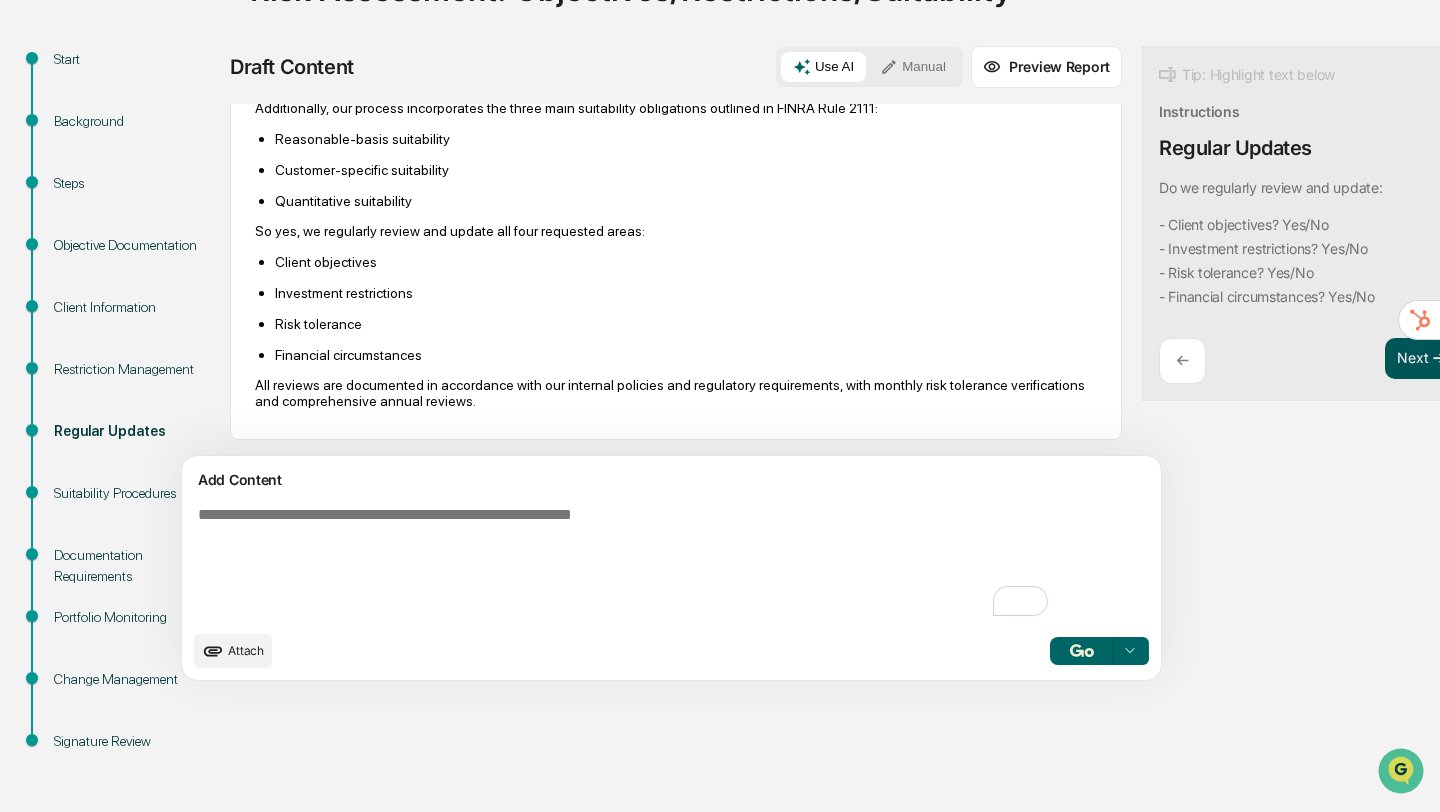 scroll, scrollTop: 0, scrollLeft: 0, axis: both 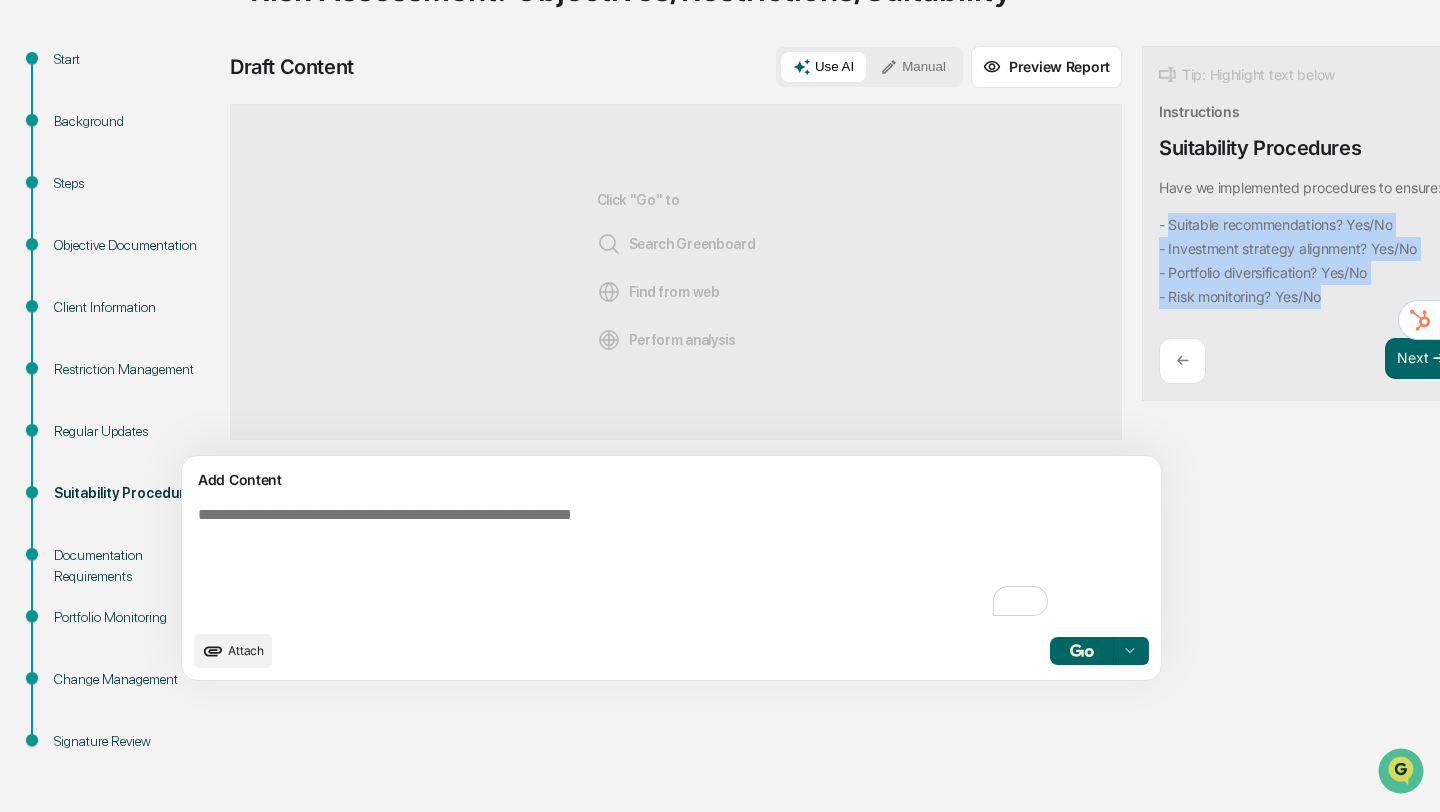 drag, startPoint x: 1077, startPoint y: 228, endPoint x: 1242, endPoint y: 294, distance: 177.71043 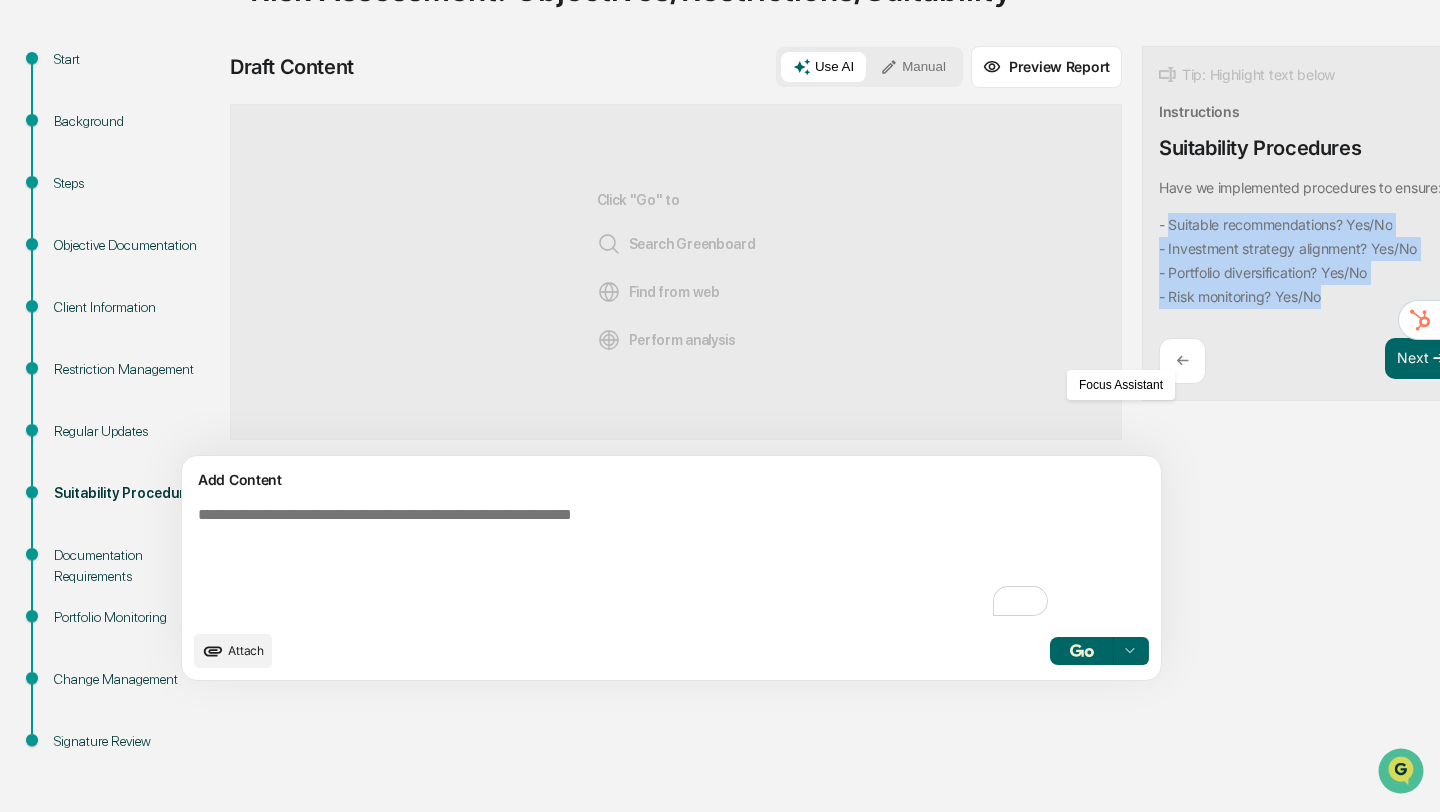 copy on "Suitable recommendations? Yes/No
- Investment strategy alignment? Yes/No
- Portfolio diversification? Yes/No
- Risk monitoring? Yes/No" 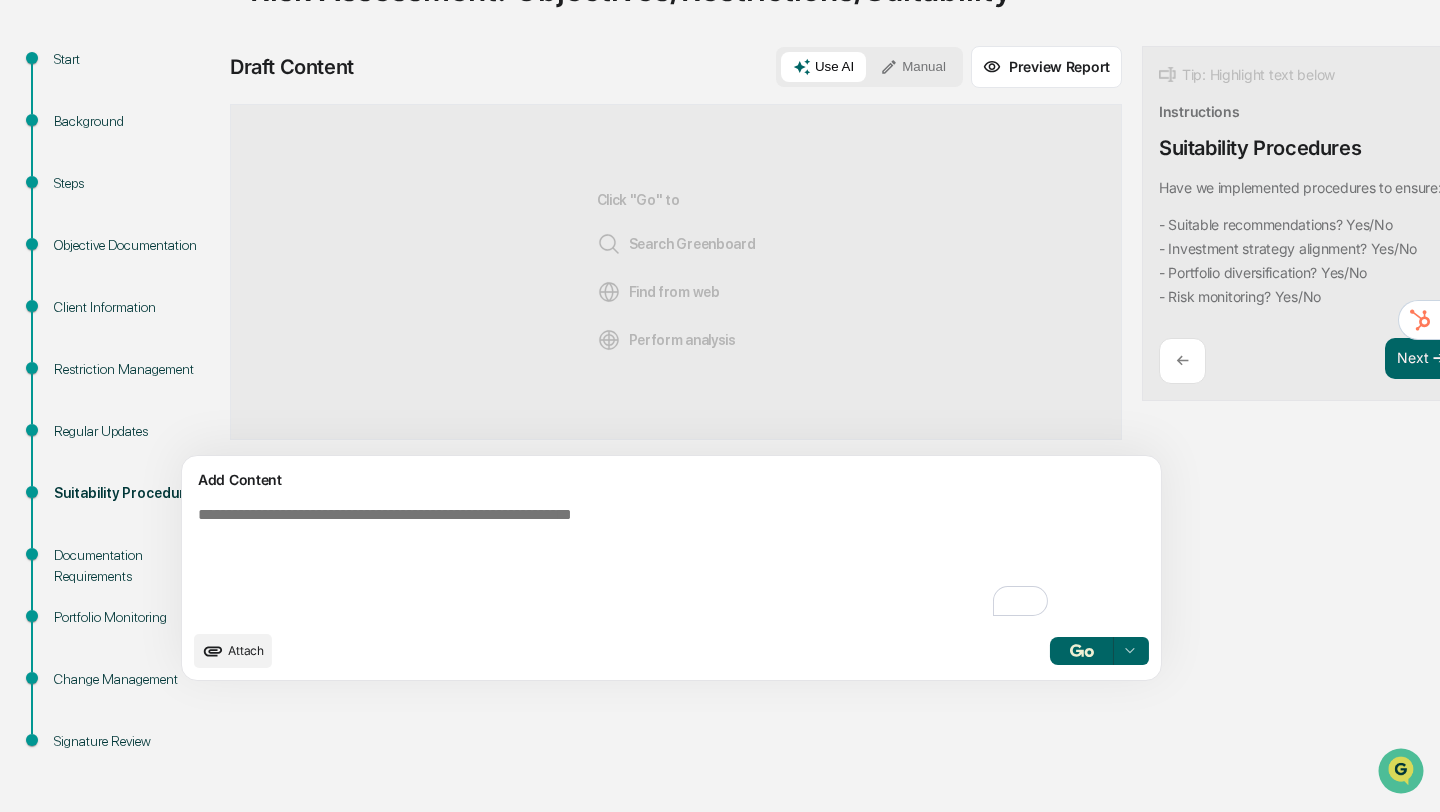 paste on "**********" 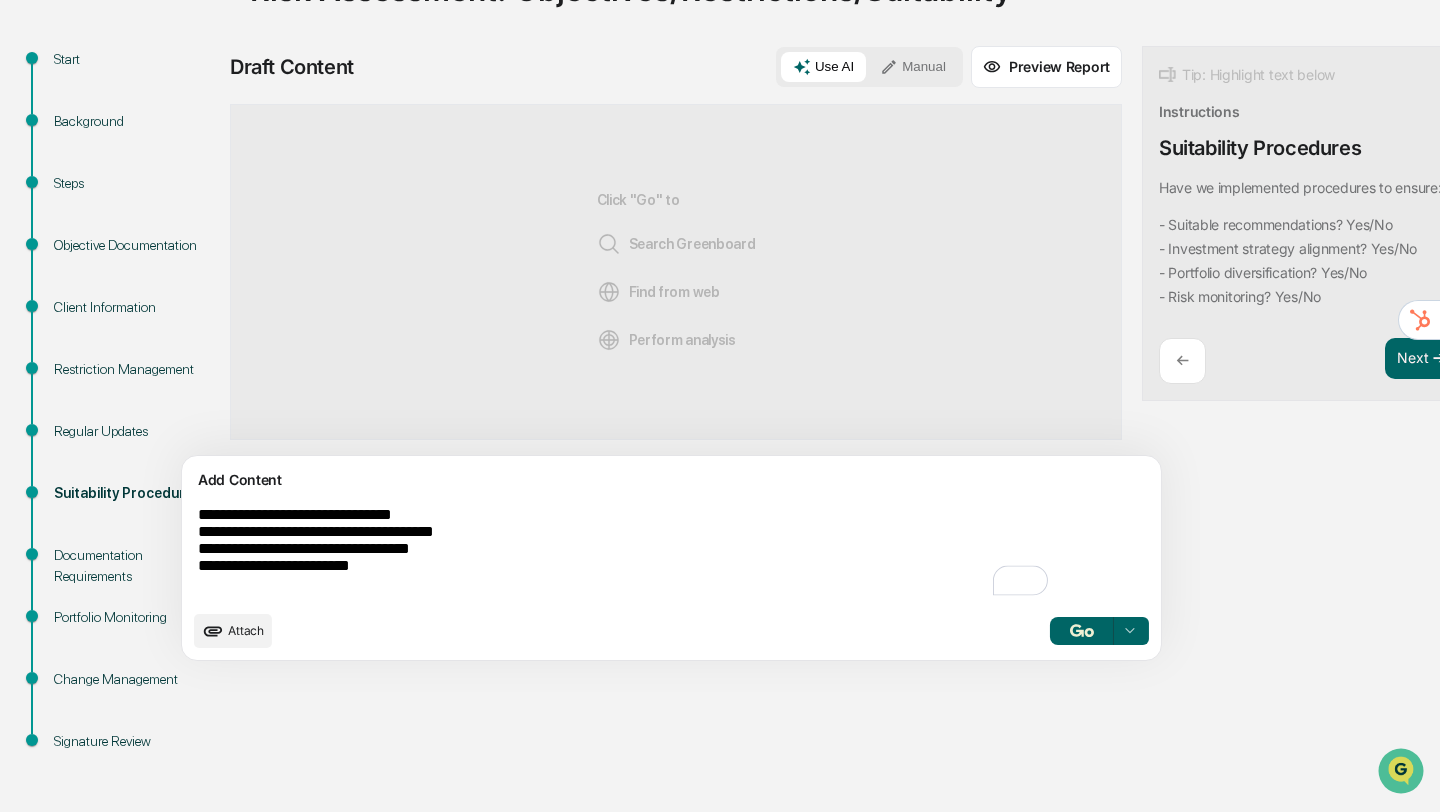 click on "Add Content" at bounding box center [671, 480] 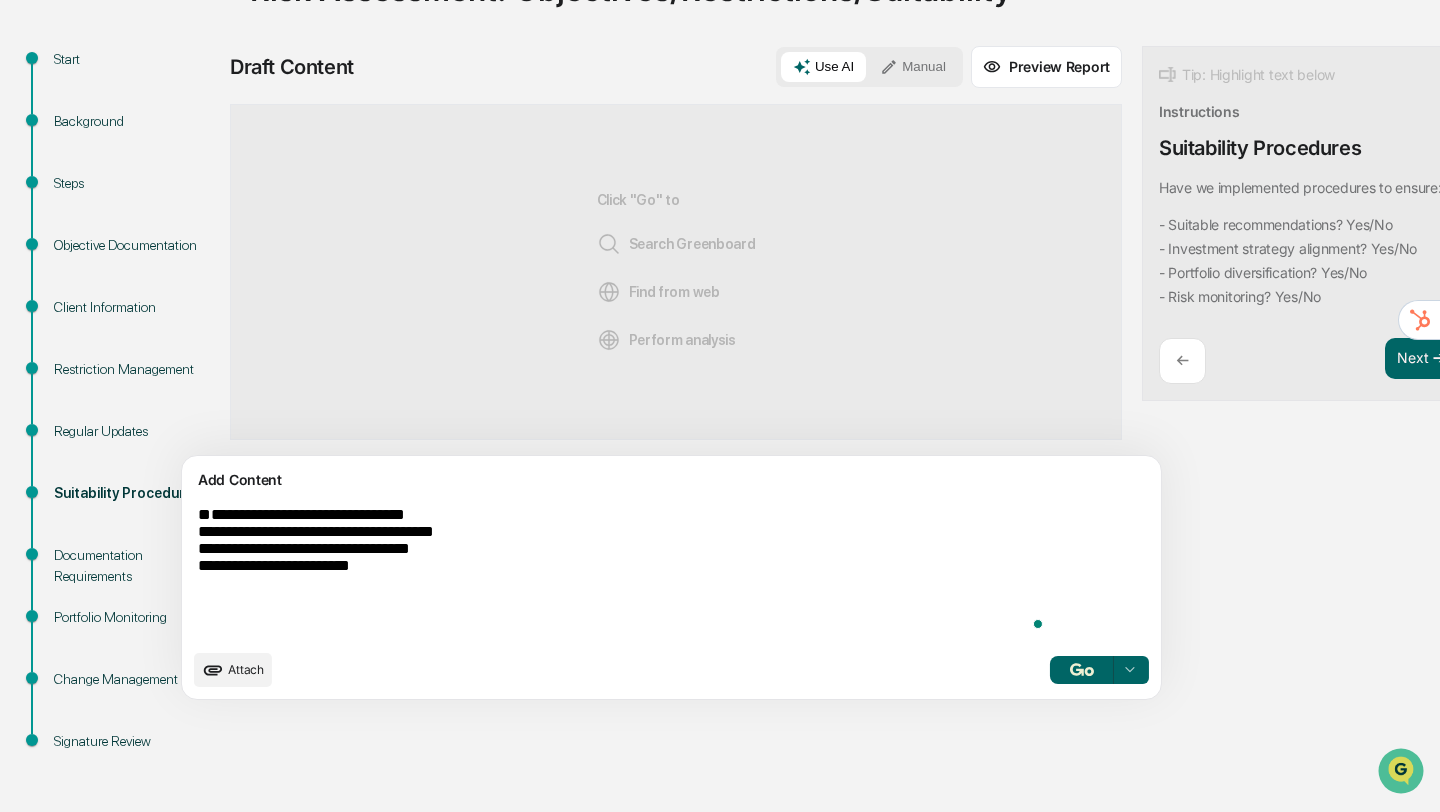click on "**********" at bounding box center (625, 572) 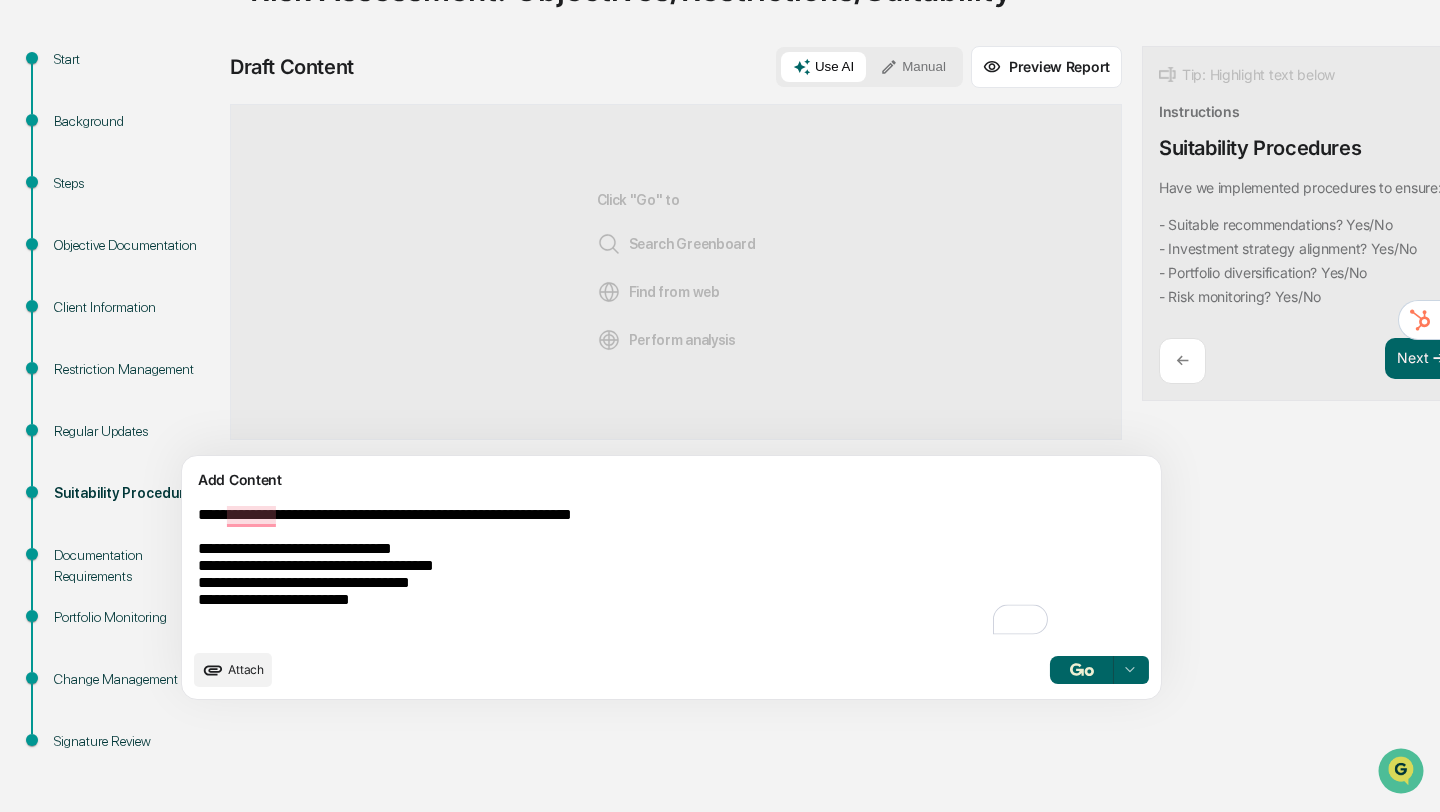 drag, startPoint x: 468, startPoint y: 554, endPoint x: 444, endPoint y: 554, distance: 24 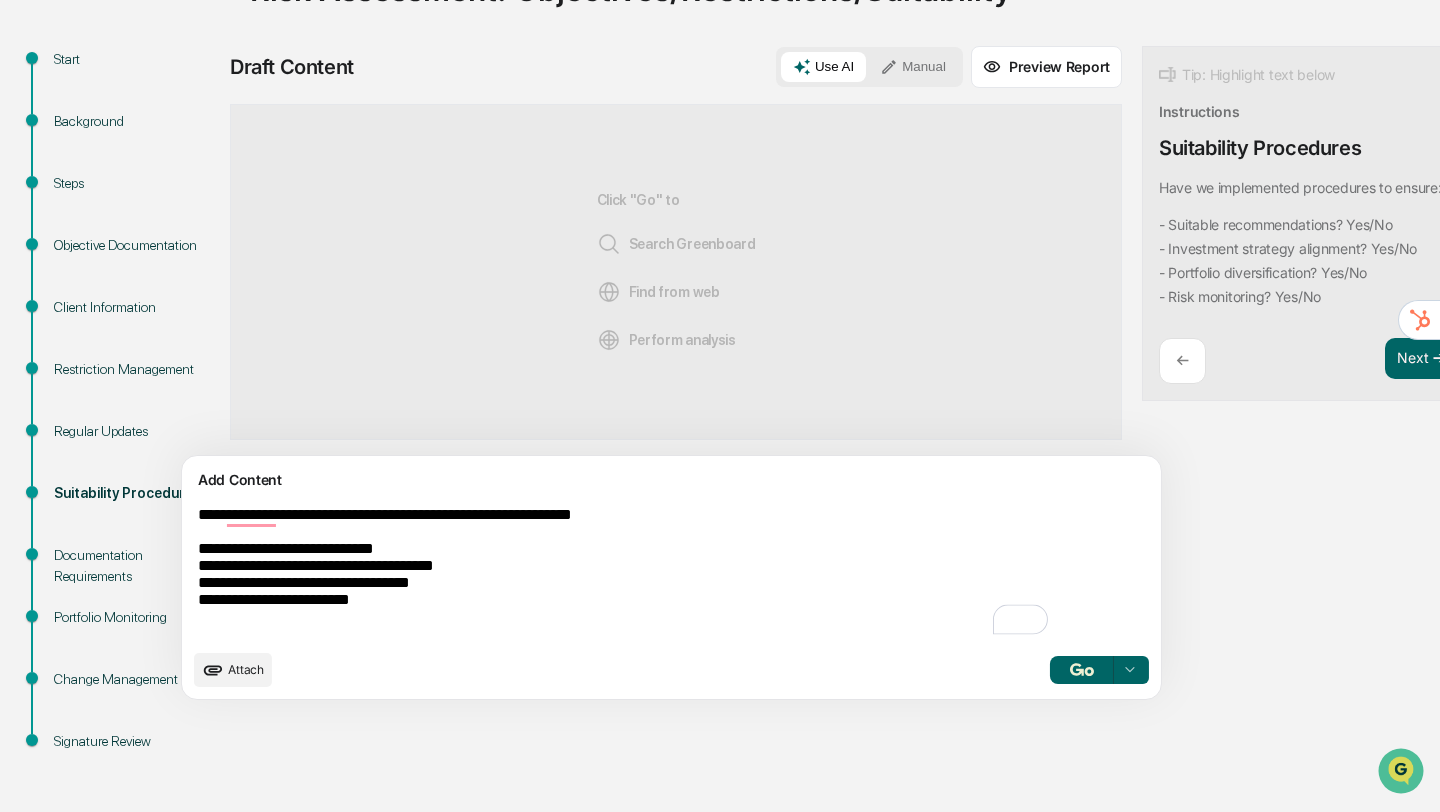 drag, startPoint x: 515, startPoint y: 572, endPoint x: 483, endPoint y: 573, distance: 32.01562 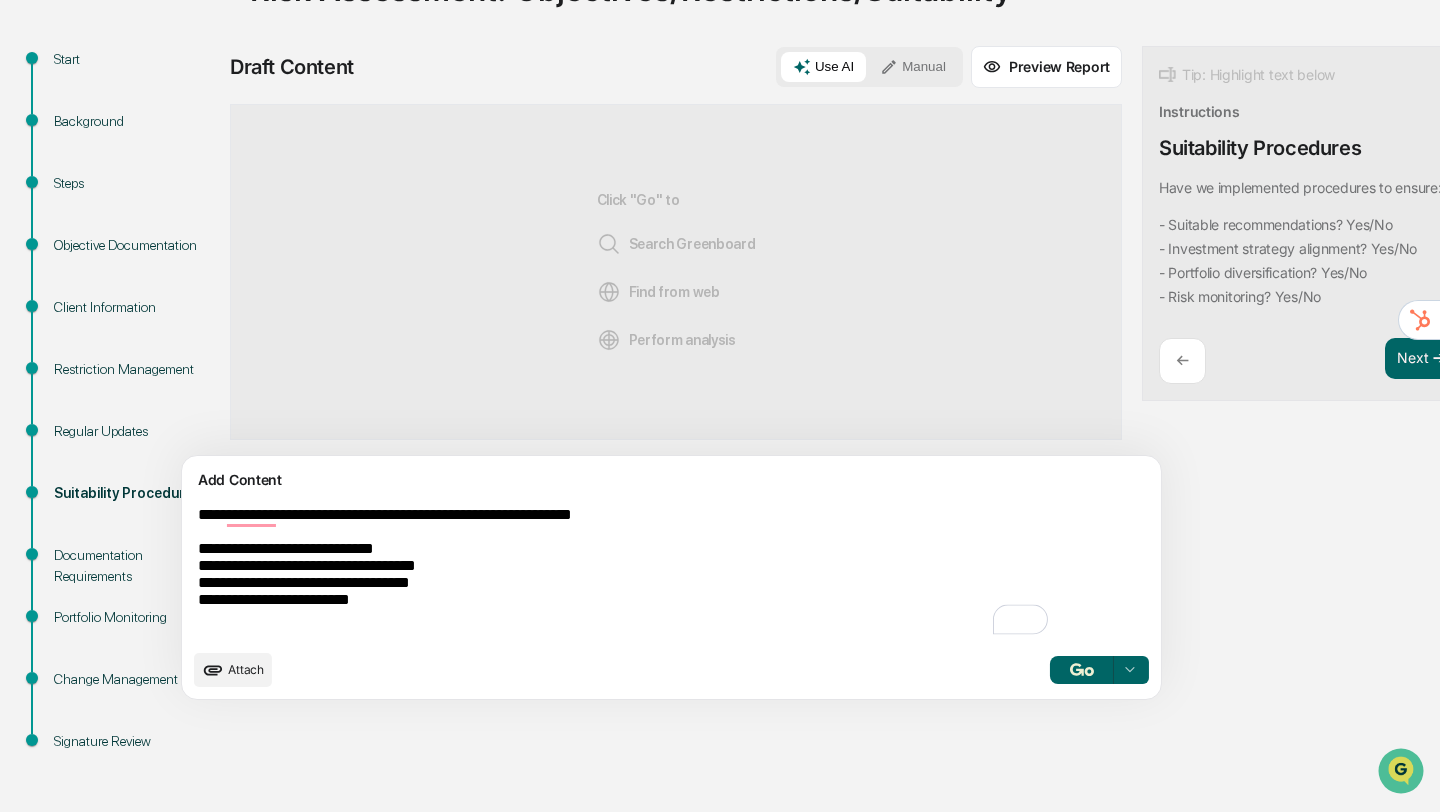 drag, startPoint x: 457, startPoint y: 597, endPoint x: 428, endPoint y: 594, distance: 29.15476 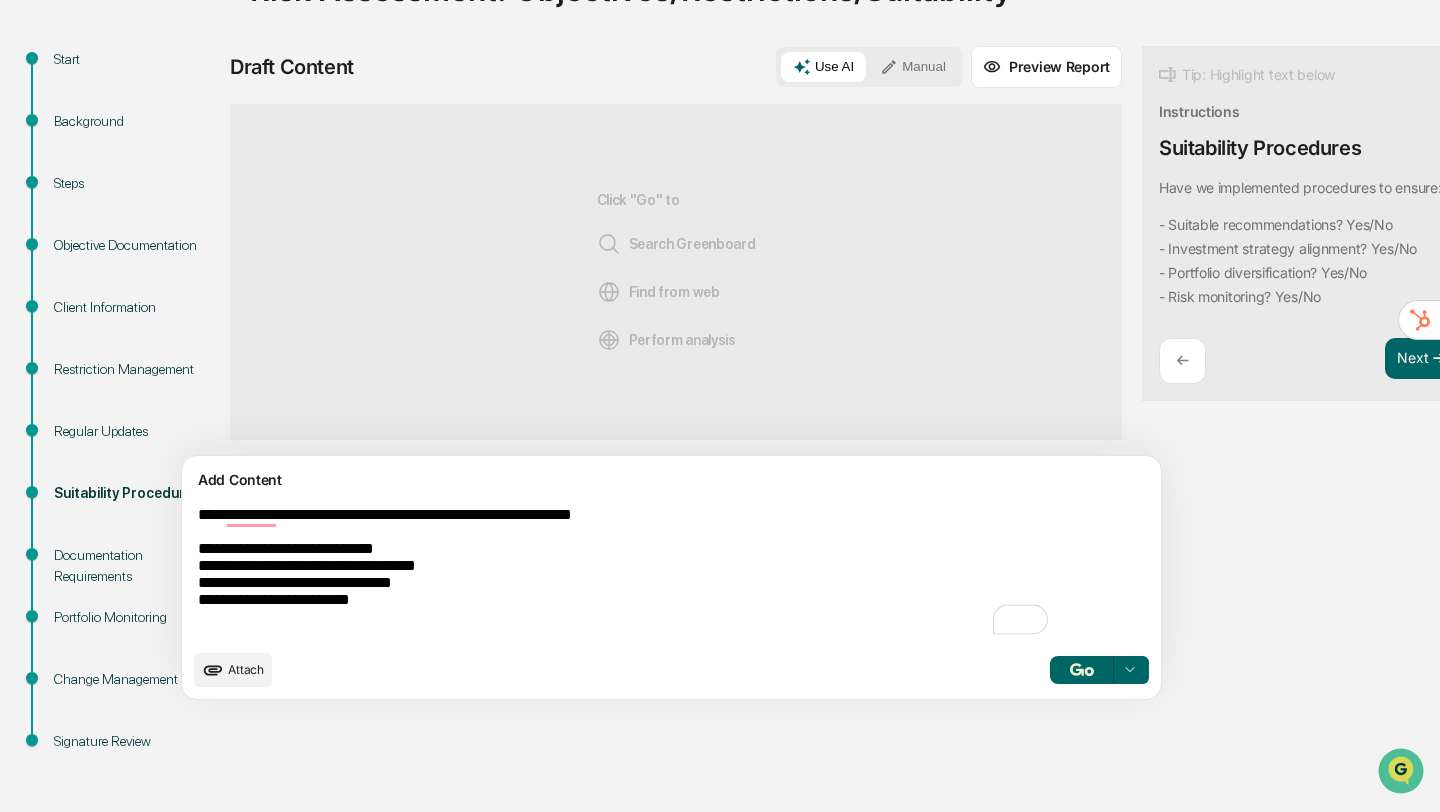 drag, startPoint x: 399, startPoint y: 614, endPoint x: 372, endPoint y: 613, distance: 27.018513 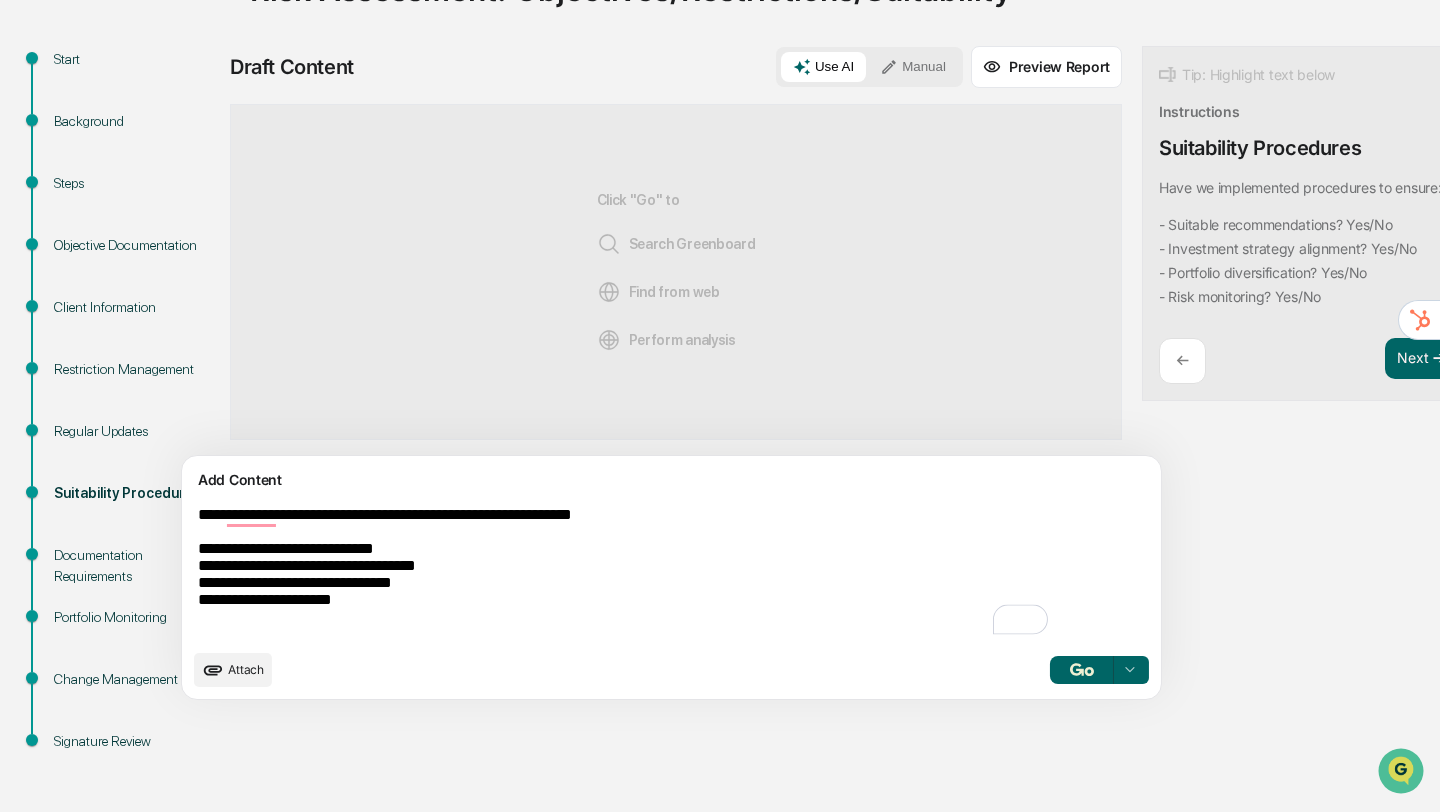type on "**********" 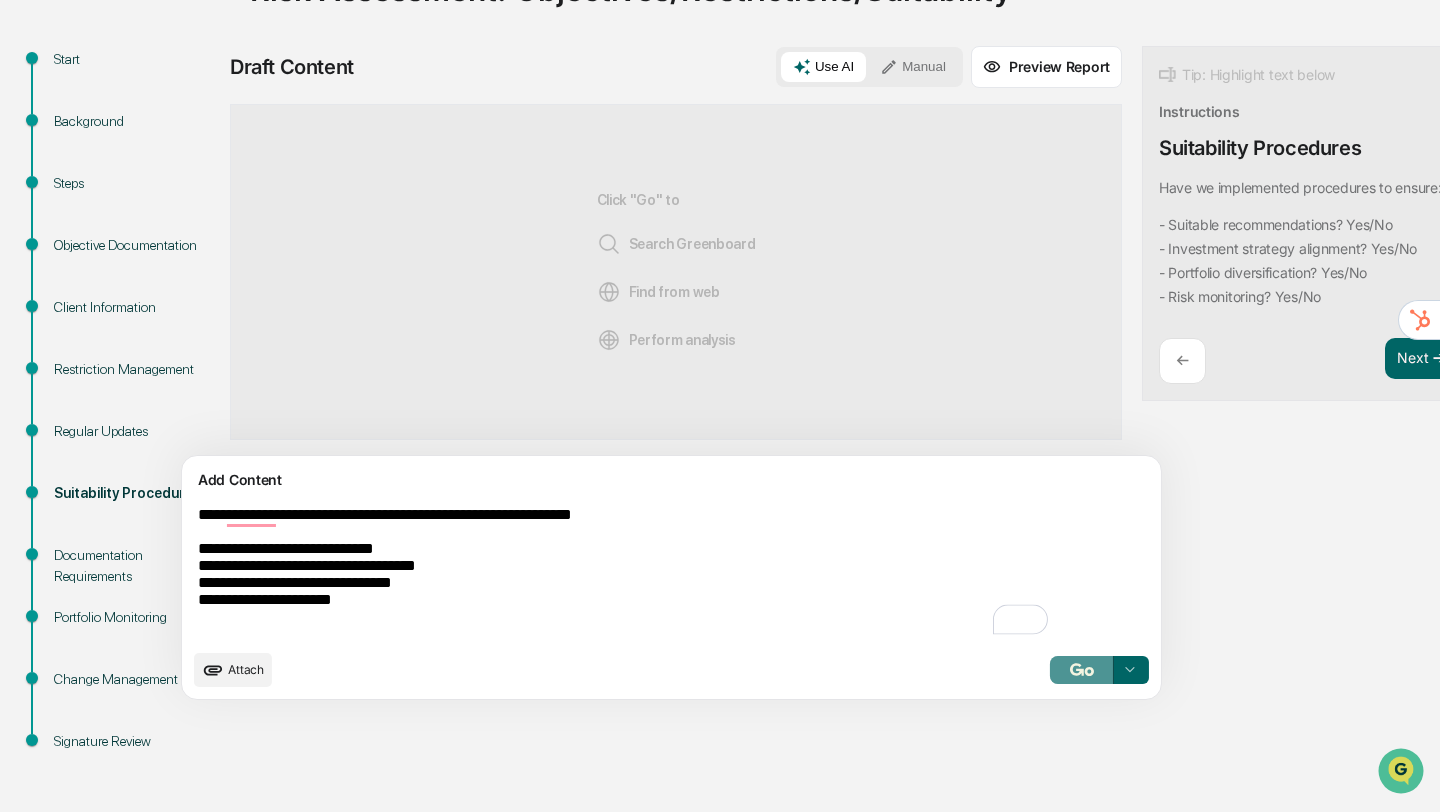 click at bounding box center [1082, 670] 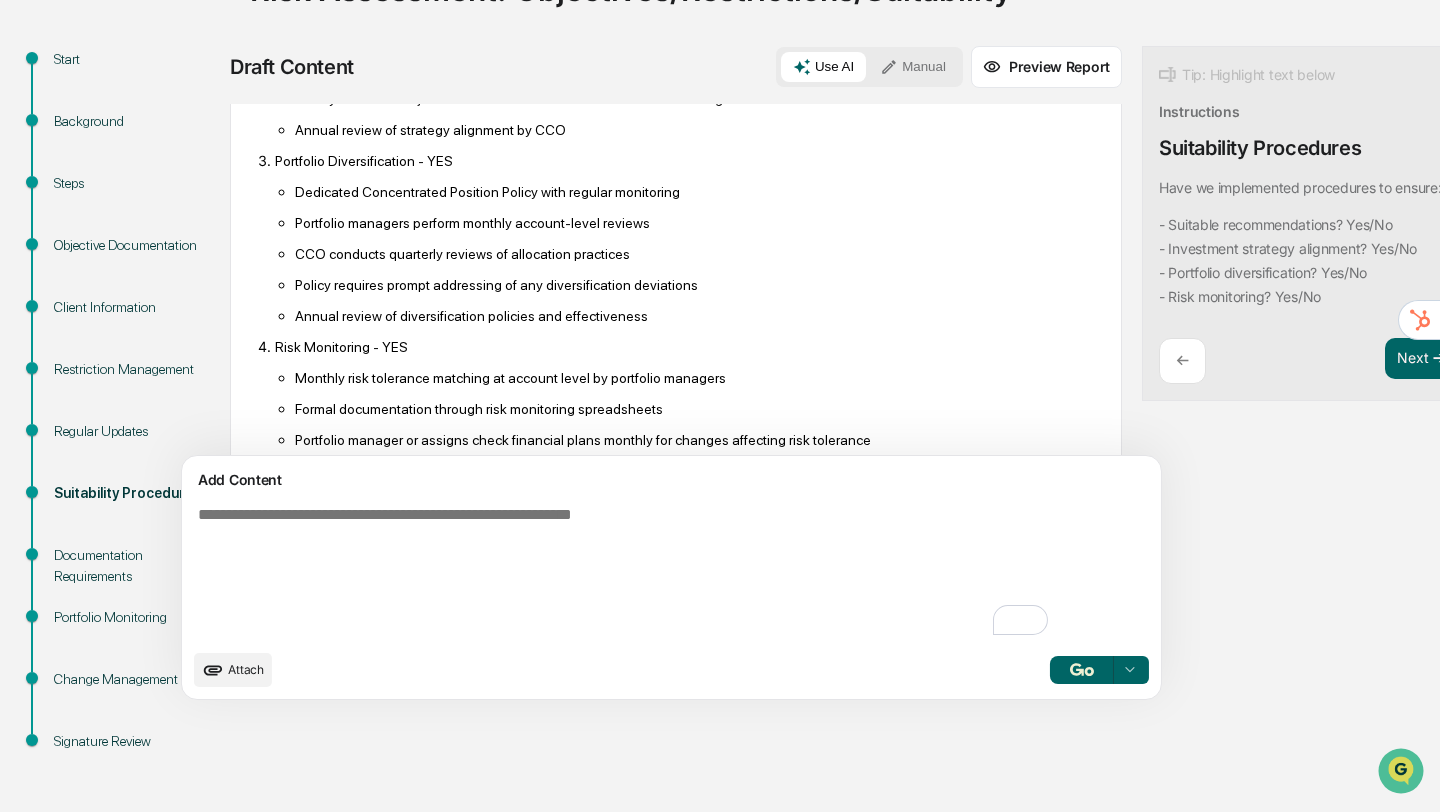scroll, scrollTop: 732, scrollLeft: 0, axis: vertical 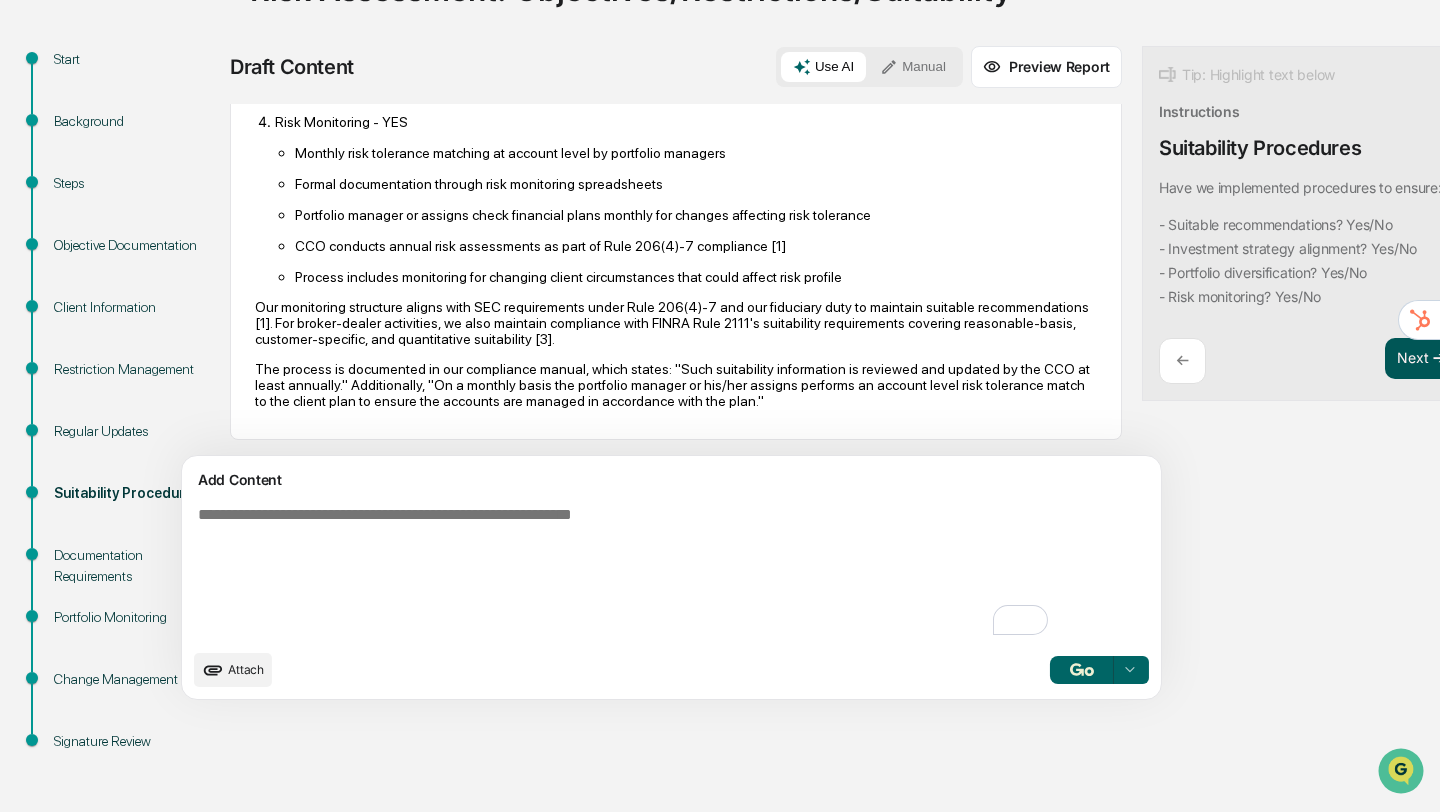 click on "Next ➔" at bounding box center (1422, 359) 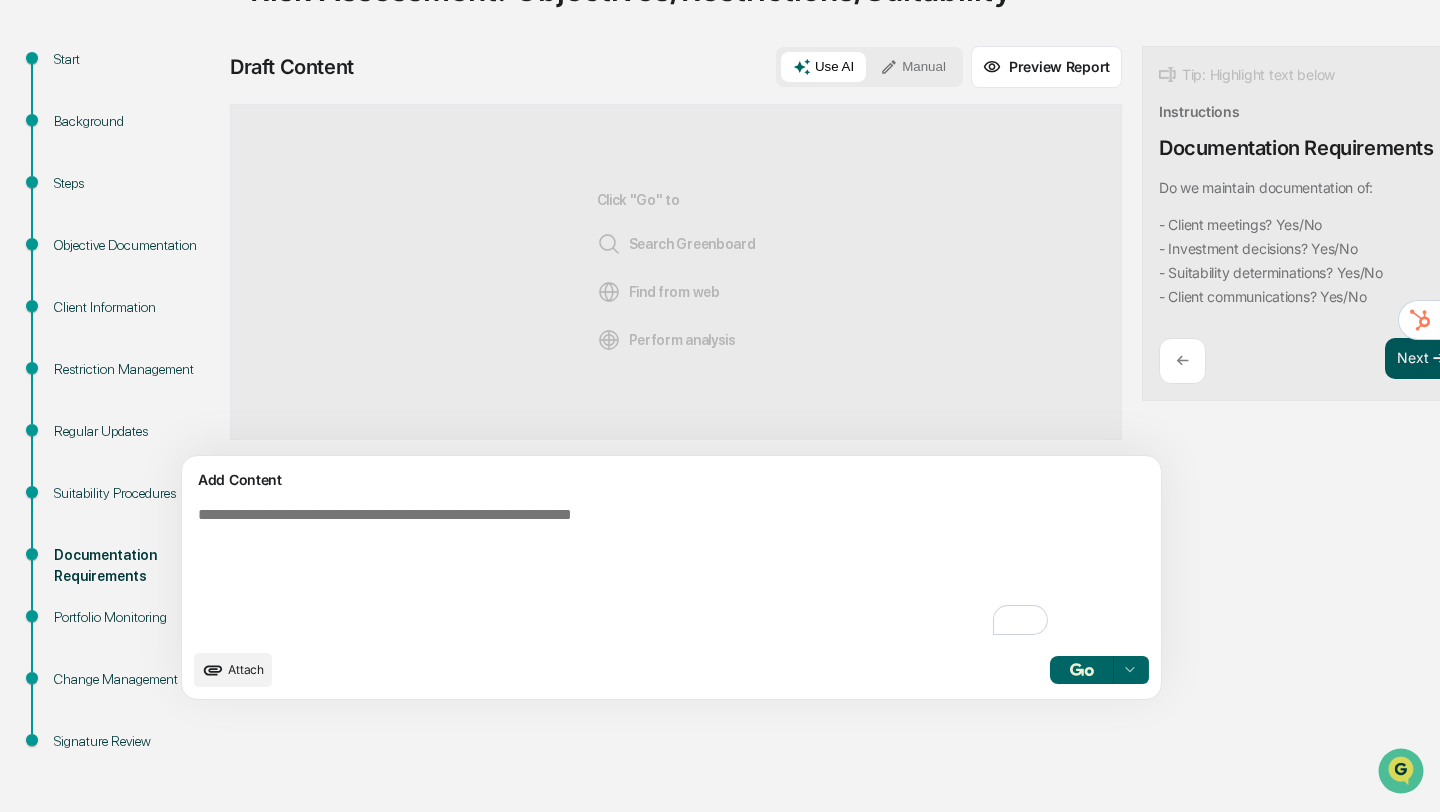 scroll, scrollTop: 0, scrollLeft: 0, axis: both 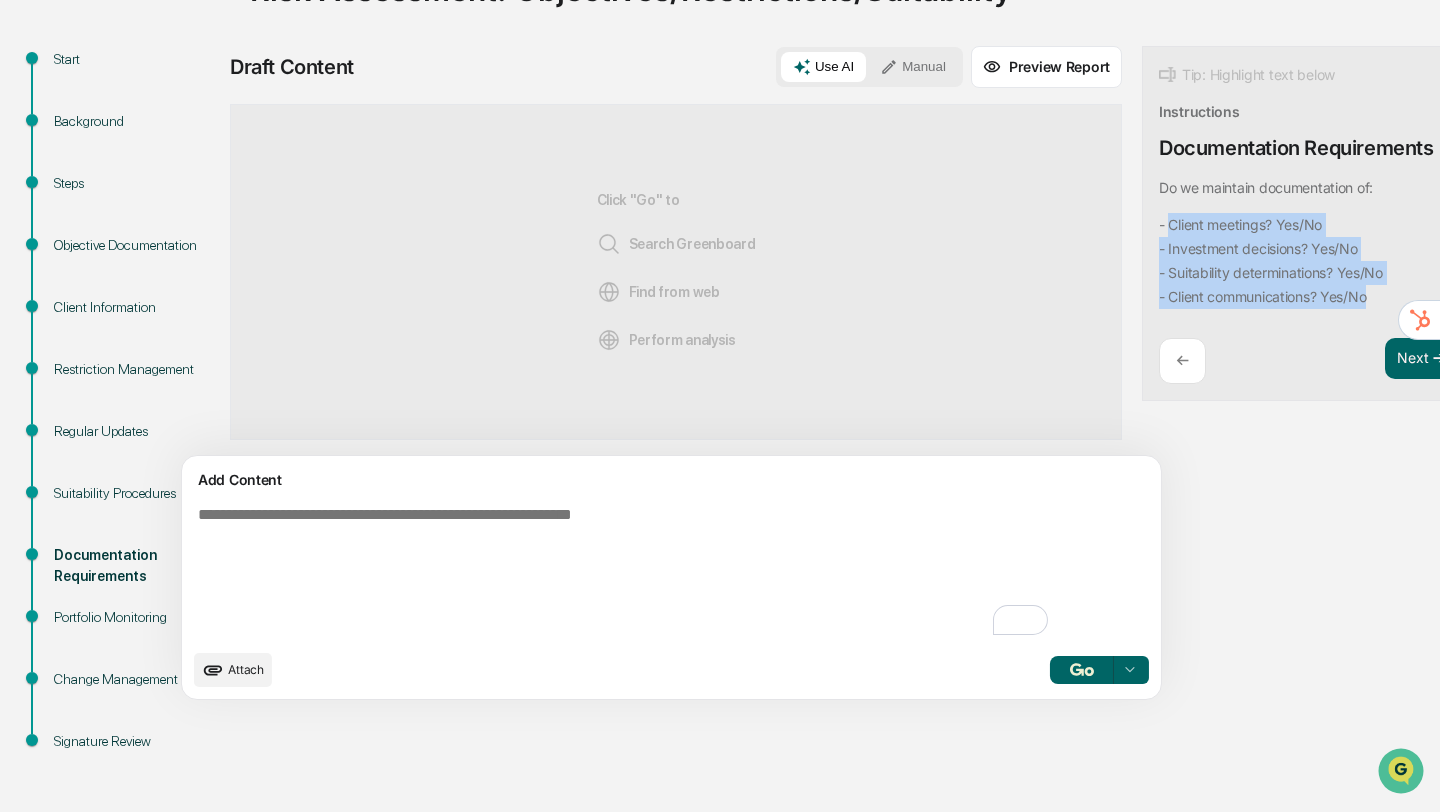 drag, startPoint x: 1079, startPoint y: 222, endPoint x: 1291, endPoint y: 303, distance: 226.94713 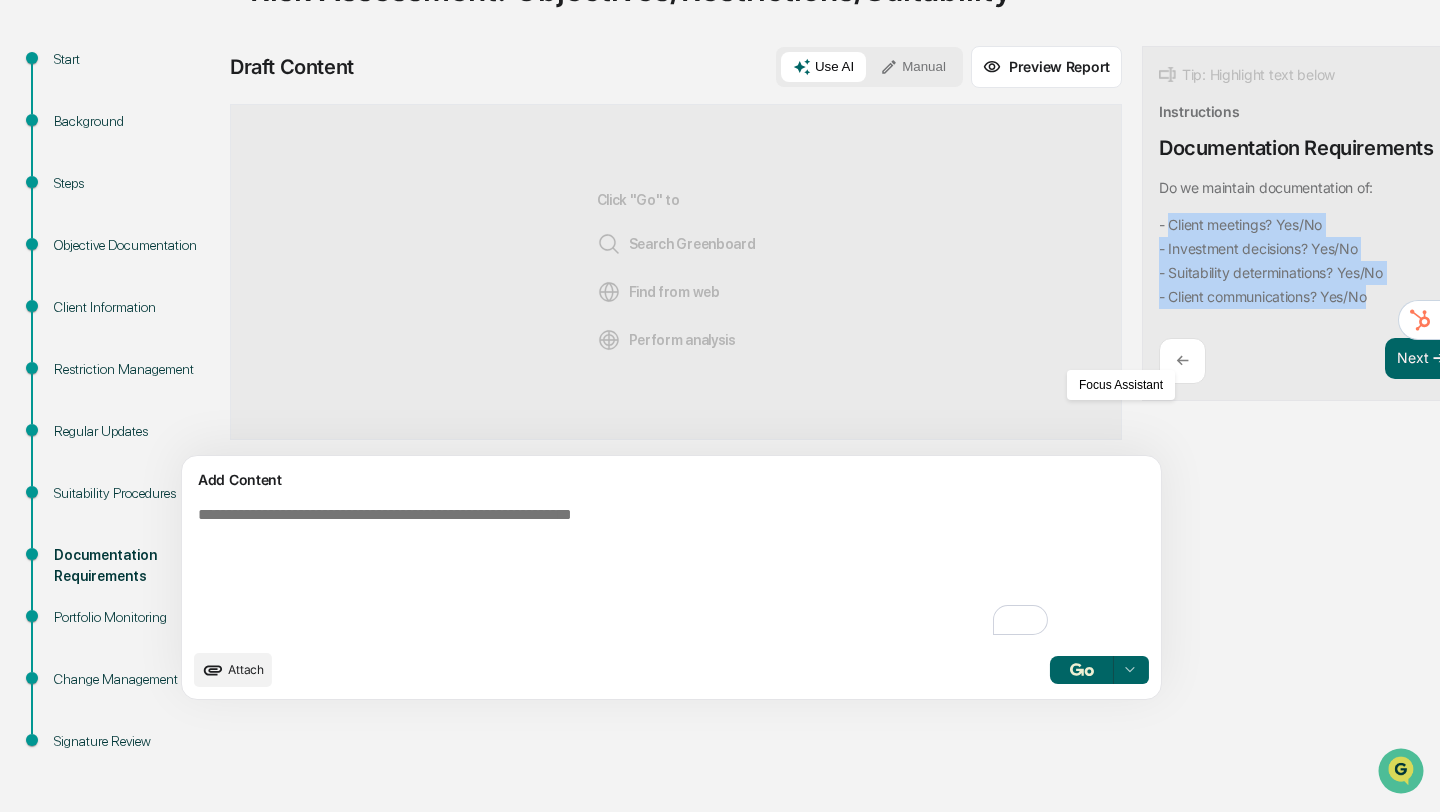 copy on "Client meetings? Yes/No
- Investment decisions? Yes/No
- Suitability determinations? Yes/No
- Client communications? Yes/No" 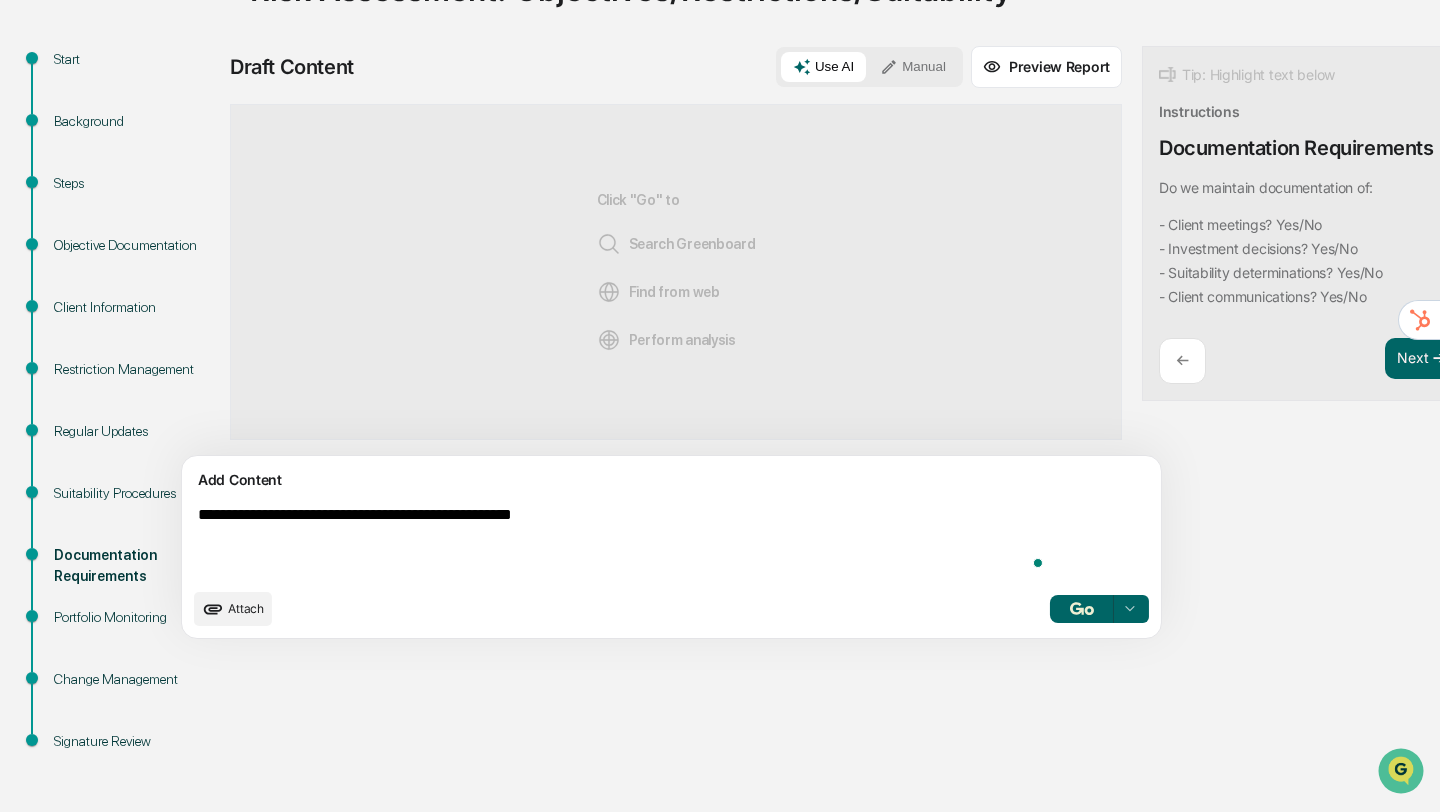 paste on "**********" 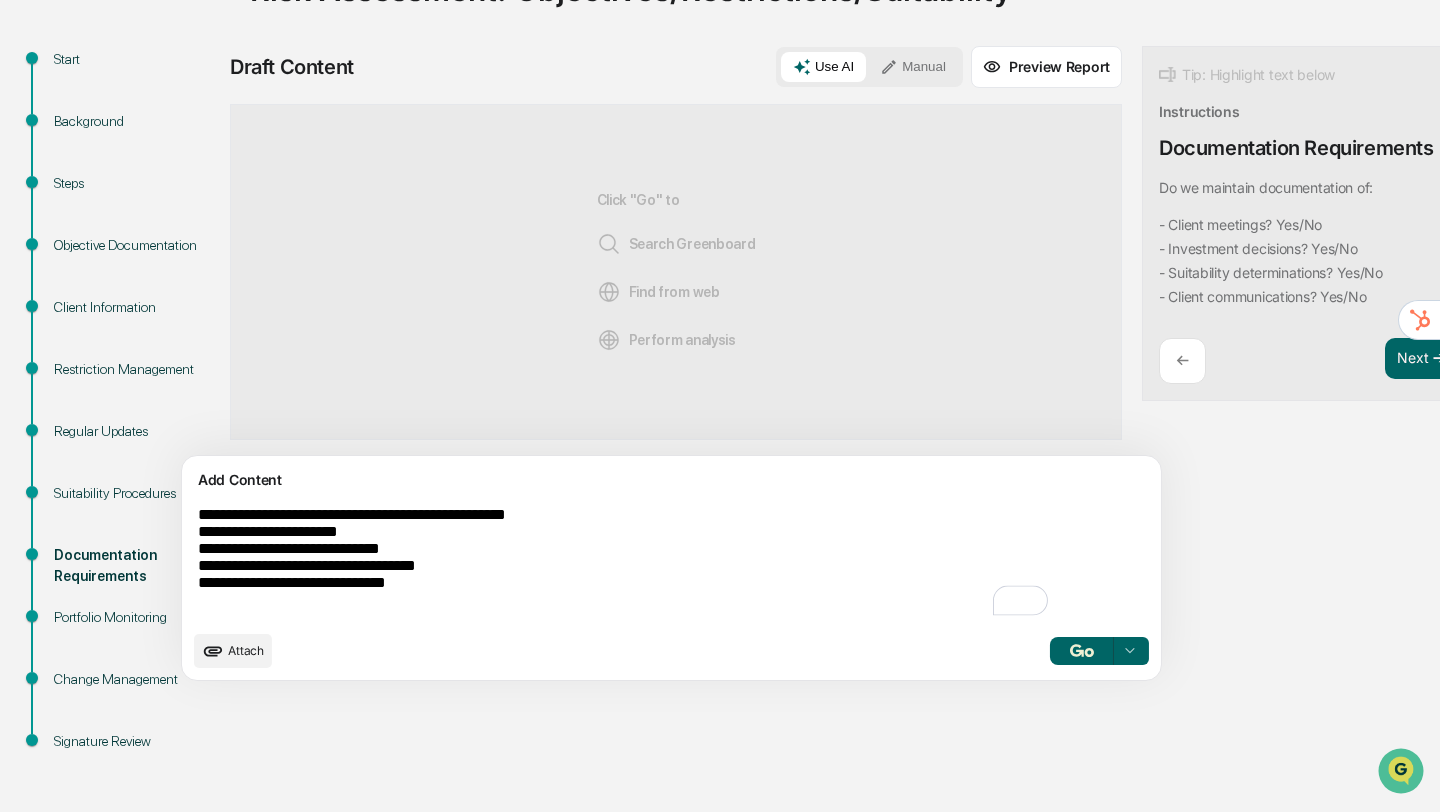 drag, startPoint x: 396, startPoint y: 534, endPoint x: 359, endPoint y: 535, distance: 37.01351 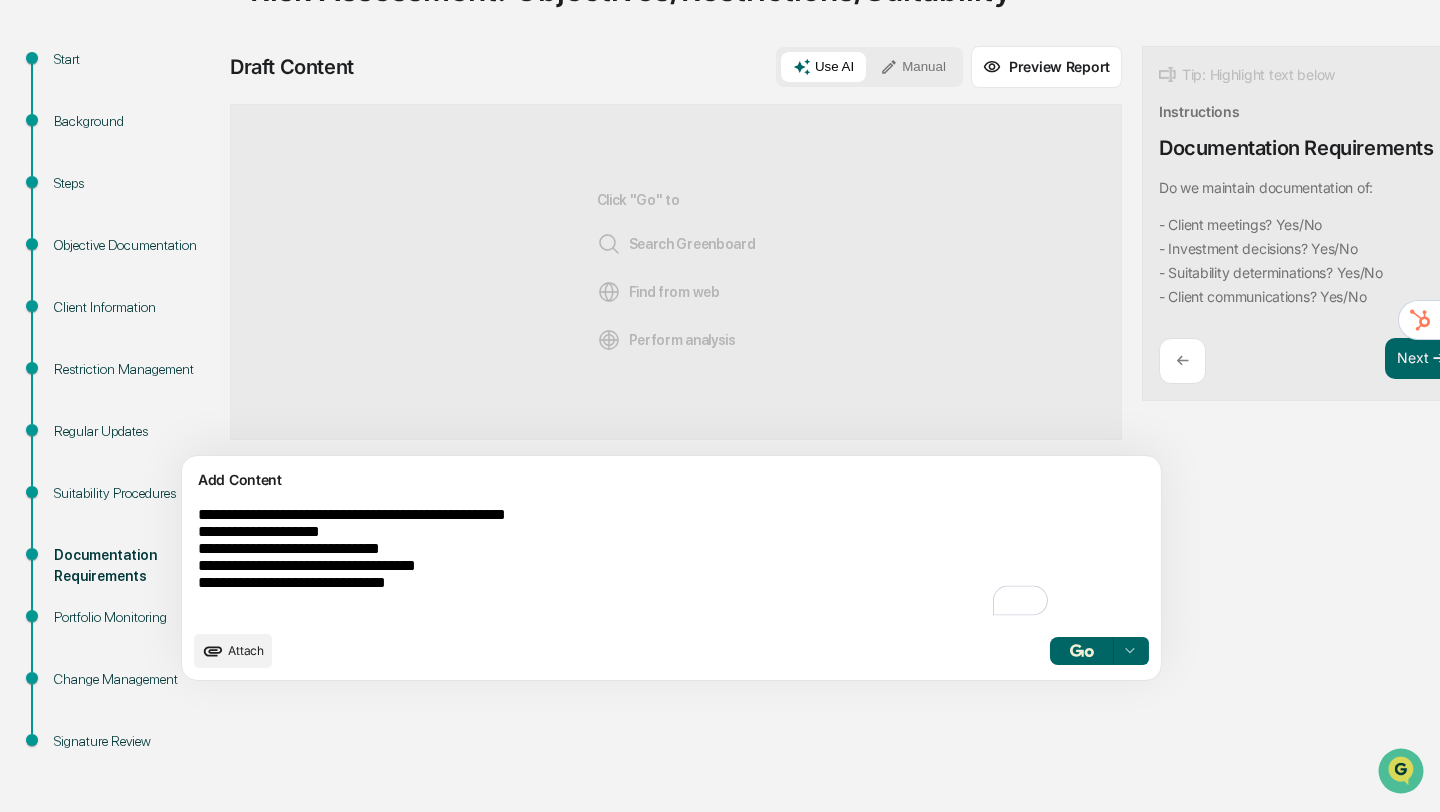 drag, startPoint x: 450, startPoint y: 552, endPoint x: 412, endPoint y: 555, distance: 38.118237 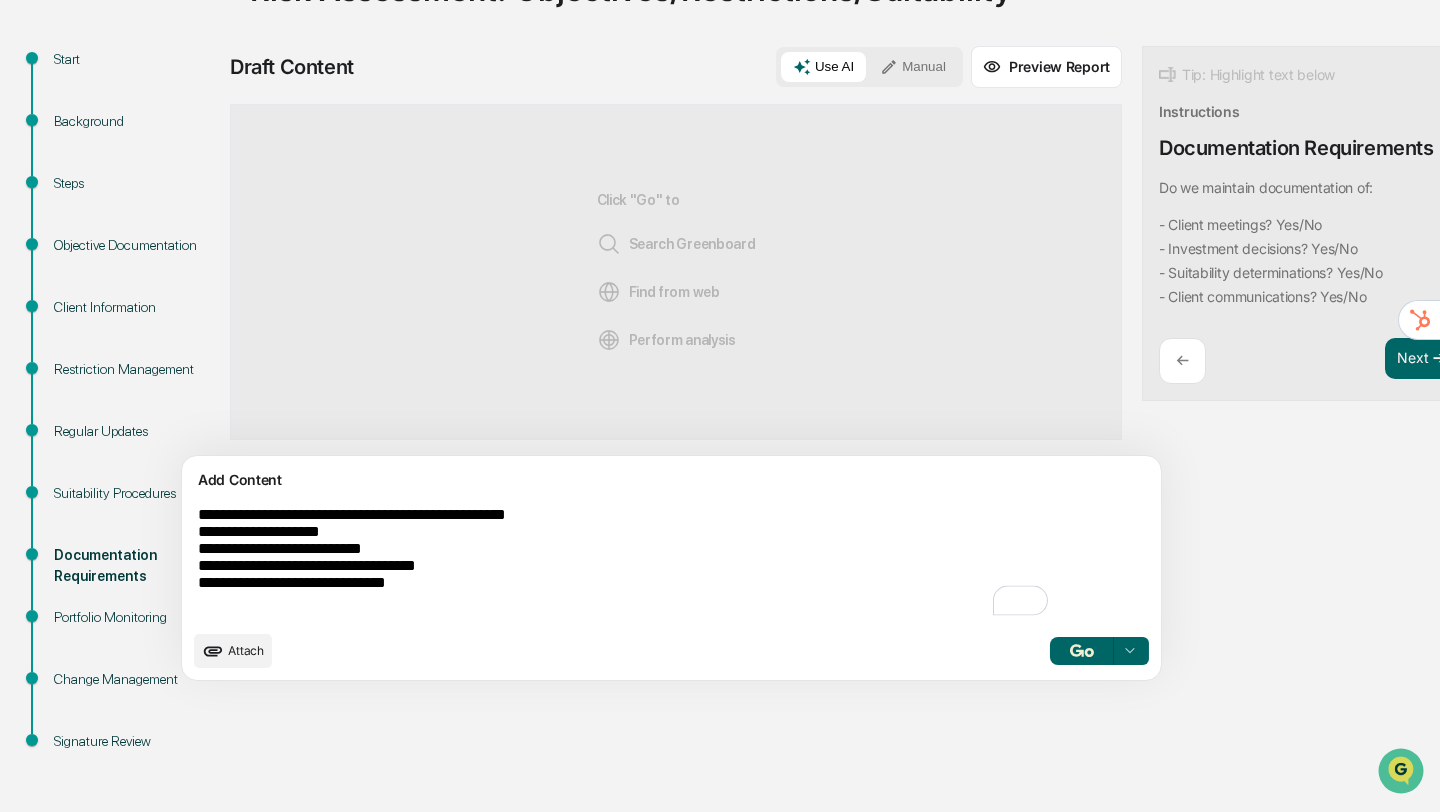 drag, startPoint x: 475, startPoint y: 578, endPoint x: 447, endPoint y: 578, distance: 28 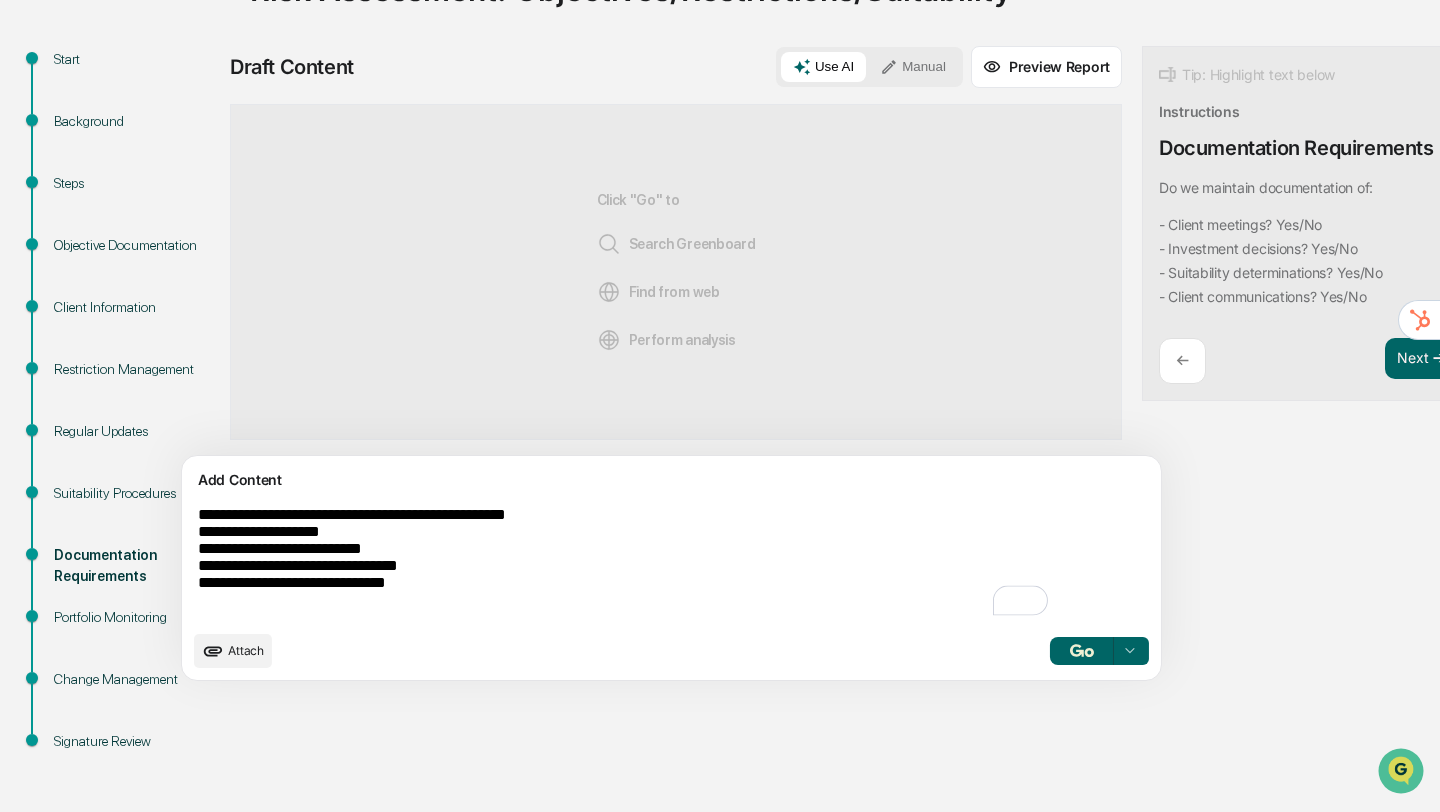 drag, startPoint x: 458, startPoint y: 600, endPoint x: 428, endPoint y: 597, distance: 30.149628 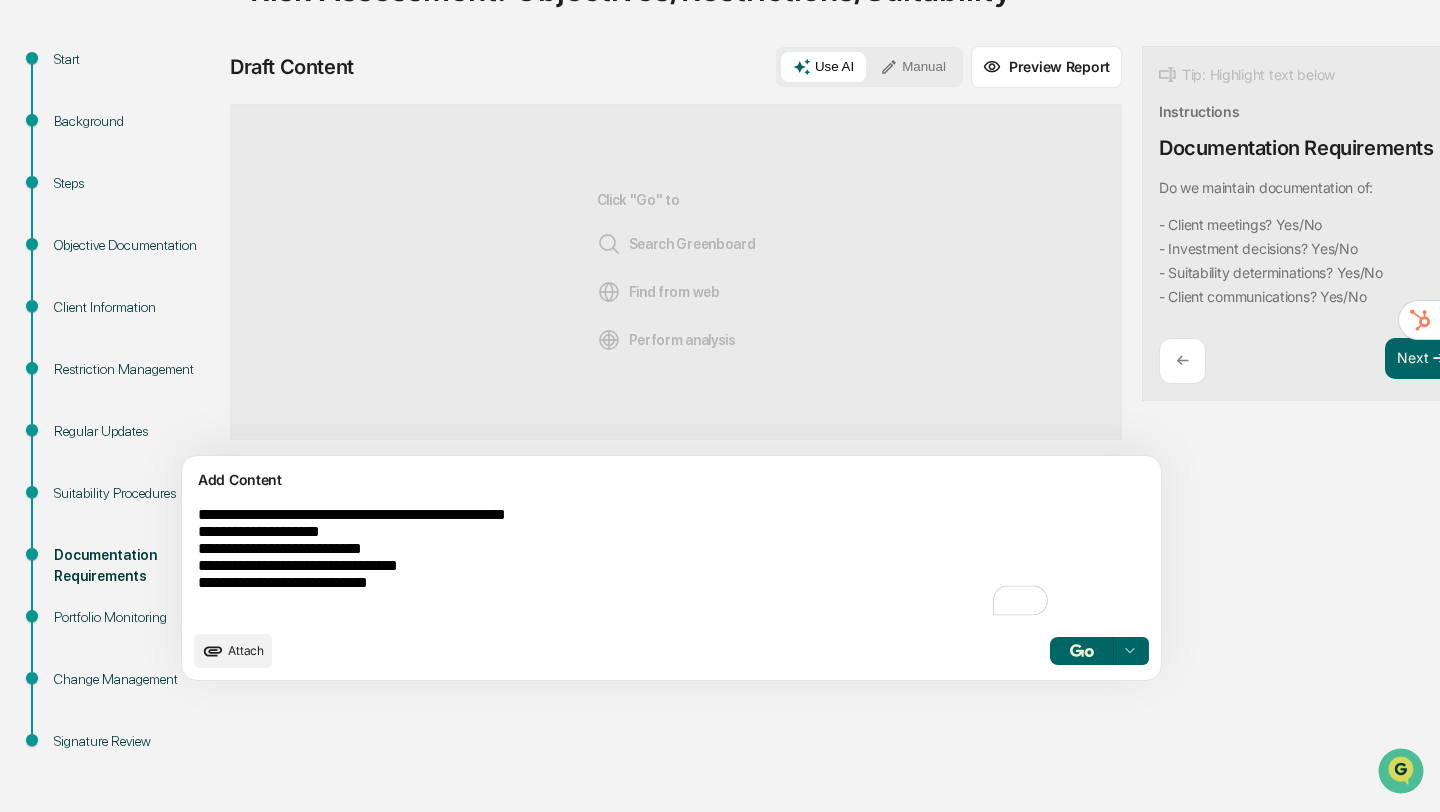 type on "**********" 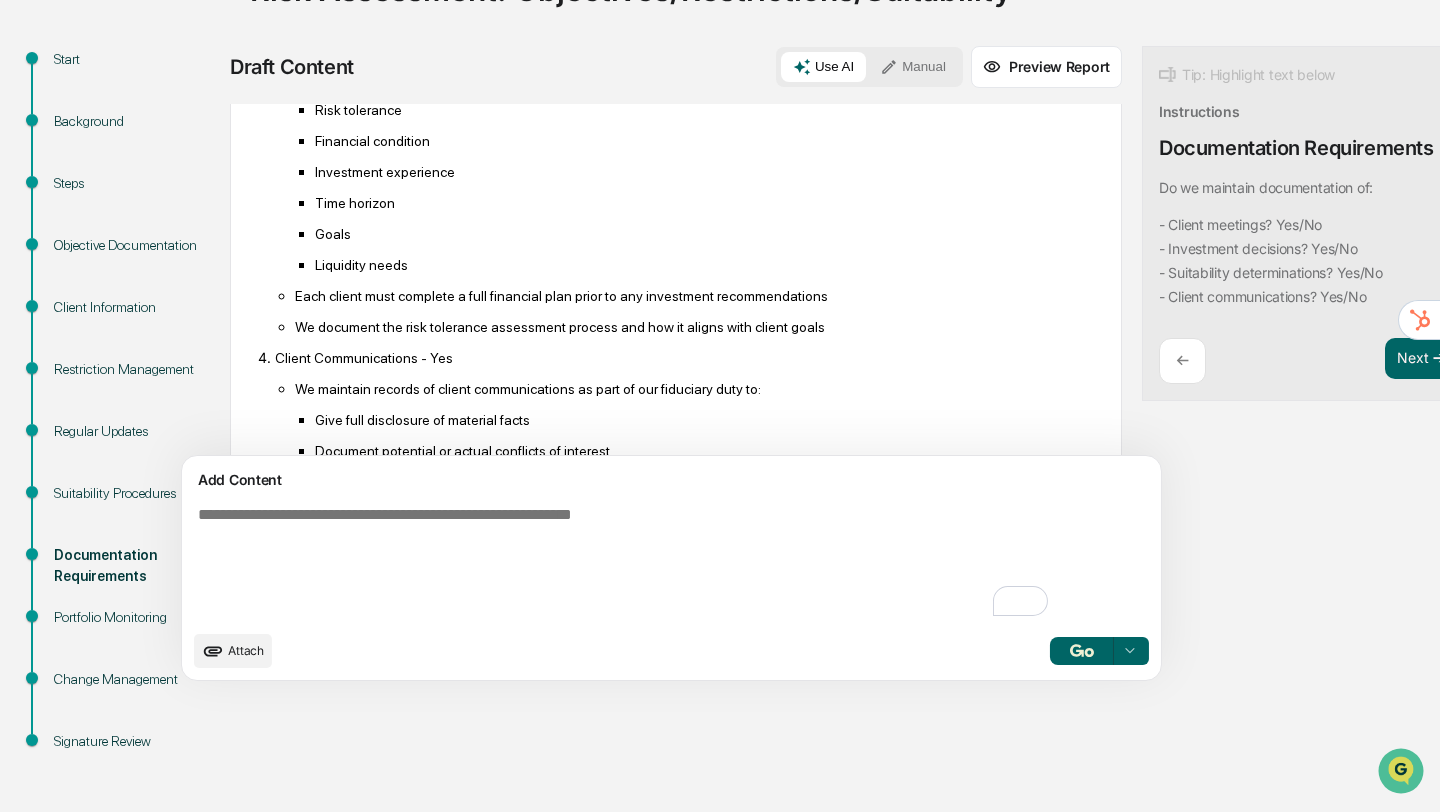 scroll, scrollTop: 713, scrollLeft: 0, axis: vertical 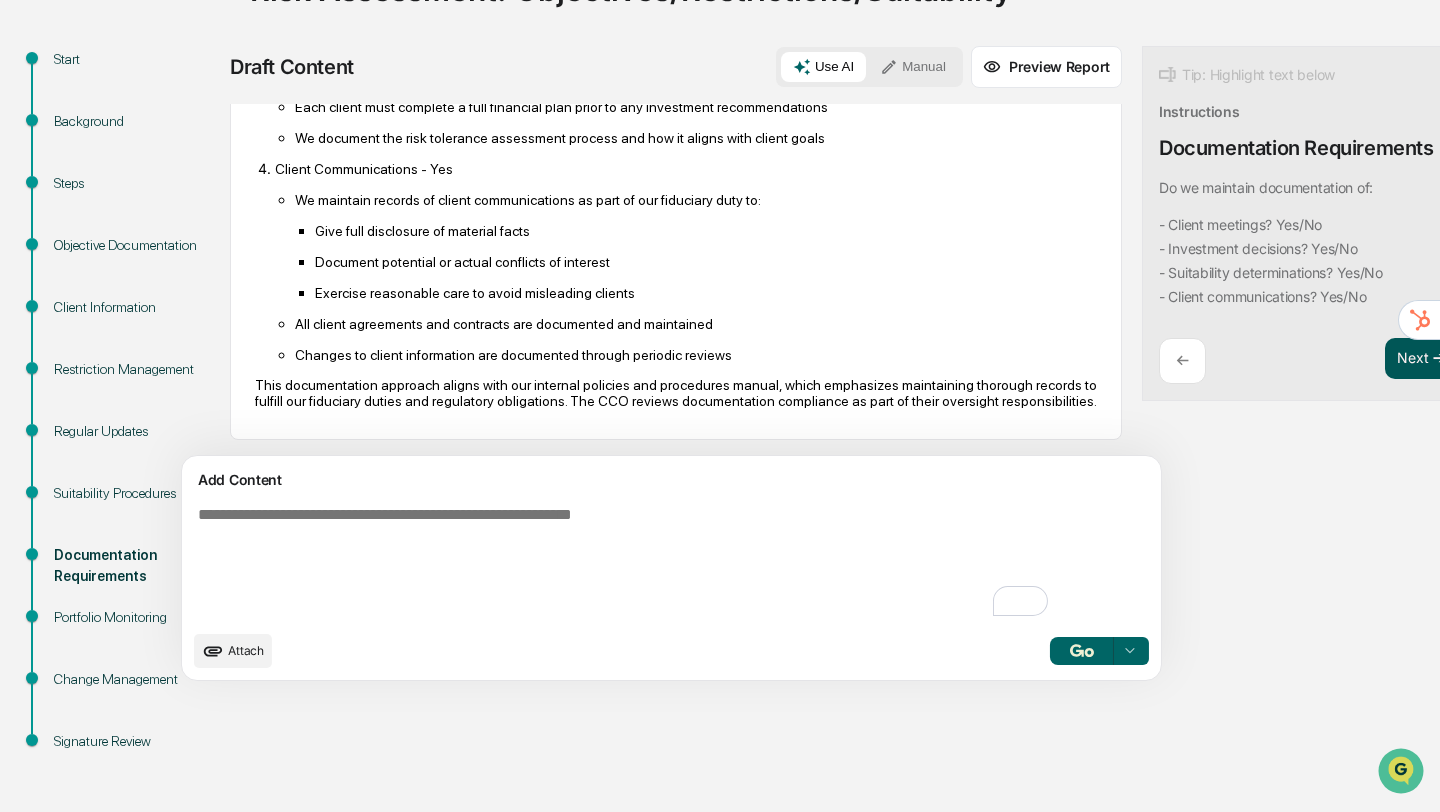 click on "Next ➔" at bounding box center (1422, 359) 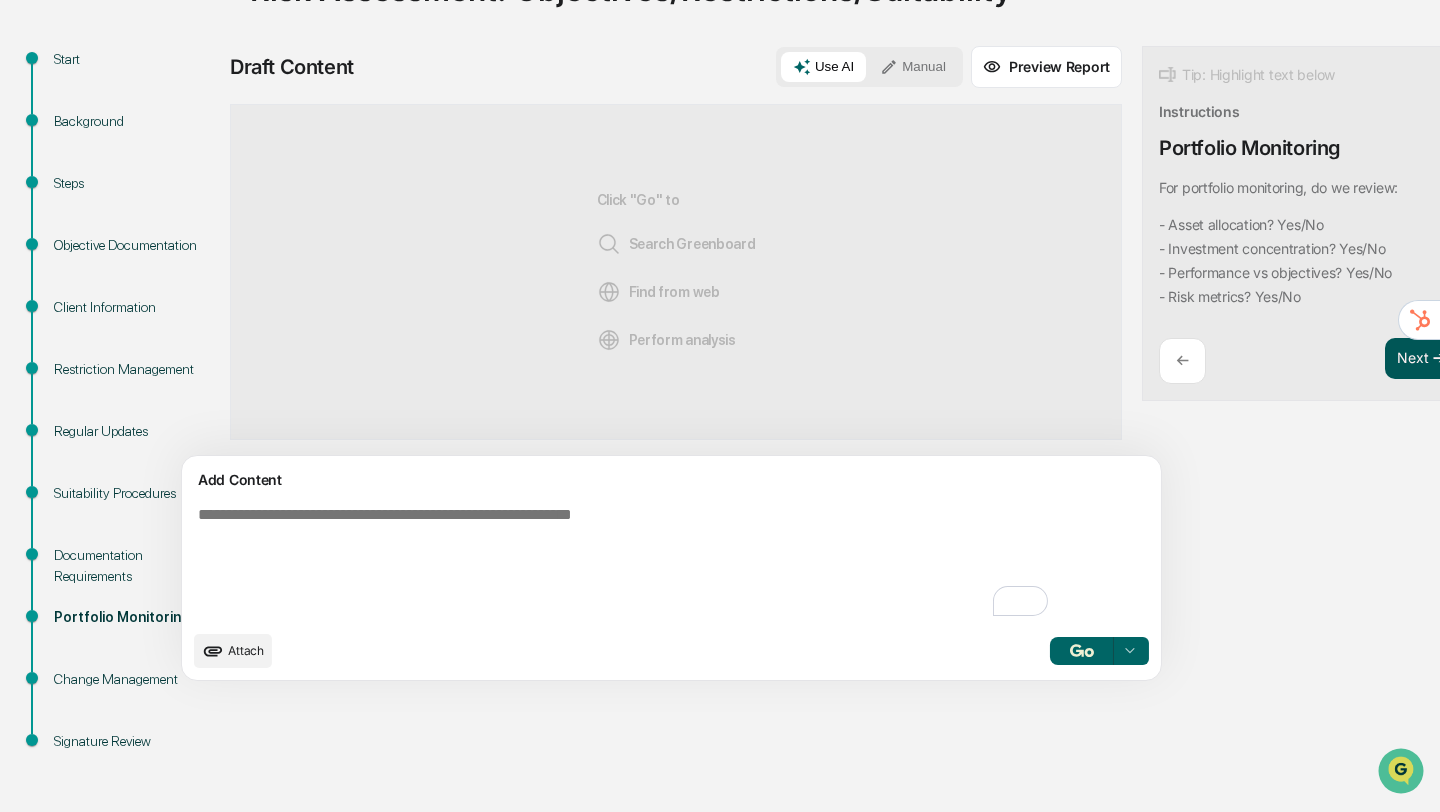 scroll, scrollTop: 0, scrollLeft: 0, axis: both 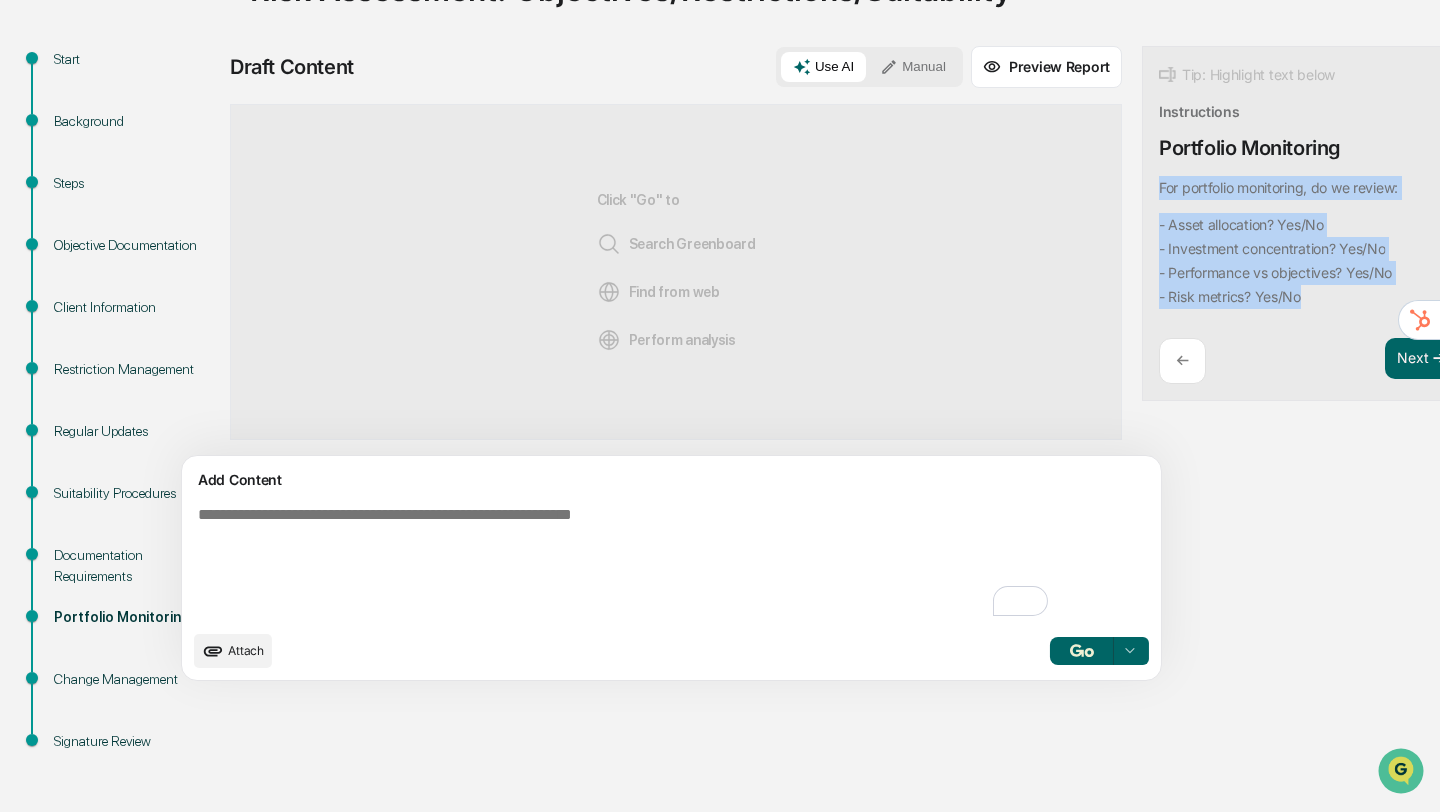 drag, startPoint x: 1070, startPoint y: 186, endPoint x: 1258, endPoint y: 290, distance: 214.84879 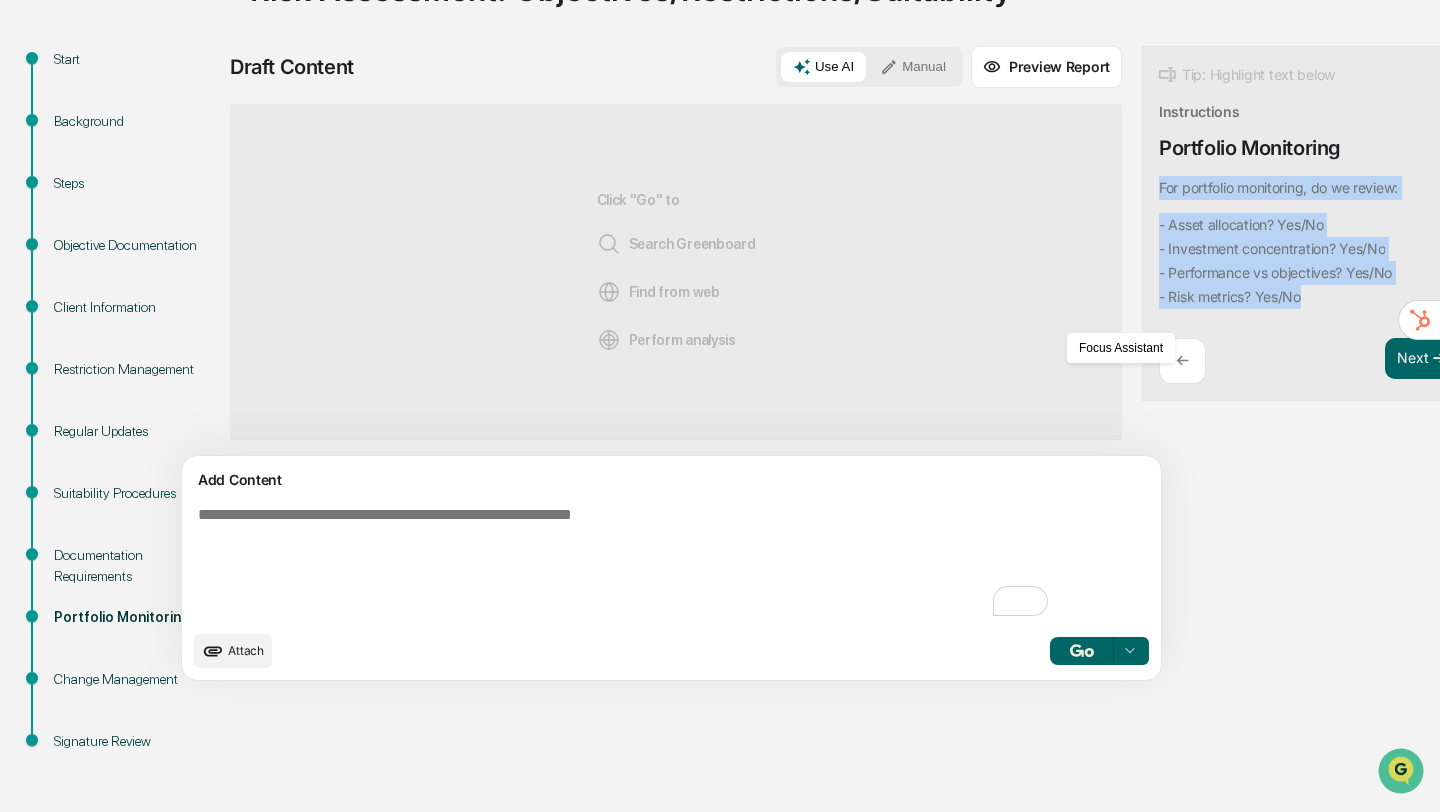 copy on "For portfolio monitoring, do we review: - Asset allocation? Yes/No
- Investment concentration? Yes/No
- Performance vs objectives? Yes/No
- Risk metrics? Yes/No" 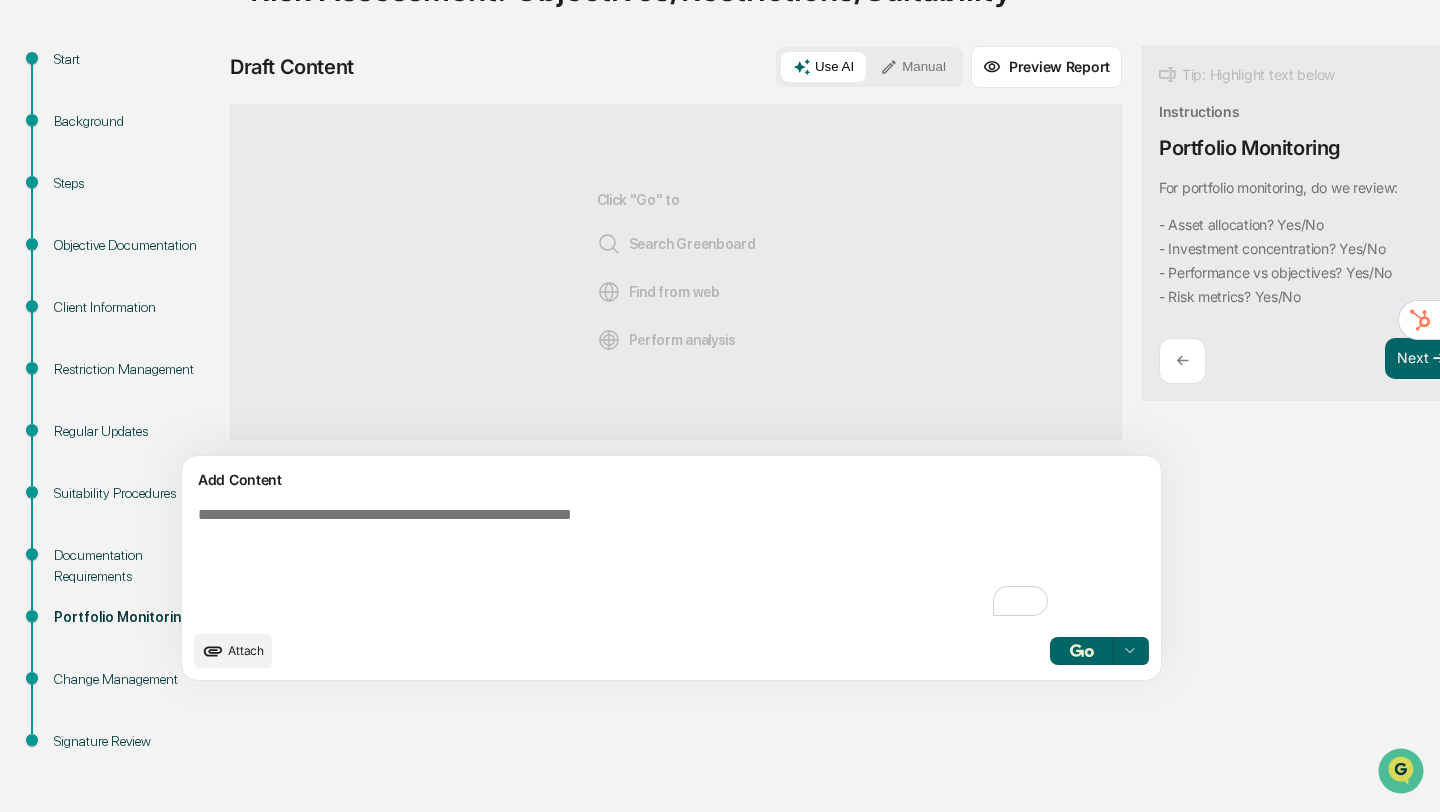 paste on "**********" 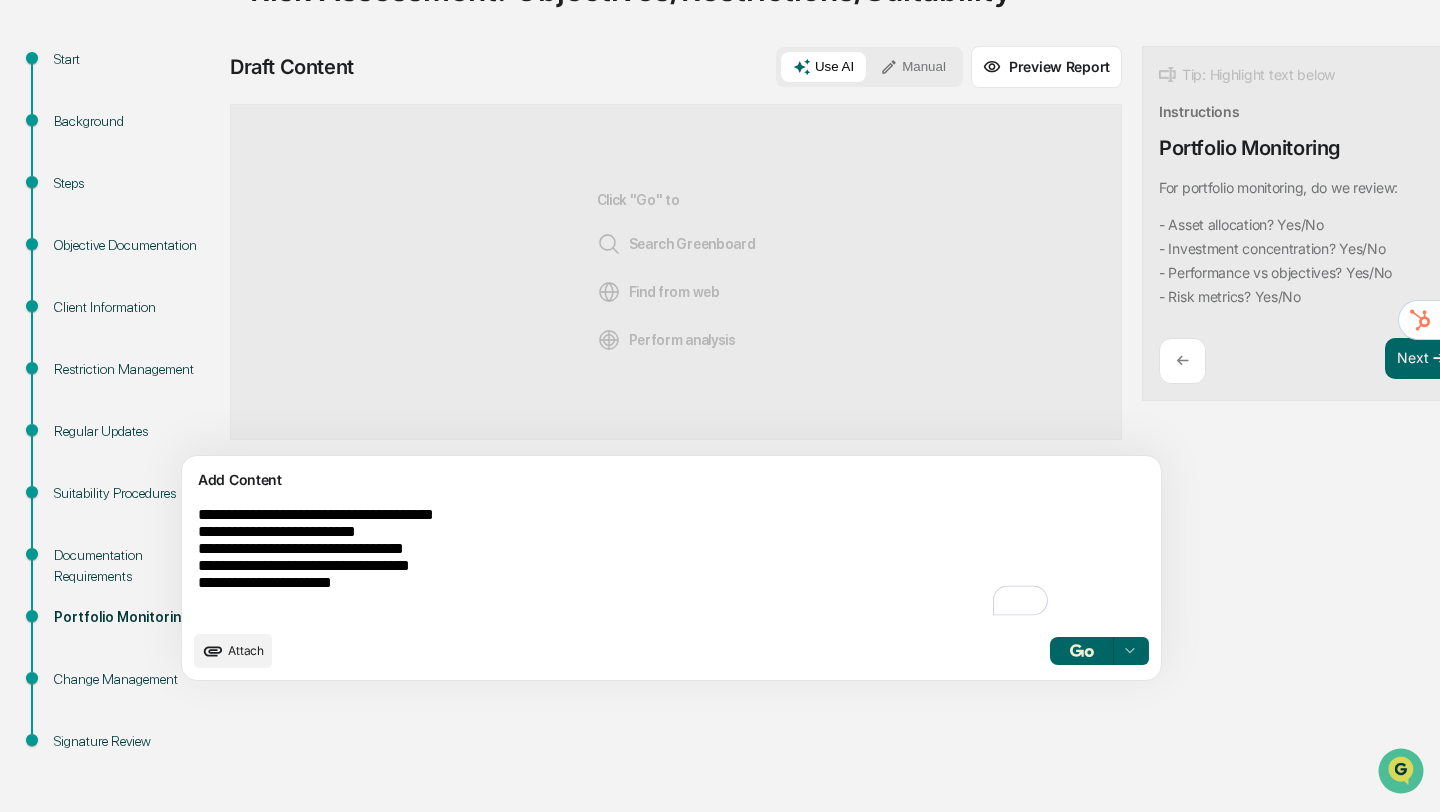 click on "**********" at bounding box center (625, 563) 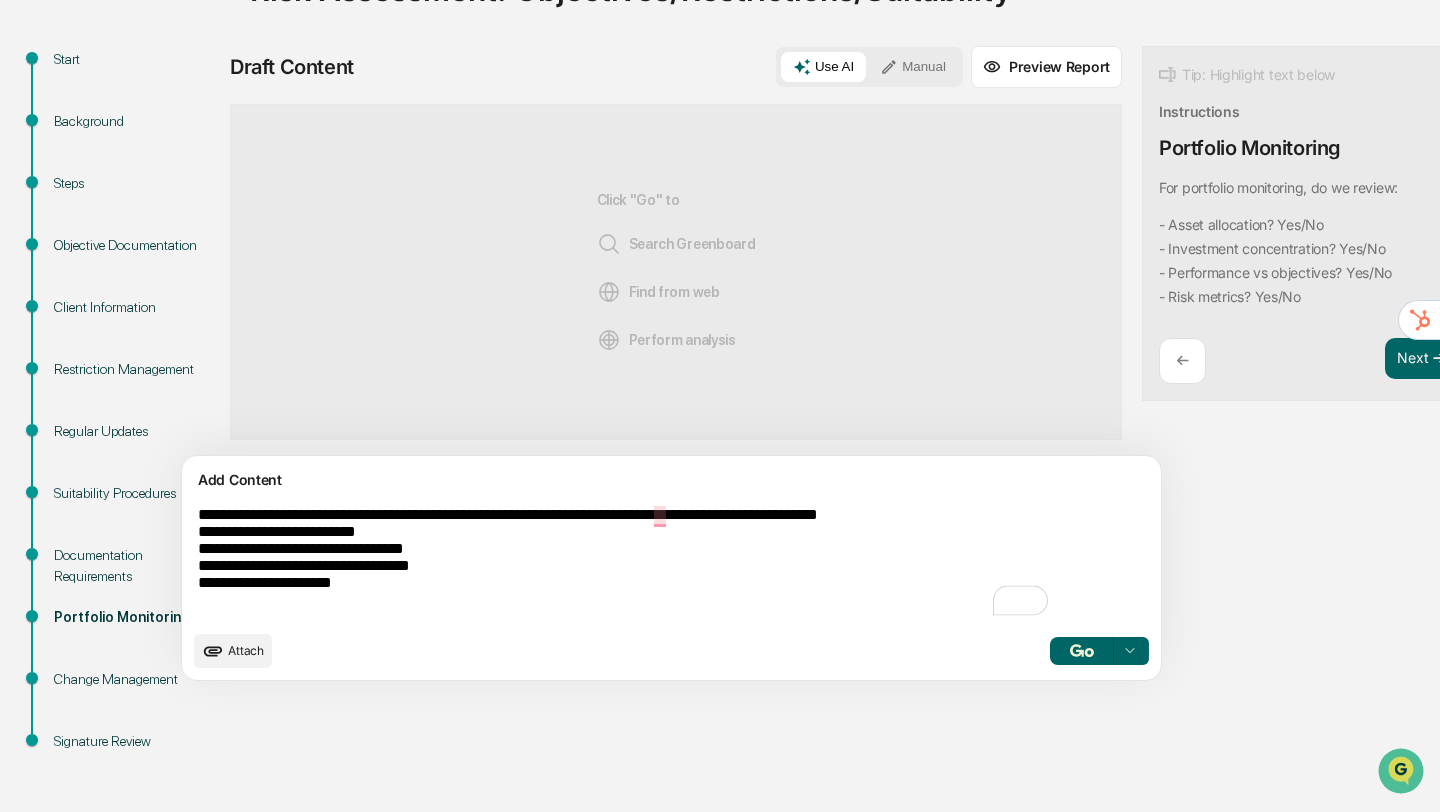 drag, startPoint x: 401, startPoint y: 538, endPoint x: 373, endPoint y: 536, distance: 28.071337 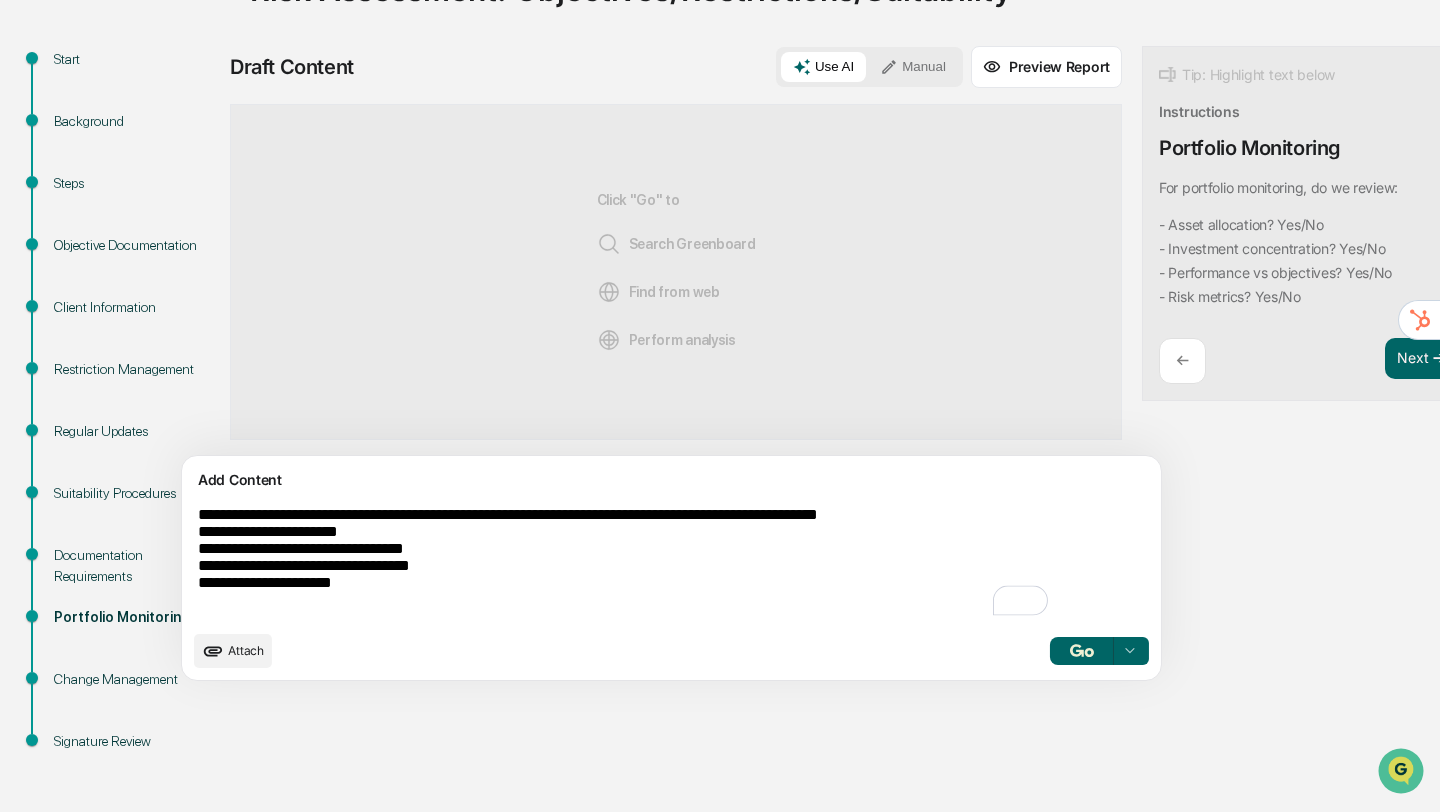 drag, startPoint x: 475, startPoint y: 555, endPoint x: 446, endPoint y: 556, distance: 29.017237 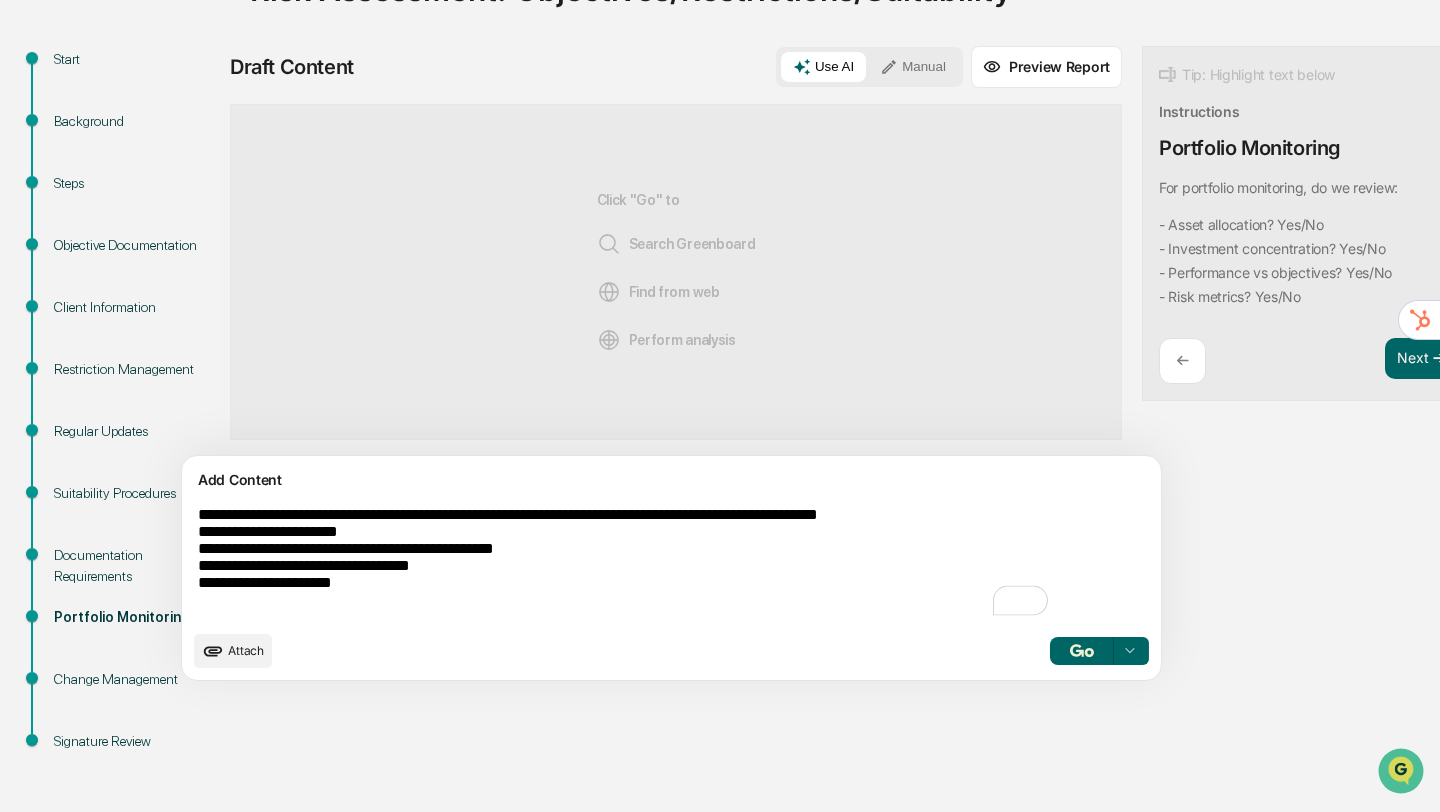 drag, startPoint x: 483, startPoint y: 576, endPoint x: 459, endPoint y: 576, distance: 24 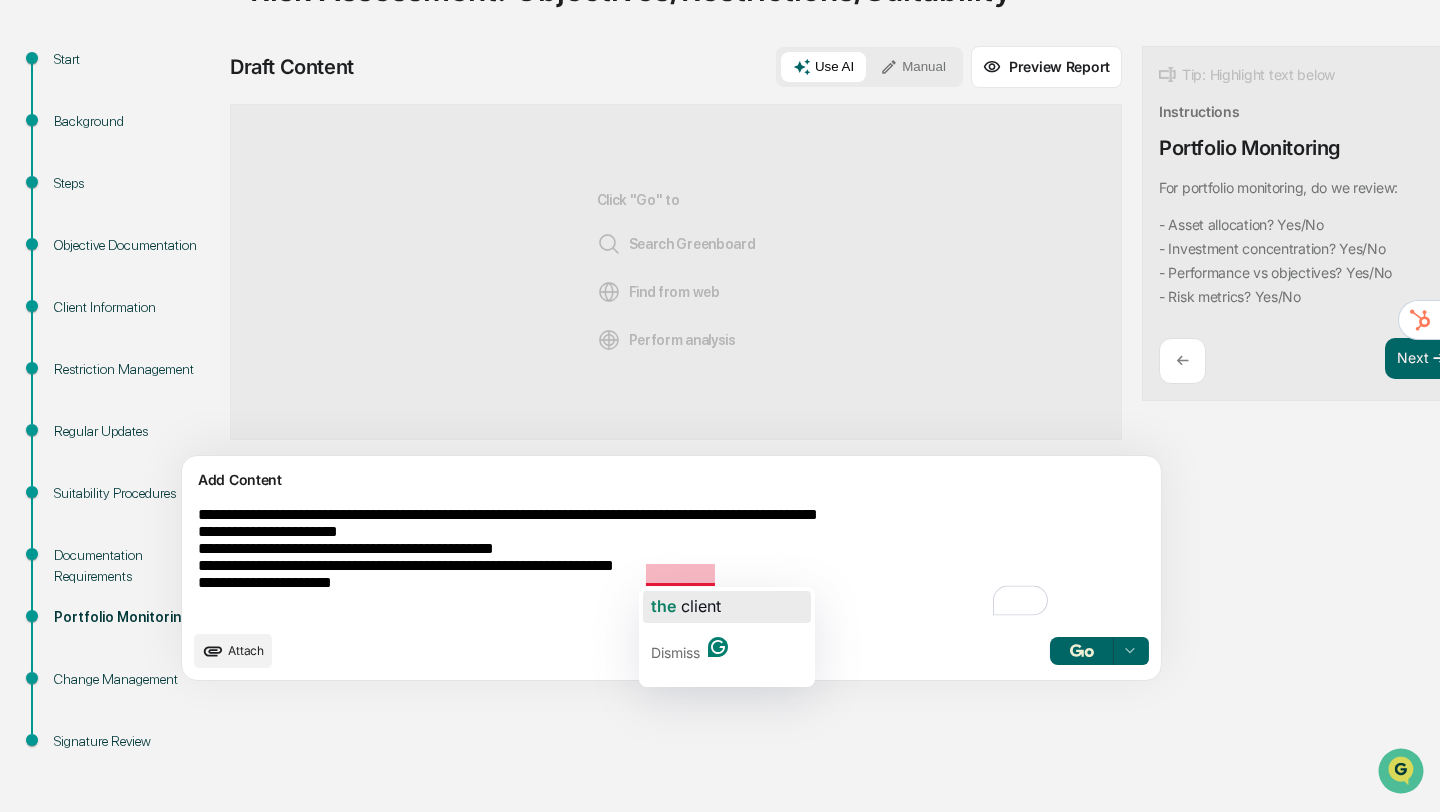 click 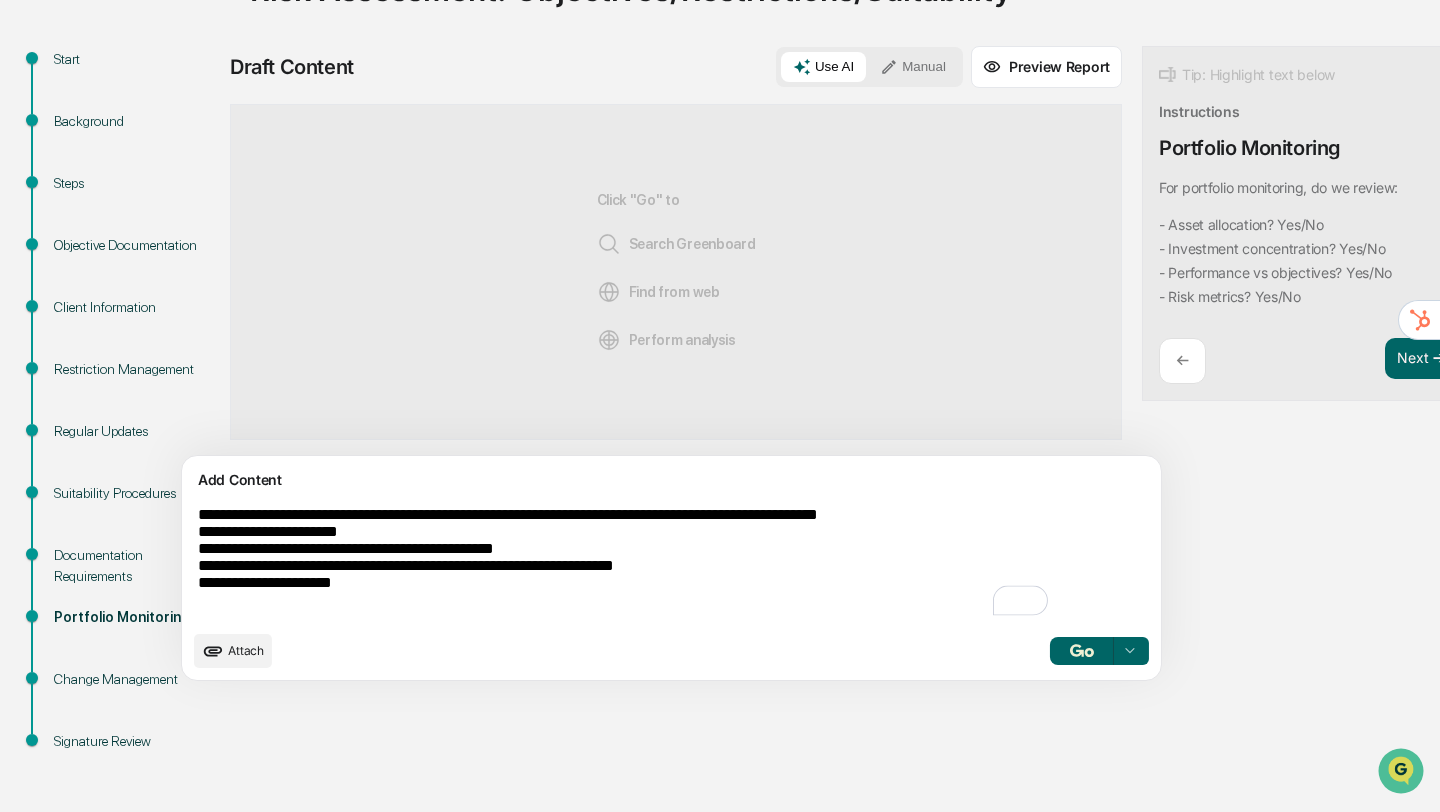 click on "**********" at bounding box center (625, 563) 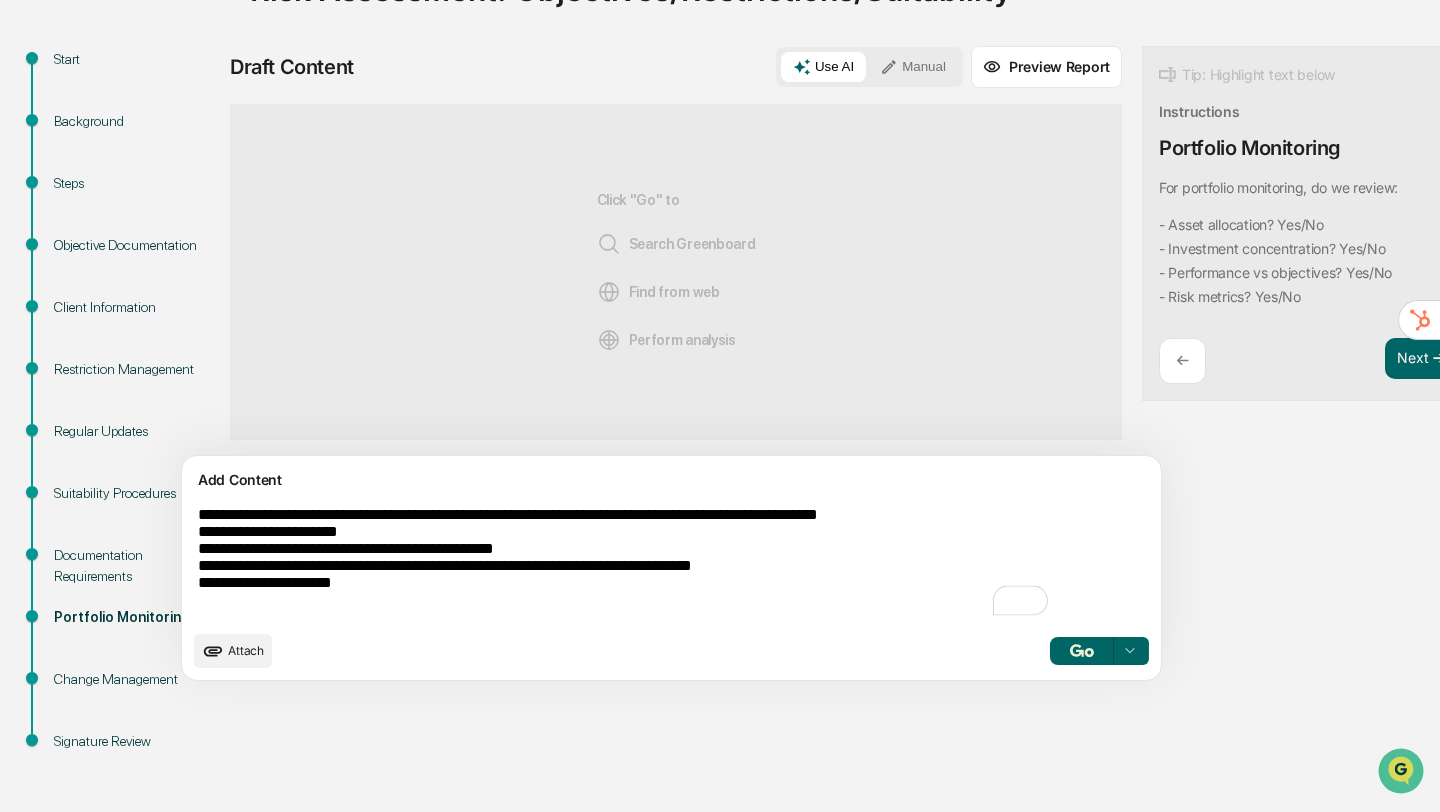 drag, startPoint x: 372, startPoint y: 597, endPoint x: 347, endPoint y: 597, distance: 25 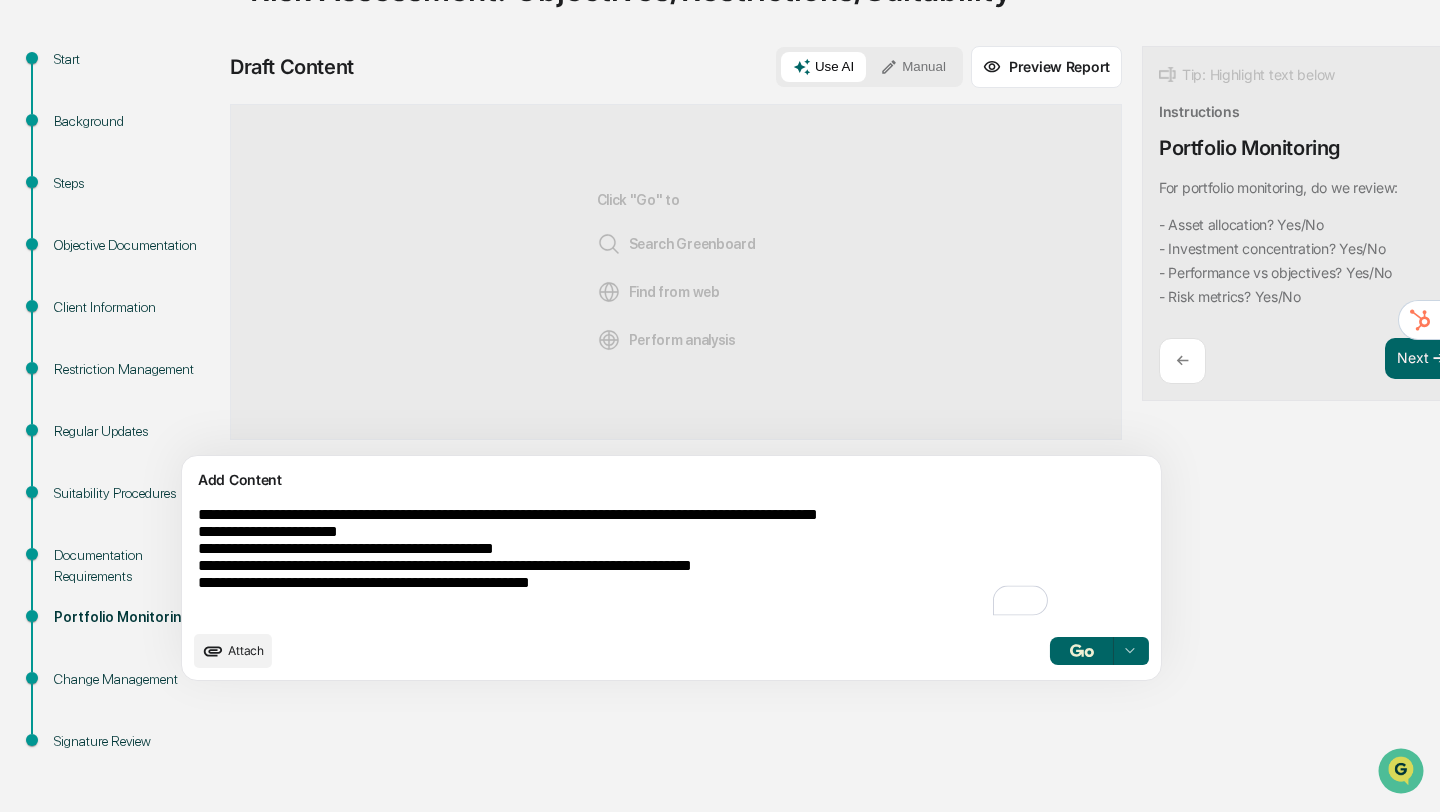 type on "**********" 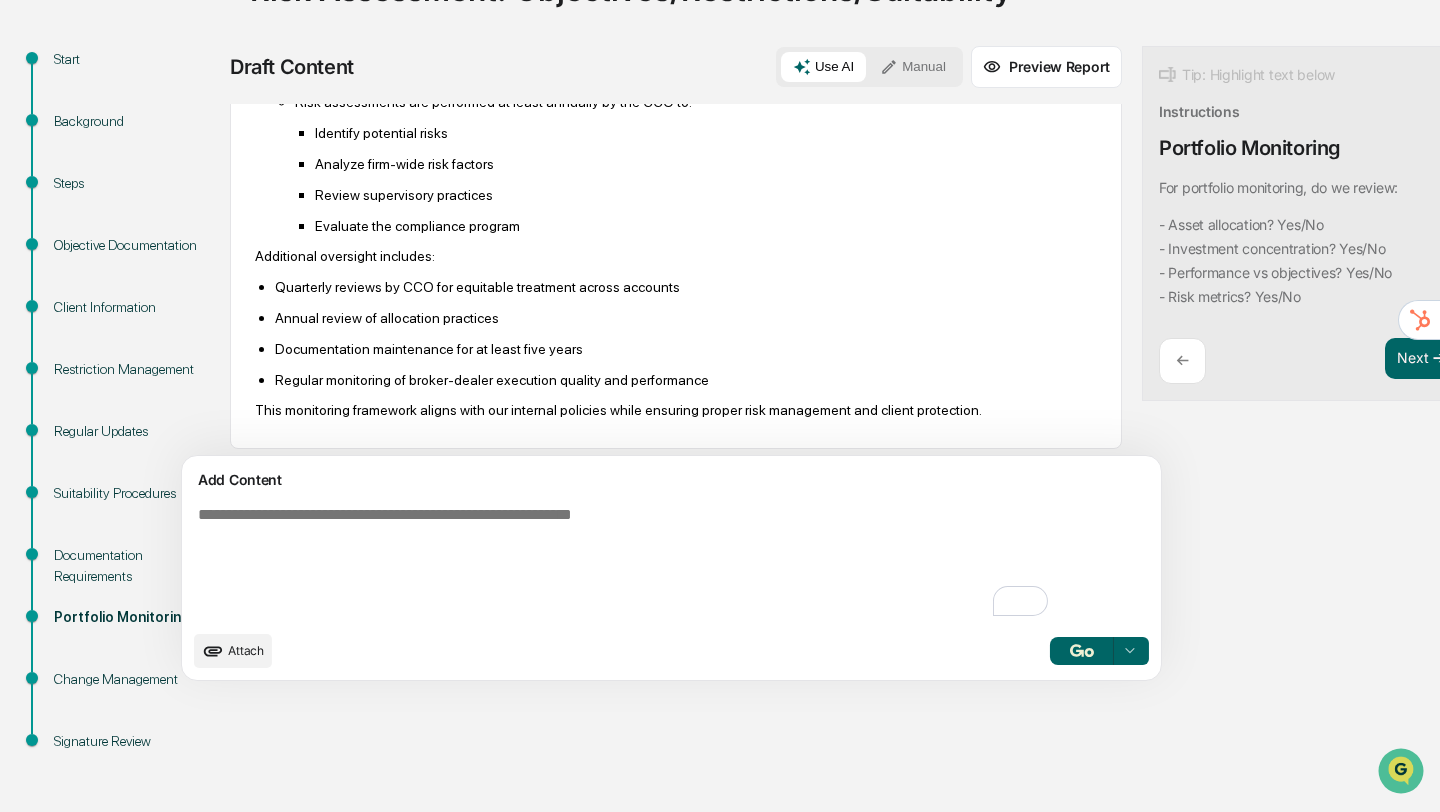 scroll, scrollTop: 829, scrollLeft: 0, axis: vertical 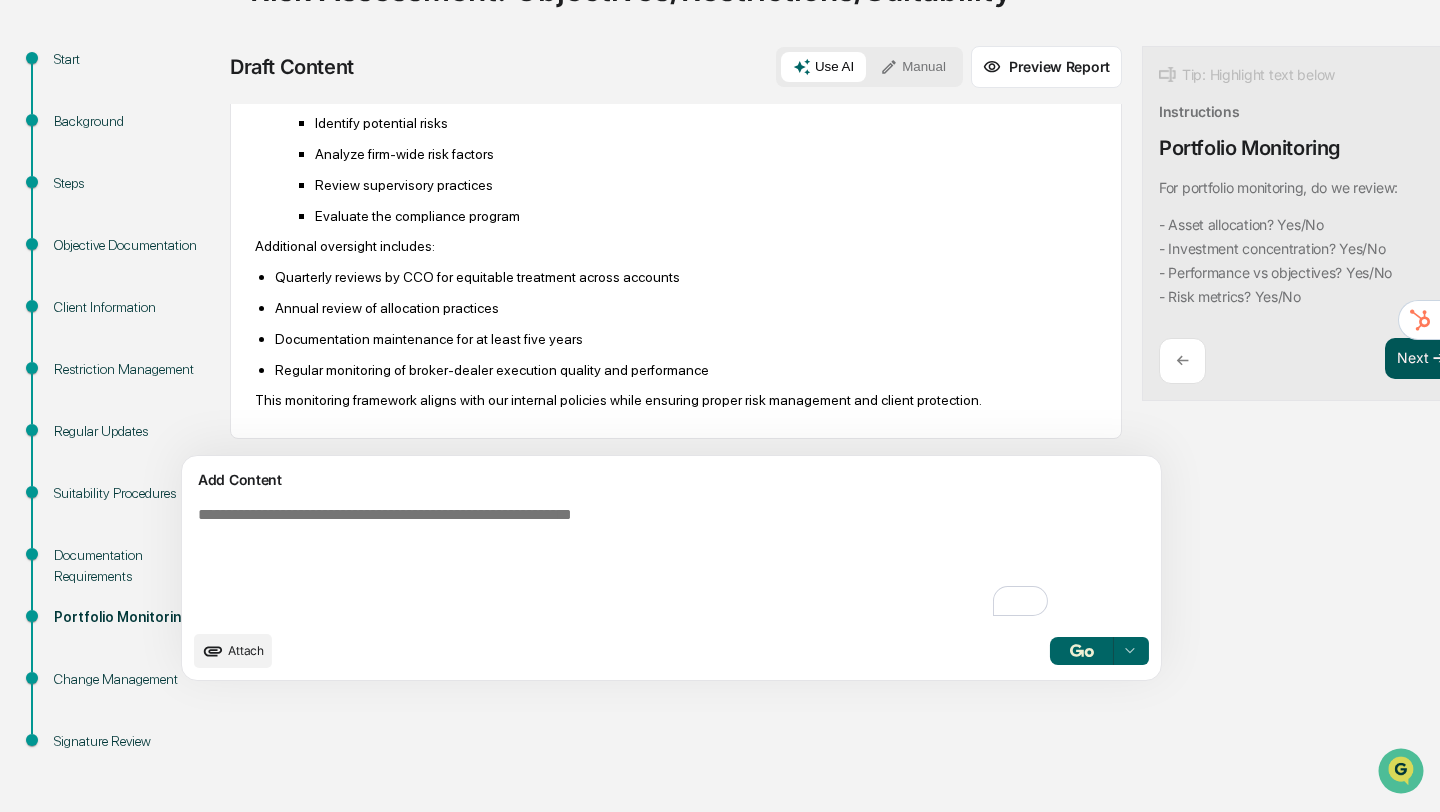 click on "Next ➔" at bounding box center (1422, 359) 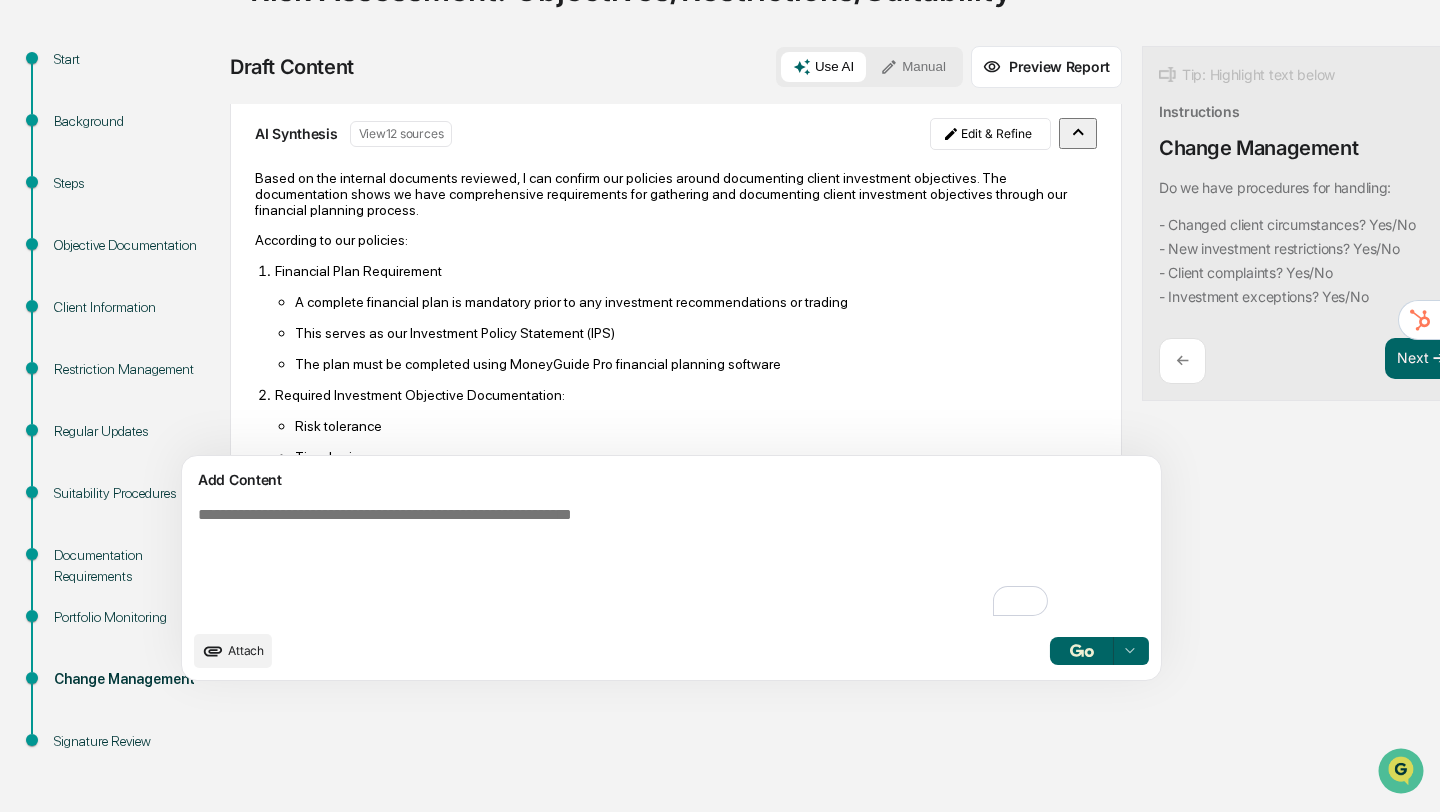 scroll, scrollTop: 0, scrollLeft: 0, axis: both 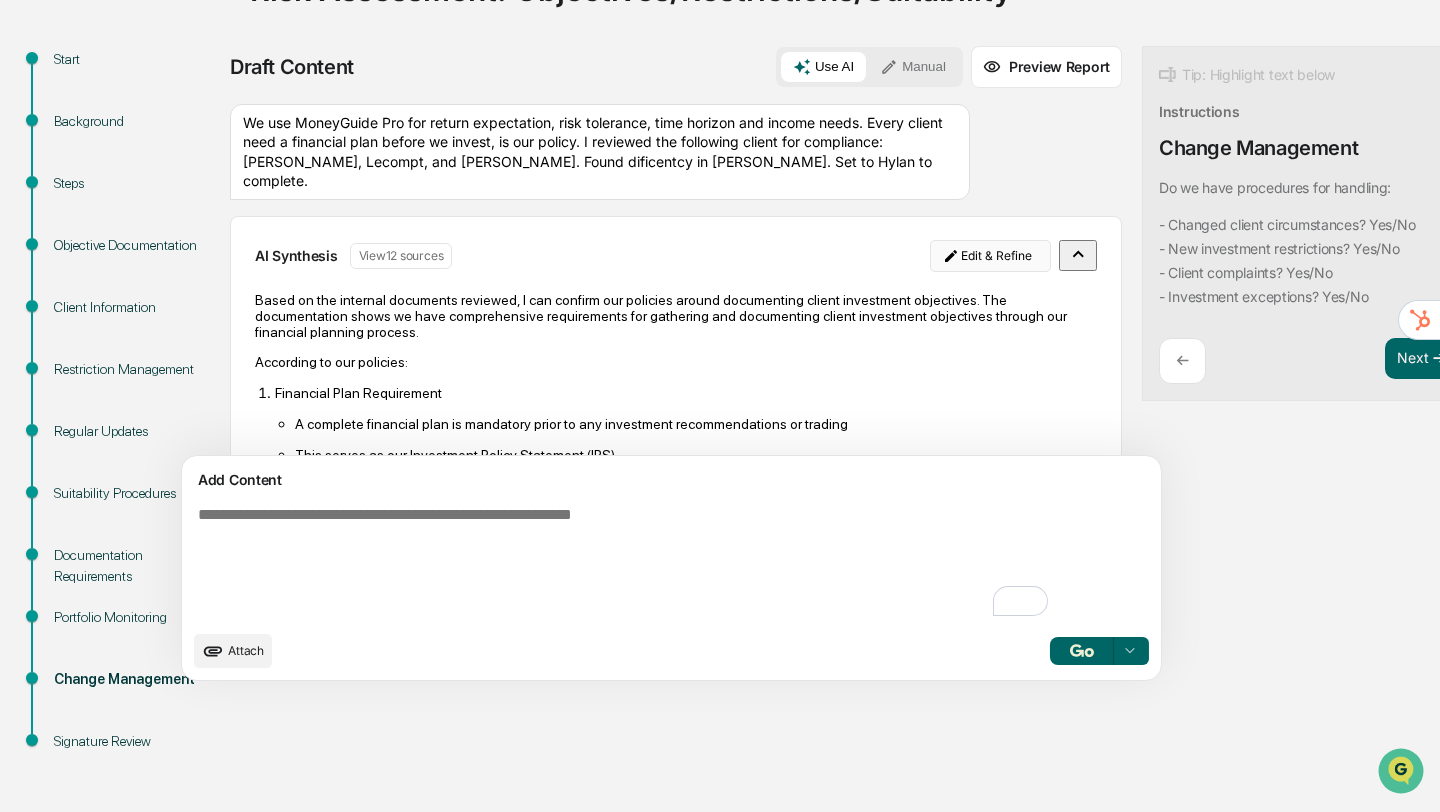 click on "Calendar Manage Tasks Reviews Approval Management Company People, Data, Settings [PERSON_NAME] Admin •  [PERSON_NAME] Wealth Group Tasks Administrator Compliance Calendar Risk Assessment: Objectives/Restrictions/Suitability Risk Assessment: Objectives/Restrictions/Suitability Start Background Steps Objective Documentation Client Information Restriction Management Regular Updates Suitability Procedures Documentation Requirements Portfolio Monitoring Change Management Signature Review Draft Content  Use AI  Manual Preview Report Sources We use MoneyGuide Pro for return expectation, risk tolerance, time horizon and income needs. Every client need a financial plan before we invest, is our policy. I reviewed the following client for compliance: [PERSON_NAME], Lecompt, and [PERSON_NAME].
Found dificentcy in [PERSON_NAME]. Set to Hylan to complete. AI Synthesis View  12 sources Edit & Refine According to our policies: Financial Plan Requirement A complete financial plan is mandatory prior to any investment recommendations or trading" at bounding box center [720, 214] 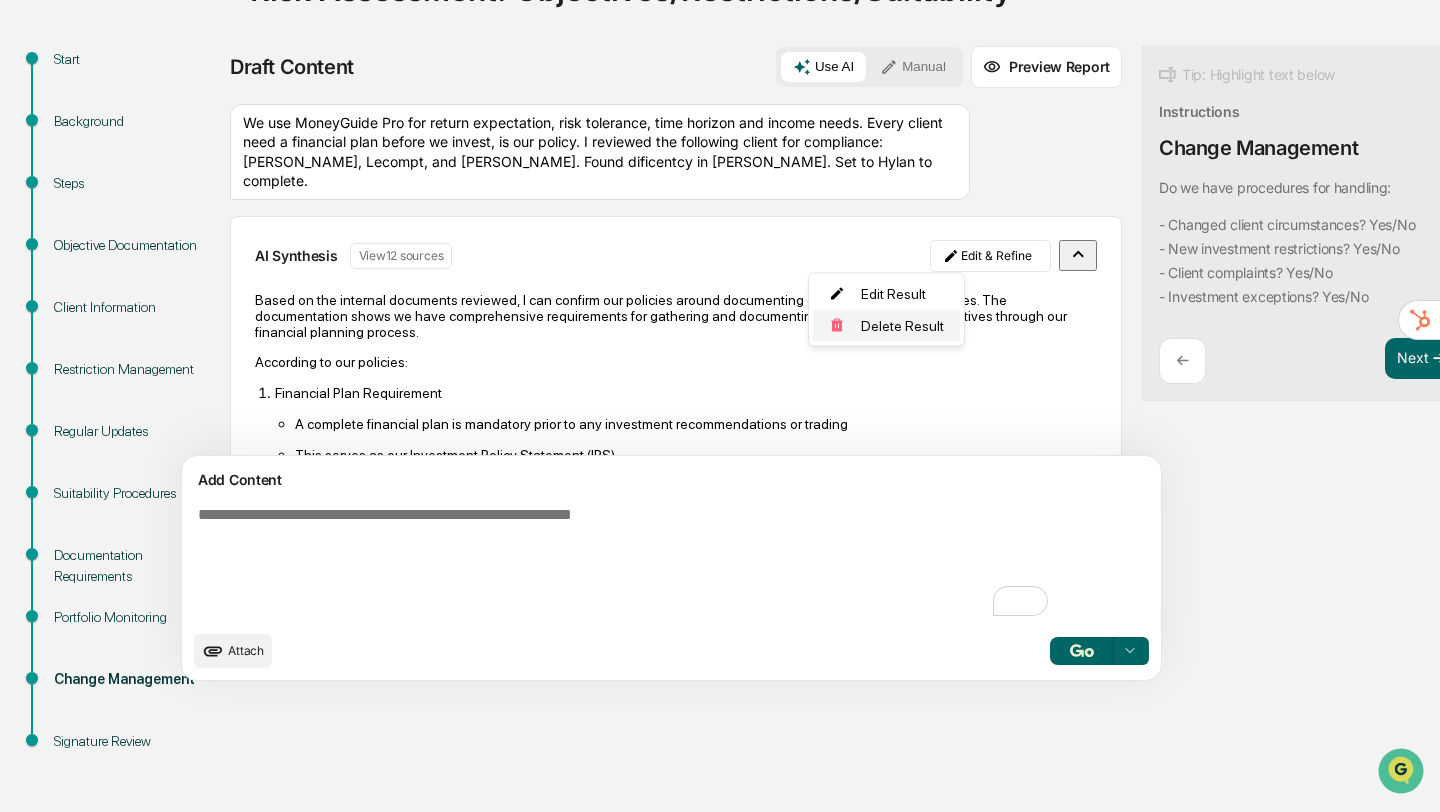 click on "Delete Result" at bounding box center (886, 326) 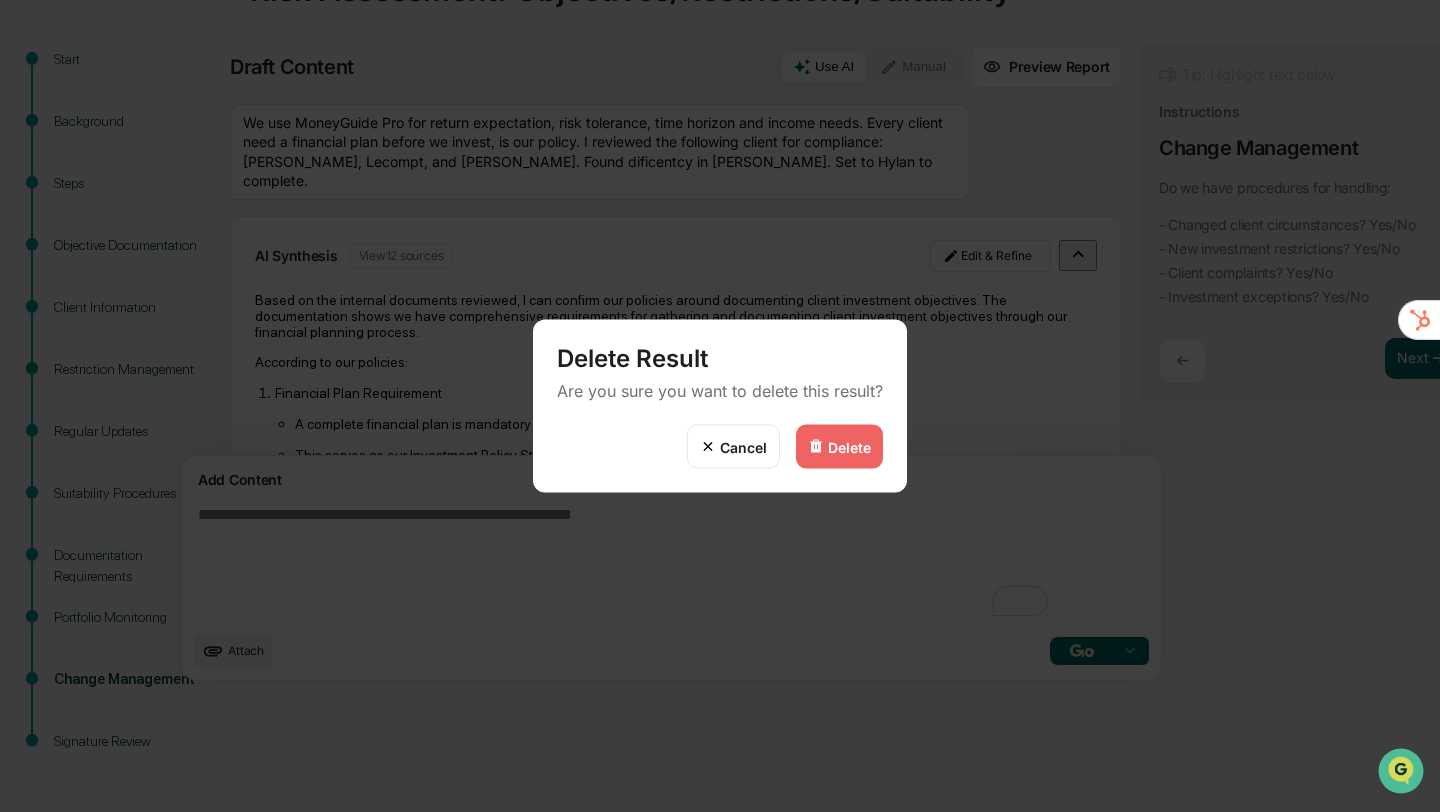click on "Delete" at bounding box center (839, 447) 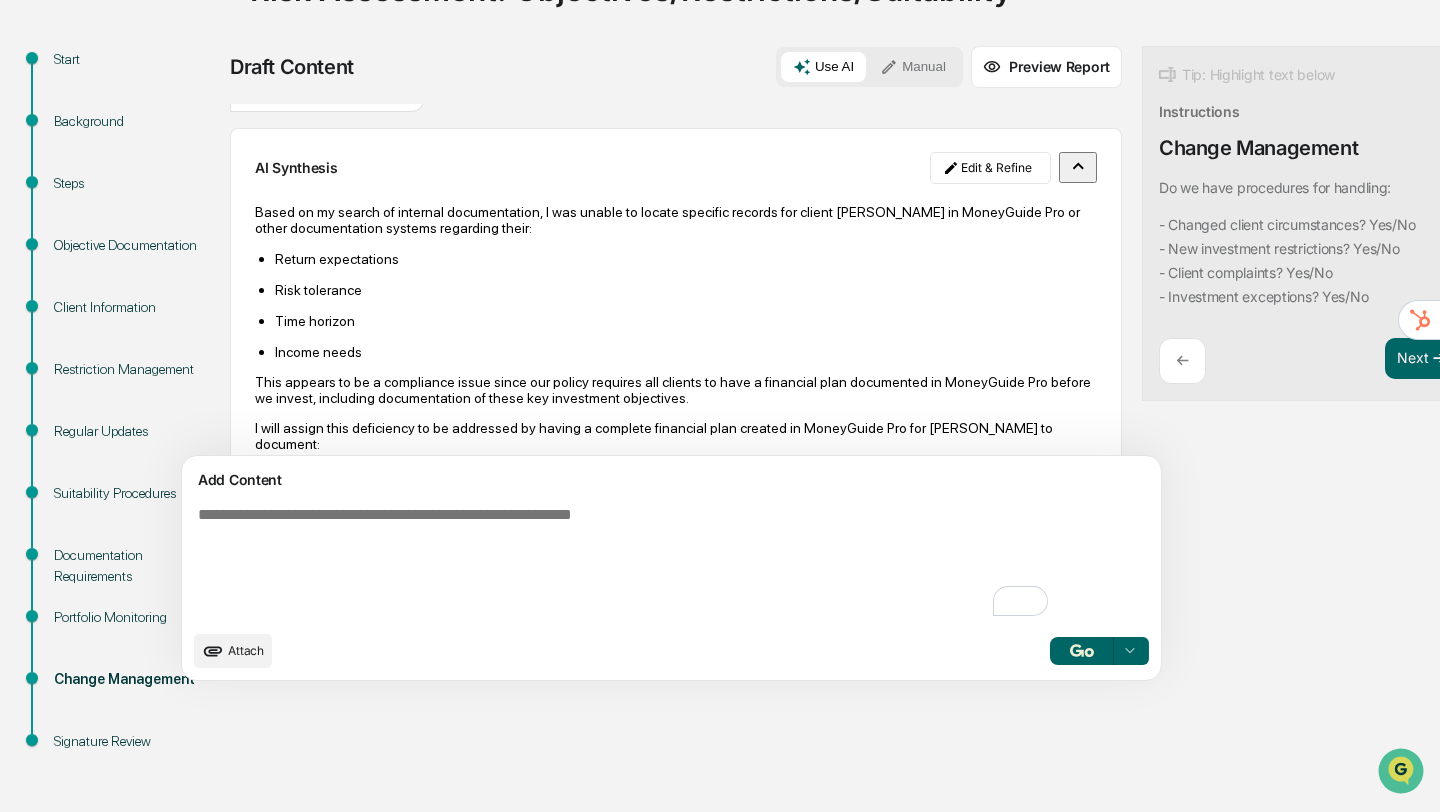 scroll, scrollTop: 36, scrollLeft: 0, axis: vertical 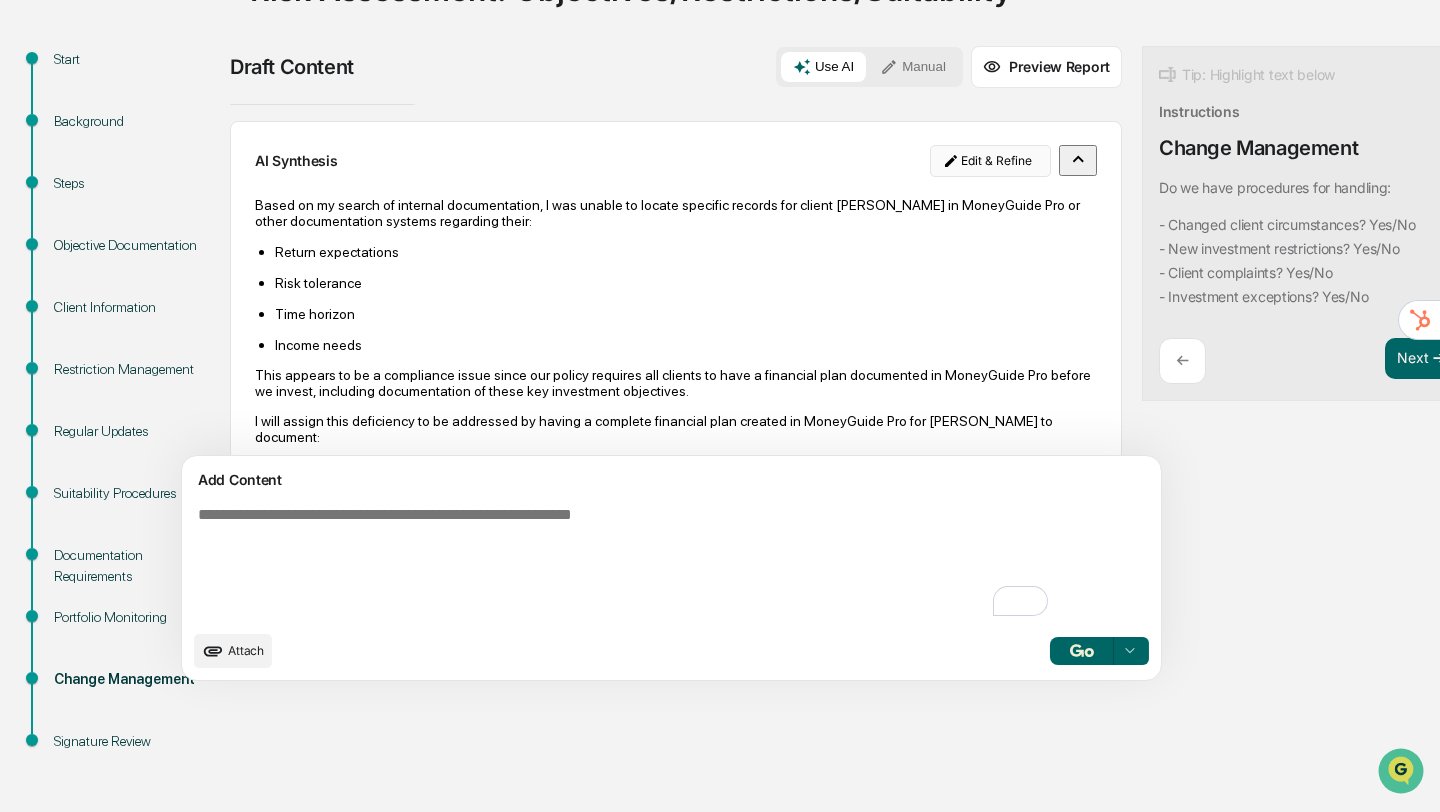 click on "Calendar Manage Tasks Reviews Approval Management Company People, Data, Settings [PERSON_NAME] Admin •  [PERSON_NAME] Wealth Group Tasks Administrator Compliance Calendar Risk Assessment: Objectives/Restrictions/Suitability Risk Assessment: Objectives/Restrictions/Suitability Start Background Steps Objective Documentation Client Information Restriction Management Regular Updates Suitability Procedures Documentation Requirements Portfolio Monitoring Change Management Signature Review Draft Content  Use AI  Manual Preview Report Sources Added [PERSON_NAME]. AI Synthesis Edit & Refine Based on my search of internal documentation, I was unable to locate specific records for client [PERSON_NAME] in MoneyGuide Pro or other documentation systems regarding their: Return expectations Risk tolerance Time horizon Income needs This appears to be a compliance issue since our policy requires all clients to have a financial plan documented in MoneyGuide Pro before we invest, including documentation of these key investment objectives. View" at bounding box center (720, 214) 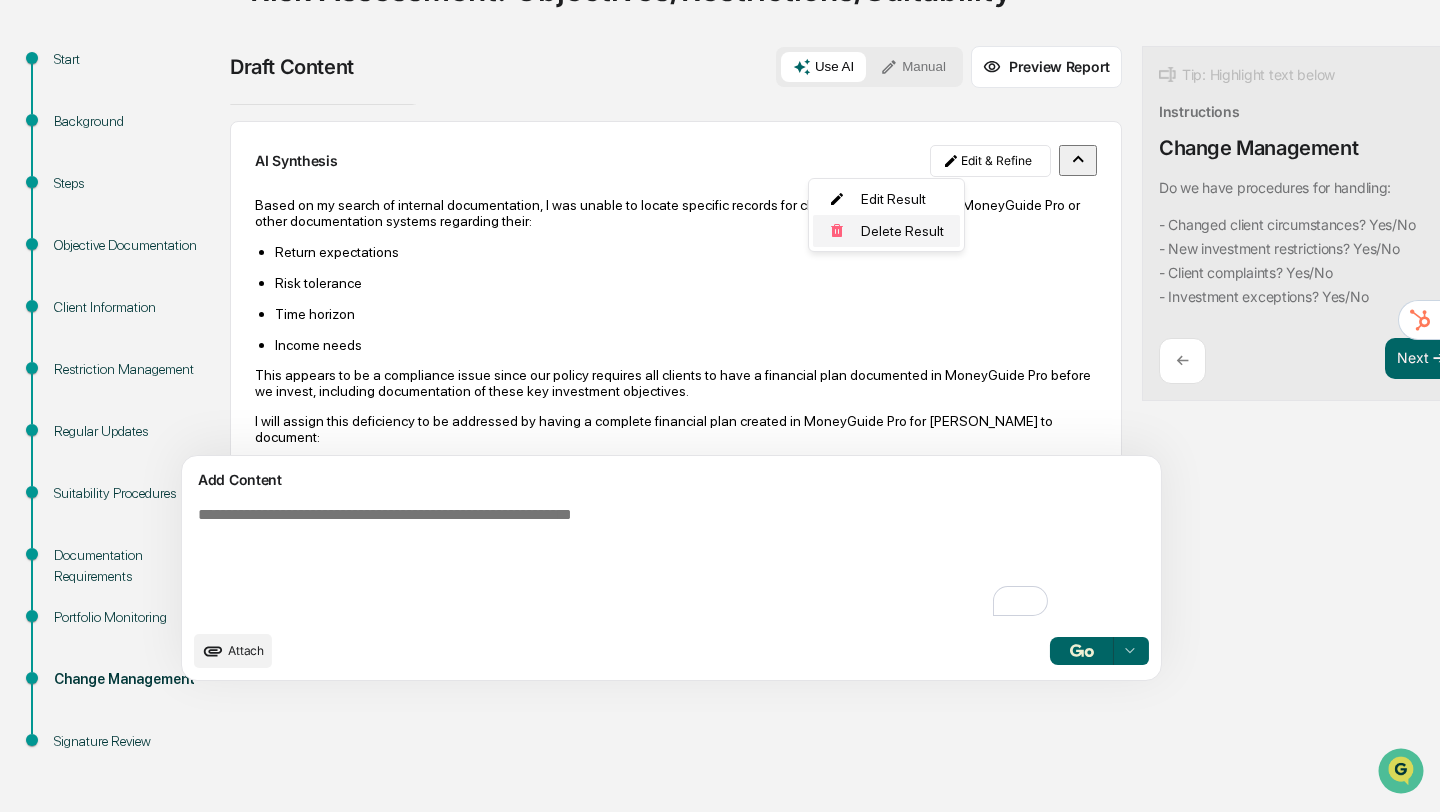 click on "Delete Result" at bounding box center [886, 231] 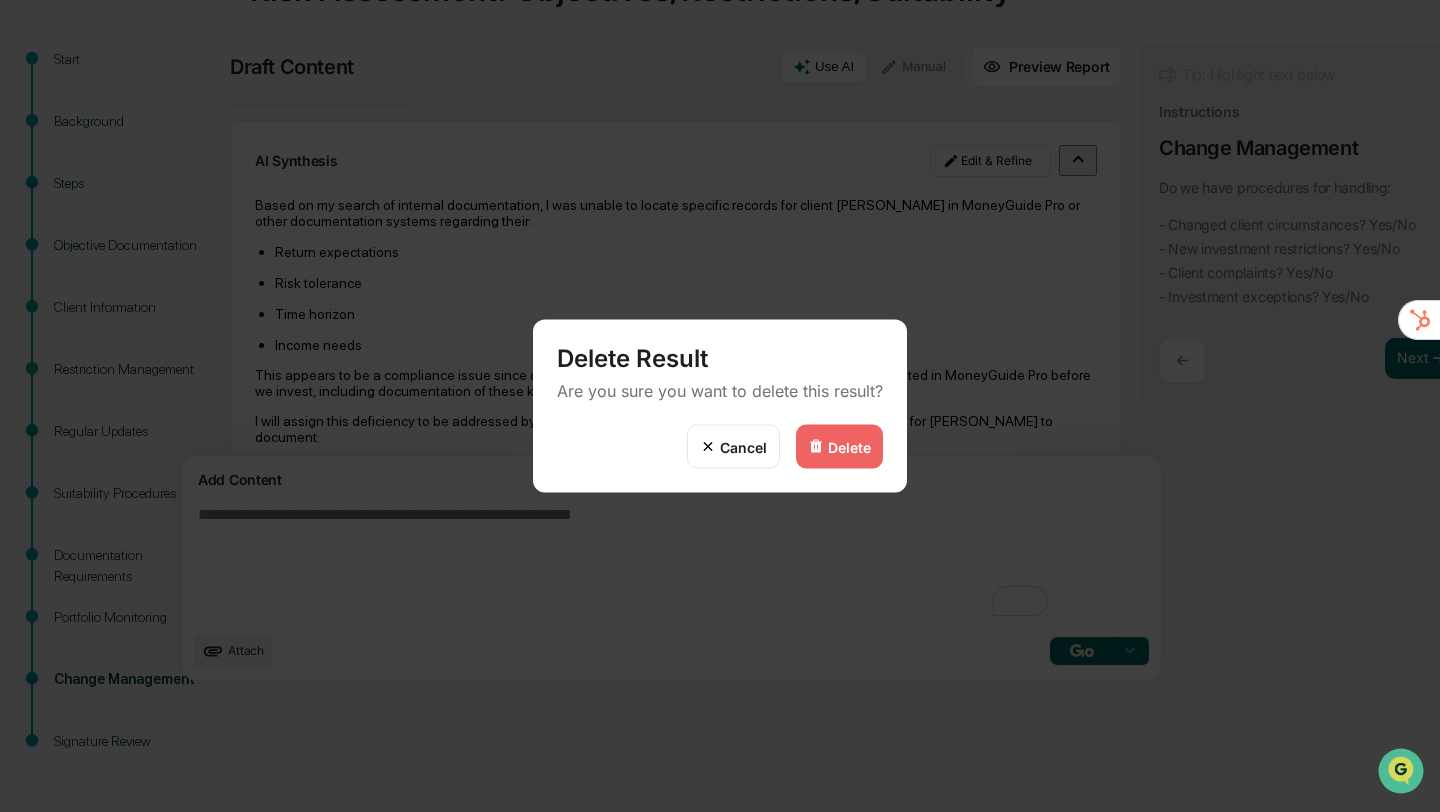 click on "Delete" at bounding box center [839, 447] 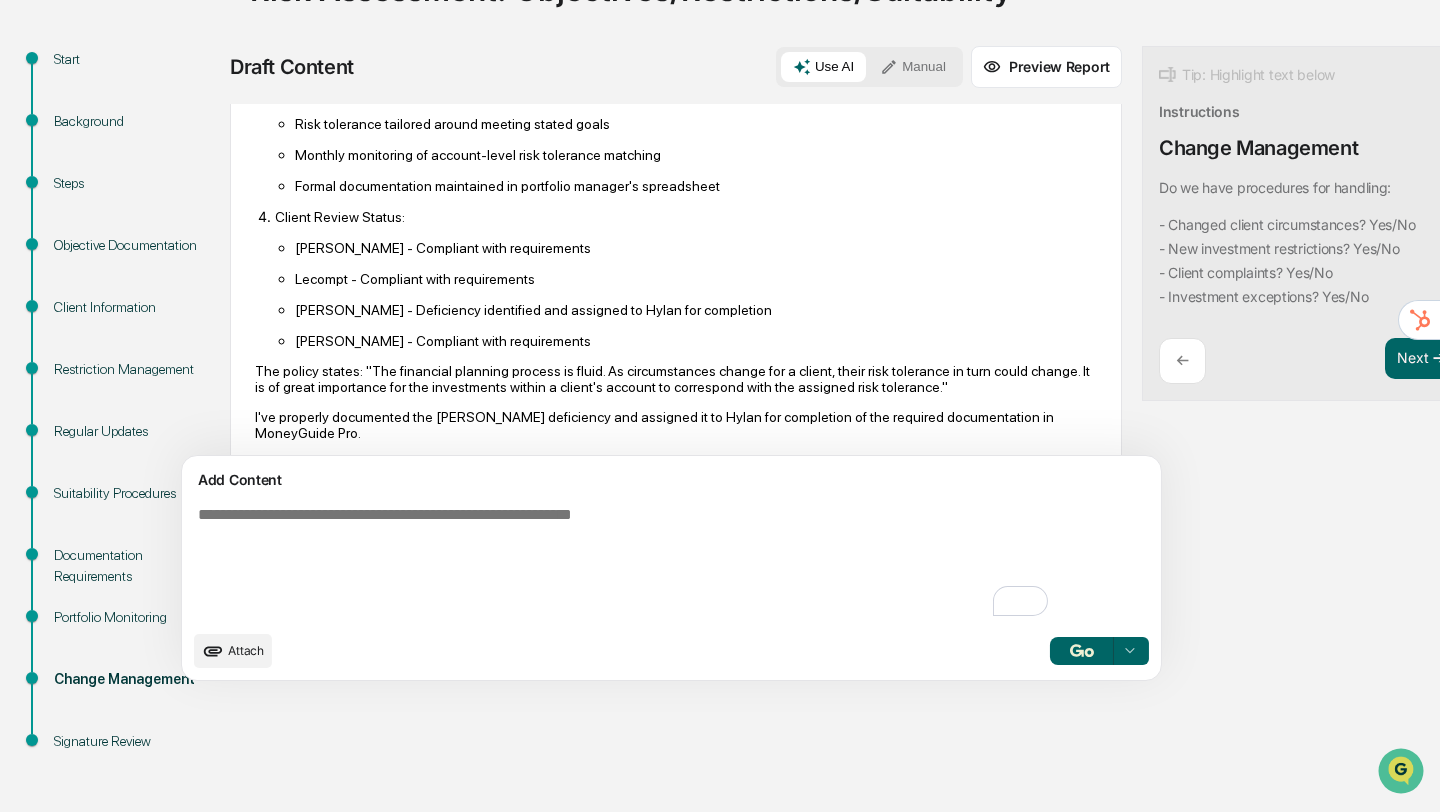 scroll, scrollTop: 790, scrollLeft: 0, axis: vertical 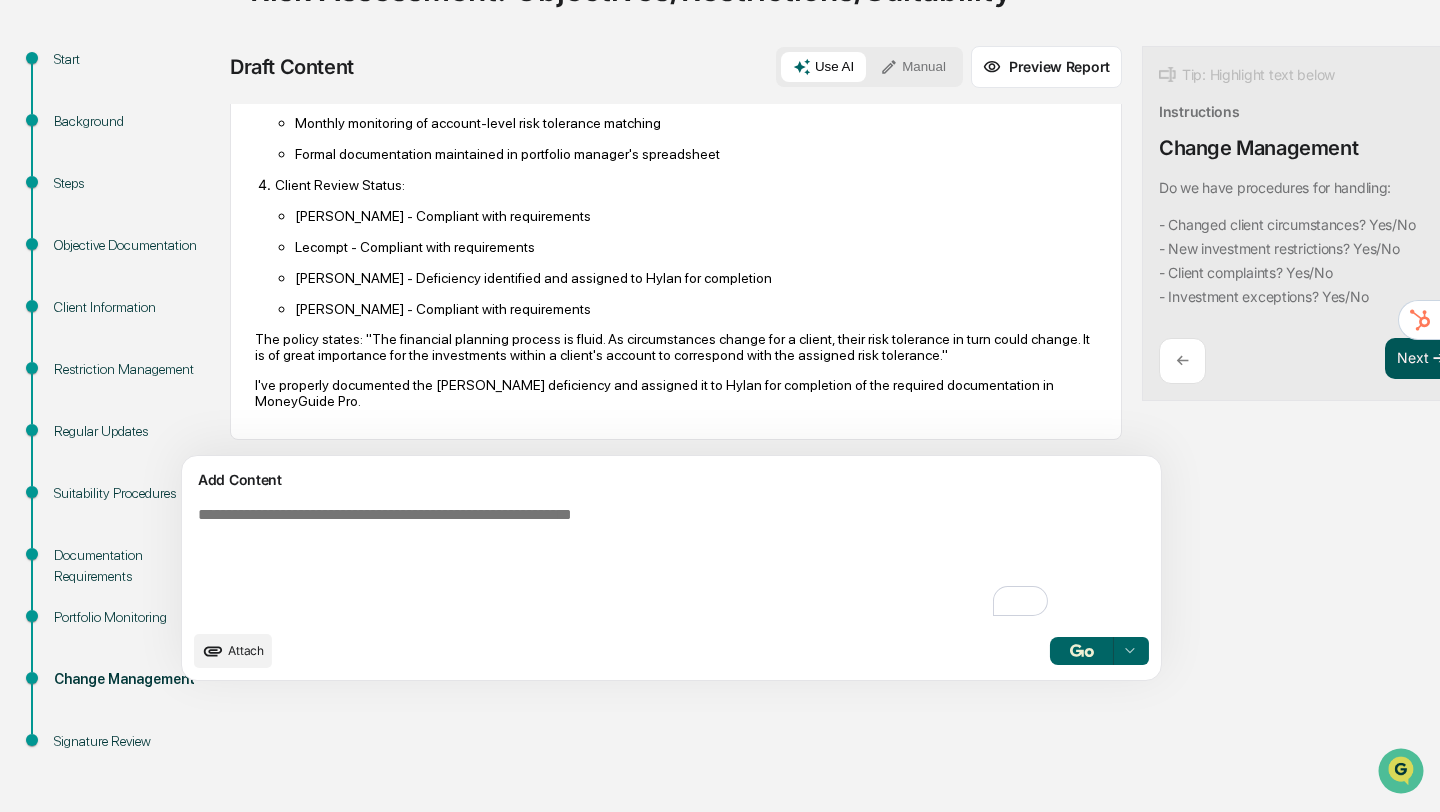 click on "Next ➔" at bounding box center [1422, 359] 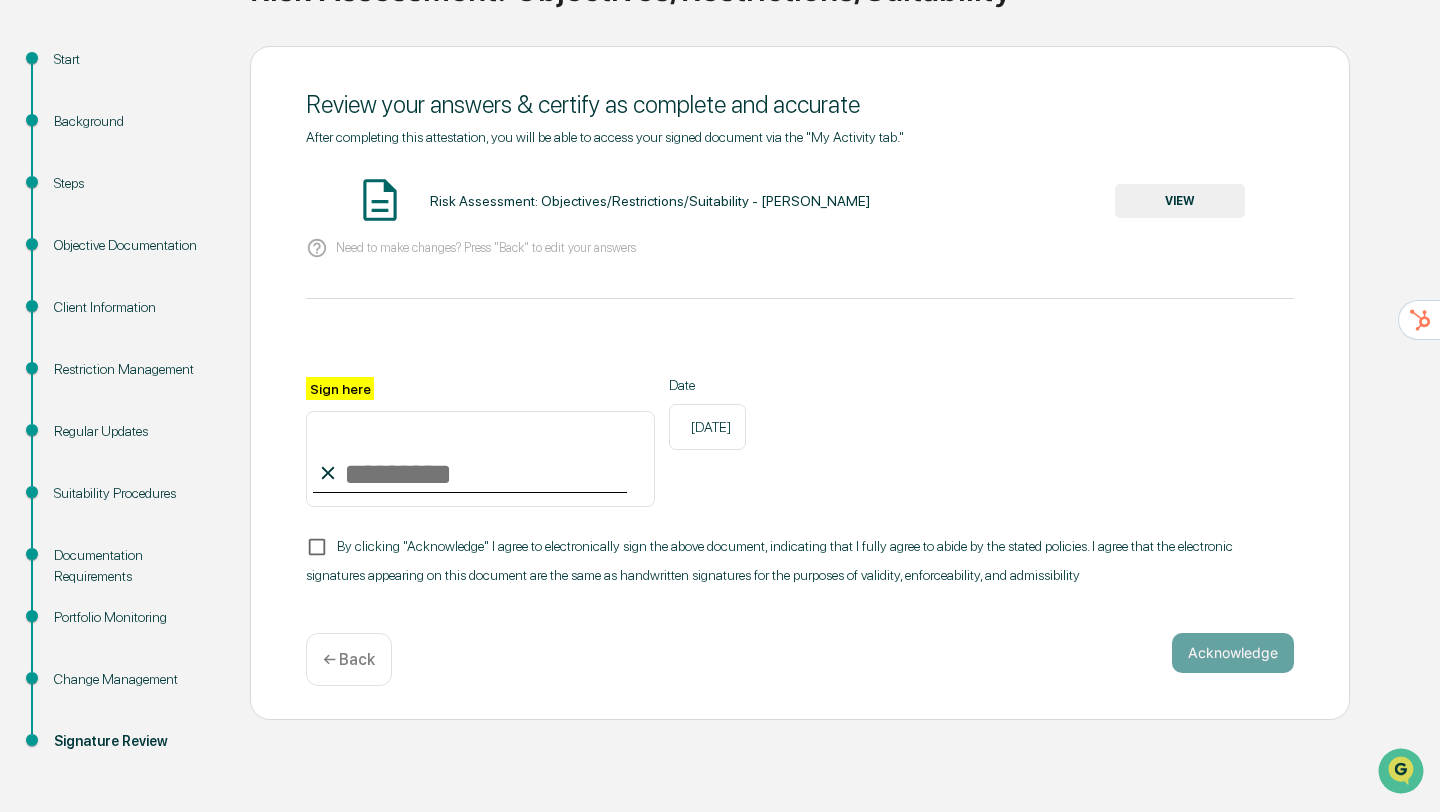 click on "VIEW" at bounding box center (1180, 201) 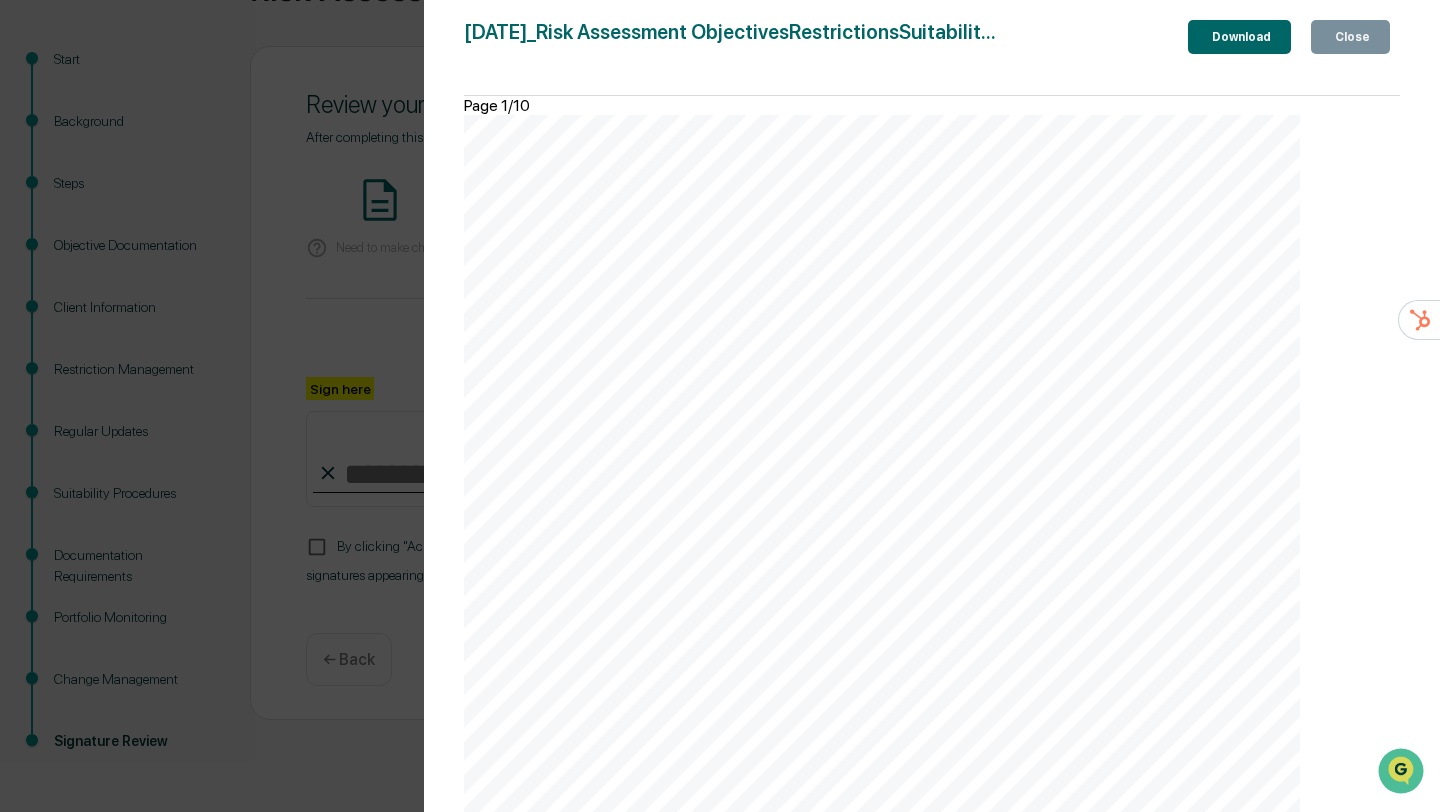 scroll, scrollTop: 1866, scrollLeft: 0, axis: vertical 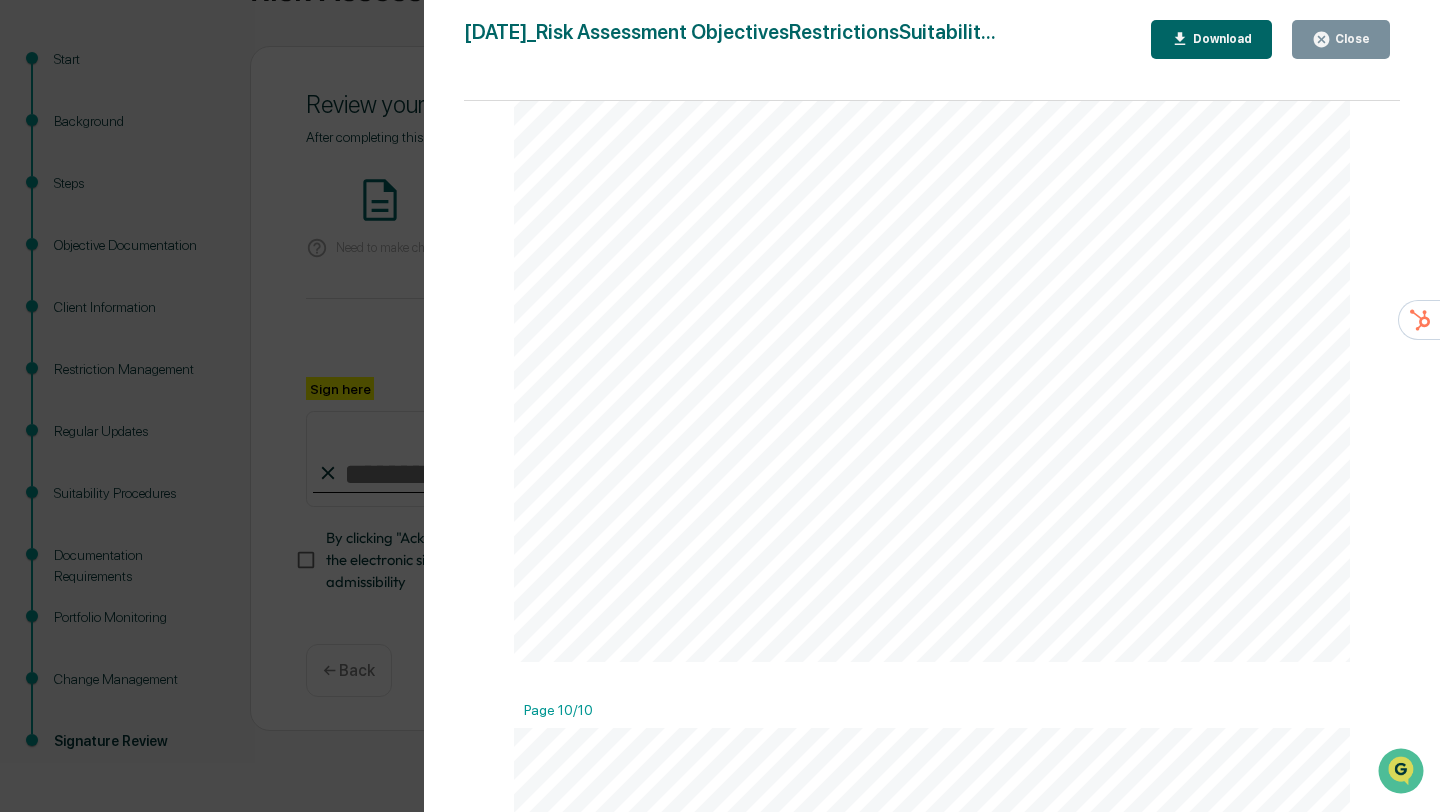 click on "Close" at bounding box center (1350, 39) 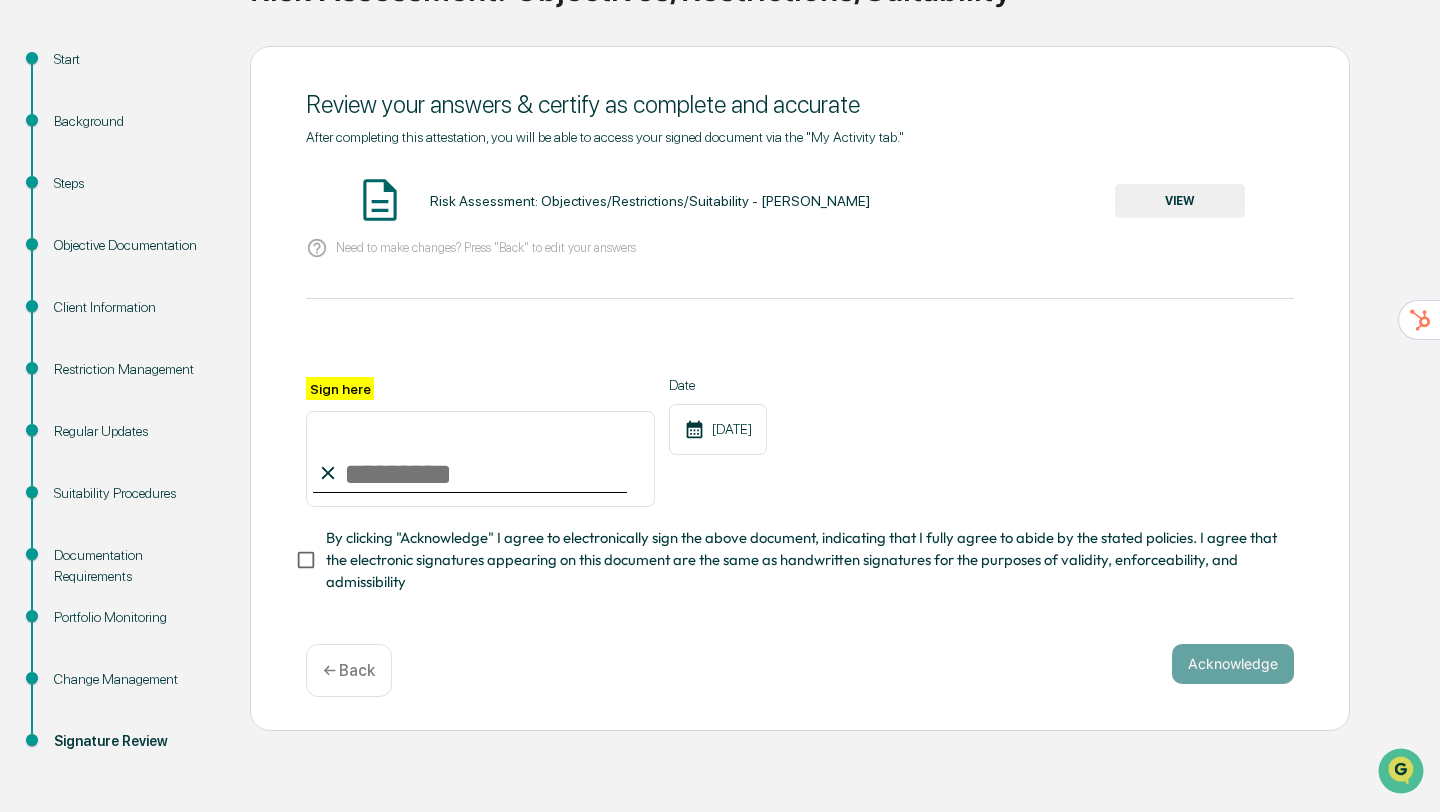click on "Sign here" at bounding box center (480, 459) 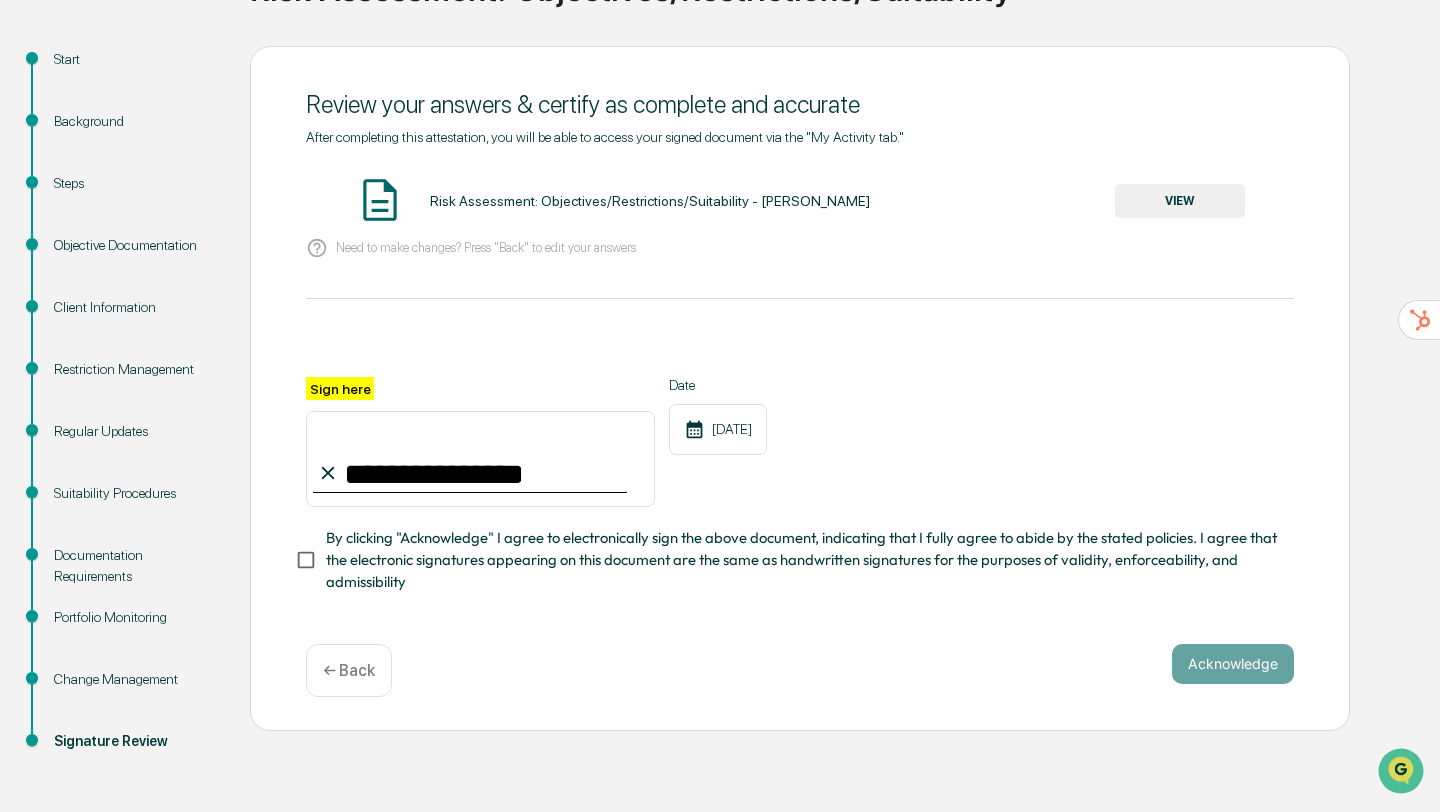 type on "**********" 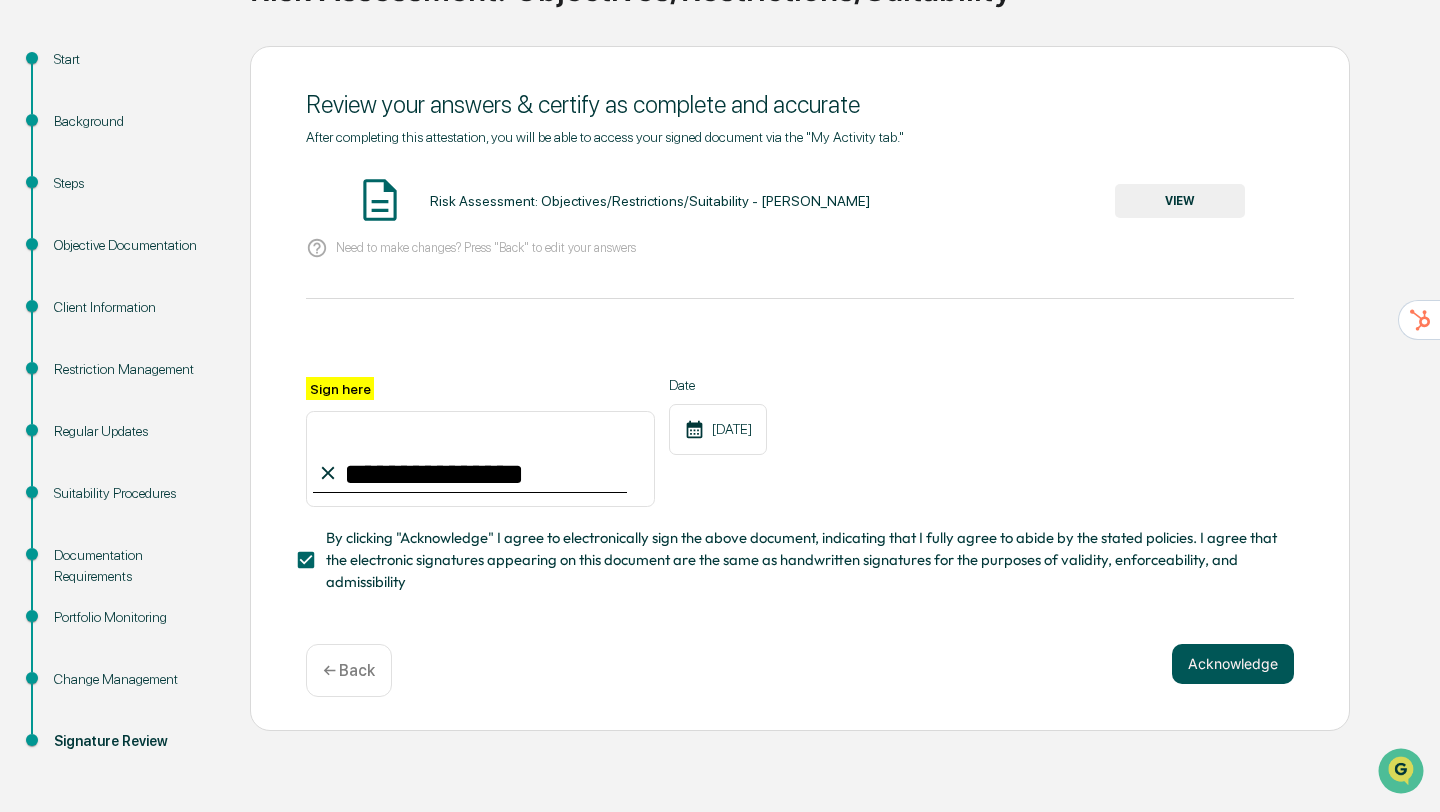 click on "Acknowledge" at bounding box center [1233, 664] 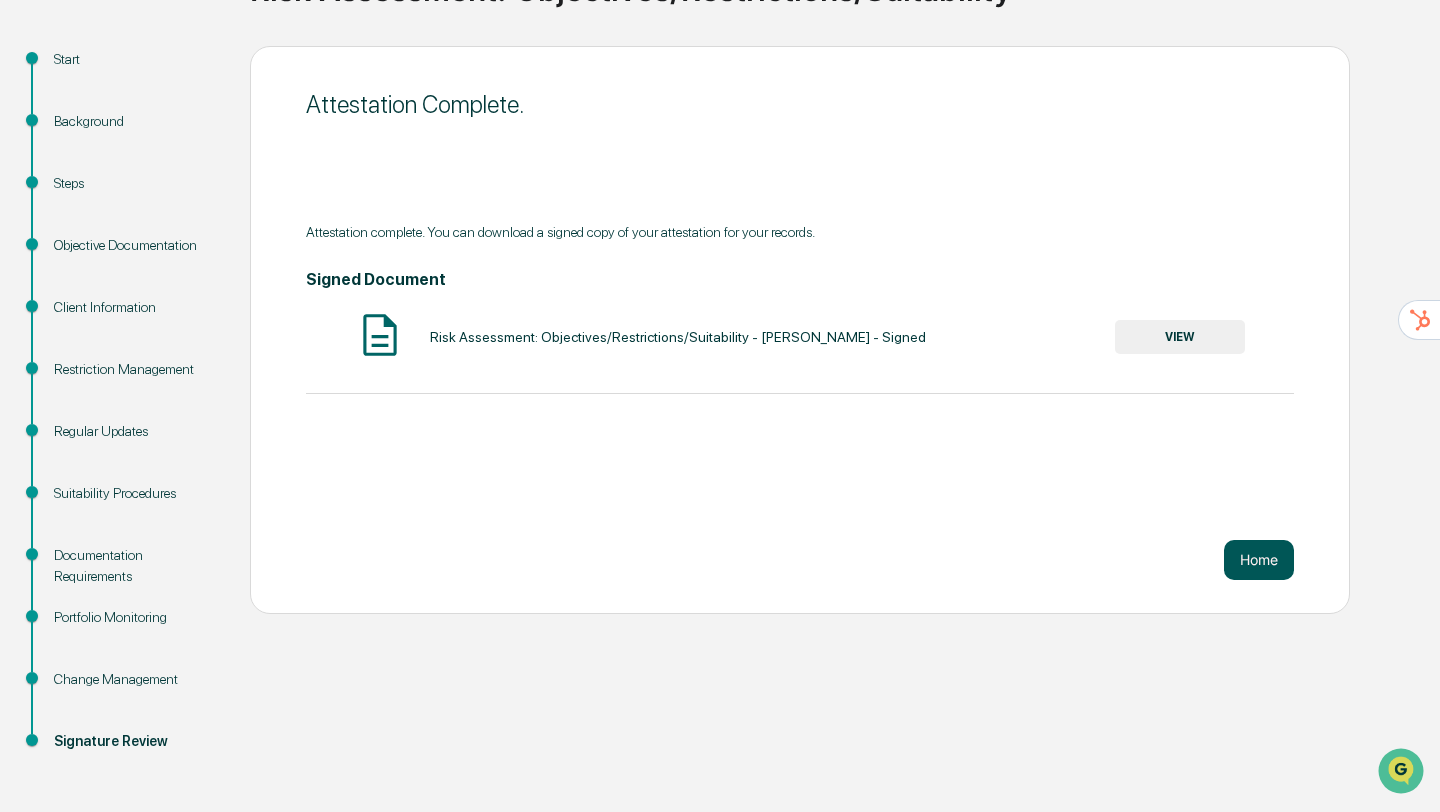 click on "Home" at bounding box center [1259, 560] 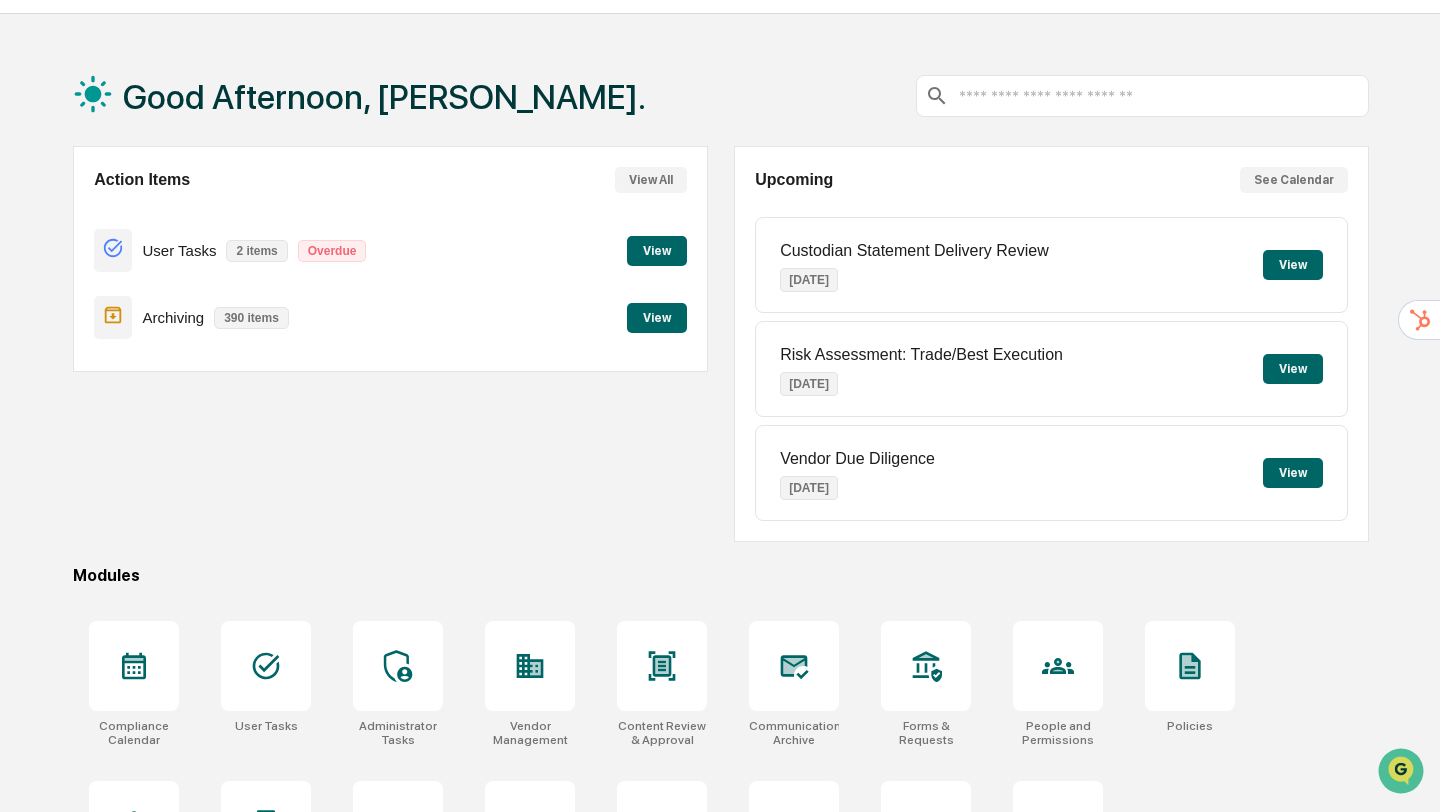 scroll, scrollTop: 0, scrollLeft: 0, axis: both 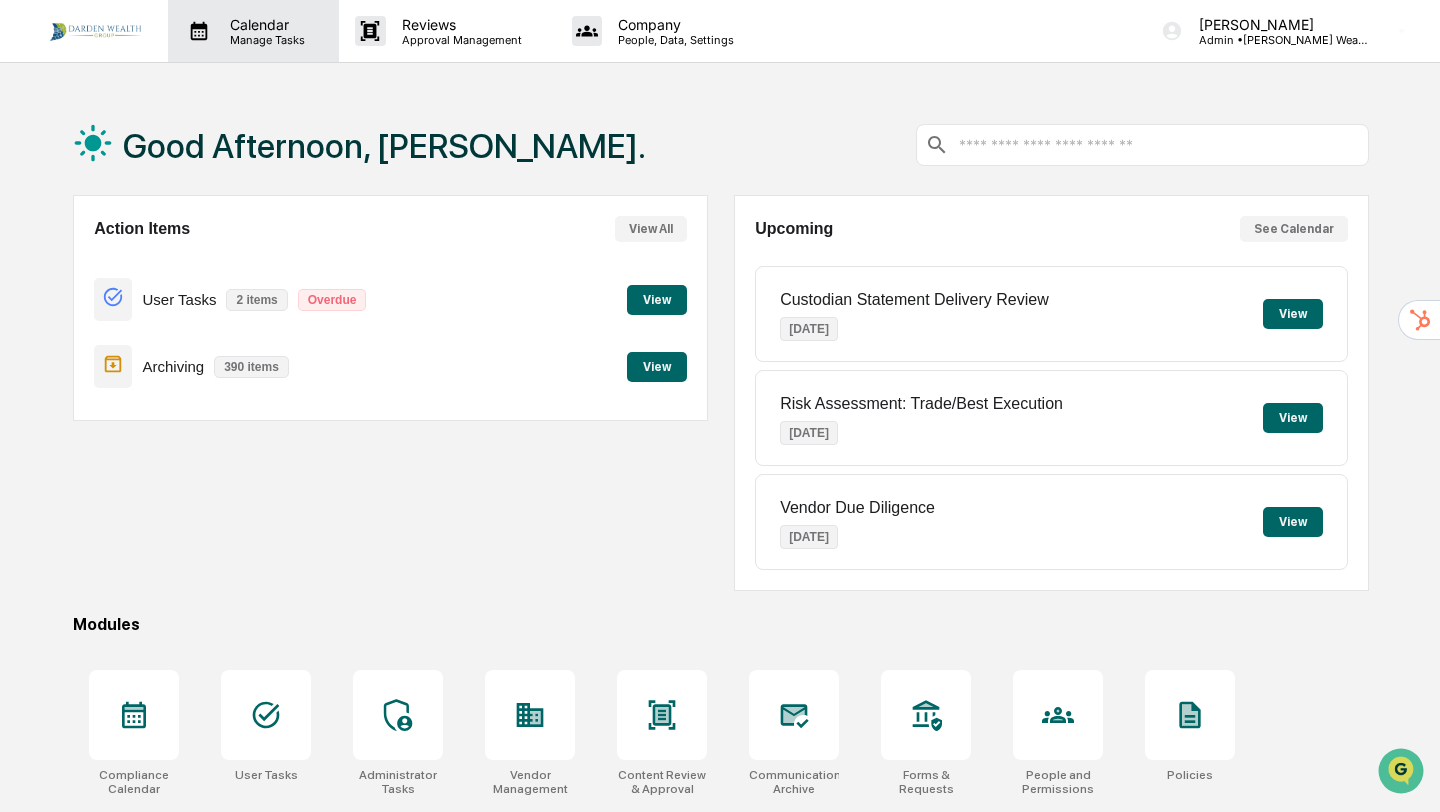 click on "Manage Tasks" at bounding box center (264, 40) 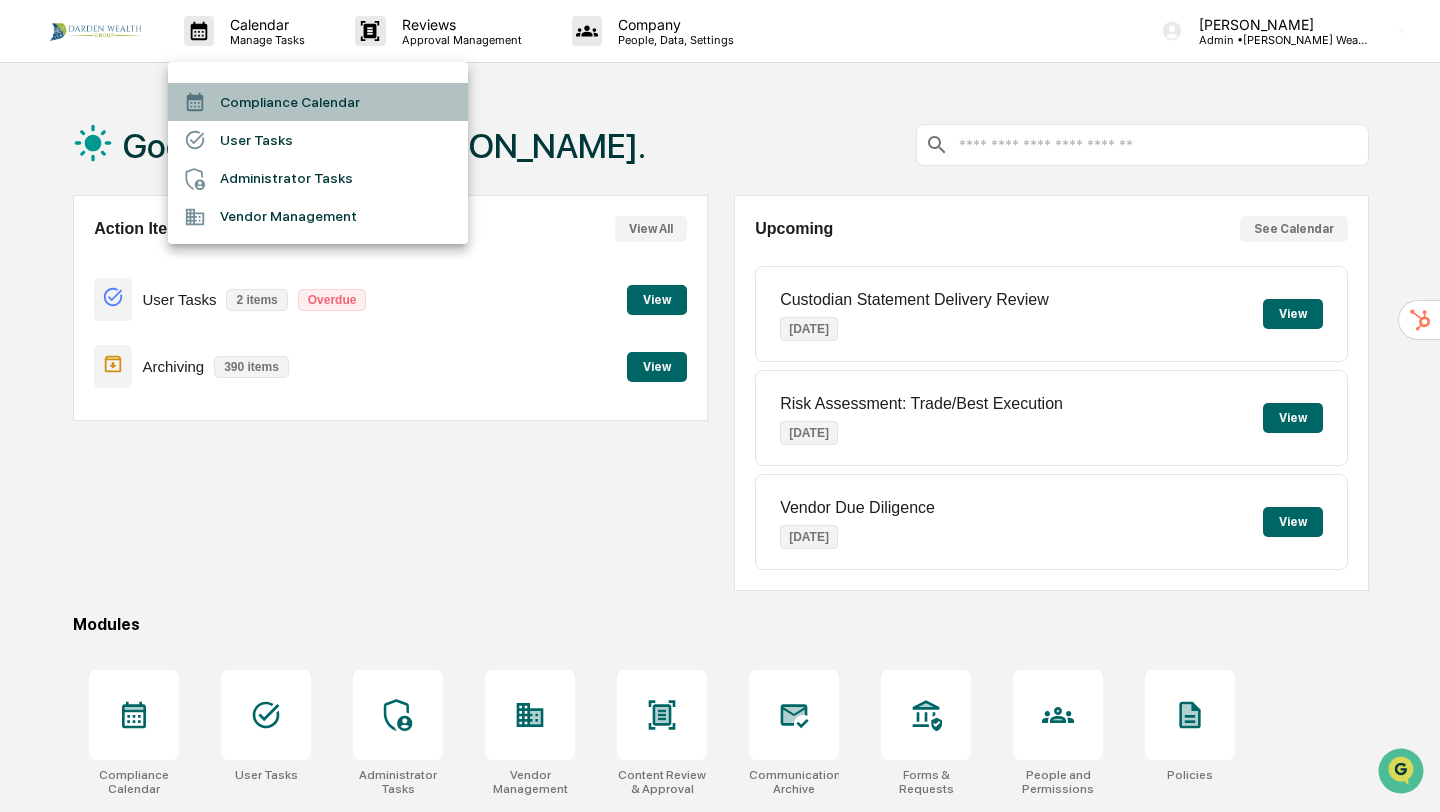 click on "Compliance Calendar" at bounding box center (318, 102) 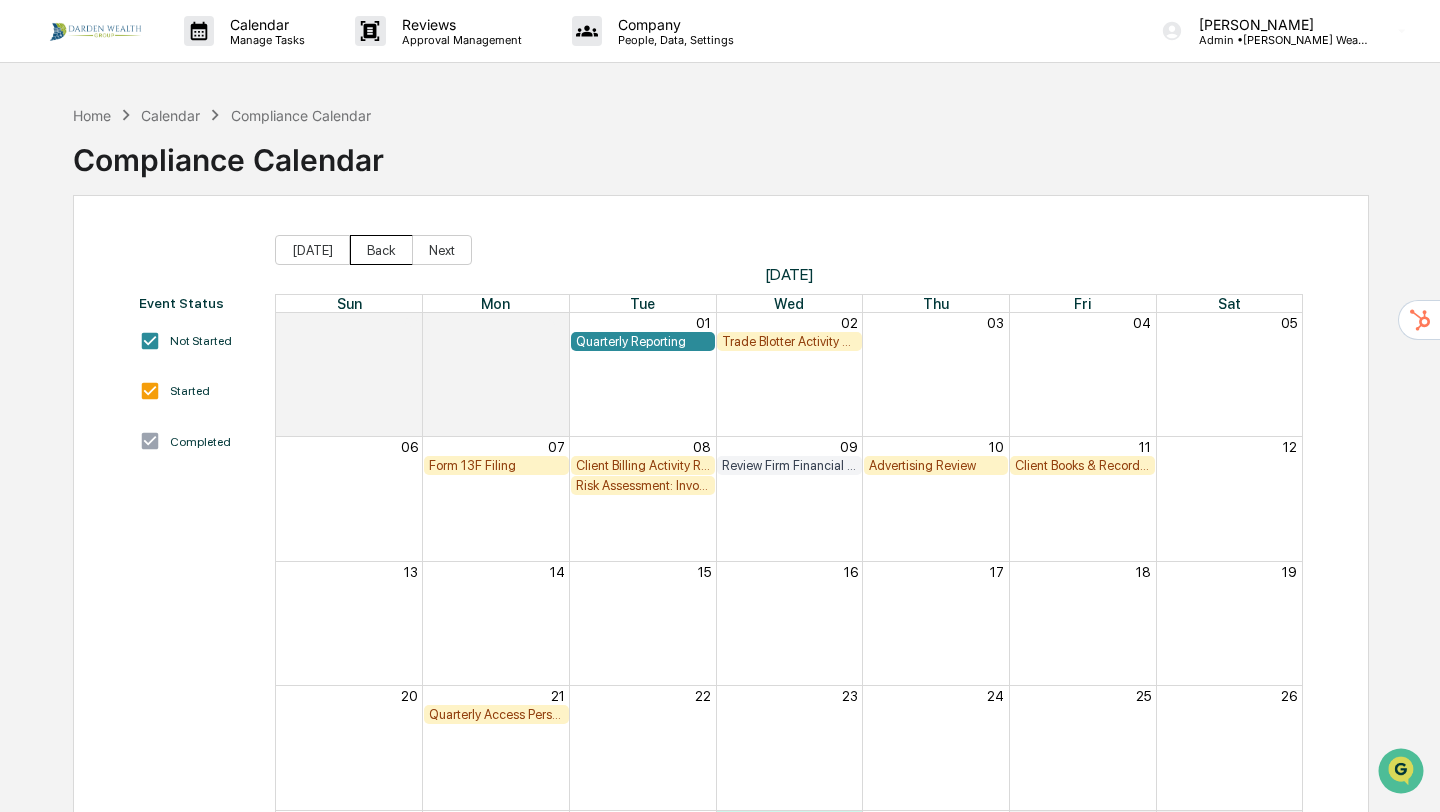 click on "Back" at bounding box center (381, 250) 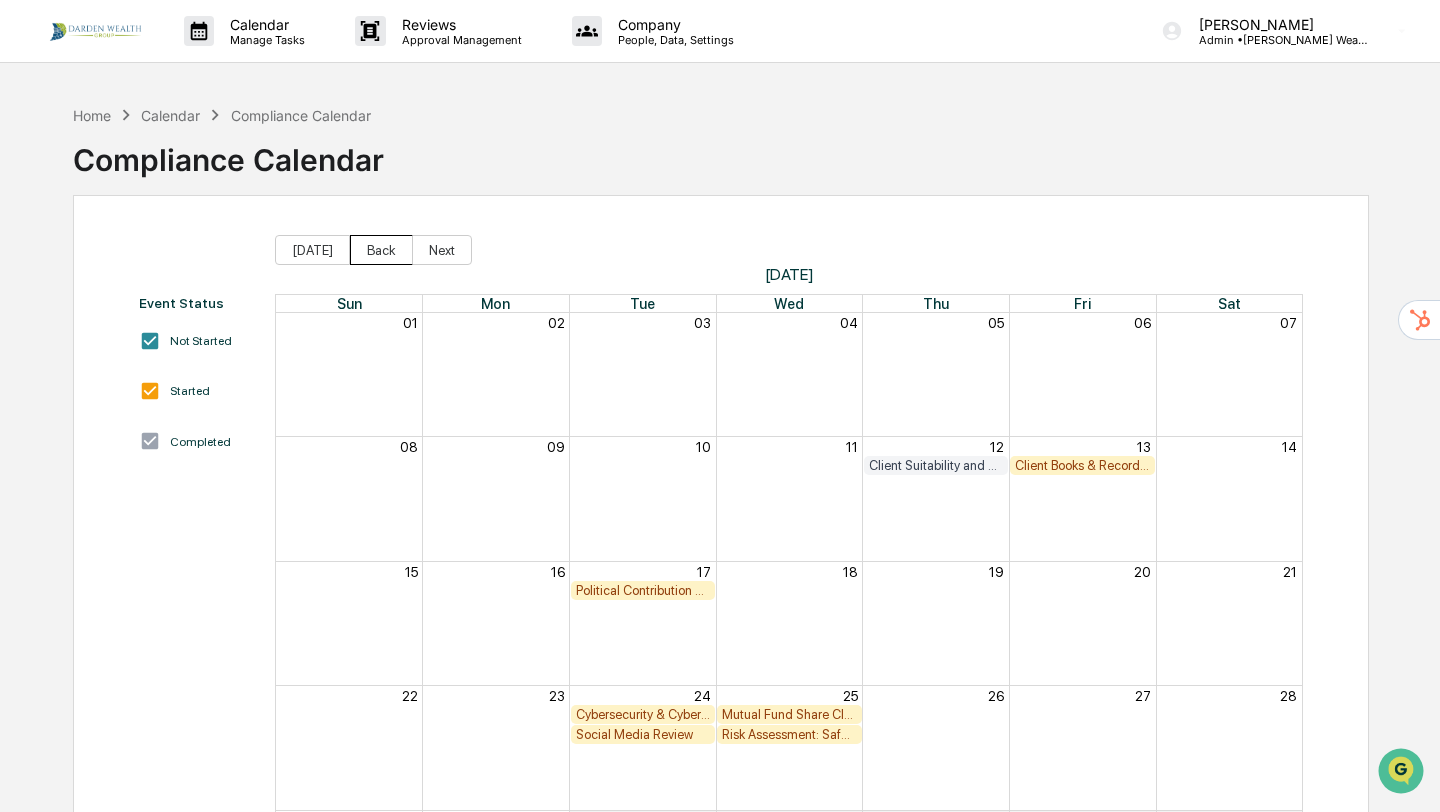 click on "Back" at bounding box center (381, 250) 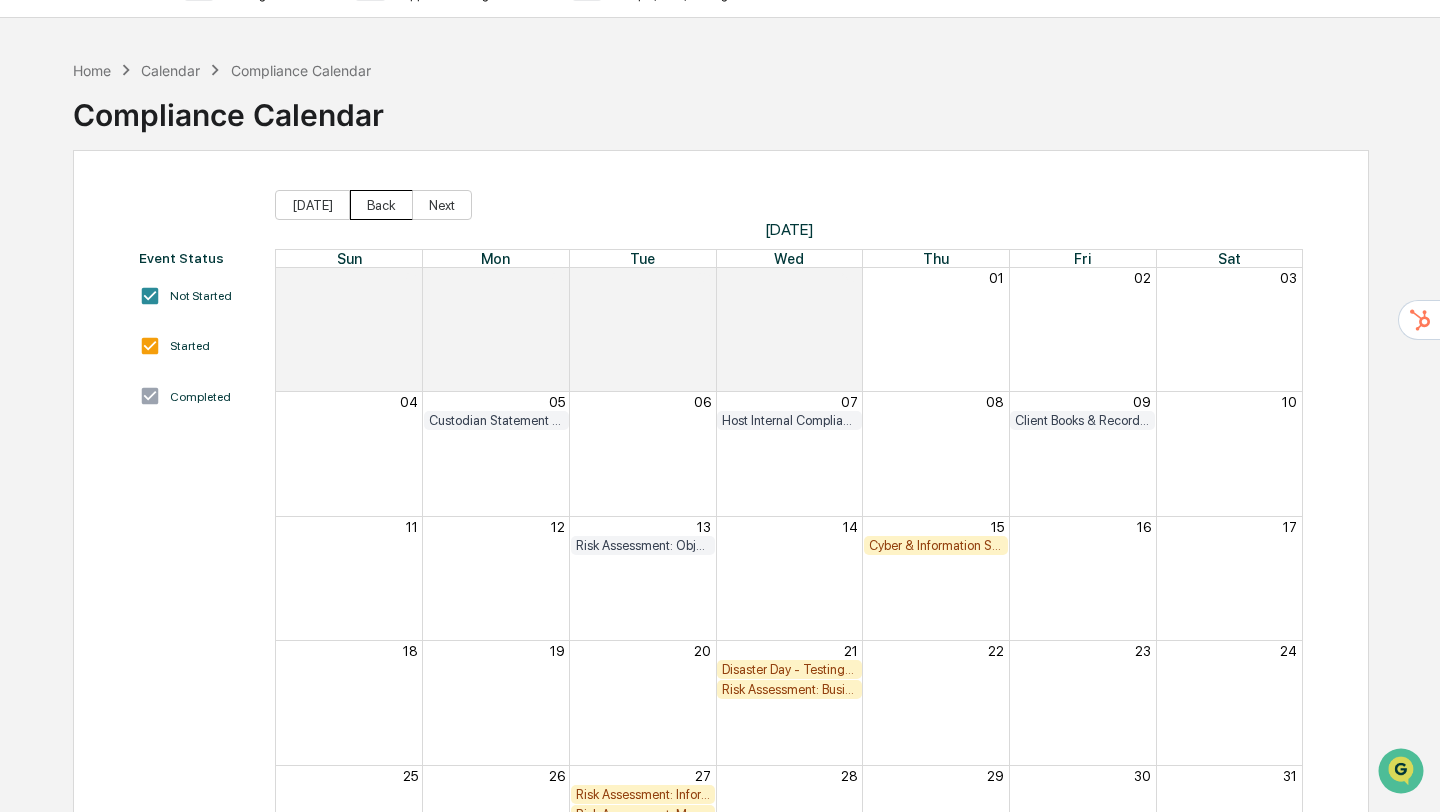 scroll, scrollTop: 163, scrollLeft: 0, axis: vertical 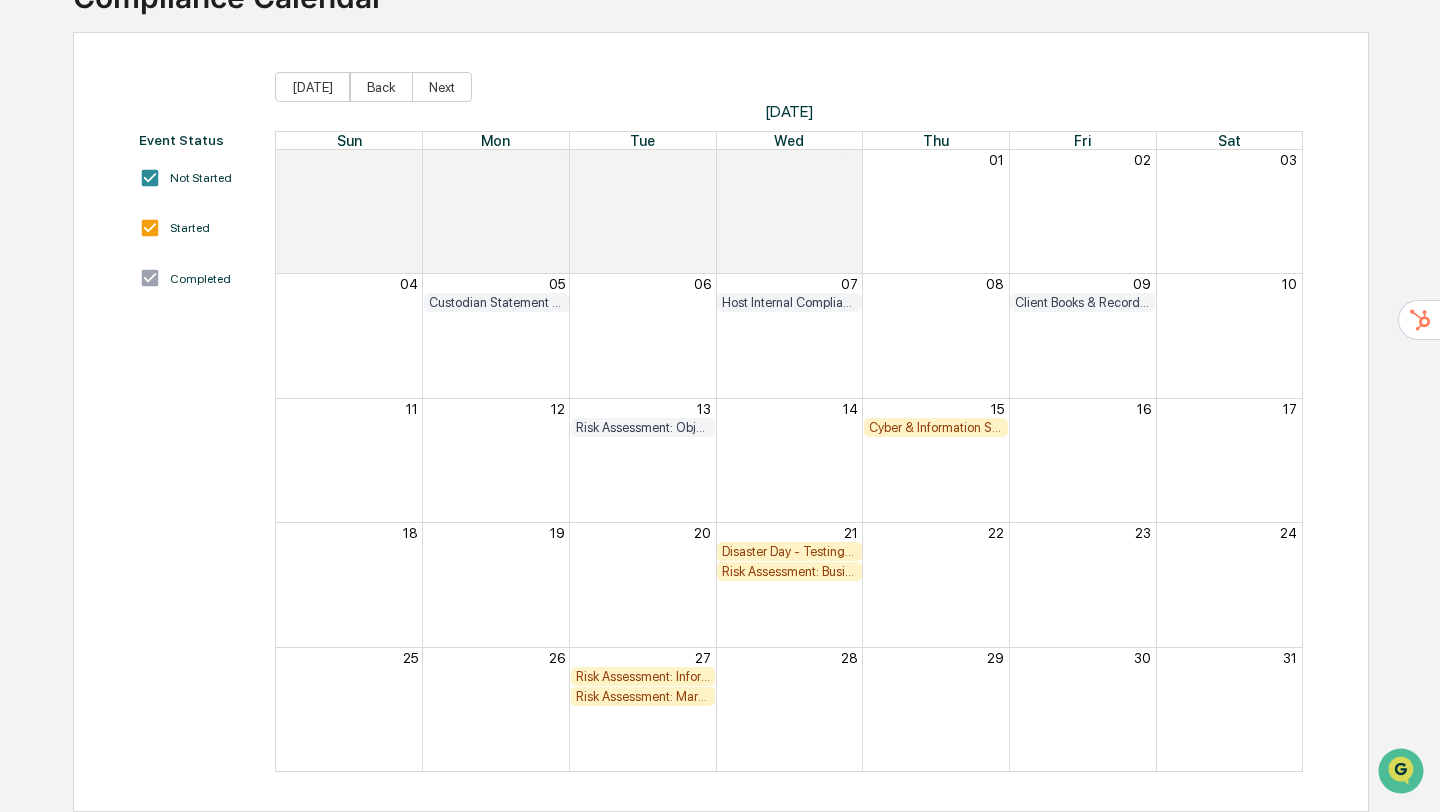 click on "Cyber & Information Security Policy Testing" at bounding box center [936, 427] 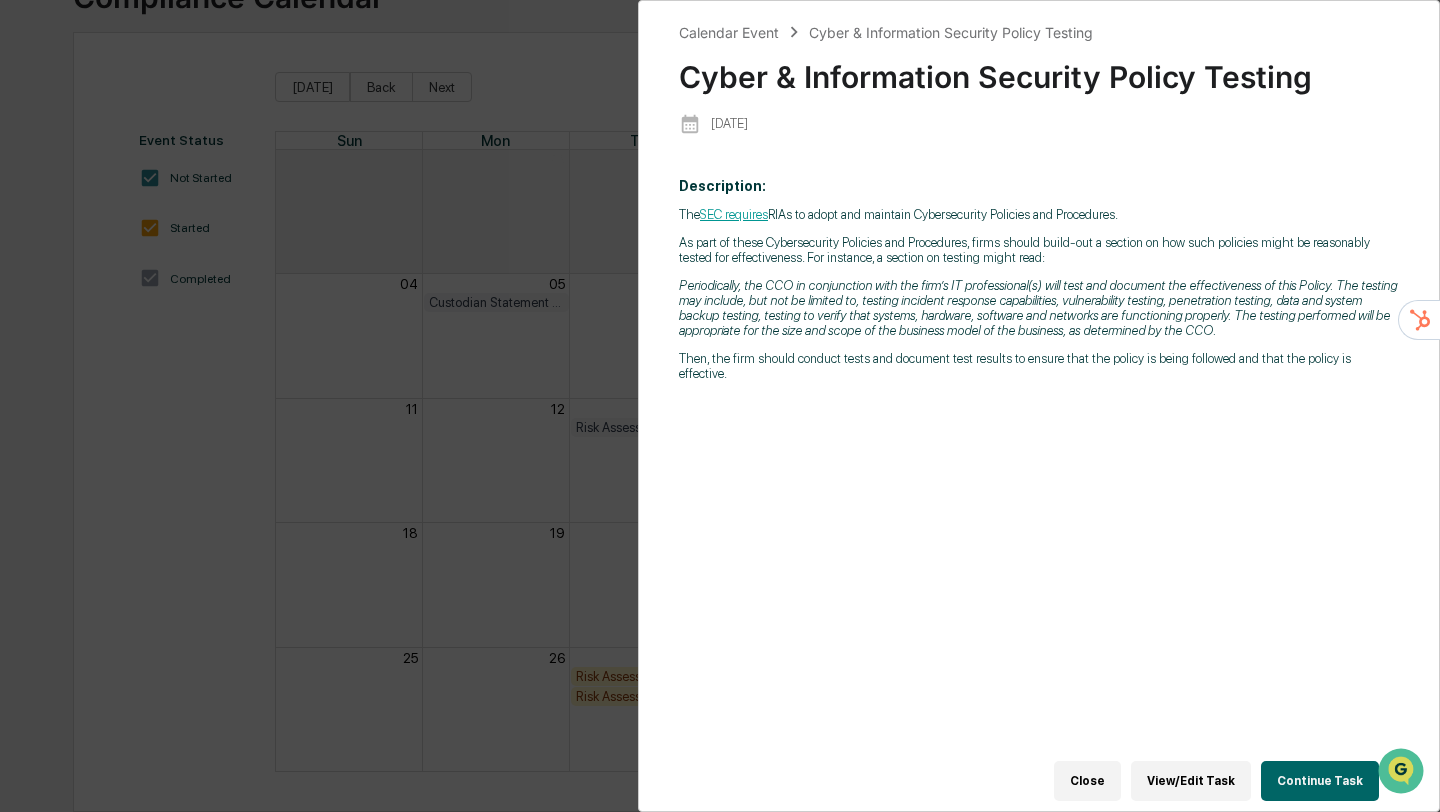 click on "Continue Task" at bounding box center [1320, 781] 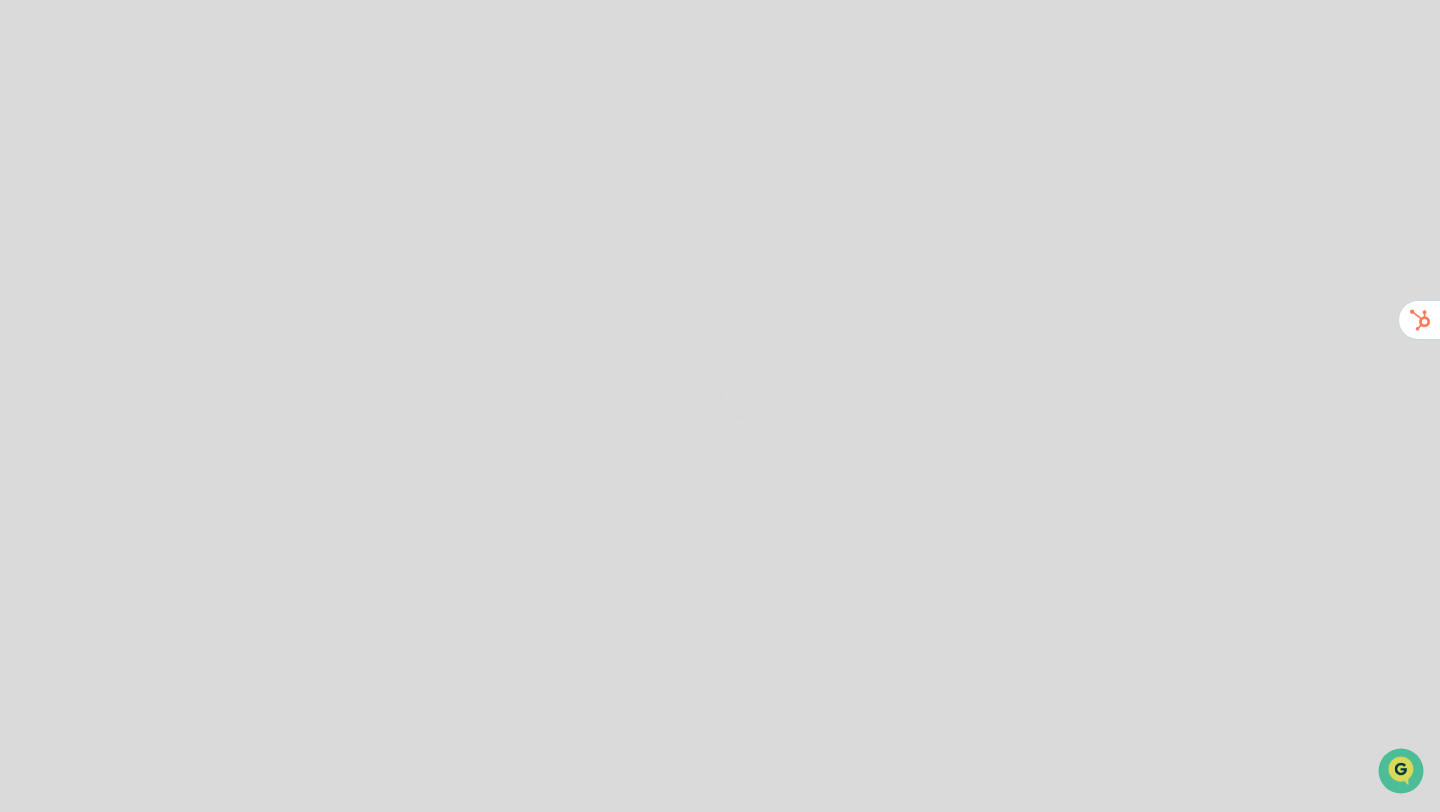scroll, scrollTop: 0, scrollLeft: 0, axis: both 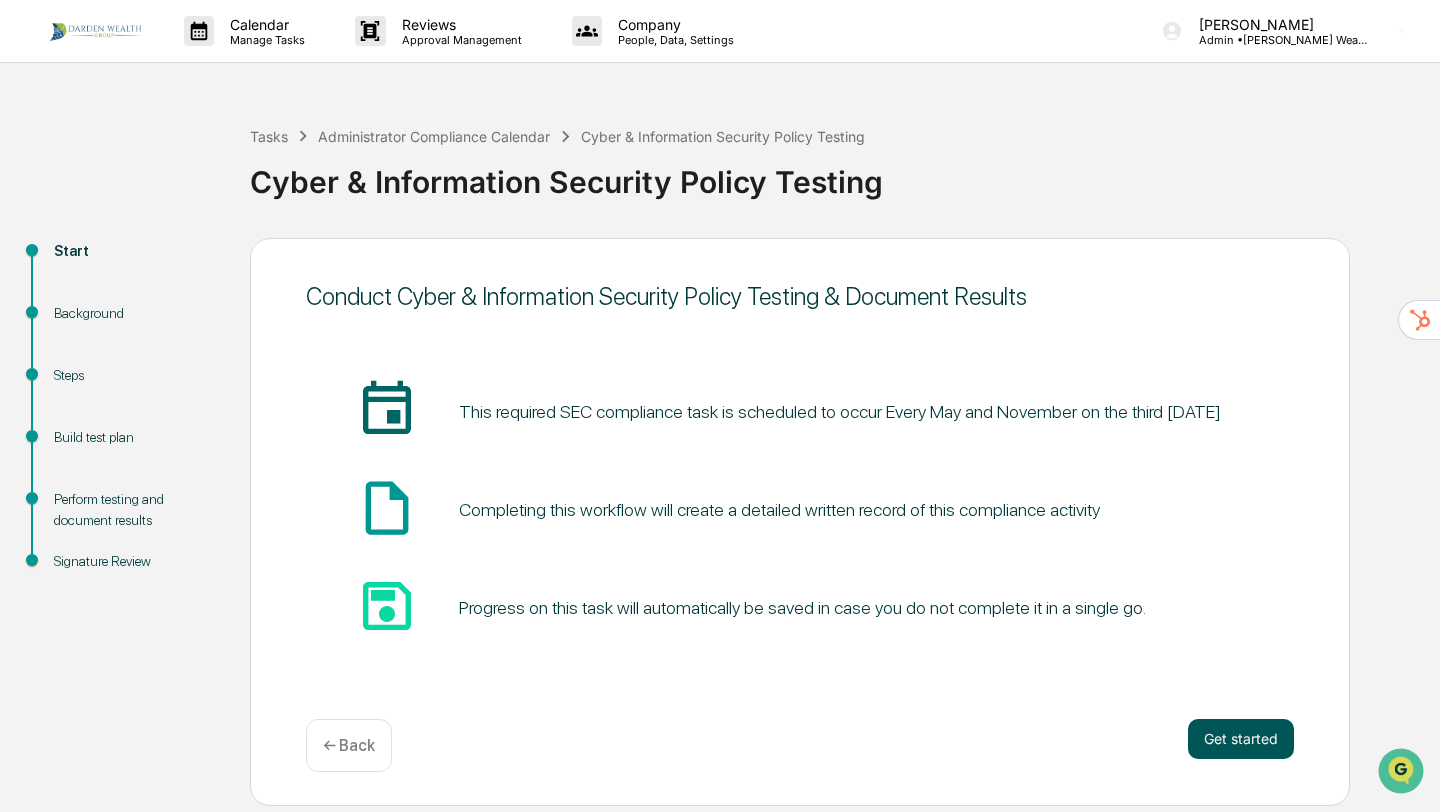 click on "Get started" at bounding box center (1241, 739) 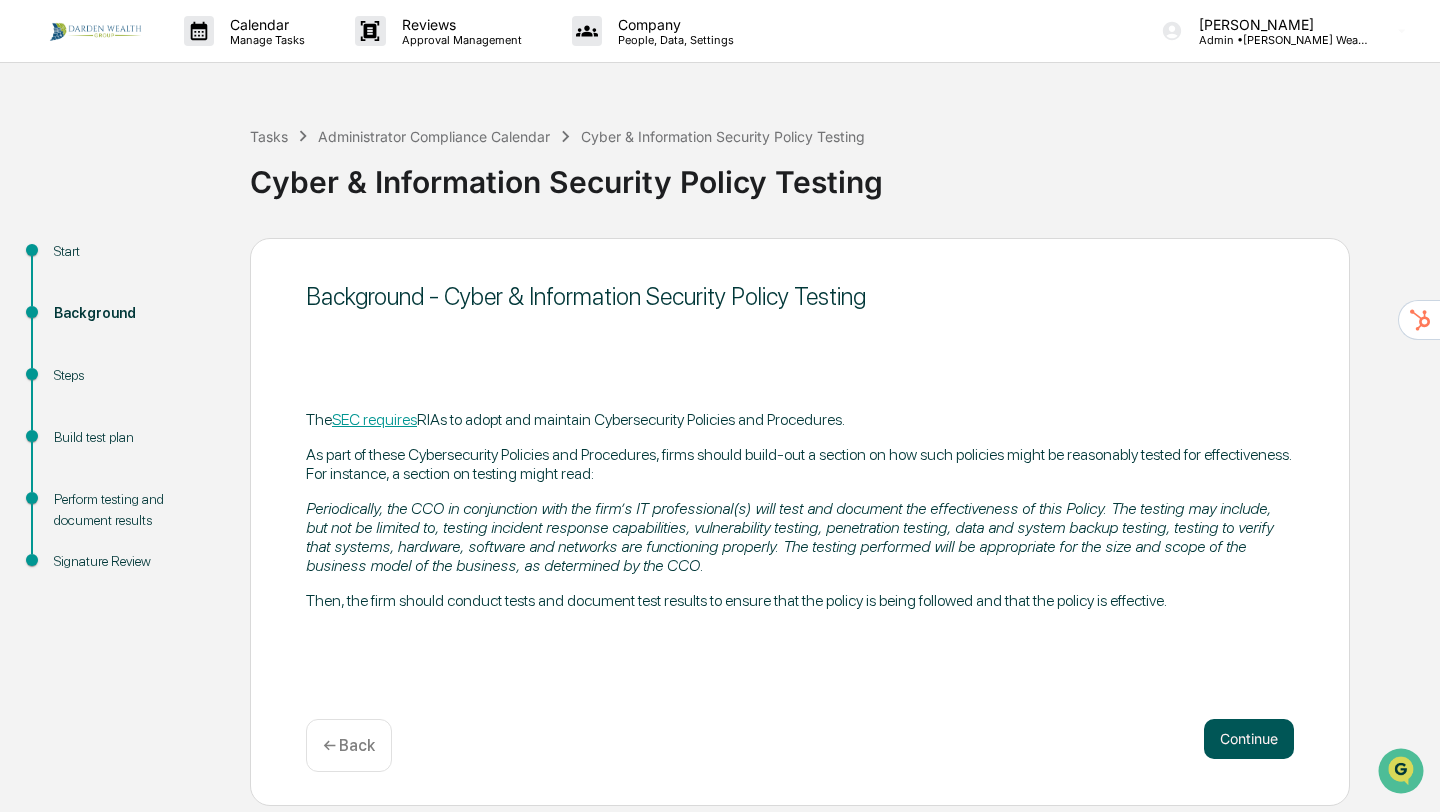 click on "Continue" at bounding box center (1249, 739) 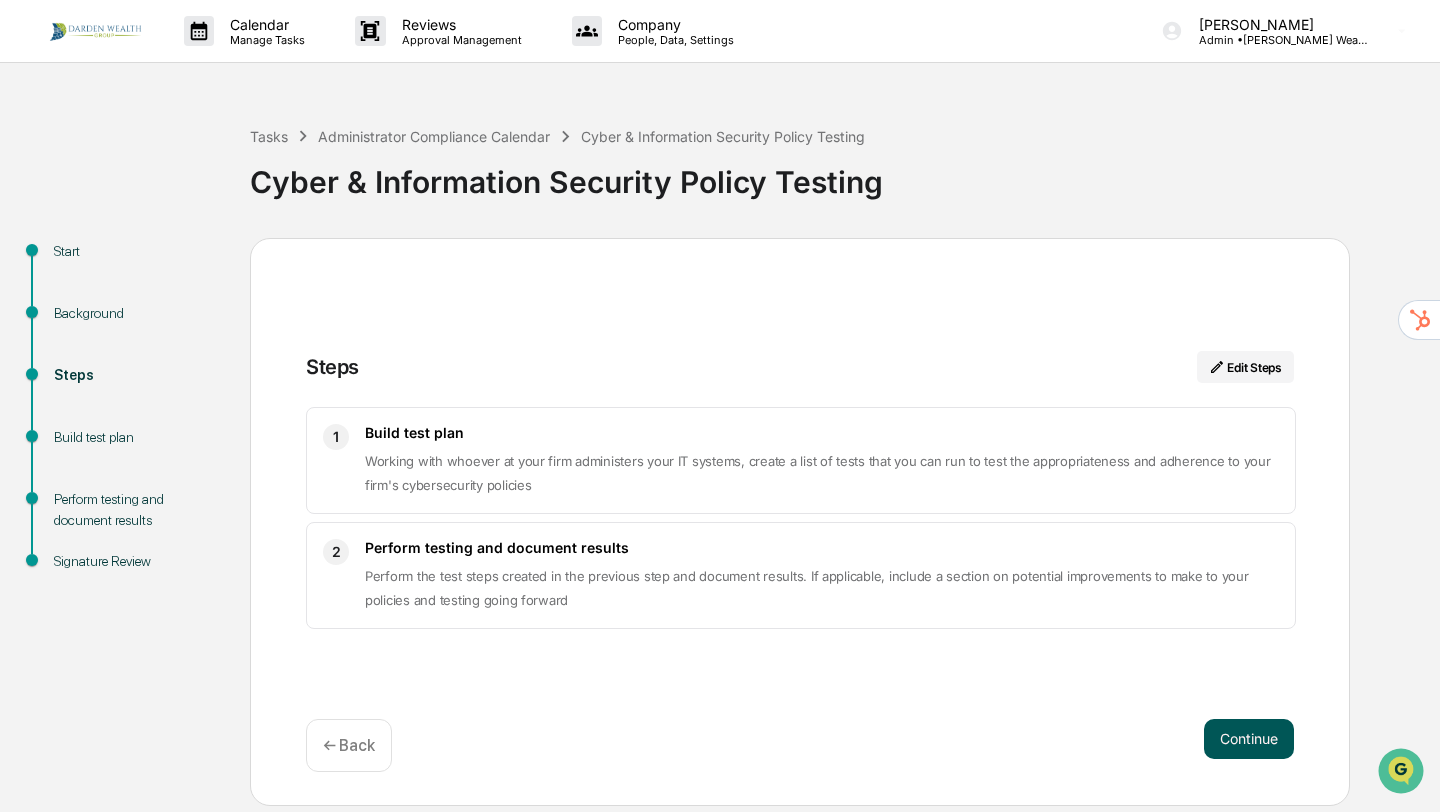 click on "Continue" at bounding box center [1249, 739] 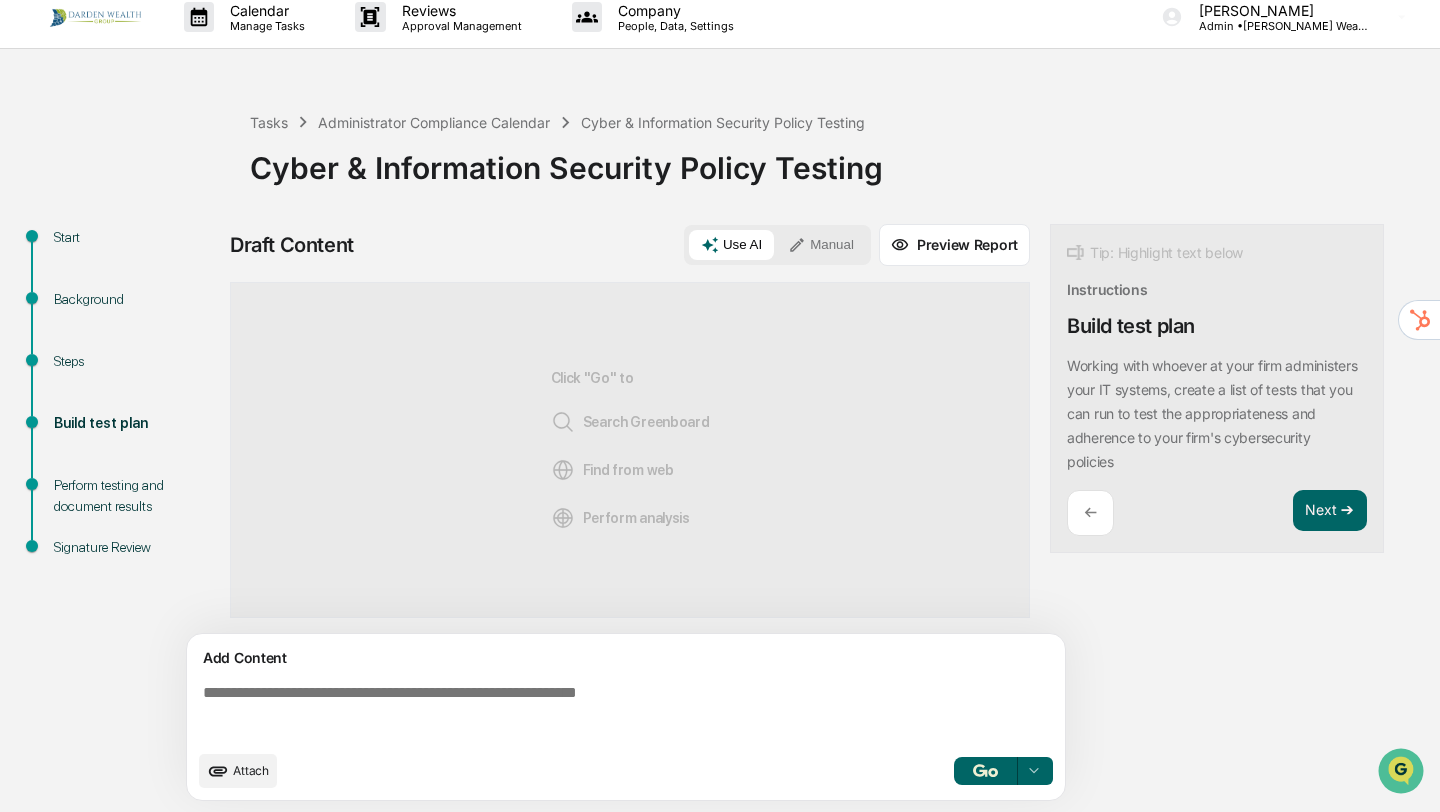 scroll, scrollTop: 16, scrollLeft: 0, axis: vertical 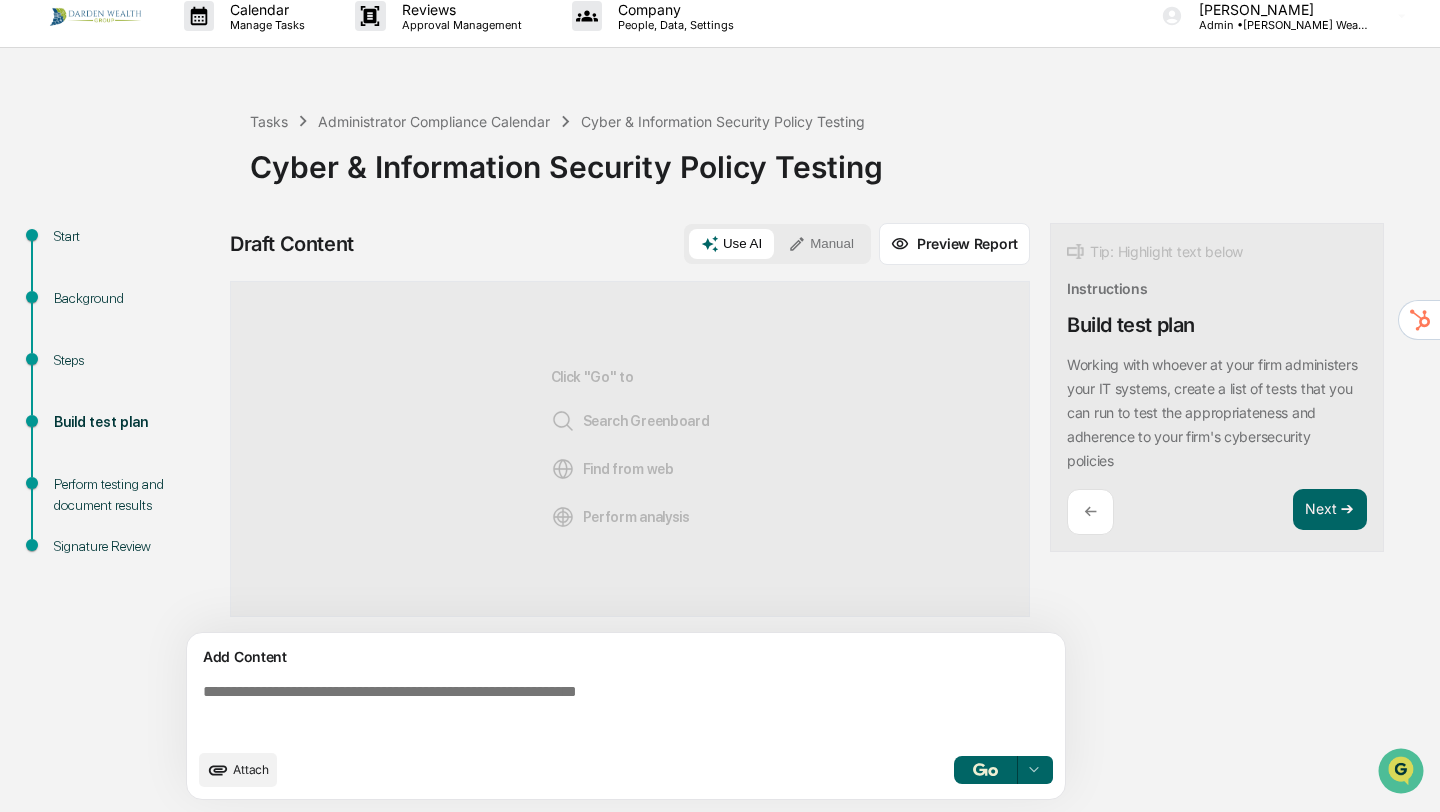 click on "Attach" at bounding box center (238, 770) 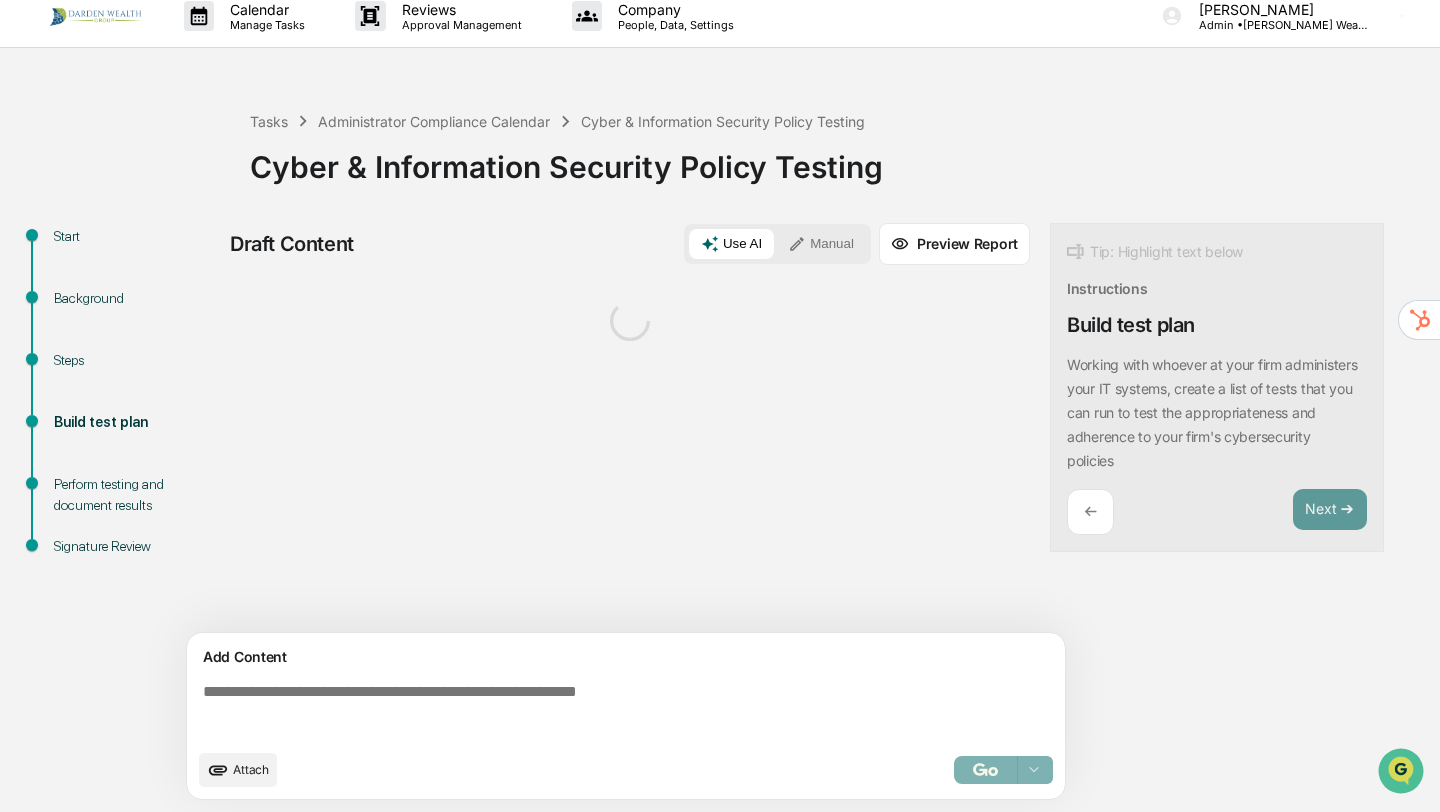 click on "Attach" at bounding box center [238, 770] 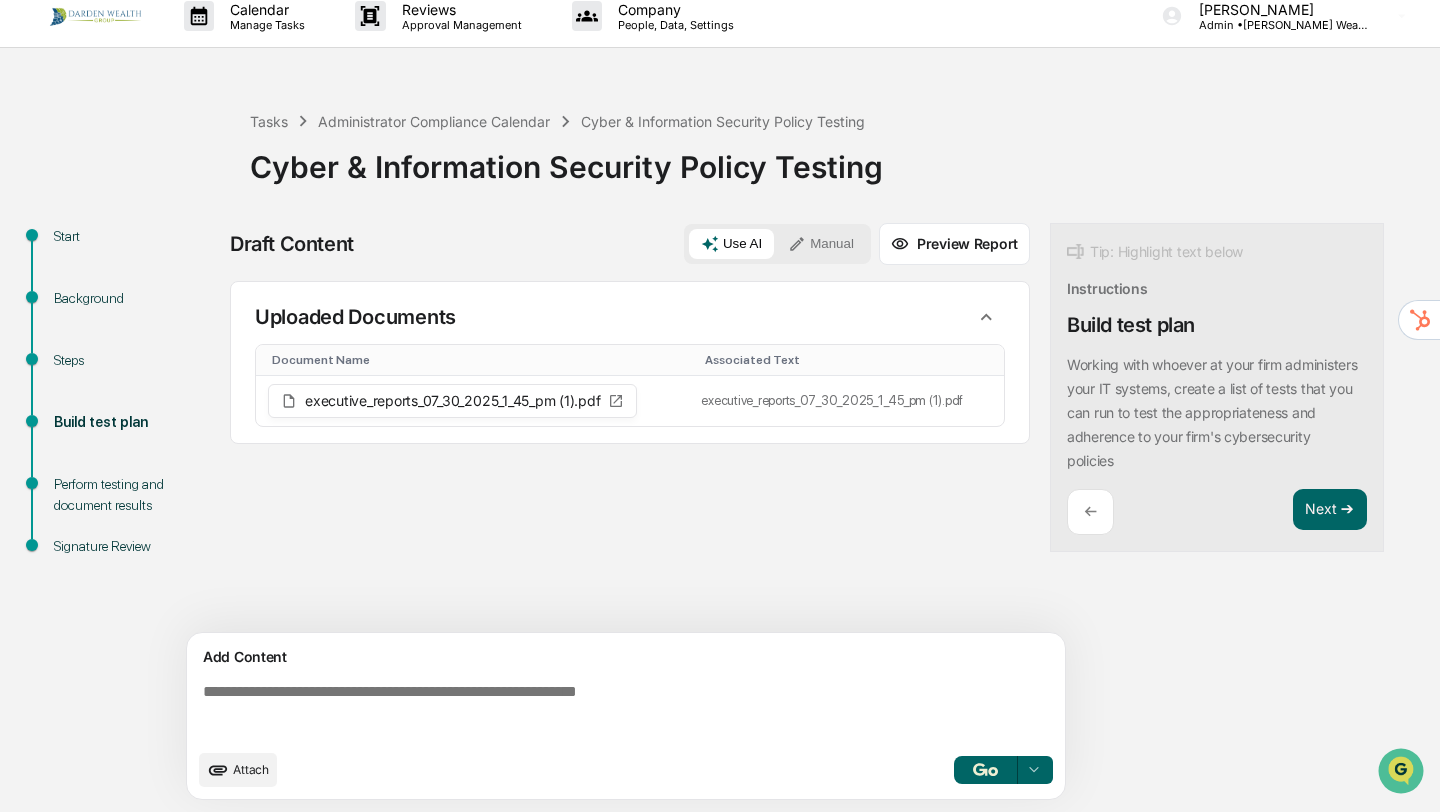 click at bounding box center (986, 770) 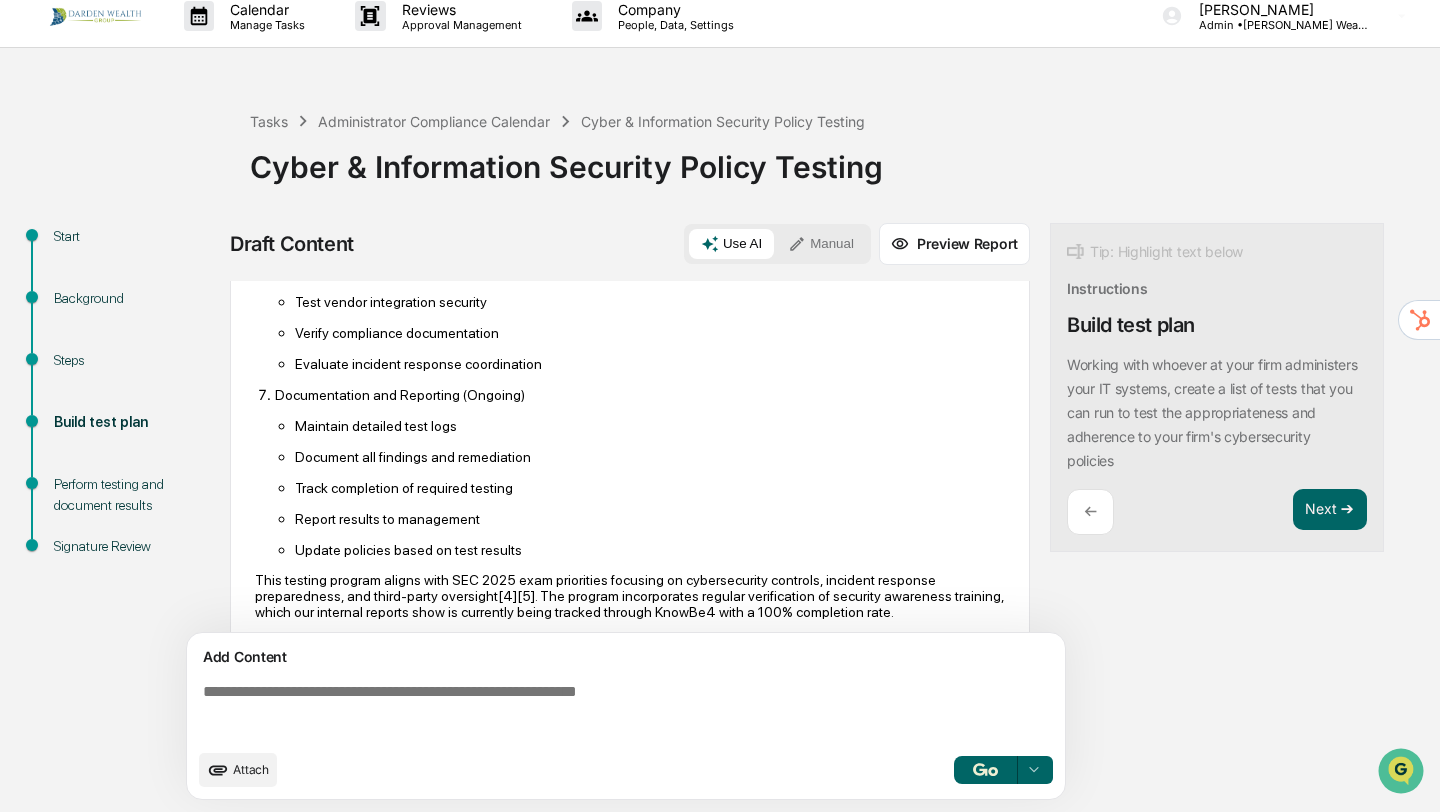 scroll, scrollTop: 1401, scrollLeft: 0, axis: vertical 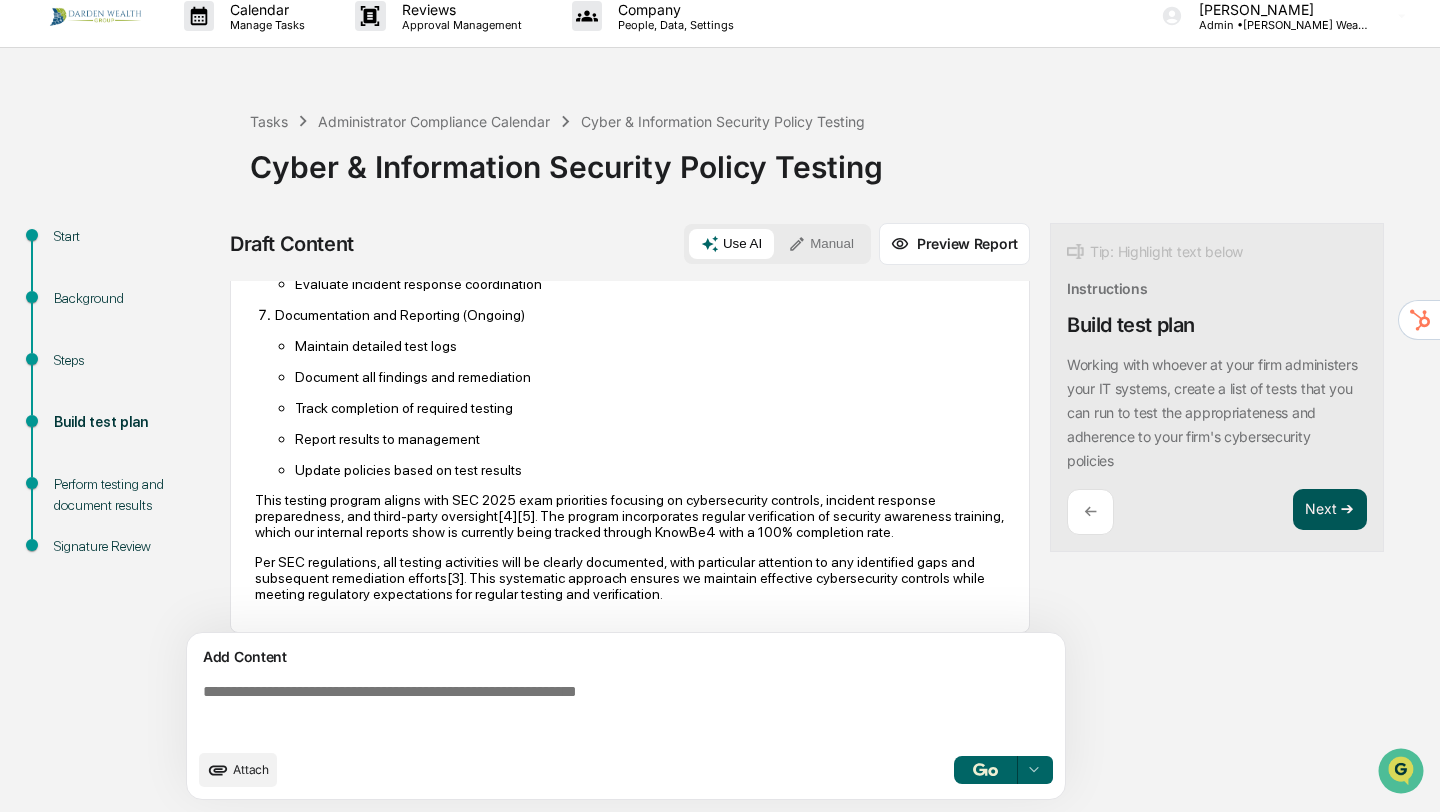 click on "Next ➔" at bounding box center [1330, 510] 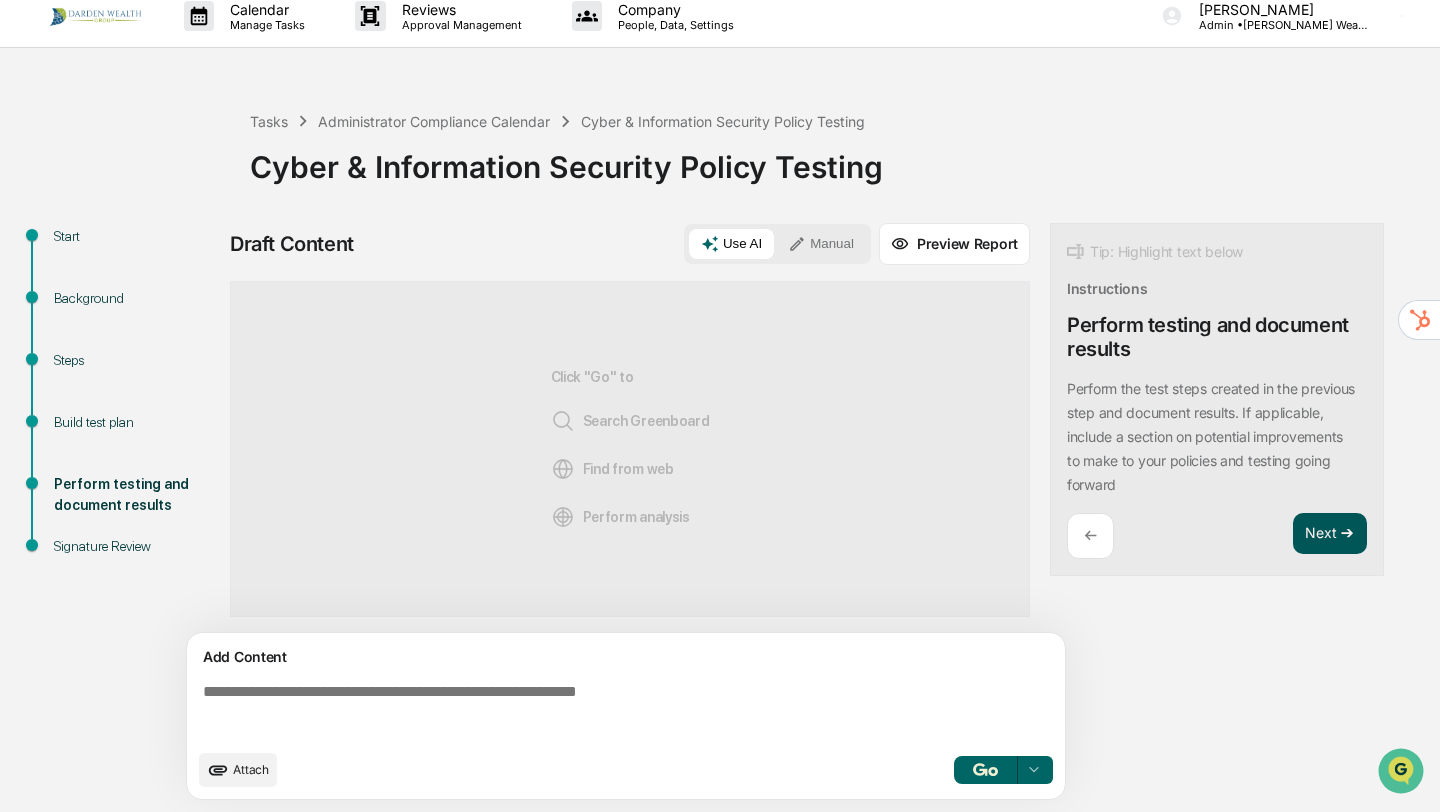 scroll, scrollTop: 0, scrollLeft: 0, axis: both 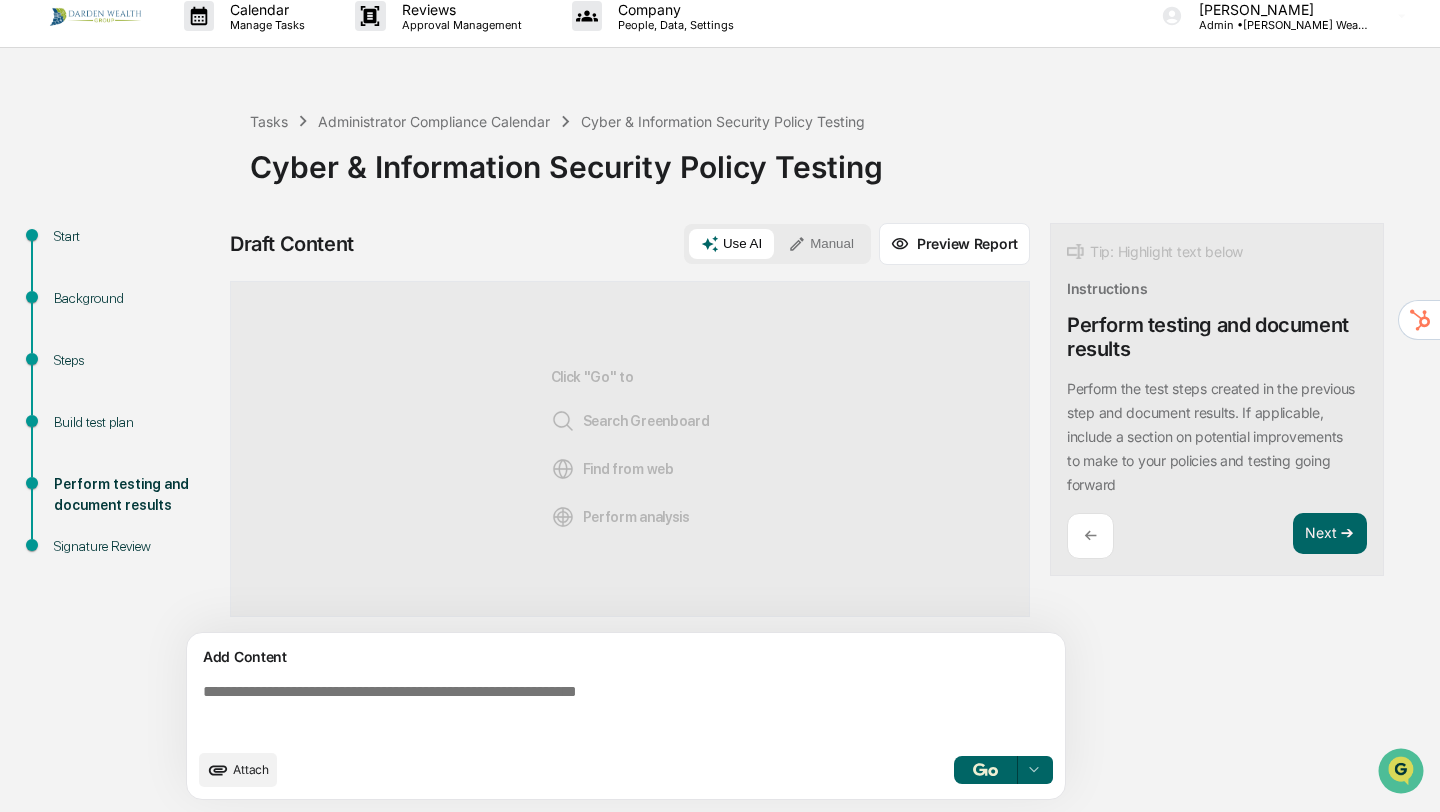 click on "Attach" at bounding box center [251, 769] 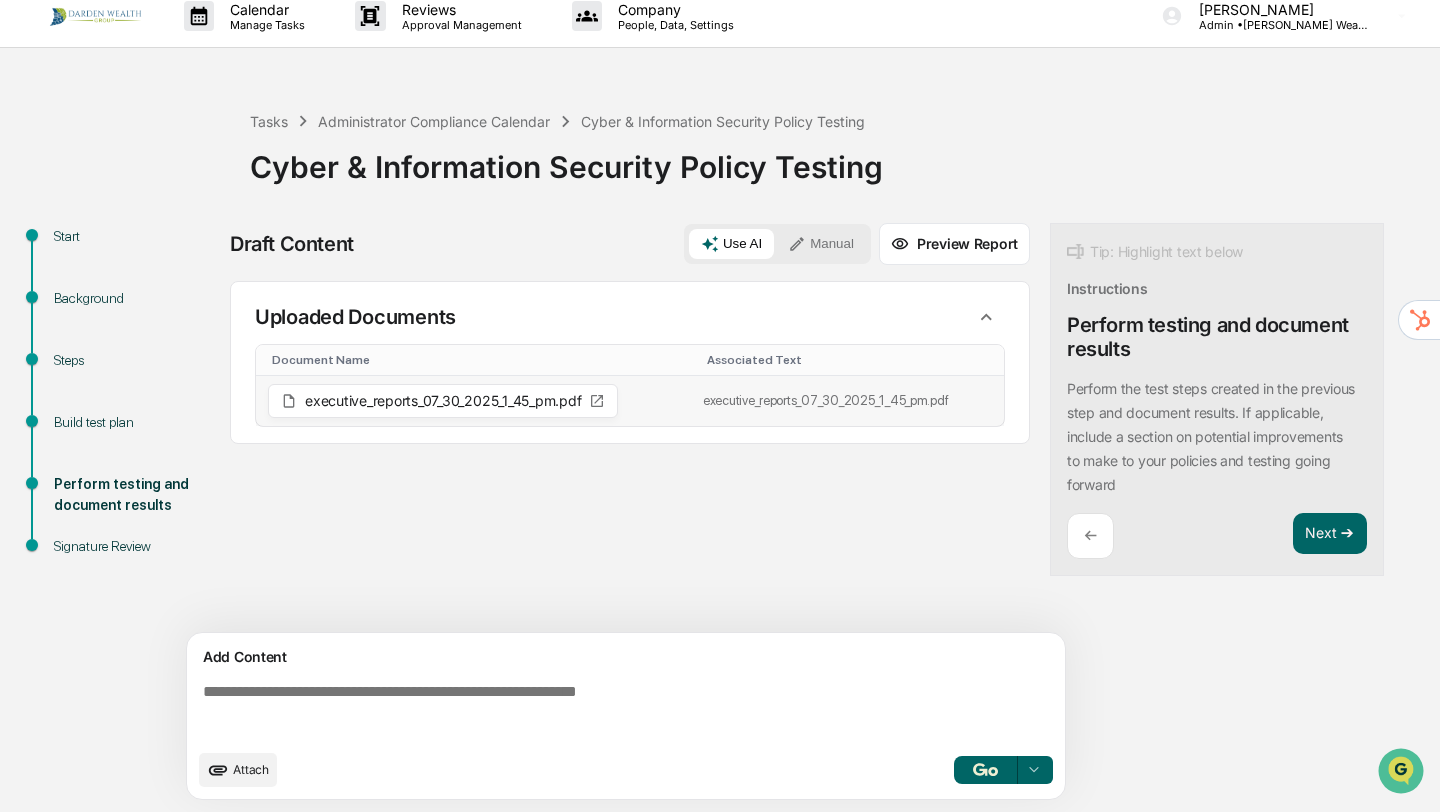 click on "executive_reports_07_30_2025_1_45_pm.pdf" at bounding box center [847, 401] 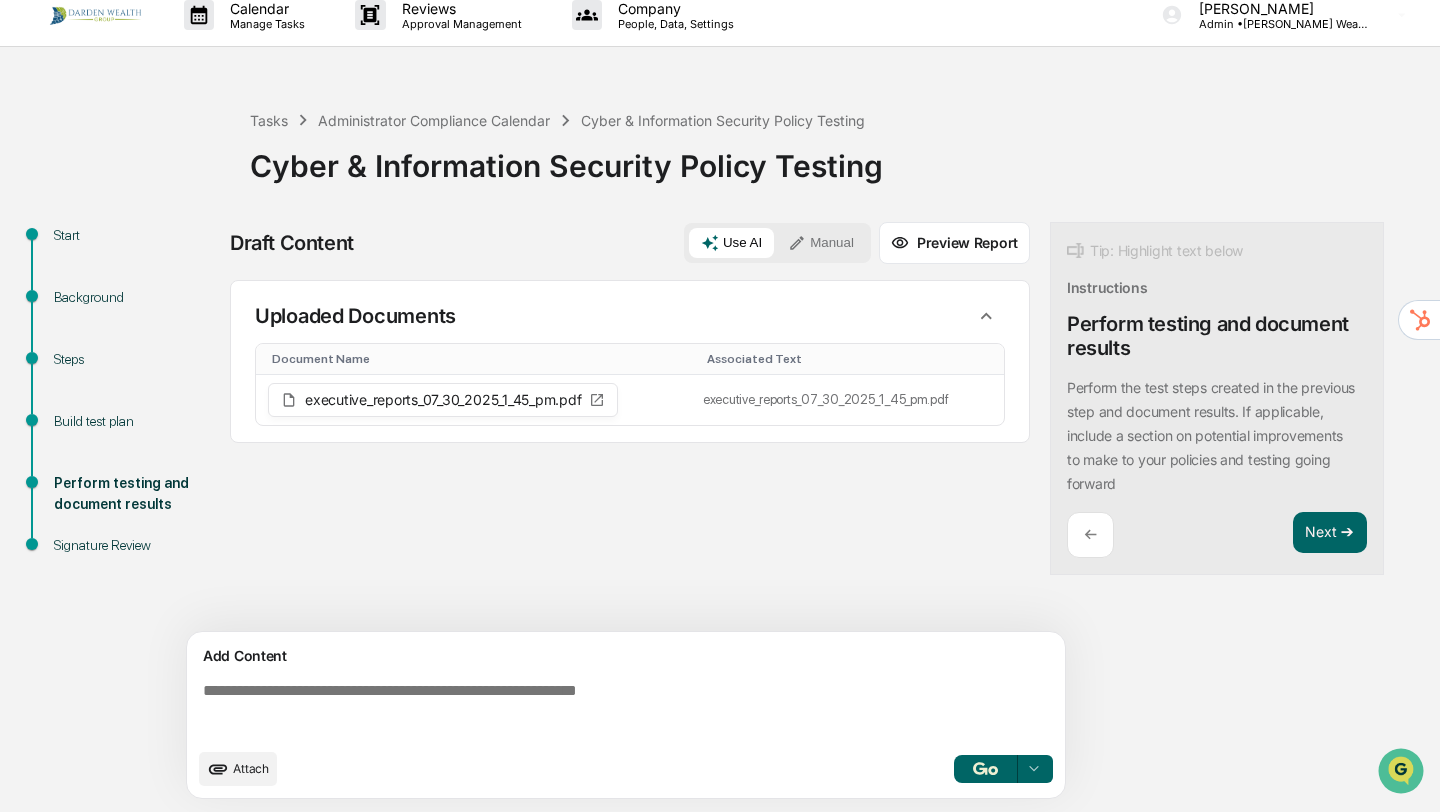 click on "Close" at bounding box center (1026, 862) 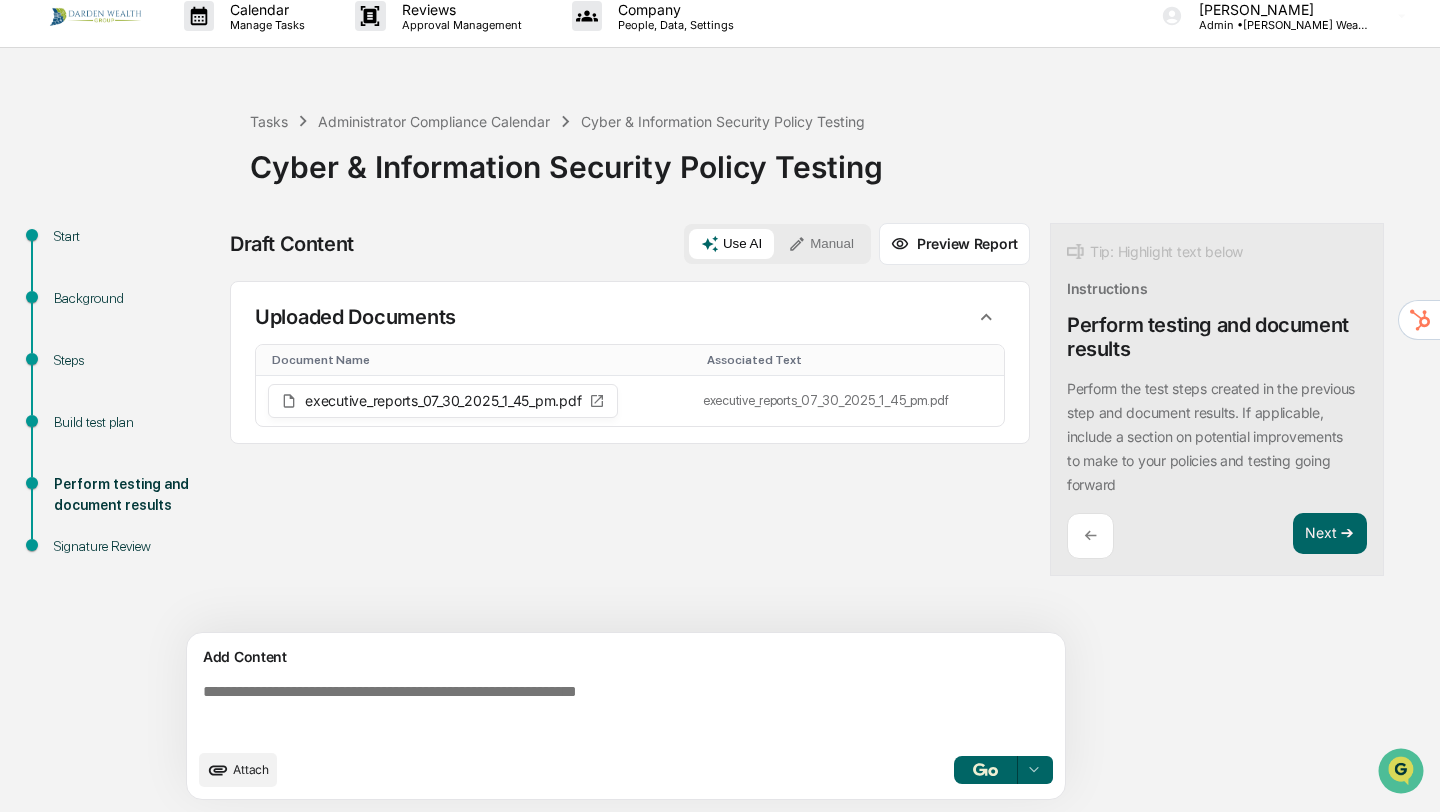 click on "Preview Report" at bounding box center [954, 244] 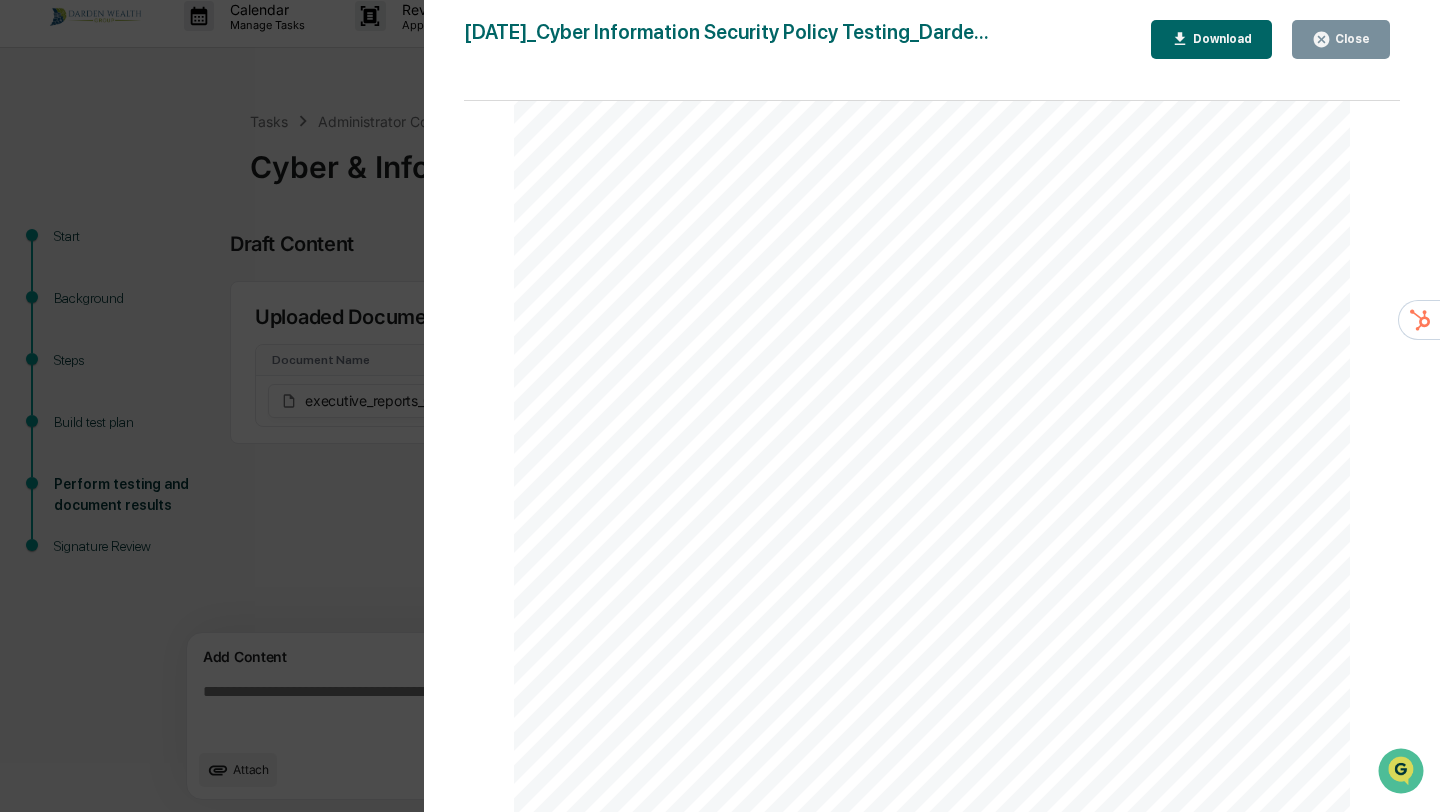 scroll, scrollTop: 2640, scrollLeft: 0, axis: vertical 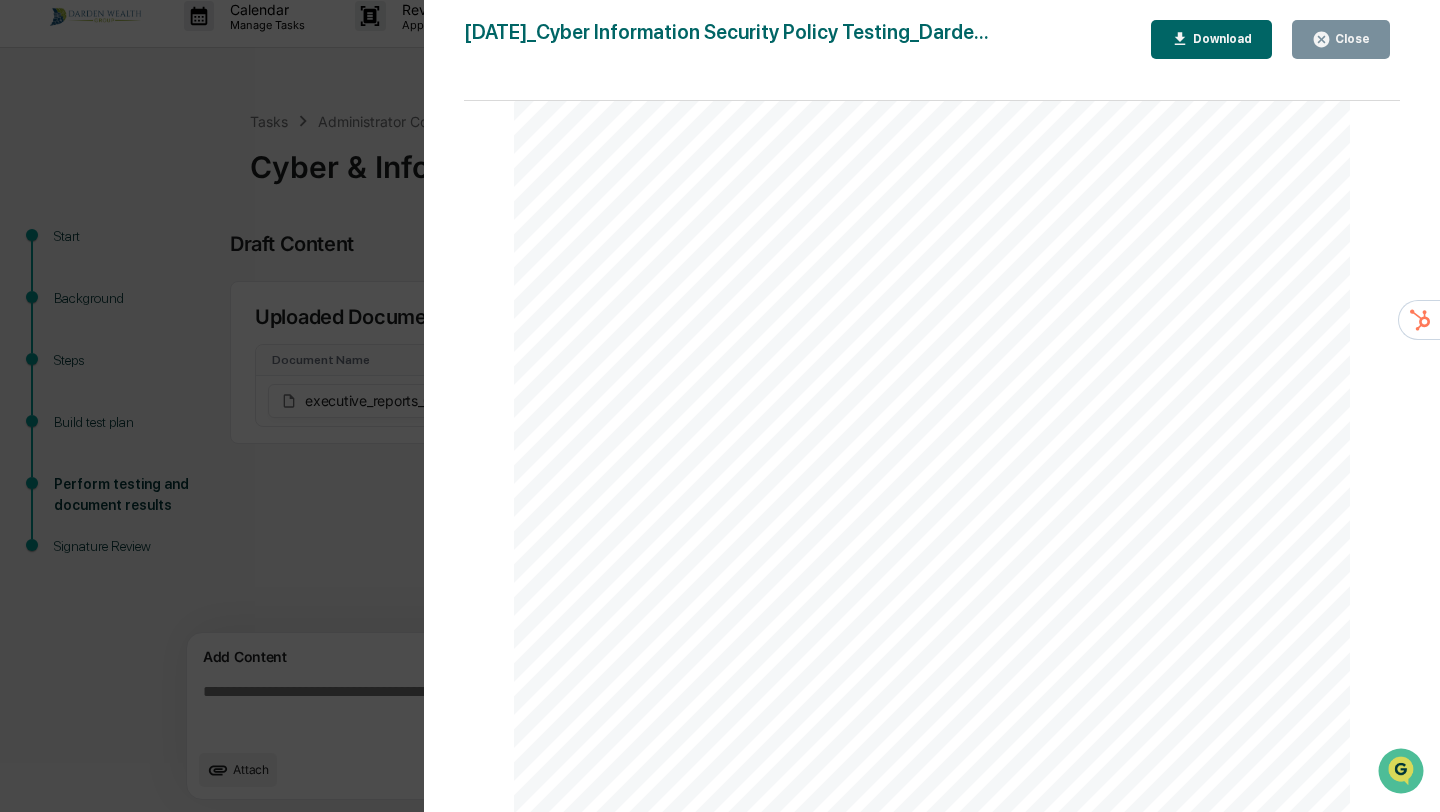 click on "Close" at bounding box center [1350, 39] 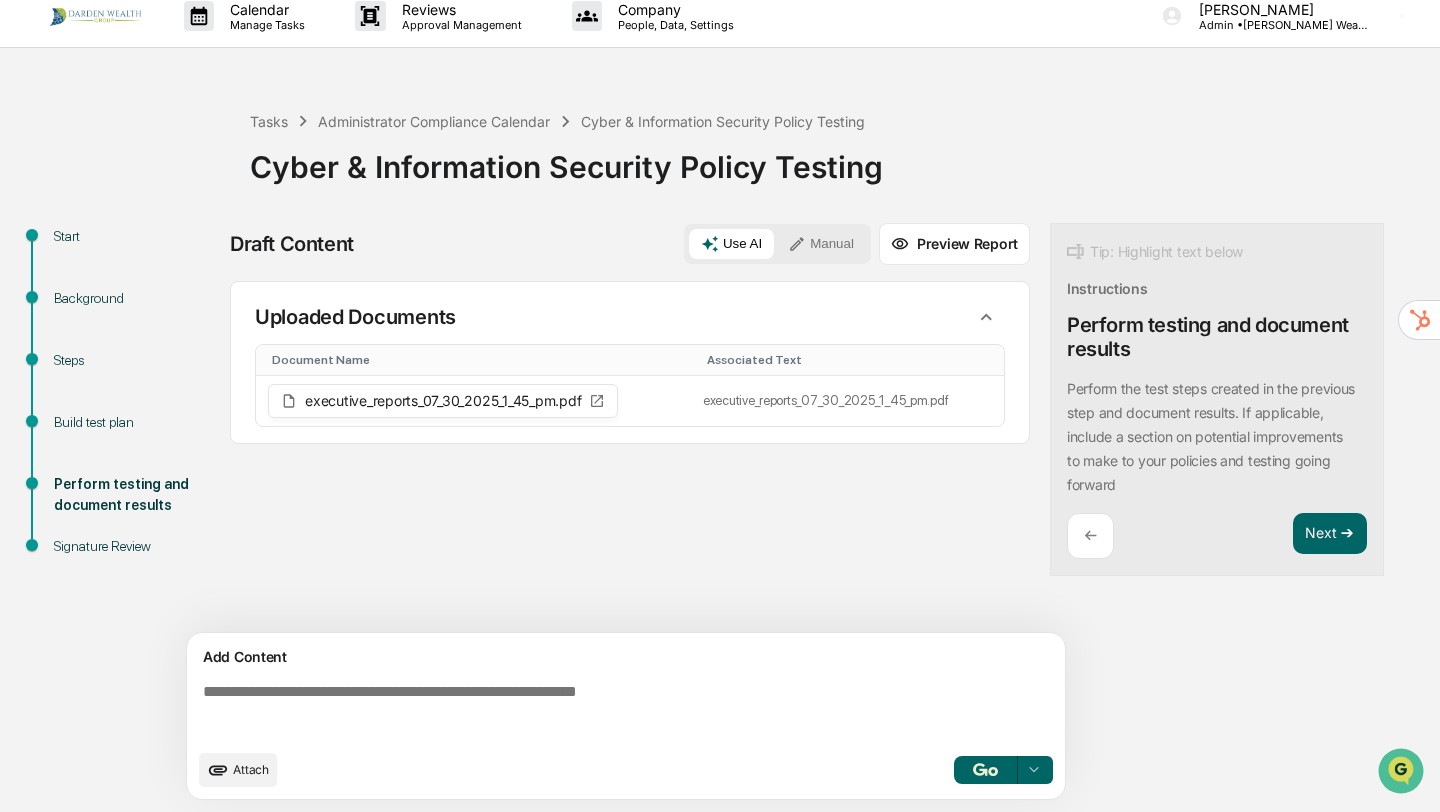 click on "Sources Uploaded Documents Document Name Associated Text executive_reports_07_30_2025_1_45_pm.pdf executive_reports_07_30_2025_1_45_pm.pdf" at bounding box center (630, 457) 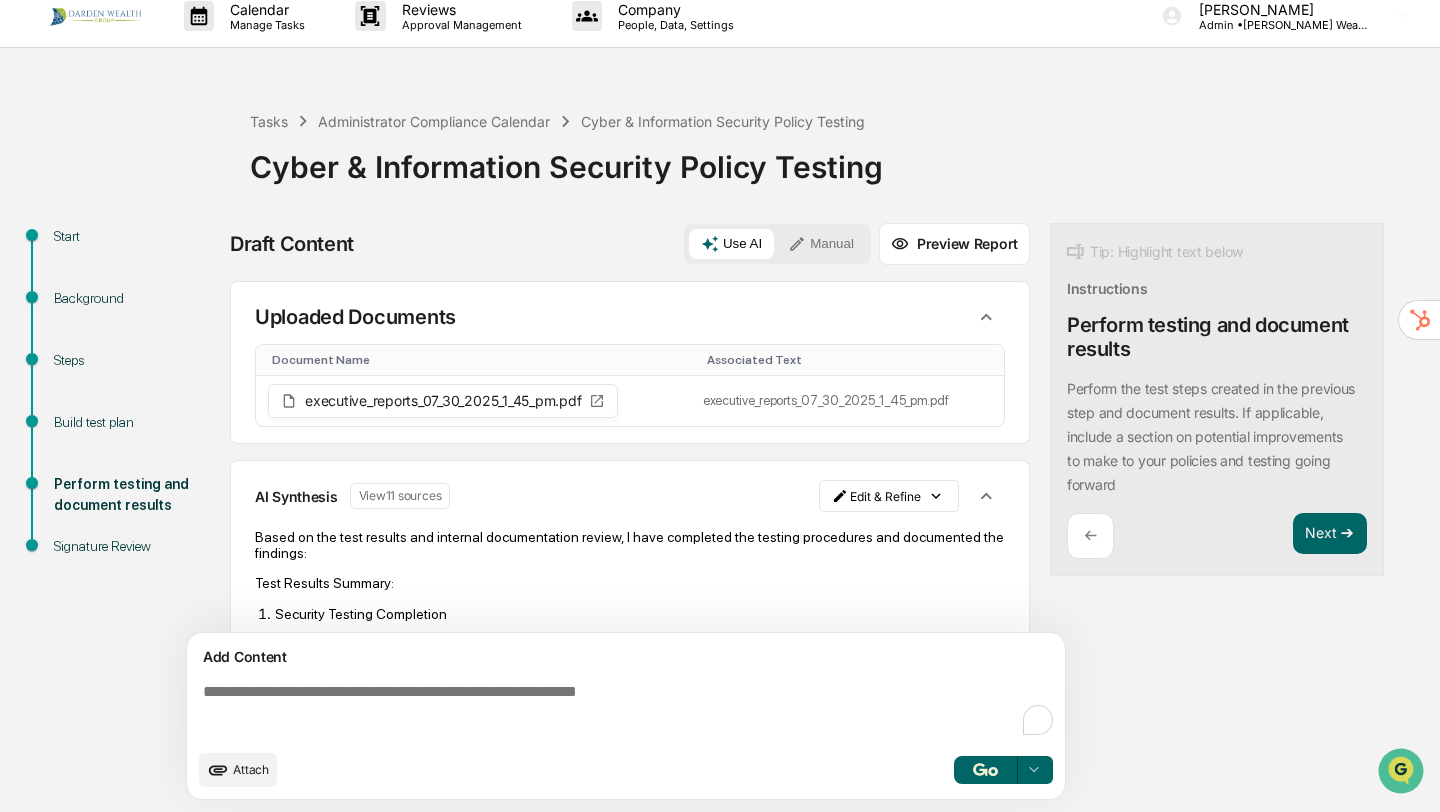 drag, startPoint x: 991, startPoint y: 745, endPoint x: 841, endPoint y: 677, distance: 164.69365 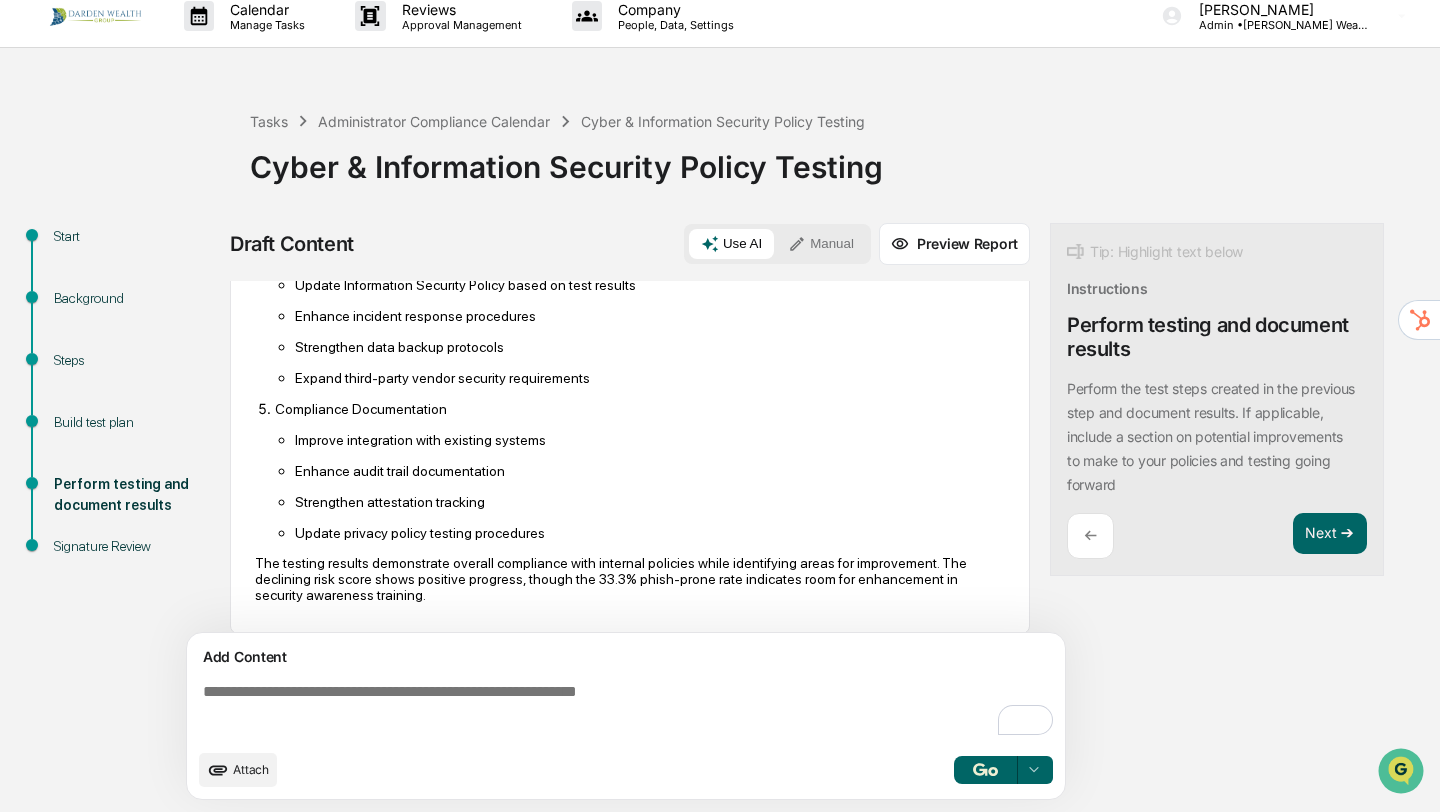 scroll, scrollTop: 1321, scrollLeft: 0, axis: vertical 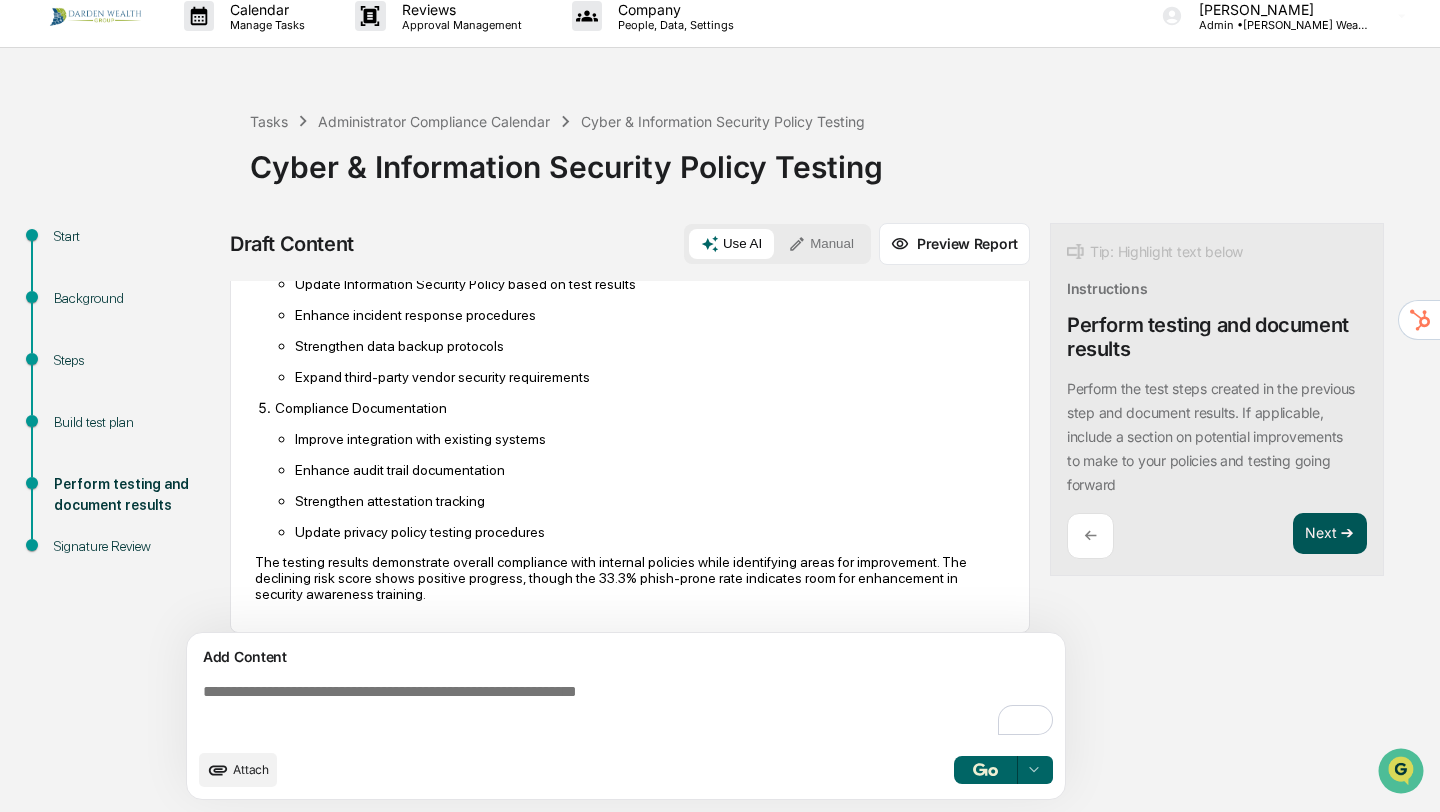 click on "Next ➔" at bounding box center (1330, 534) 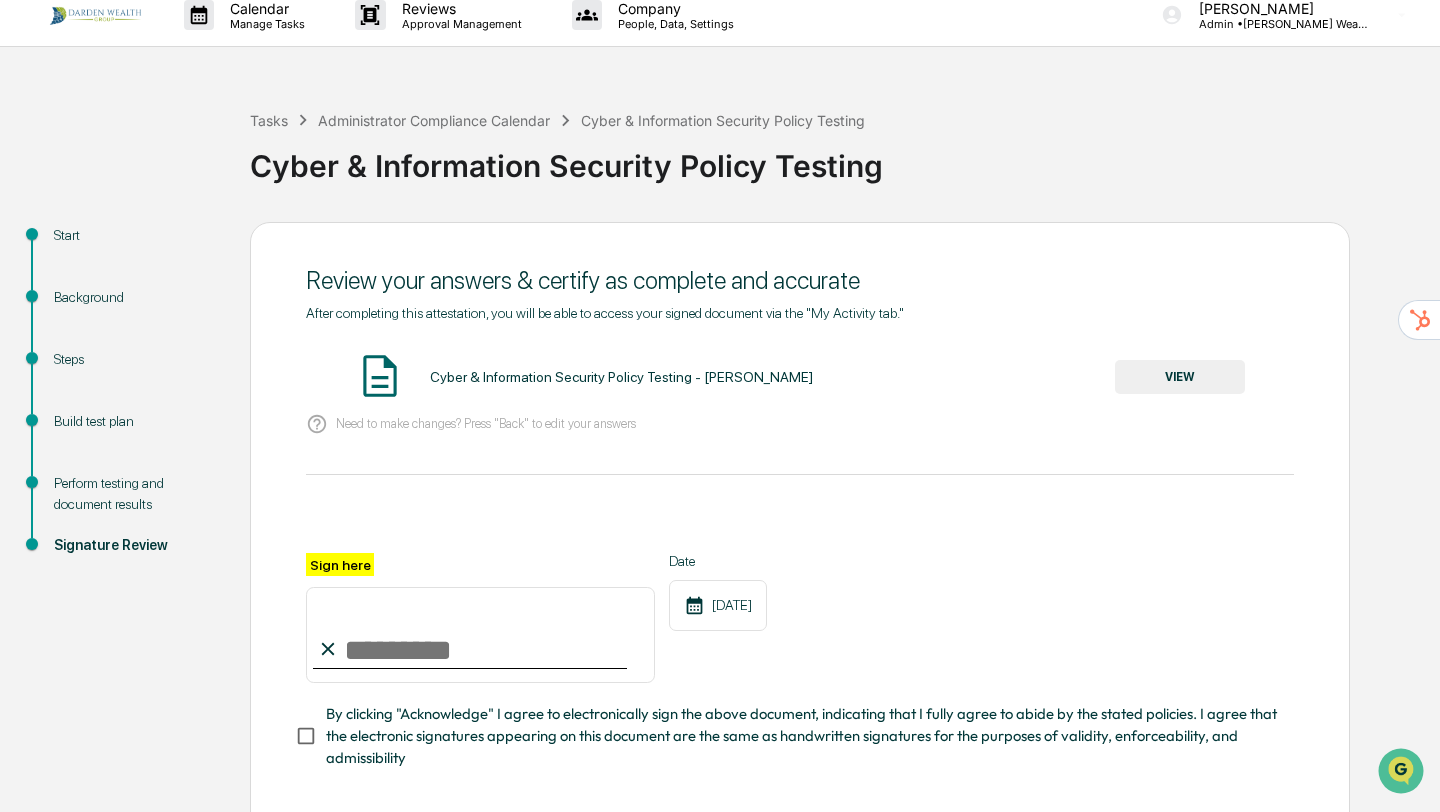click on "VIEW" at bounding box center (1180, 377) 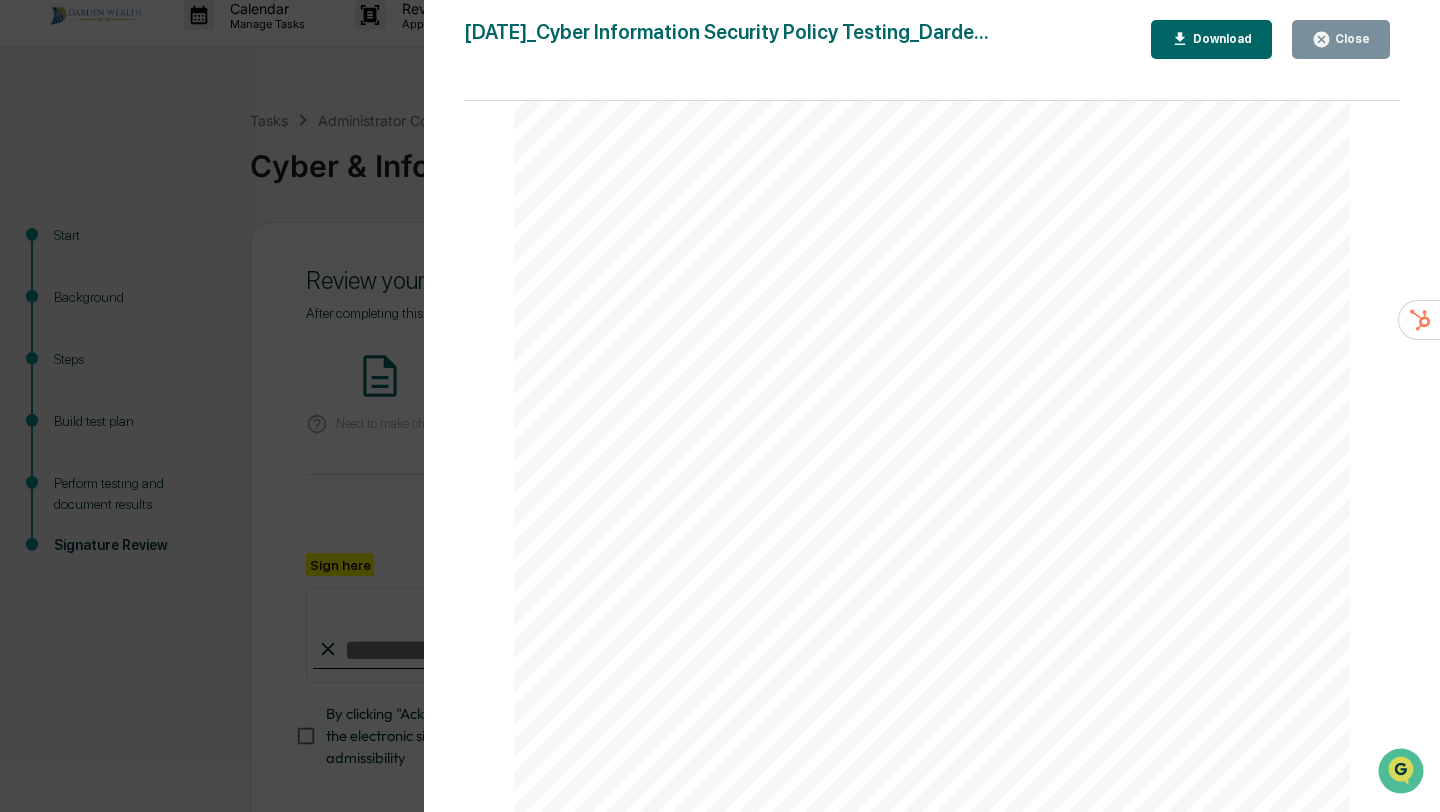 scroll, scrollTop: 4262, scrollLeft: 0, axis: vertical 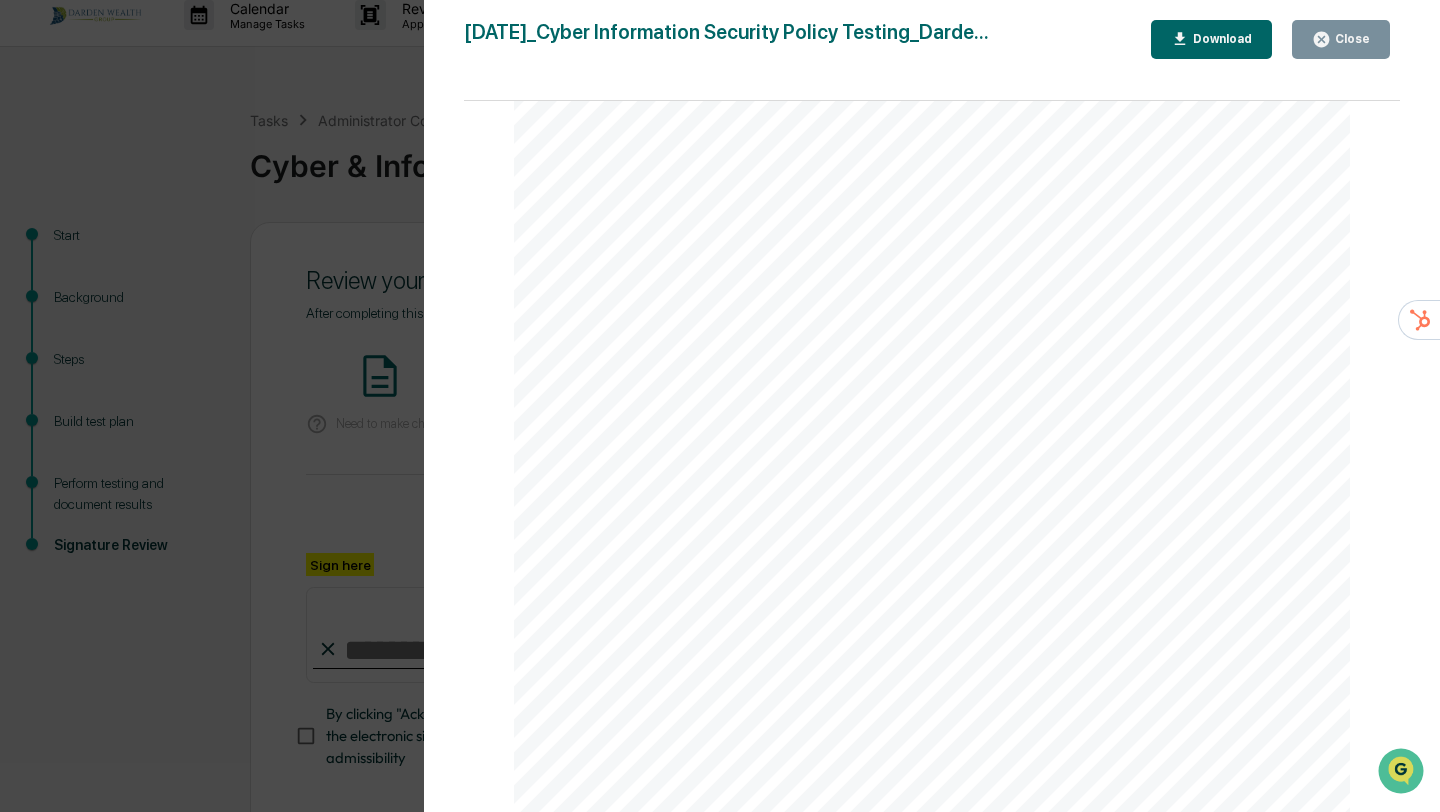 click on "Close" at bounding box center (1350, 39) 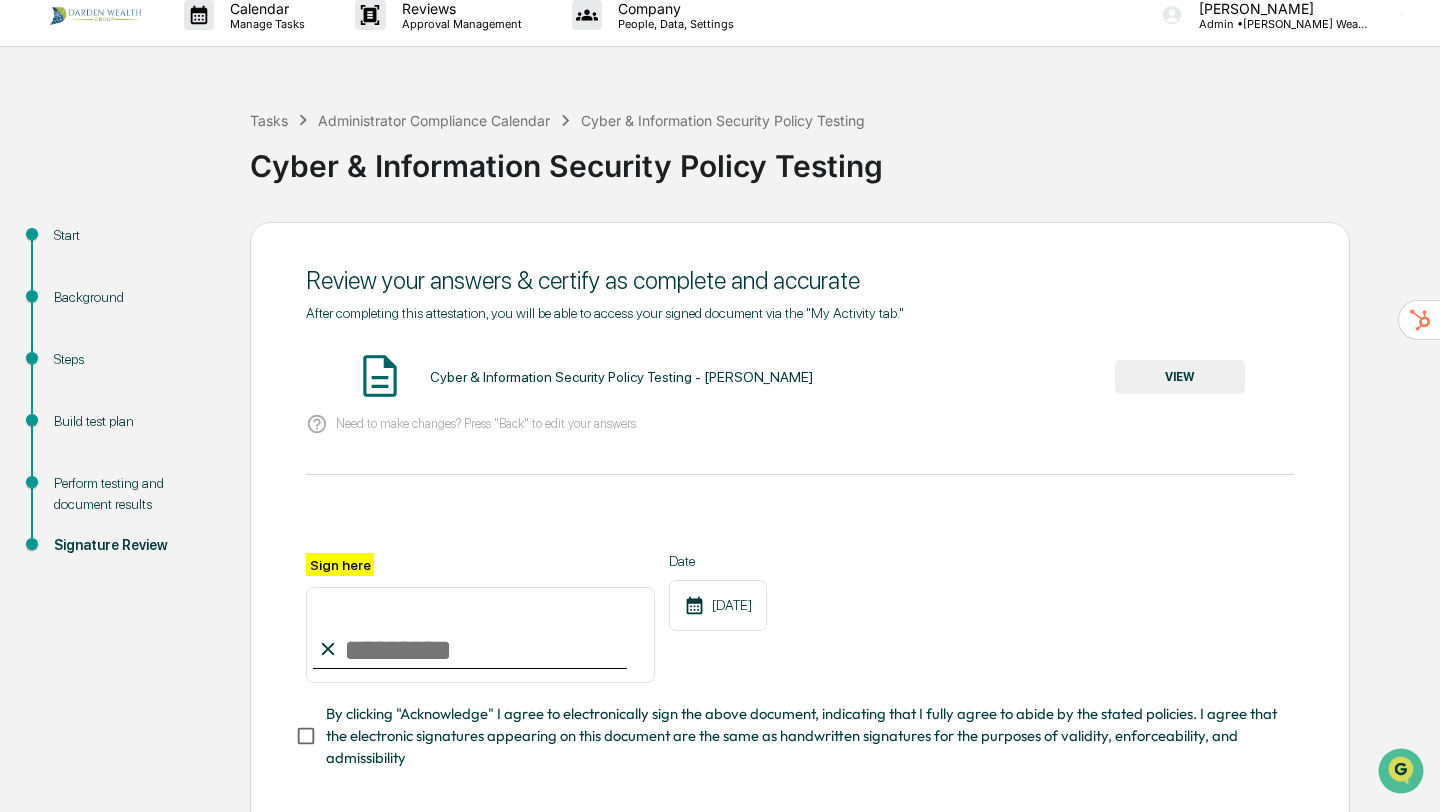 click on "Sign here" at bounding box center (480, 635) 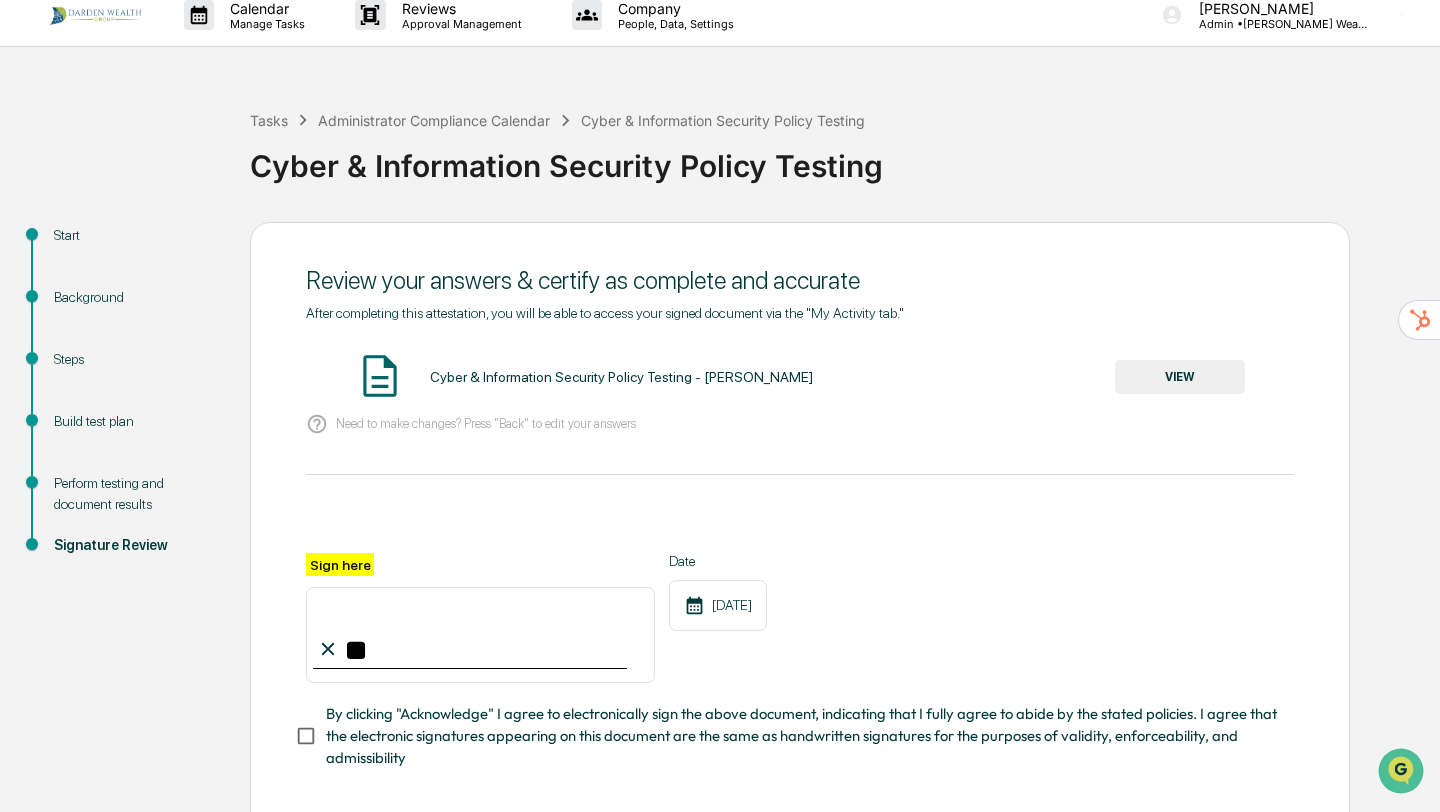 type on "*" 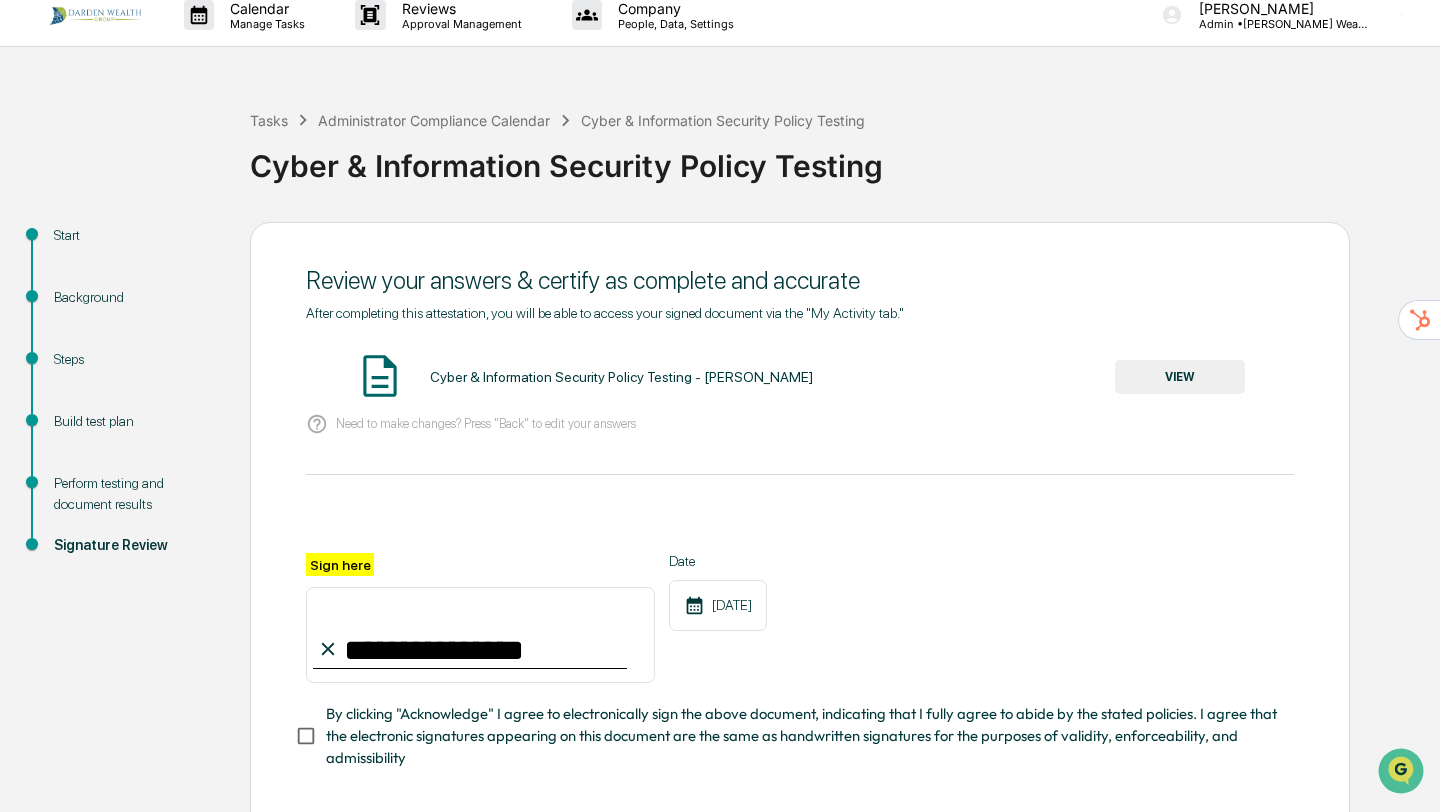 type on "**********" 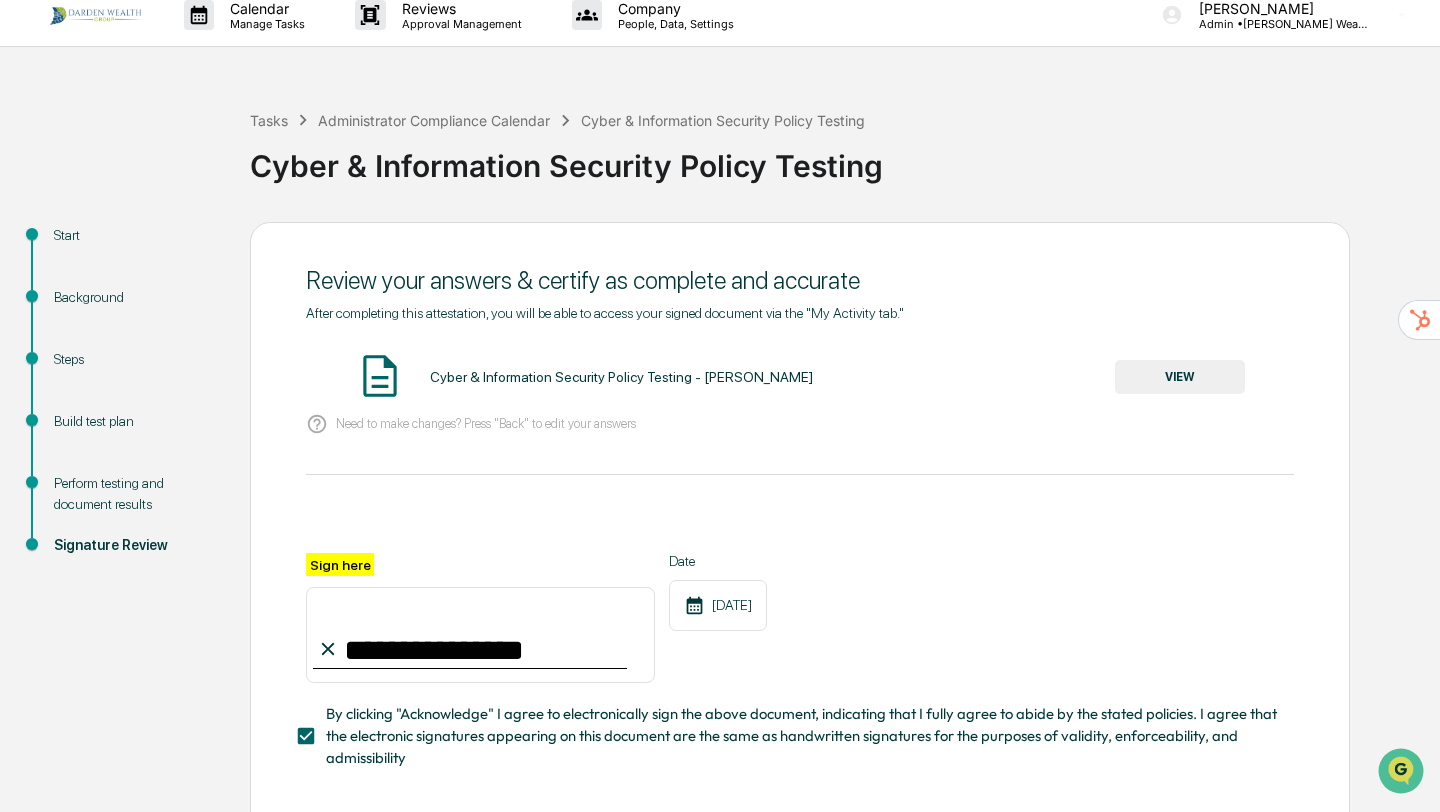 scroll, scrollTop: 109, scrollLeft: 0, axis: vertical 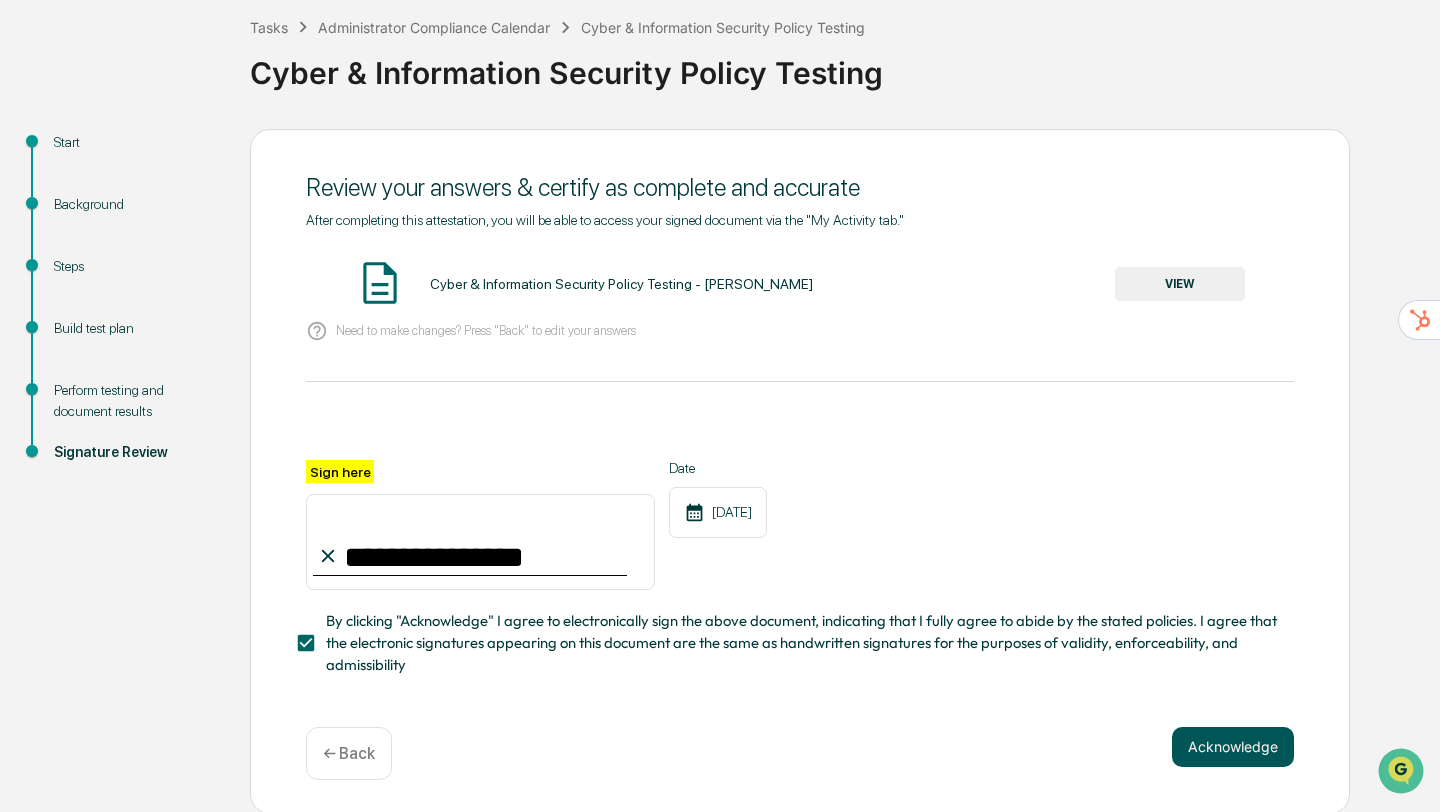 click on "Acknowledge" at bounding box center [1233, 747] 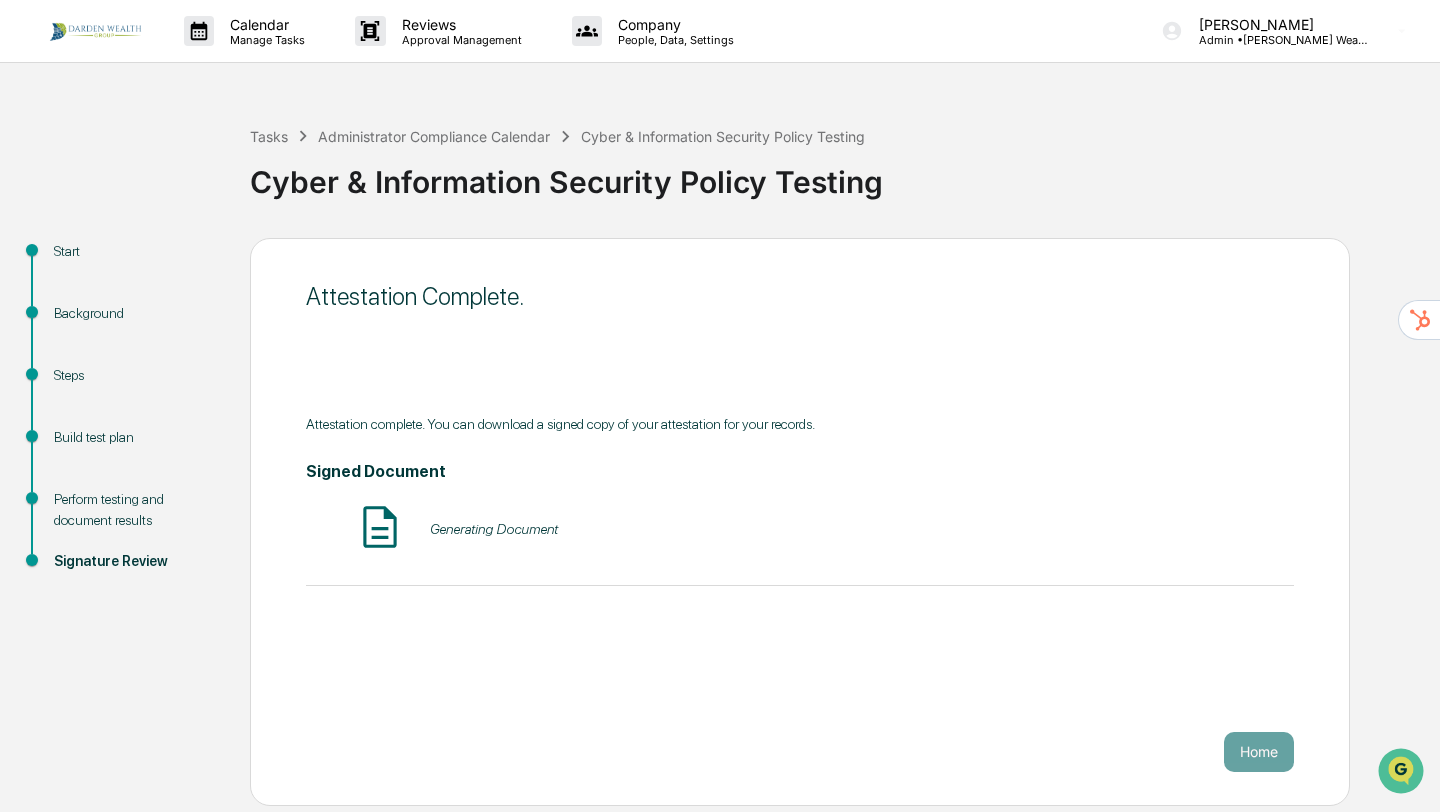 scroll, scrollTop: 0, scrollLeft: 0, axis: both 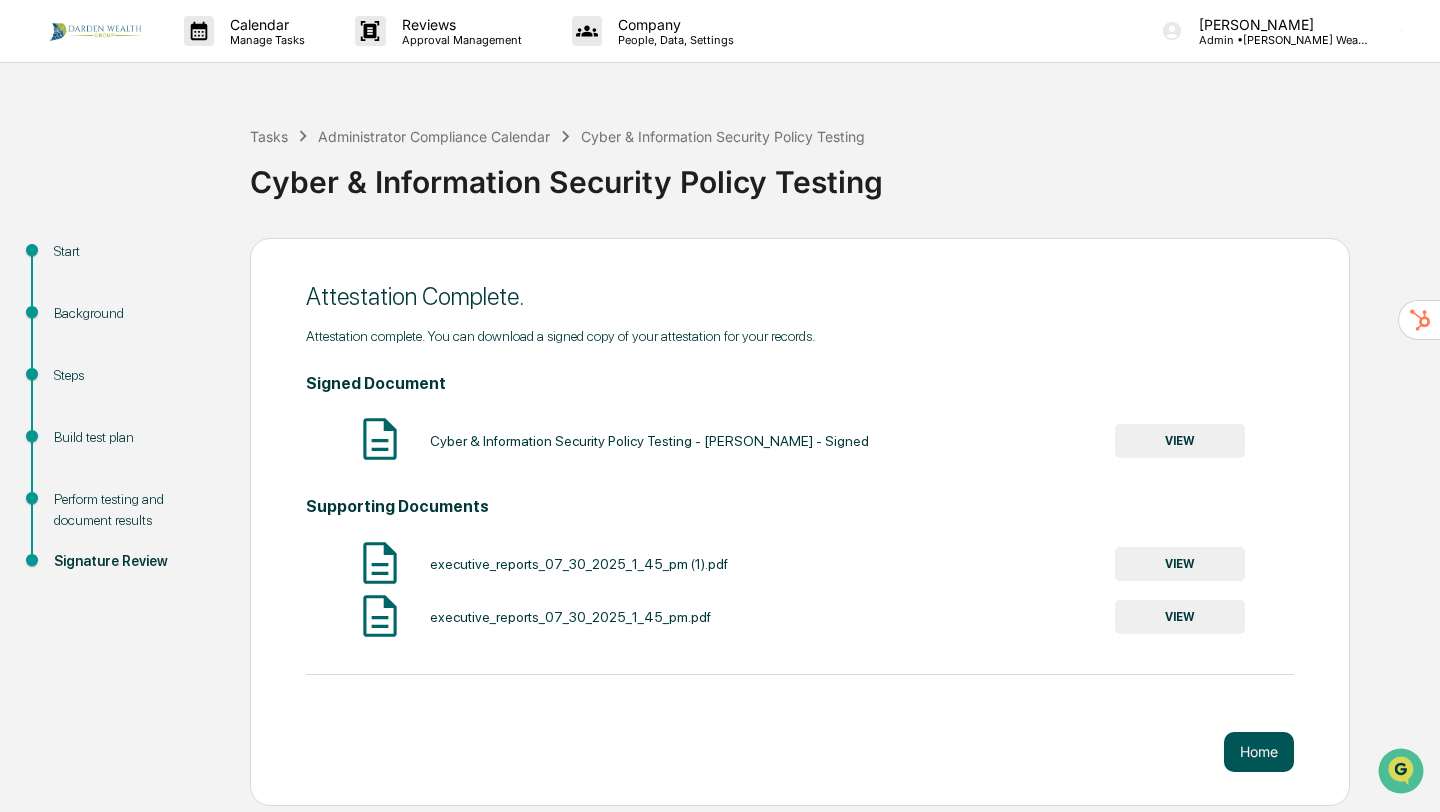 click on "Home" at bounding box center (1259, 752) 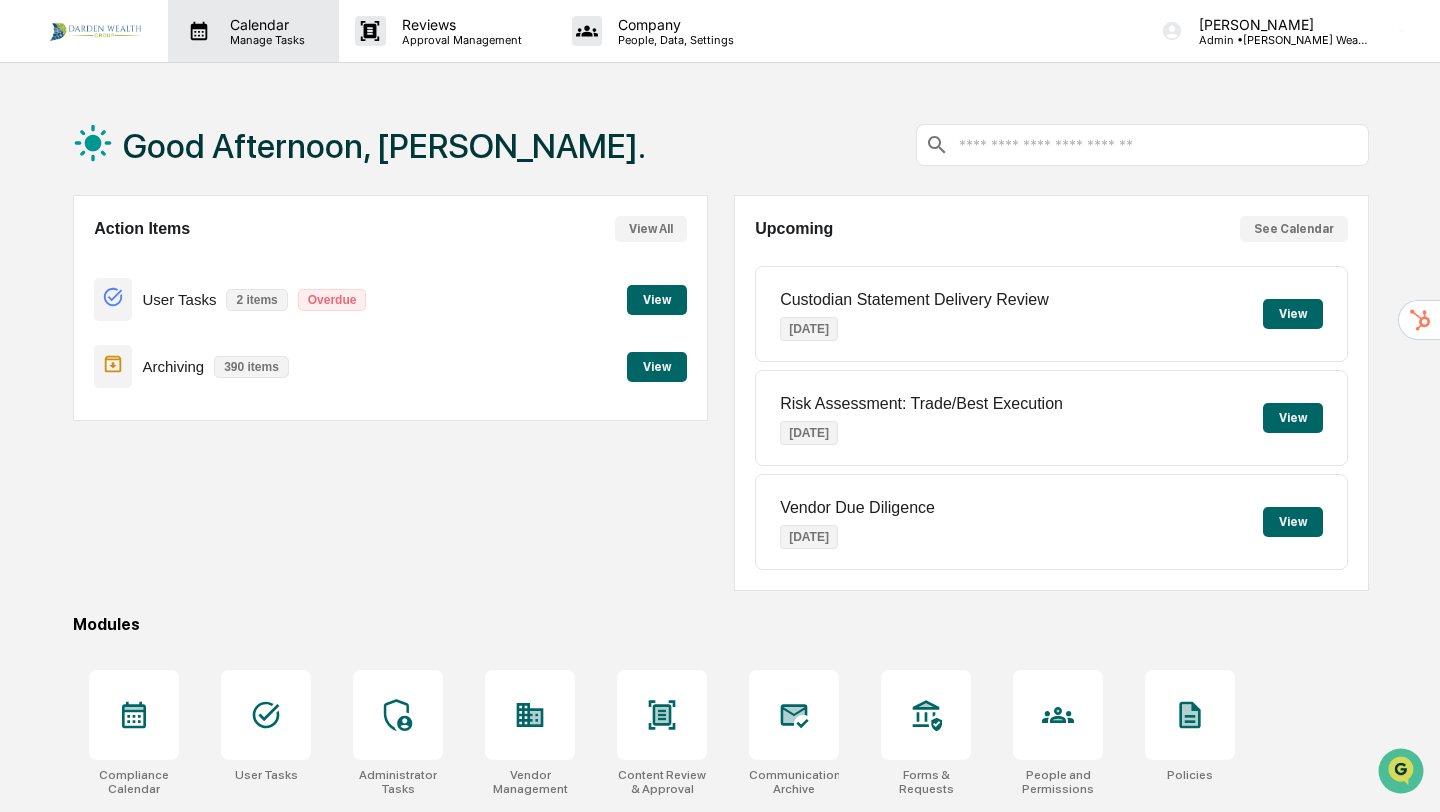 click on "Calendar" at bounding box center [264, 24] 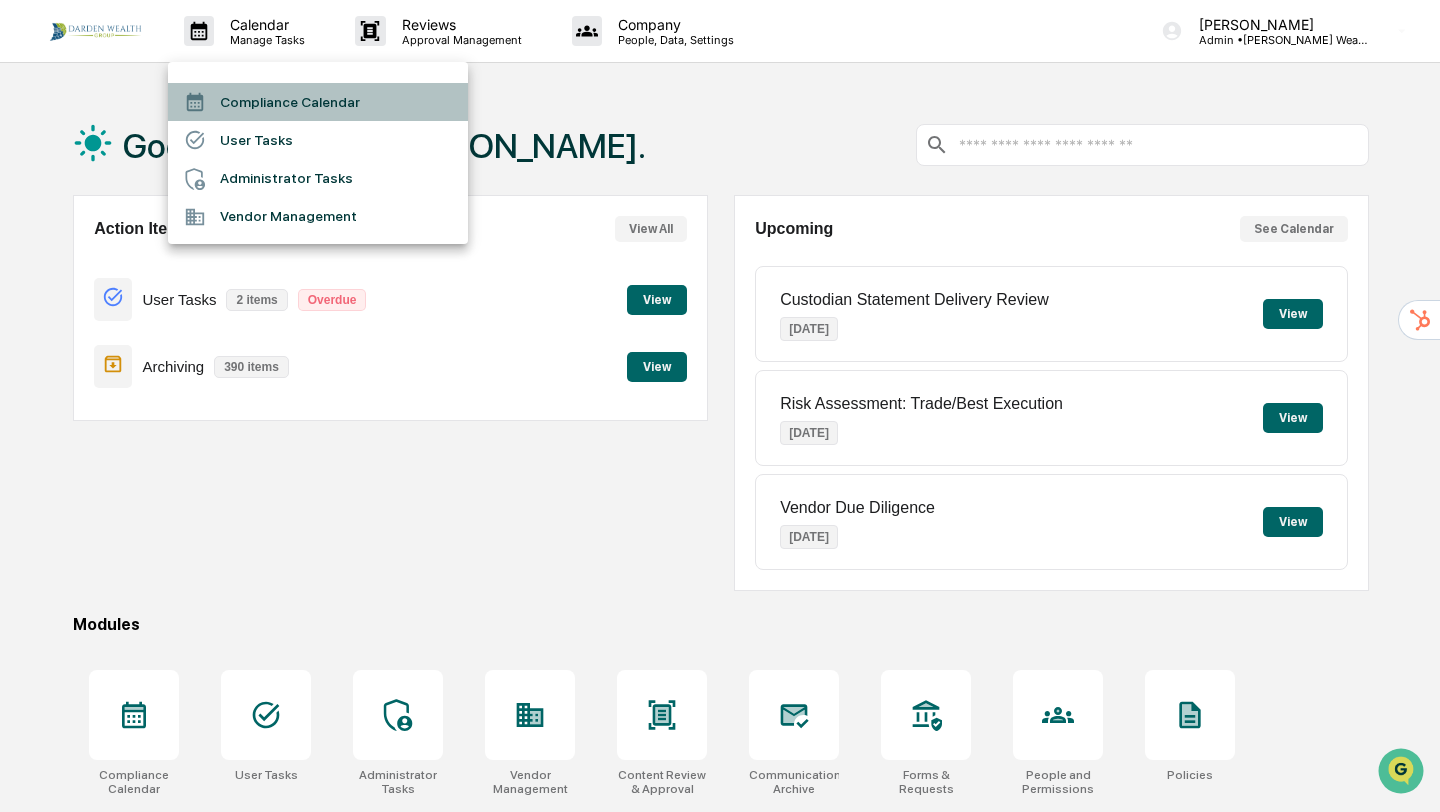 click on "Compliance Calendar" at bounding box center (318, 102) 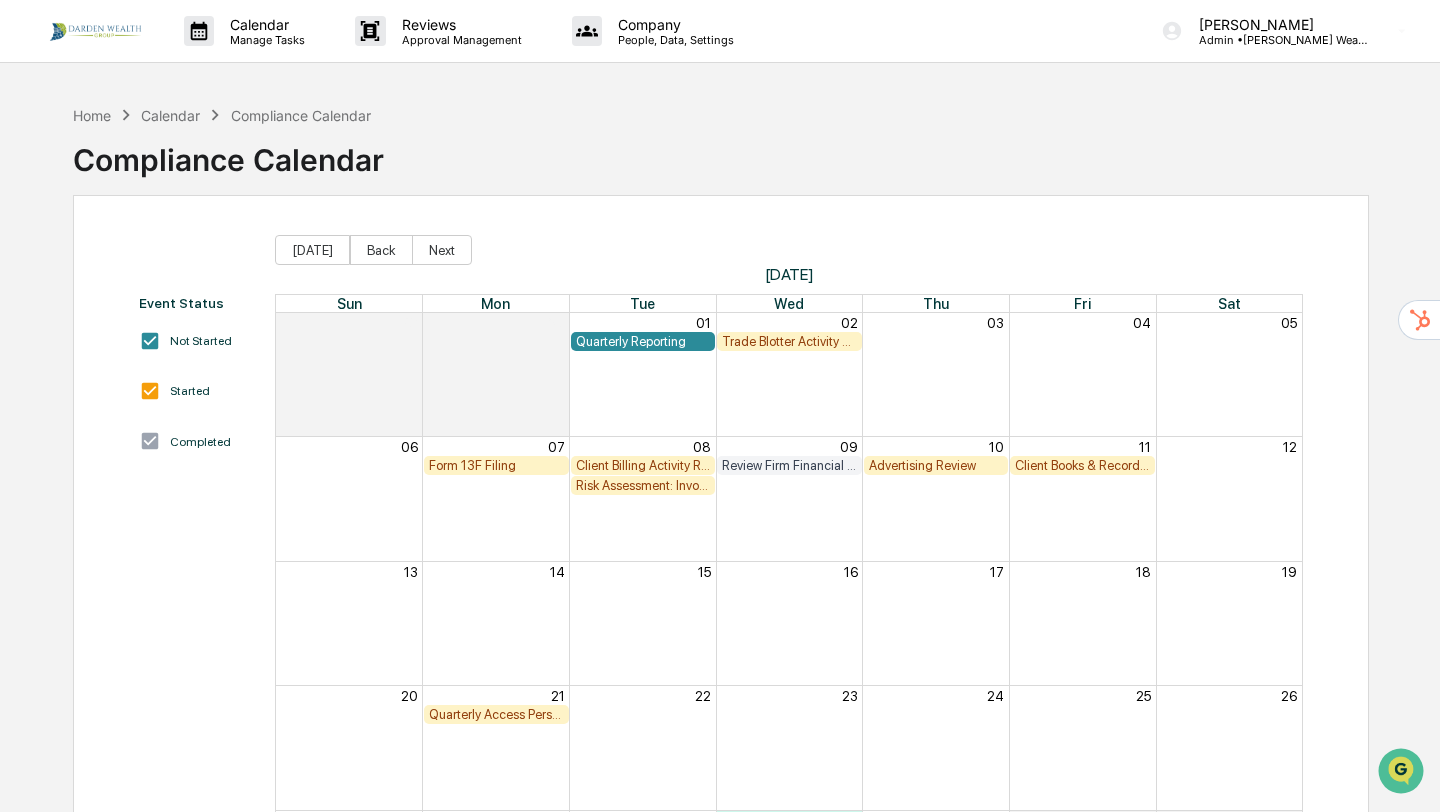 click on "Calendar" at bounding box center [170, 115] 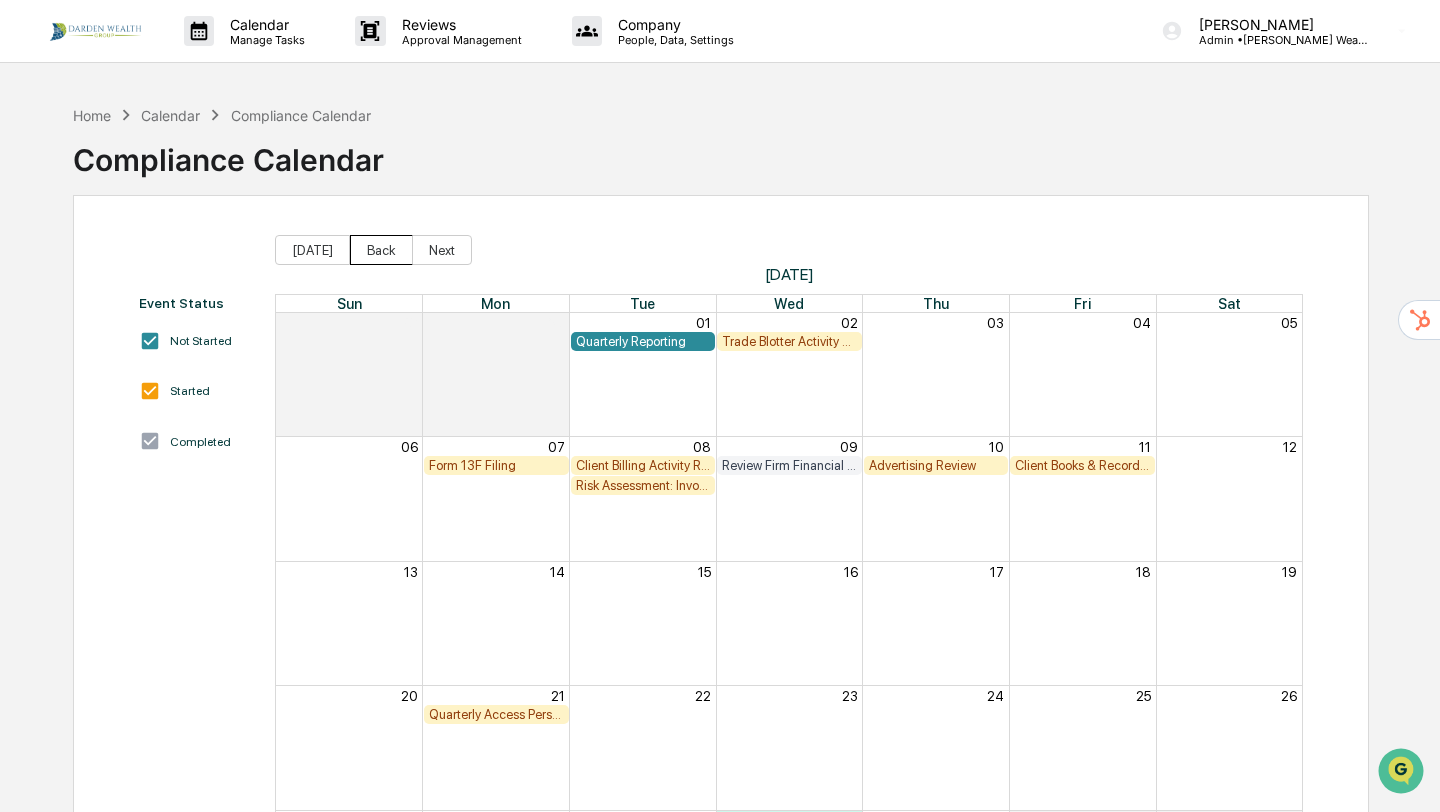 click on "Back" at bounding box center (381, 250) 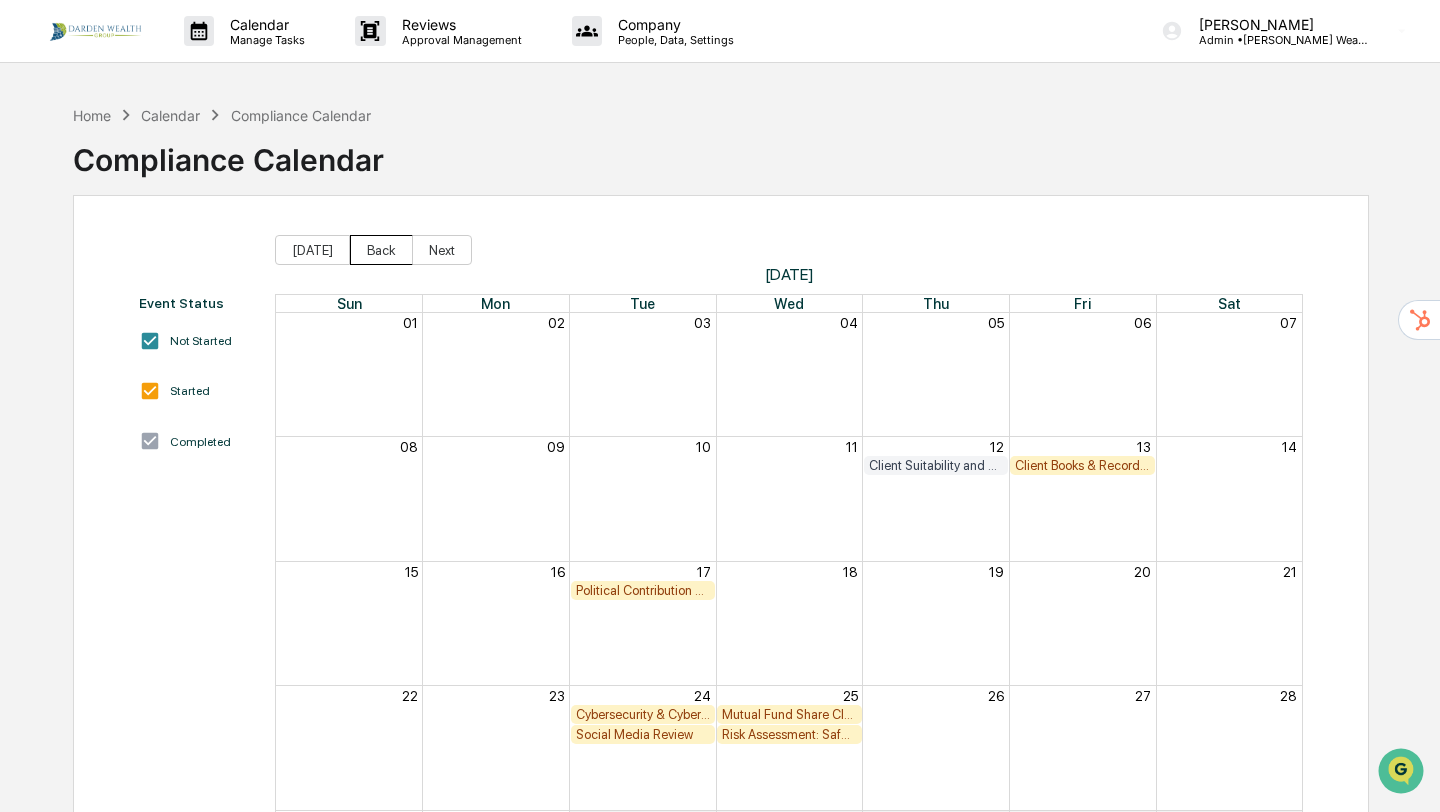 click on "Back" at bounding box center (381, 250) 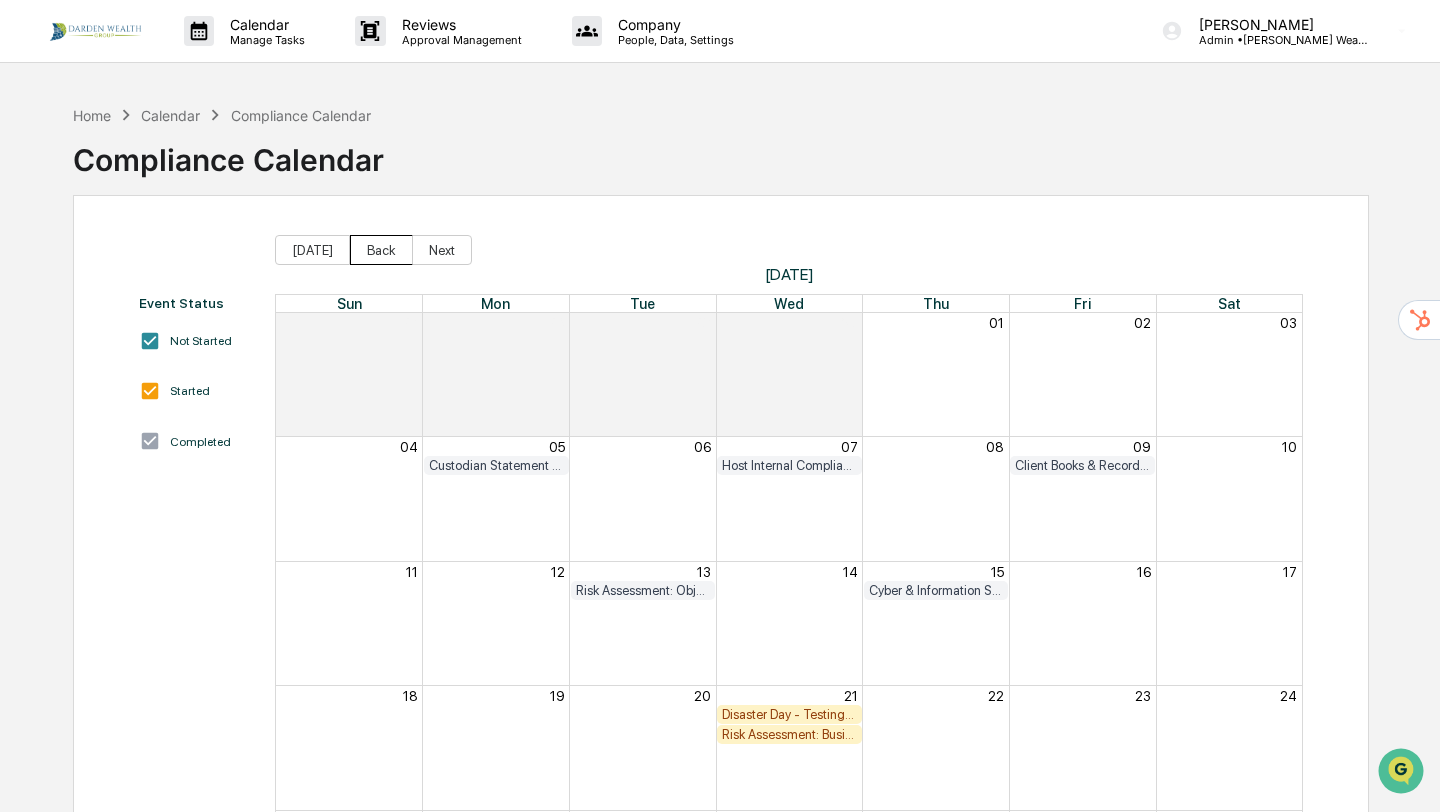 scroll, scrollTop: 163, scrollLeft: 0, axis: vertical 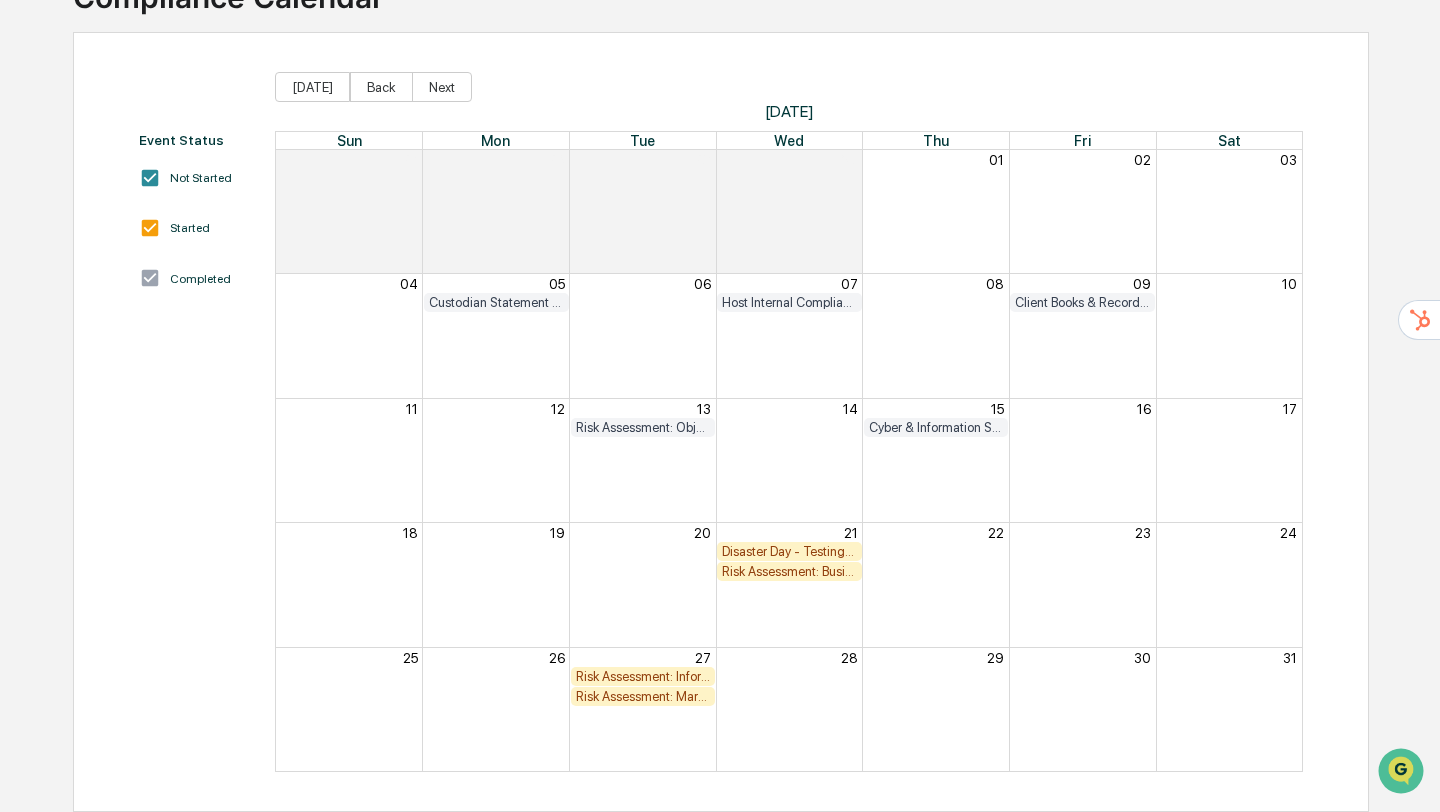 click on "Disaster Day - Testing the firm's Business Continuity Plan" at bounding box center [789, 551] 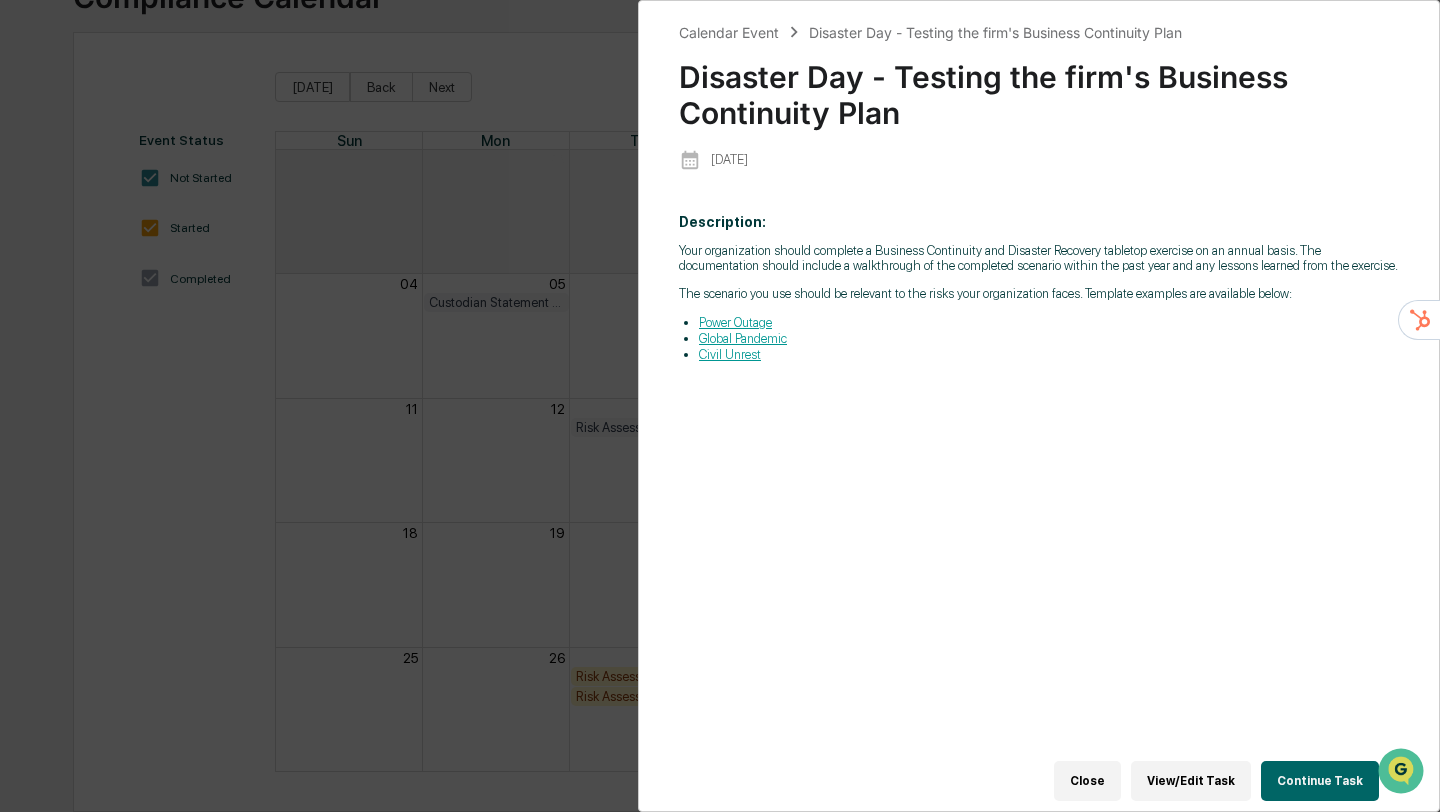 click on "Continue Task" at bounding box center [1320, 781] 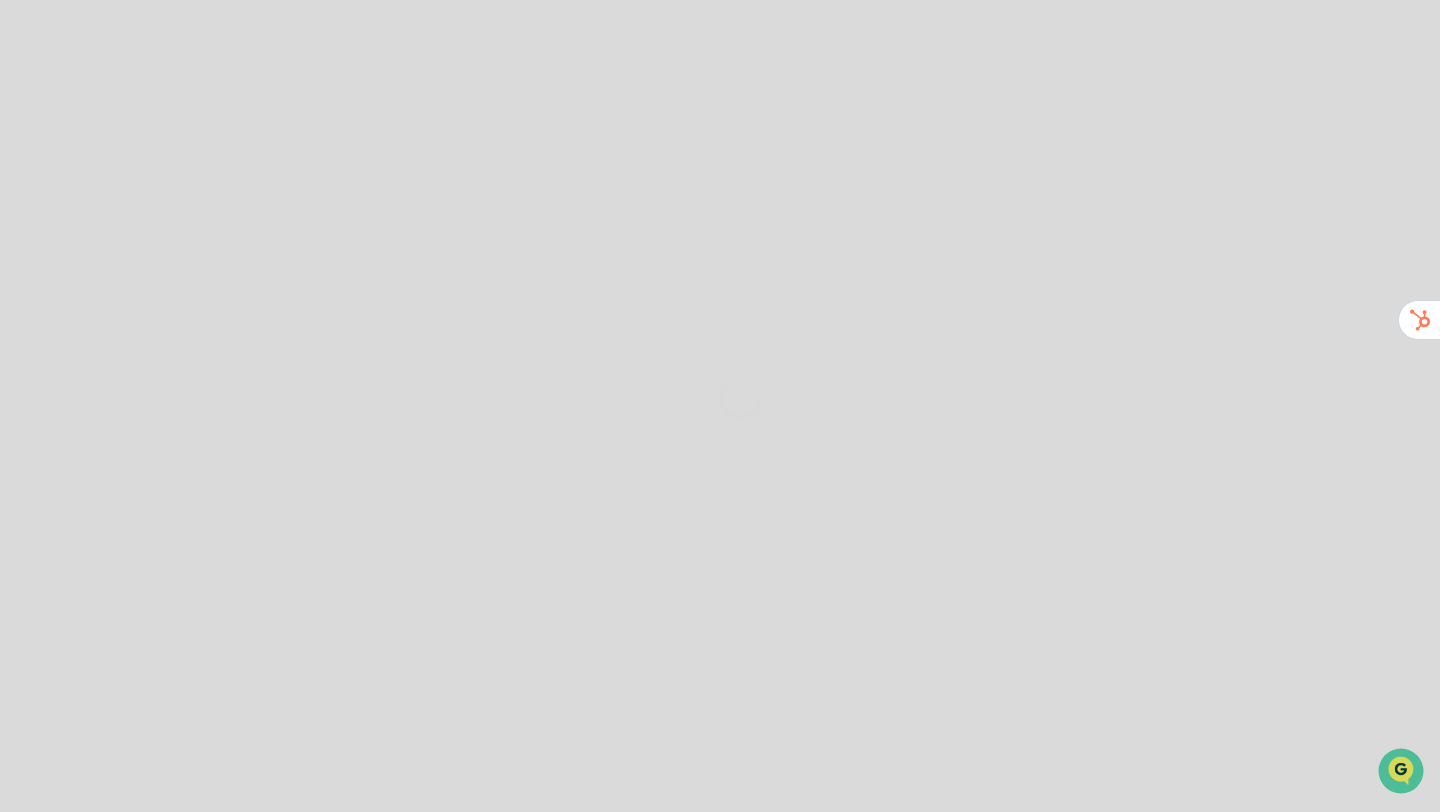 scroll, scrollTop: 0, scrollLeft: 0, axis: both 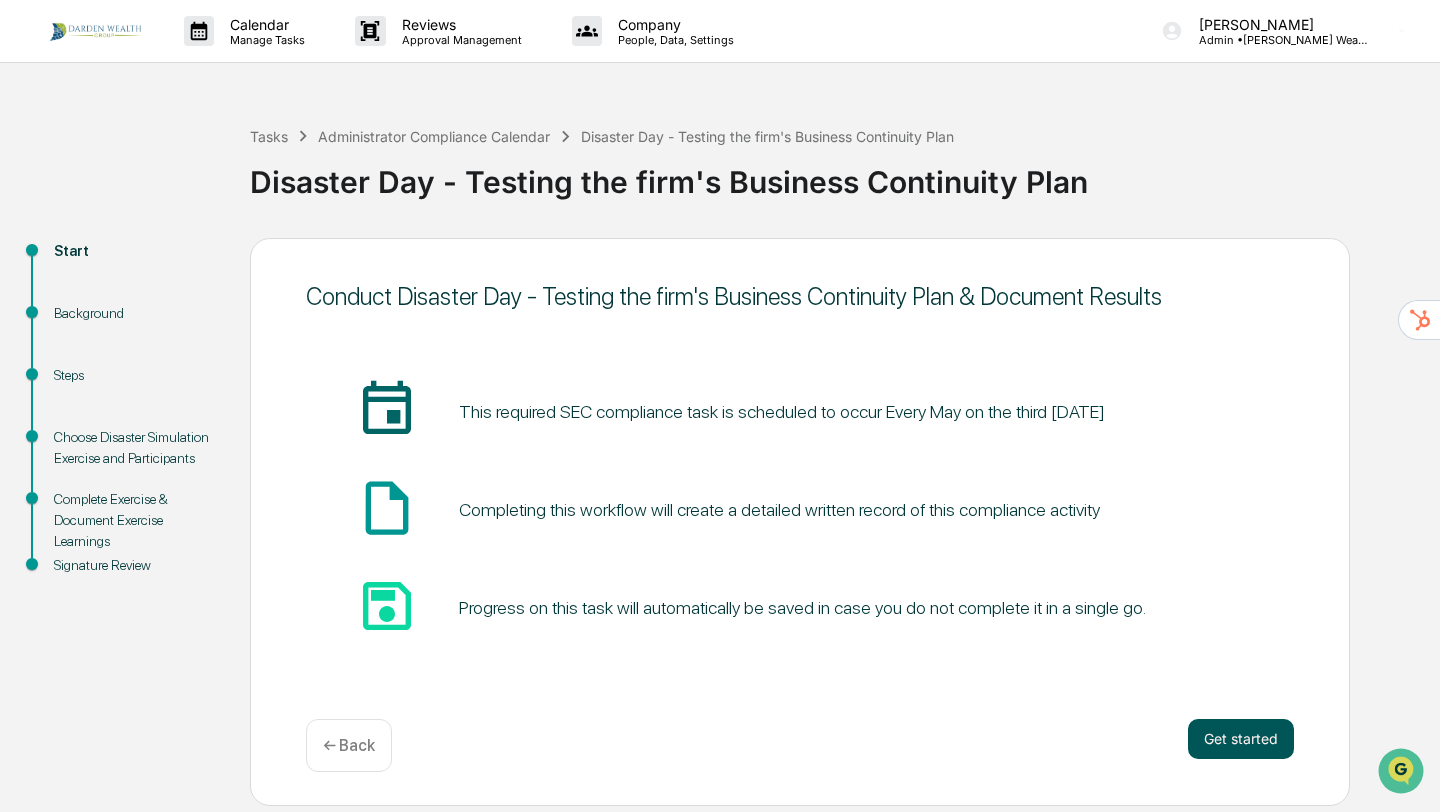 click on "Get started" at bounding box center (1241, 739) 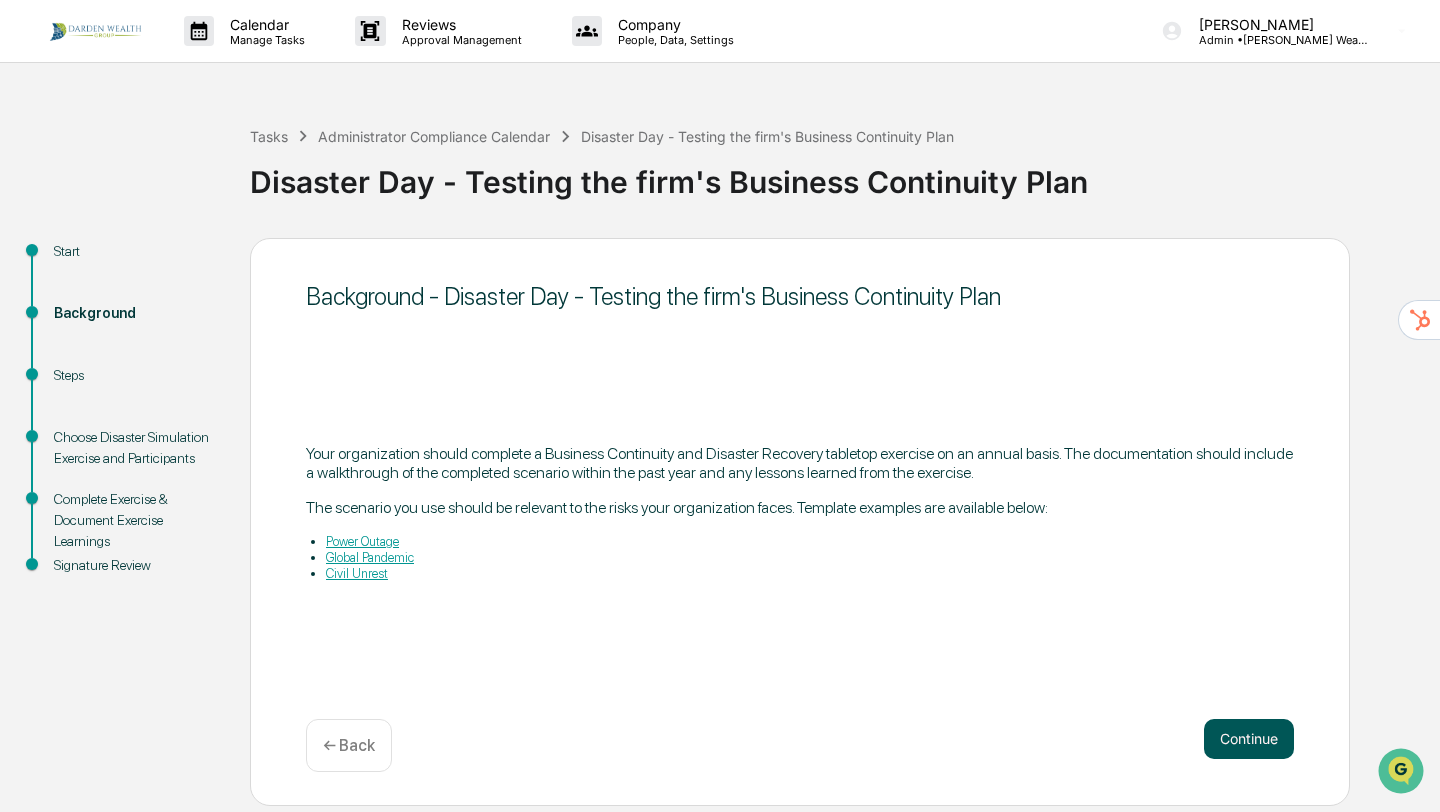 click on "Continue" at bounding box center [1249, 739] 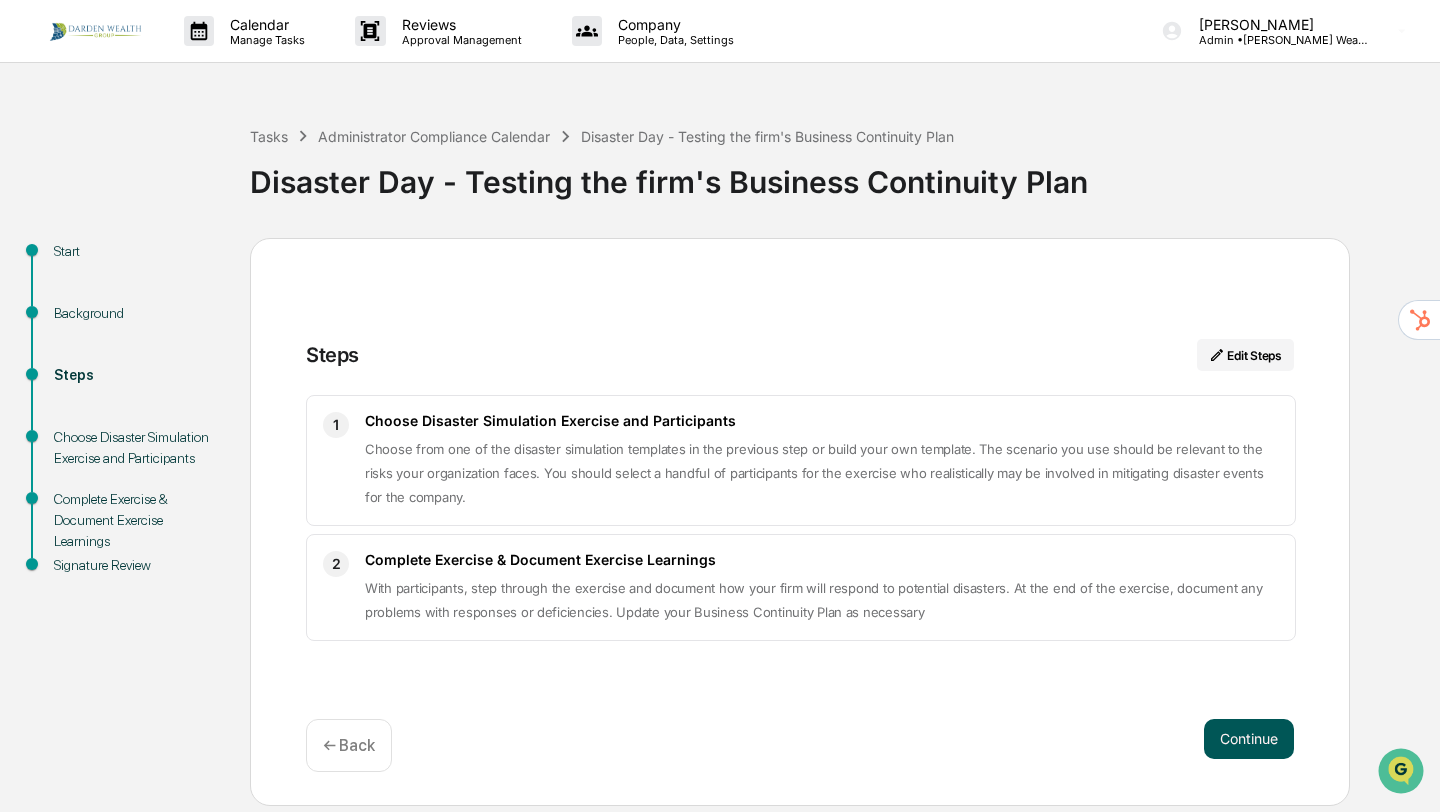click on "Continue" at bounding box center [1249, 739] 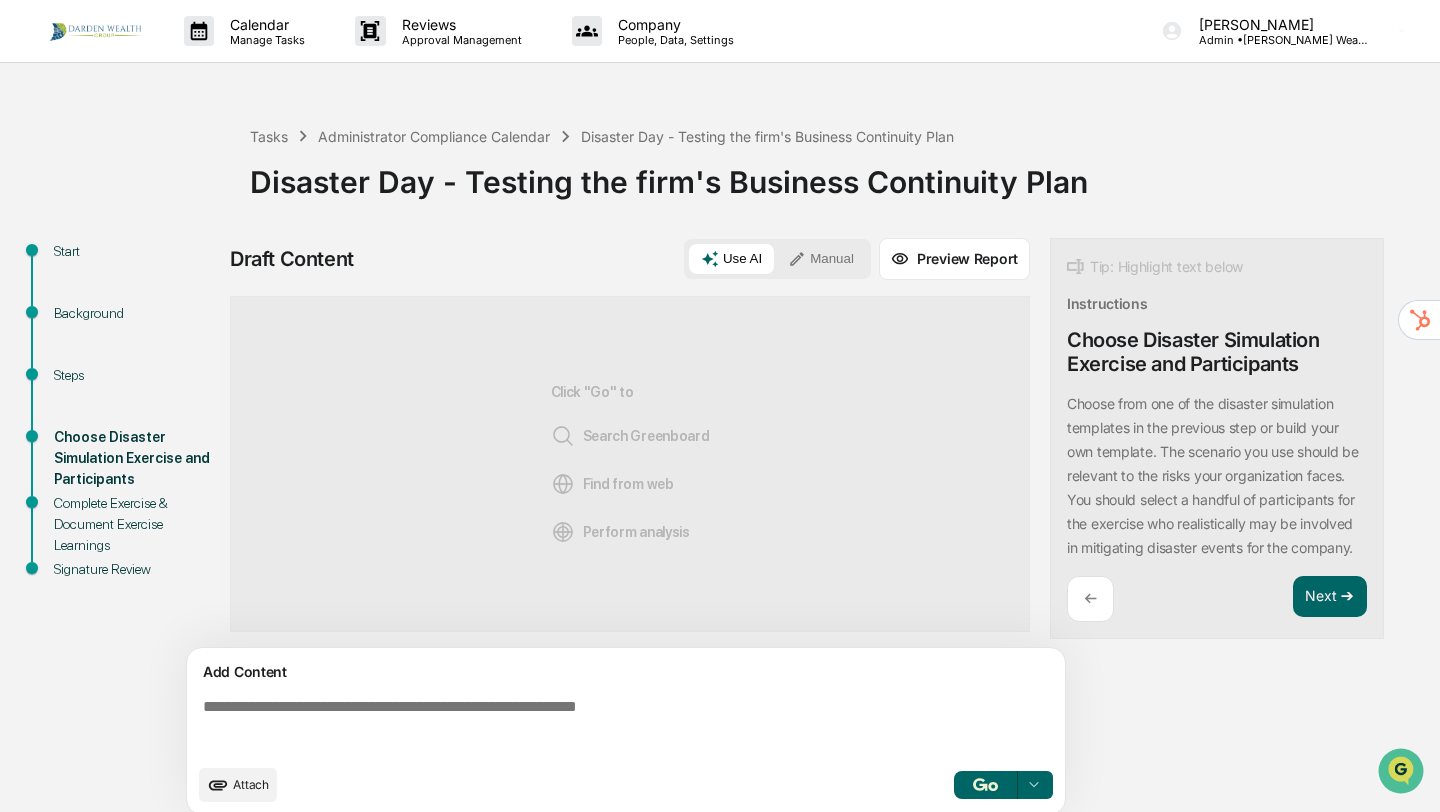 click at bounding box center [985, 784] 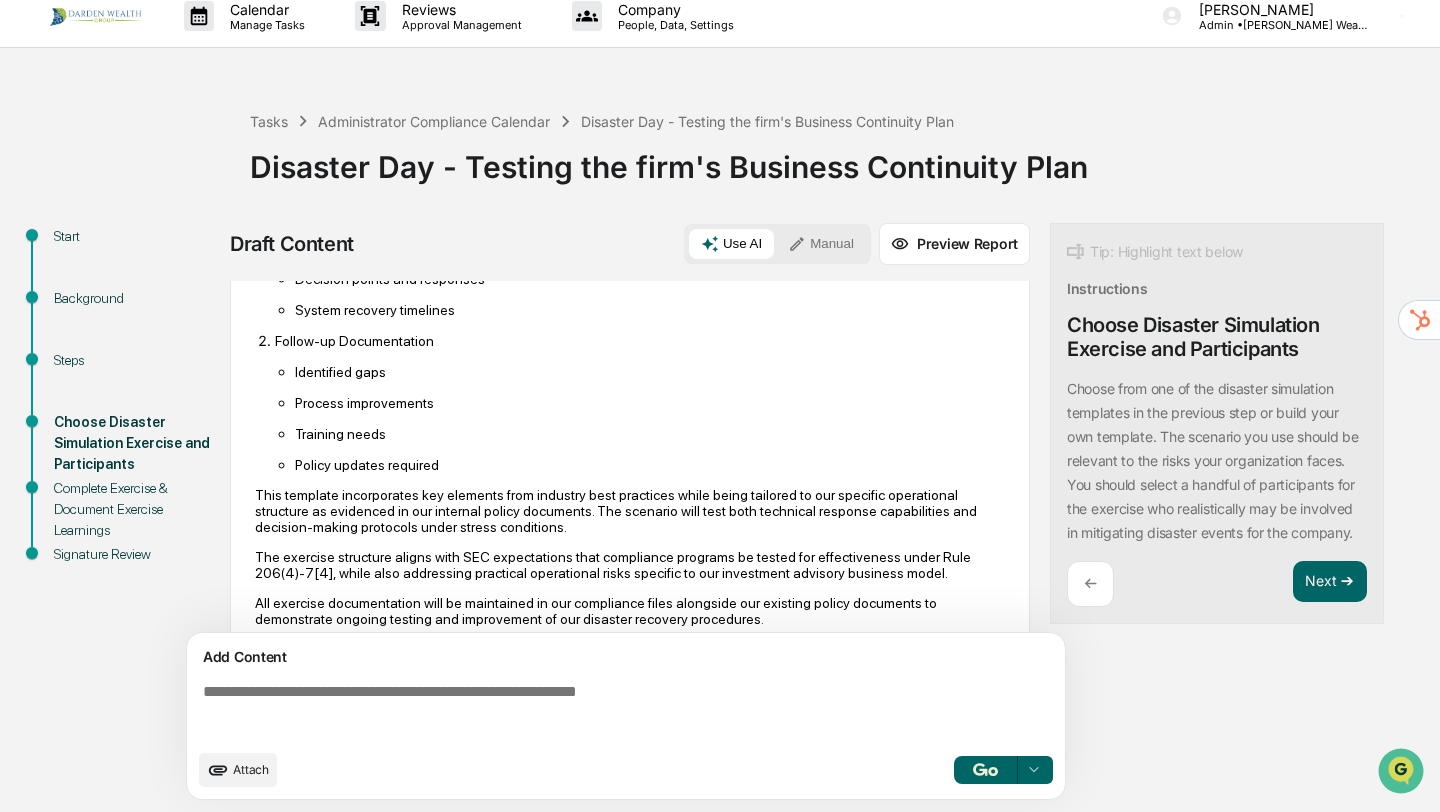 scroll, scrollTop: 1177, scrollLeft: 0, axis: vertical 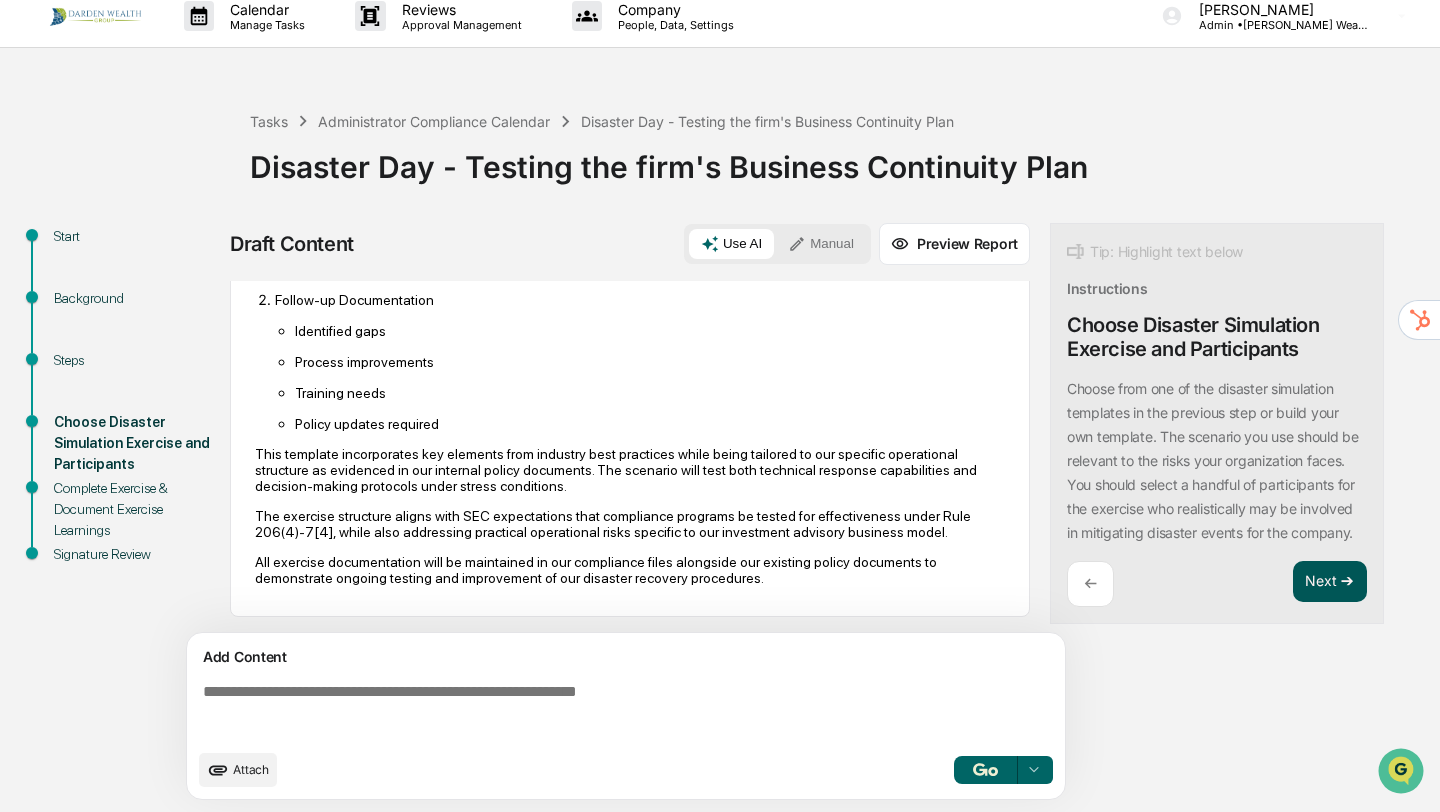 click on "Next ➔" at bounding box center [1330, 582] 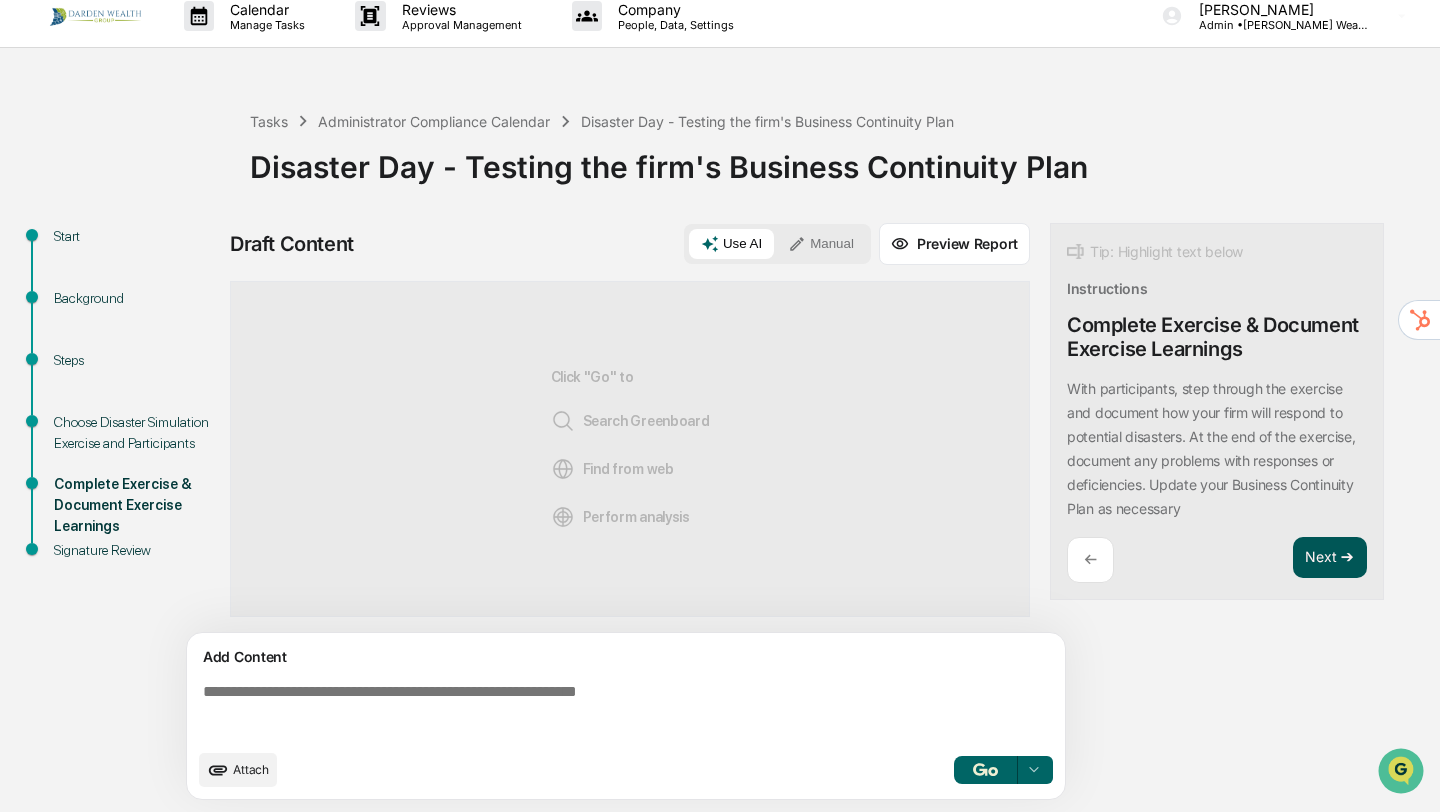 scroll, scrollTop: 0, scrollLeft: 0, axis: both 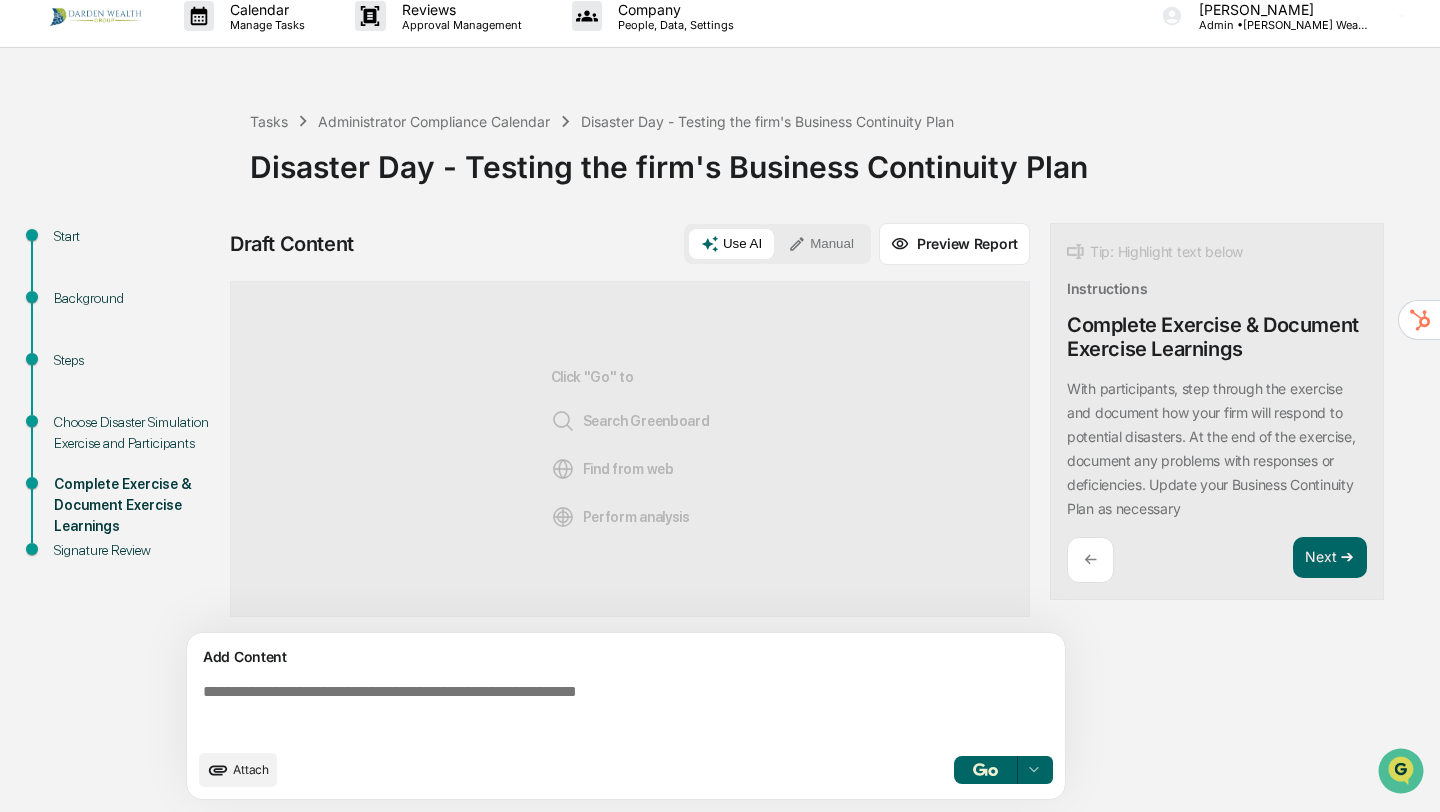 click at bounding box center [630, 711] 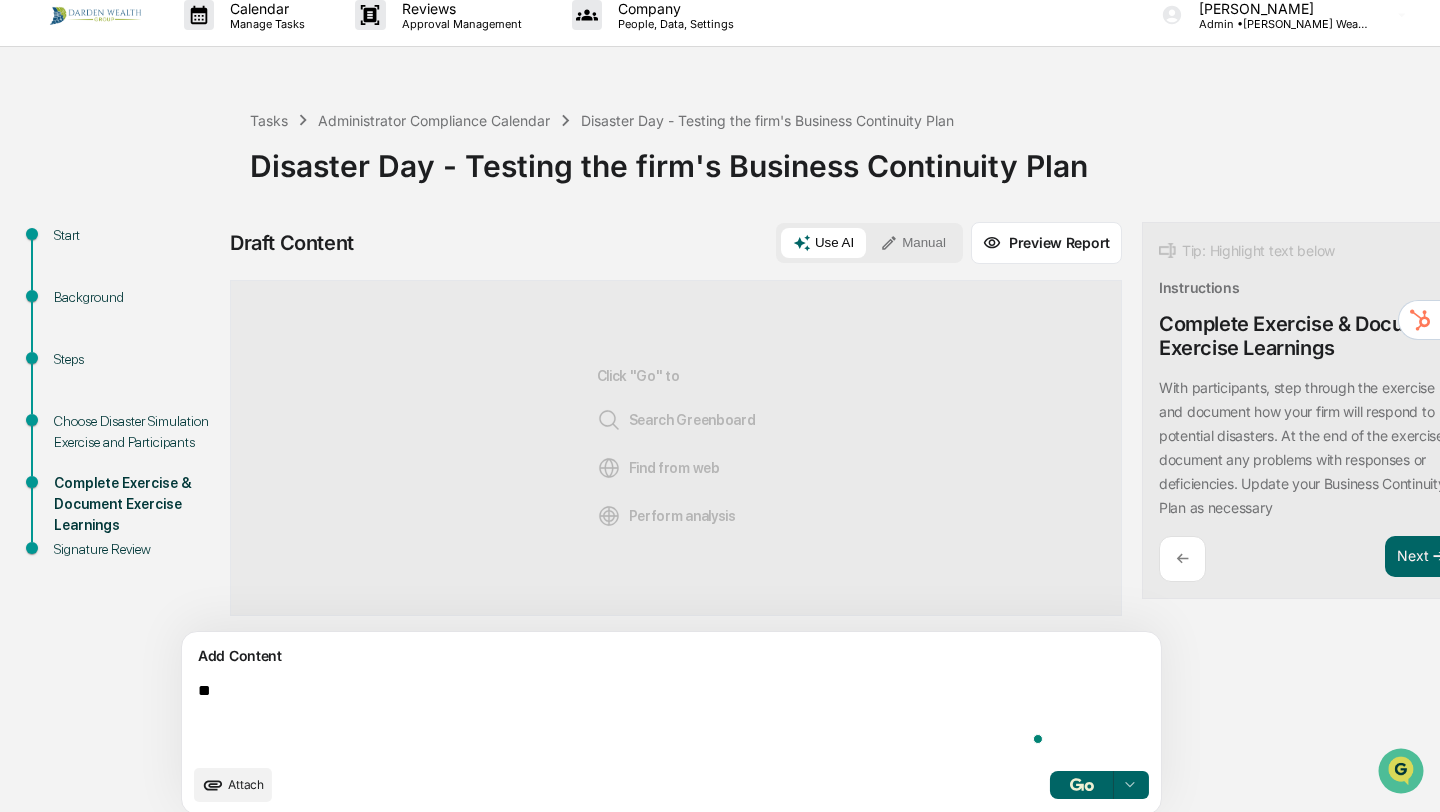 type on "*" 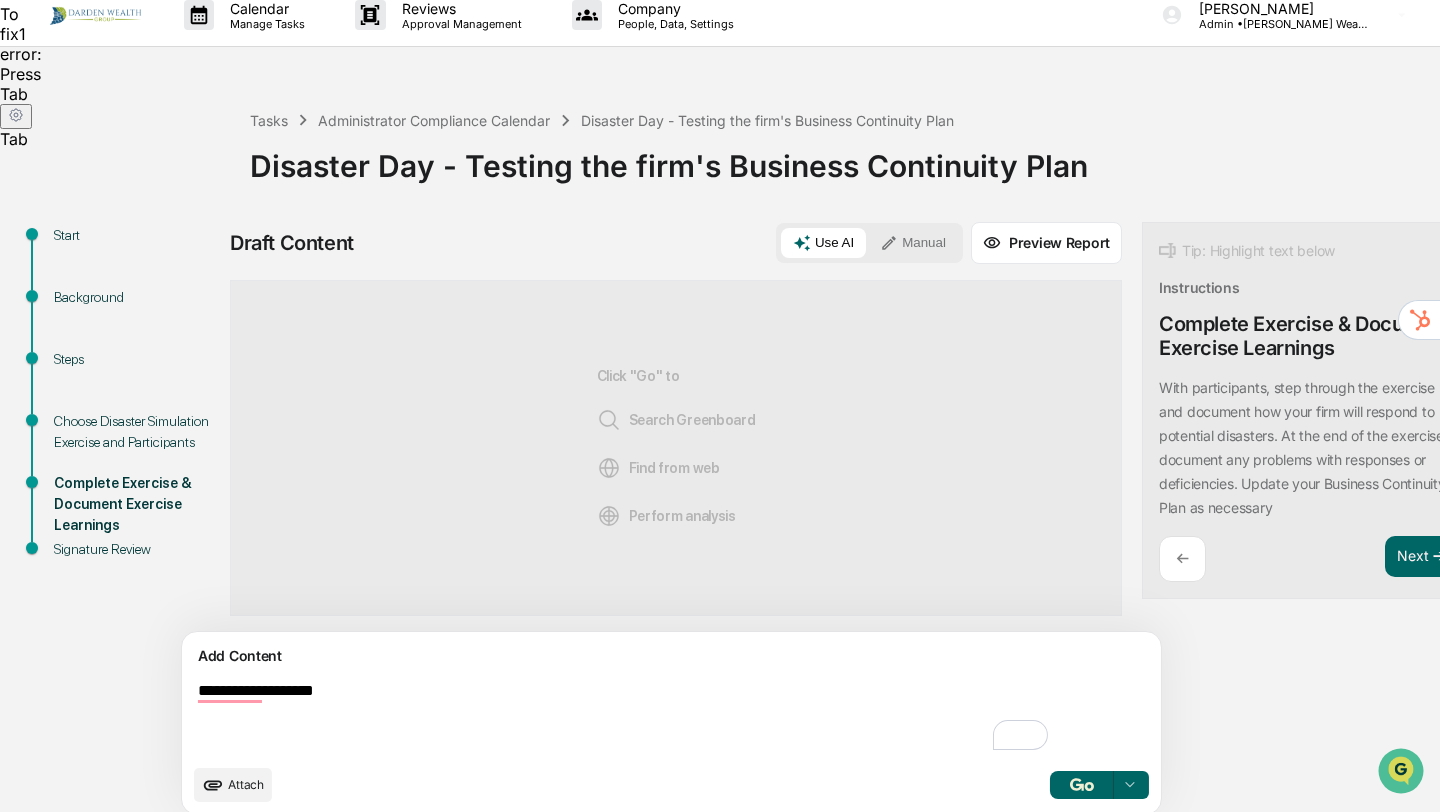 type on "**********" 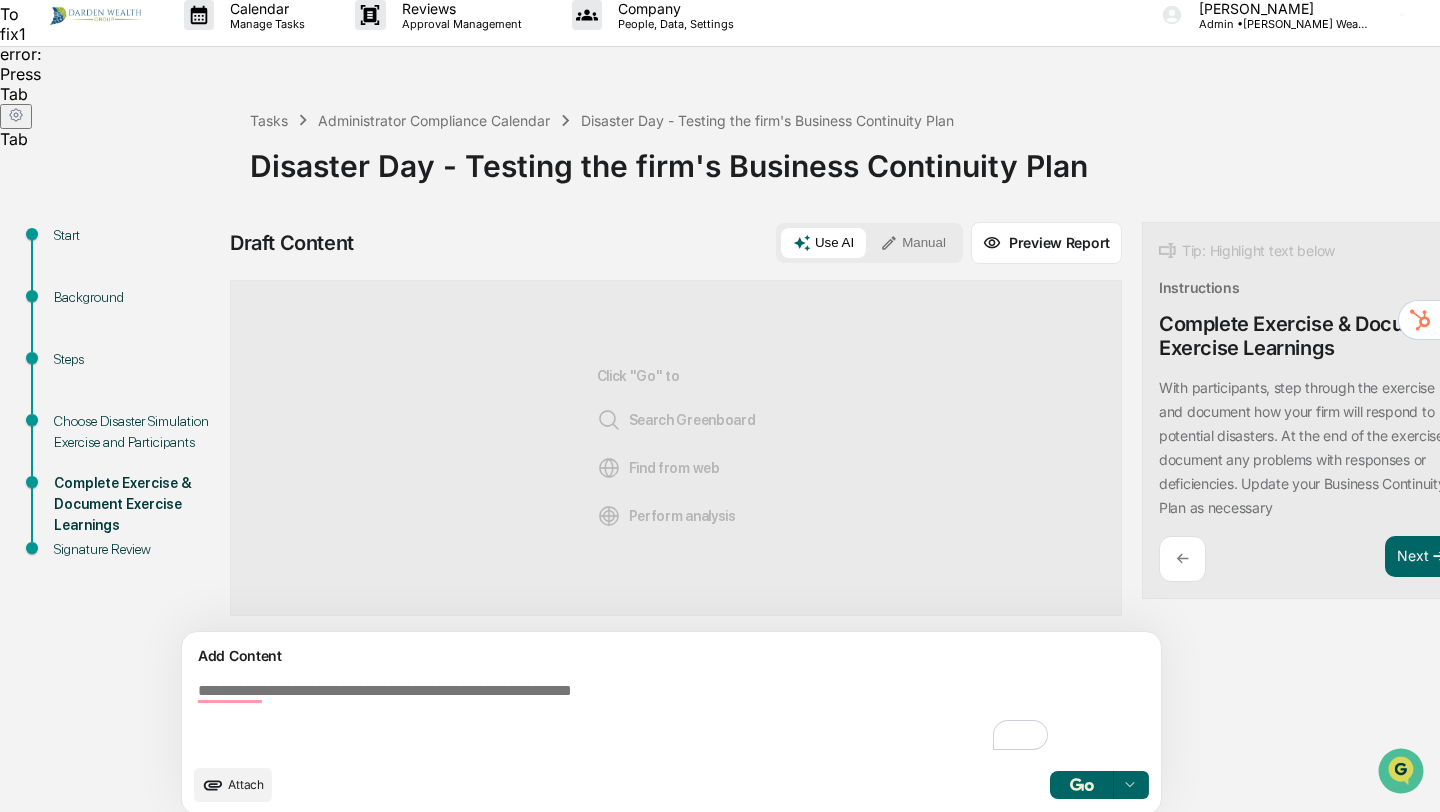 scroll, scrollTop: 32, scrollLeft: 0, axis: vertical 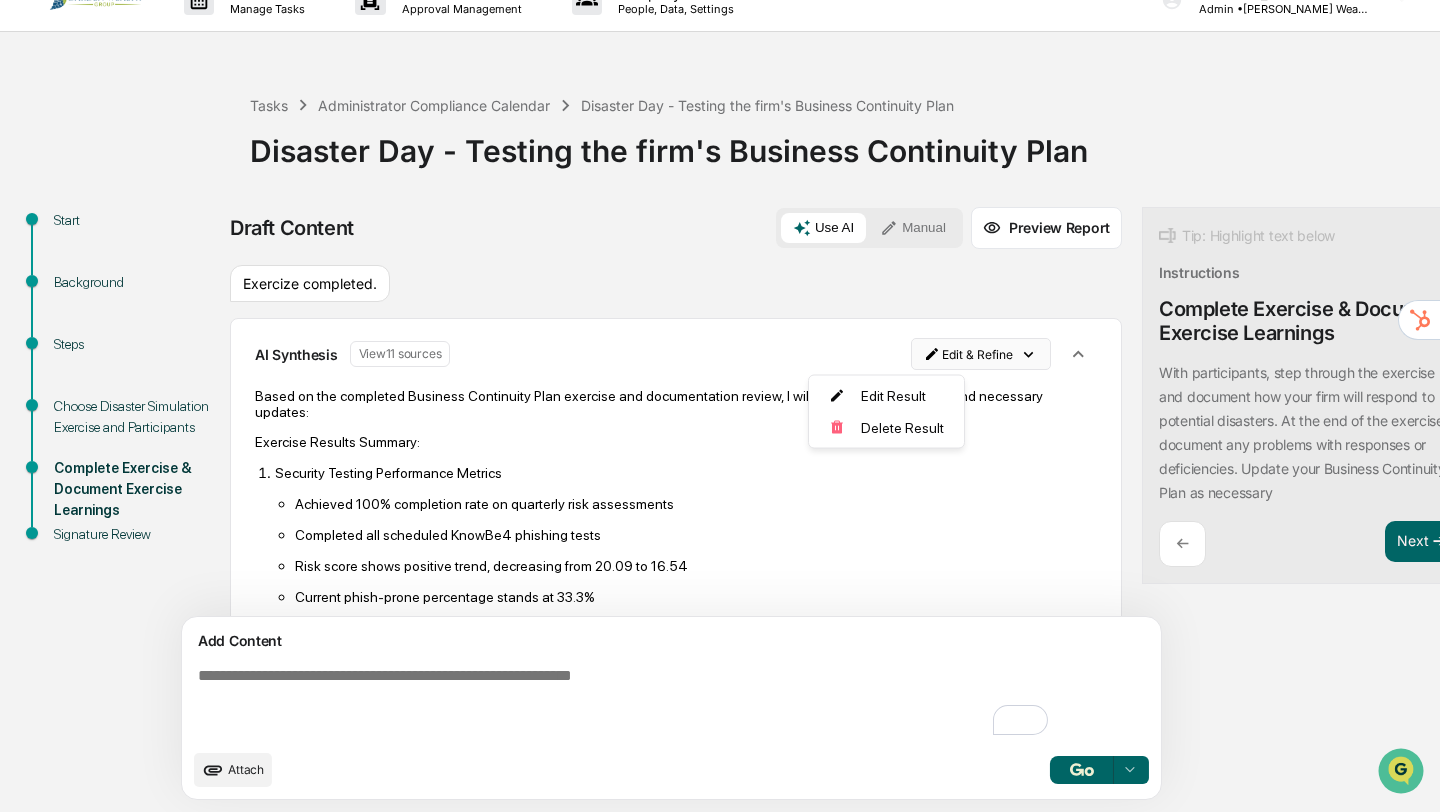click on "Calendar Manage Tasks Reviews Approval Management Company People, Data, Settings Andrea Darden Admin •  Darden Wealth Group Tasks Administrator Compliance Calendar Disaster Day - Testing the firm's Business Continuity Plan Disaster Day - Testing the firm's Business Continuity Plan Start Background Steps Choose Disaster Simulation Exercise and Participants Complete Exercise & Document Exercise Learnings Signature Review Draft Content  Use AI  Manual Preview Report Sources Exercize completed. AI Synthesis View  11 sources Edit & Refine Based on the completed Business Continuity Plan exercise and documentation review, I will summarize the results and necessary updates: Exercise Results Summary: Security Testing Performance Metrics Achieved 100% completion rate on quarterly risk assessments Completed all scheduled KnowBe4 phishing tests Risk score shows positive trend, decreasing from 20.09 to 16.54 Current phish-prone percentage stands at 33.3% Training completion rate at 100% across departments [4][5] . ←" at bounding box center (720, 375) 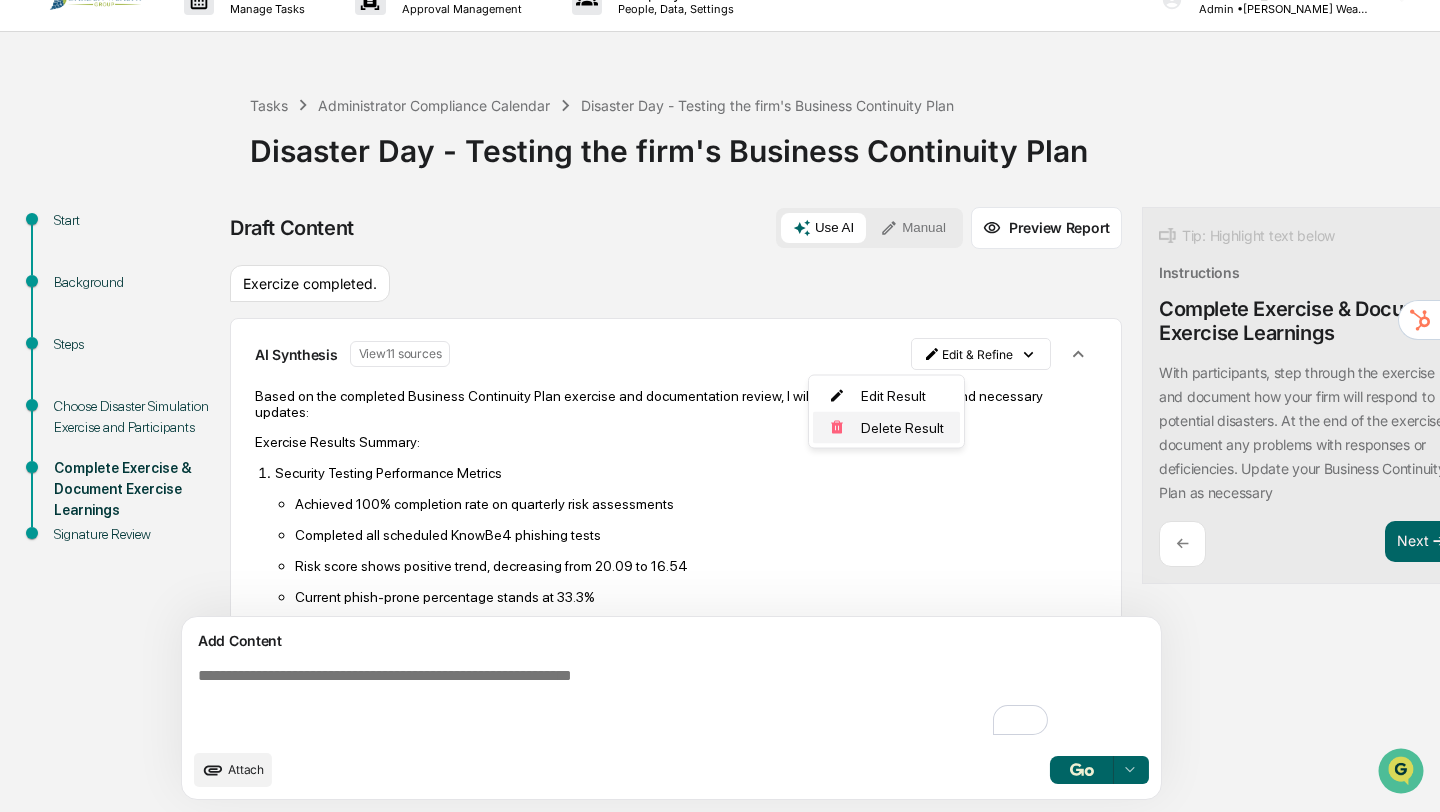 click on "Delete Result" at bounding box center (886, 428) 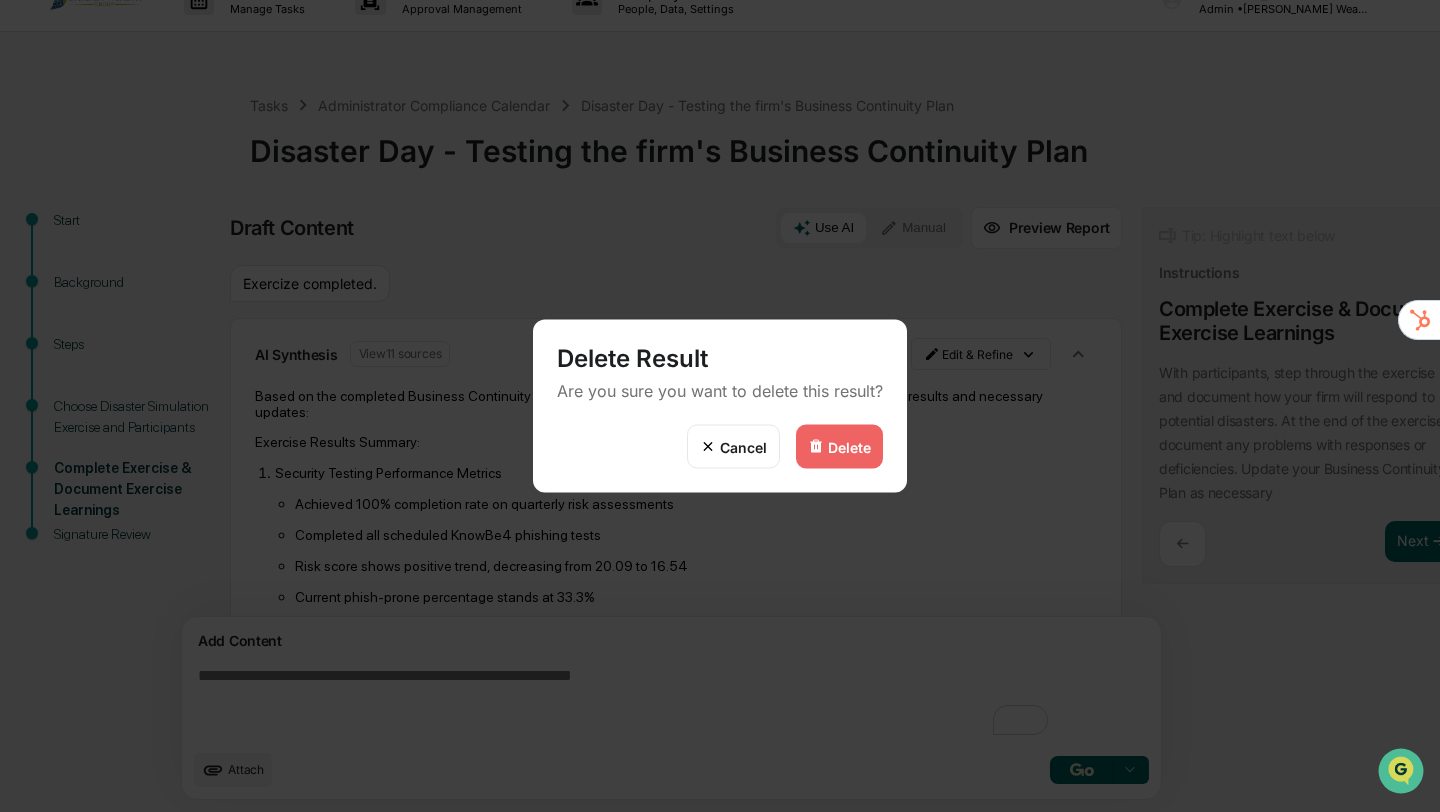 click on "Delete" at bounding box center (849, 446) 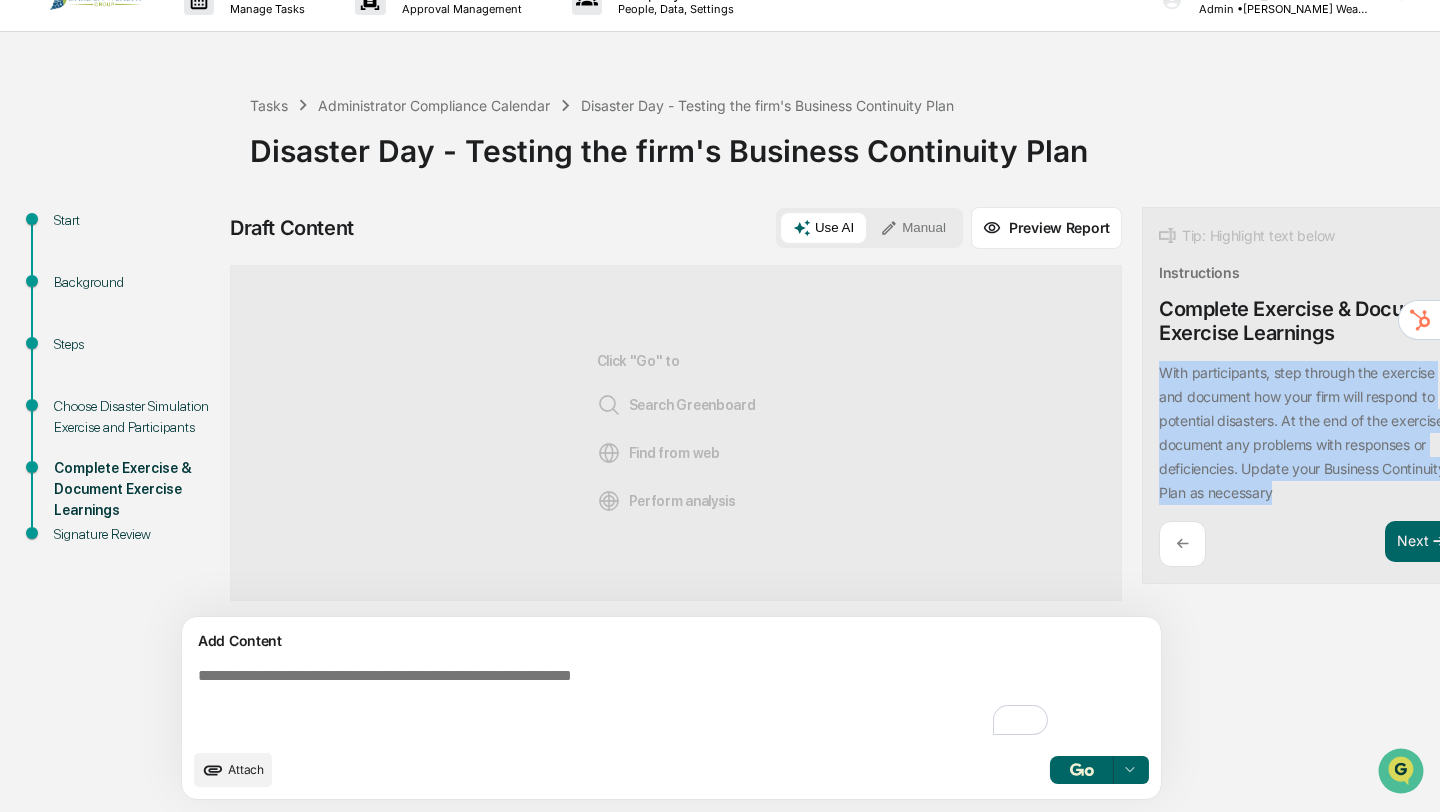 drag, startPoint x: 1069, startPoint y: 367, endPoint x: 1197, endPoint y: 506, distance: 188.95767 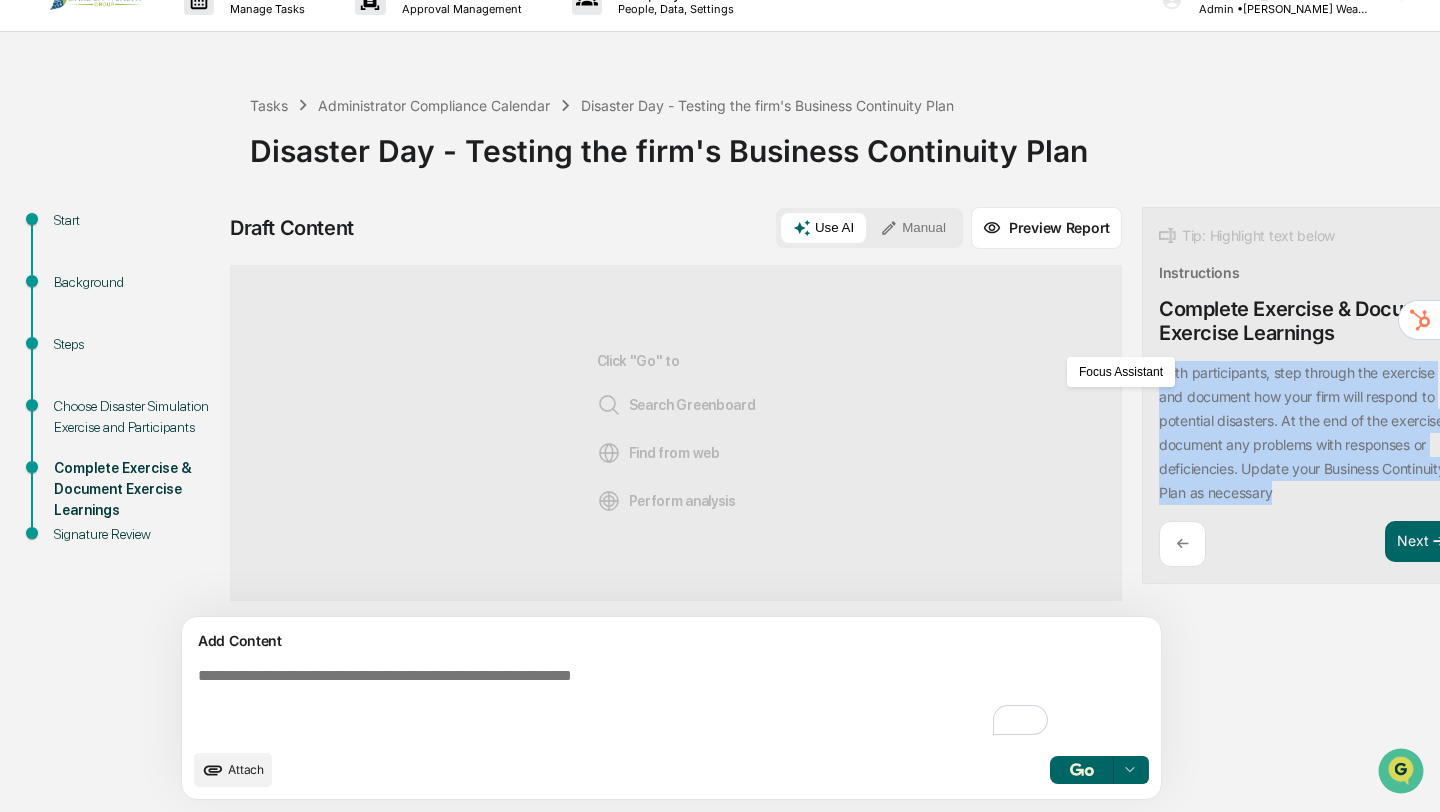 copy on "With participants, step through the exercise and document how your firm will respond to potential disasters. At the end of the exercise, document any problems with responses or deficiencies. Update your Business Continuity Plan as necessary" 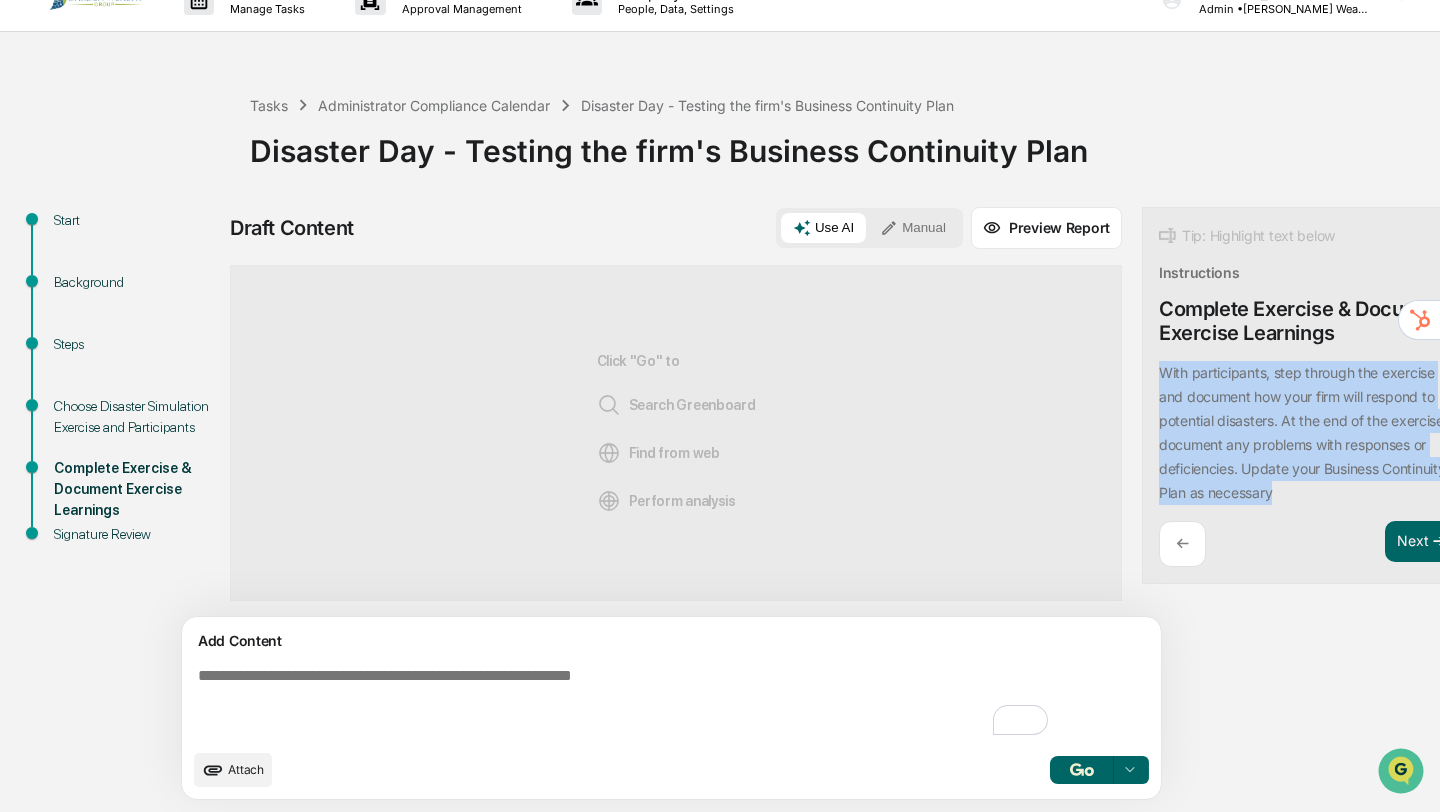 click at bounding box center (625, 703) 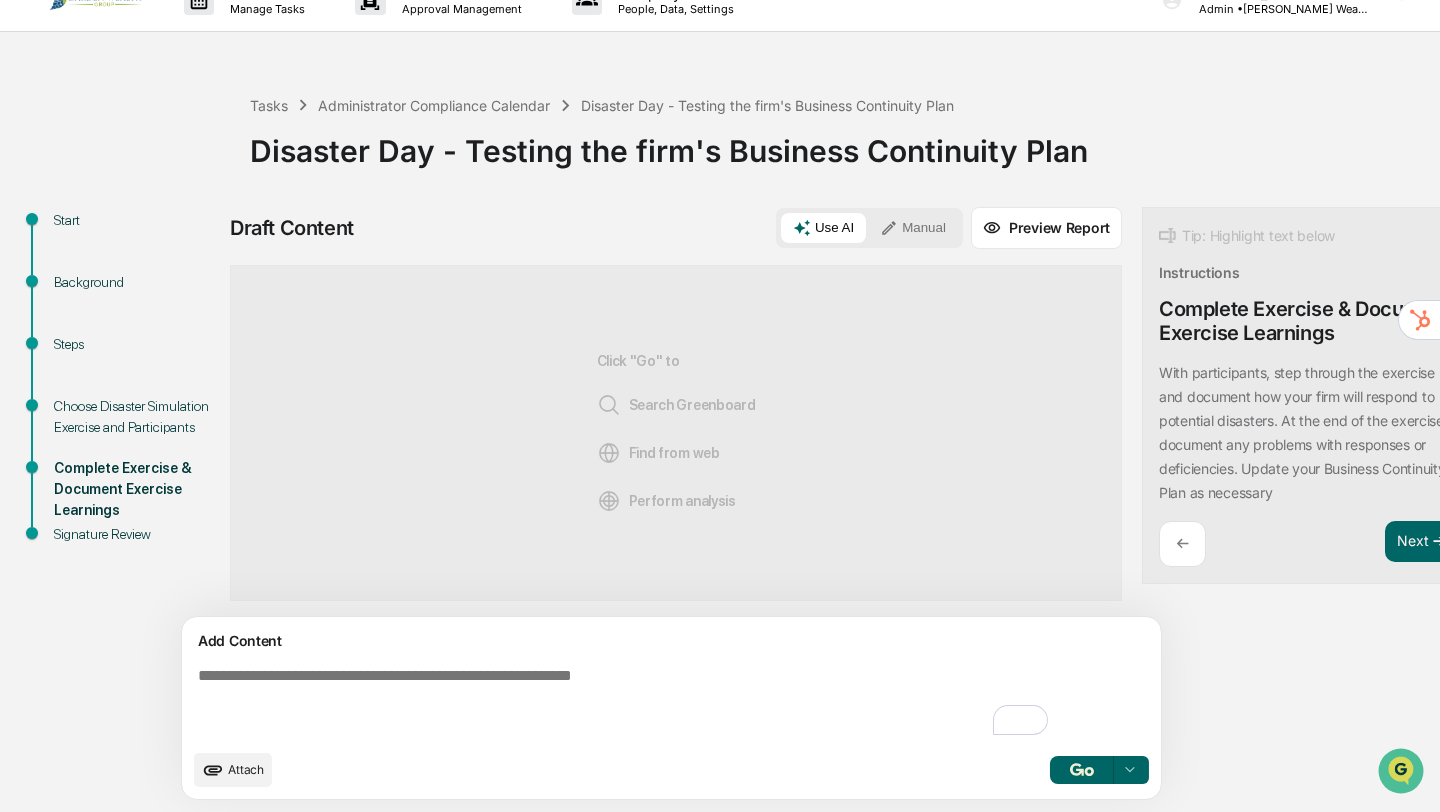 paste on "**********" 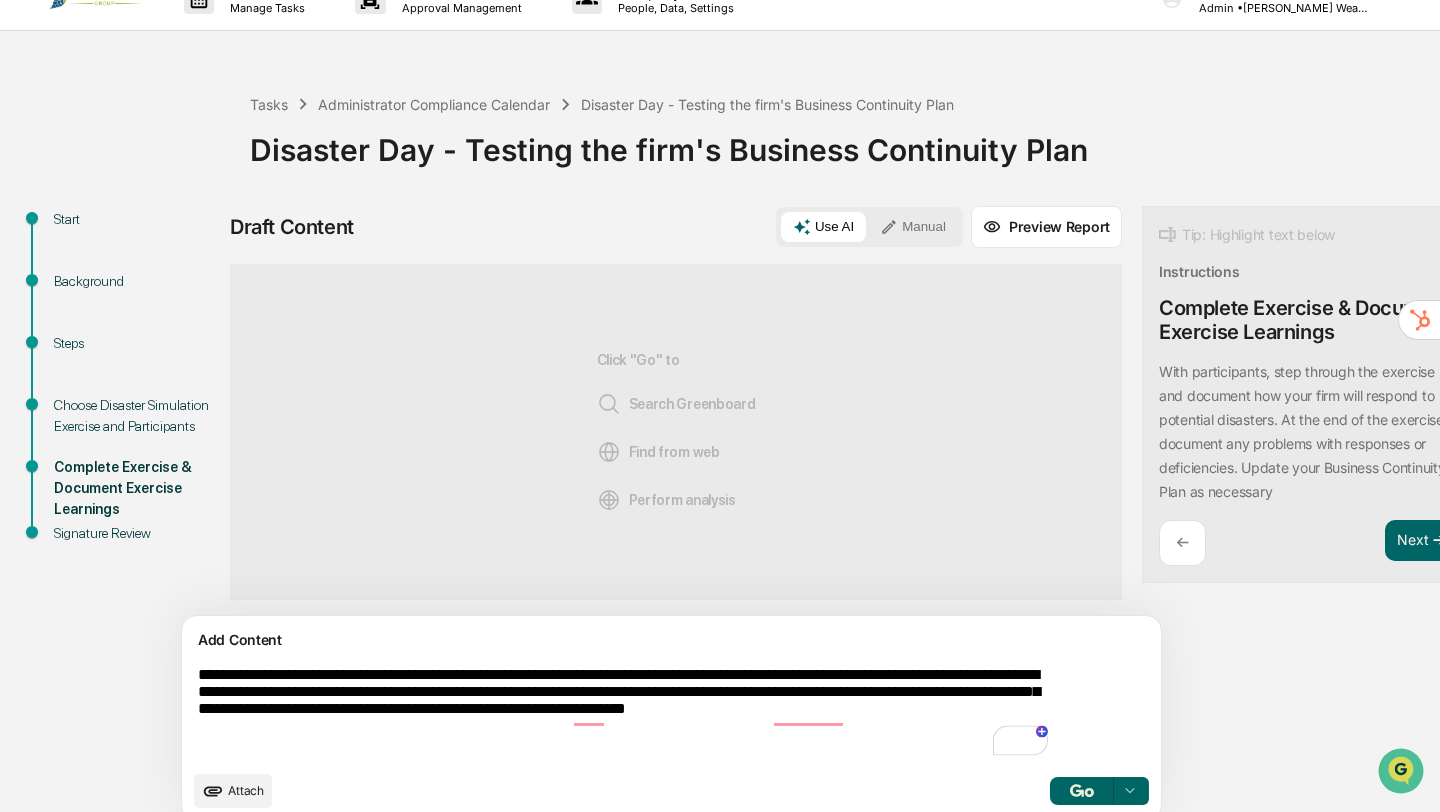 type on "**********" 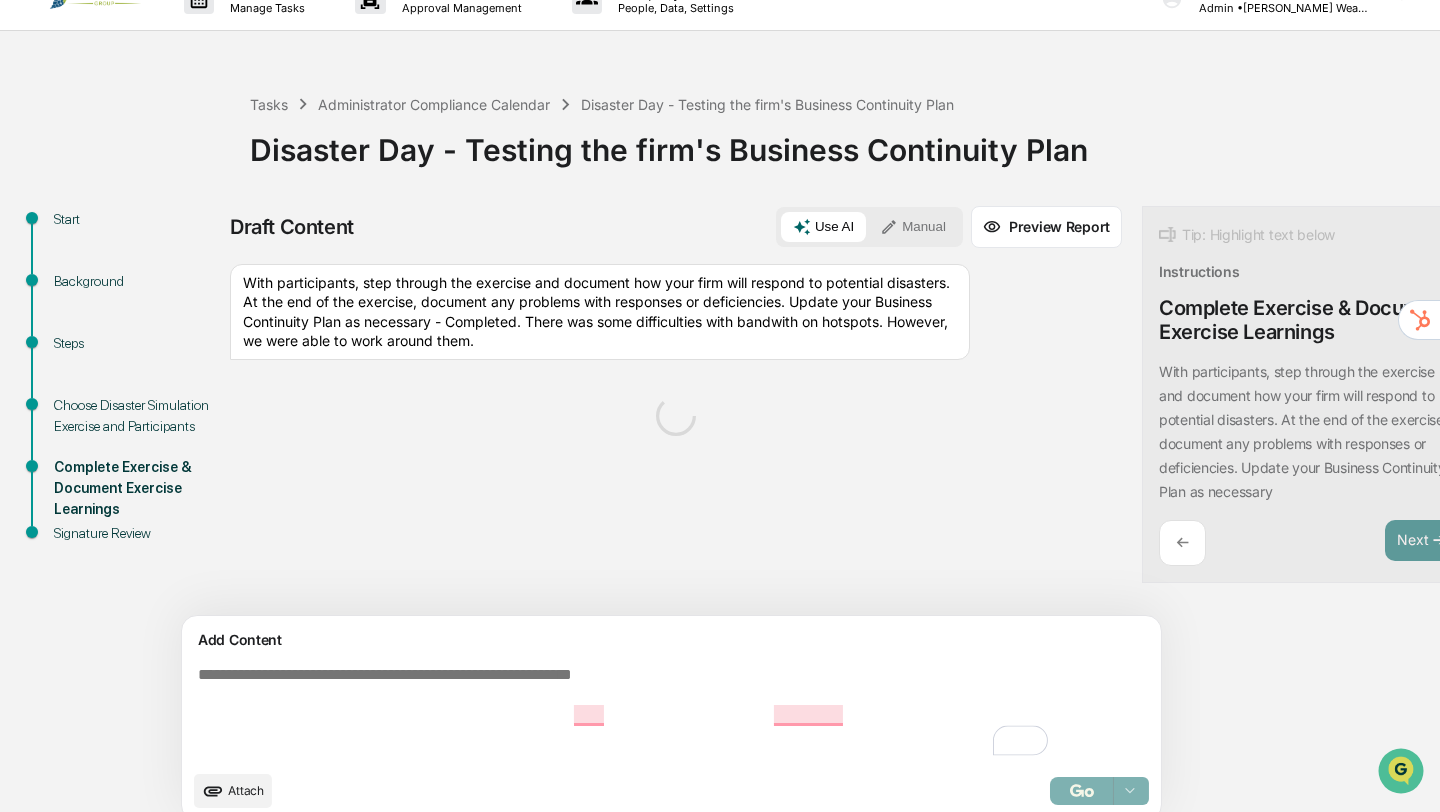 scroll, scrollTop: 54, scrollLeft: 0, axis: vertical 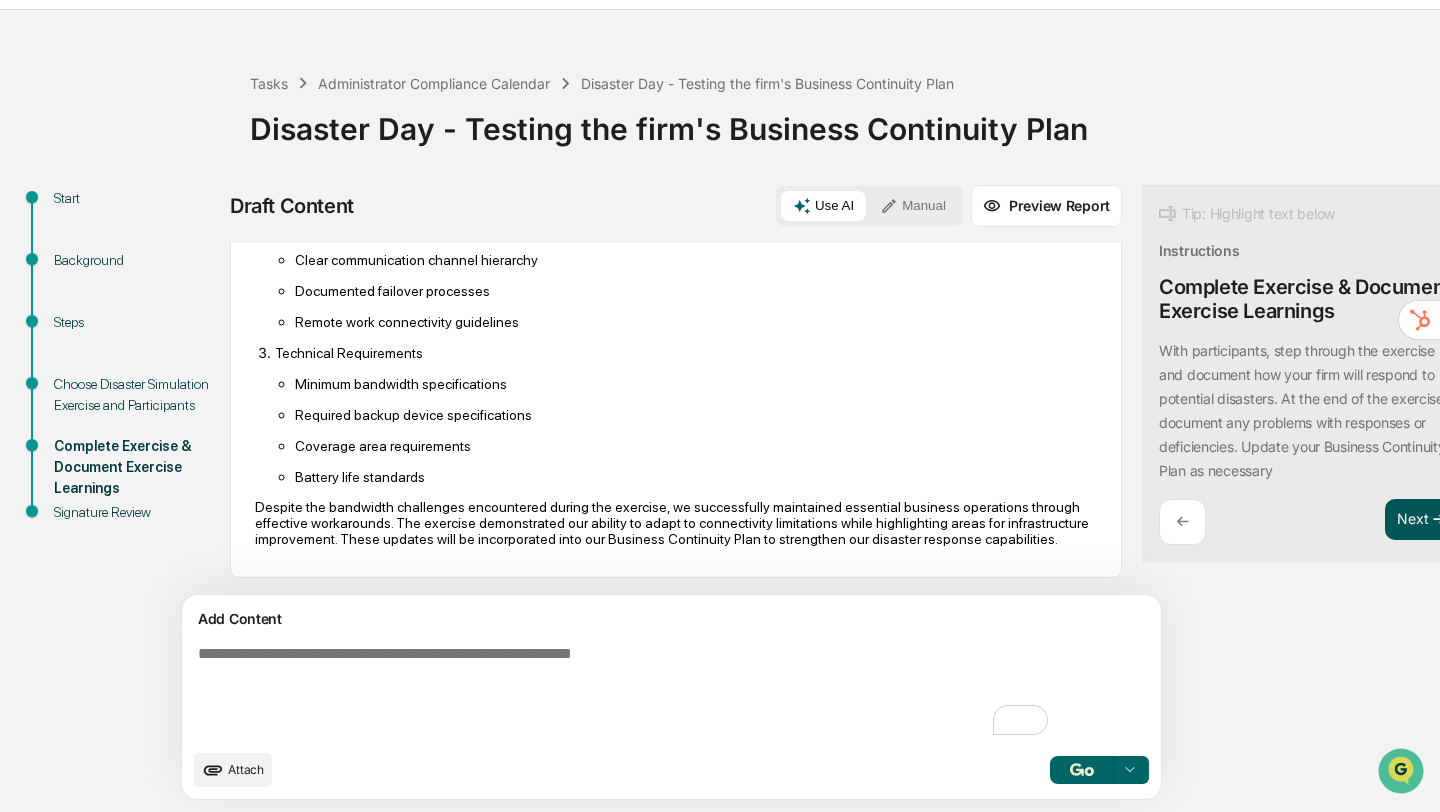 click on "Next ➔" at bounding box center [1422, 520] 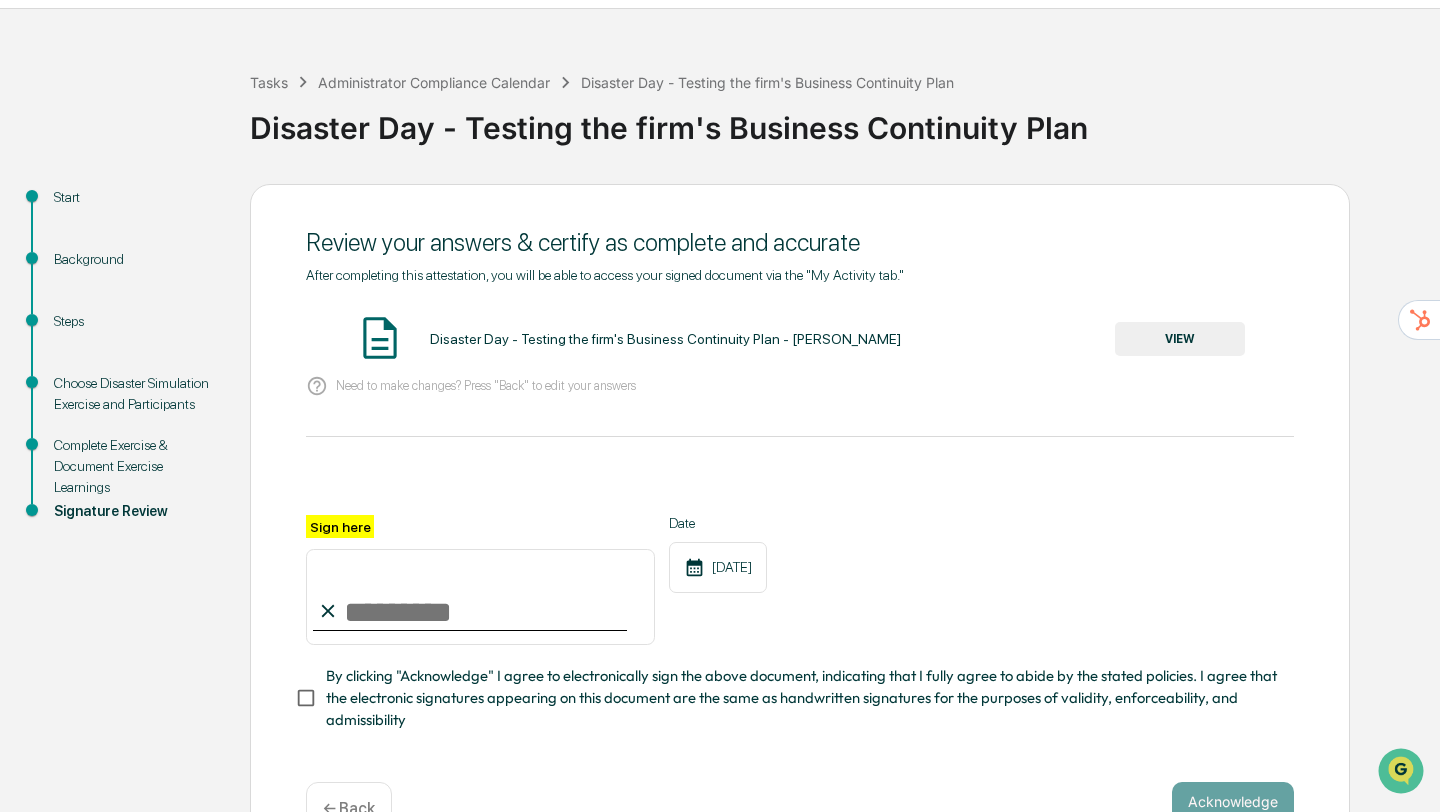 click on "← Back" at bounding box center (349, 808) 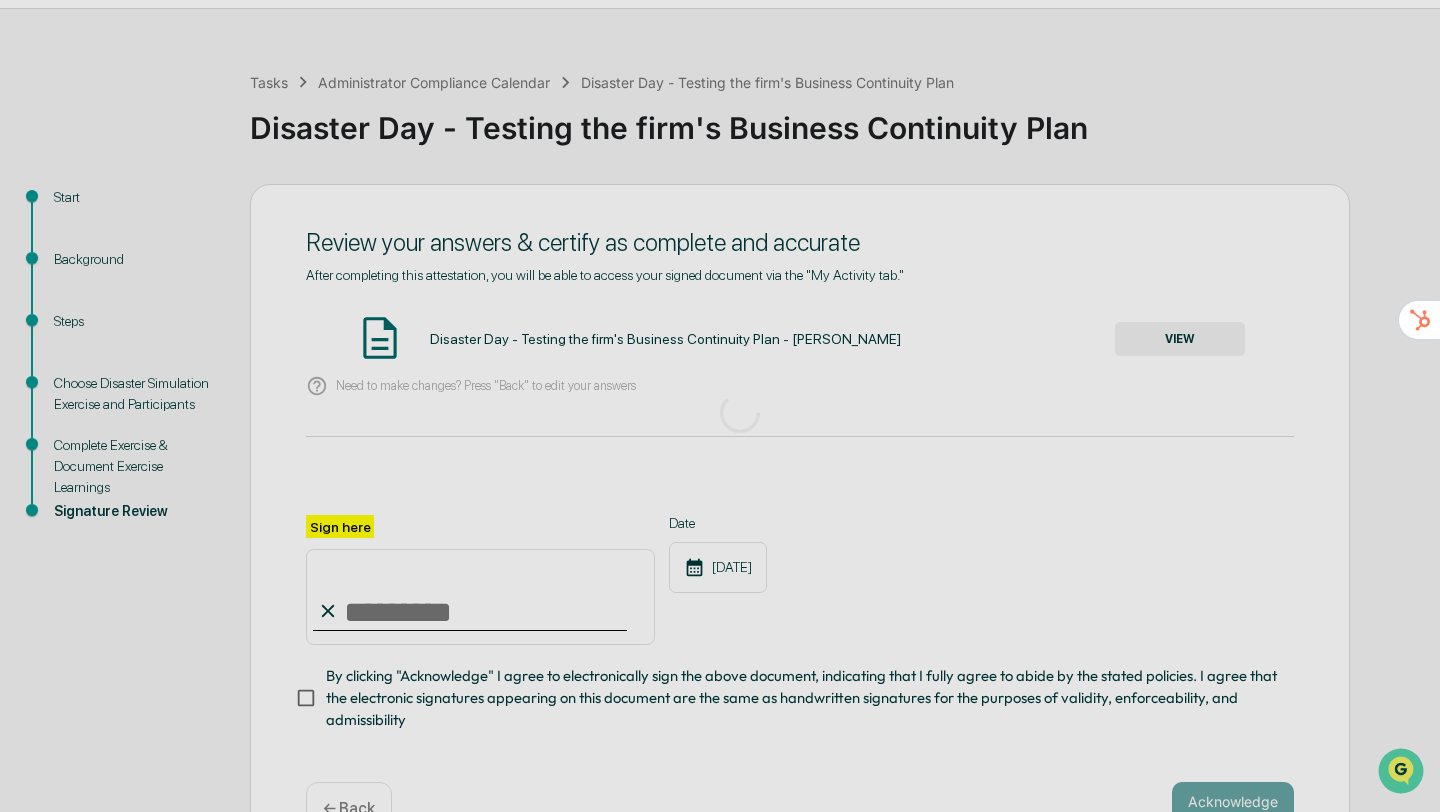 scroll, scrollTop: 16, scrollLeft: 0, axis: vertical 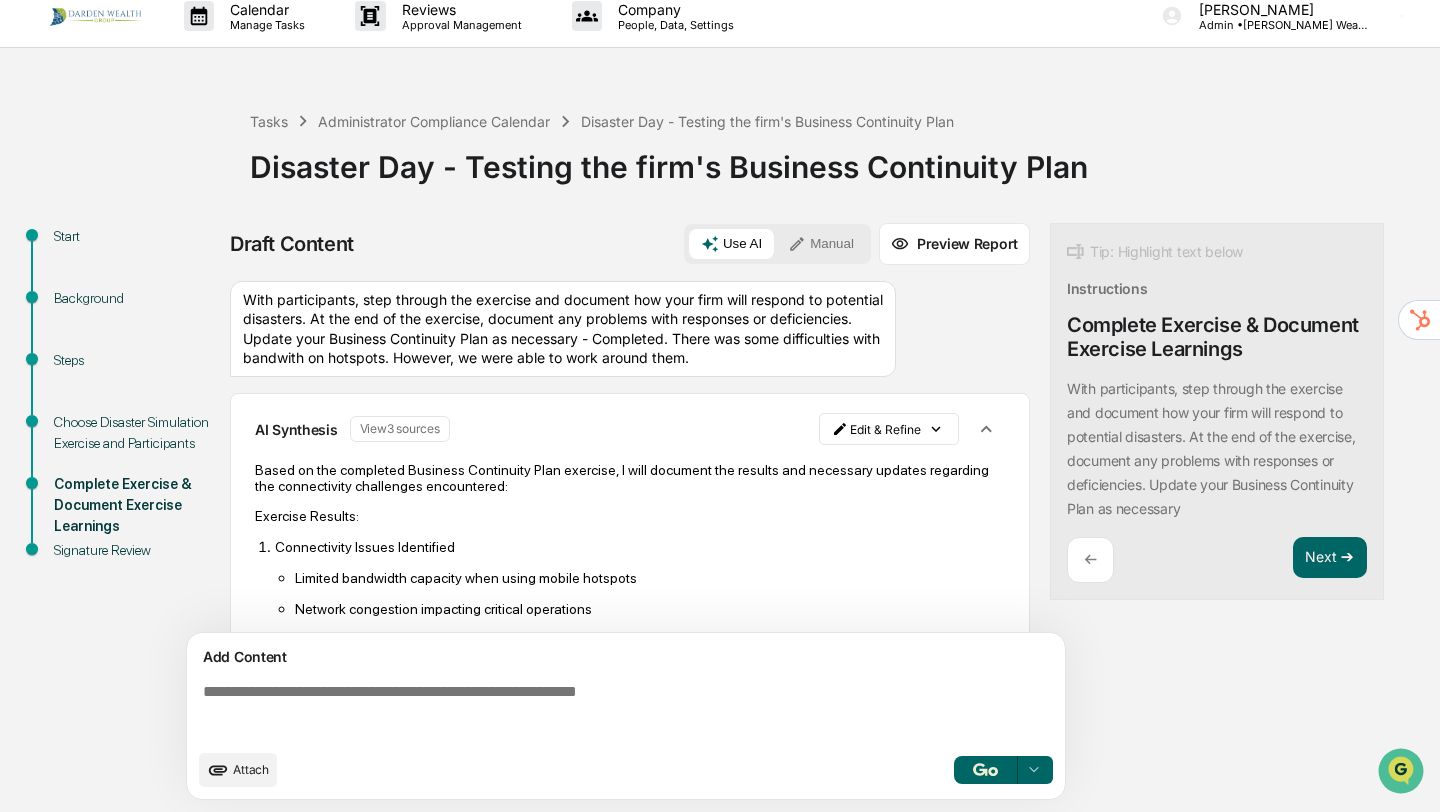 click at bounding box center [630, 711] 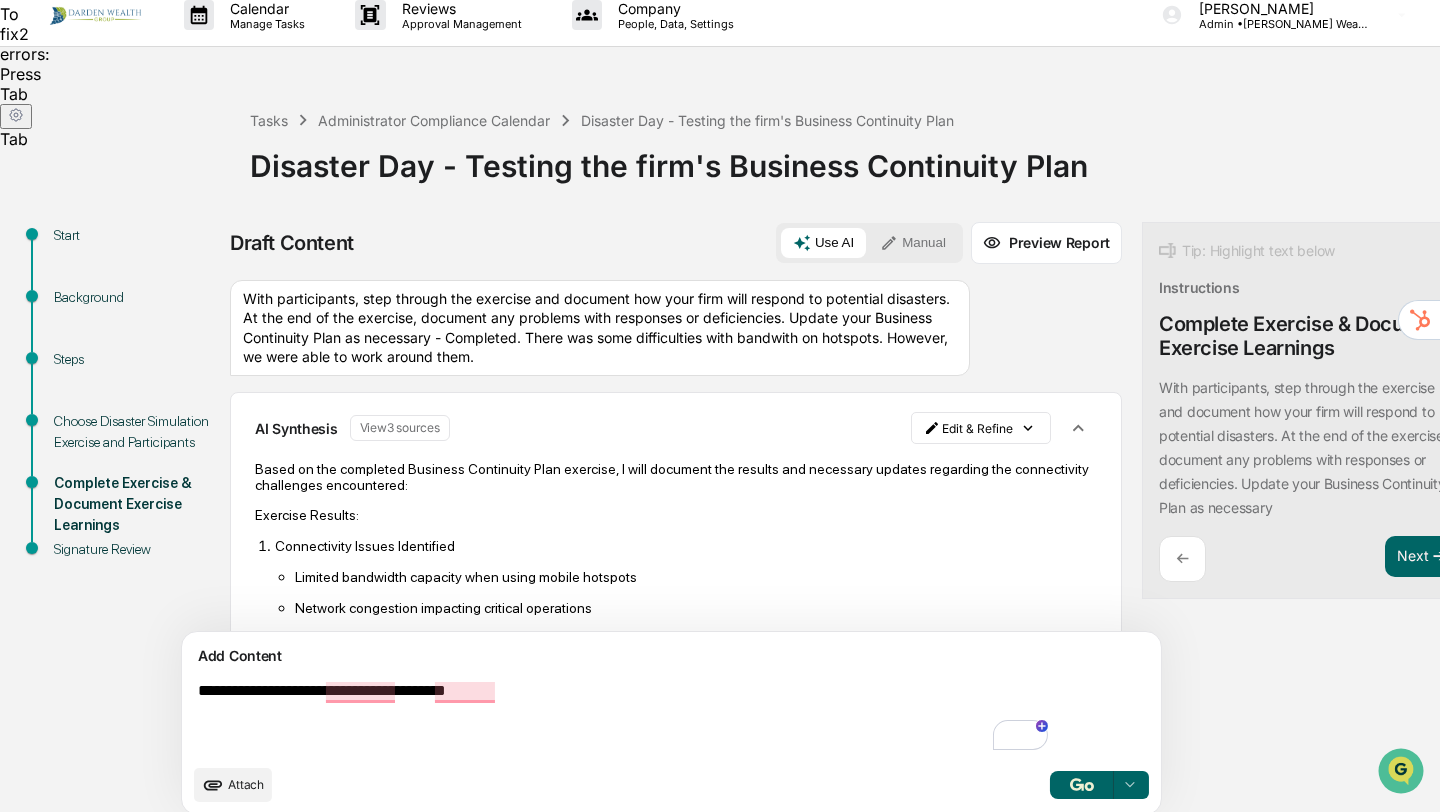 type on "**********" 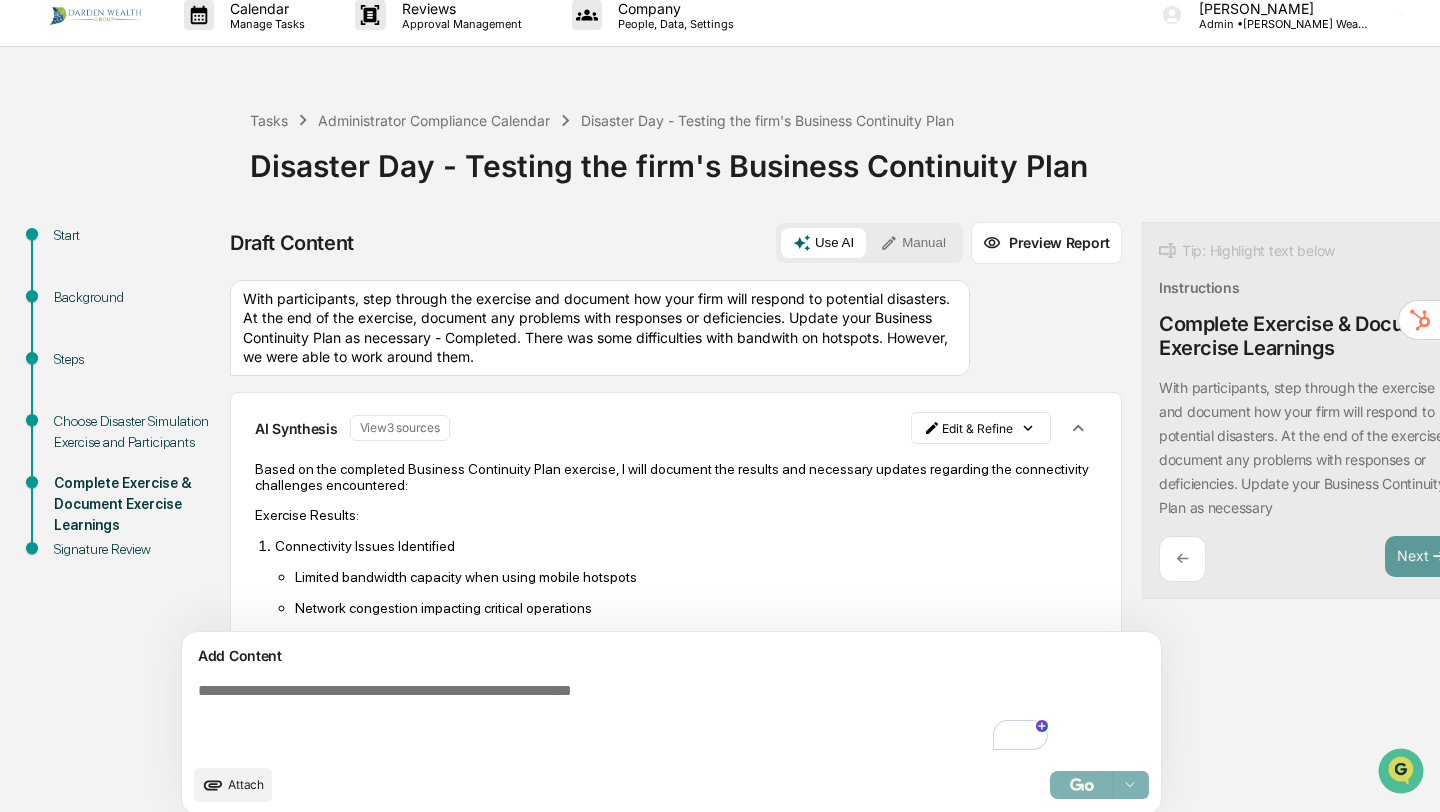 scroll, scrollTop: 32, scrollLeft: 0, axis: vertical 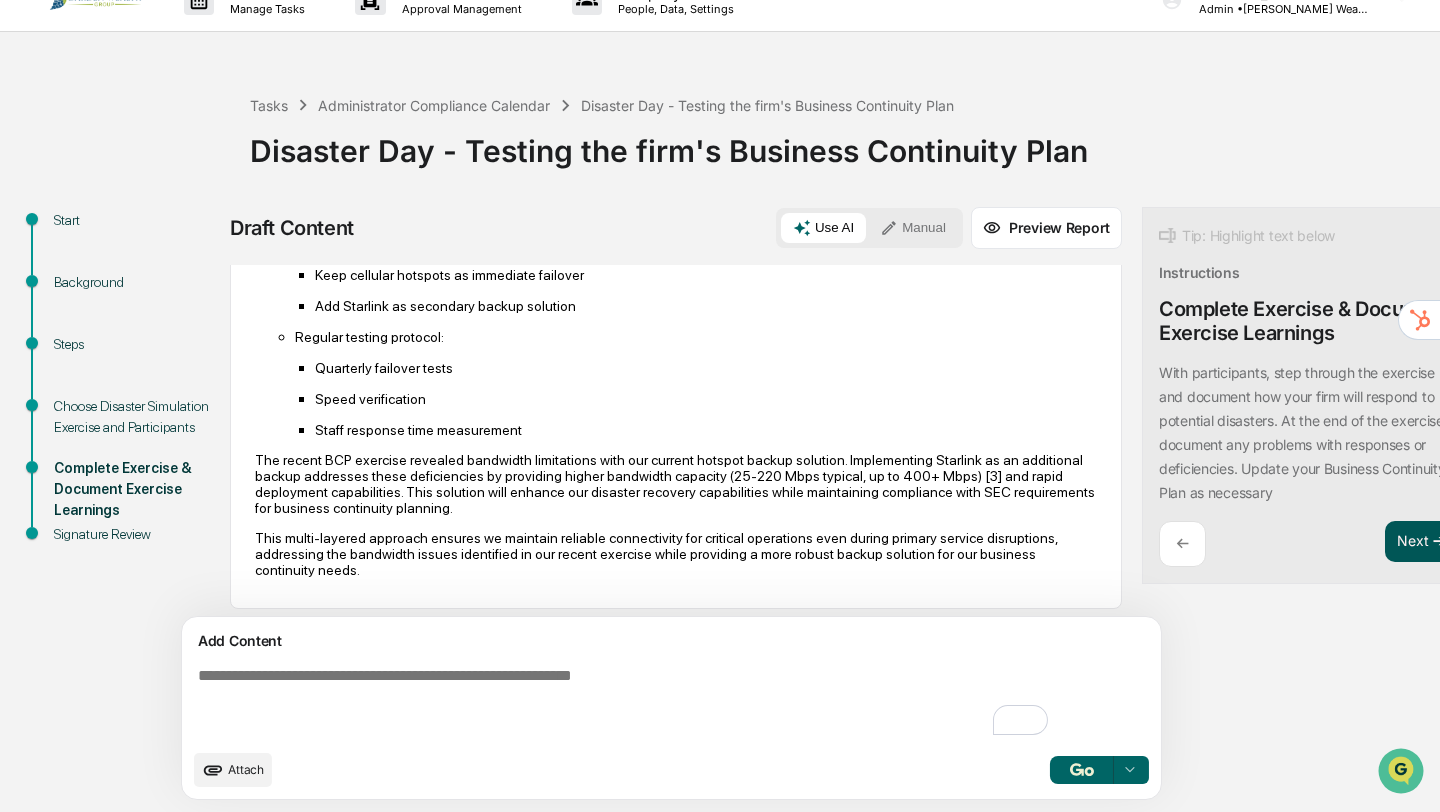 click on "Next ➔" at bounding box center (1422, 542) 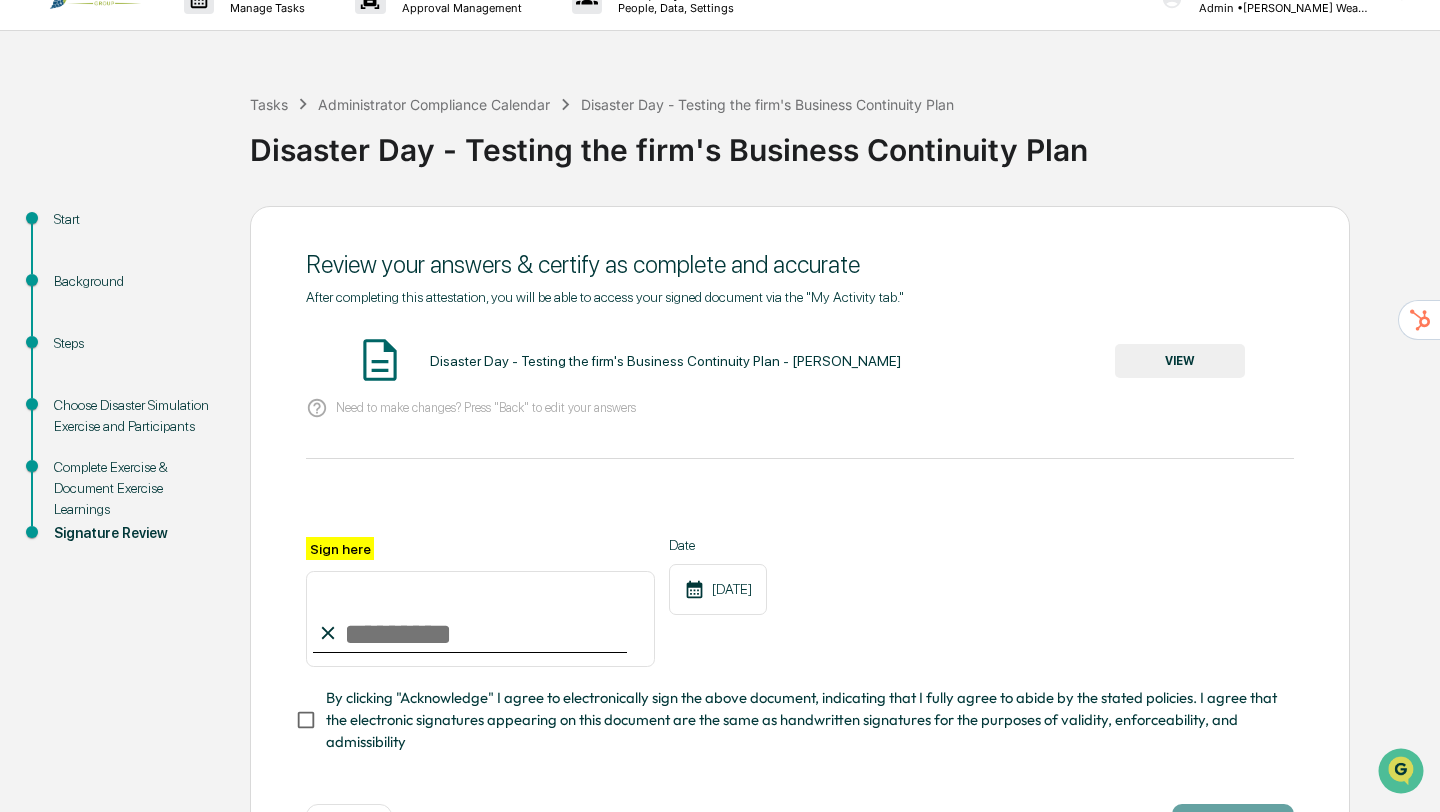 click on "Sign here" at bounding box center (480, 619) 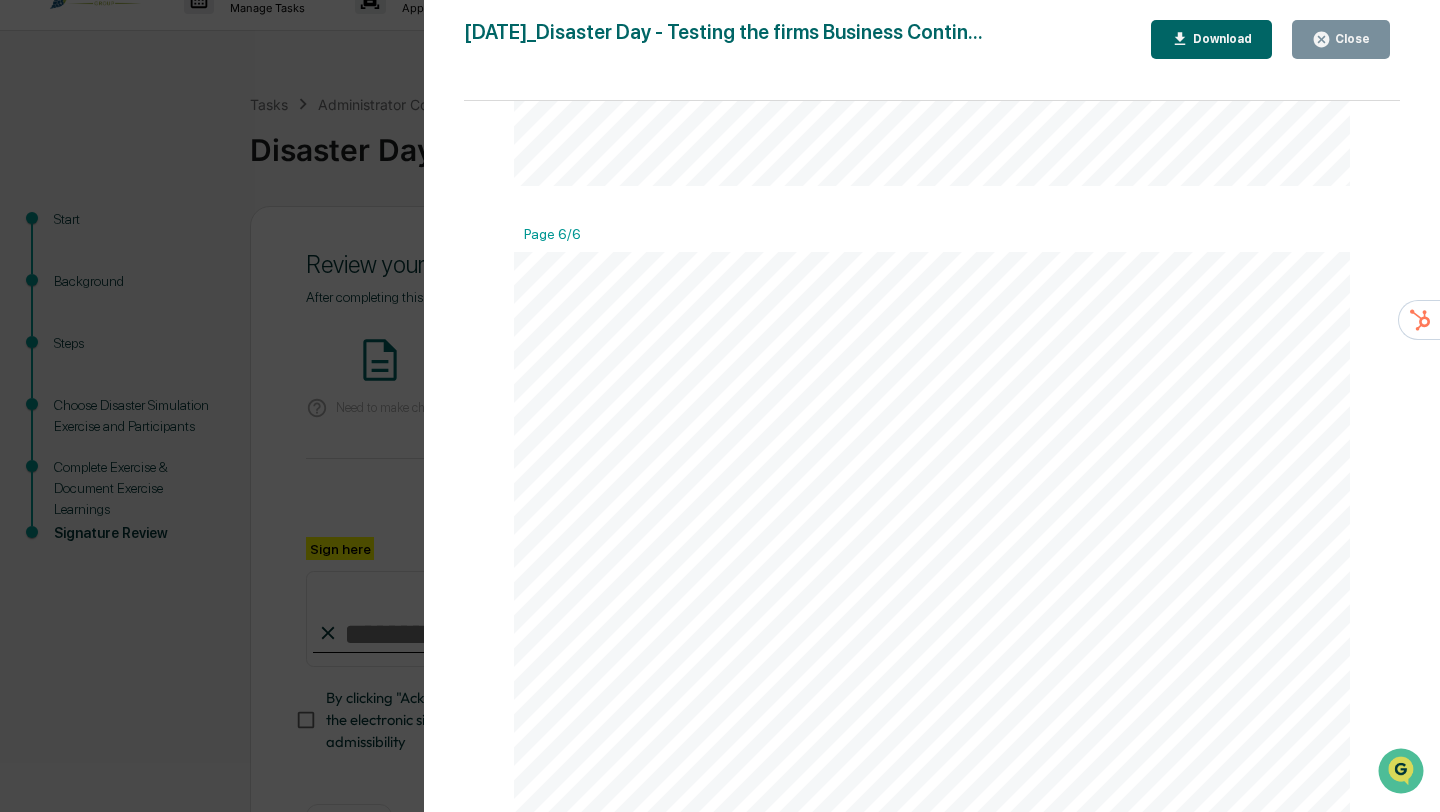 scroll, scrollTop: 6276, scrollLeft: 0, axis: vertical 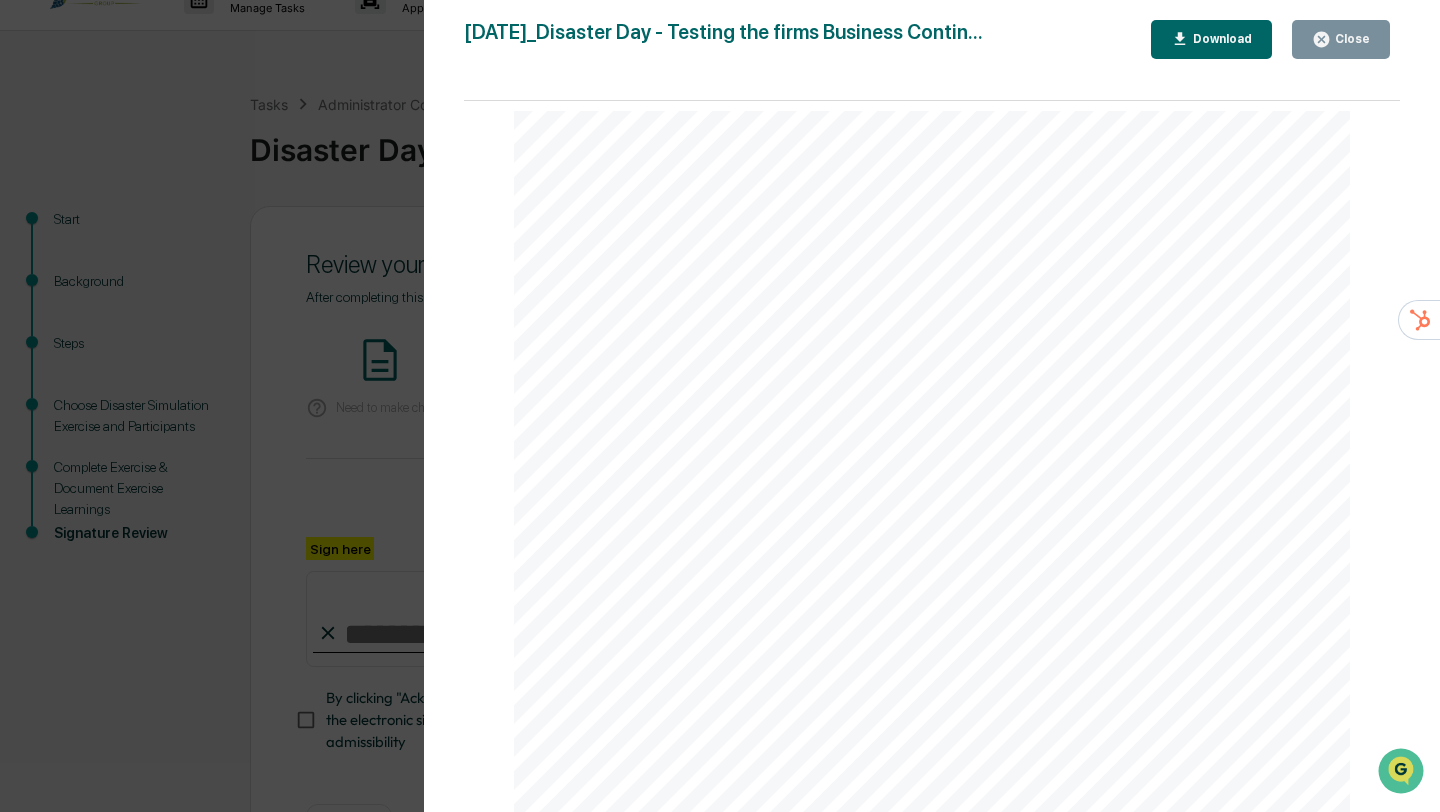 click on "Close" at bounding box center (1341, 39) 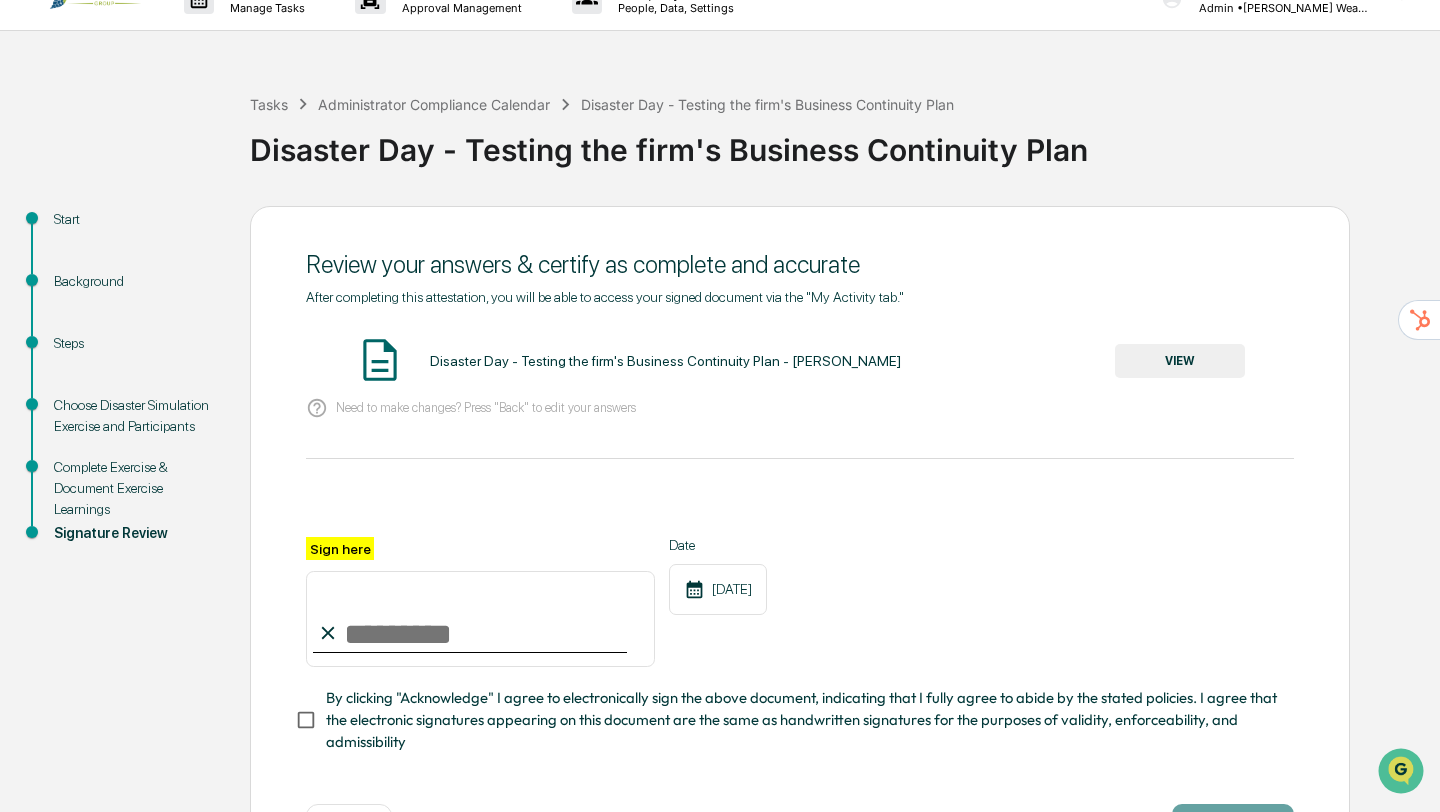 click on "Sign here" at bounding box center [480, 619] 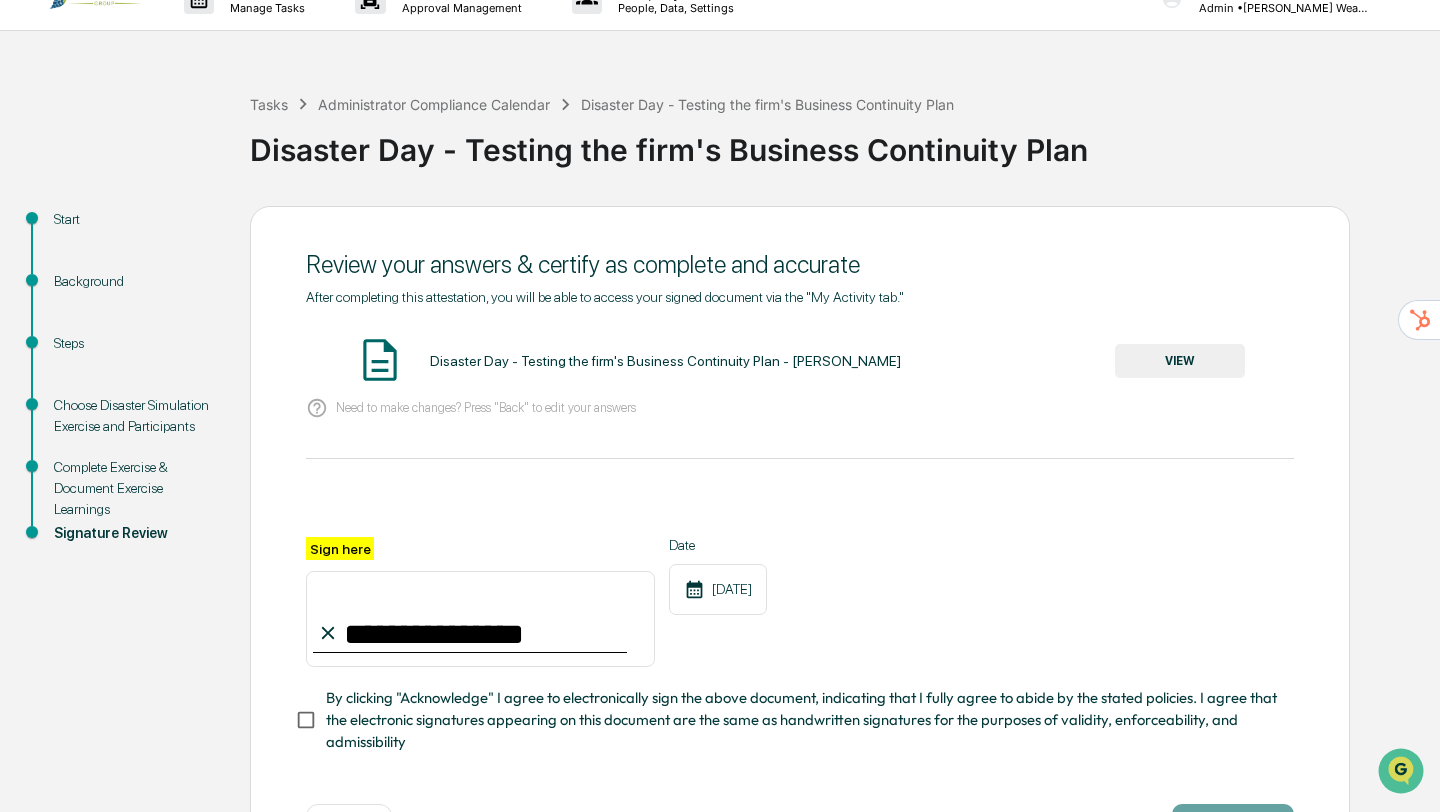 type on "**********" 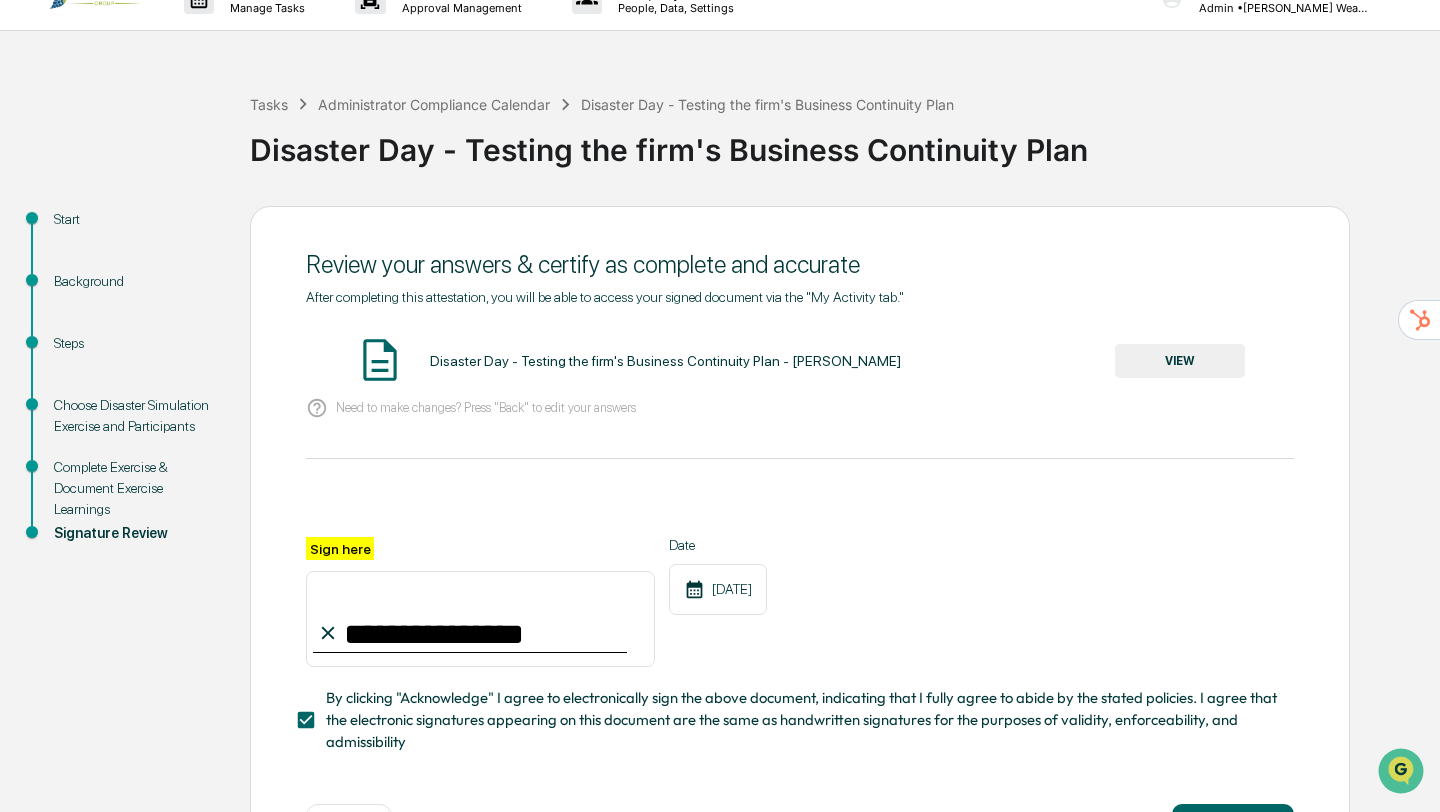 scroll, scrollTop: 109, scrollLeft: 0, axis: vertical 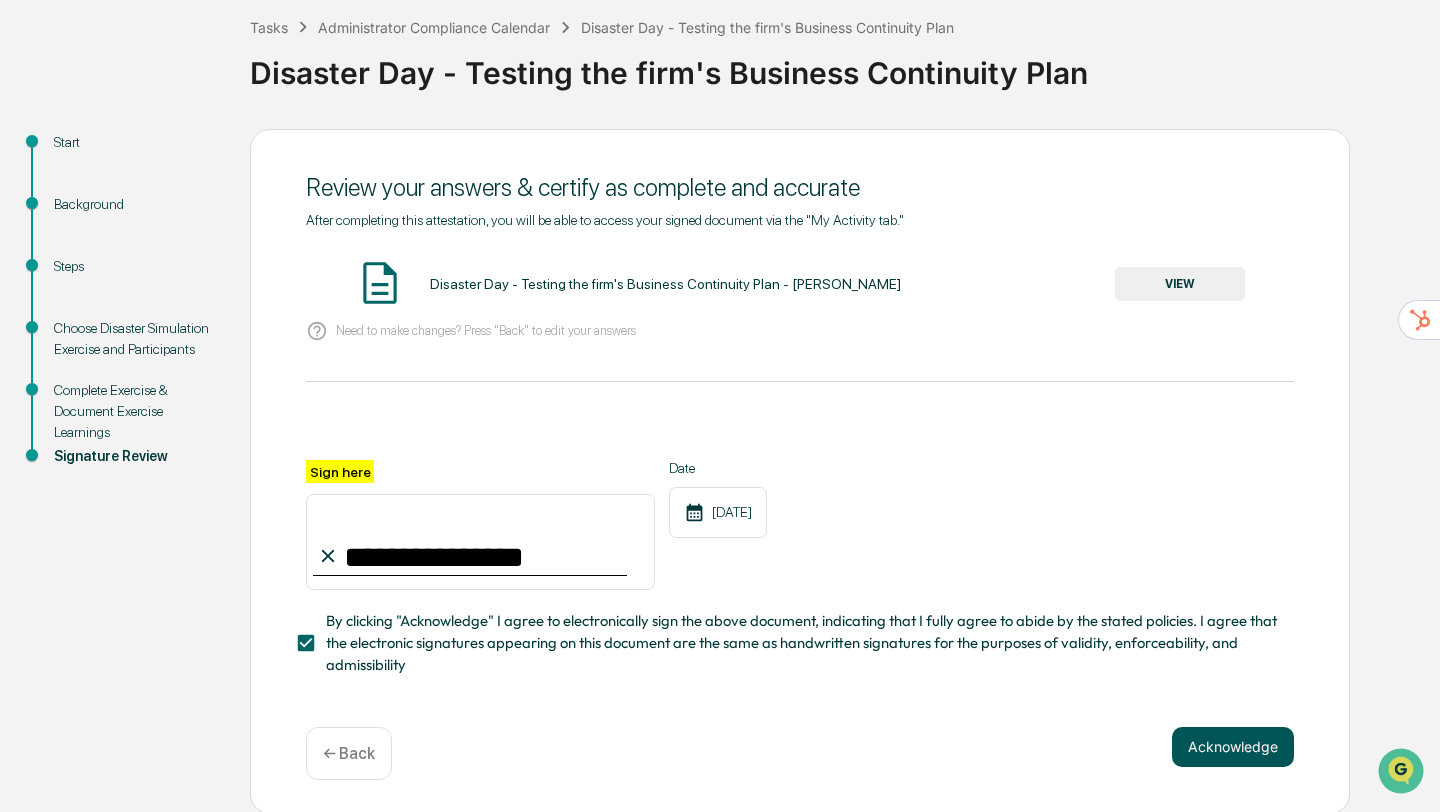 click on "Acknowledge" at bounding box center [1233, 747] 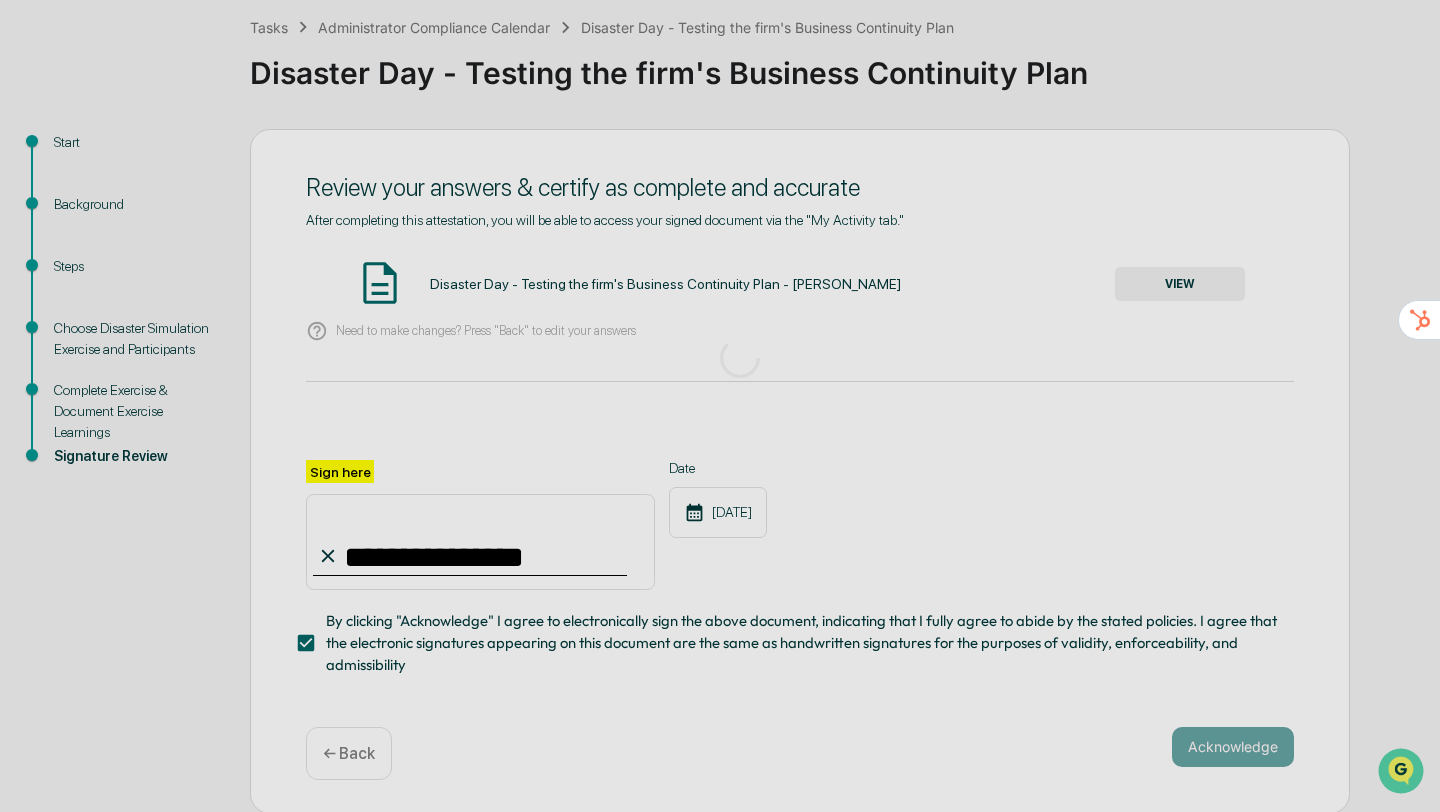 scroll, scrollTop: 0, scrollLeft: 0, axis: both 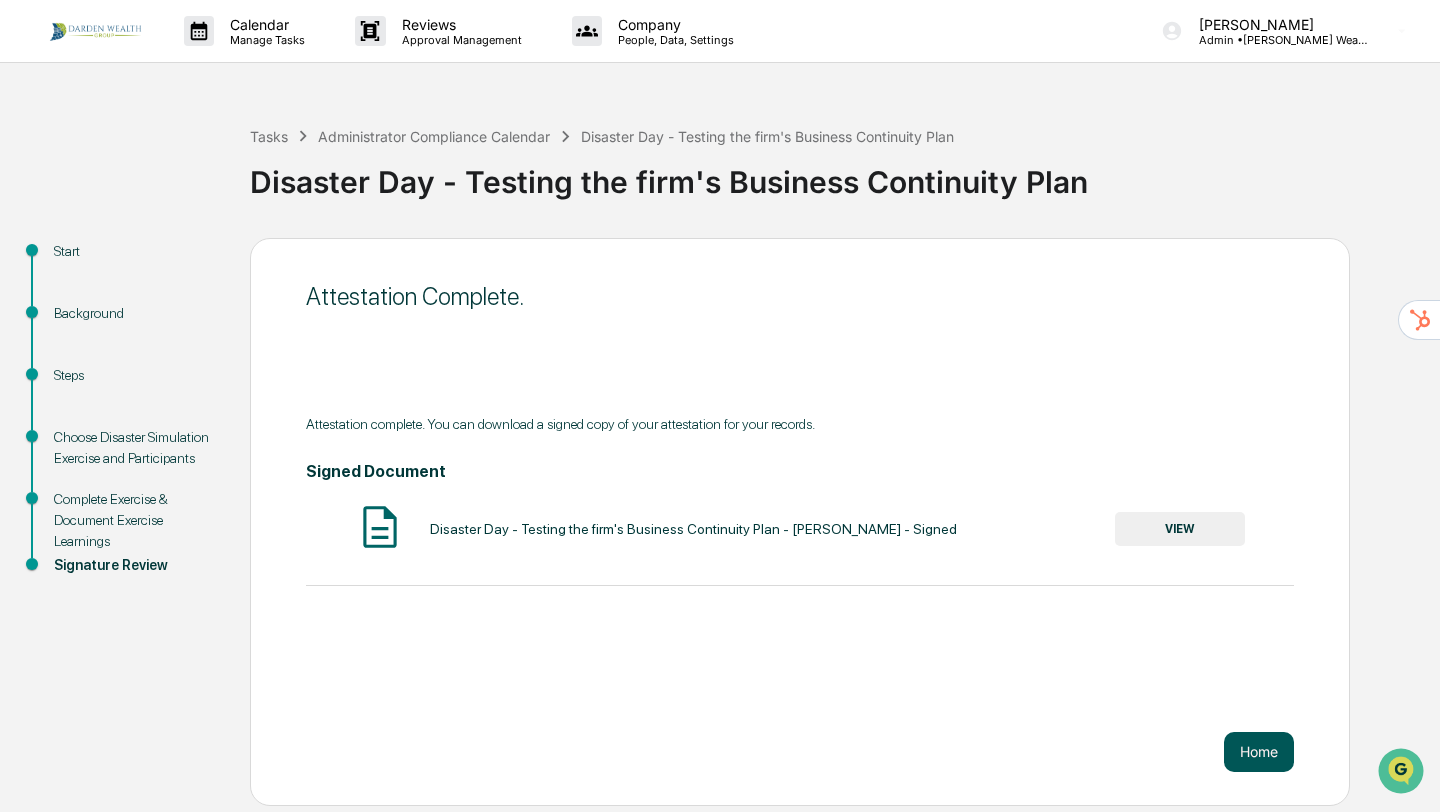 click on "Home" at bounding box center [1259, 752] 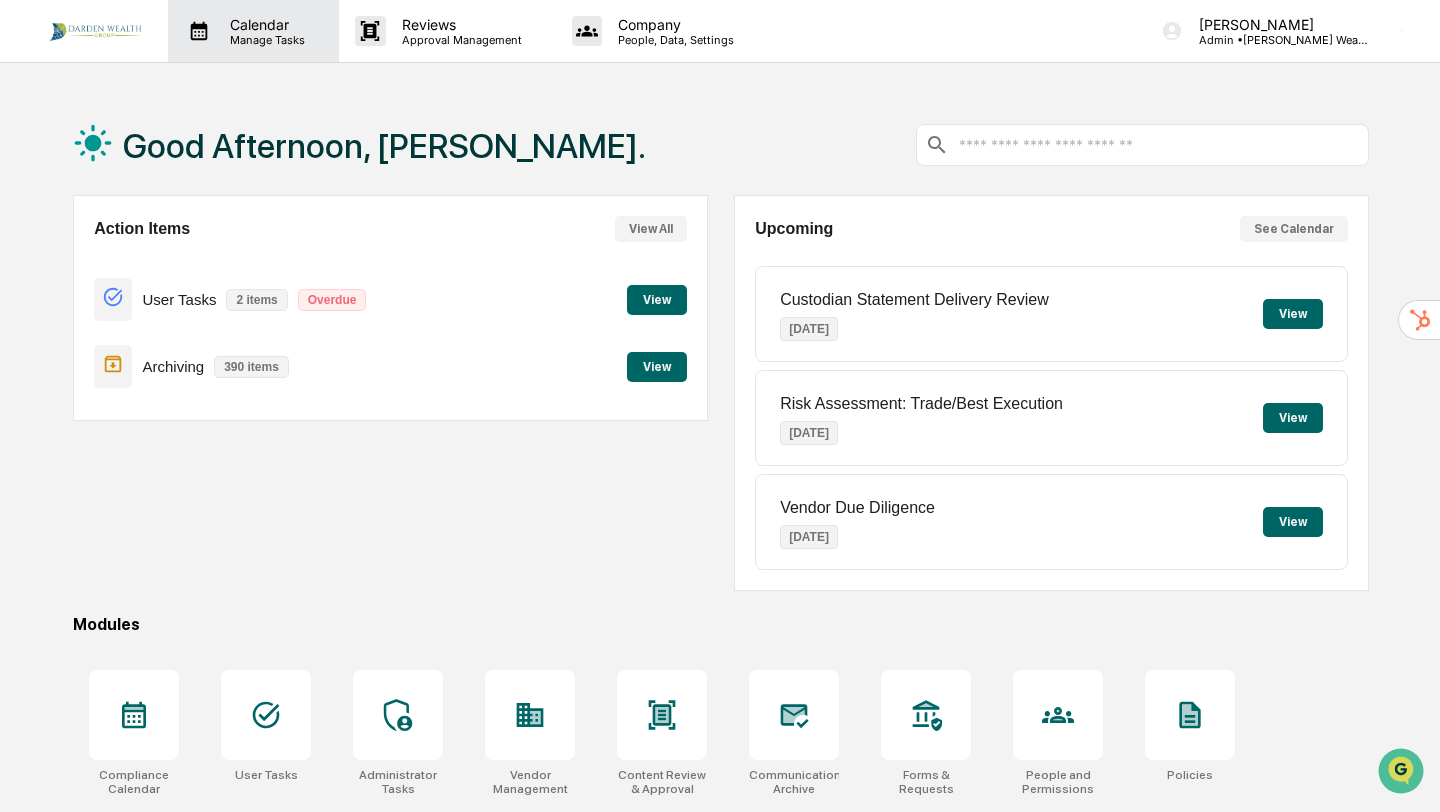 click on "Manage Tasks" at bounding box center (264, 40) 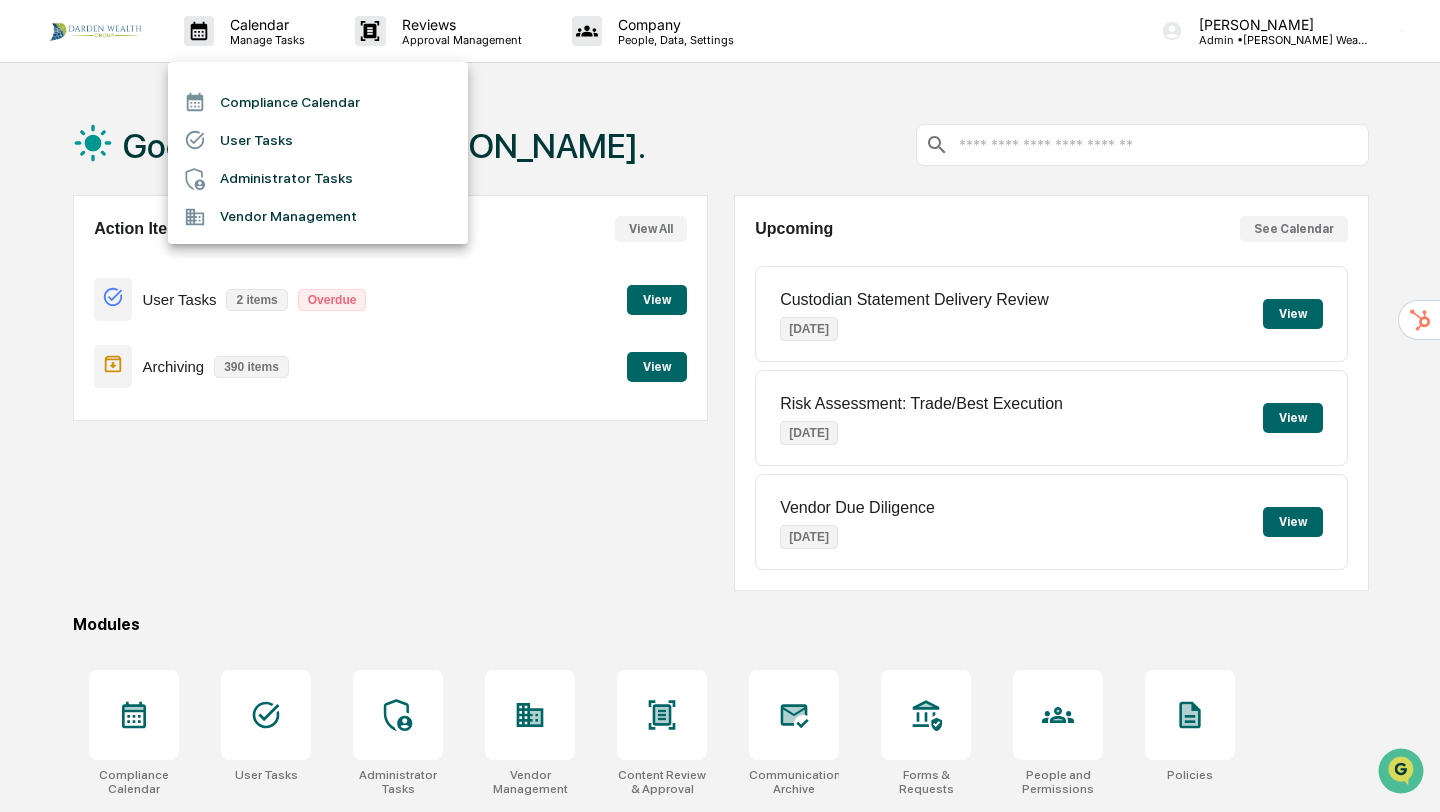 click on "Compliance Calendar" at bounding box center (318, 102) 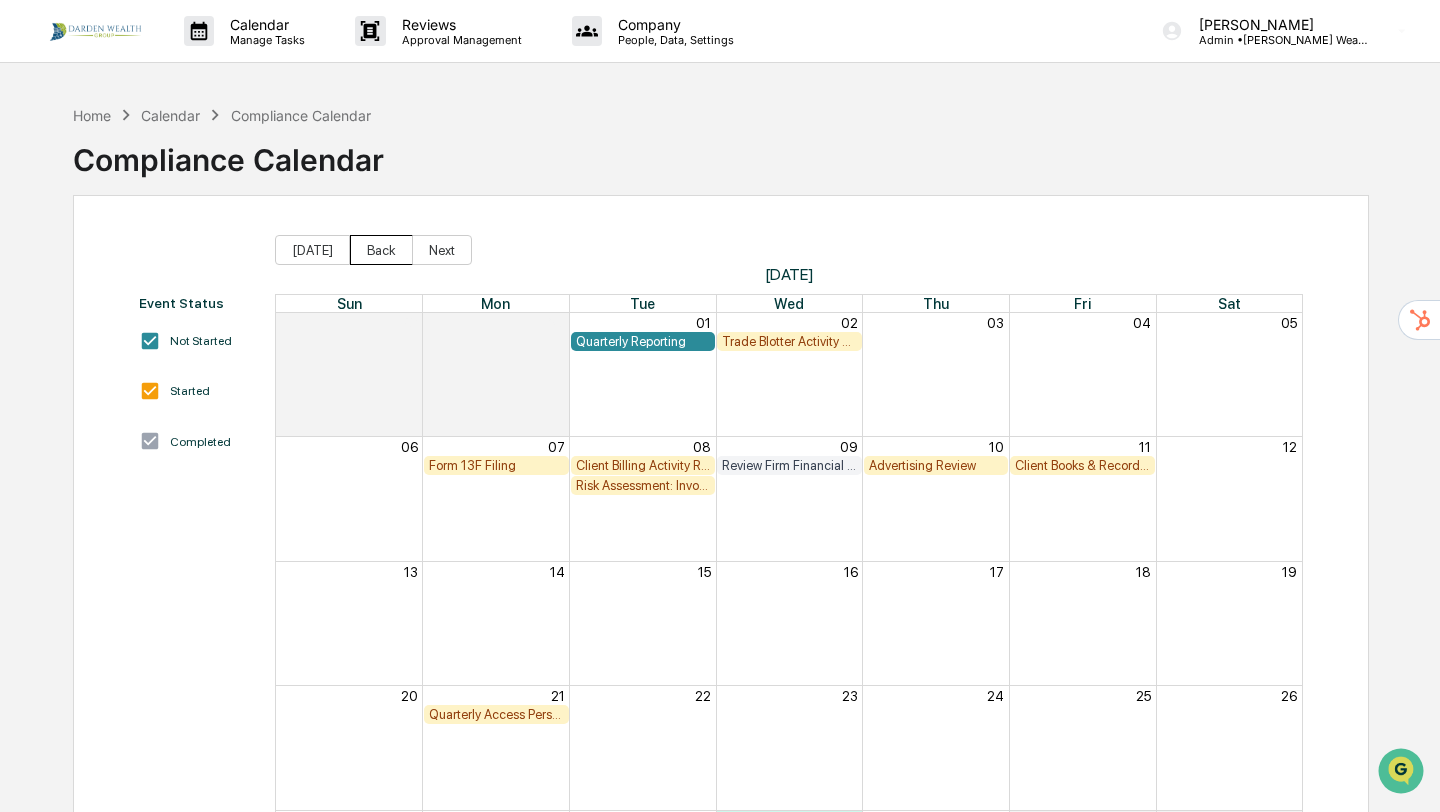 click on "Back" at bounding box center [381, 250] 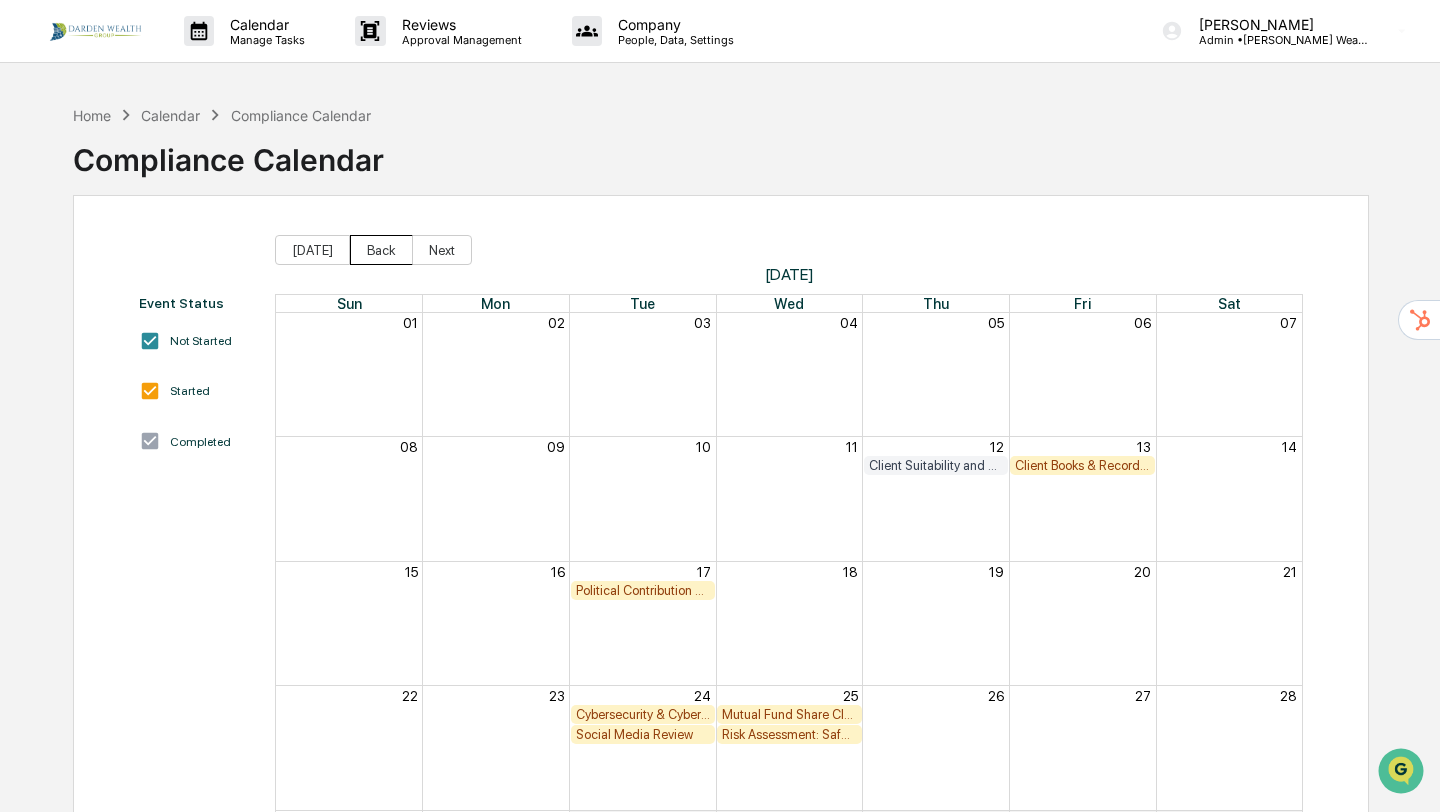 click on "Back" at bounding box center [381, 250] 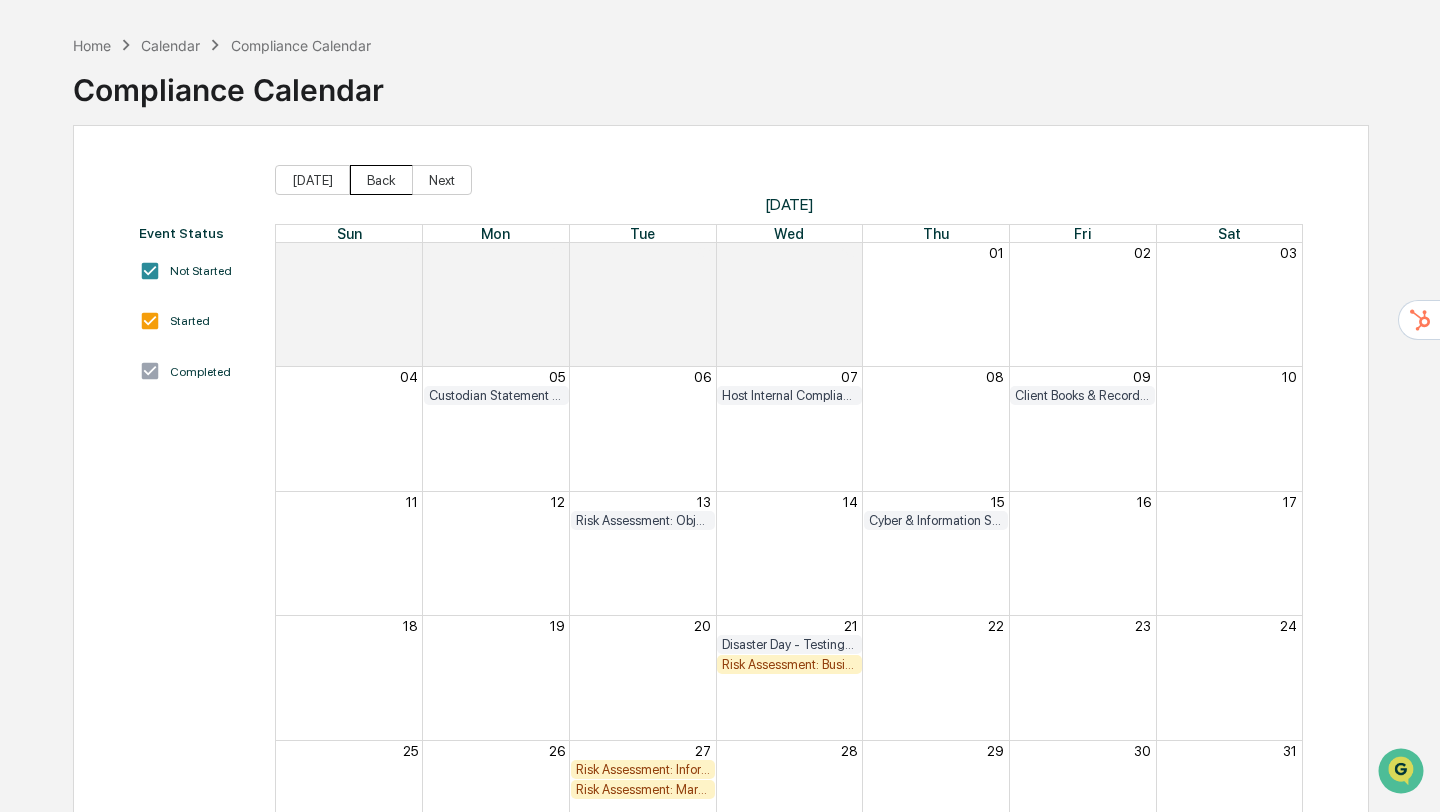 scroll, scrollTop: 163, scrollLeft: 0, axis: vertical 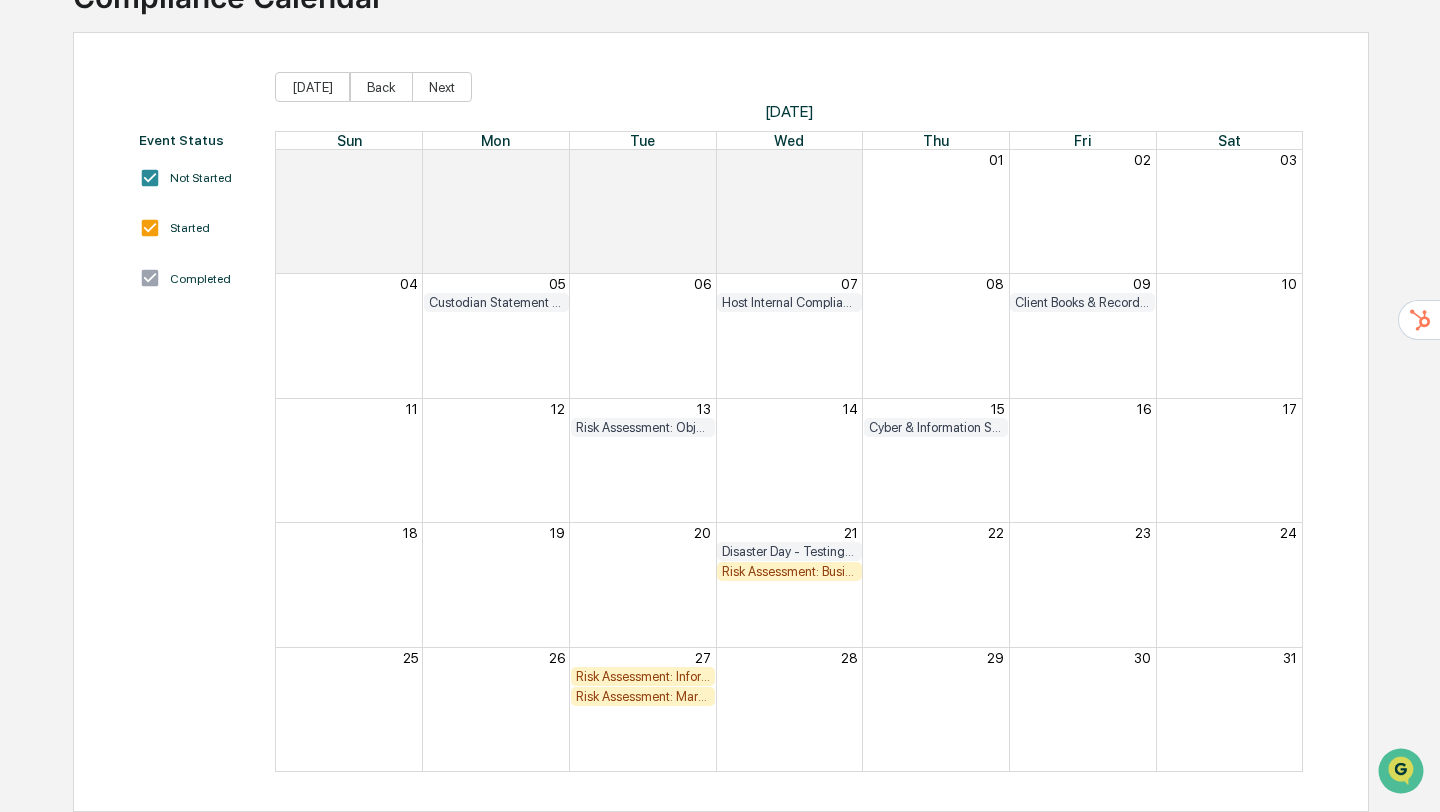 click on "Risk Assessment: Business Continuity" at bounding box center (789, 571) 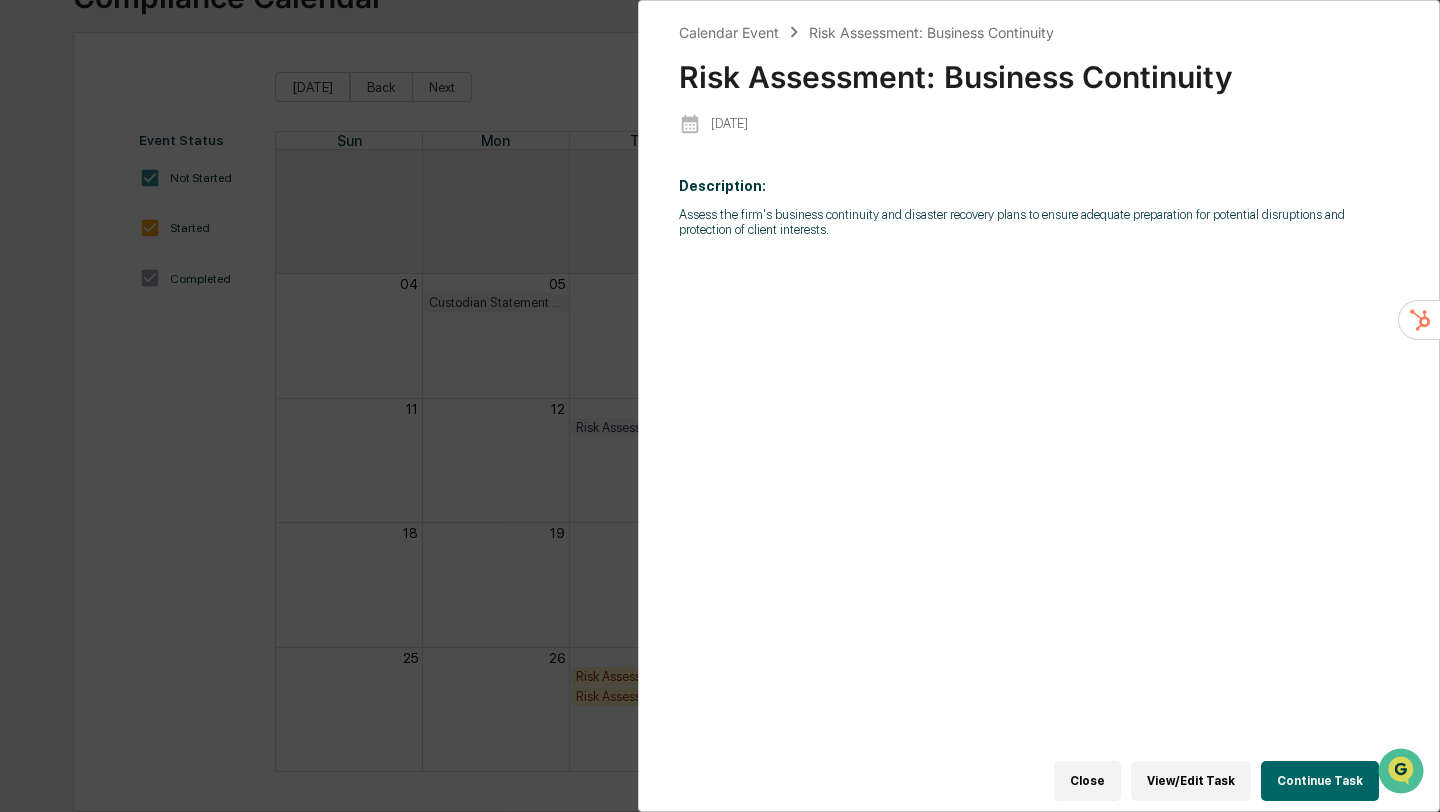 click on "Continue Task" at bounding box center [1320, 781] 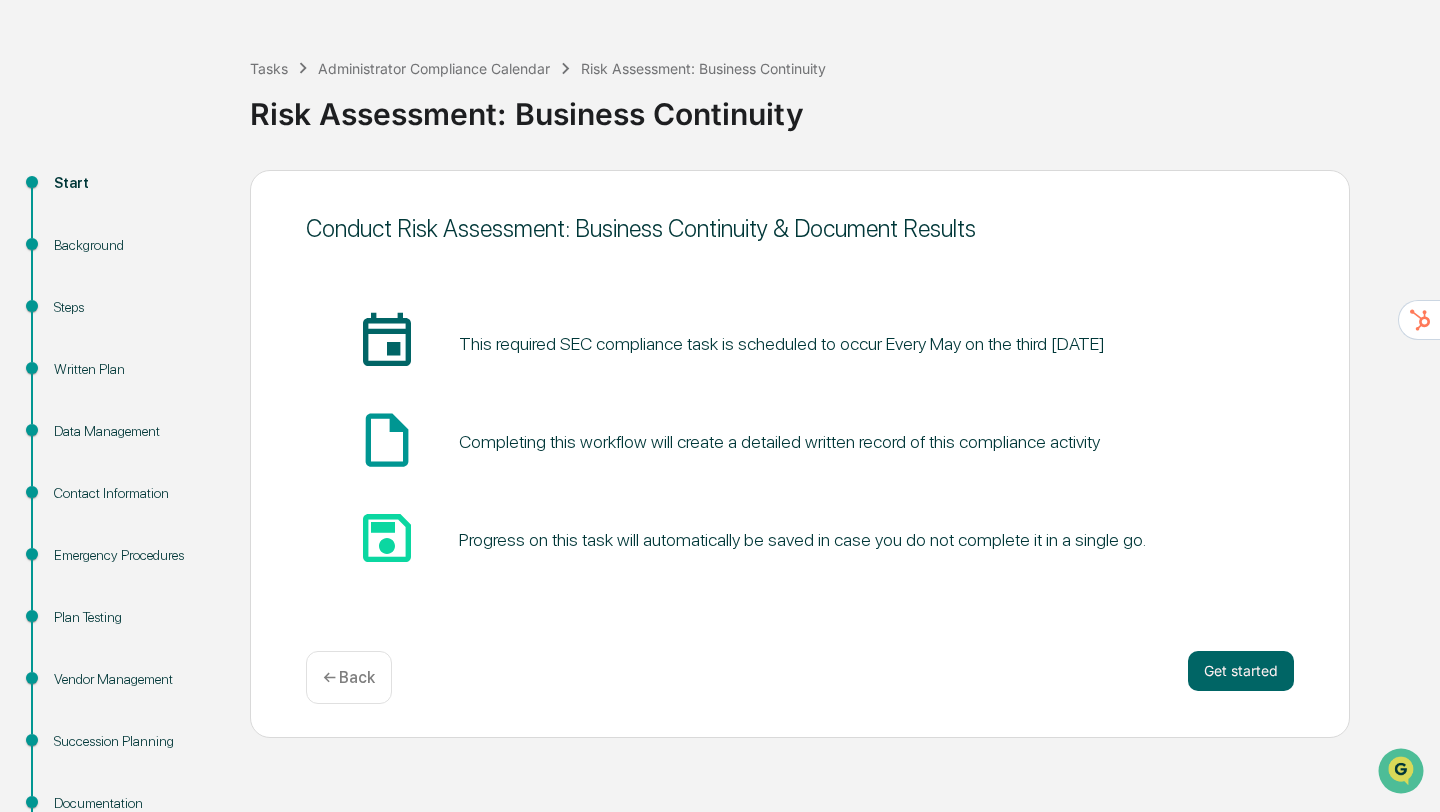 scroll, scrollTop: 0, scrollLeft: 0, axis: both 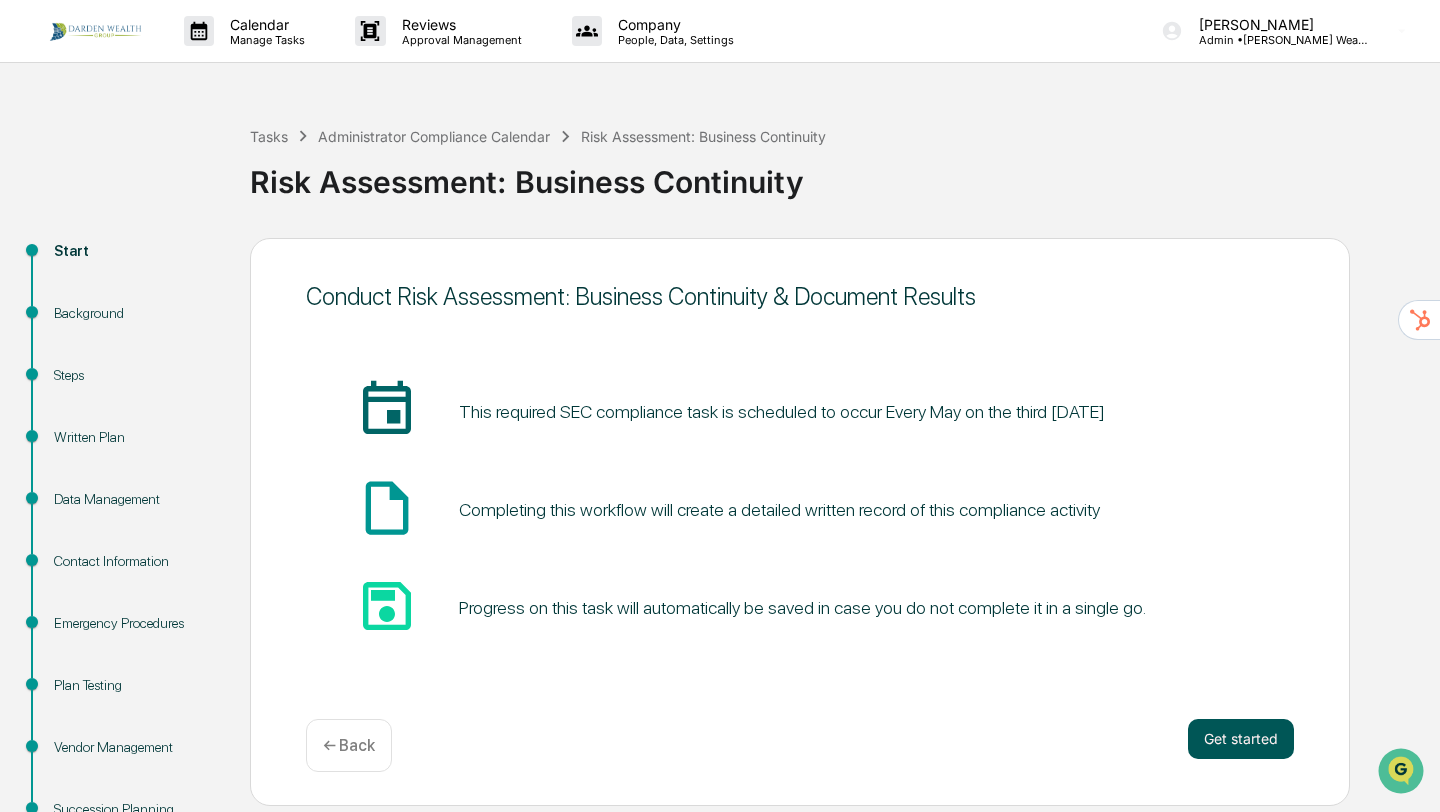 click on "Get started" at bounding box center [1241, 739] 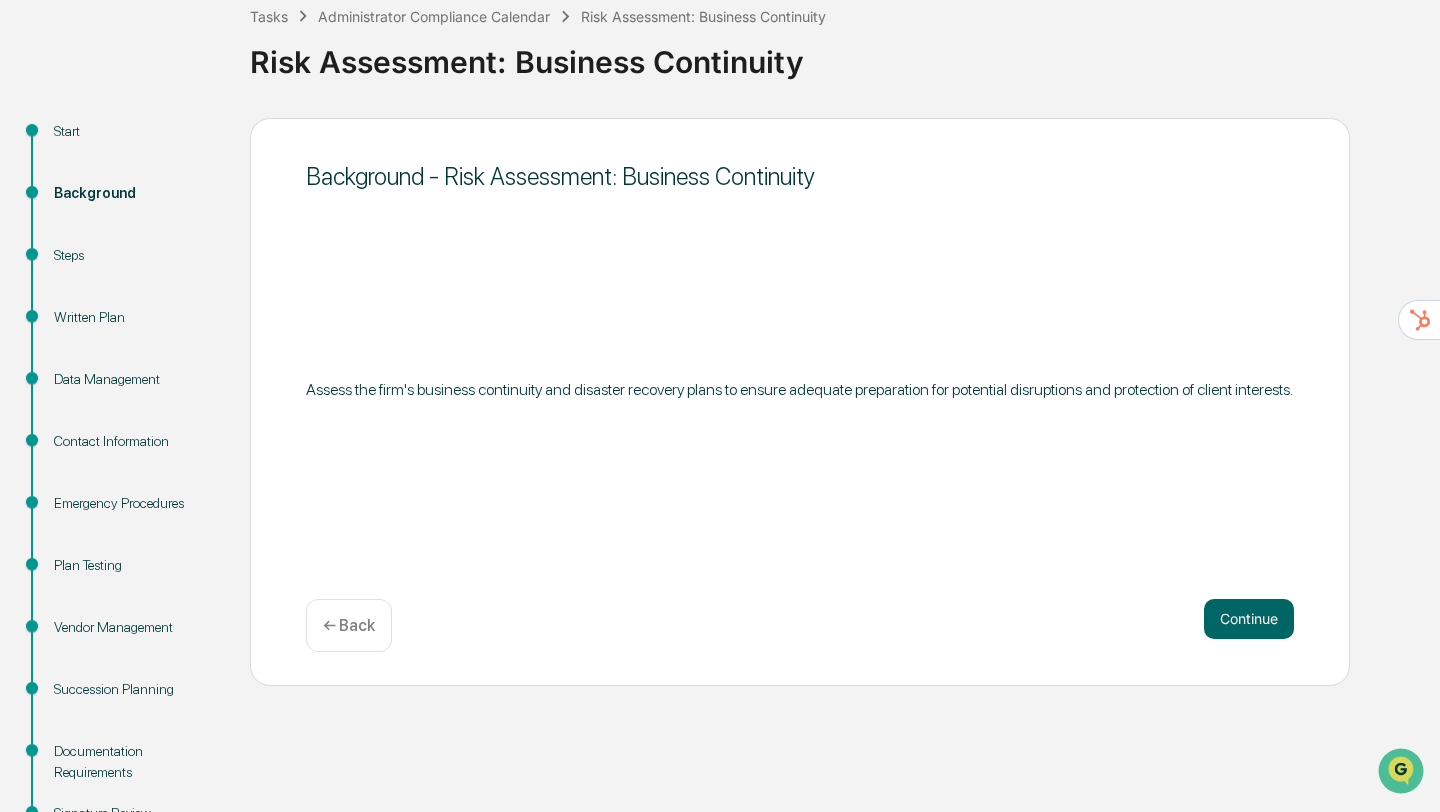 scroll, scrollTop: 121, scrollLeft: 0, axis: vertical 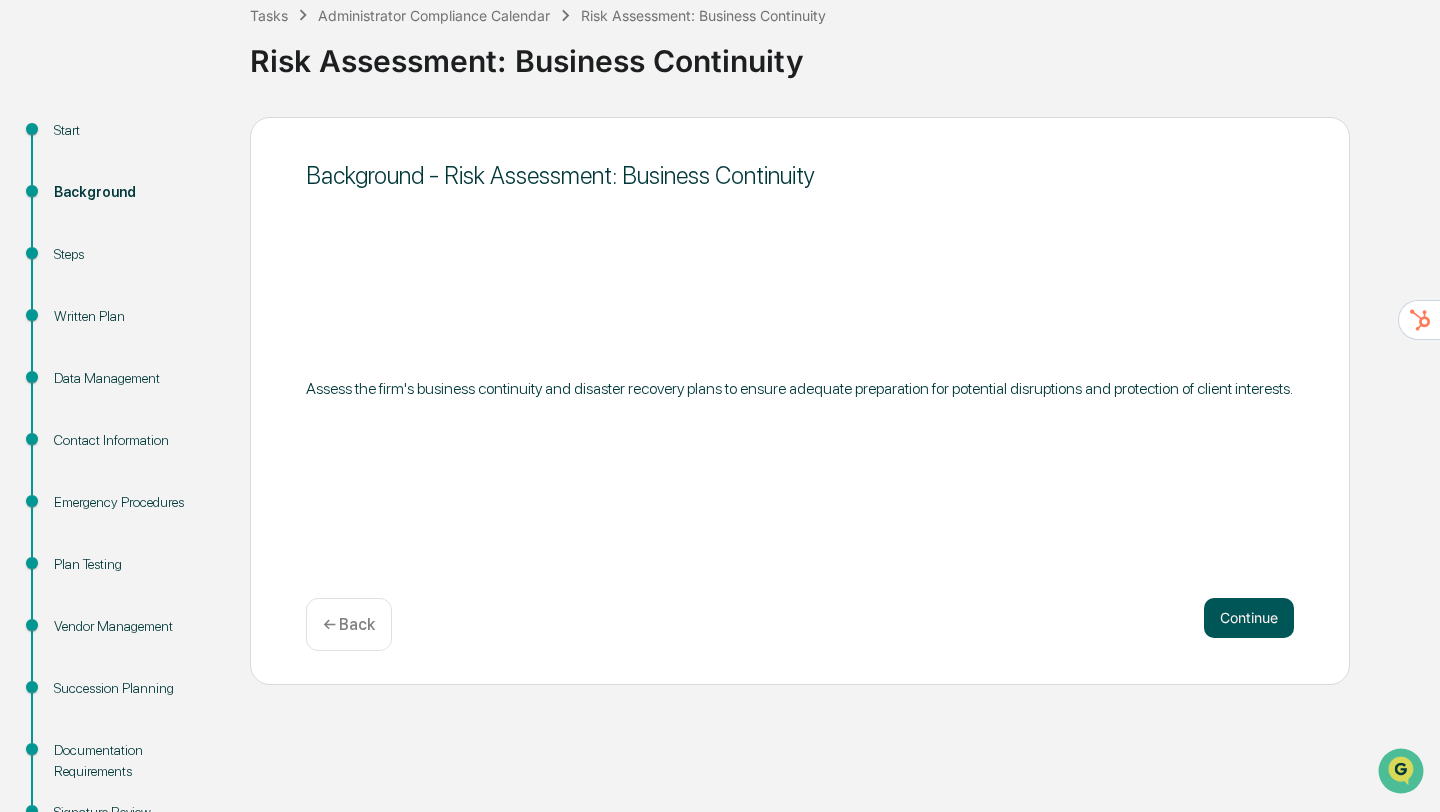 click on "Continue" at bounding box center (1249, 618) 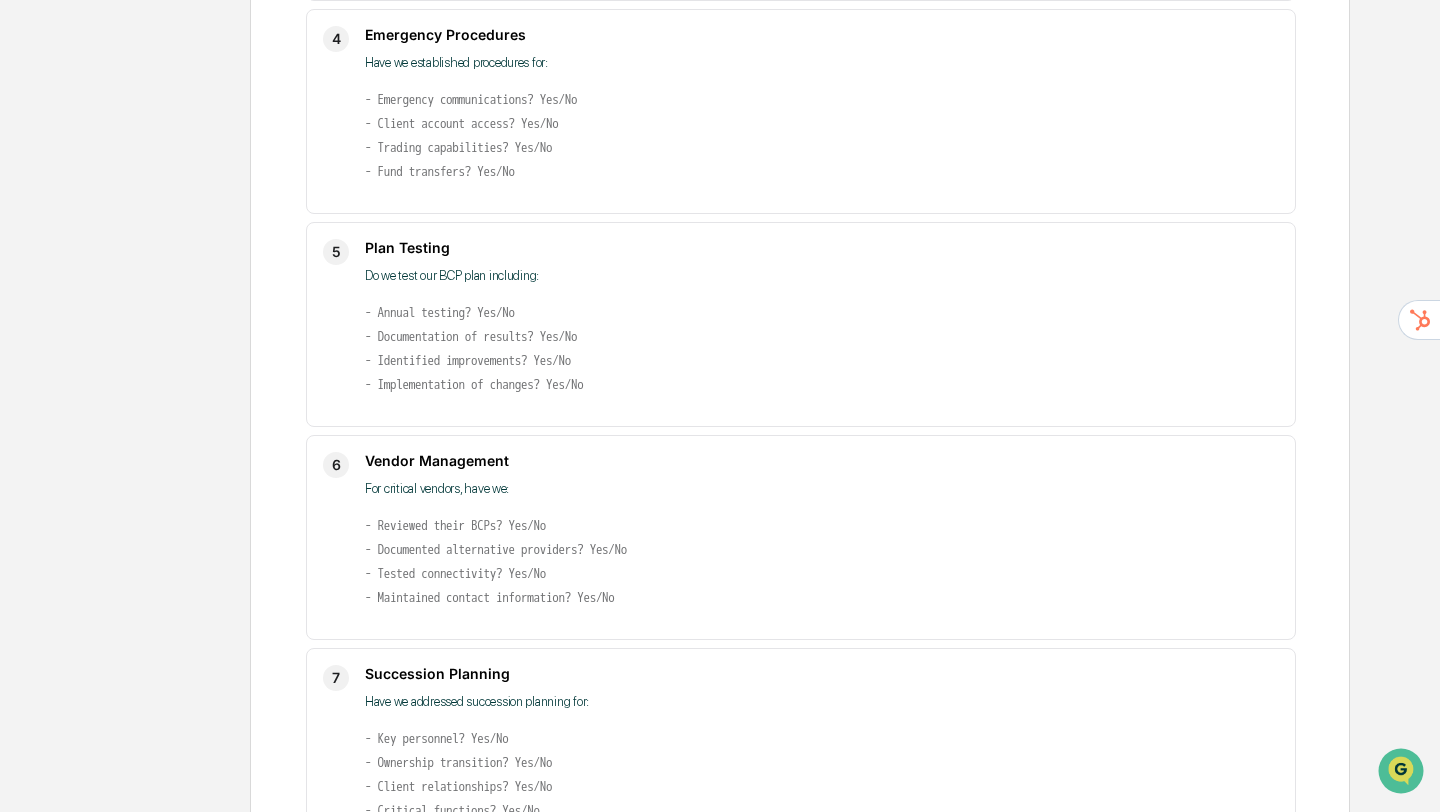 scroll, scrollTop: 1329, scrollLeft: 0, axis: vertical 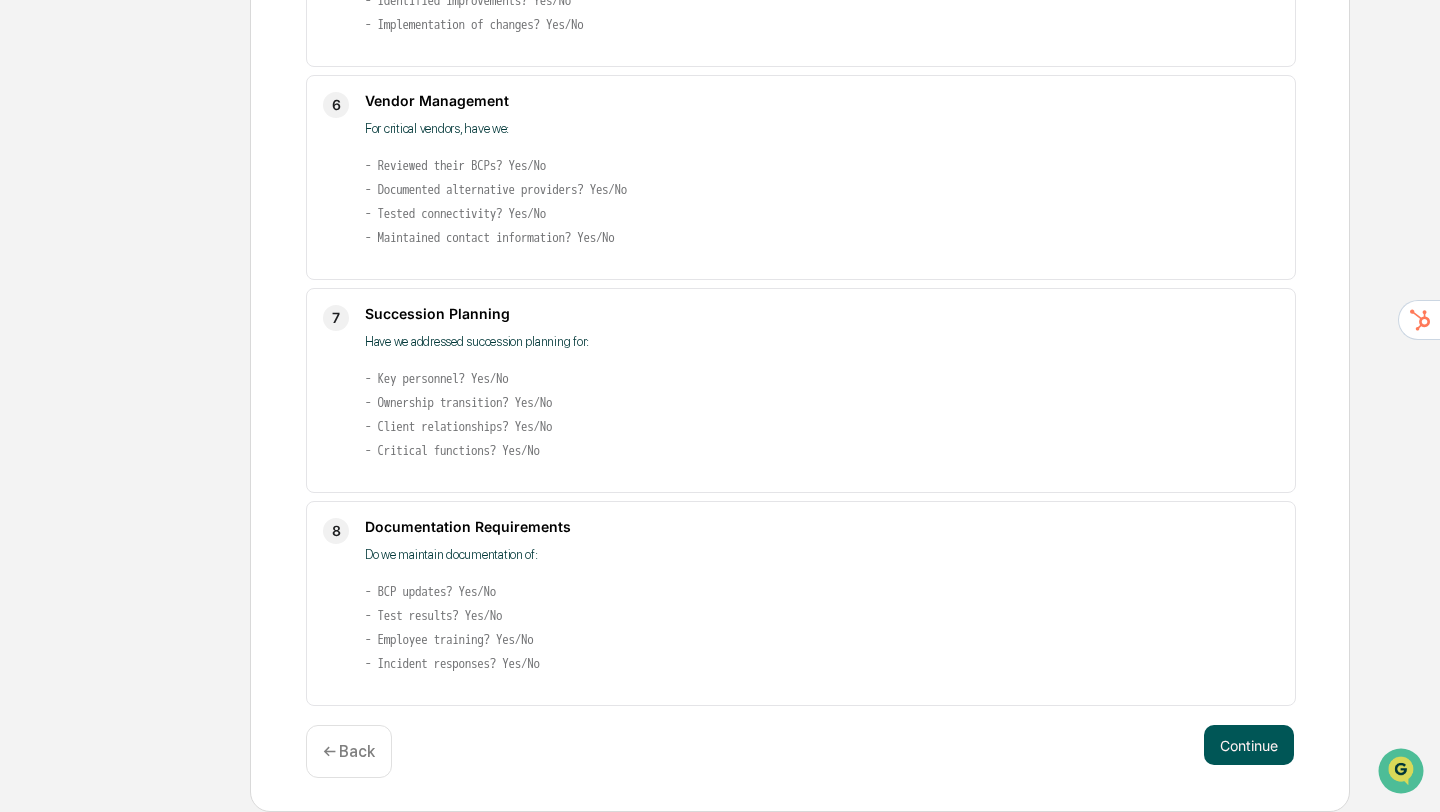 click on "Continue" at bounding box center (1249, 745) 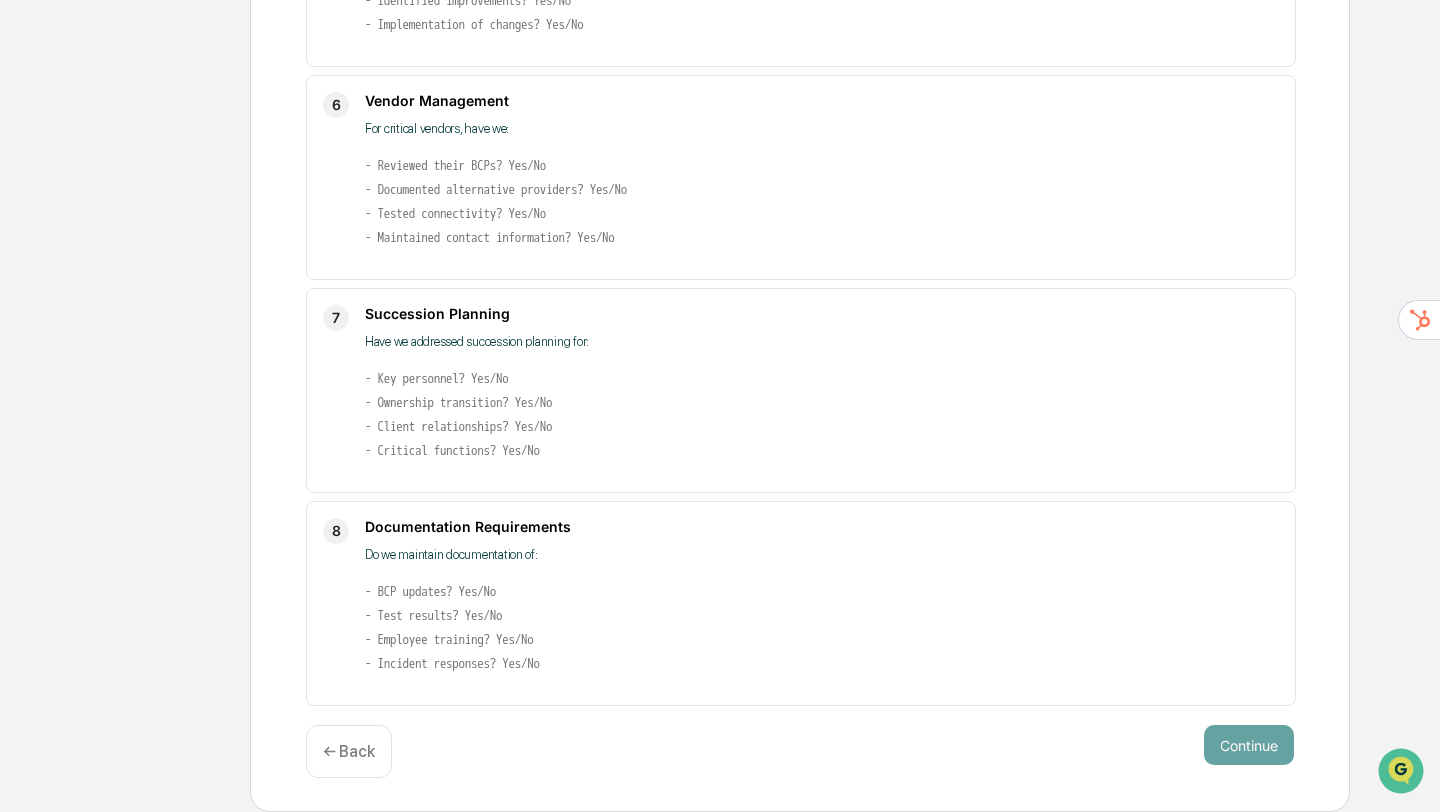 scroll, scrollTop: 192, scrollLeft: 0, axis: vertical 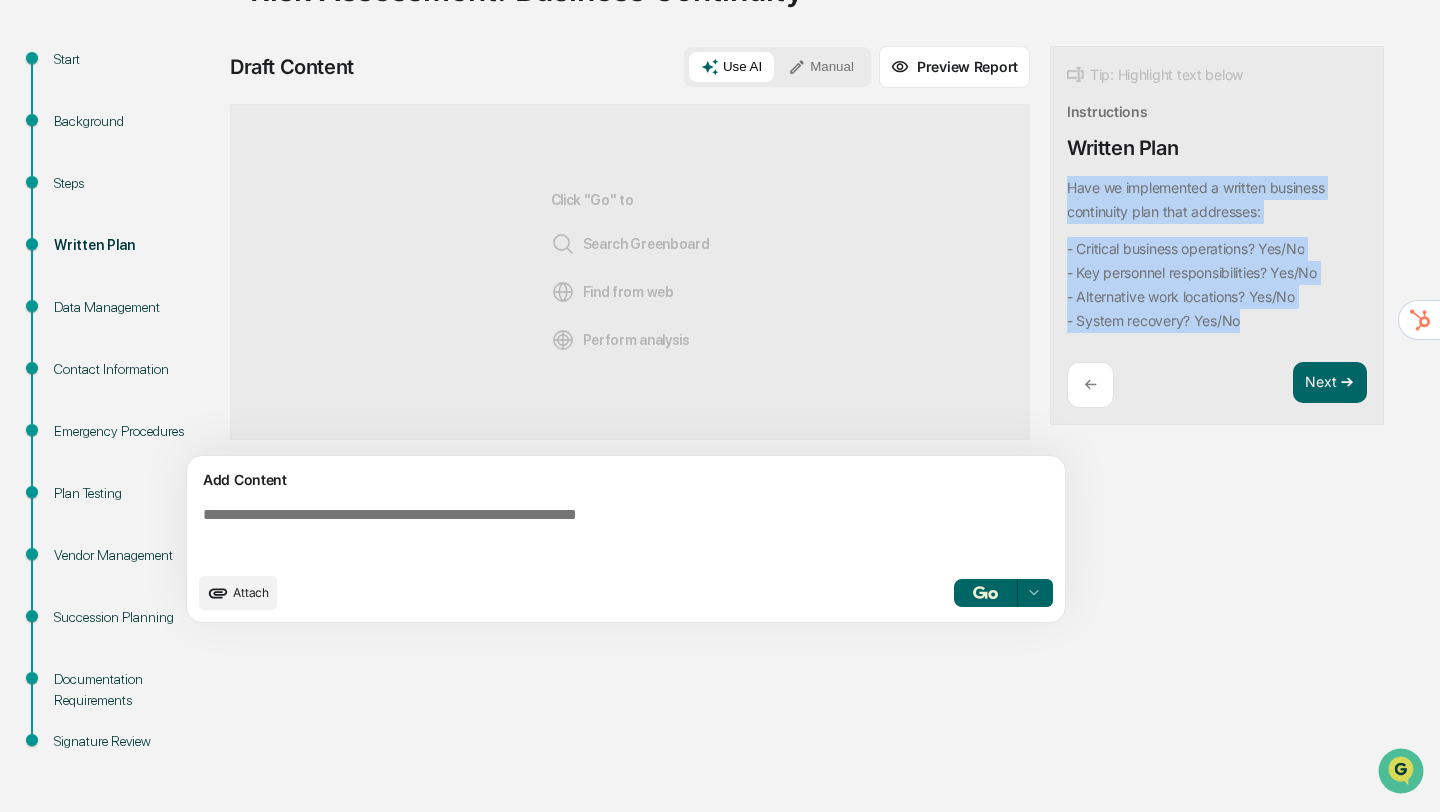 drag, startPoint x: 1069, startPoint y: 187, endPoint x: 1272, endPoint y: 314, distance: 239.45354 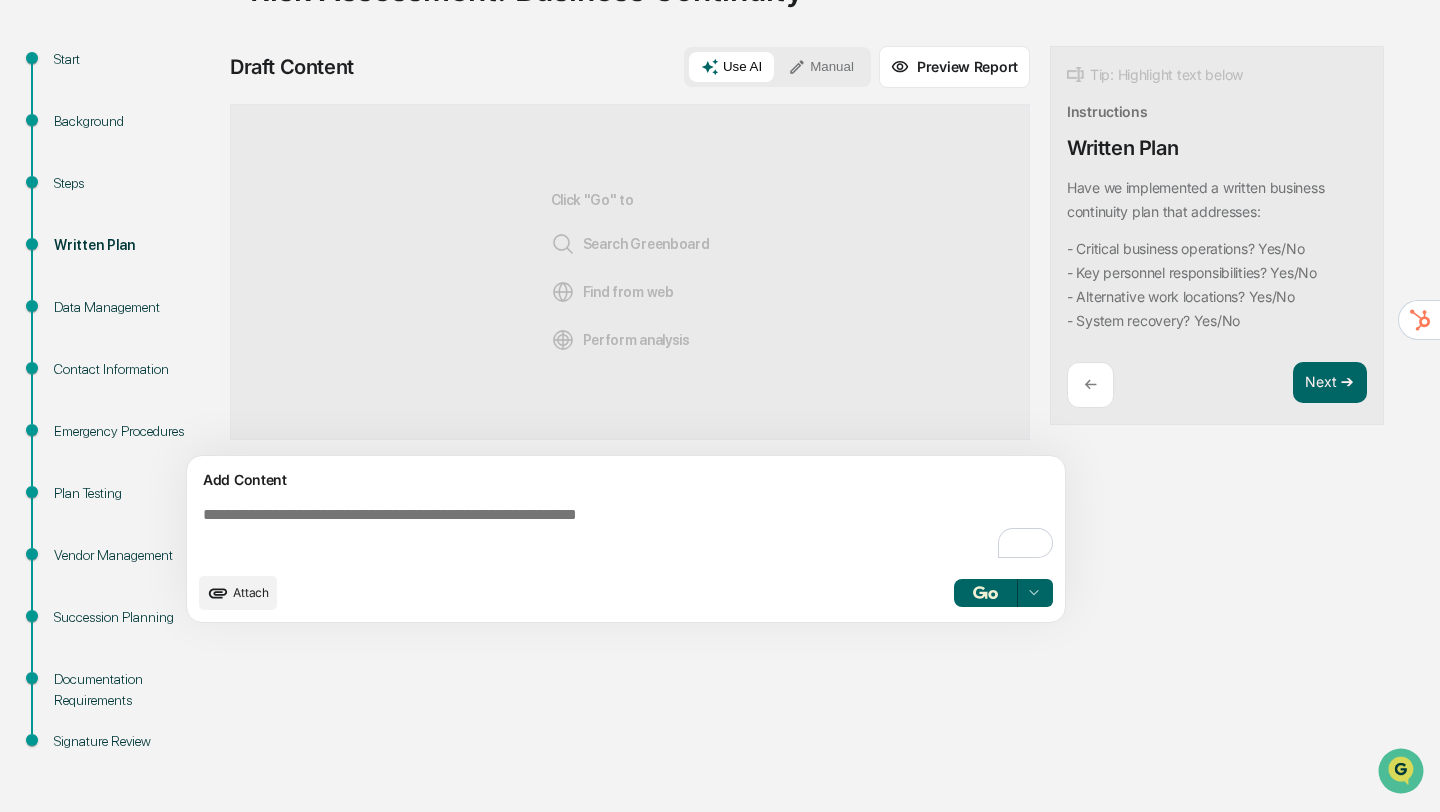 paste on "**********" 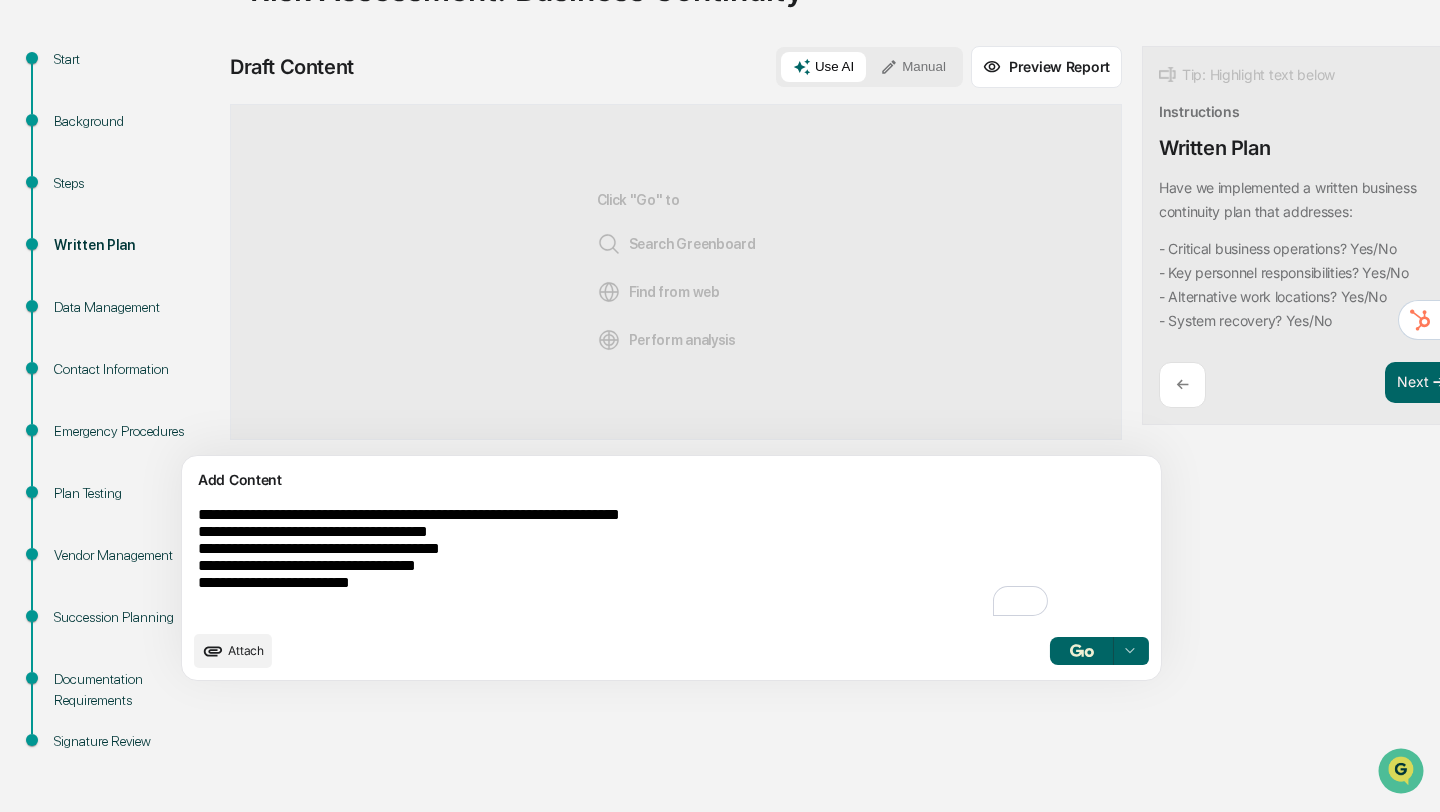 click on "**********" at bounding box center (625, 563) 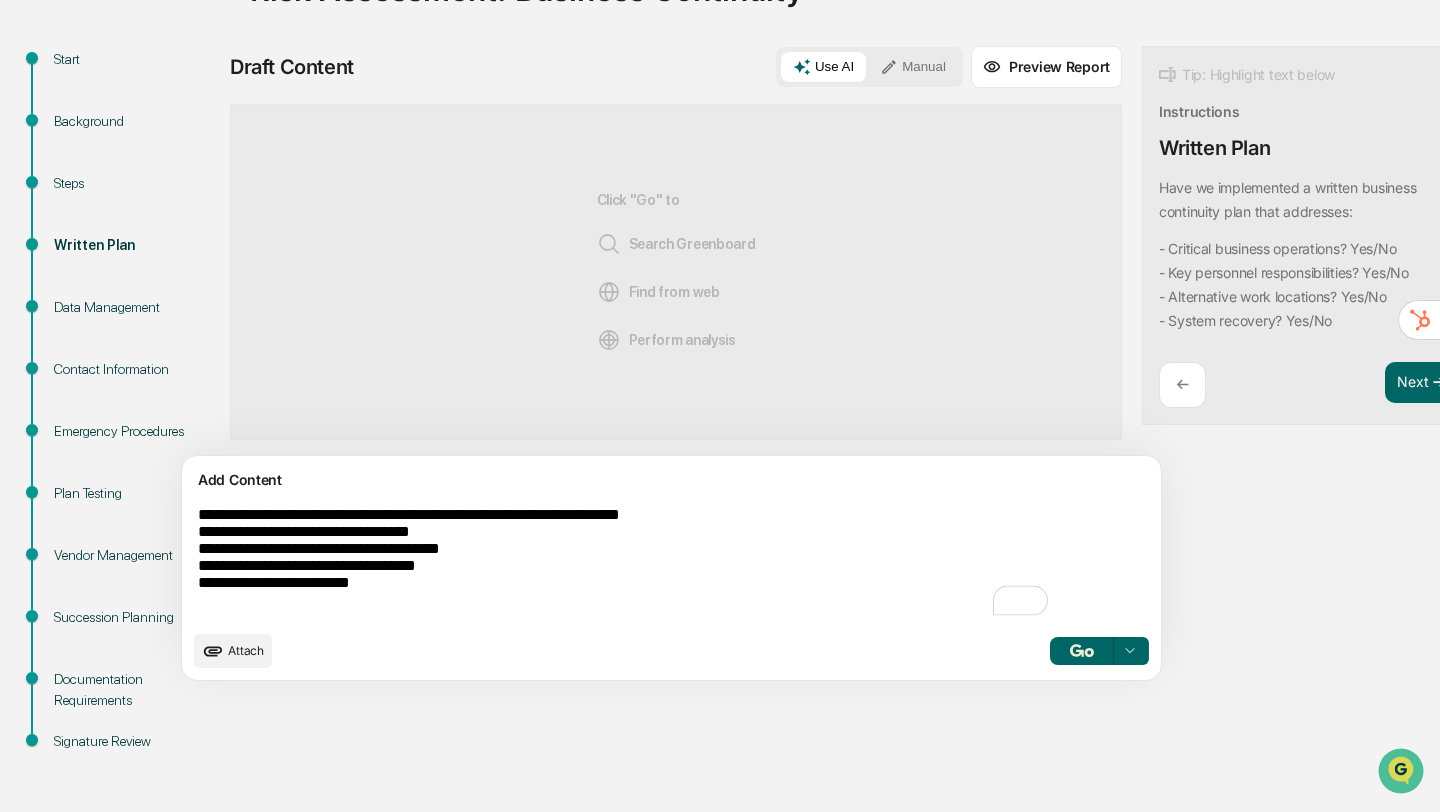 click on "**********" at bounding box center (625, 563) 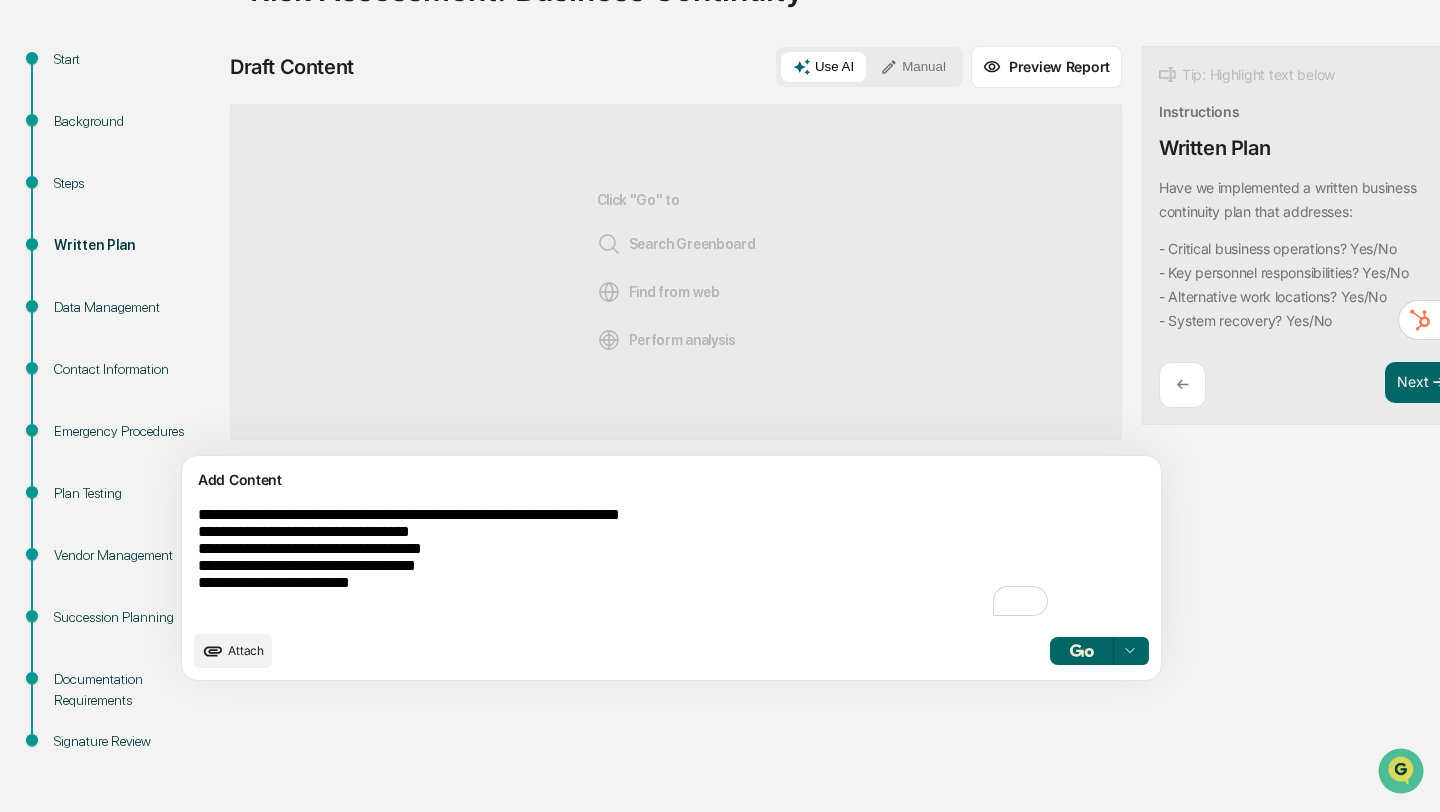 drag, startPoint x: 482, startPoint y: 579, endPoint x: 454, endPoint y: 576, distance: 28.160255 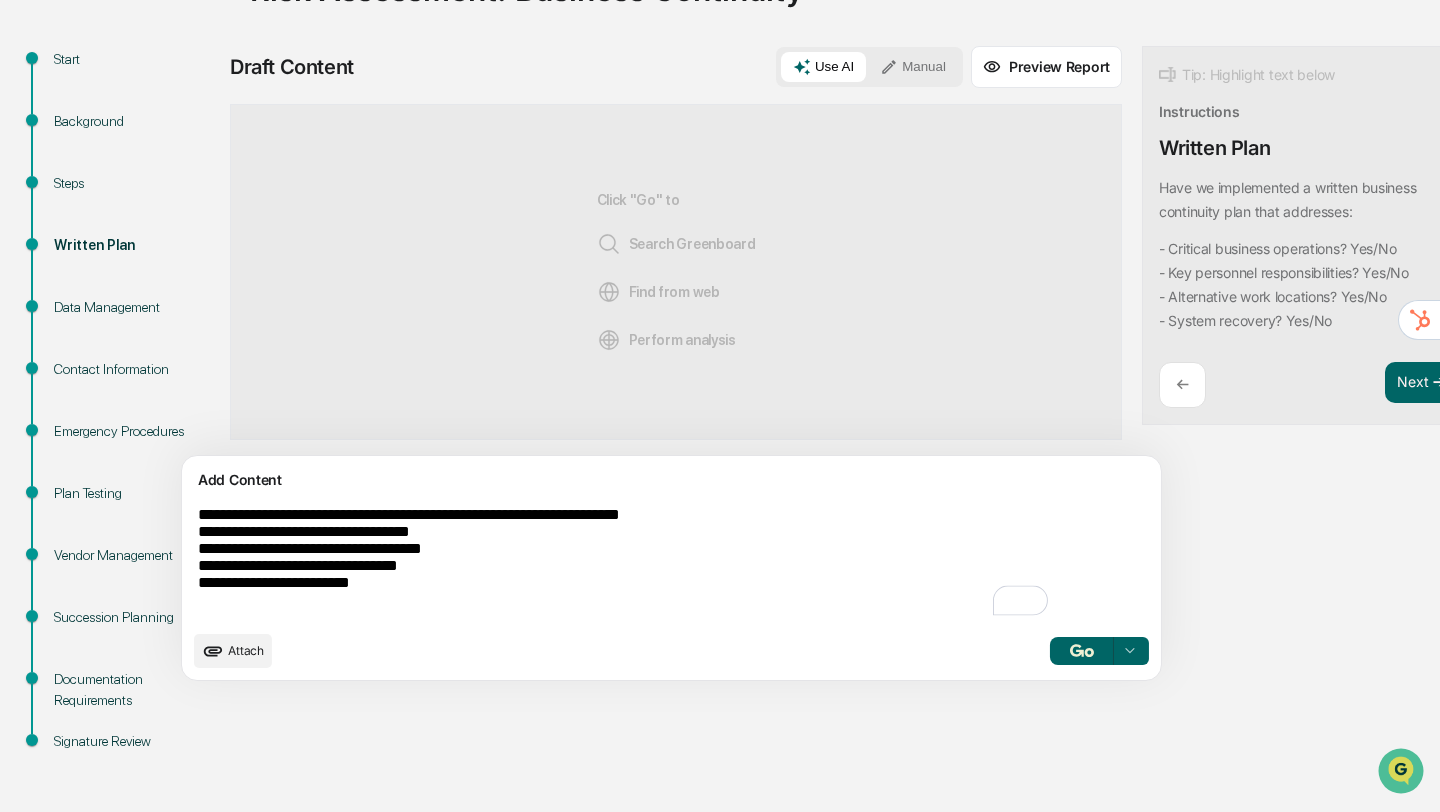 drag, startPoint x: 408, startPoint y: 597, endPoint x: 383, endPoint y: 595, distance: 25.079872 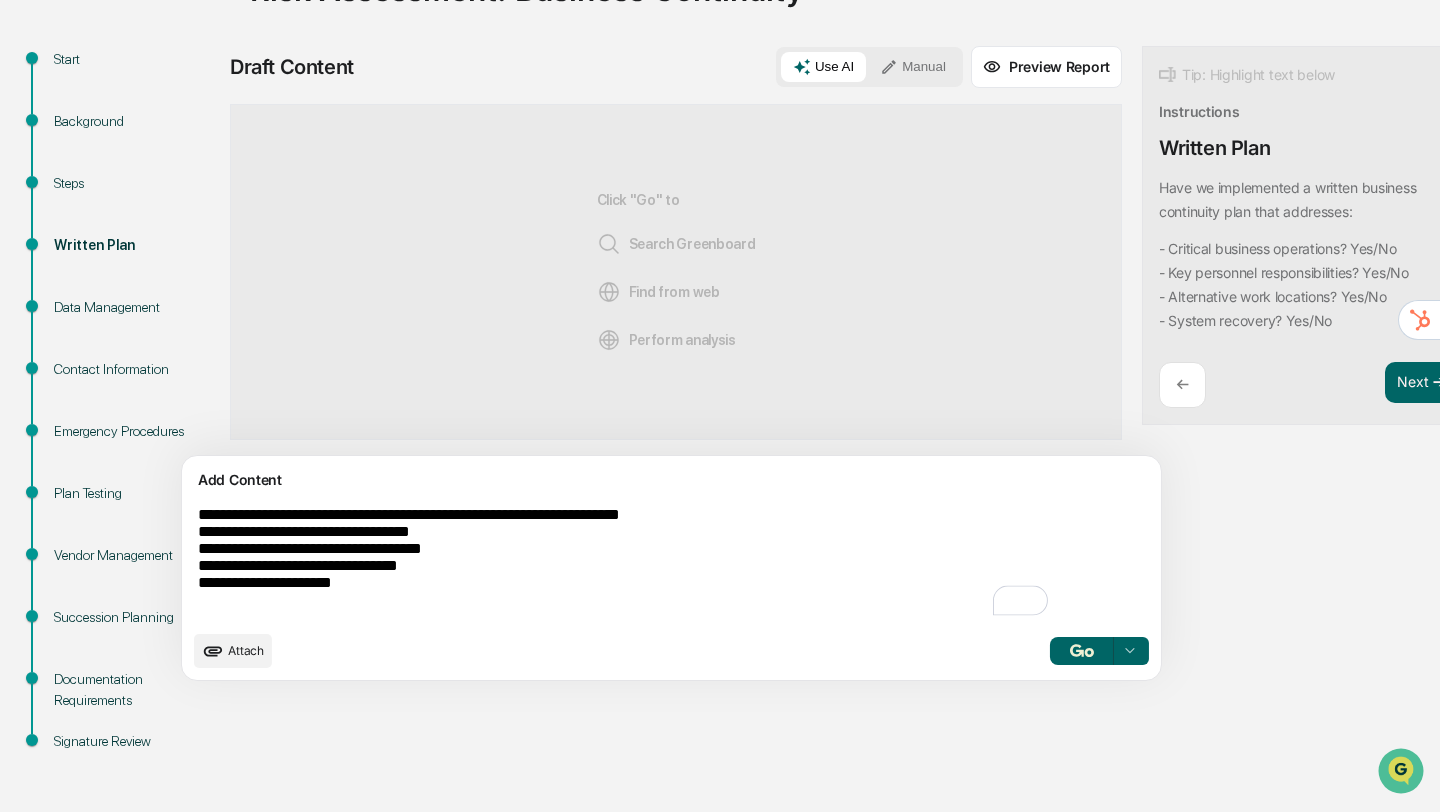 type on "**********" 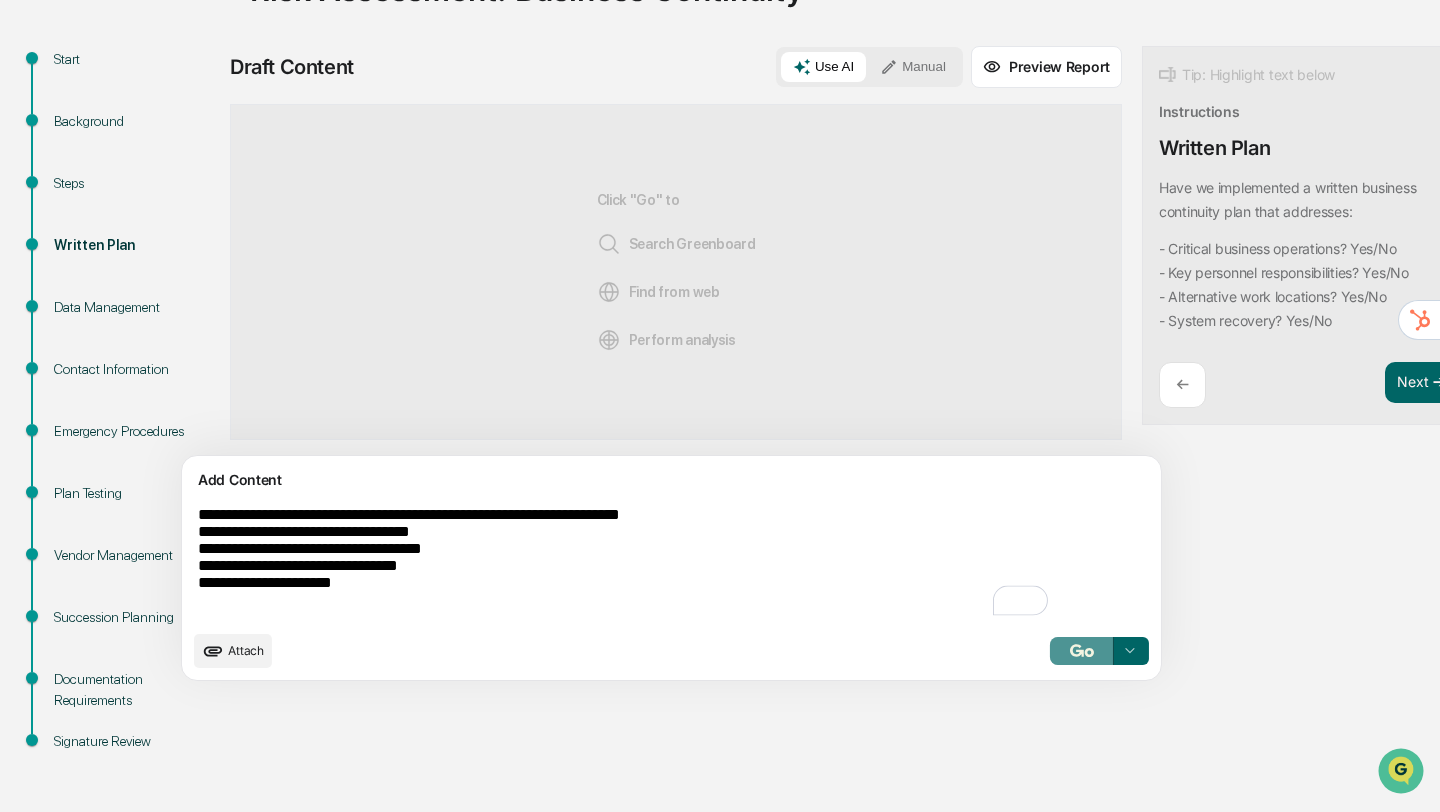 click at bounding box center [1082, 650] 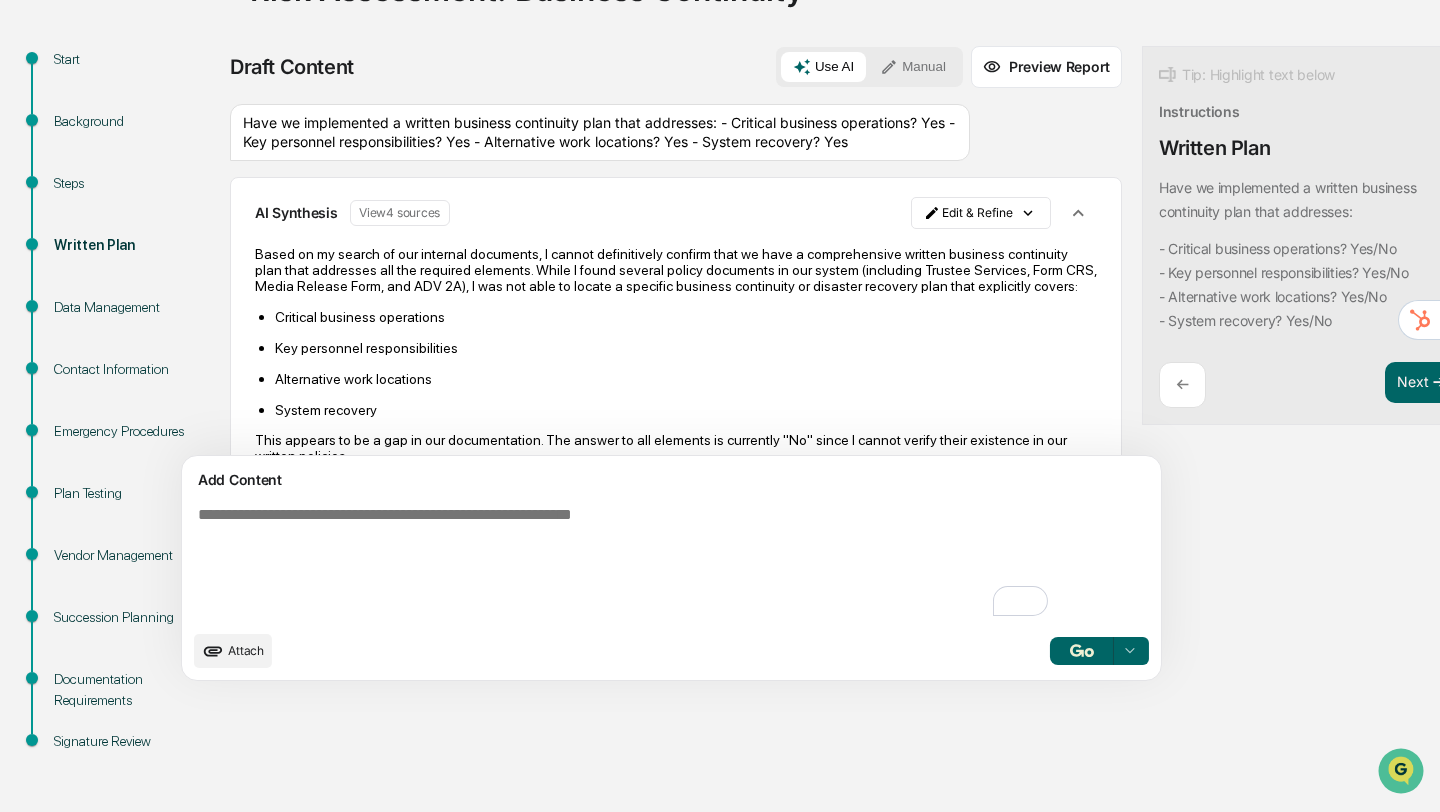 click at bounding box center (625, 563) 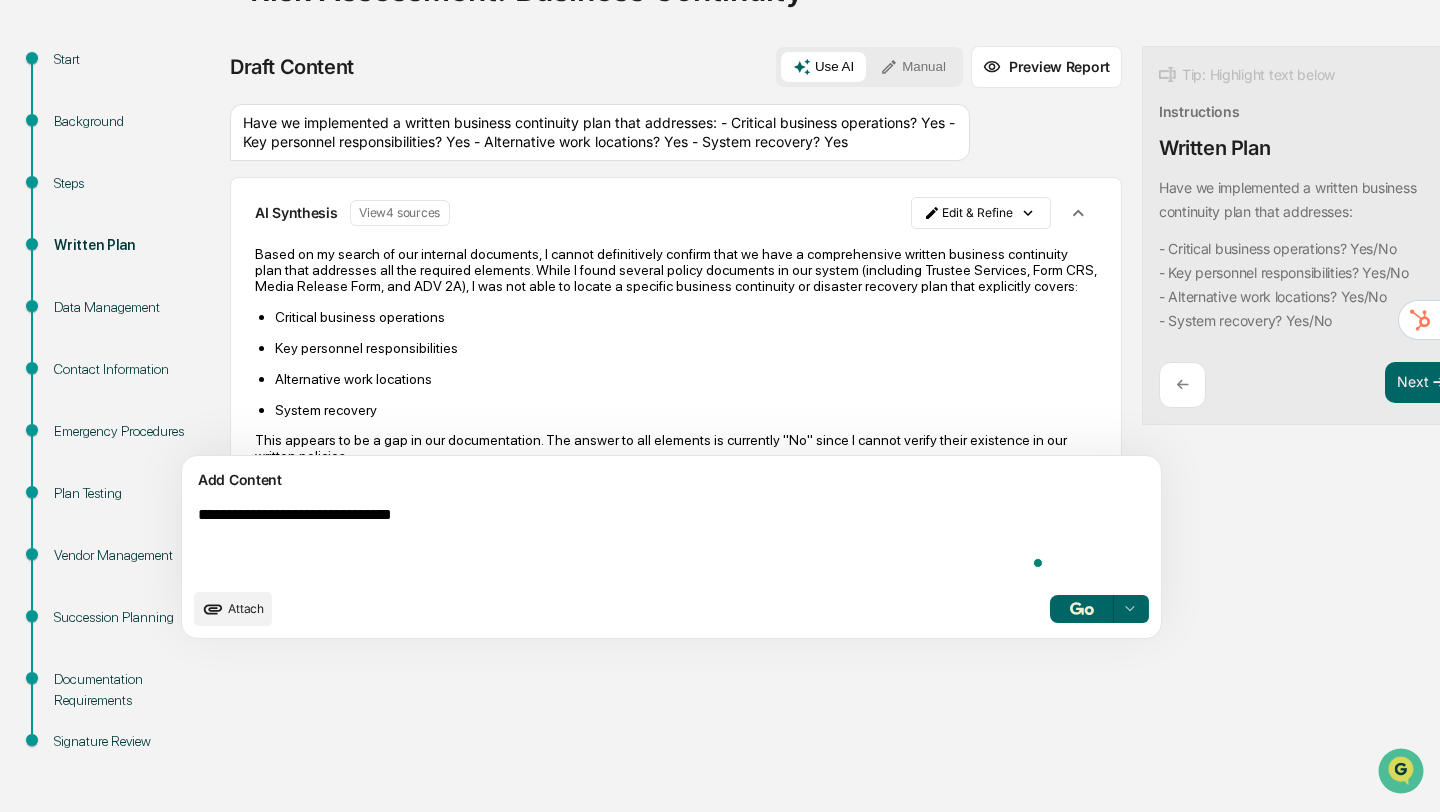 type on "**********" 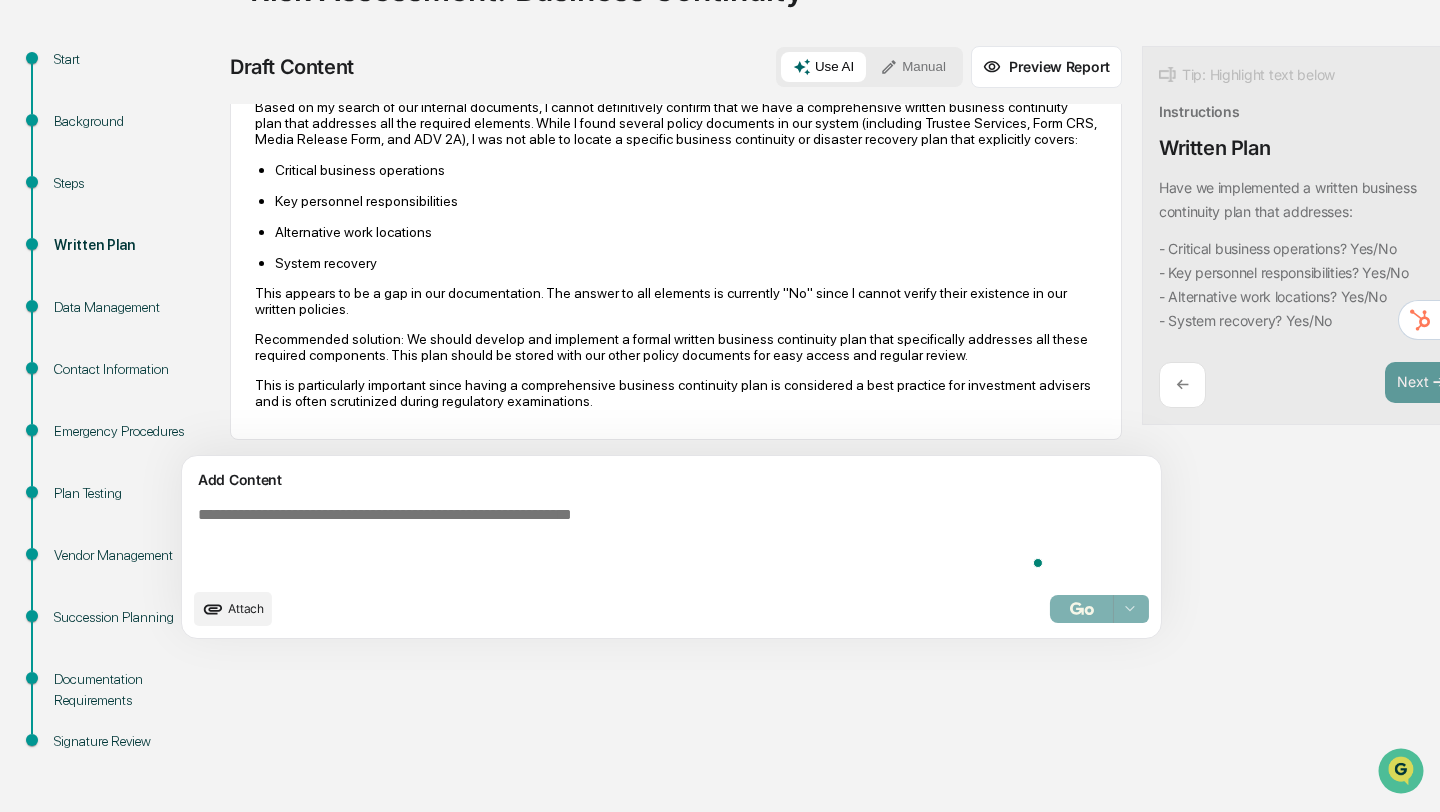 scroll, scrollTop: 325, scrollLeft: 0, axis: vertical 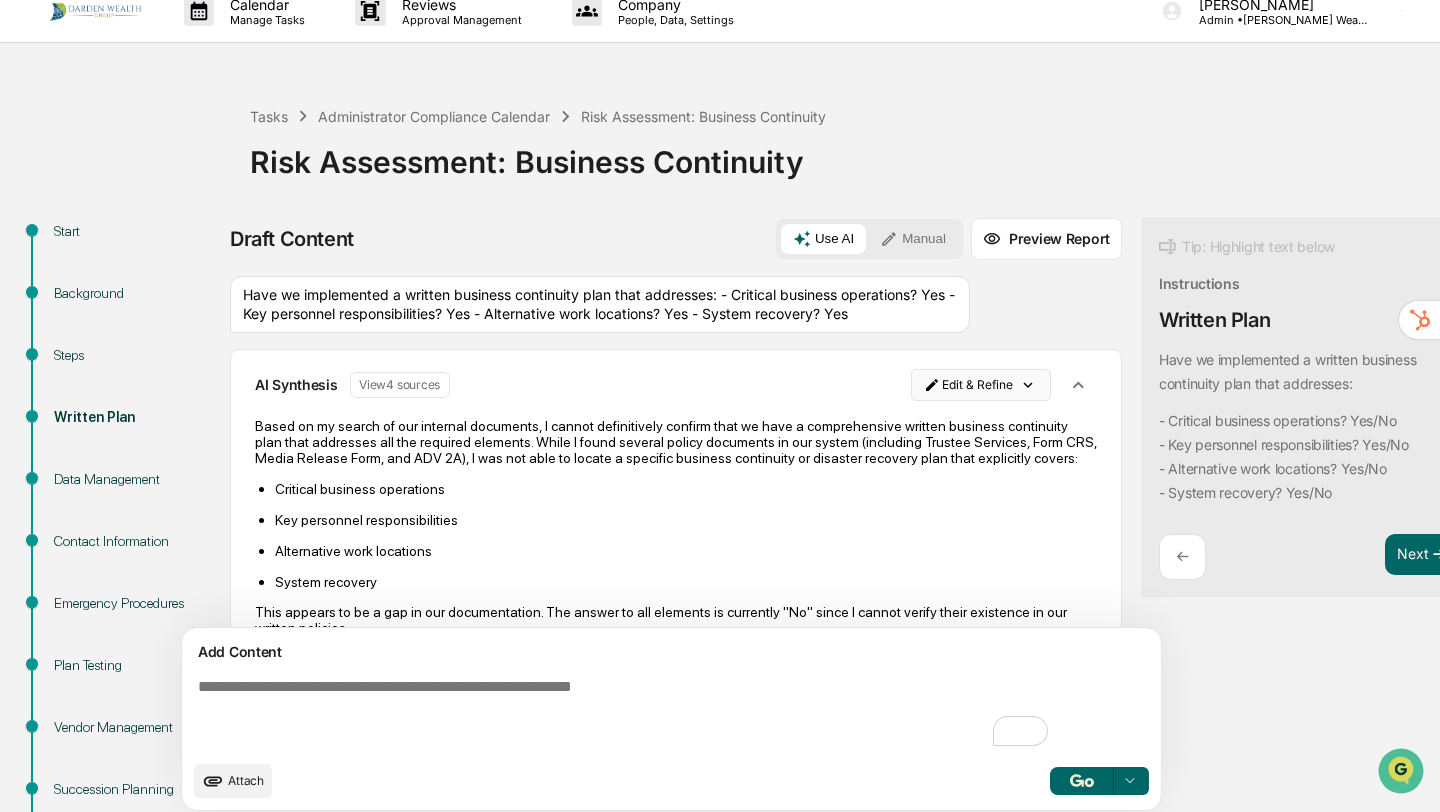 click on "Calendar Manage Tasks Reviews Approval Management Company People, Data, Settings Andrea Darden Admin •  Darden Wealth Group Tasks Administrator Compliance Calendar Risk Assessment: Business Continuity Risk Assessment: Business Continuity Start Background Steps Written Plan Data Management Contact Information Emergency Procedures Plan Testing Vendor Management Succession Planning Documentation Requirements Signature Review Draft Content  Use AI  Manual Preview Report Sources Have we implemented a written business continuity plan that addresses:
- Critical business operations? Yes
- Key personnel responsibilities? Yes
- Alternative work locations? Yes
- System recovery? Yes AI Synthesis View  4 sources Edit & Refine Critical business operations Key personnel responsibilities Alternative work locations System recovery This appears to be a gap in our documentation. The answer to all elements is currently "No" since I cannot verify their existence in our written policies. Read our policies and proceedures View" at bounding box center (720, 386) 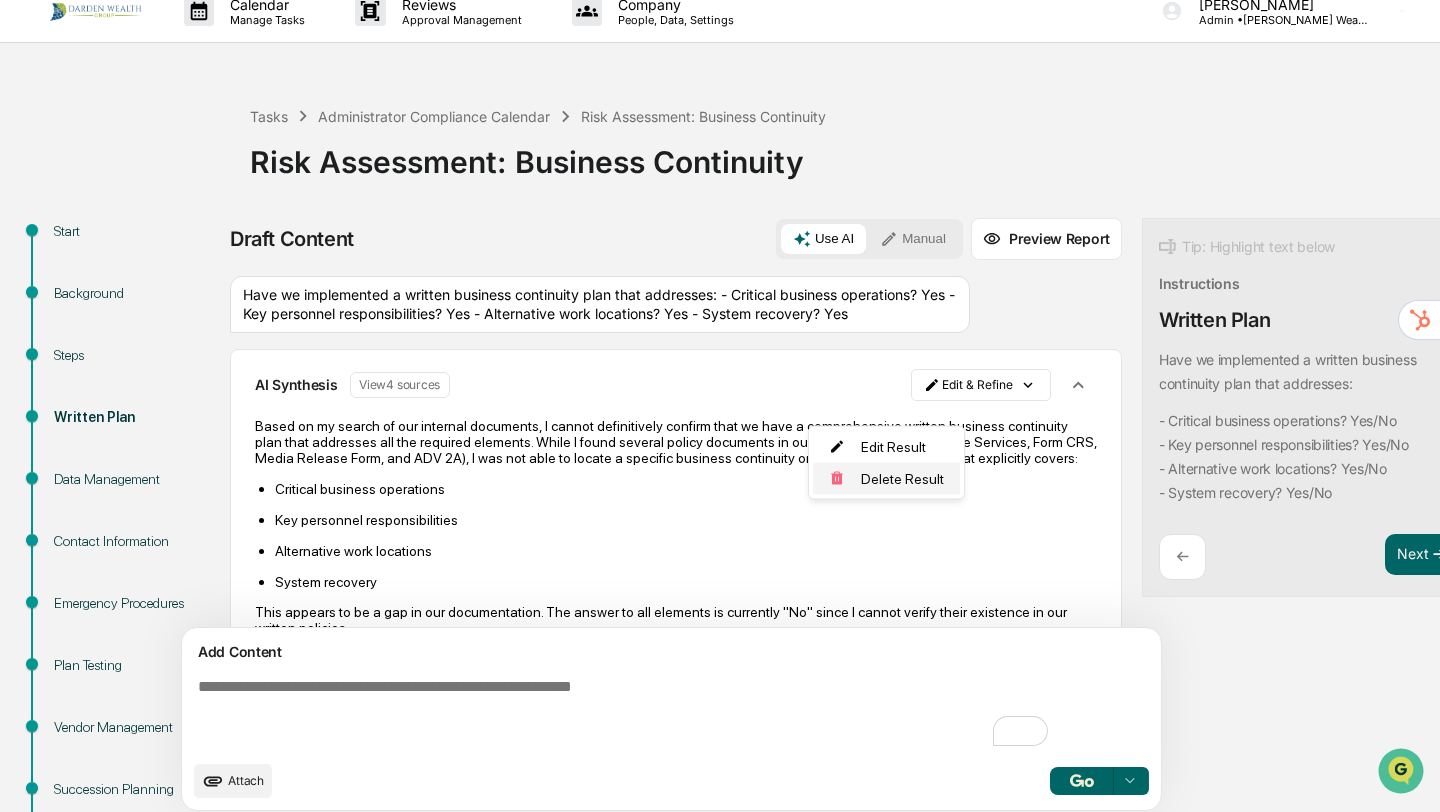click on "Delete Result" at bounding box center (886, 479) 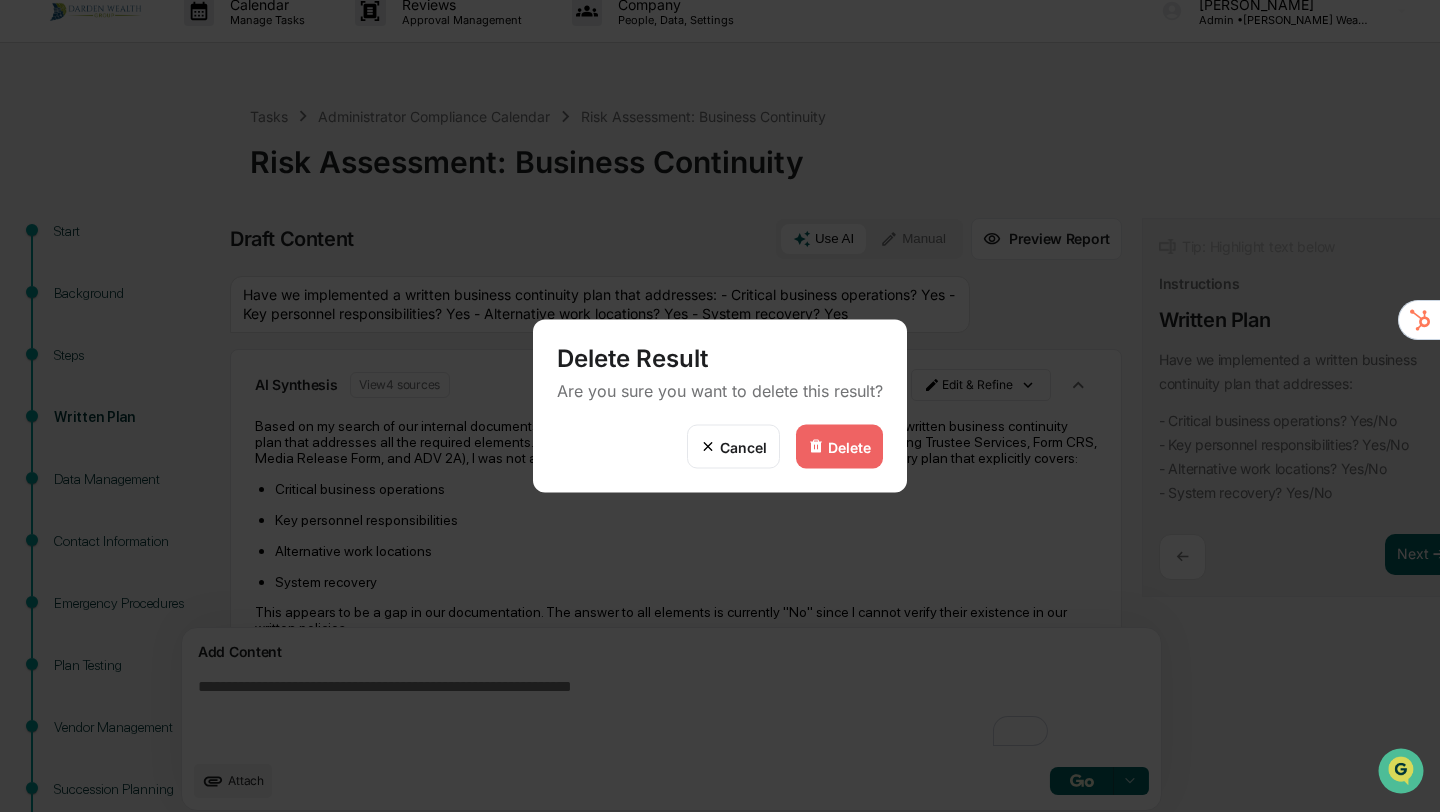 click on "Delete" at bounding box center (839, 447) 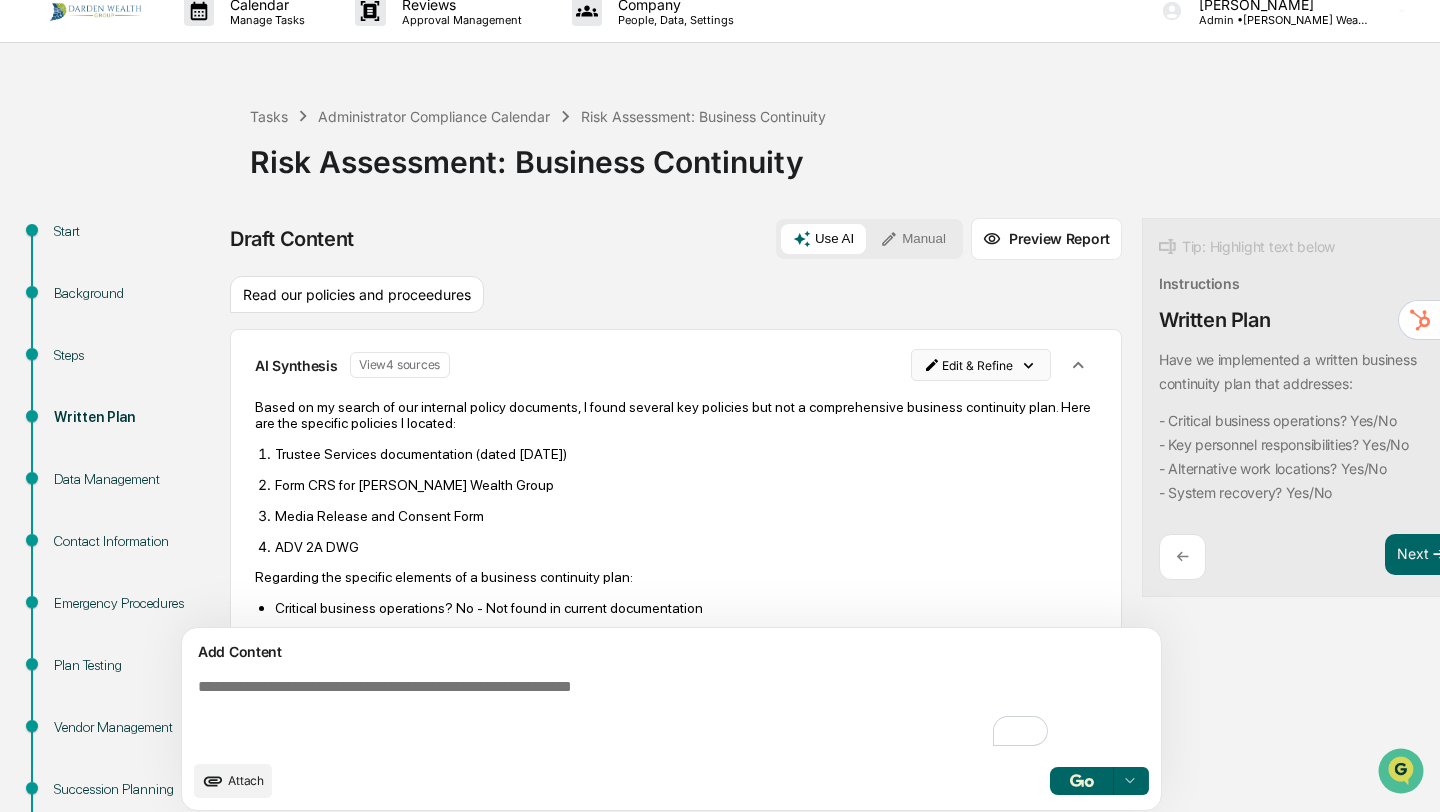 click on "Calendar Manage Tasks Reviews Approval Management Company People, Data, Settings Andrea Darden Admin •  Darden Wealth Group Tasks Administrator Compliance Calendar Risk Assessment: Business Continuity Risk Assessment: Business Continuity Start Background Steps Written Plan Data Management Contact Information Emergency Procedures Plan Testing Vendor Management Succession Planning Documentation Requirements Signature Review Draft Content  Use AI  Manual Preview Report Sources Read our policies and proceedures AI Synthesis View  4 sources Edit & Refine Based on my search of our internal policy documents, I found several key policies but not a comprehensive business continuity plan. Here are the specific policies I located: Trustee Services documentation (dated May 23, 2025) Form CRS for Darden Wealth Group Media Release and Consent Form ADV 2A DWG Regarding the specific elements of a business continuity plan: Critical business operations? No - Not found in current documentation Add Content Attach Select... ←" at bounding box center [720, 386] 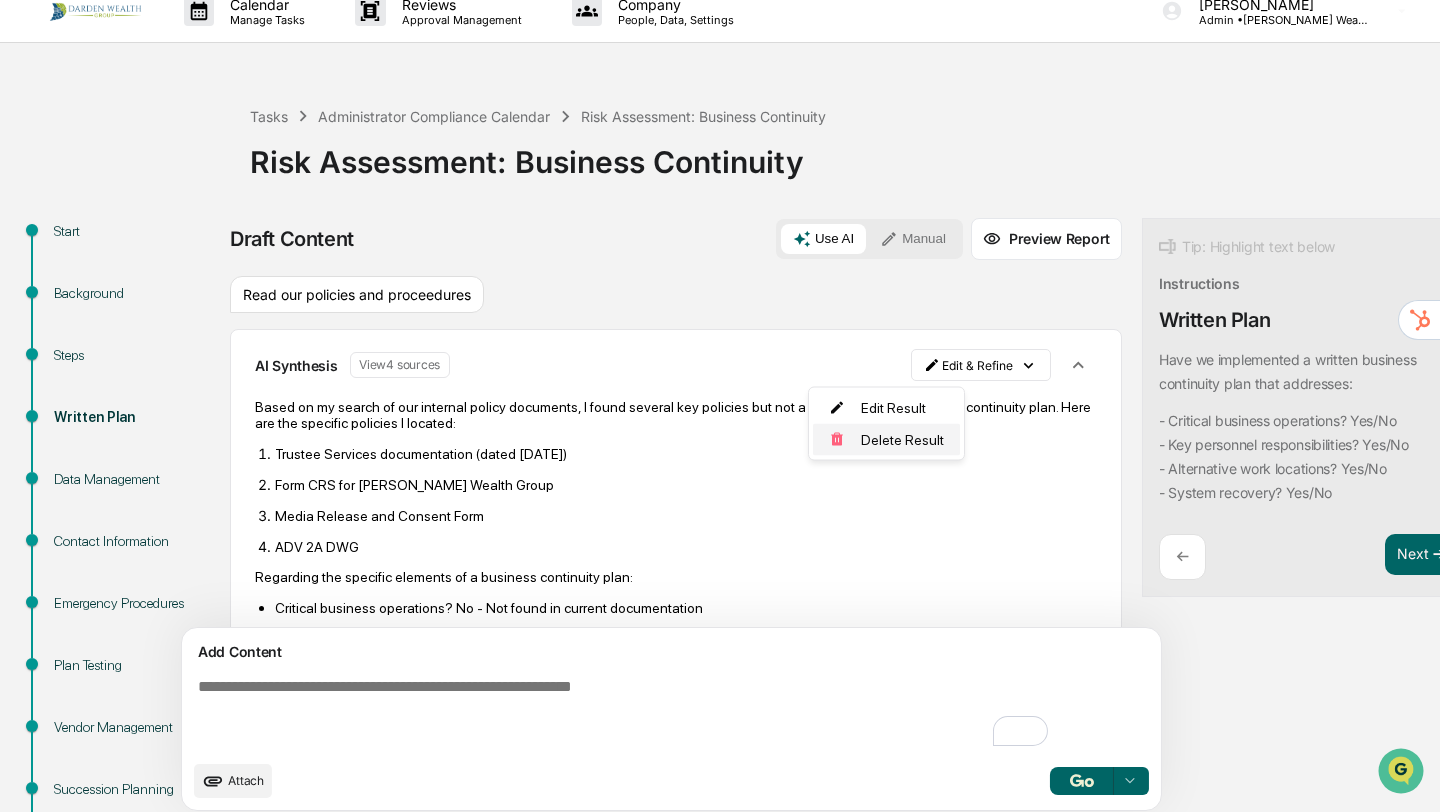 click on "Delete Result" at bounding box center (886, 440) 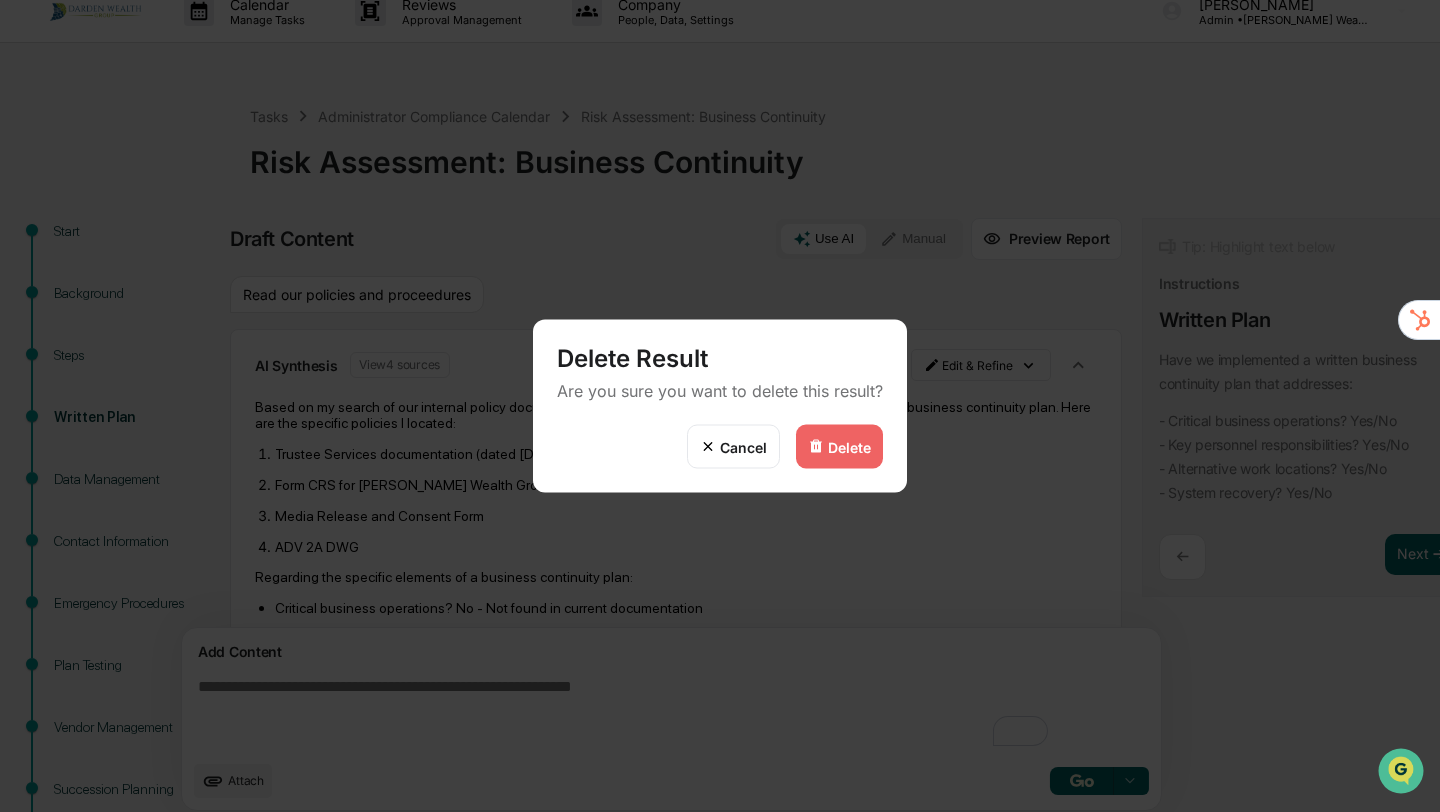 click on "Delete" at bounding box center [839, 447] 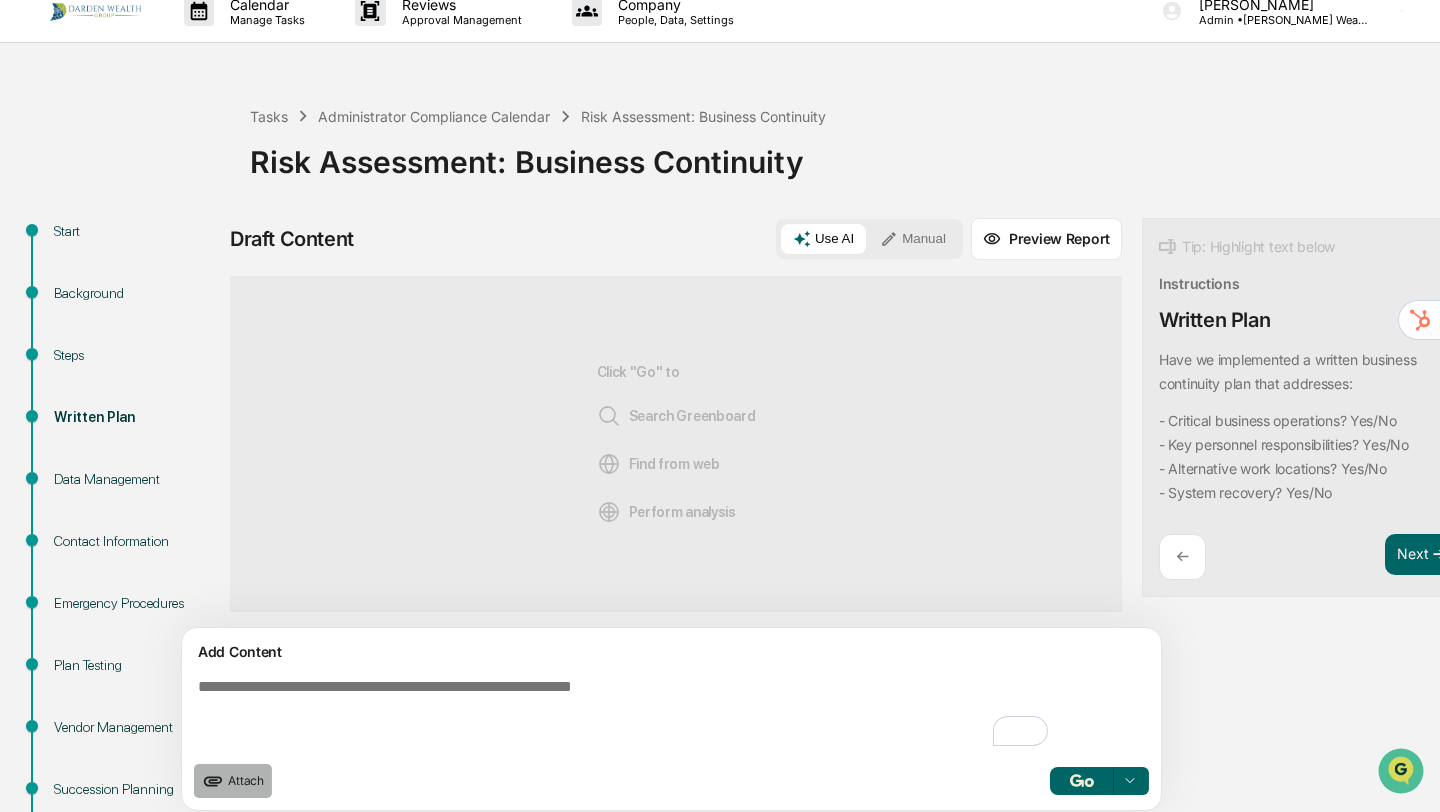 click on "Attach" at bounding box center (246, 780) 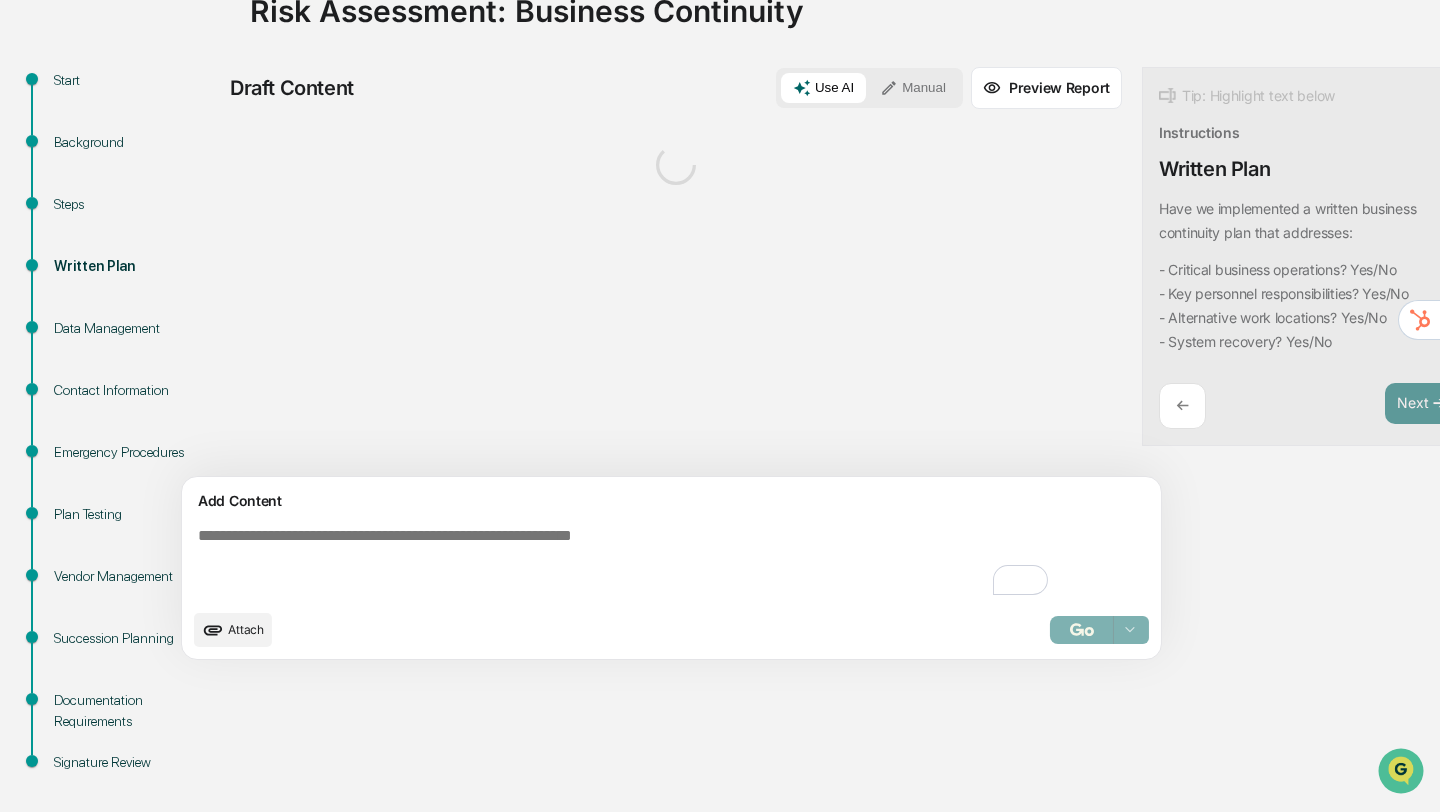 scroll, scrollTop: 192, scrollLeft: 0, axis: vertical 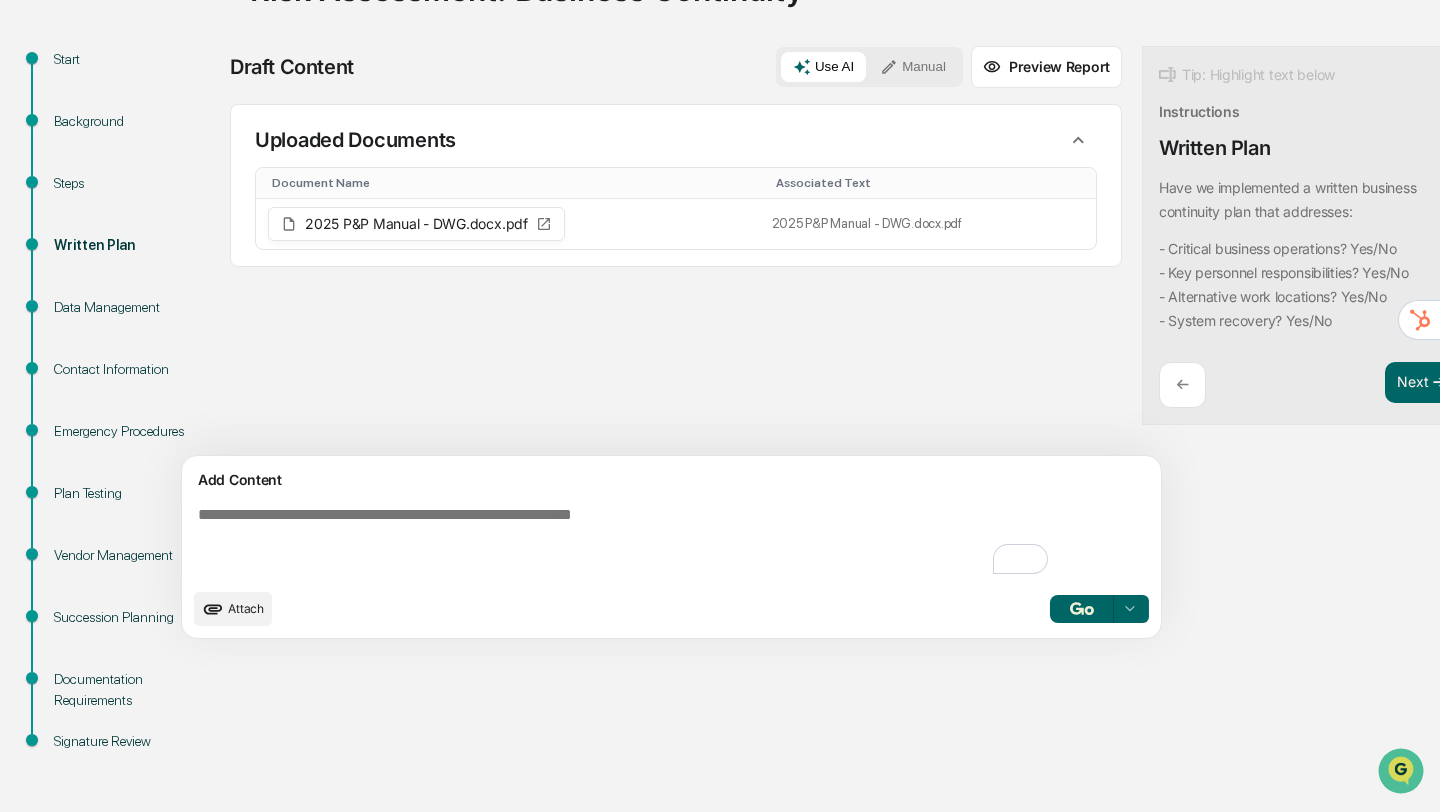 click at bounding box center [1082, 609] 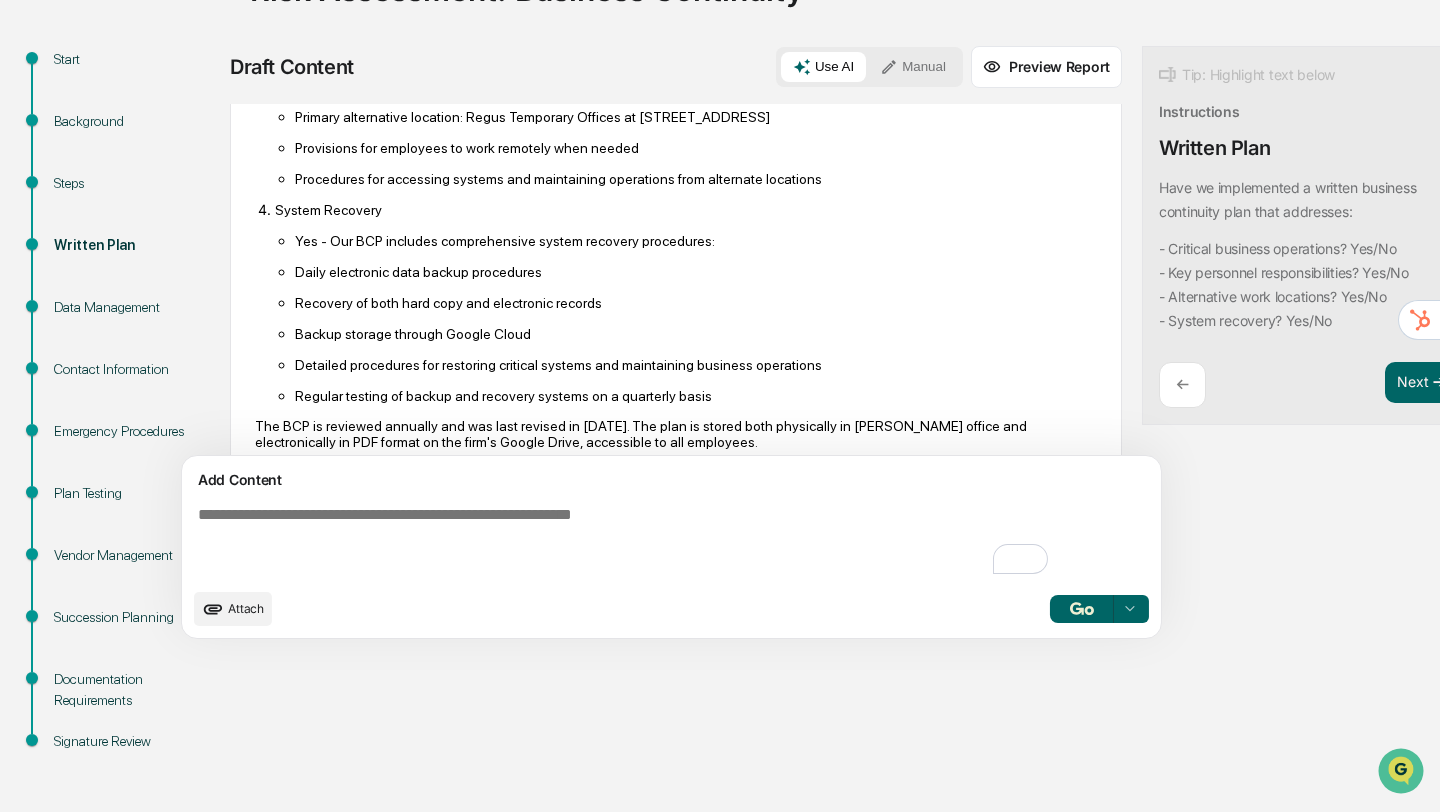 scroll, scrollTop: 697, scrollLeft: 0, axis: vertical 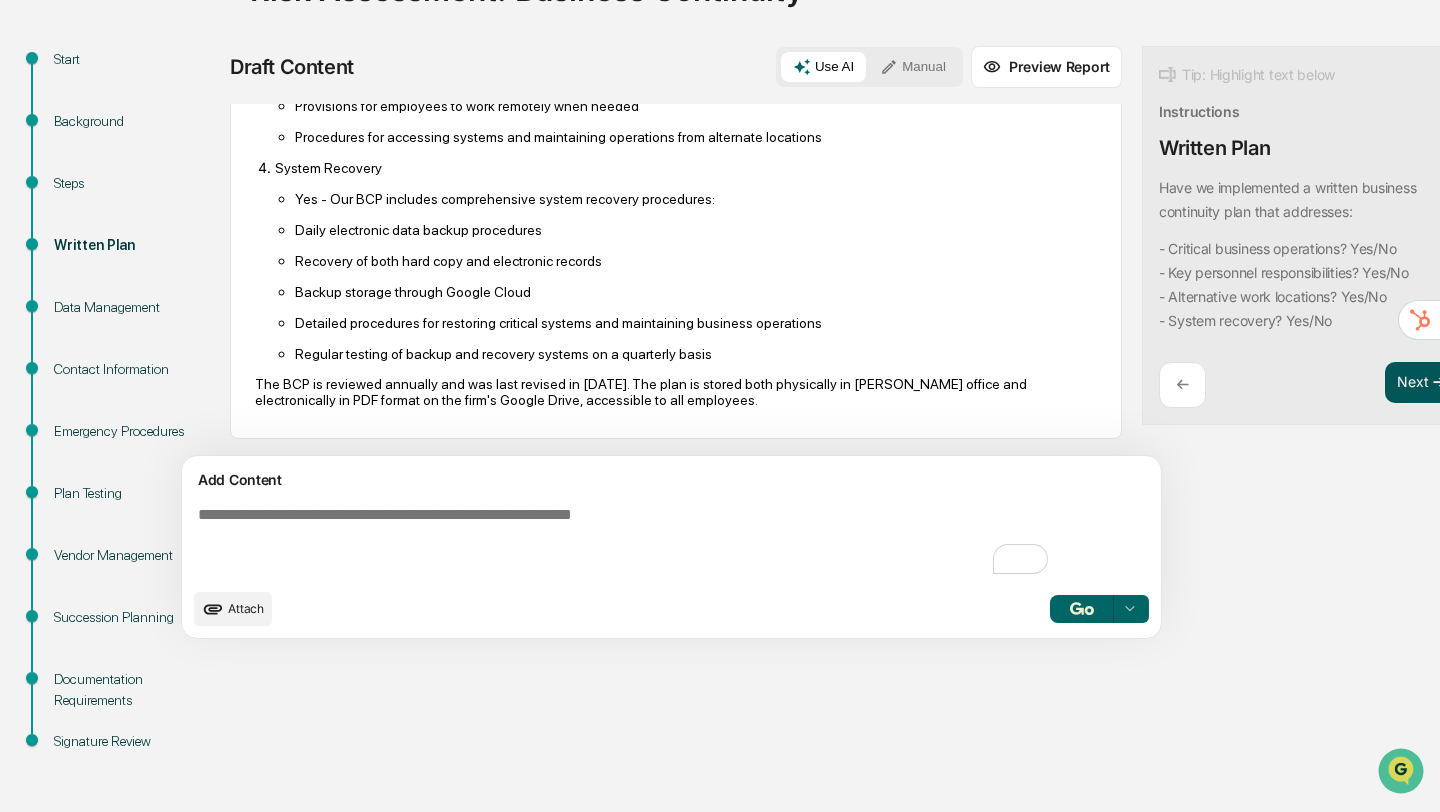 click on "Next ➔" at bounding box center (1422, 383) 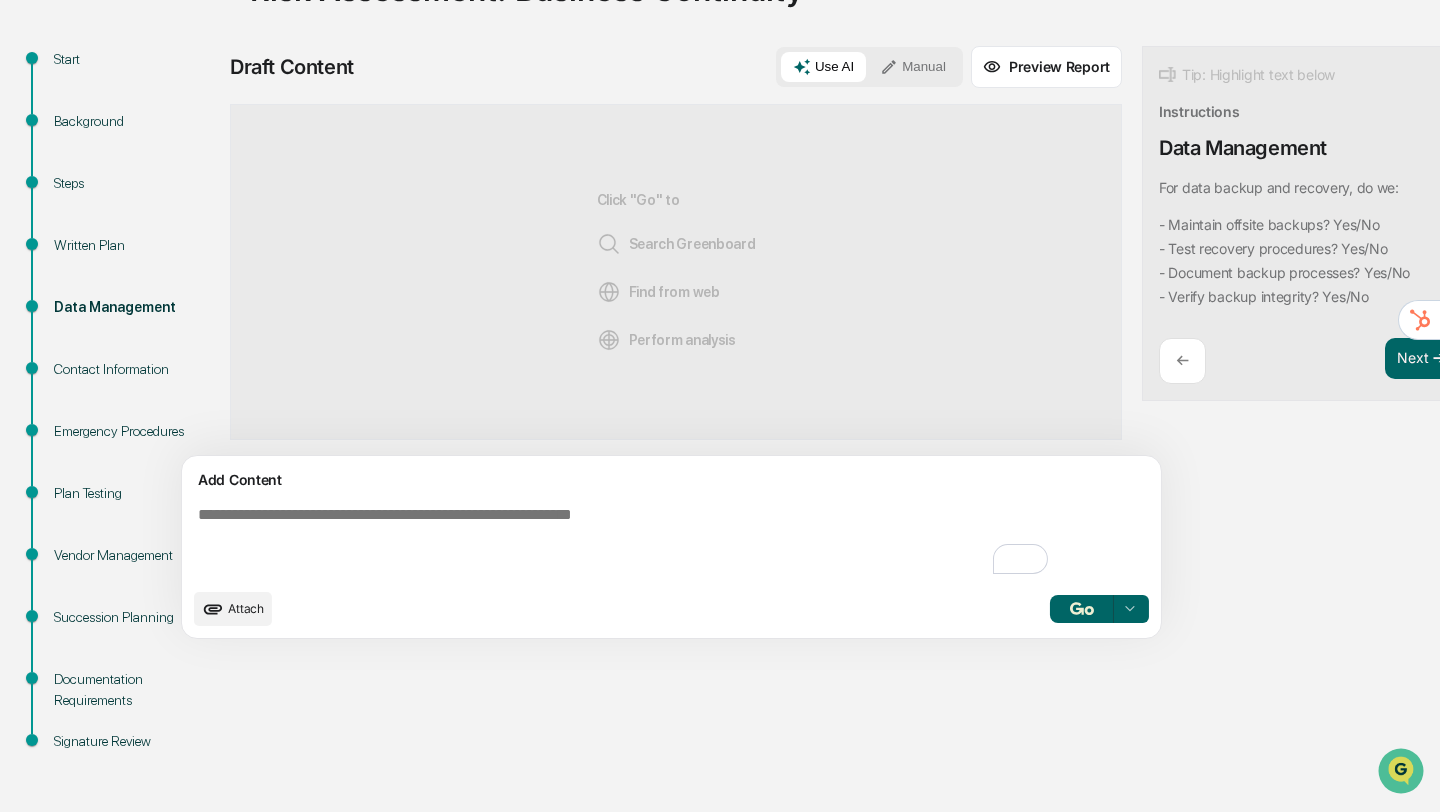 scroll, scrollTop: 0, scrollLeft: 0, axis: both 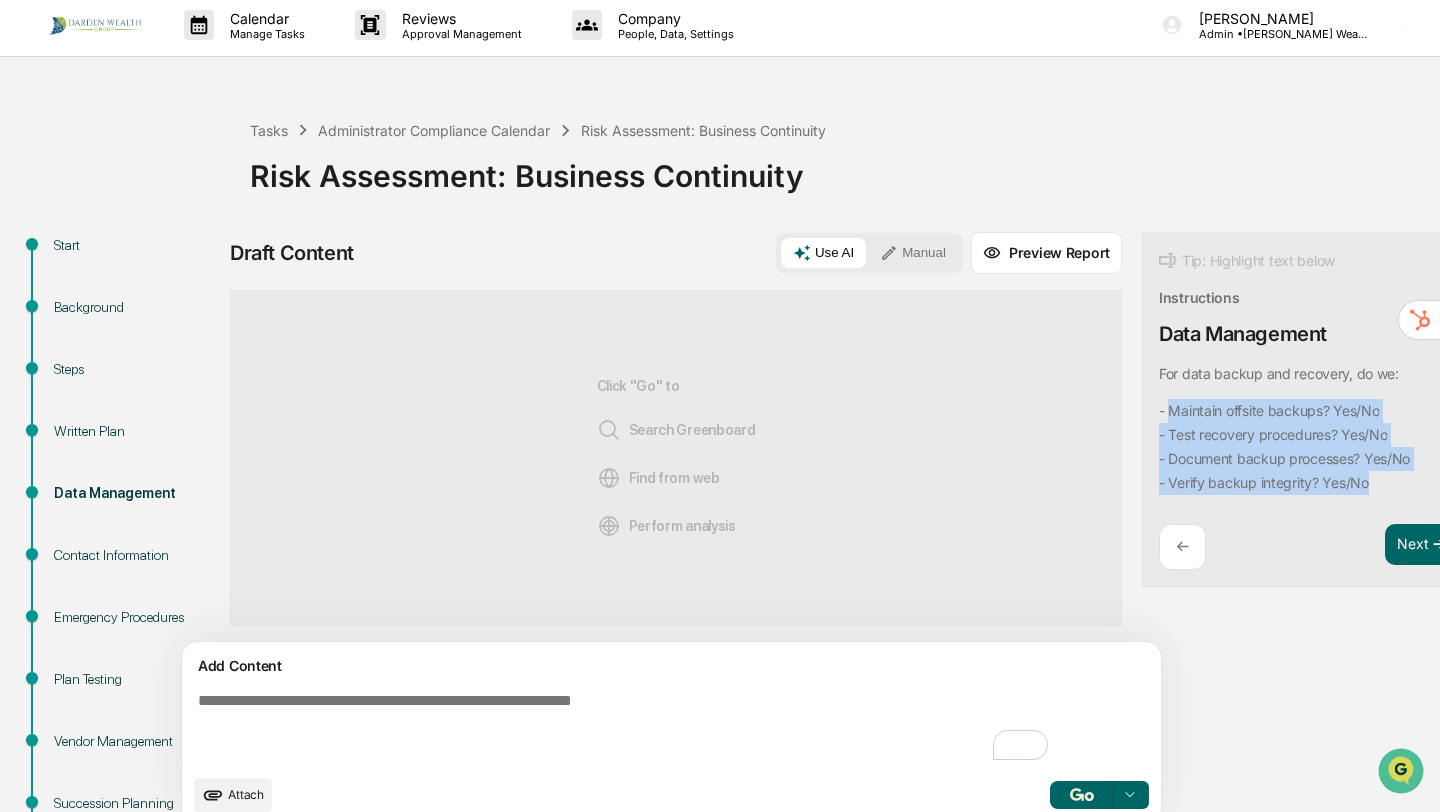 drag, startPoint x: 1078, startPoint y: 409, endPoint x: 1281, endPoint y: 479, distance: 214.73006 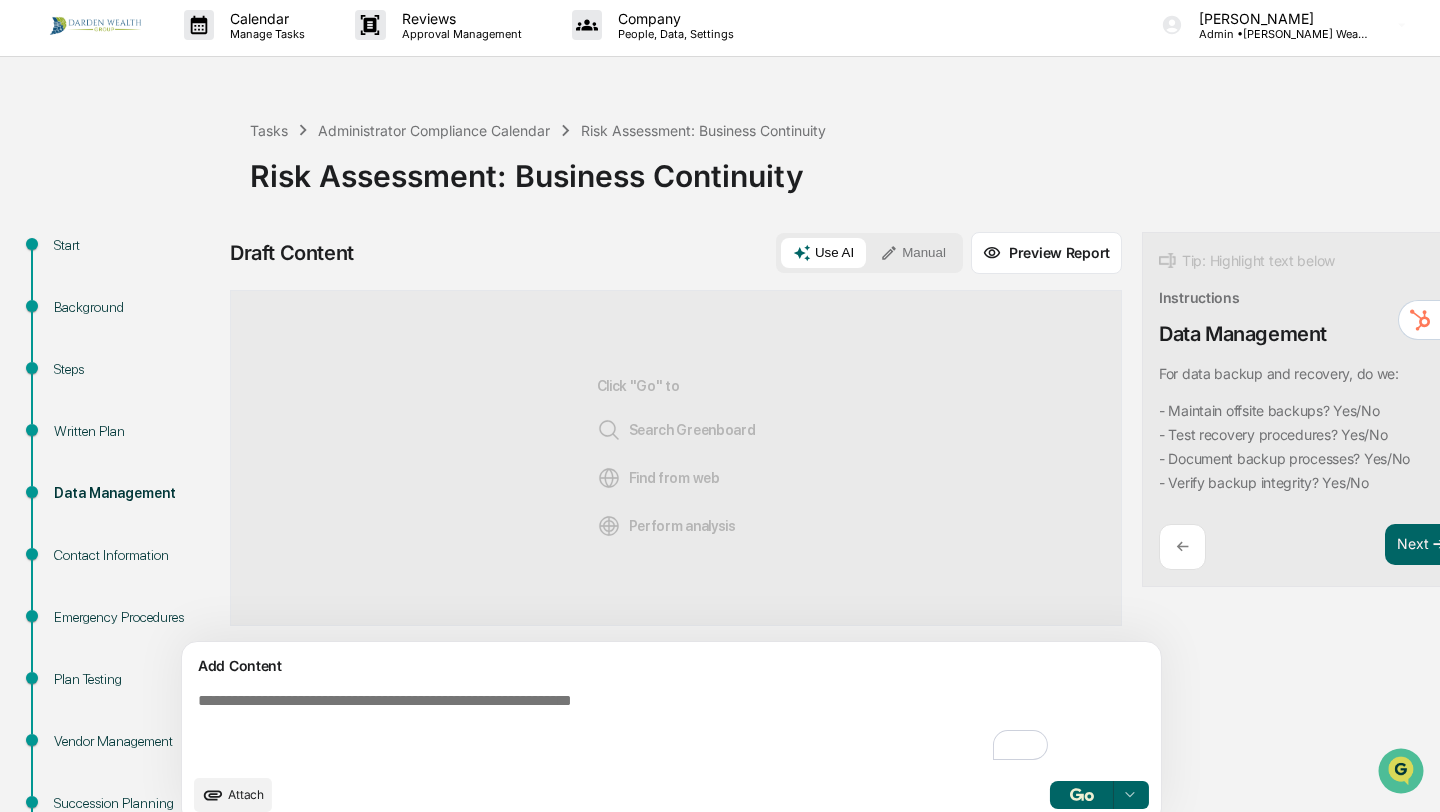 paste on "**********" 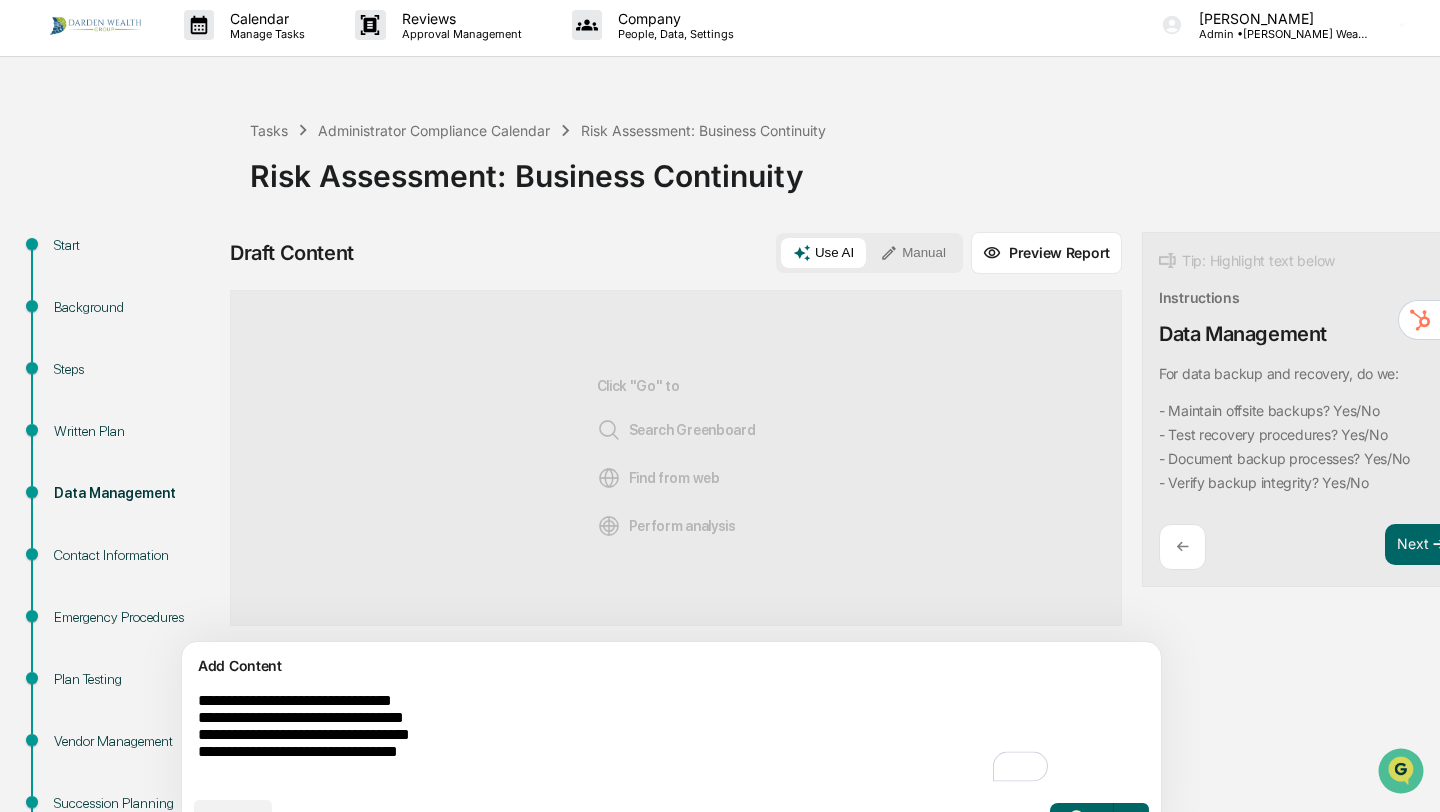 click on "**********" at bounding box center (625, 739) 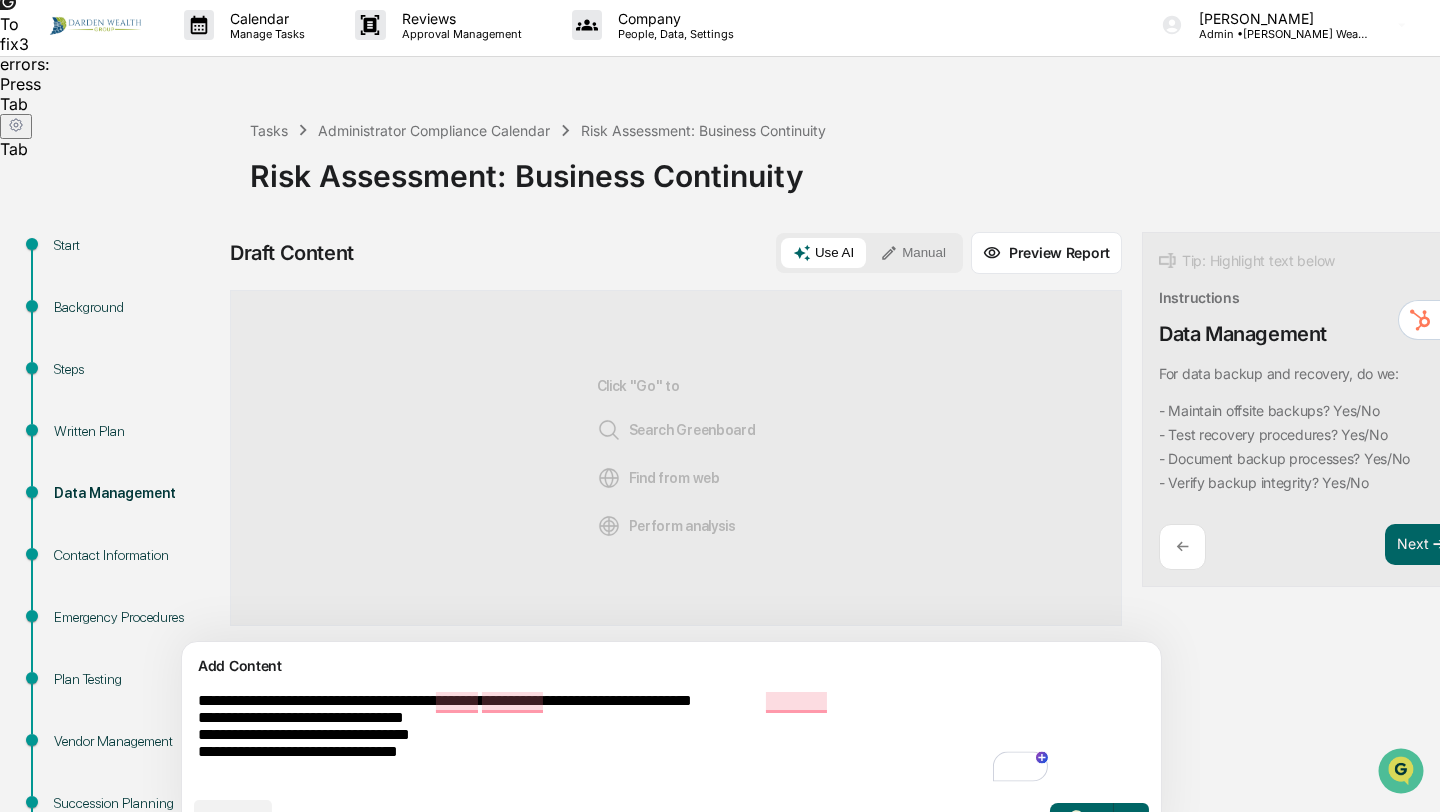 drag, startPoint x: 479, startPoint y: 724, endPoint x: 449, endPoint y: 722, distance: 30.066593 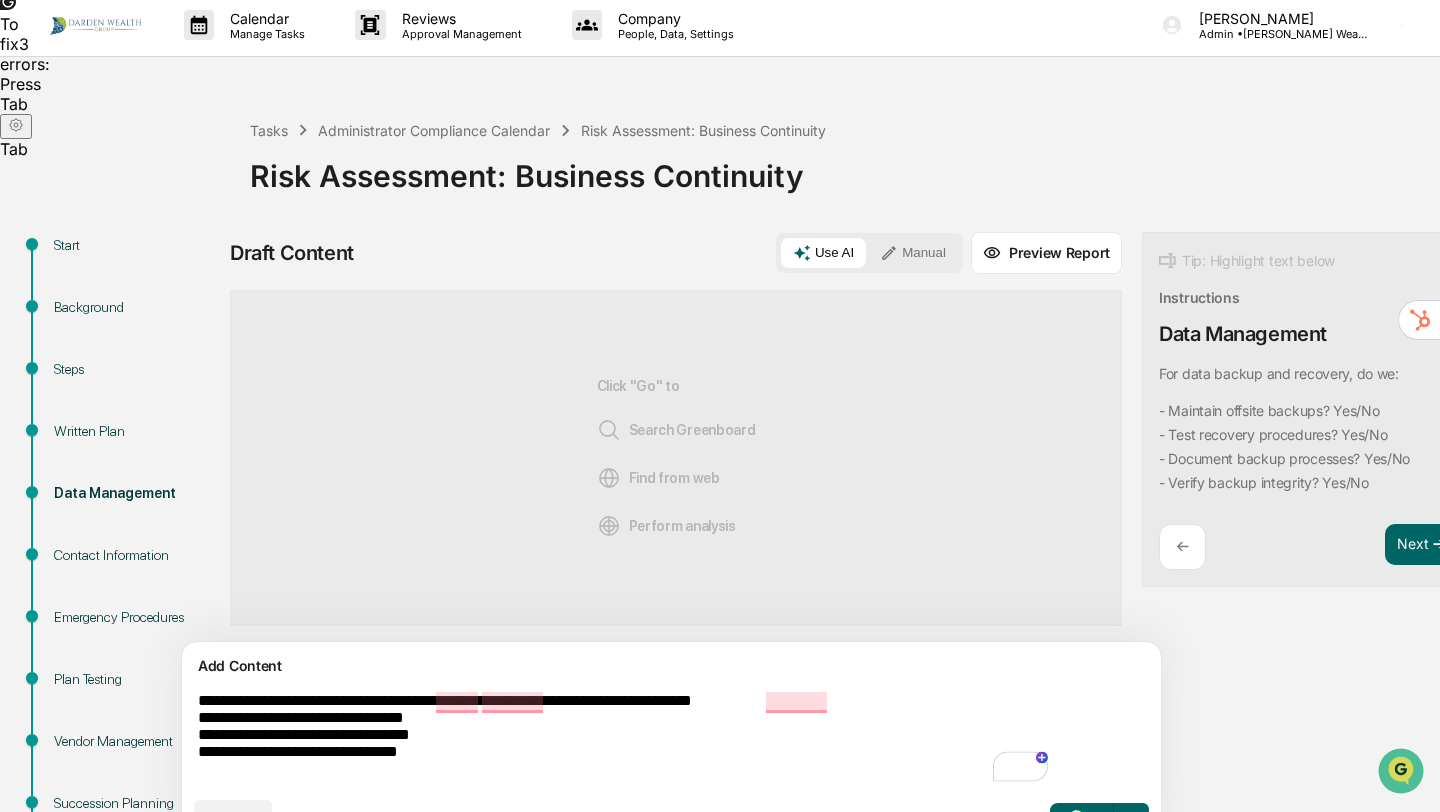 click on "**********" at bounding box center (625, 739) 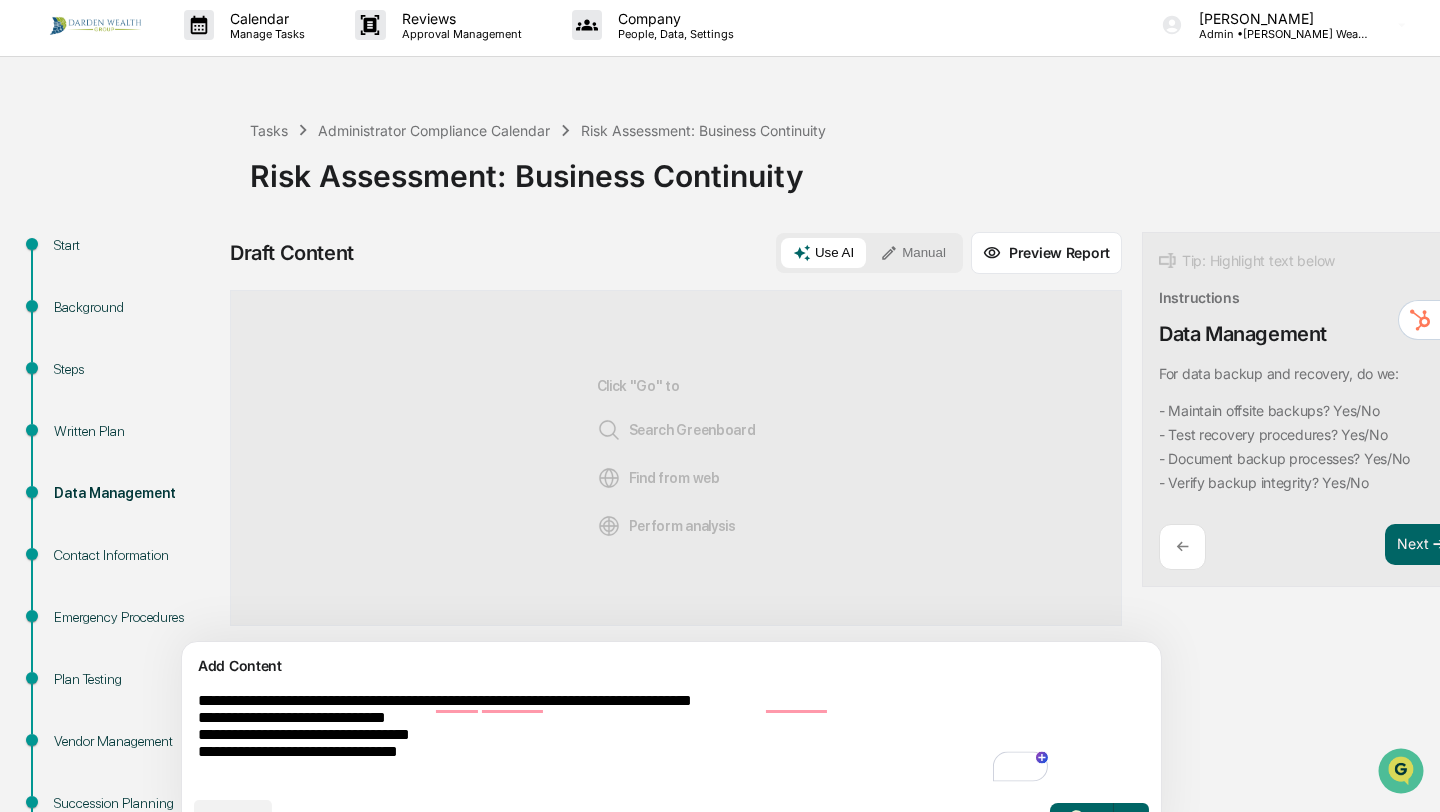 drag, startPoint x: 502, startPoint y: 743, endPoint x: 475, endPoint y: 743, distance: 27 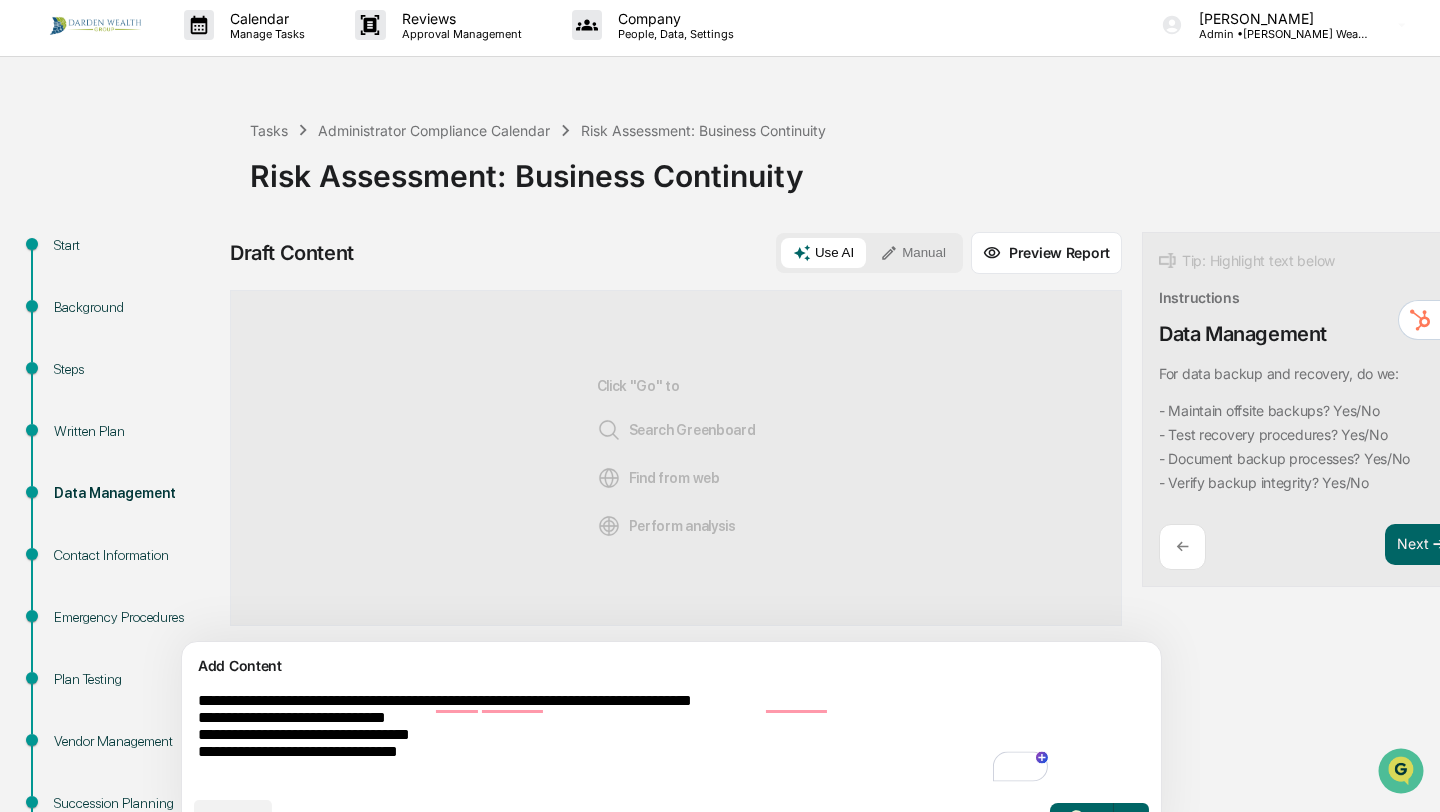 click on "**********" at bounding box center (625, 739) 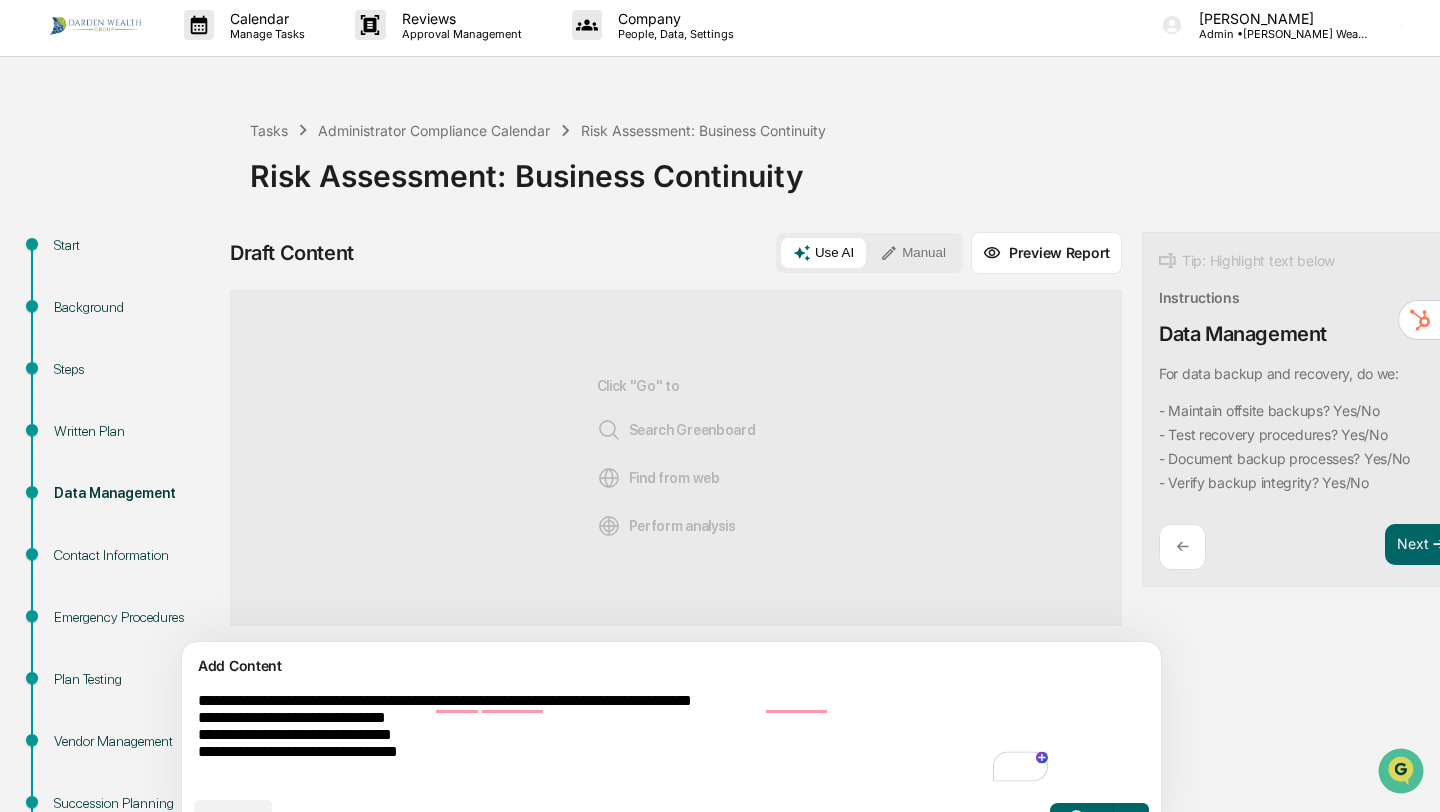 drag, startPoint x: 455, startPoint y: 761, endPoint x: 427, endPoint y: 761, distance: 28 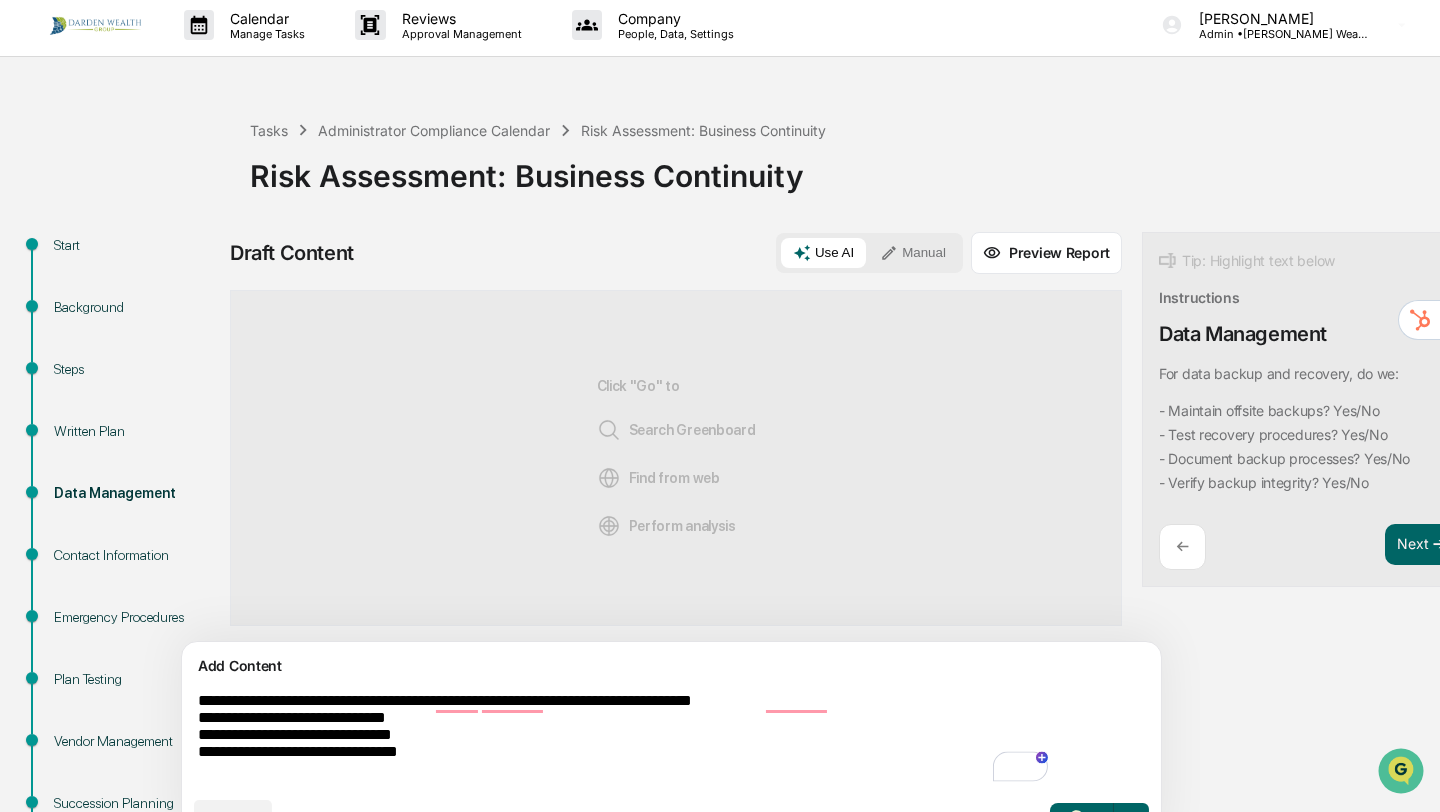 click on "**********" at bounding box center (625, 739) 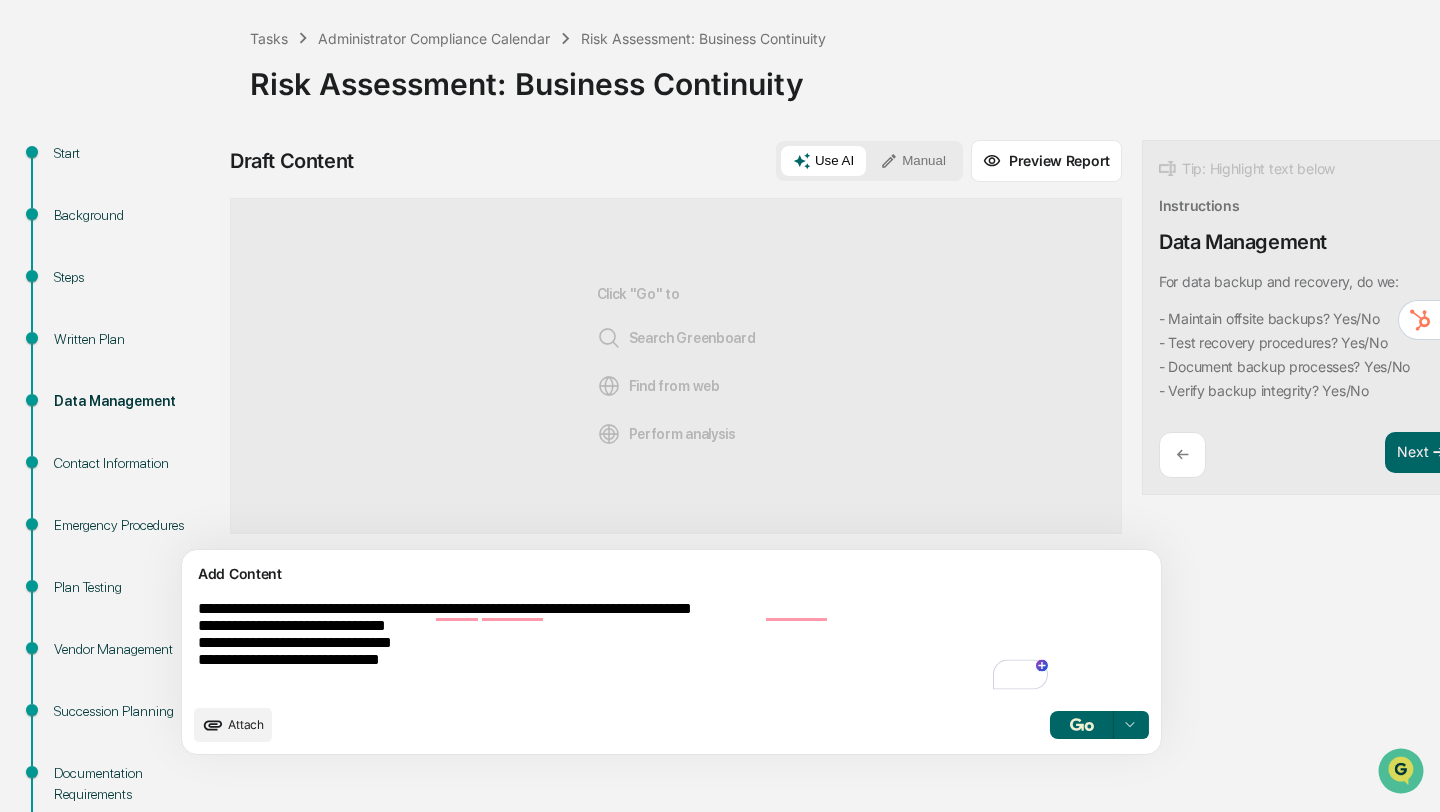 scroll, scrollTop: 107, scrollLeft: 0, axis: vertical 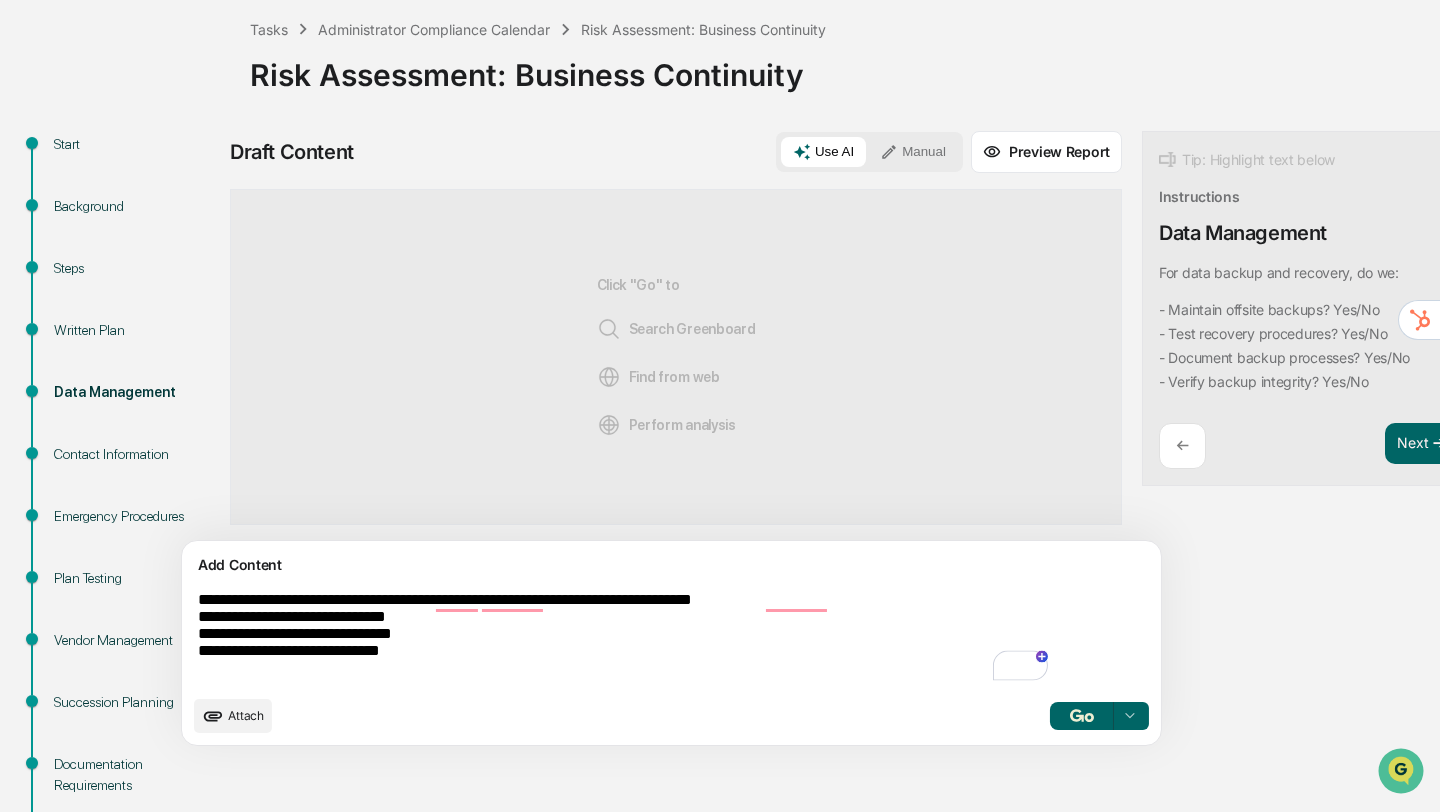 type on "**********" 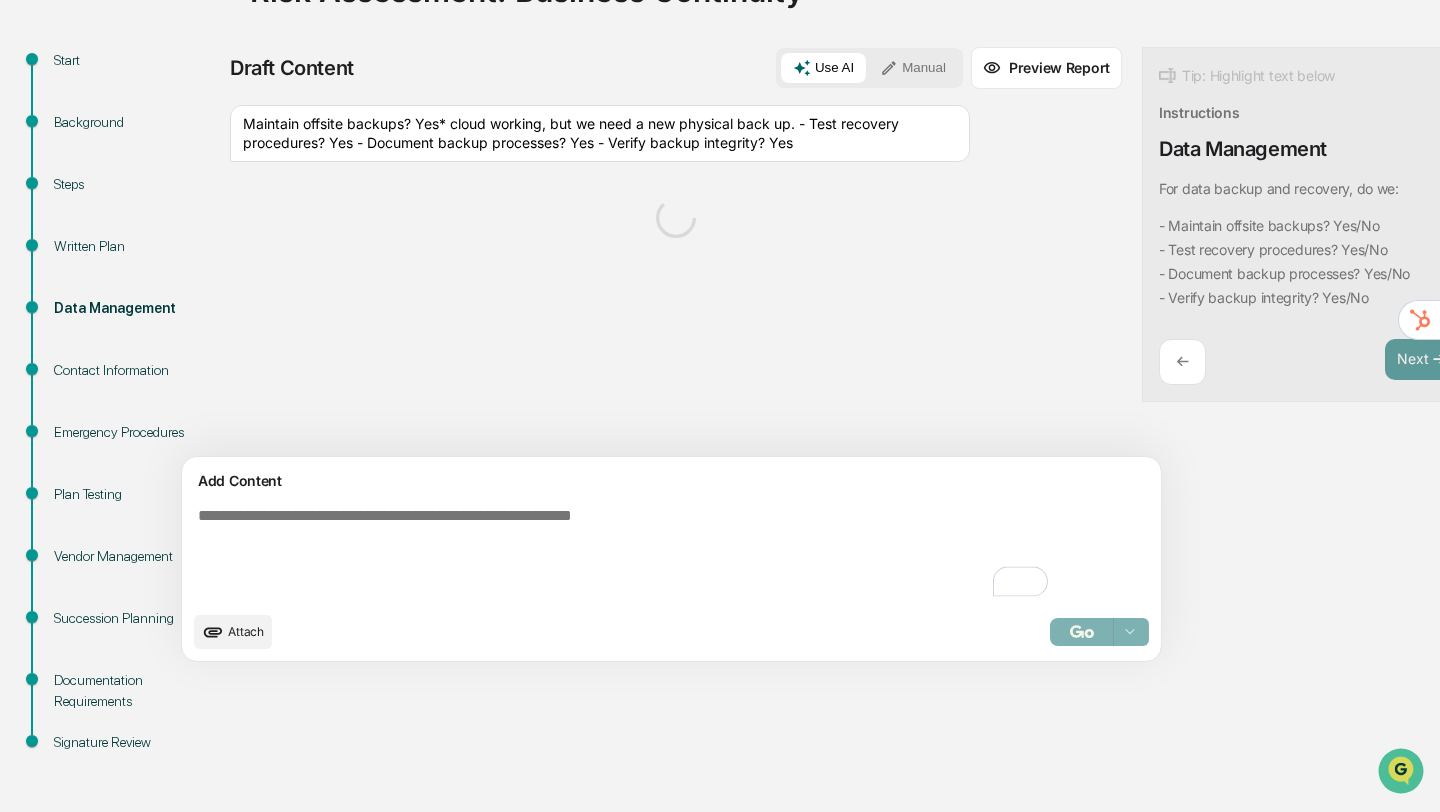 scroll, scrollTop: 192, scrollLeft: 0, axis: vertical 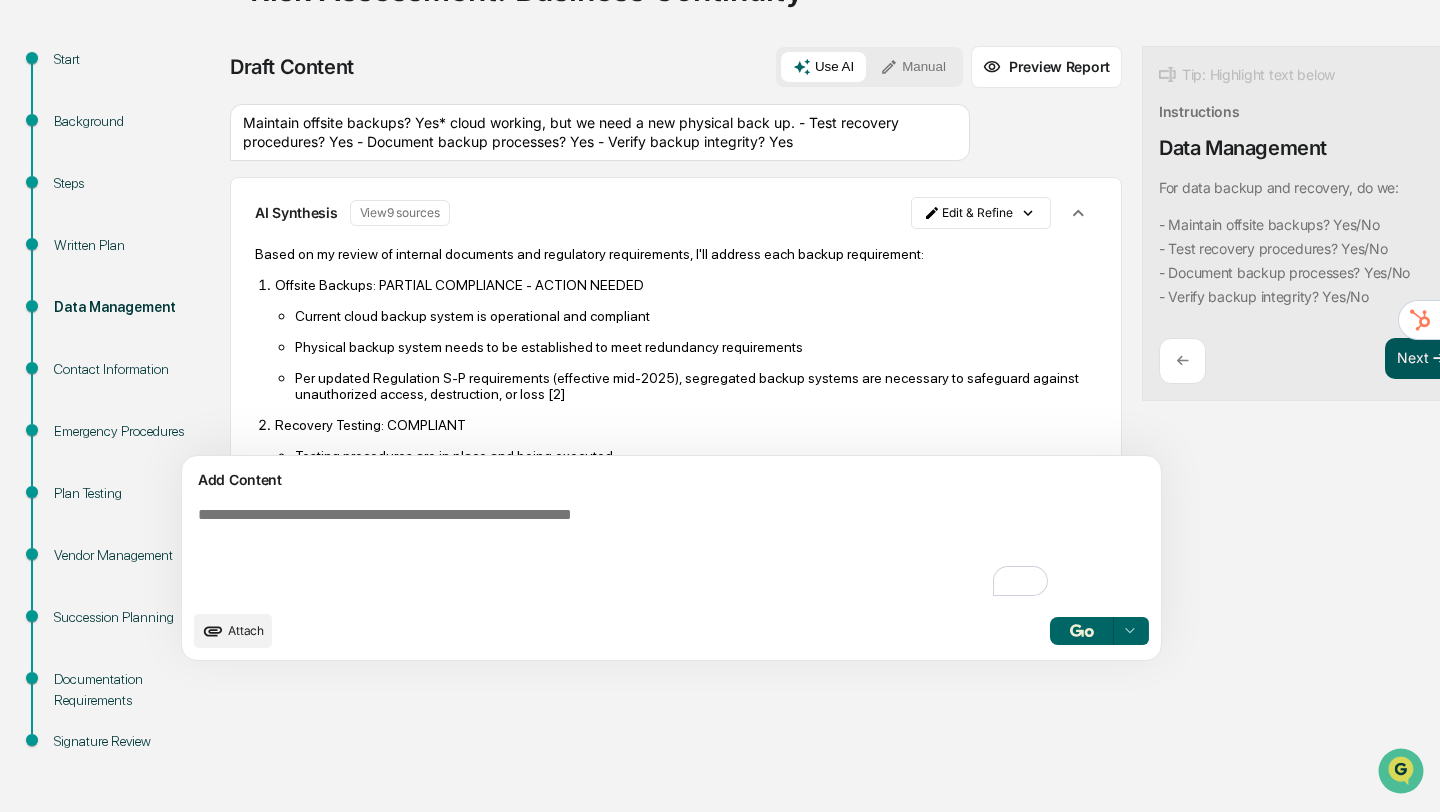 click on "Next ➔" at bounding box center (1422, 359) 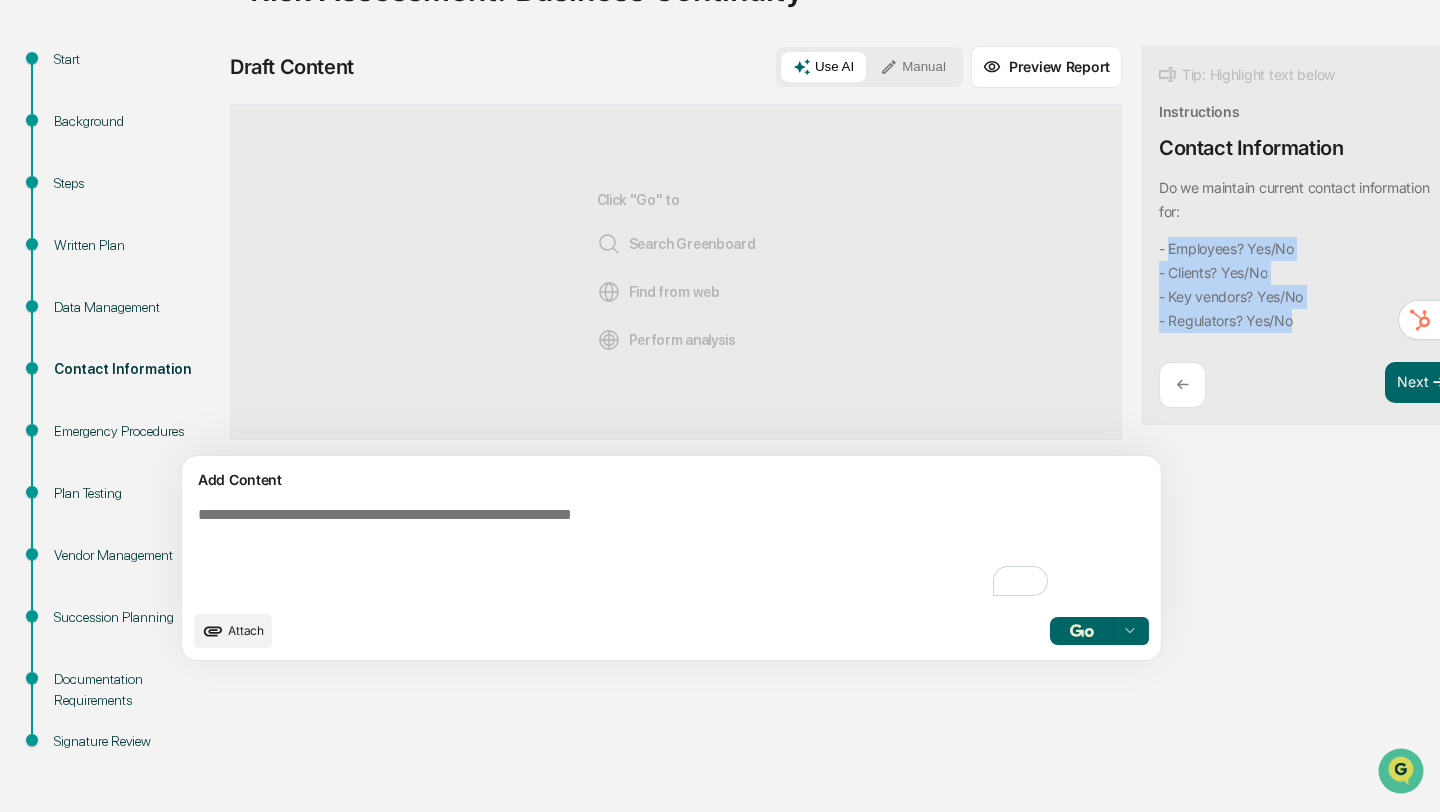drag, startPoint x: 1080, startPoint y: 248, endPoint x: 1201, endPoint y: 317, distance: 139.29106 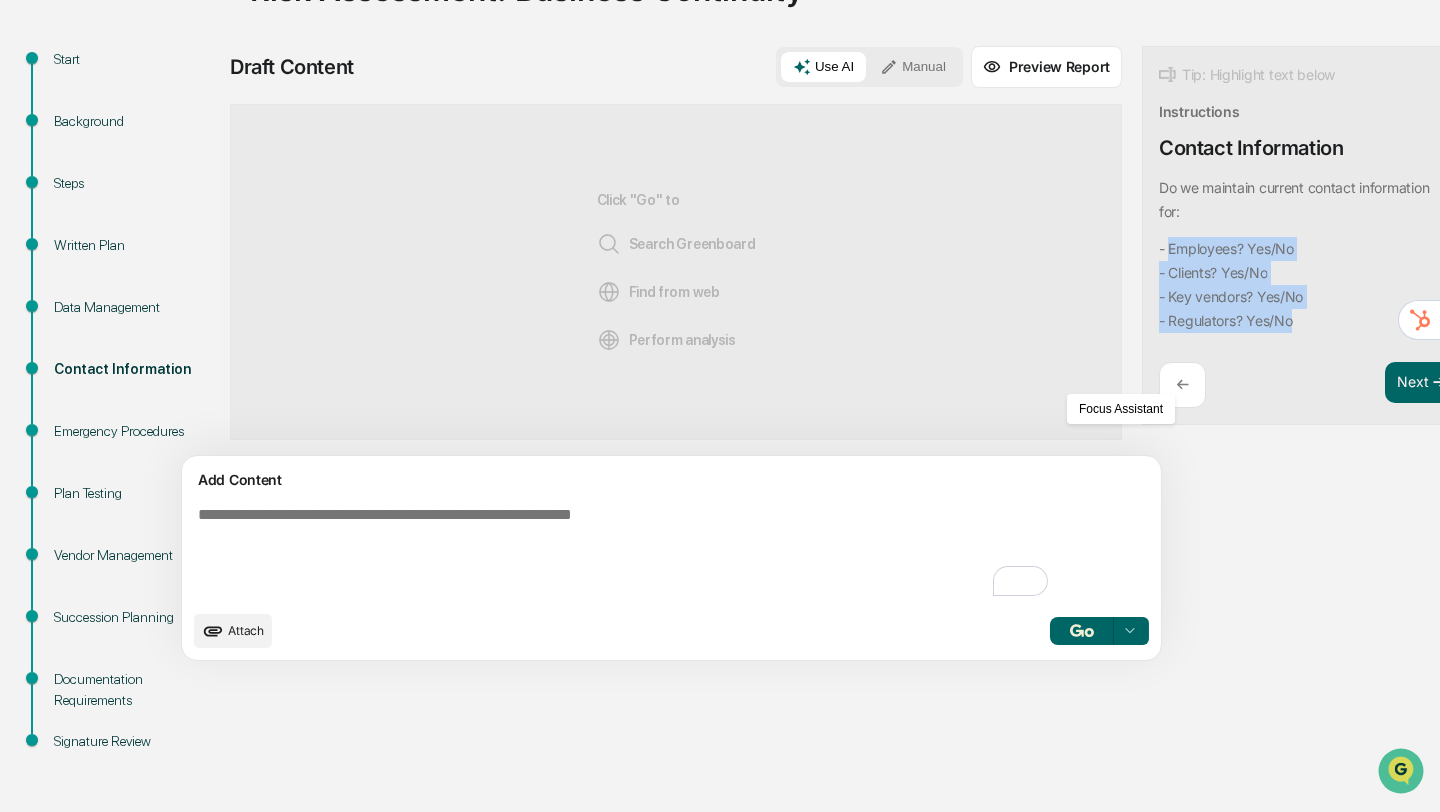 copy on "Employees? Yes/No
- Clients? Yes/No
- Key vendors? Yes/No
- Regulators? Yes/No" 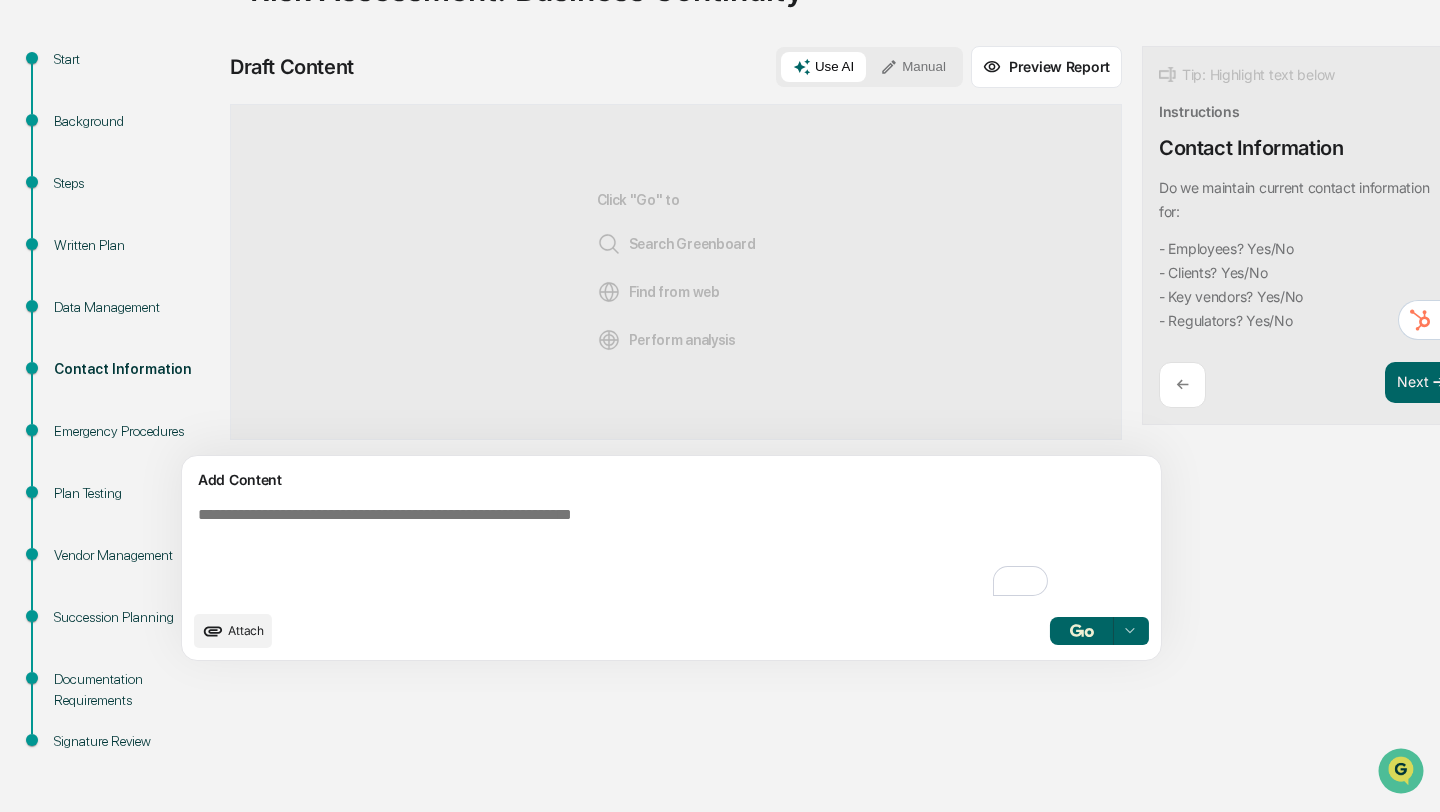 paste on "**********" 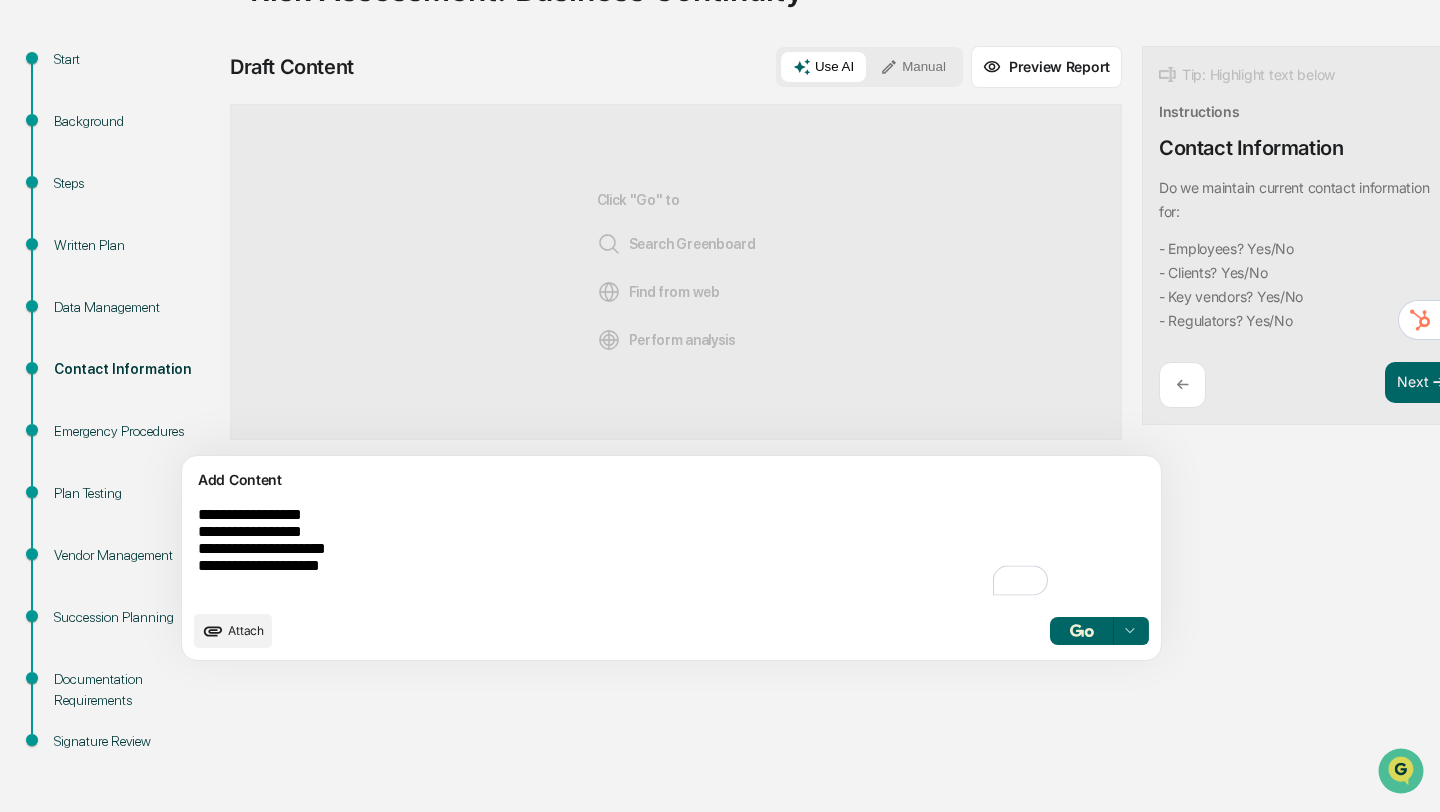 drag, startPoint x: 356, startPoint y: 514, endPoint x: 329, endPoint y: 514, distance: 27 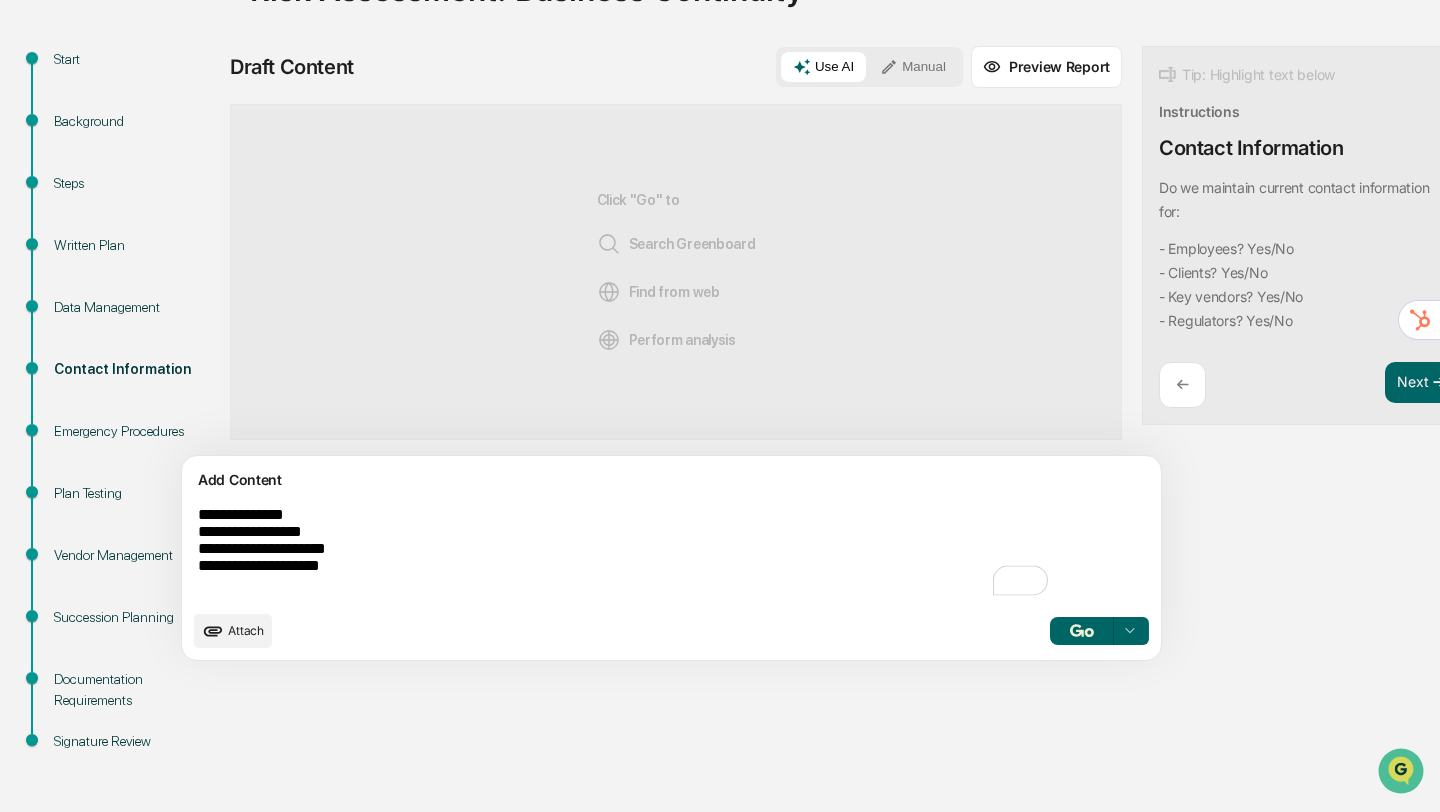drag, startPoint x: 341, startPoint y: 534, endPoint x: 307, endPoint y: 533, distance: 34.0147 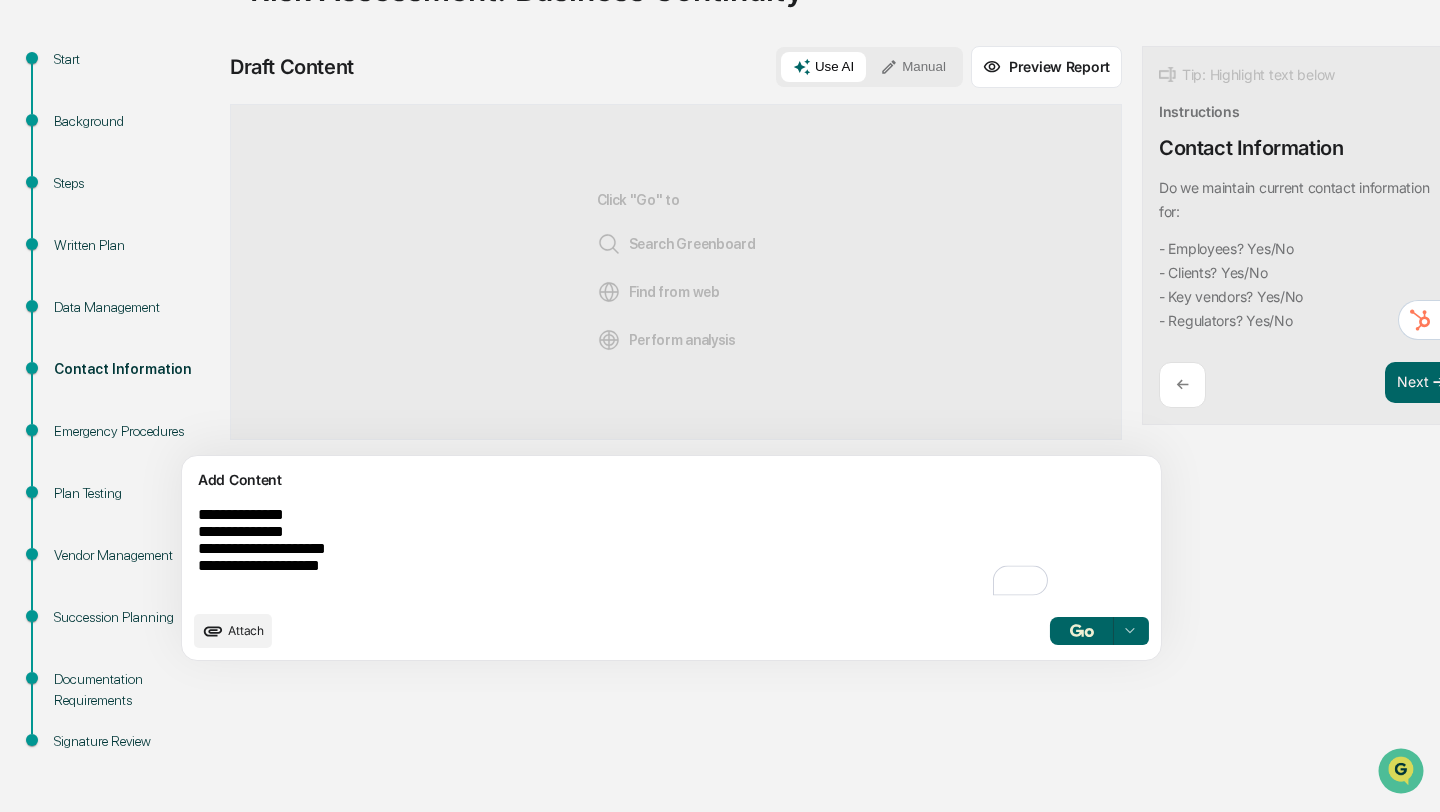 drag, startPoint x: 375, startPoint y: 556, endPoint x: 349, endPoint y: 556, distance: 26 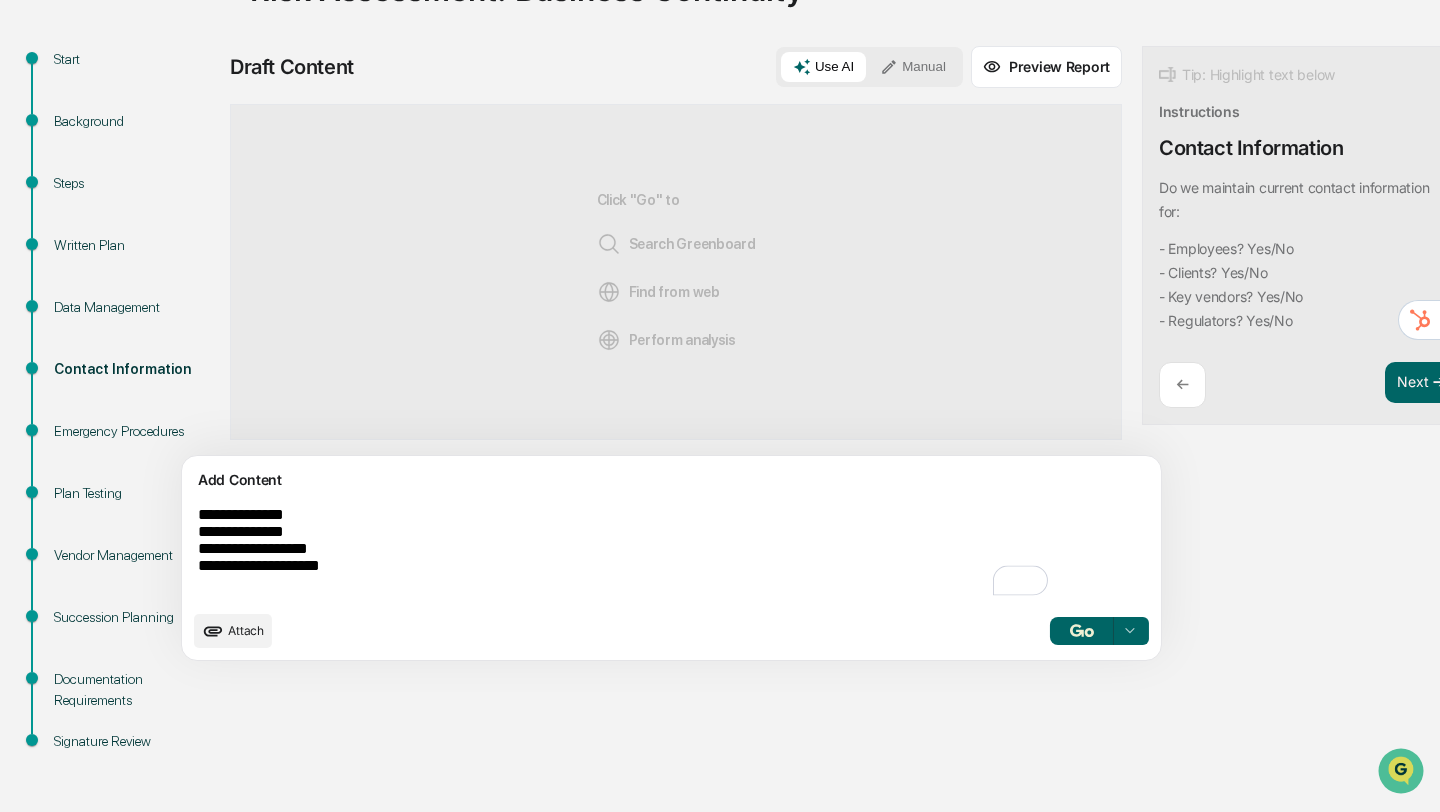 drag, startPoint x: 362, startPoint y: 577, endPoint x: 335, endPoint y: 575, distance: 27.073973 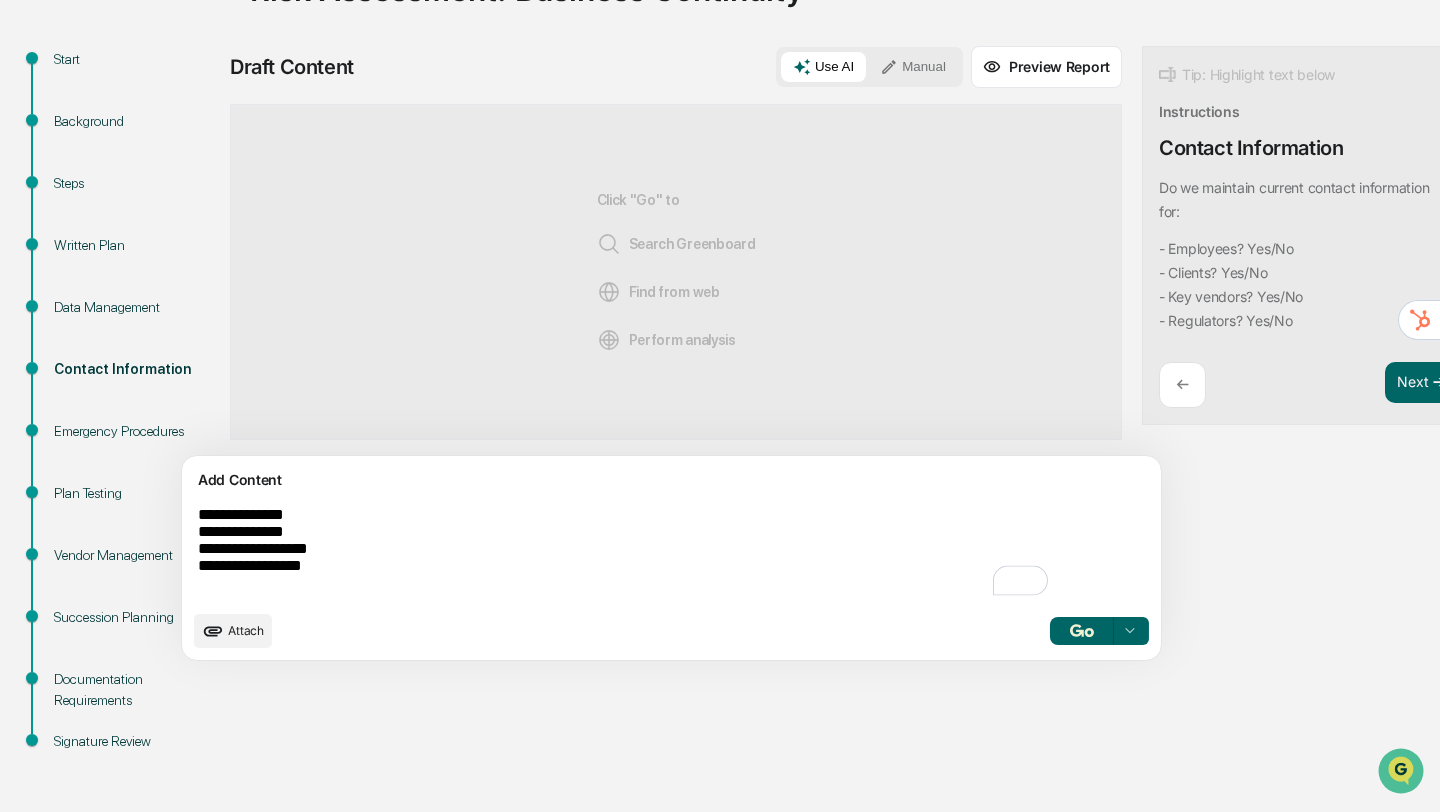 type on "**********" 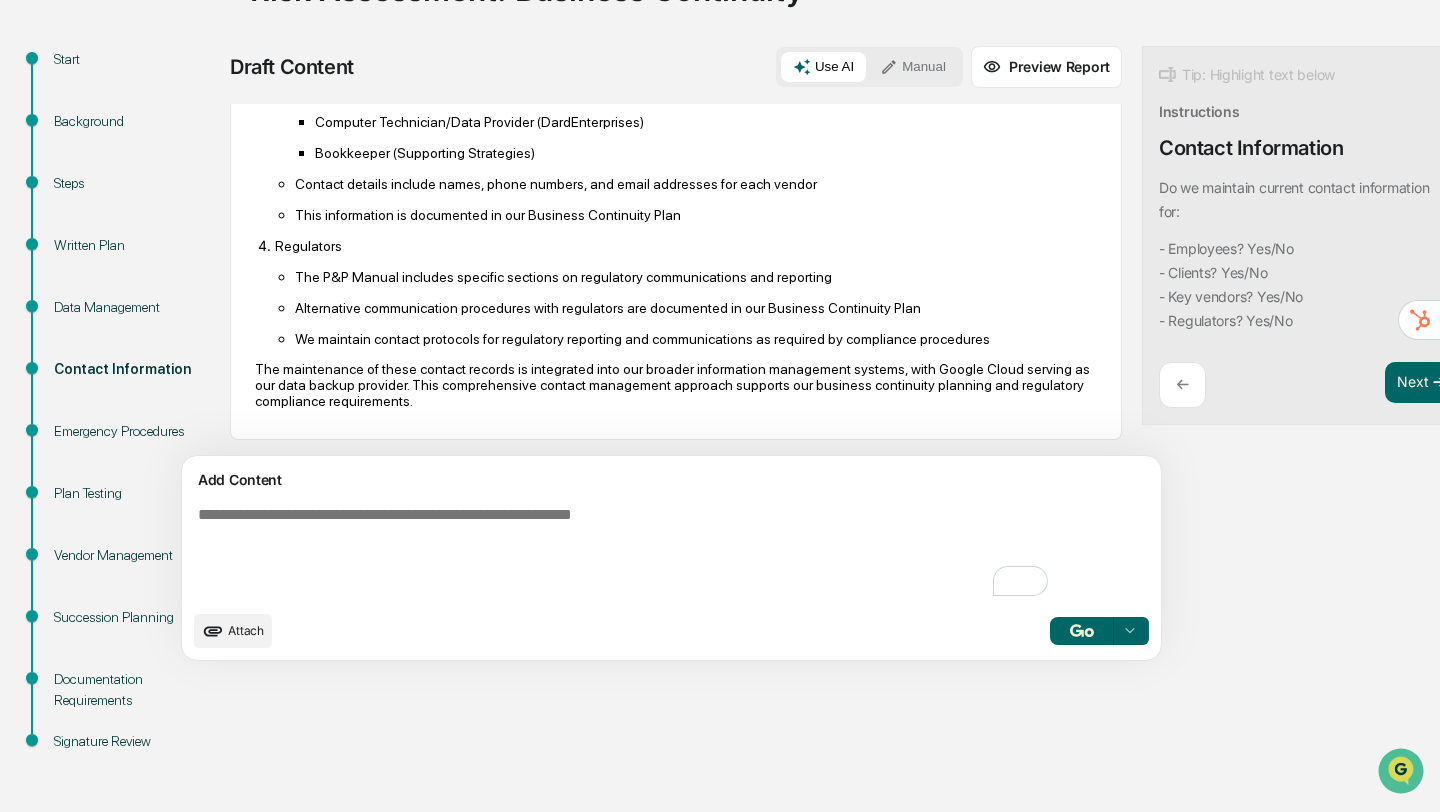 scroll, scrollTop: 665, scrollLeft: 0, axis: vertical 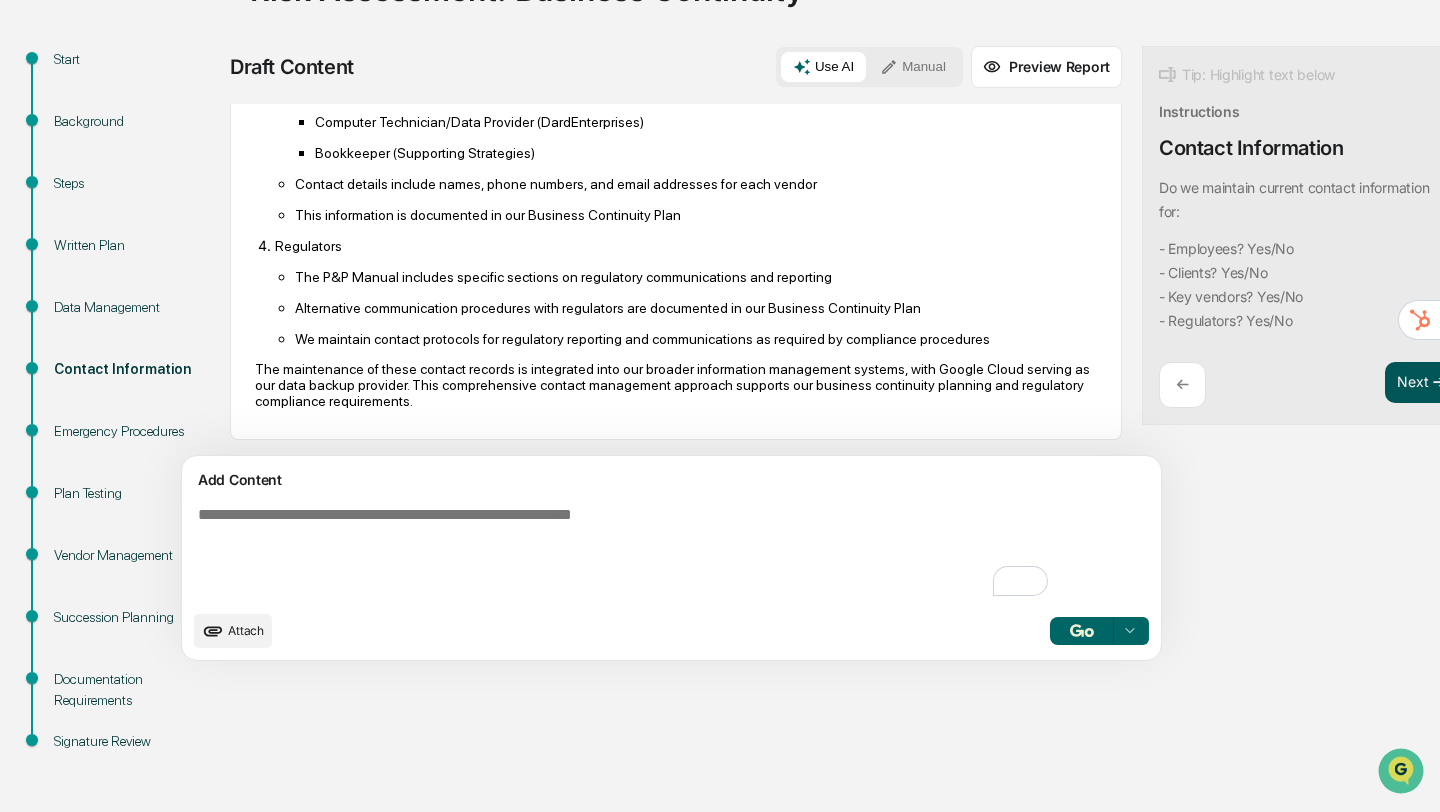 click on "Next ➔" at bounding box center [1422, 383] 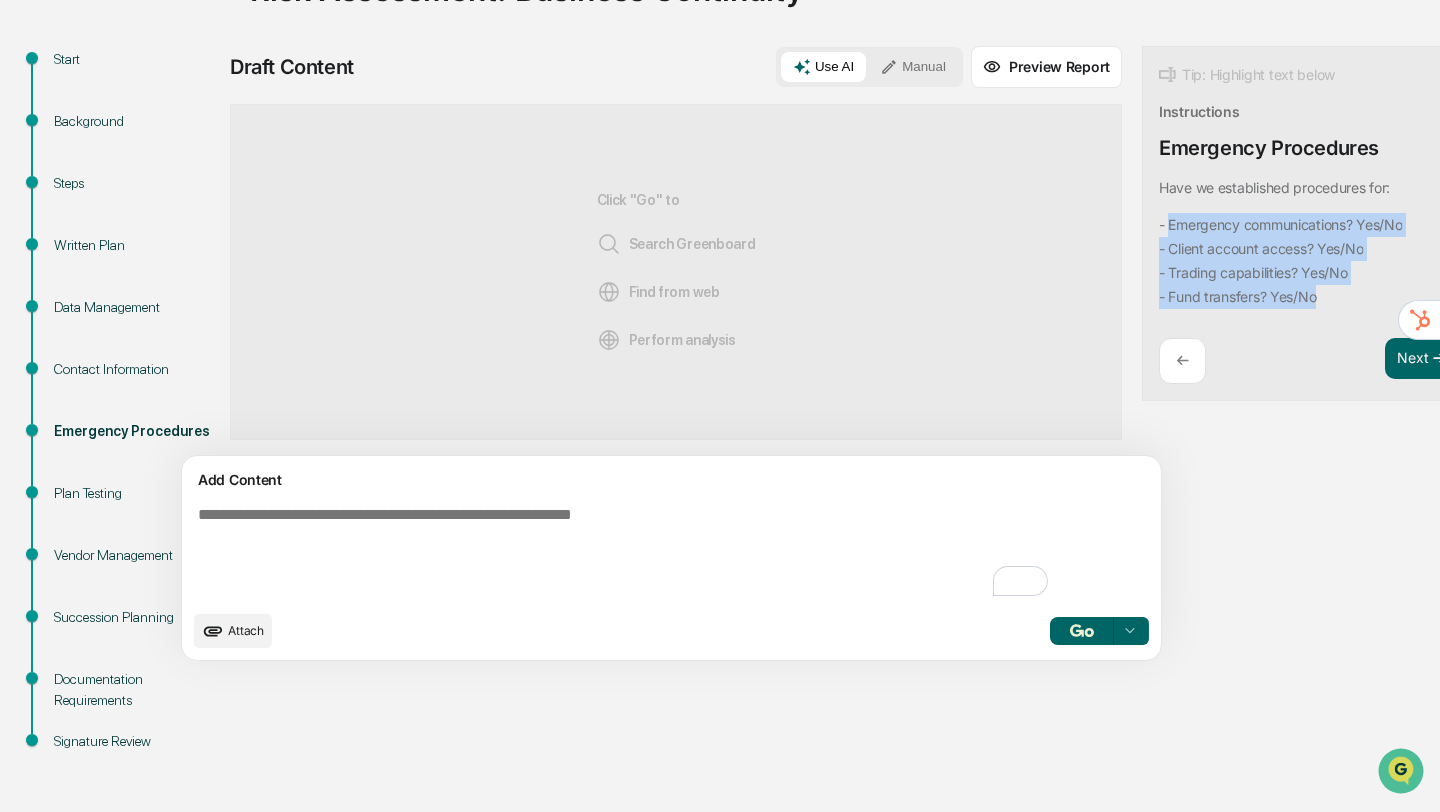 drag, startPoint x: 1079, startPoint y: 219, endPoint x: 1240, endPoint y: 295, distance: 178.03651 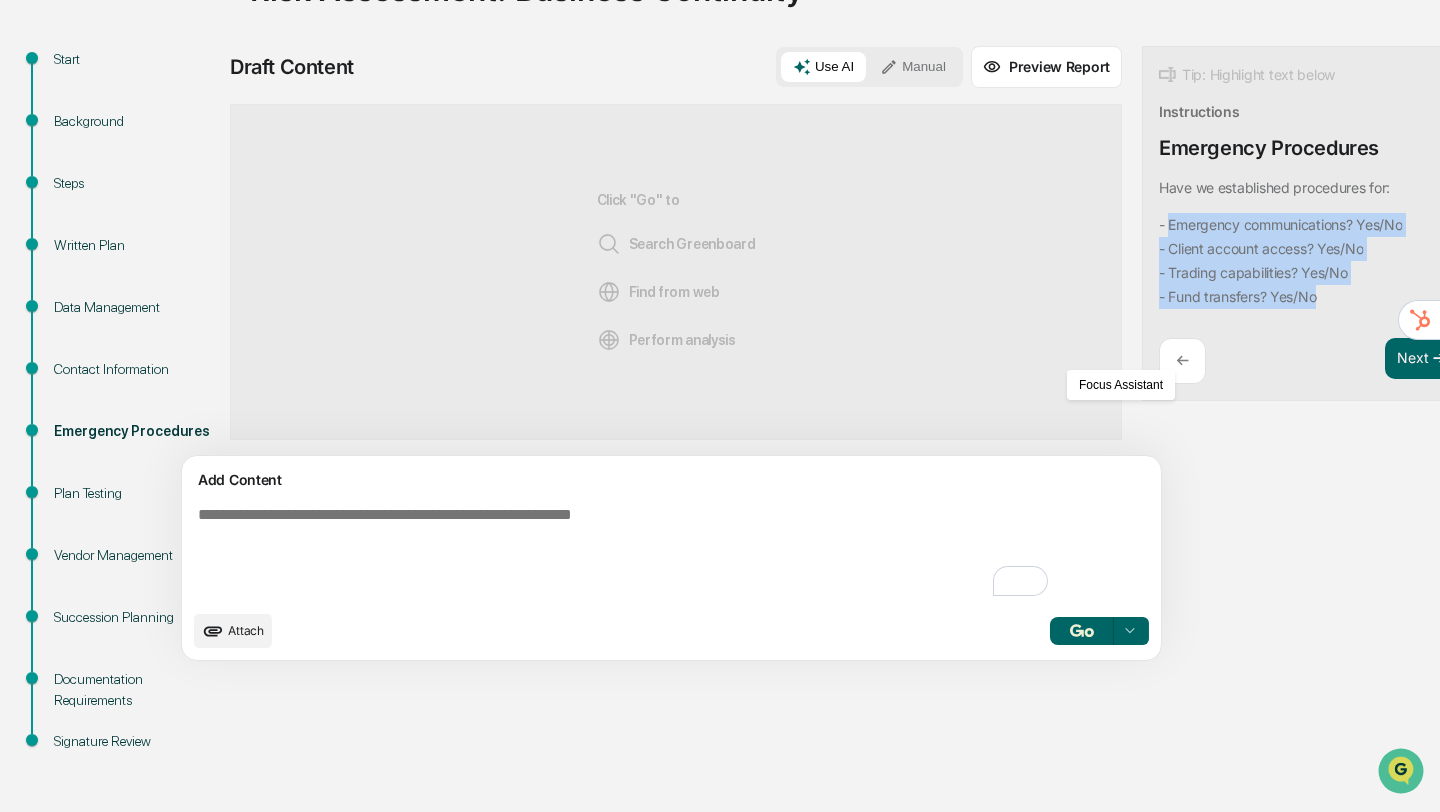 copy on "Emergency communications? Yes/No
- Client account access? Yes/No
- Trading capabilities? Yes/No
- Fund transfers? Yes/No" 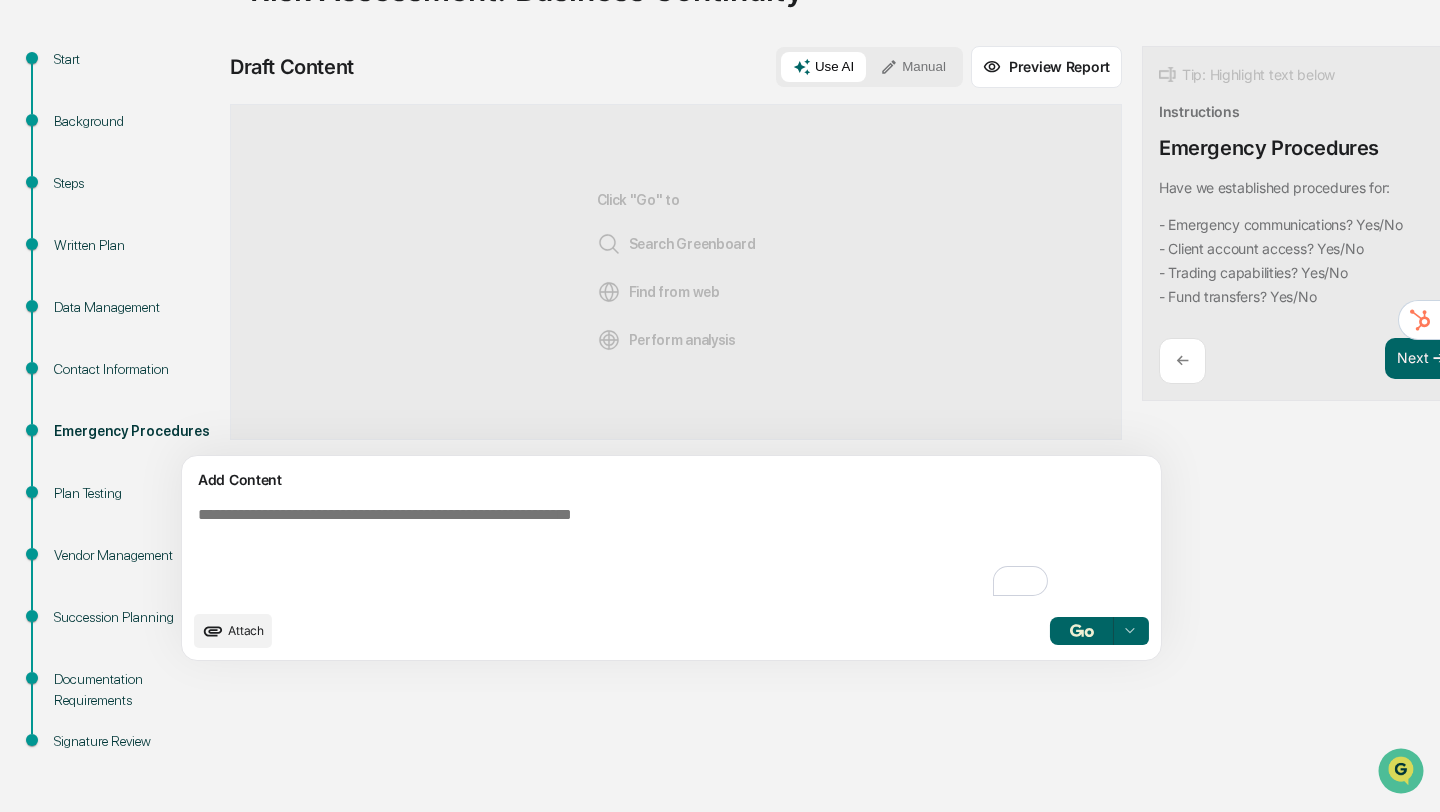 click at bounding box center [625, 553] 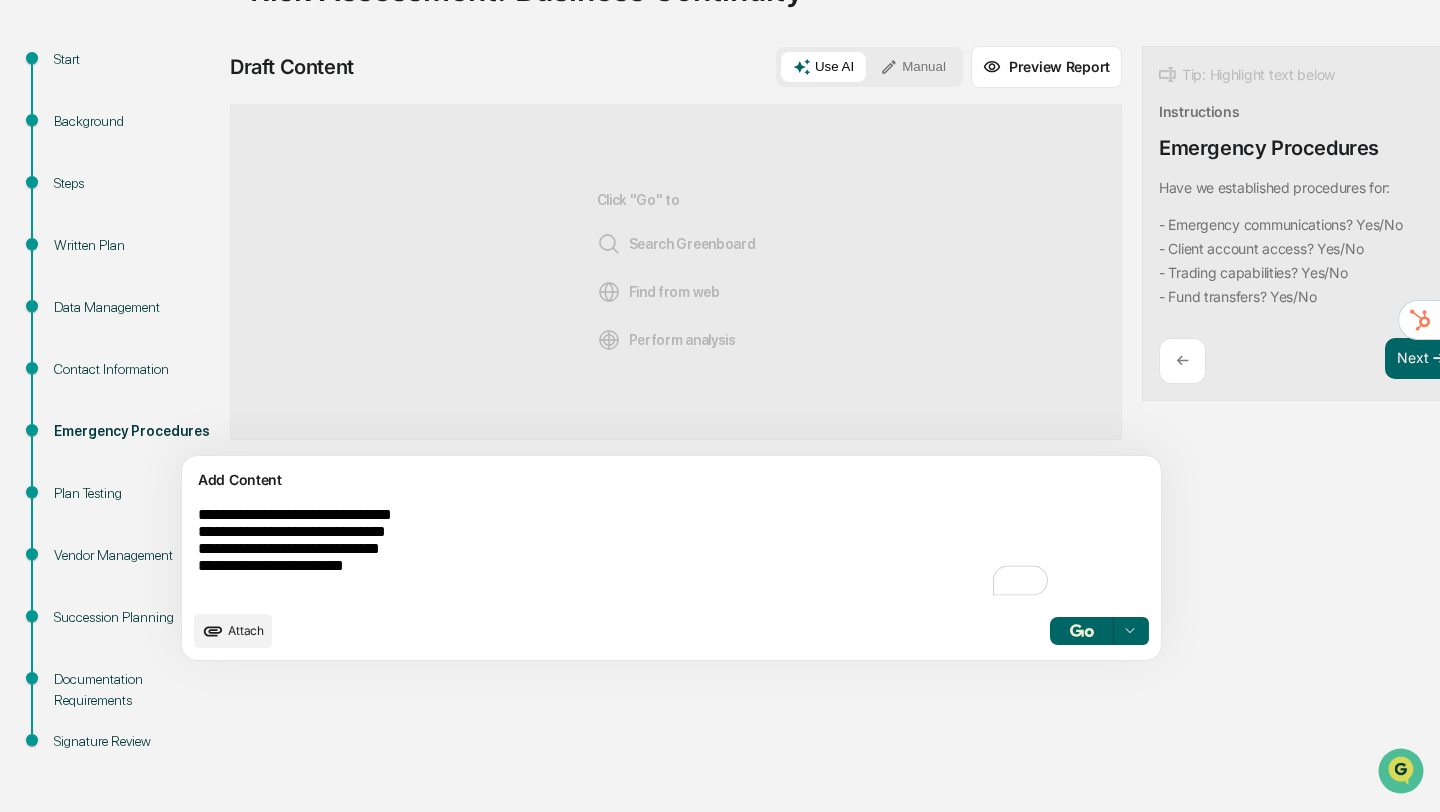 click on "**********" at bounding box center [625, 553] 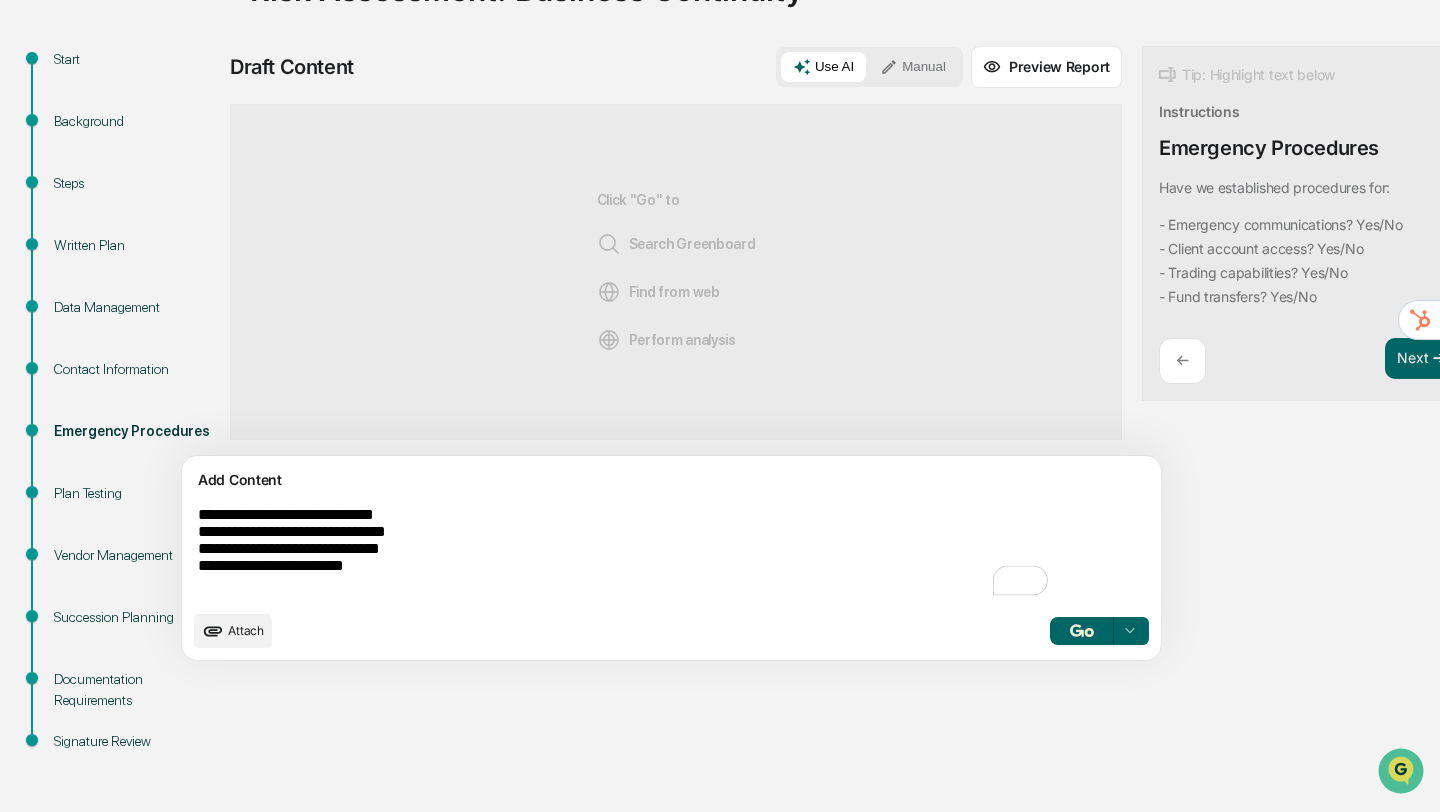 click on "**********" at bounding box center [625, 553] 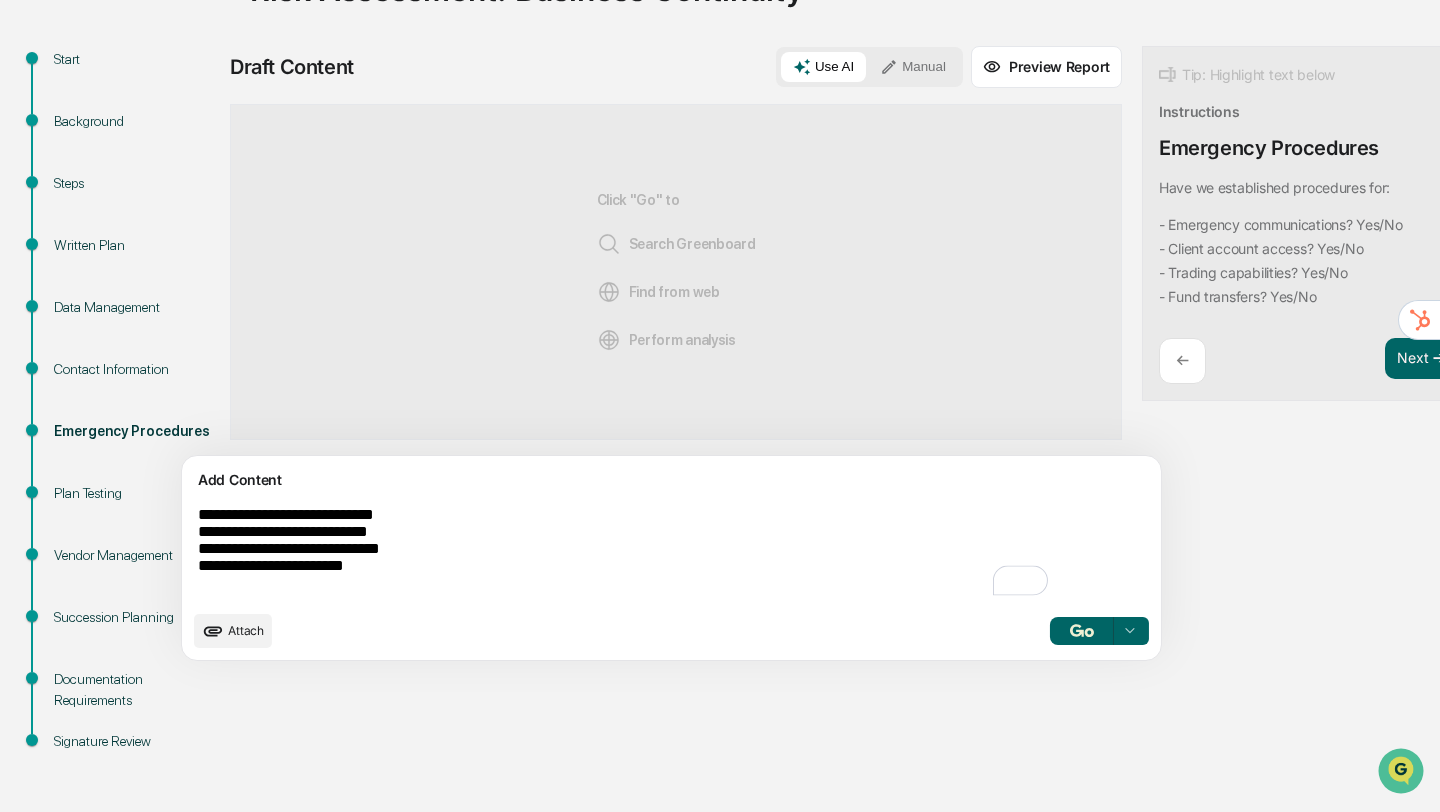 click on "**********" at bounding box center (625, 553) 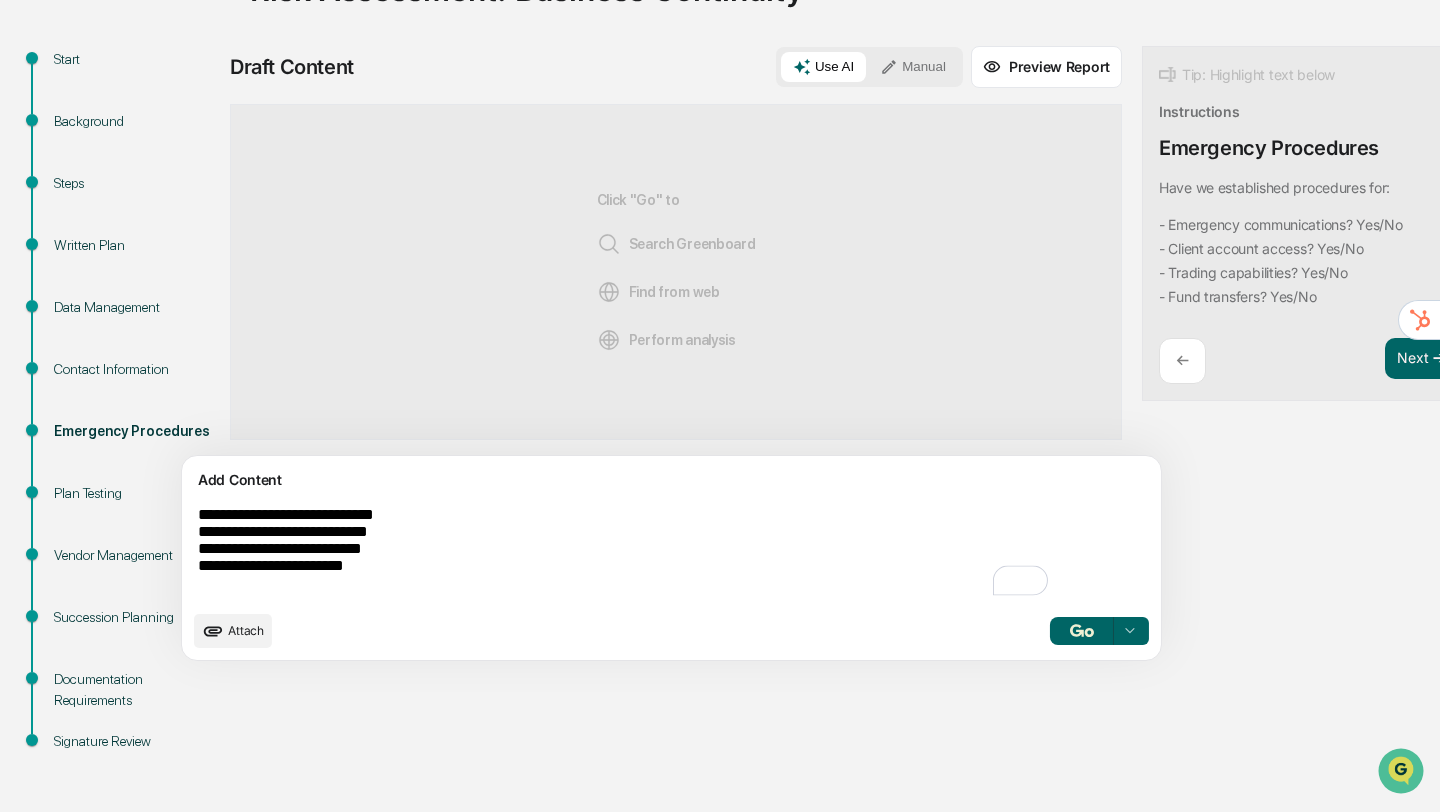 click on "**********" at bounding box center [625, 553] 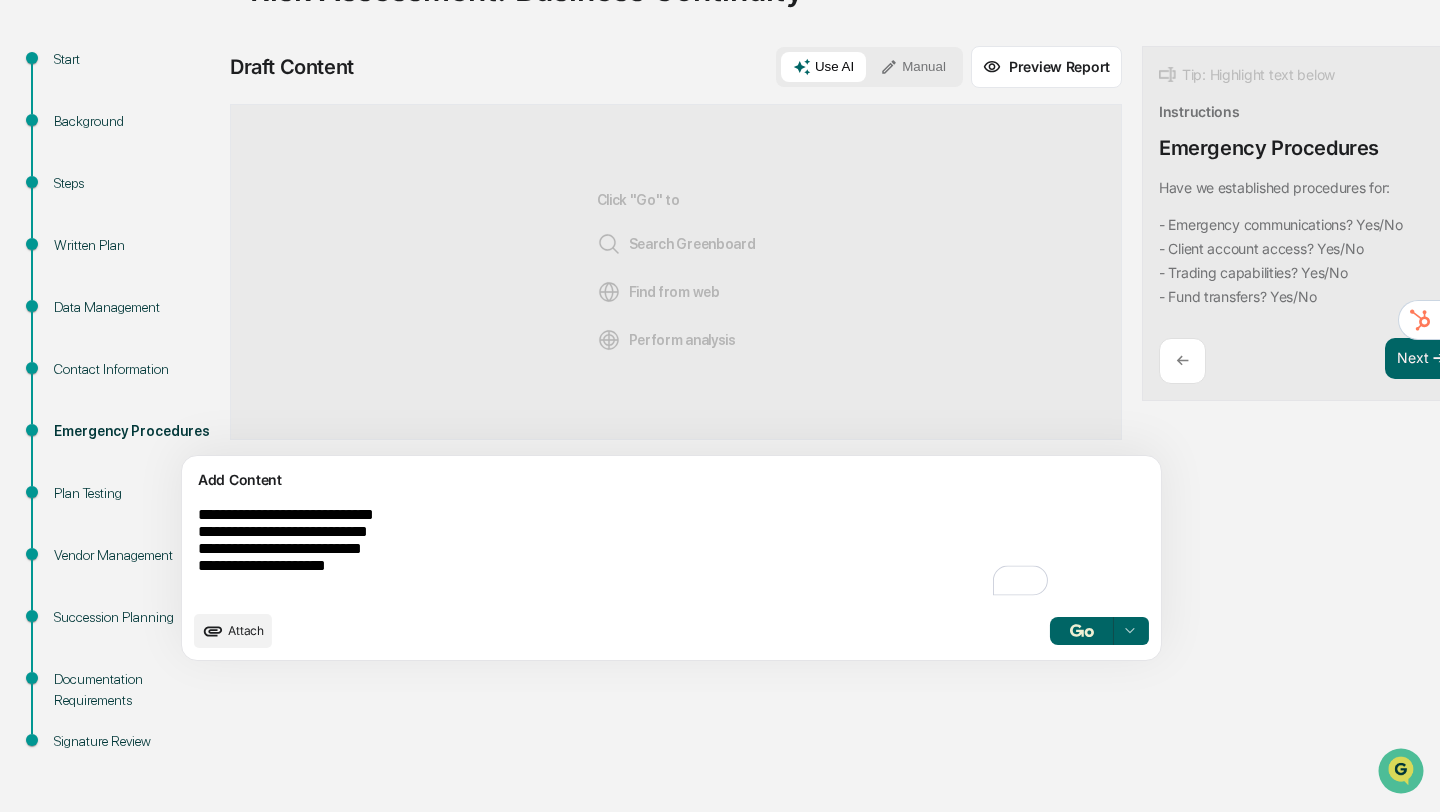 type on "**********" 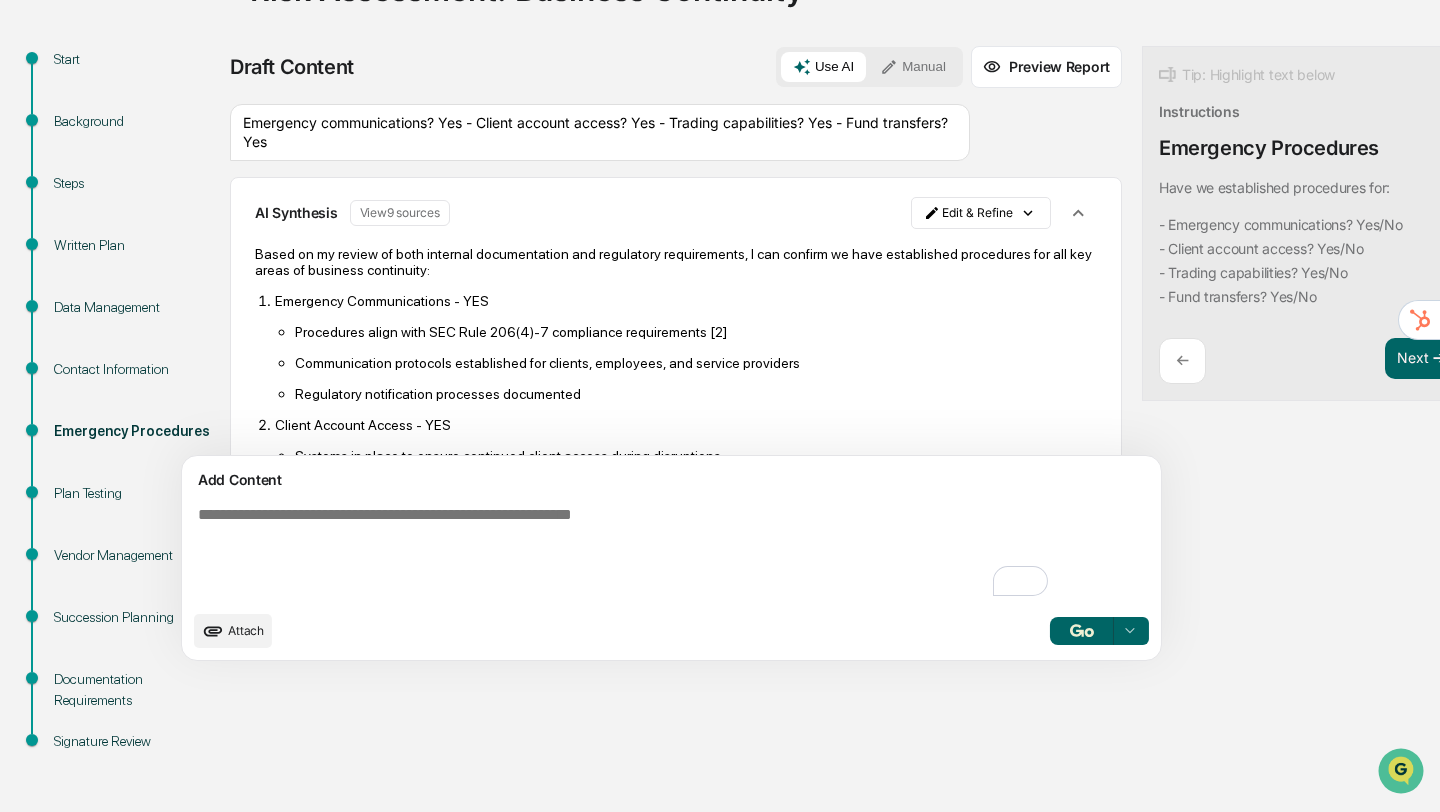 scroll, scrollTop: 591, scrollLeft: 0, axis: vertical 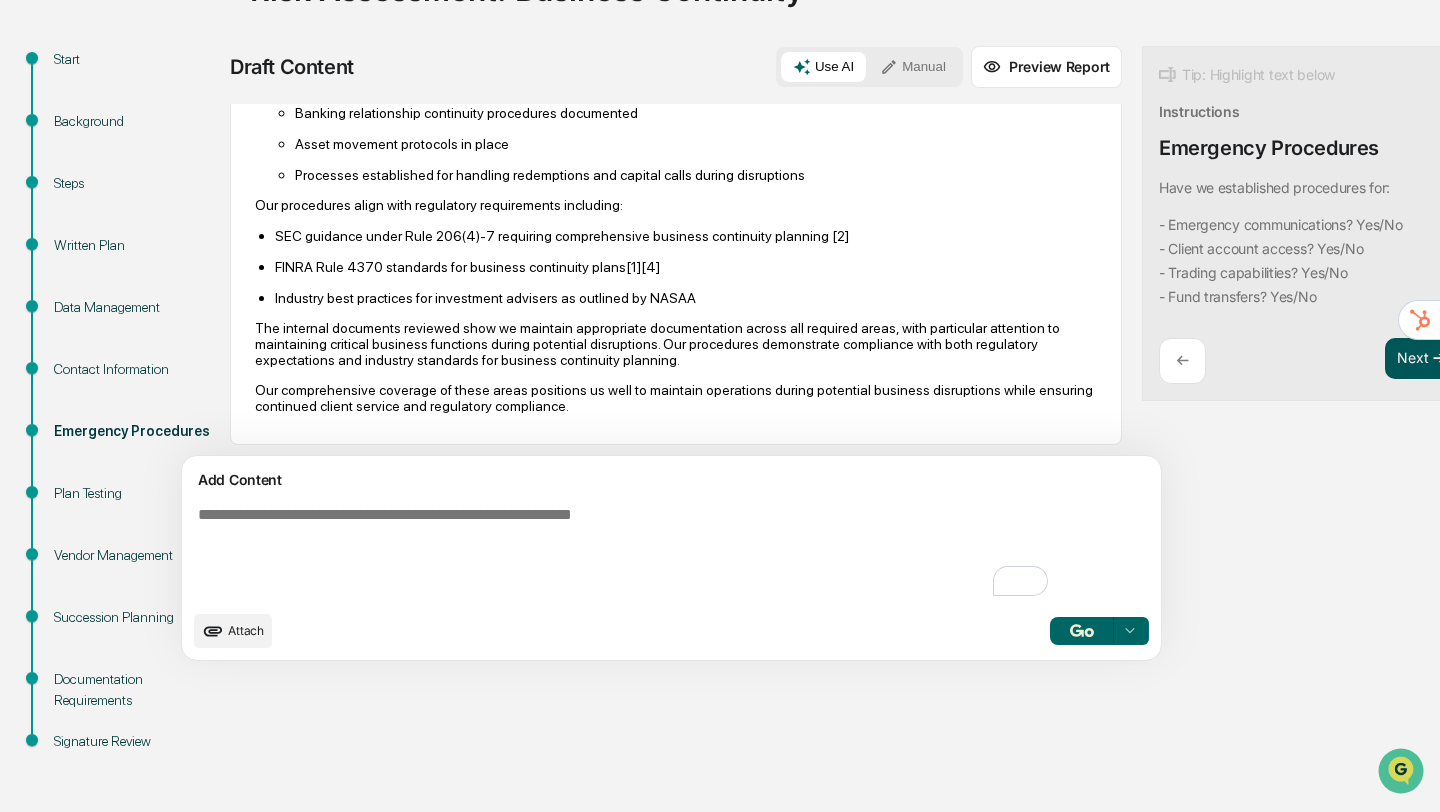 click on "Next ➔" at bounding box center (1422, 359) 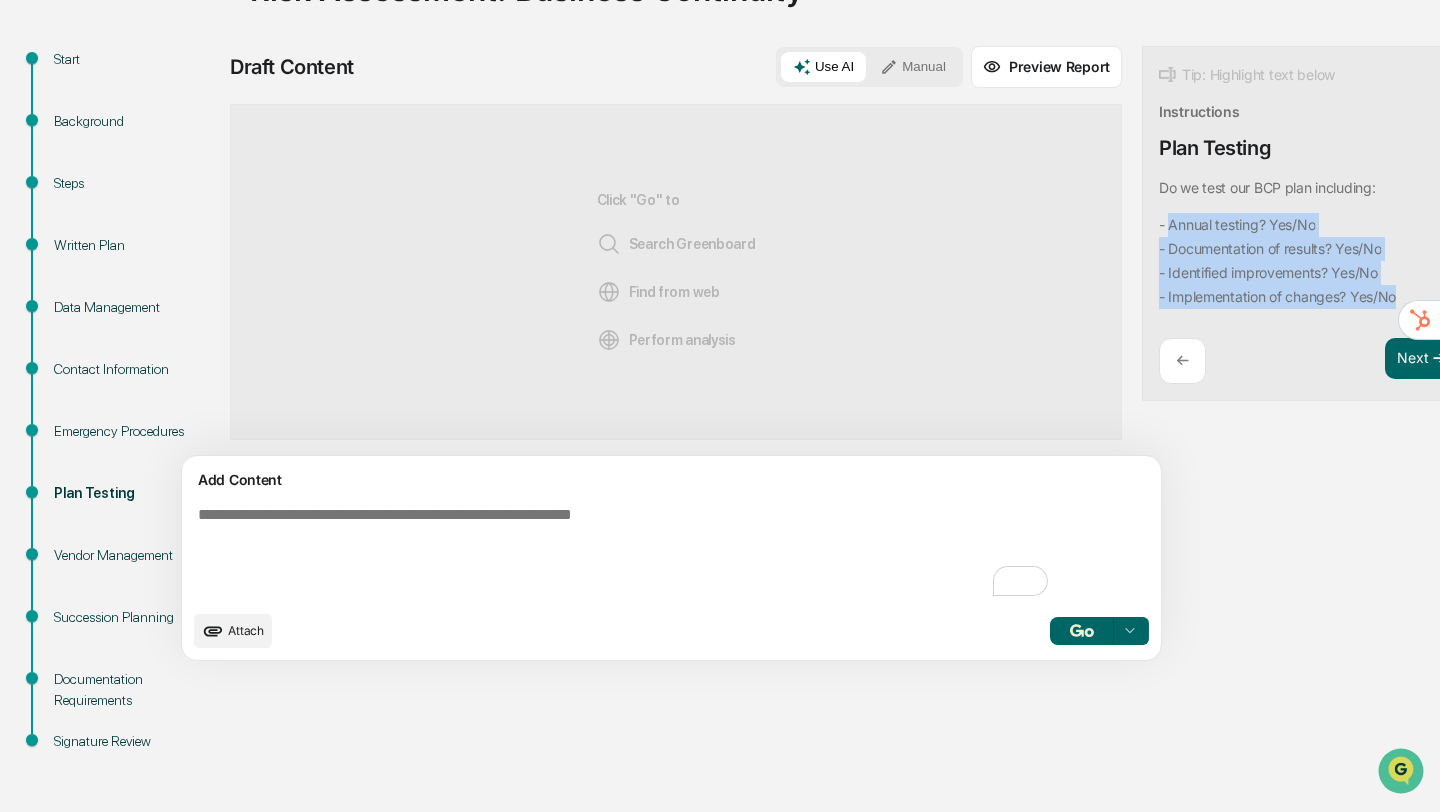 drag, startPoint x: 1079, startPoint y: 221, endPoint x: 1304, endPoint y: 295, distance: 236.85649 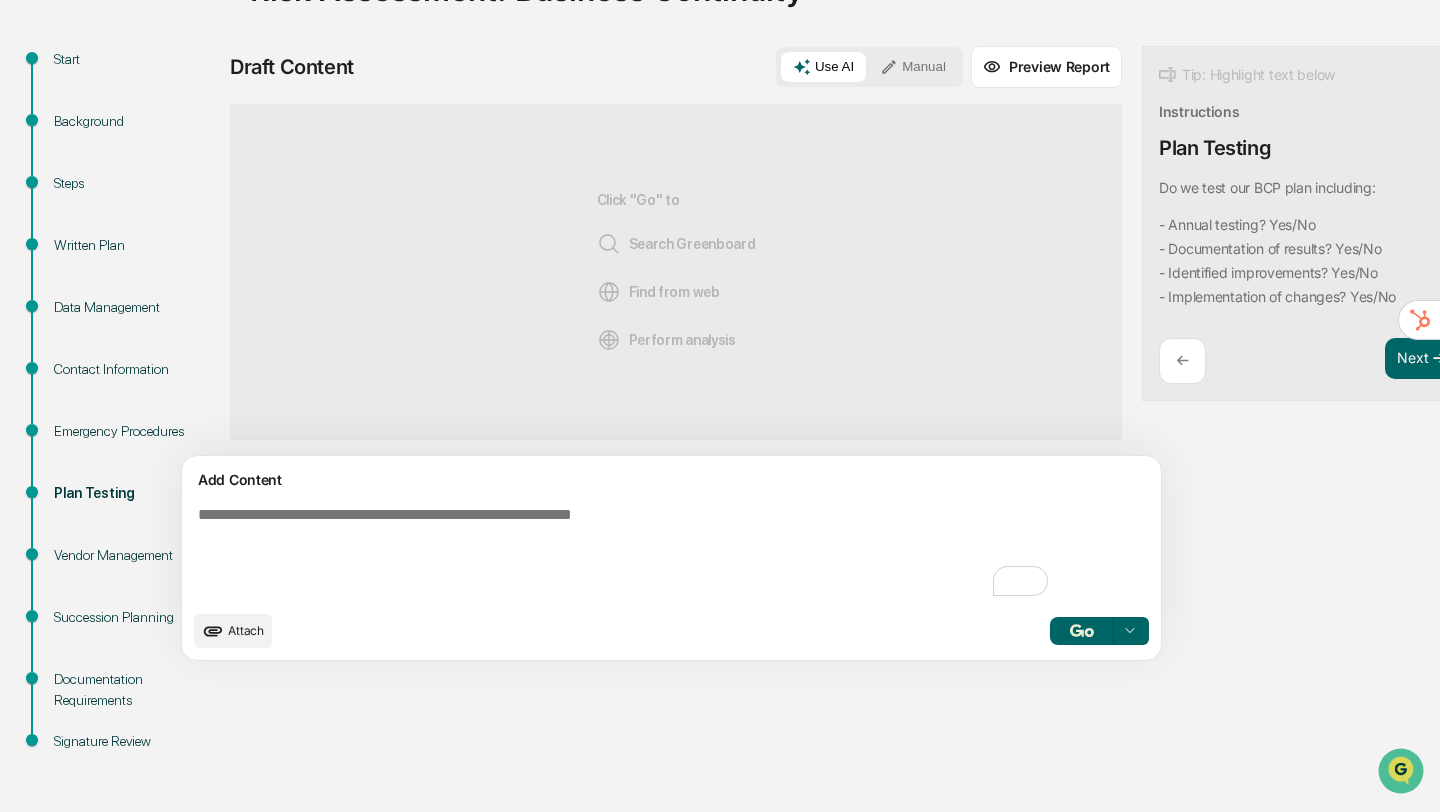 click at bounding box center [625, 553] 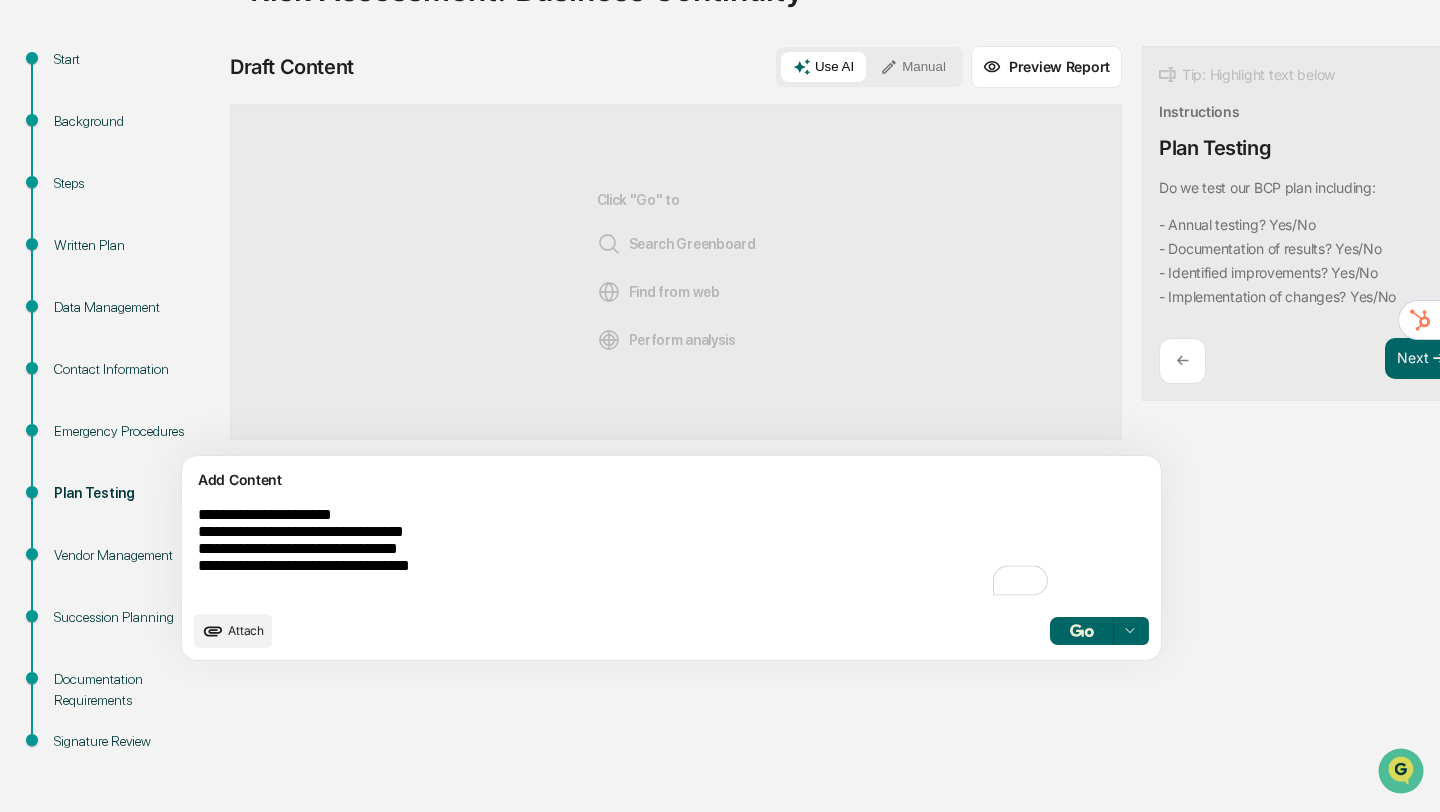 click on "**********" at bounding box center (625, 553) 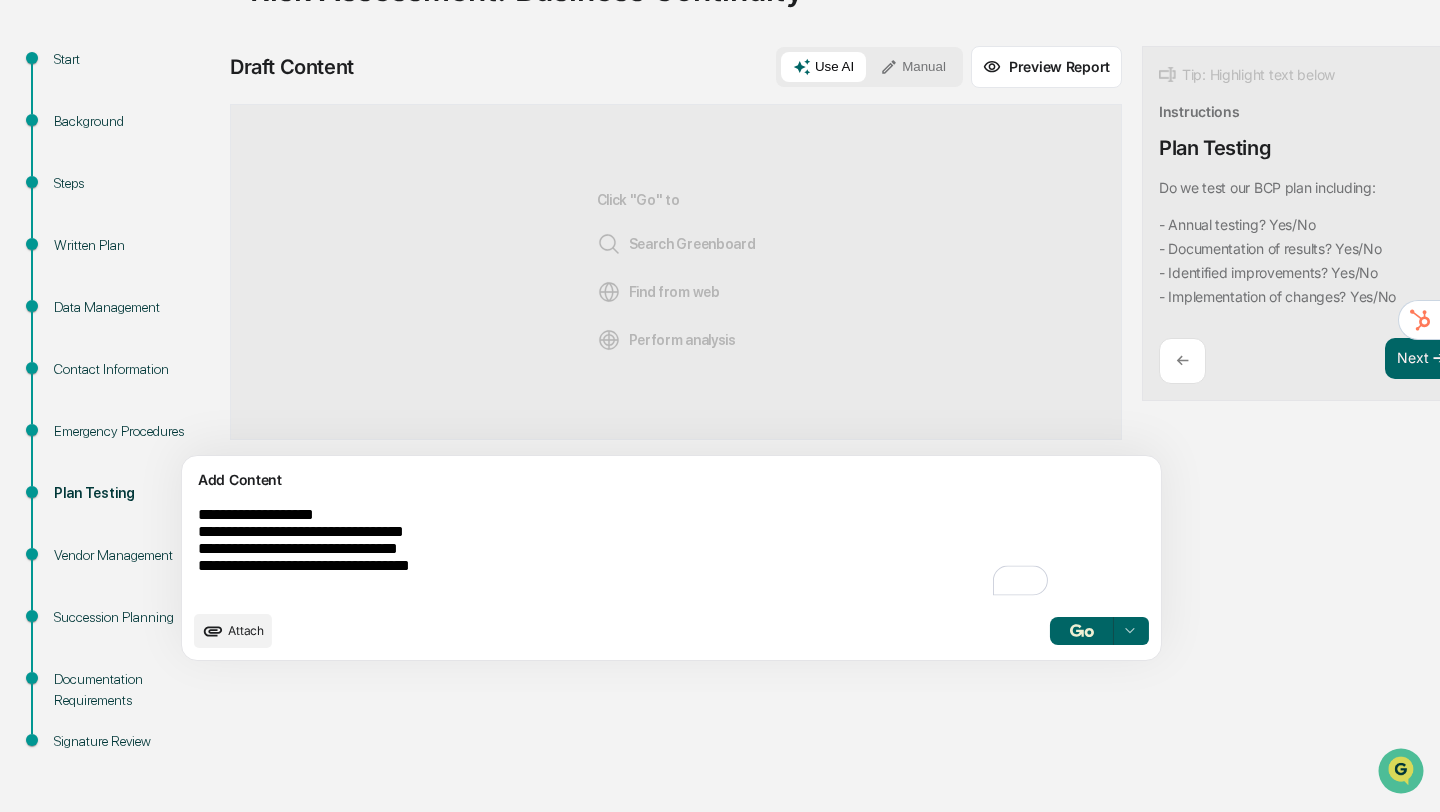 click on "**********" at bounding box center (625, 553) 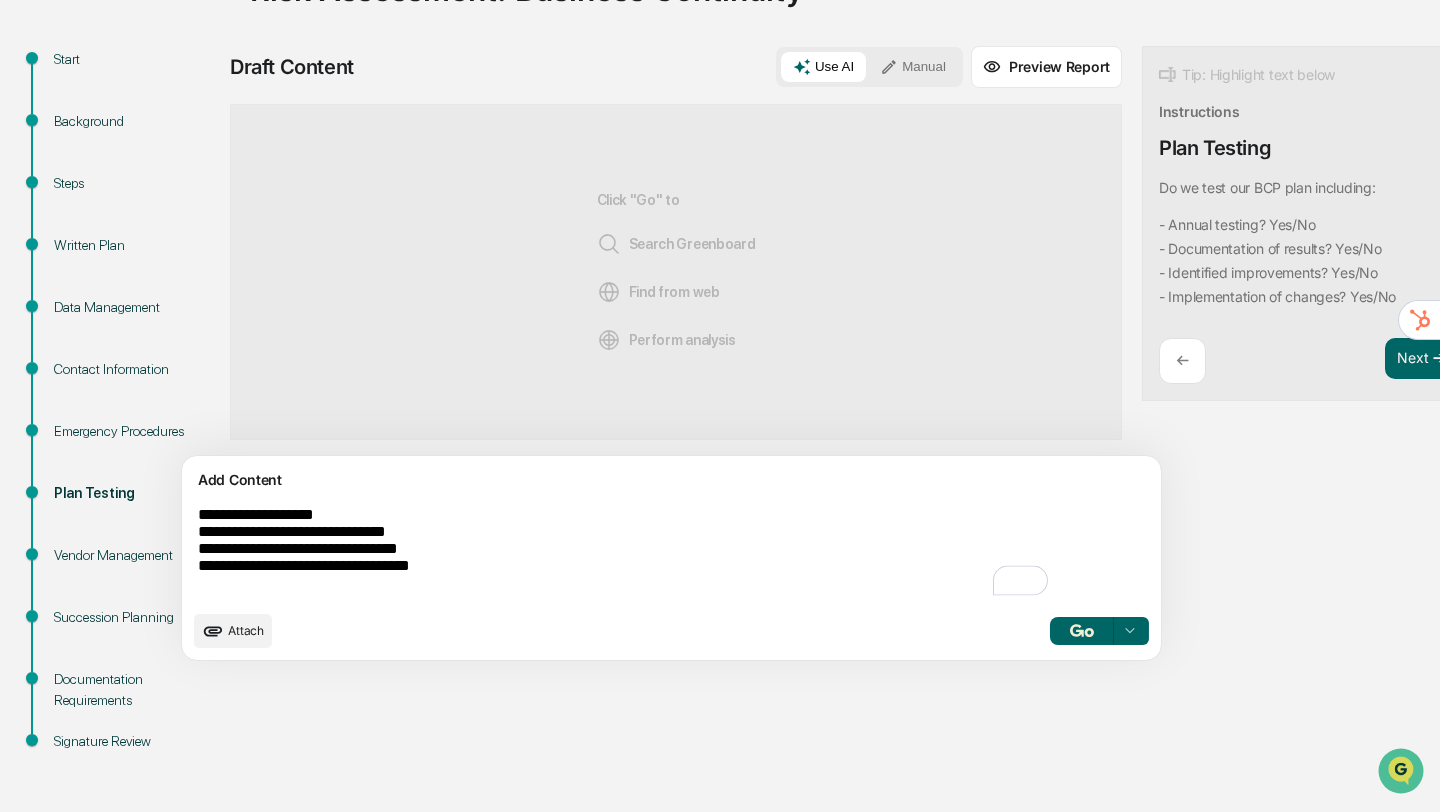 click on "**********" at bounding box center (625, 553) 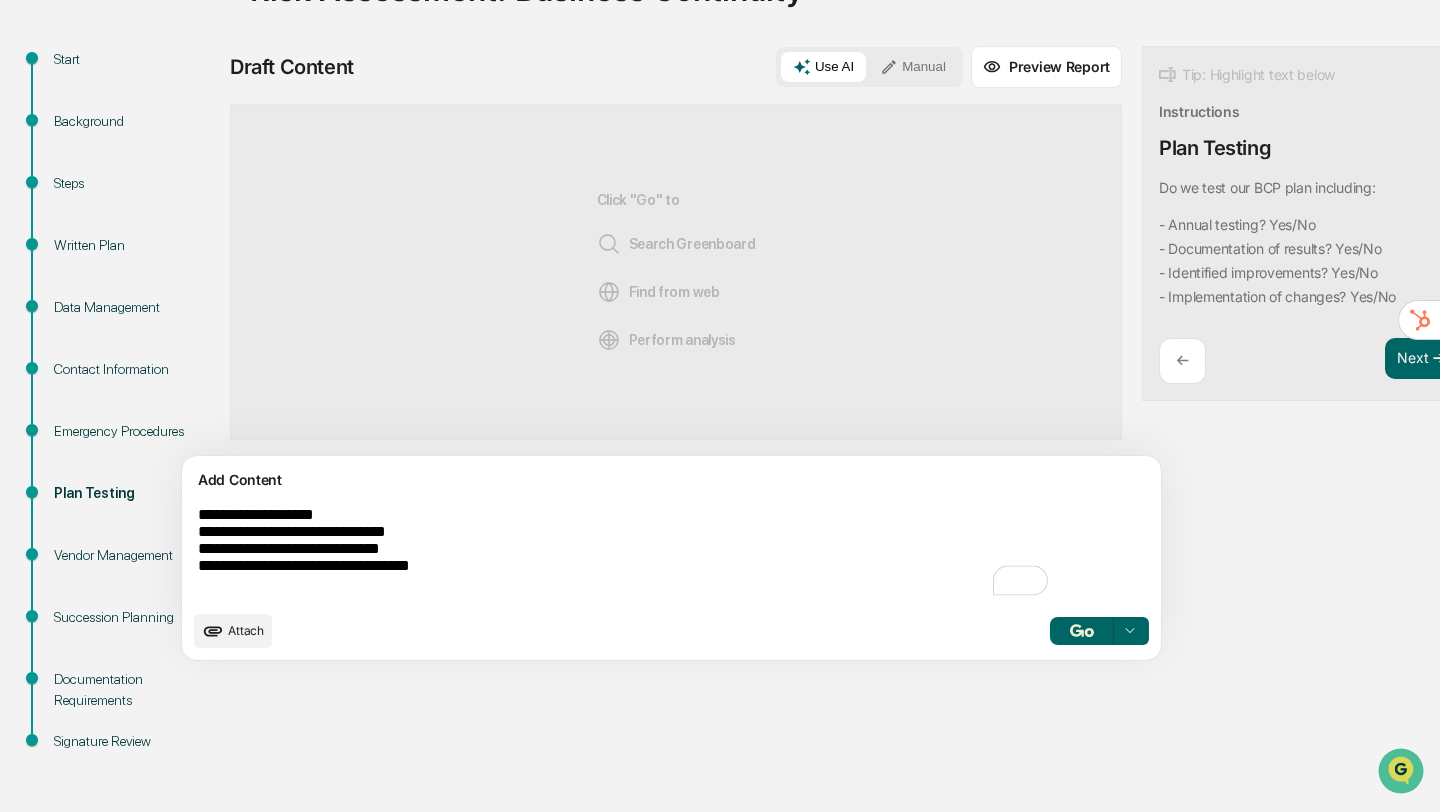 click on "**********" at bounding box center [625, 553] 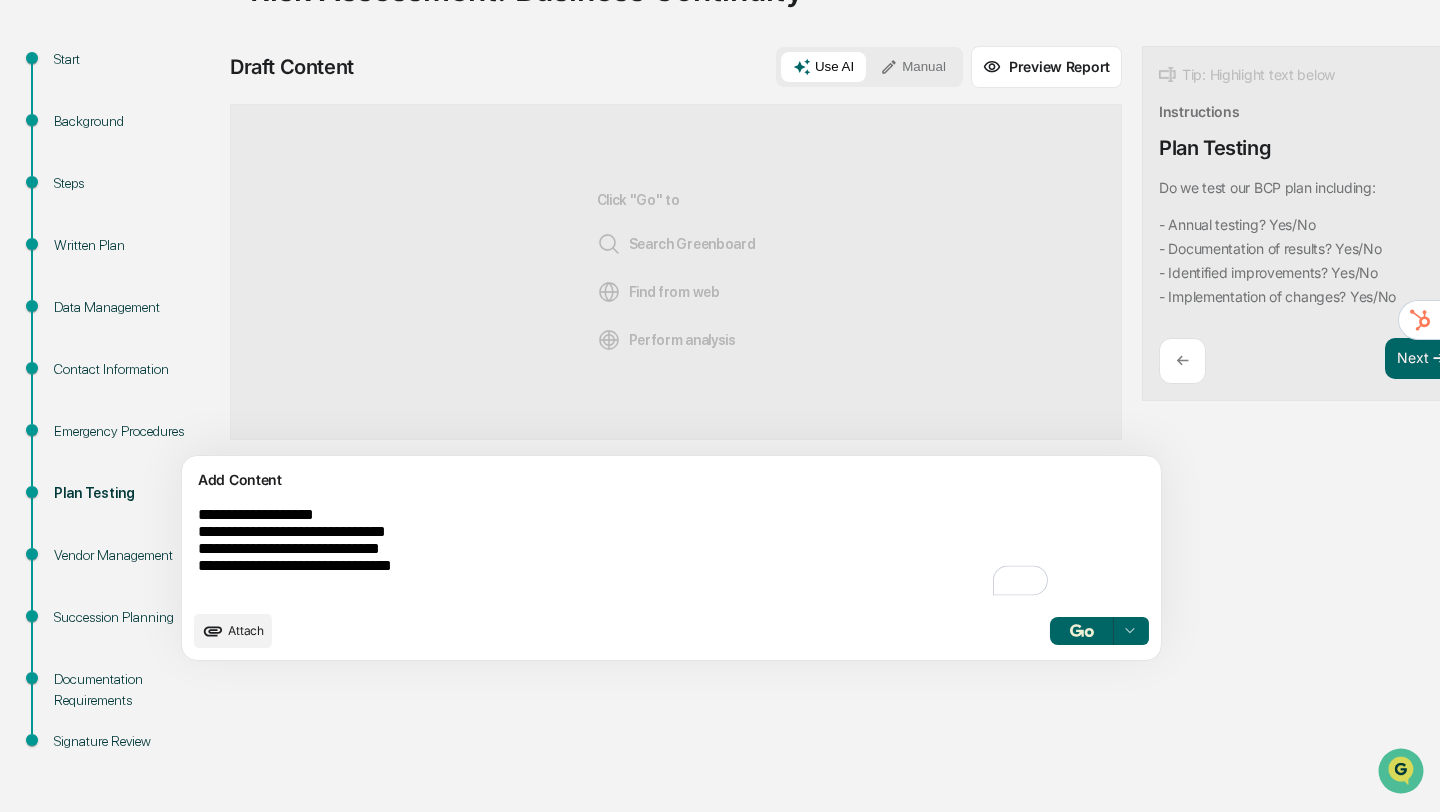 type on "**********" 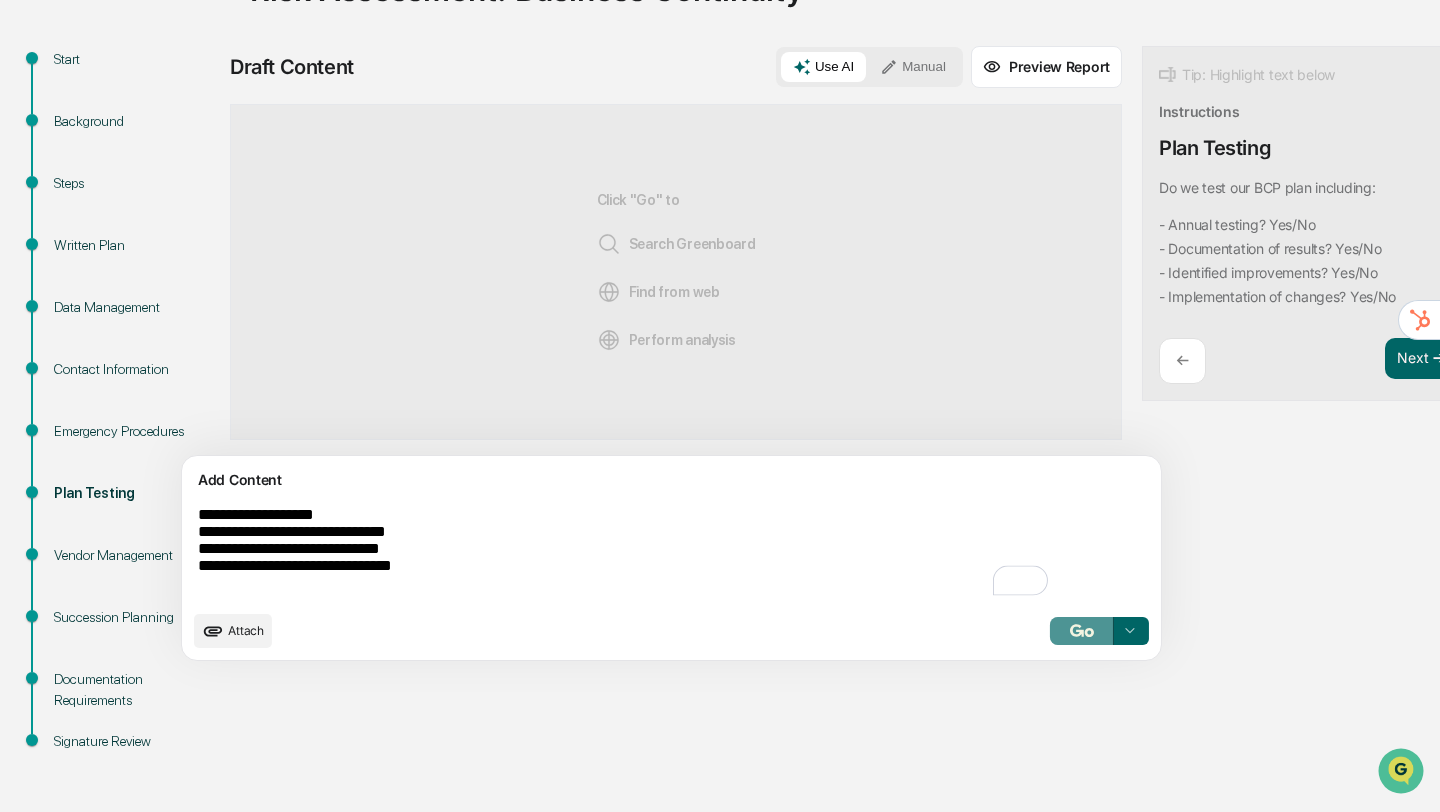 click at bounding box center [1082, 630] 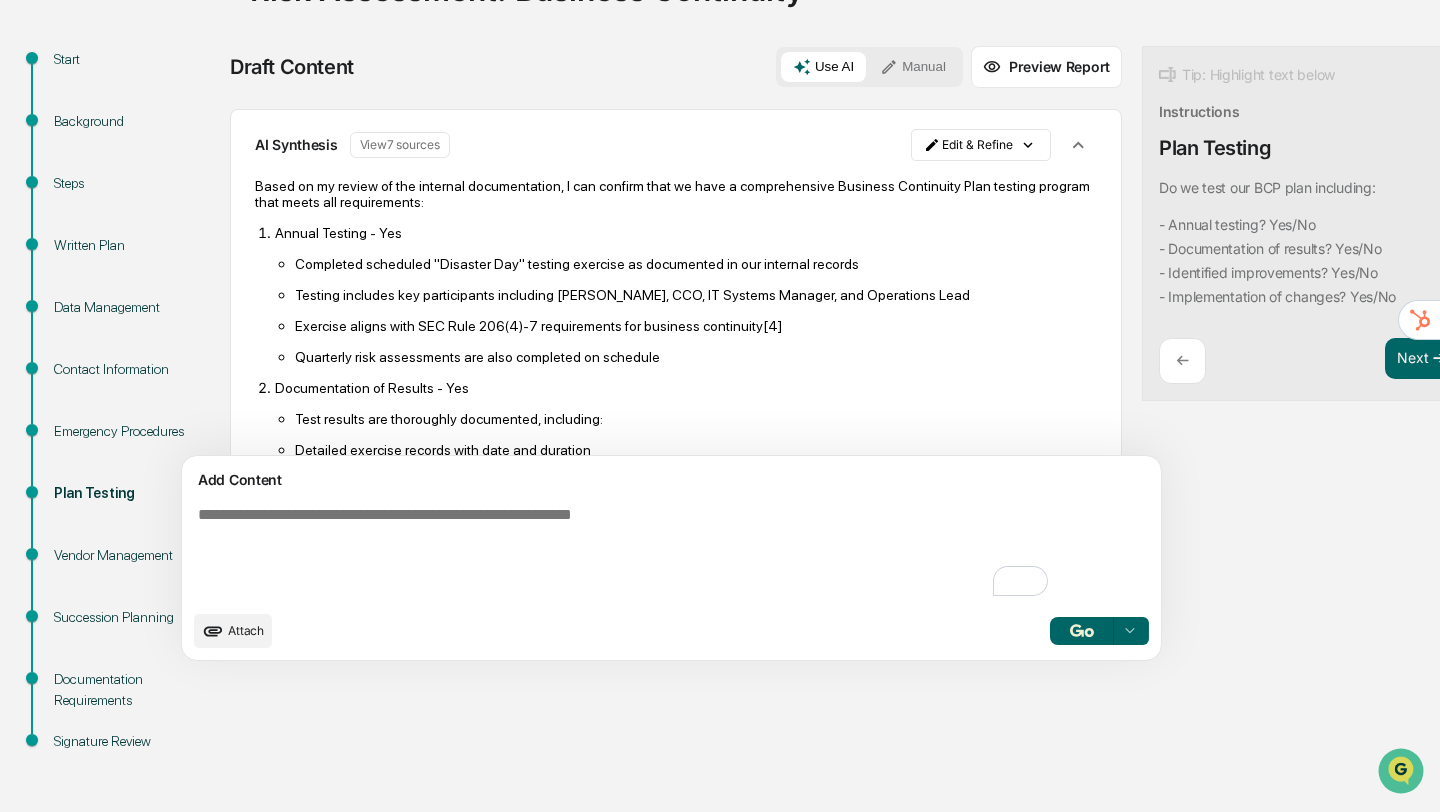 scroll, scrollTop: 73, scrollLeft: 0, axis: vertical 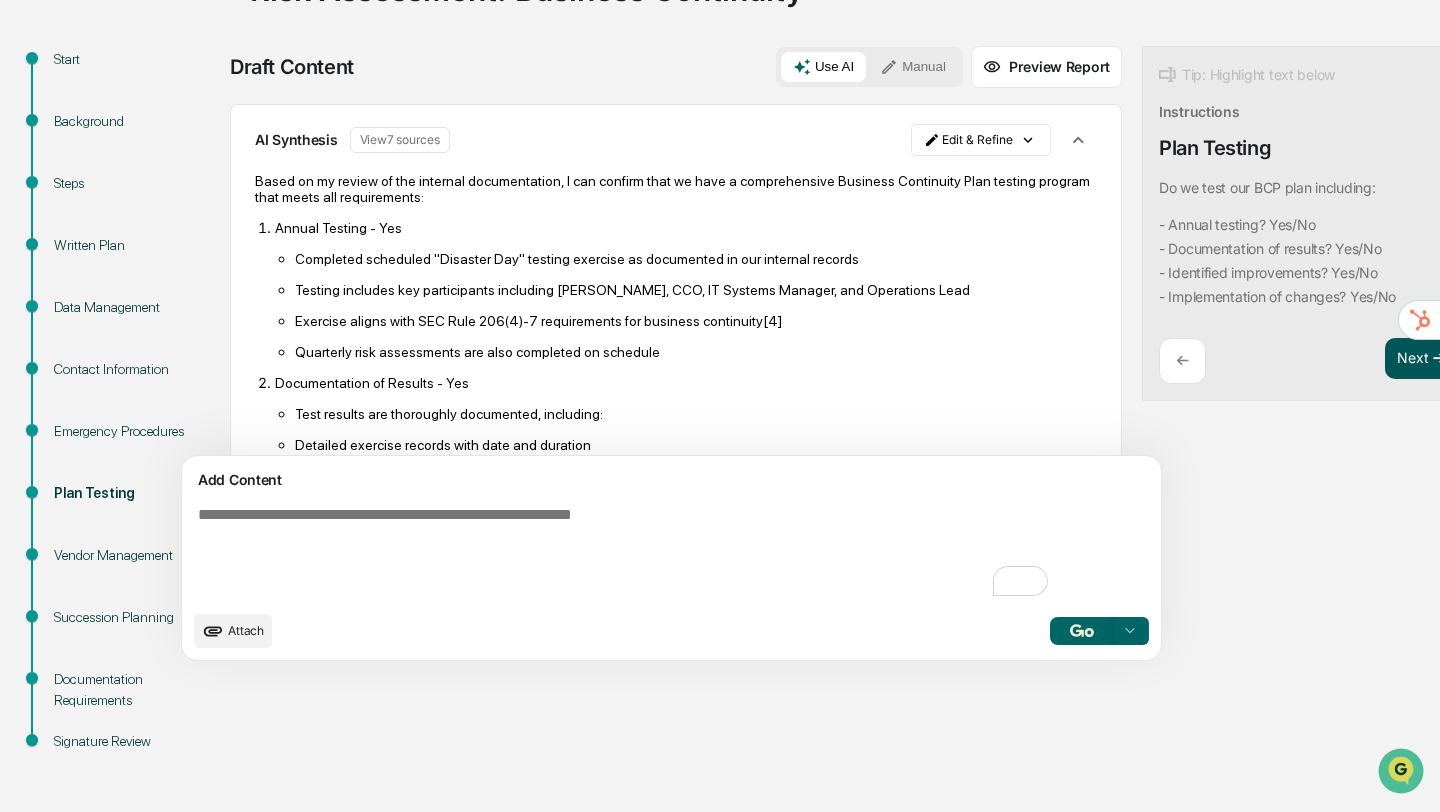 click on "Next ➔" at bounding box center [1422, 359] 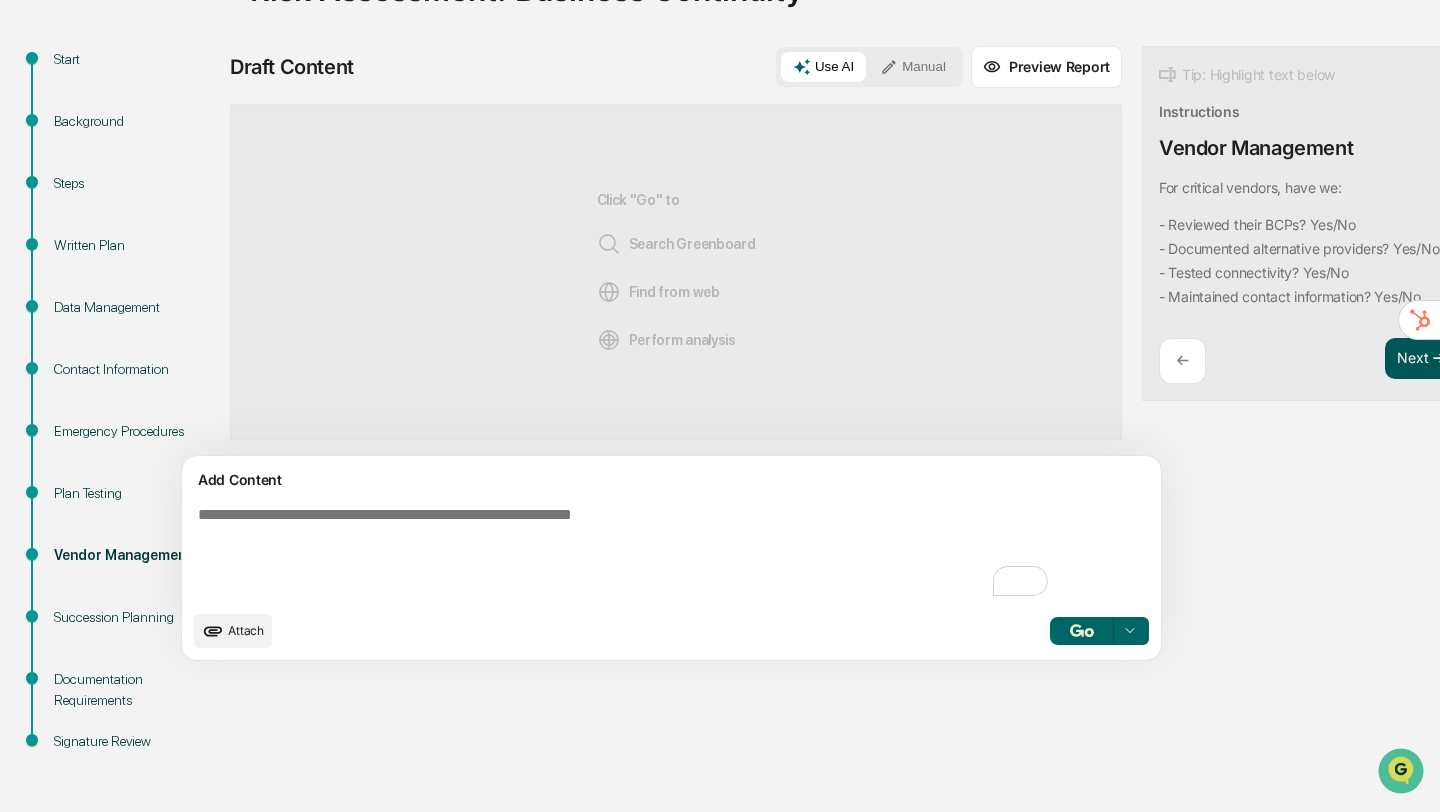 scroll, scrollTop: 0, scrollLeft: 0, axis: both 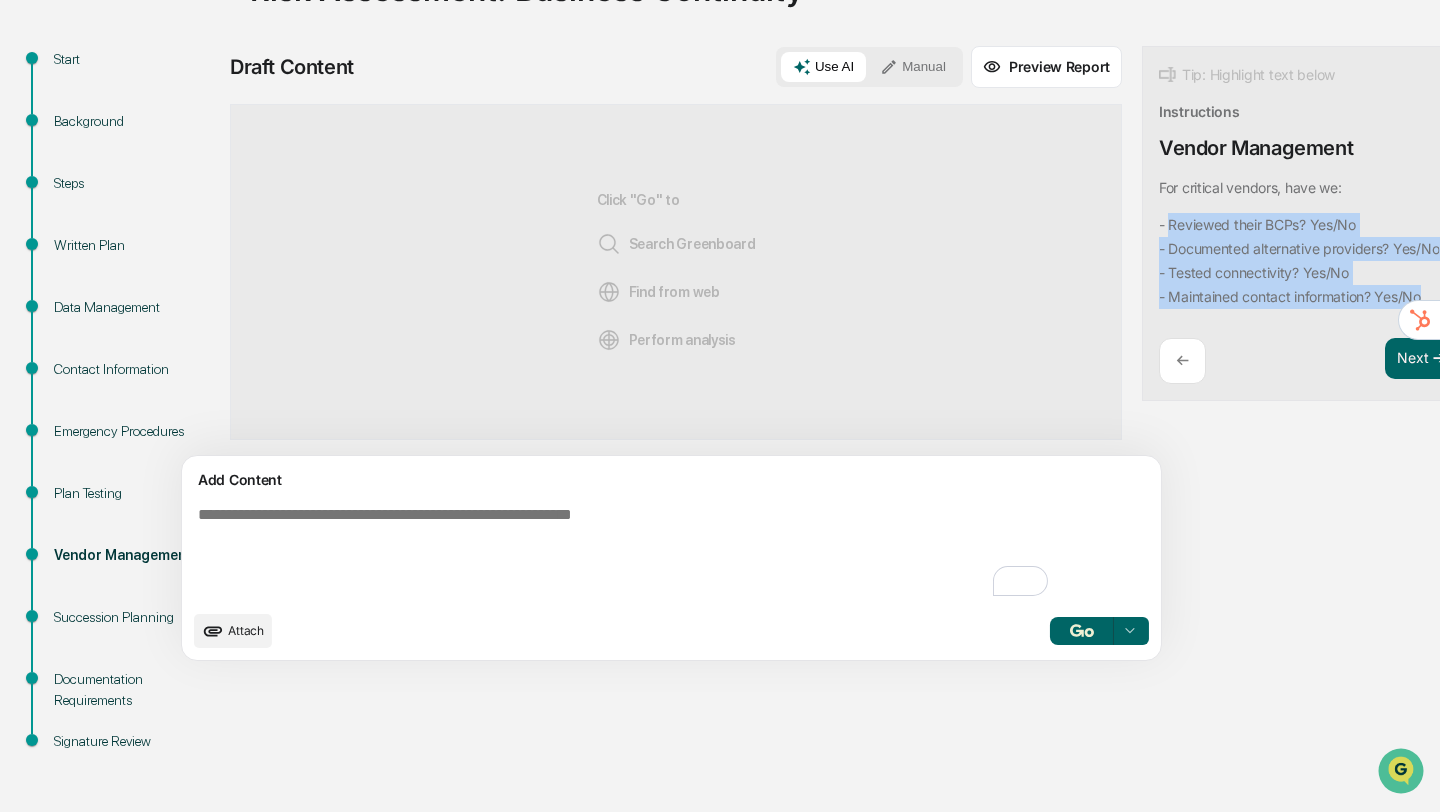 drag, startPoint x: 1077, startPoint y: 222, endPoint x: 1338, endPoint y: 288, distance: 269.2155 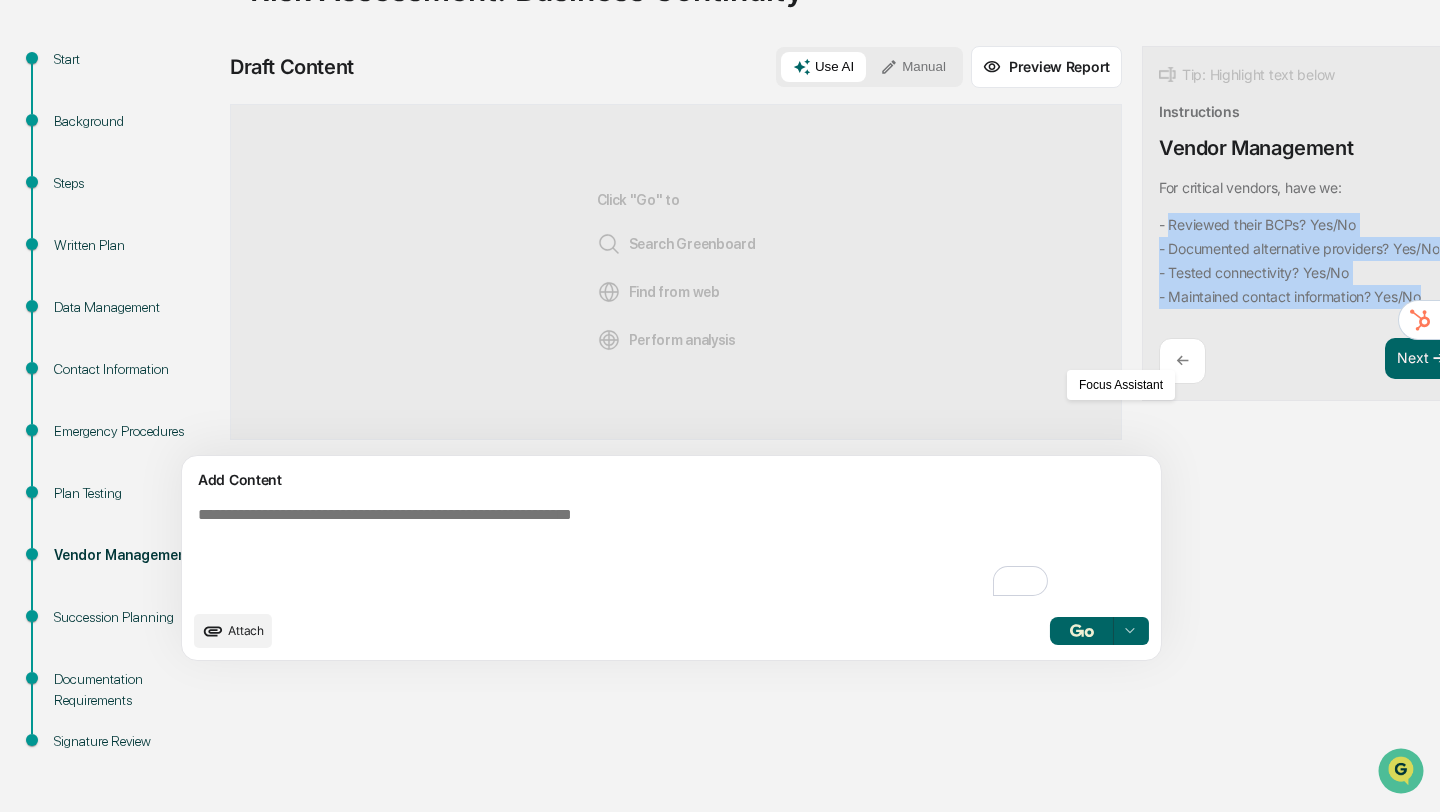 copy on "Reviewed their BCPs? Yes/No
- Documented alternative providers? Yes/No
- Tested connectivity? Yes/No
- Maintained contact information? Yes/No" 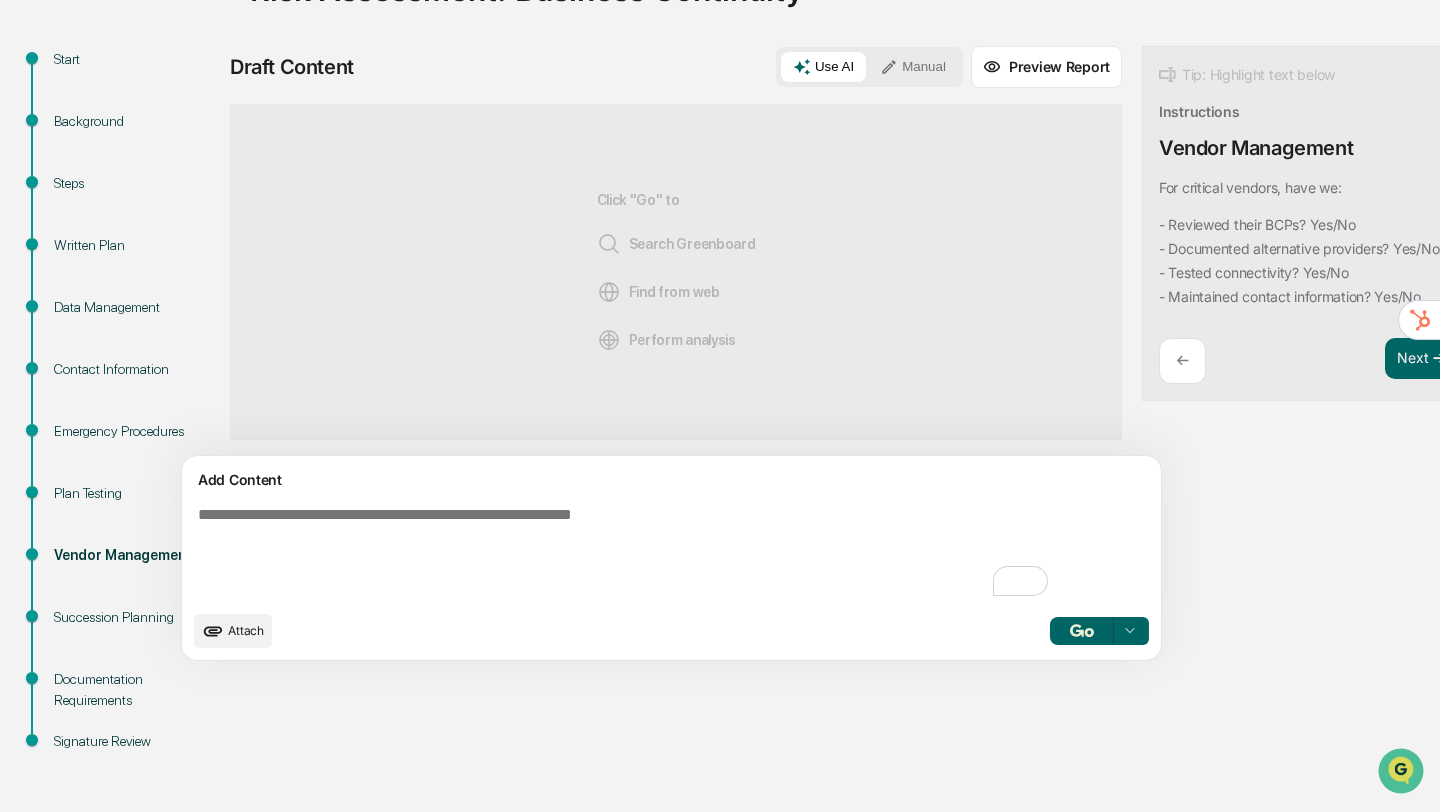 click at bounding box center [625, 553] 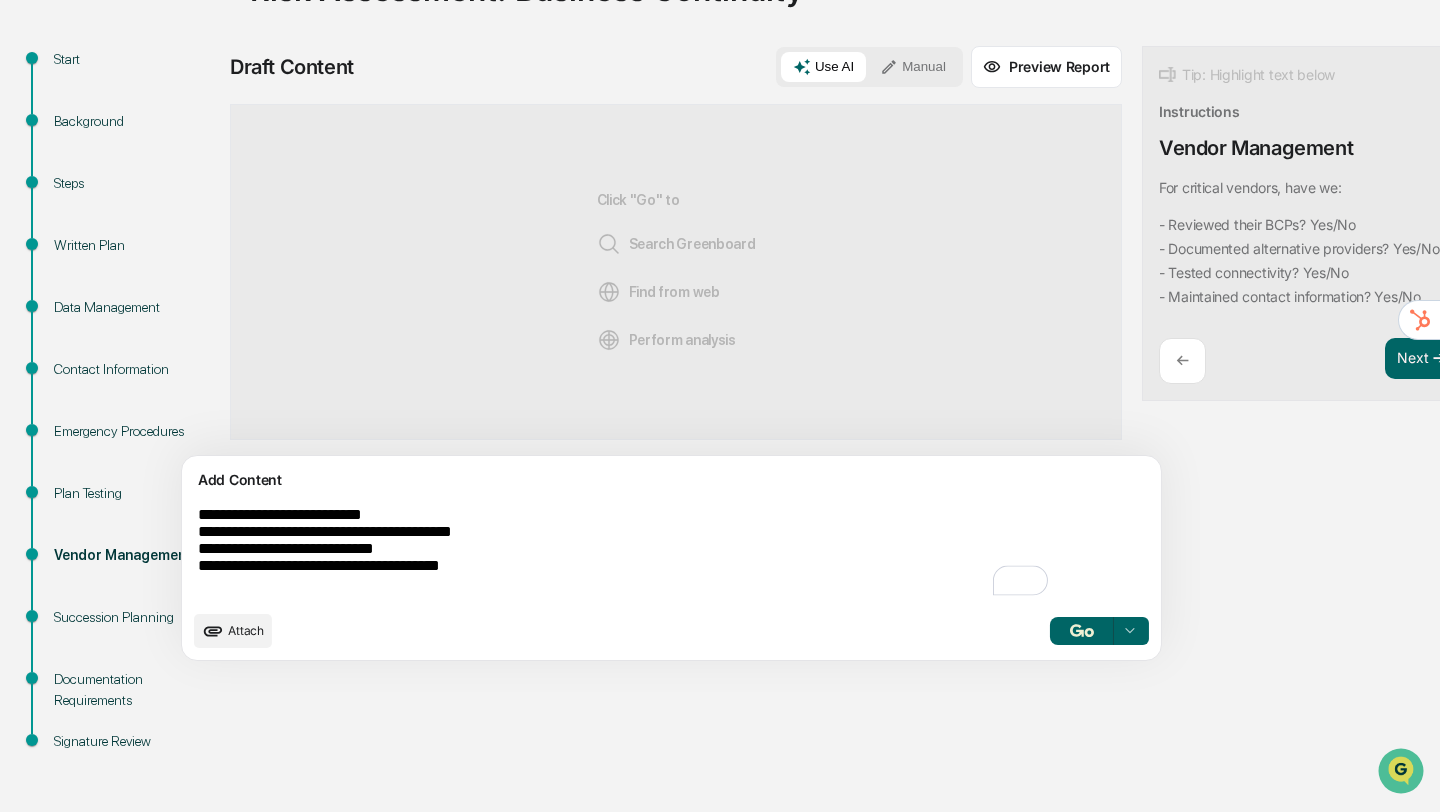 click on "**********" at bounding box center (625, 553) 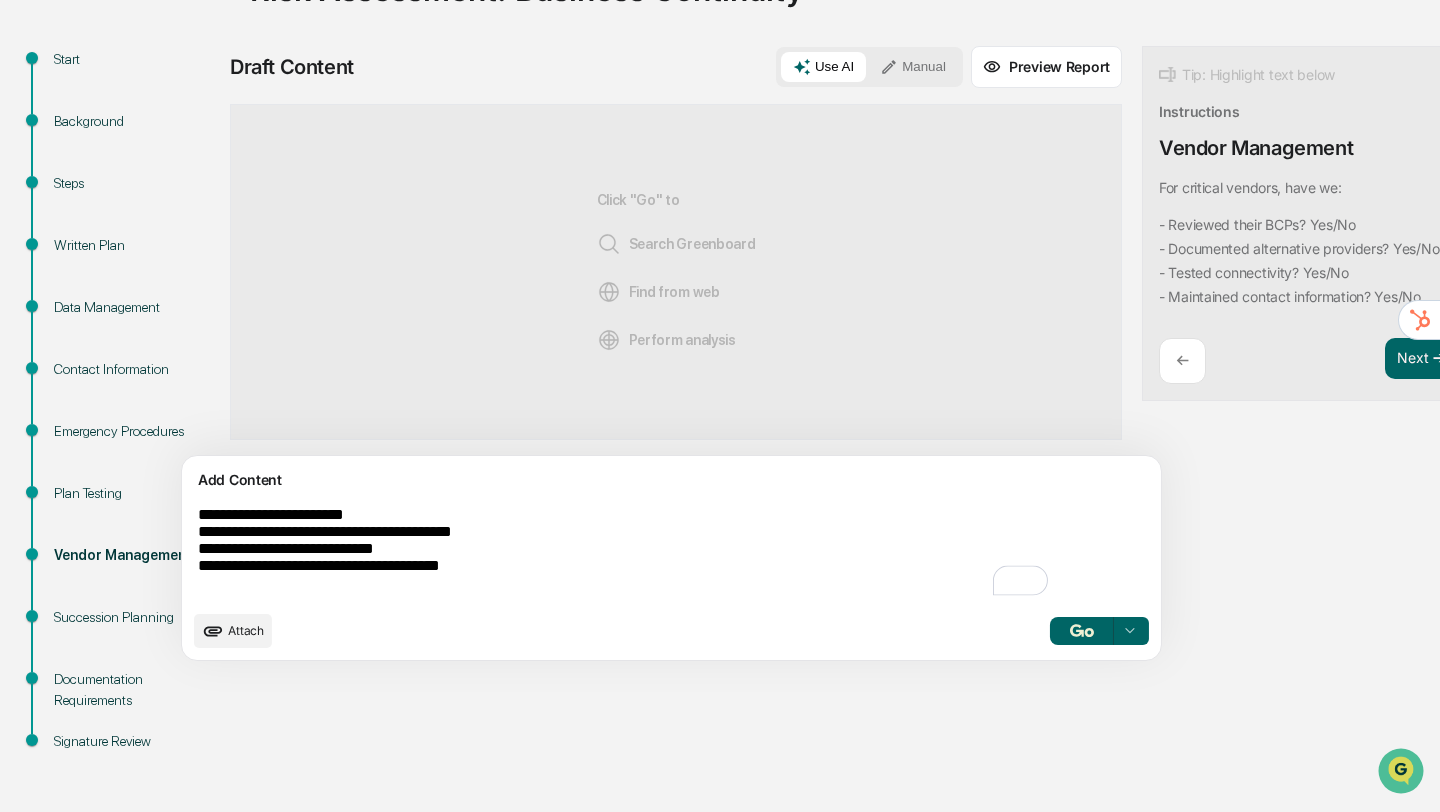 drag, startPoint x: 518, startPoint y: 535, endPoint x: 483, endPoint y: 534, distance: 35.014282 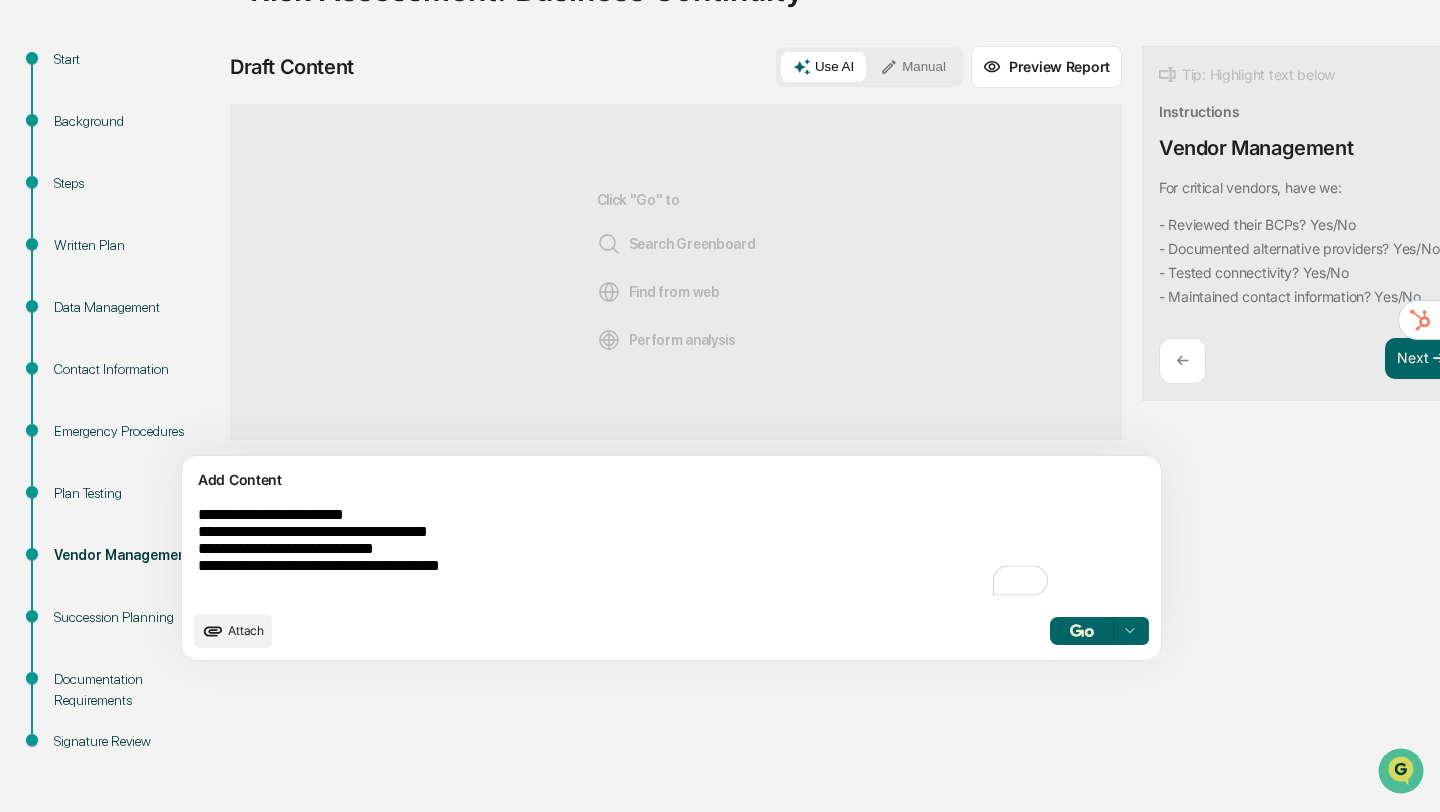 drag, startPoint x: 427, startPoint y: 550, endPoint x: 405, endPoint y: 550, distance: 22 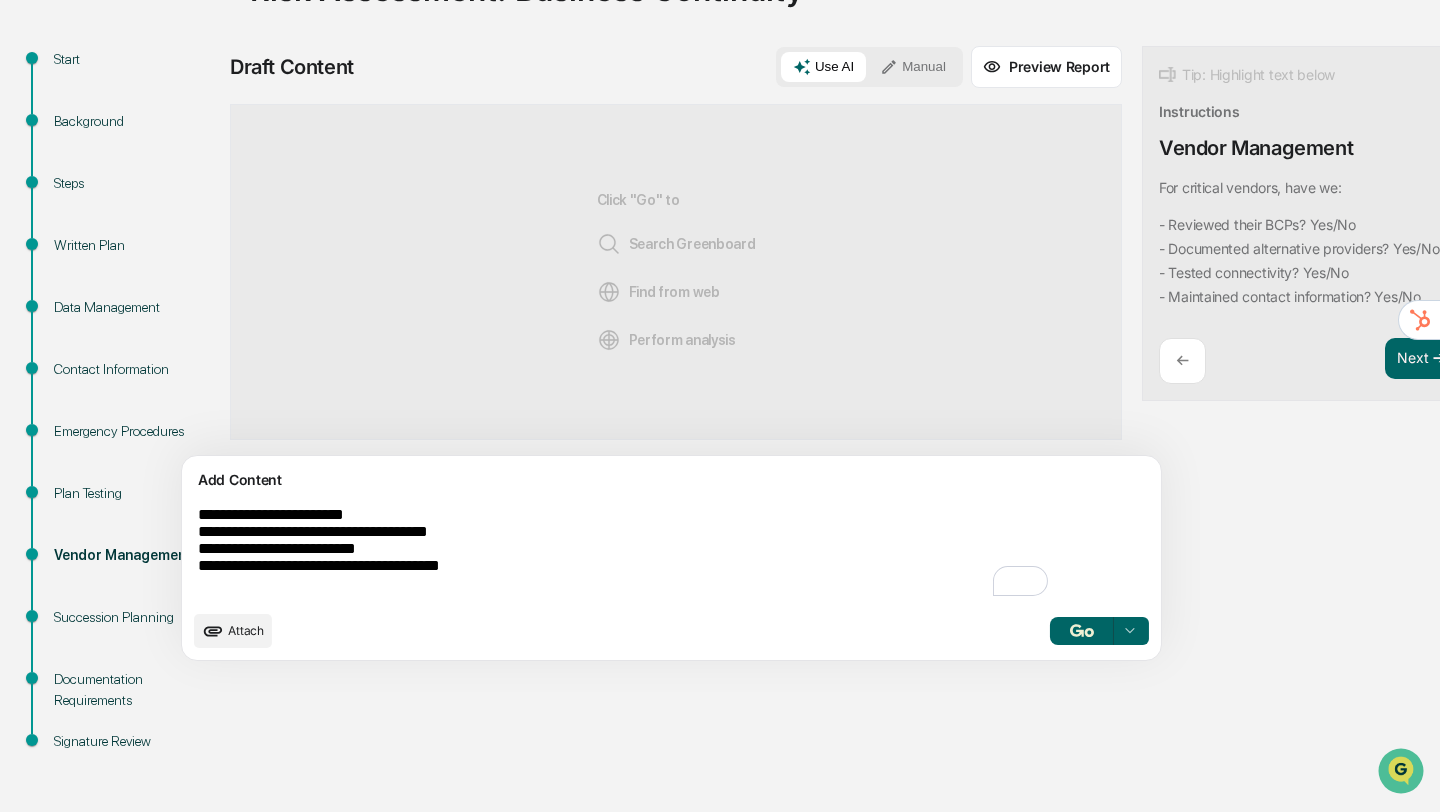 drag, startPoint x: 515, startPoint y: 576, endPoint x: 491, endPoint y: 574, distance: 24.083189 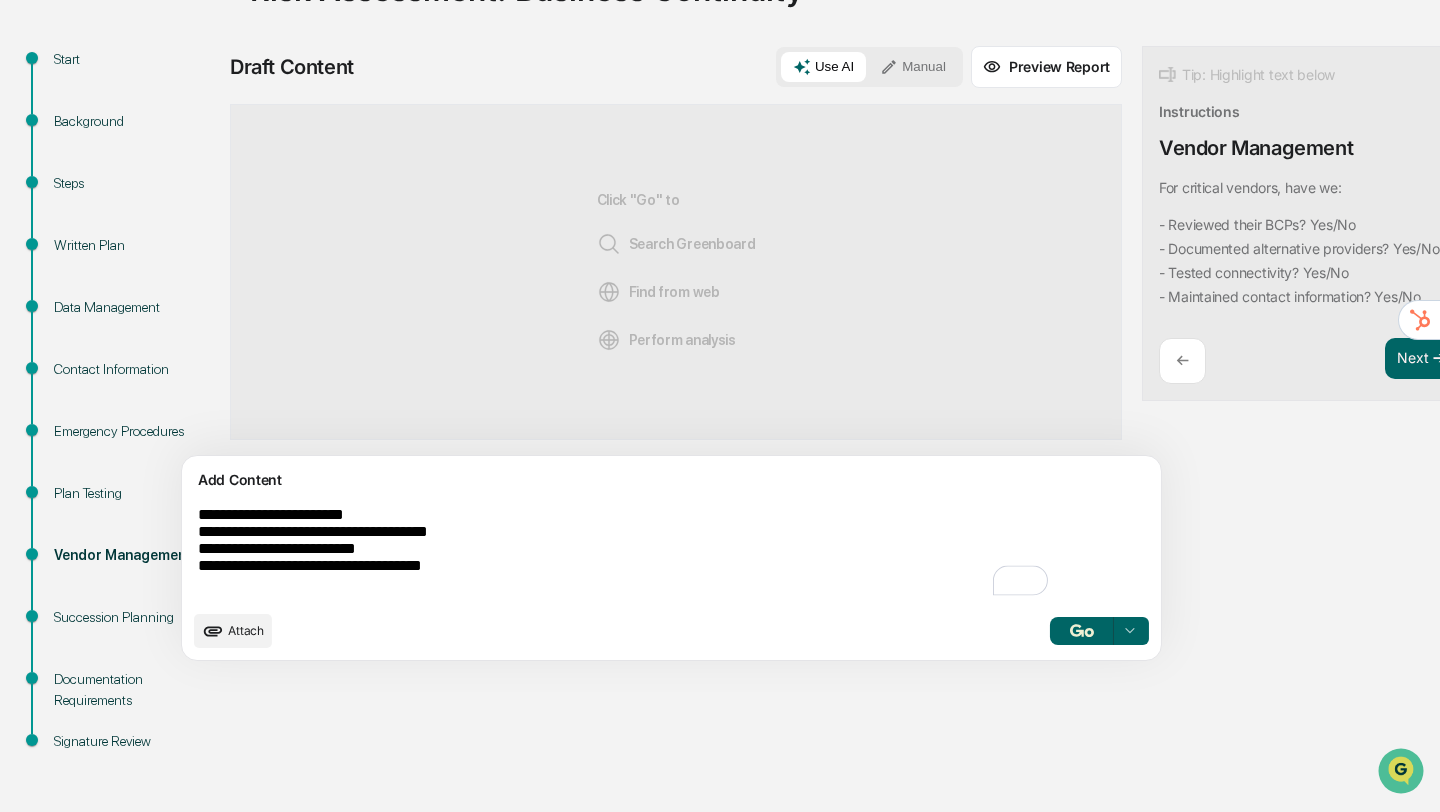 type on "**********" 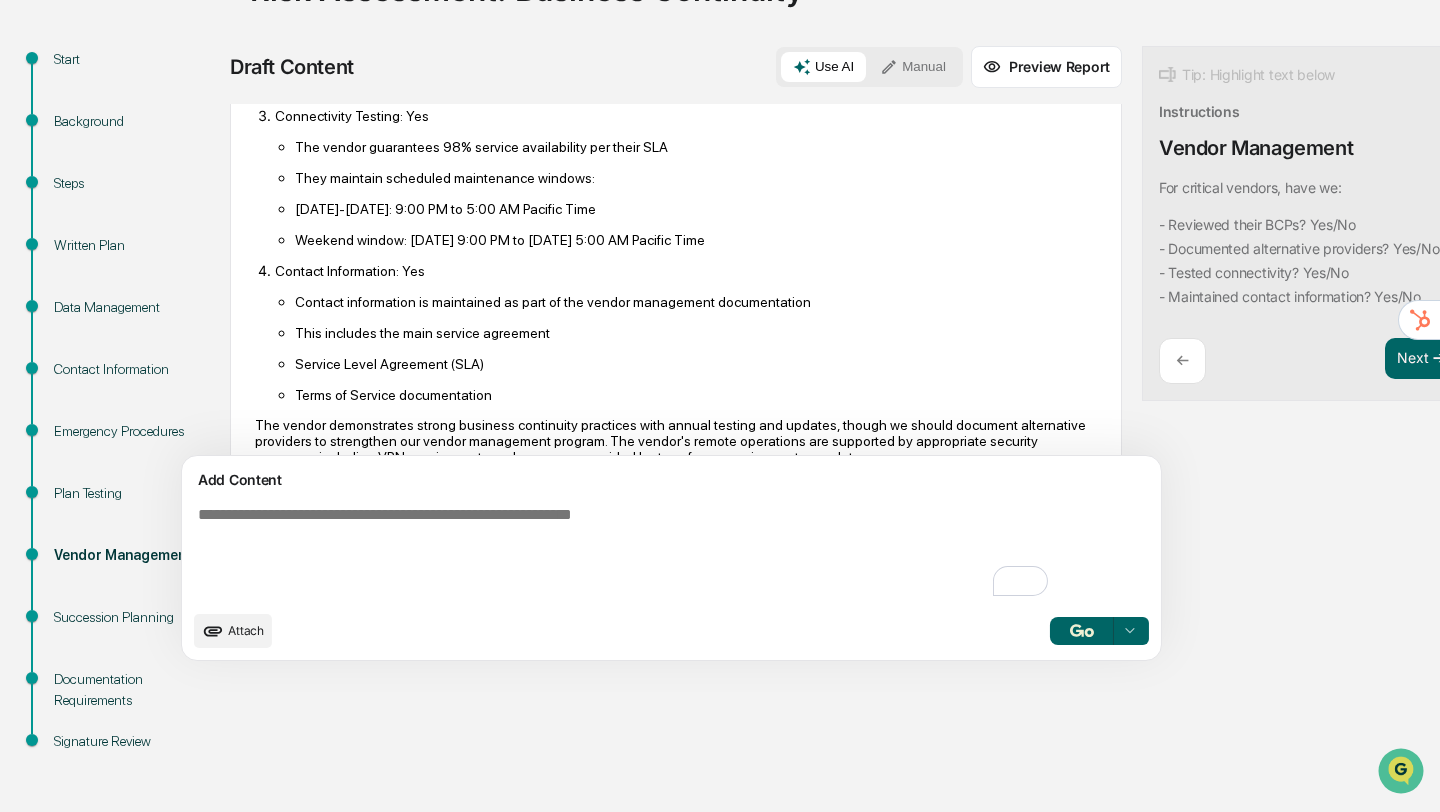 scroll, scrollTop: 530, scrollLeft: 0, axis: vertical 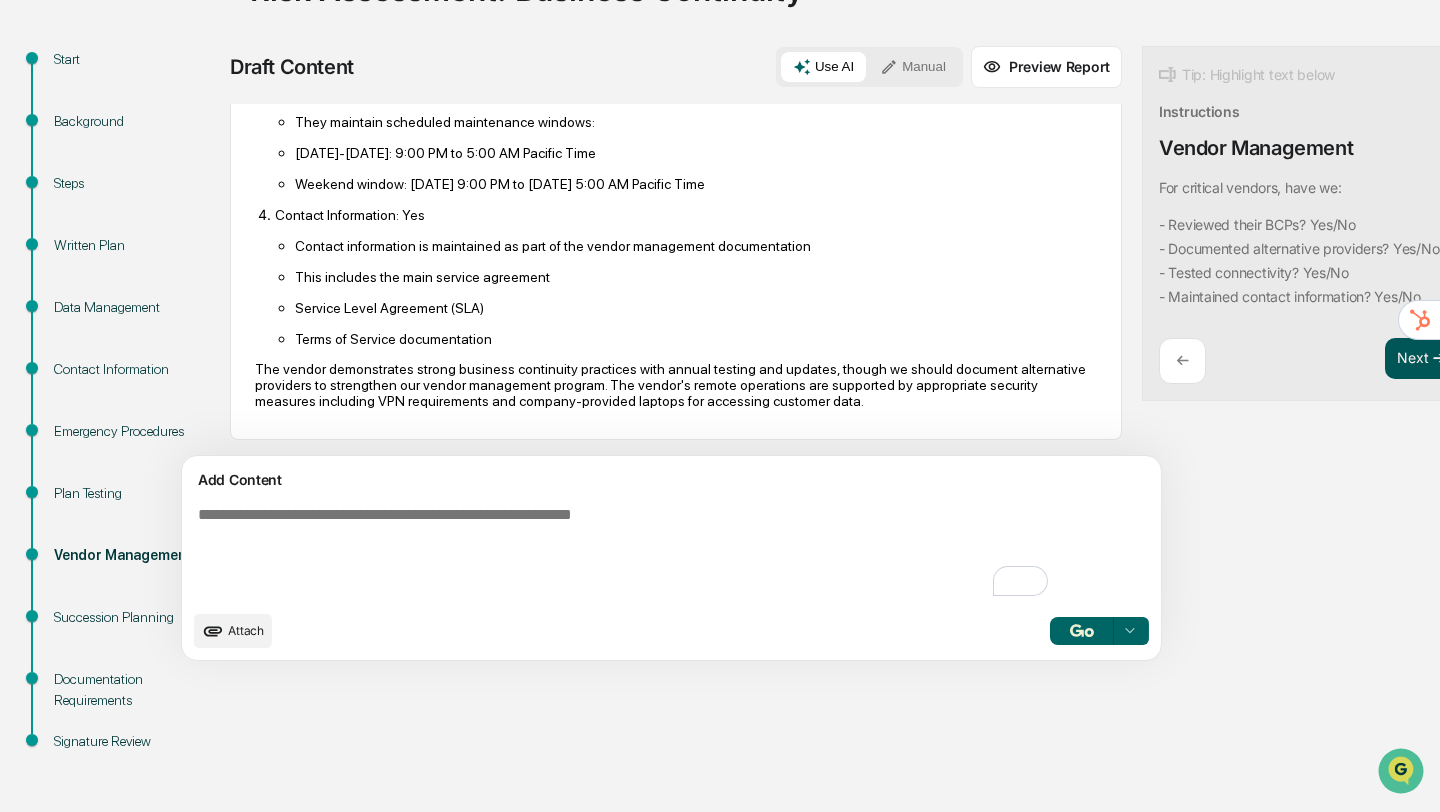click on "Next ➔" at bounding box center (1422, 359) 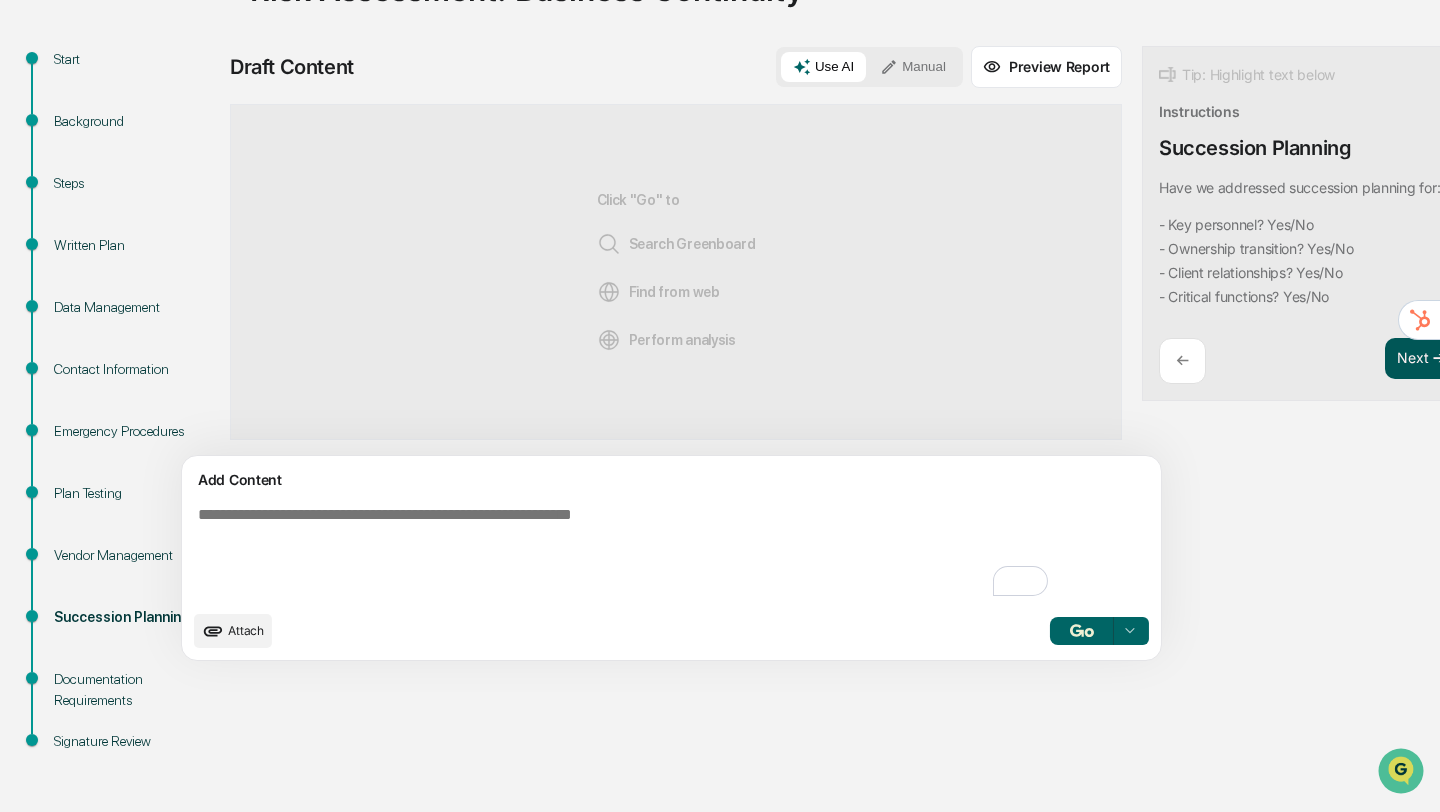 scroll, scrollTop: 0, scrollLeft: 0, axis: both 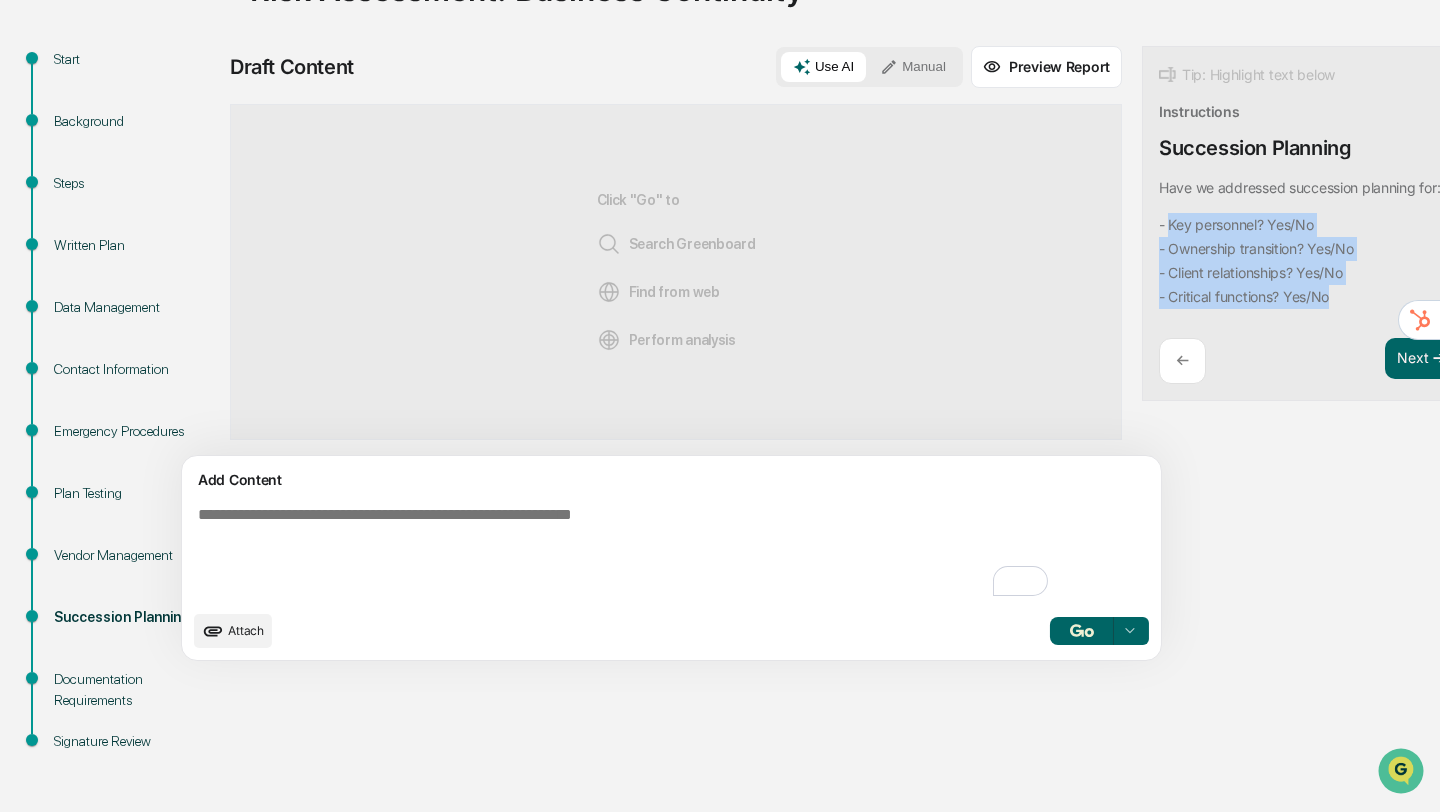 drag, startPoint x: 1078, startPoint y: 223, endPoint x: 1249, endPoint y: 295, distance: 185.53975 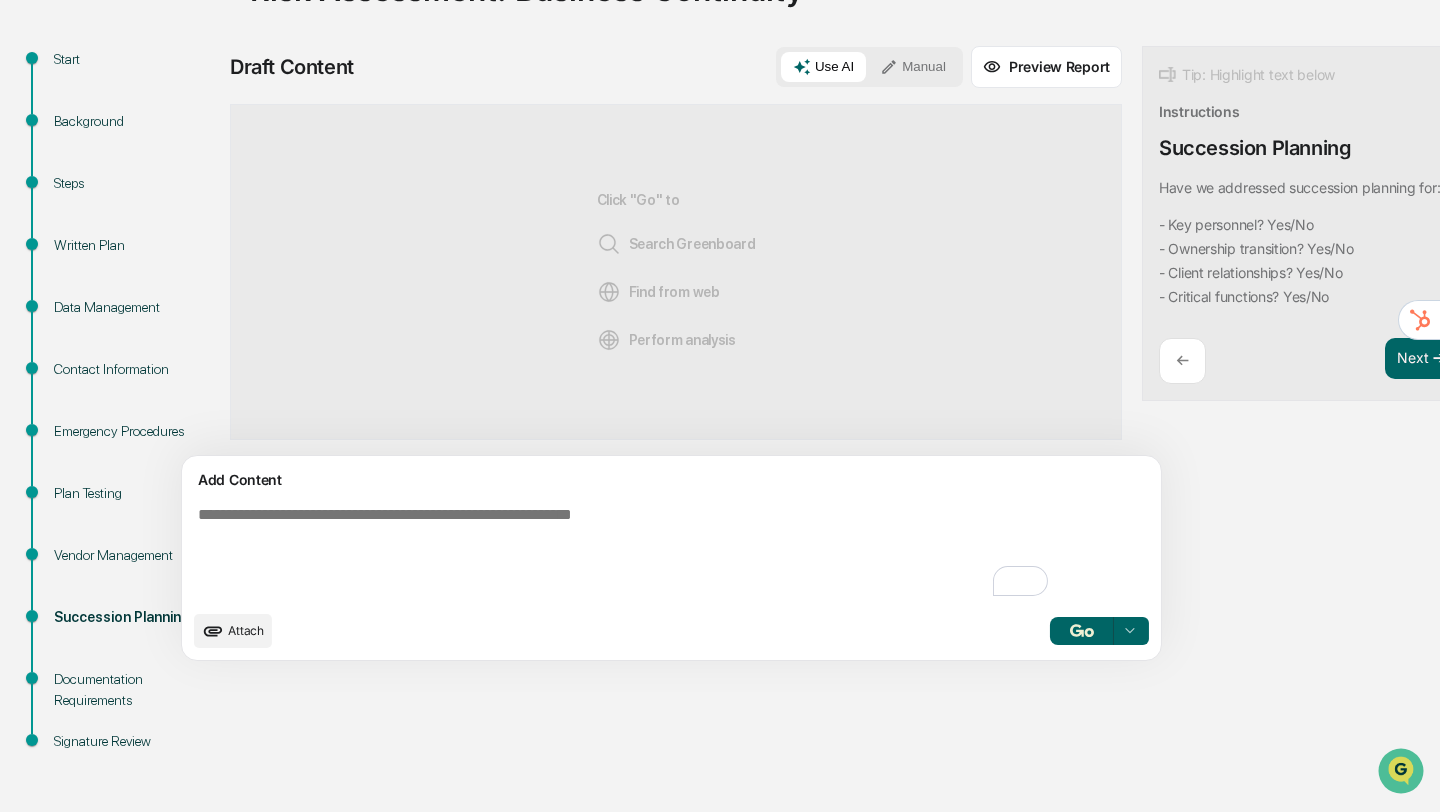 click at bounding box center (625, 553) 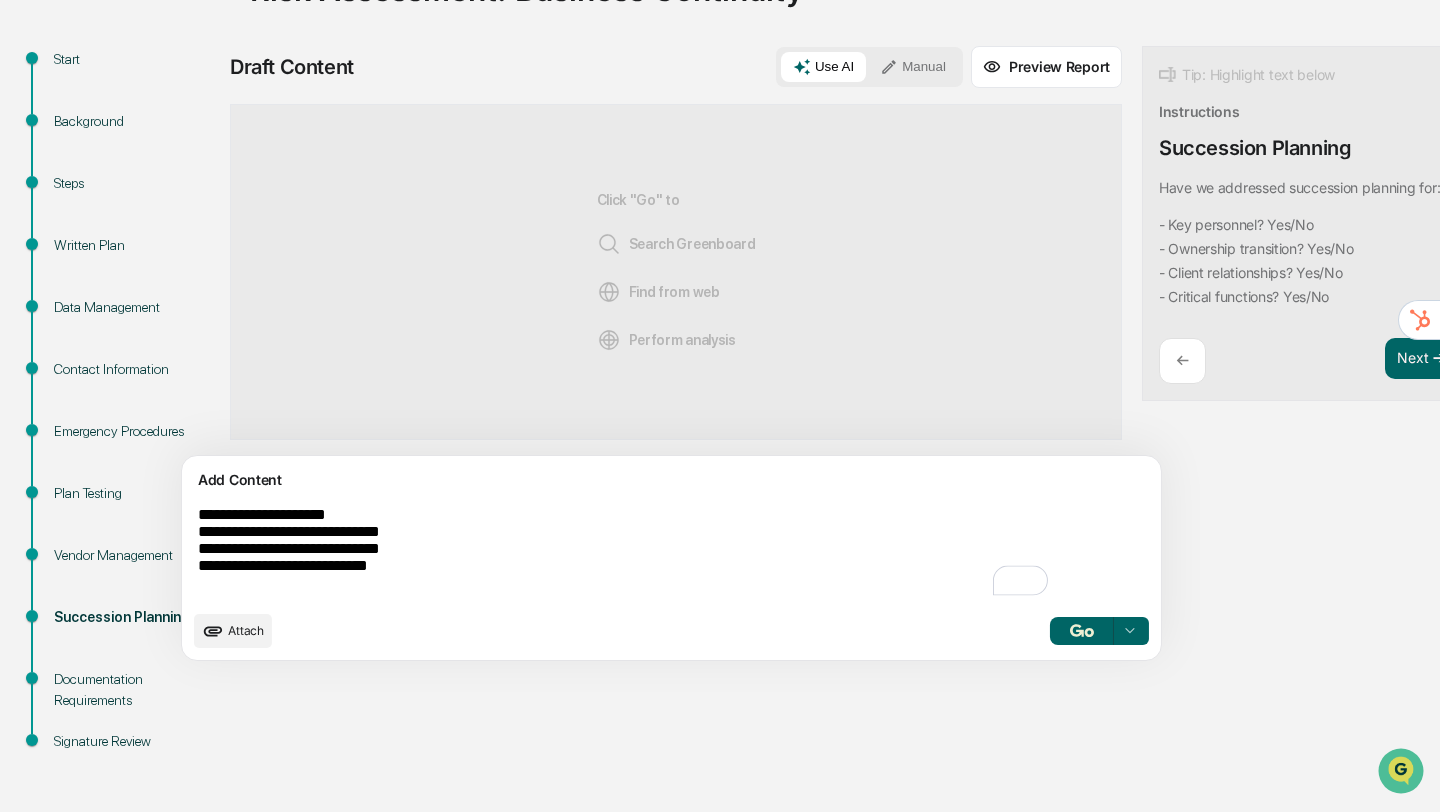click on "**********" at bounding box center (625, 553) 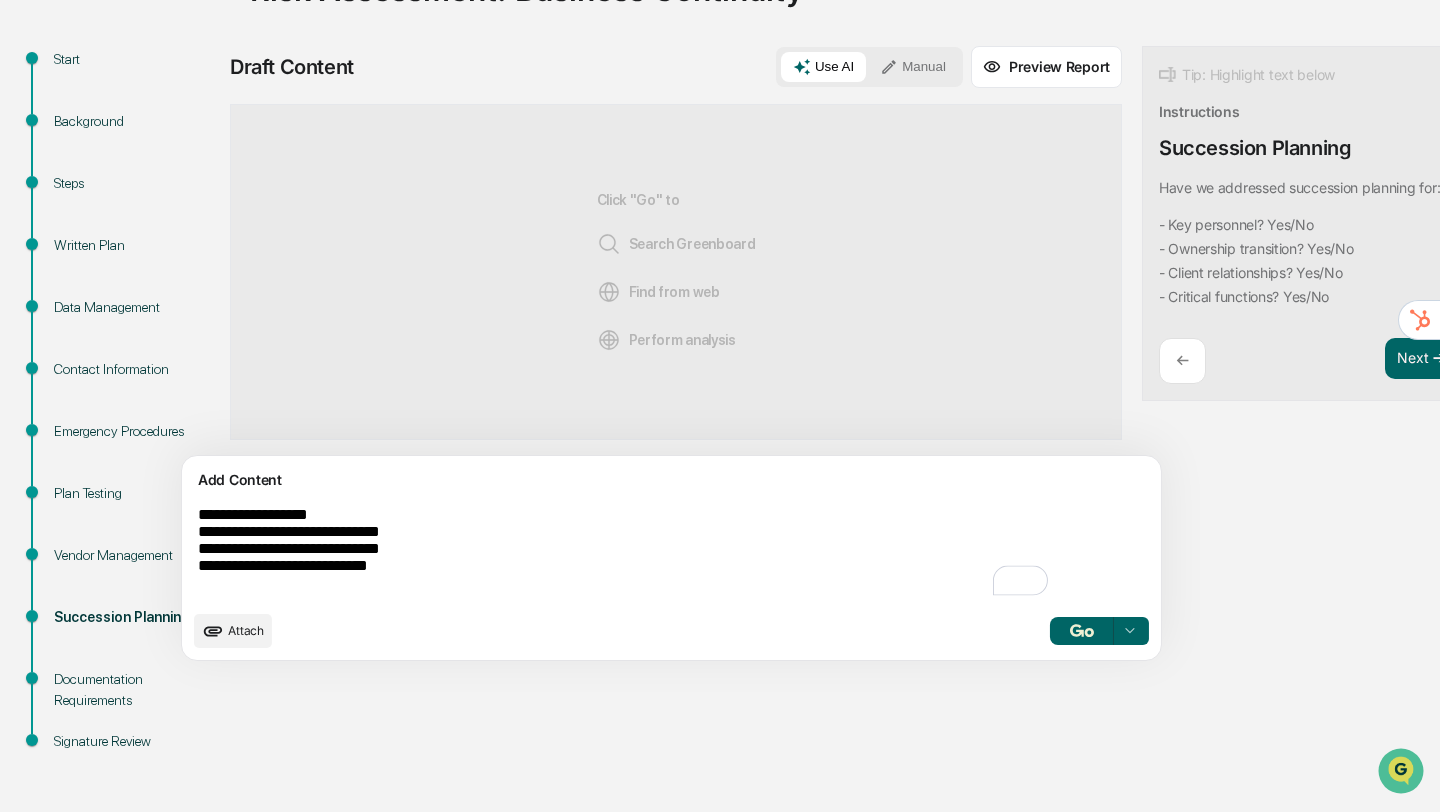 click on "**********" at bounding box center (625, 553) 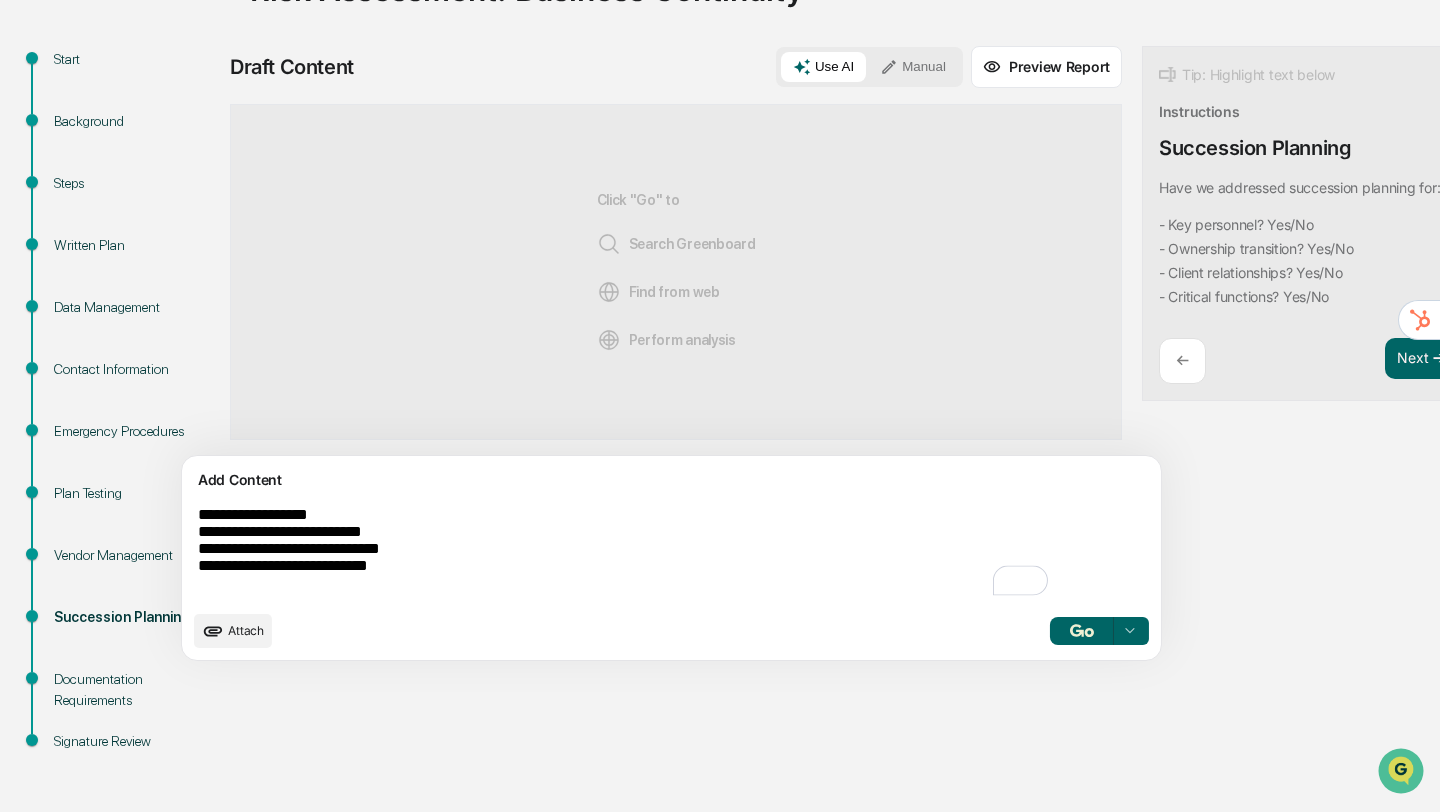 click on "**********" at bounding box center [625, 553] 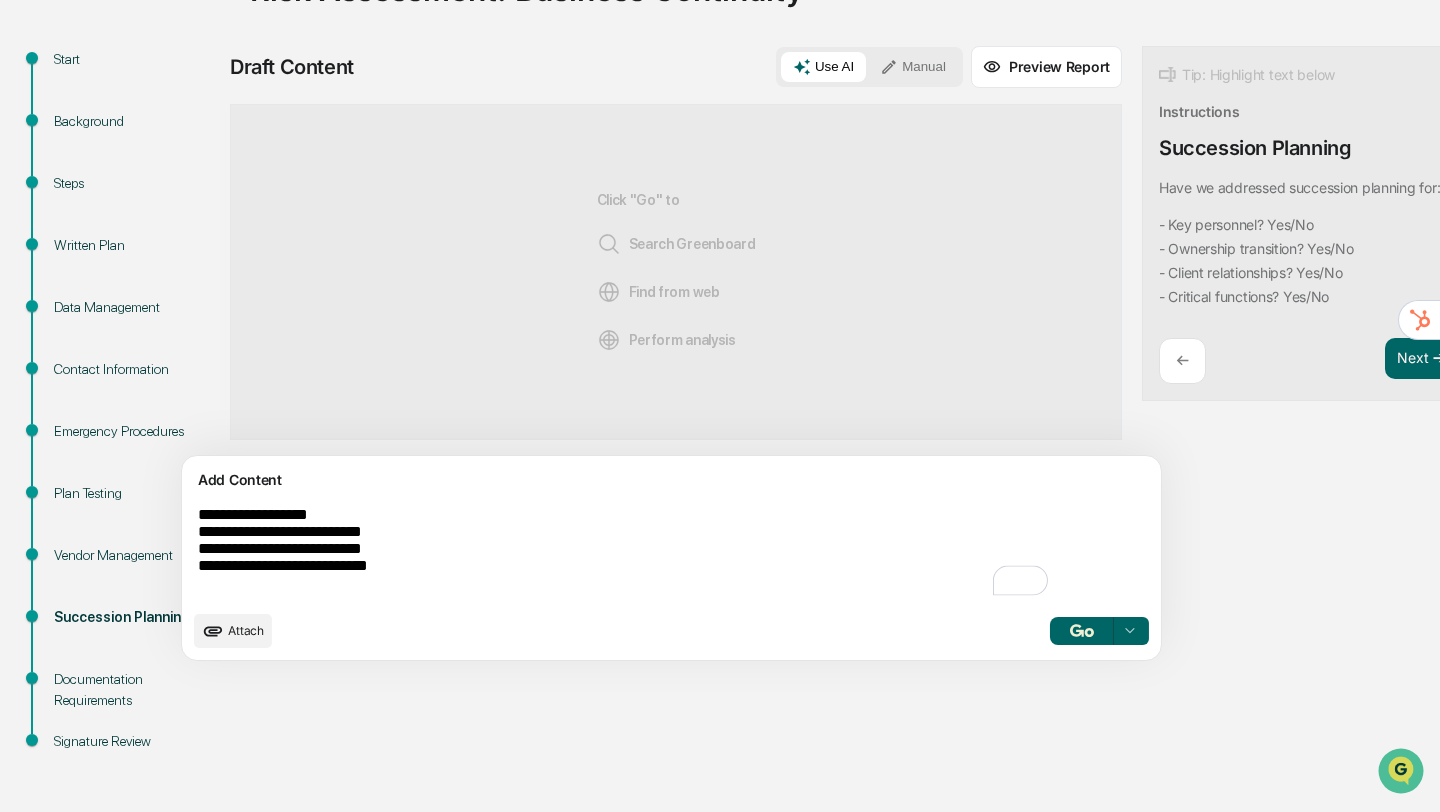 click on "**********" at bounding box center [625, 553] 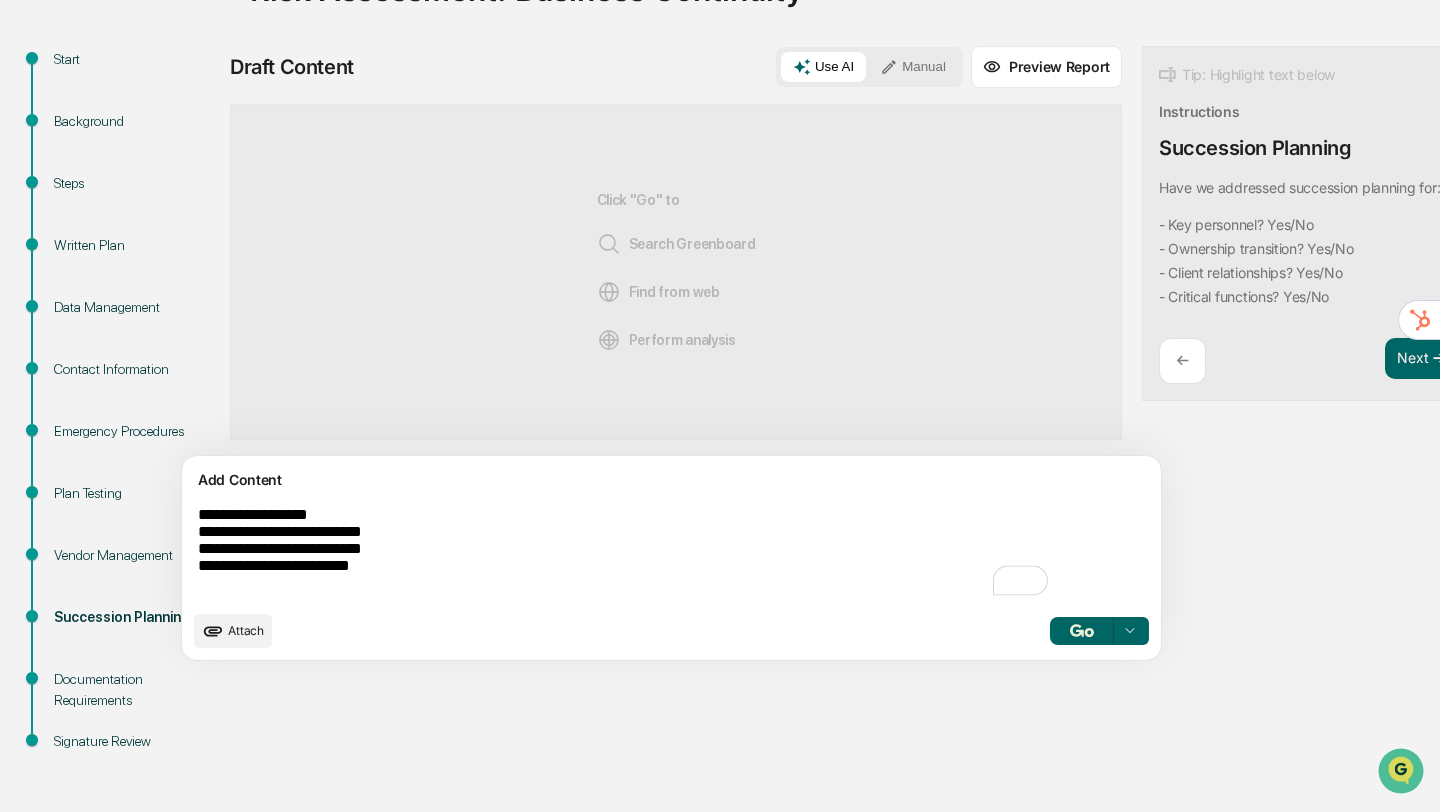 type on "**********" 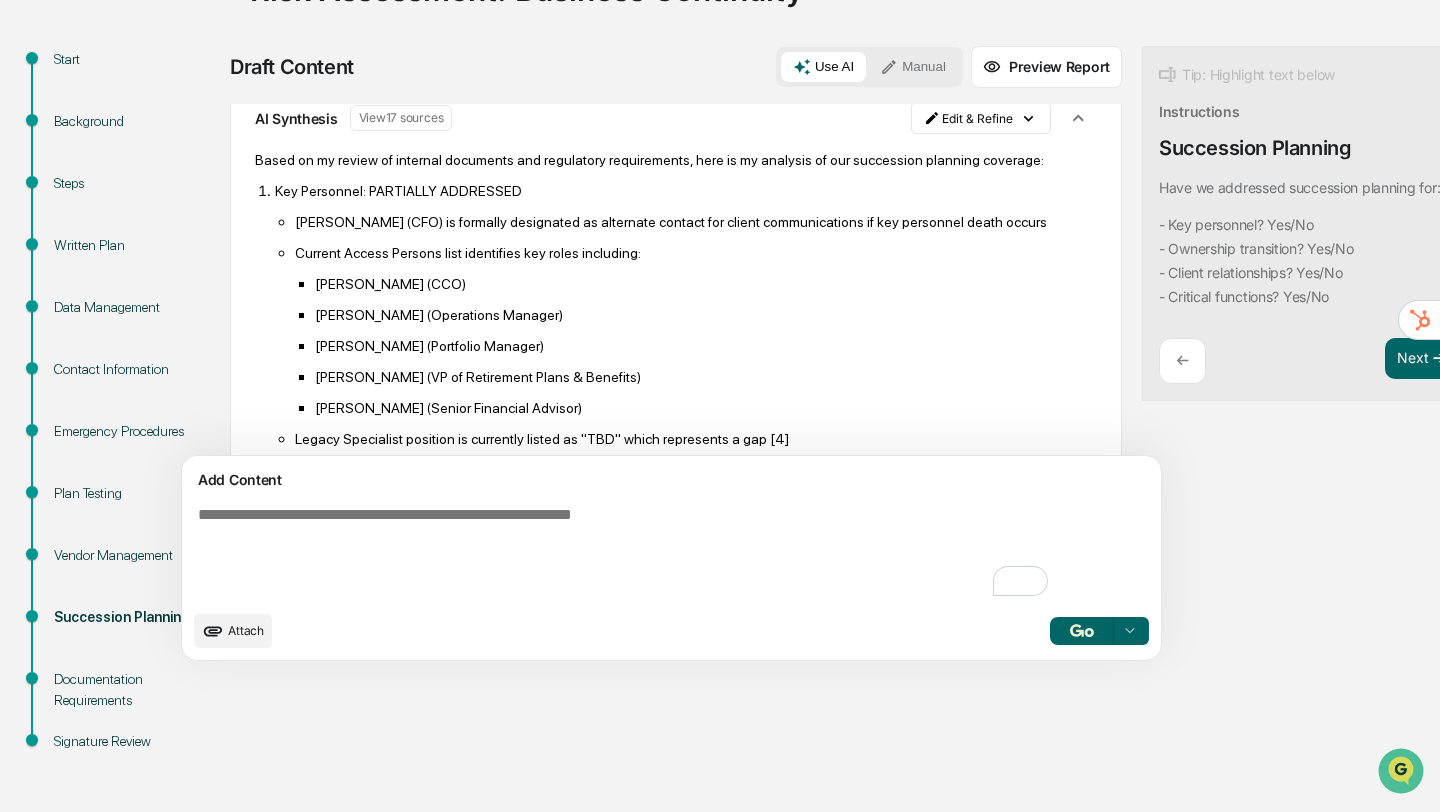 scroll, scrollTop: 67, scrollLeft: 0, axis: vertical 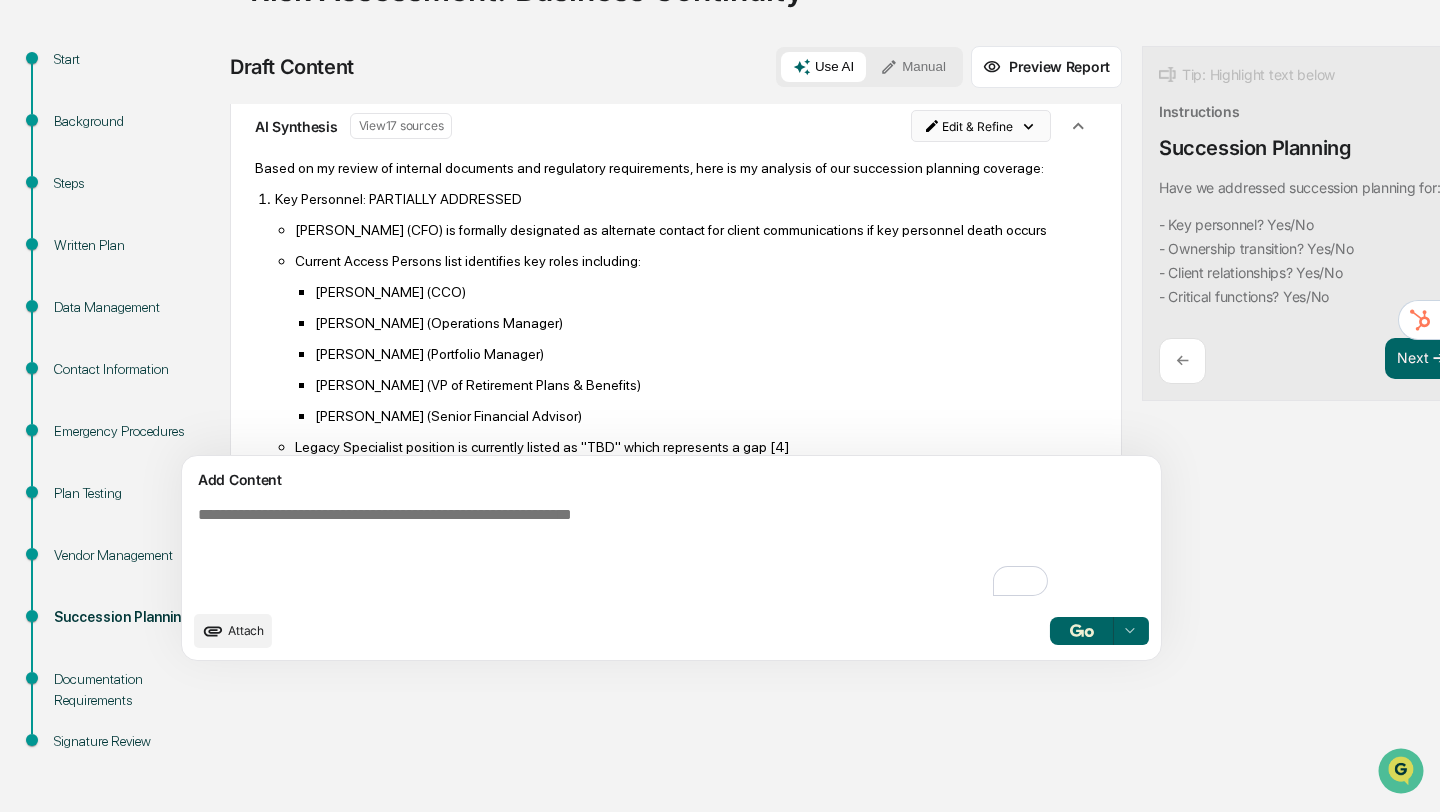 click on "Calendar Manage Tasks Reviews Approval Management Company People, Data, Settings Andrea Darden Admin •  Darden Wealth Group Tasks Administrator Compliance Calendar Risk Assessment: Business Continuity Risk Assessment: Business Continuity Start Background Steps Written Plan Data Management Contact Information Emergency Procedures Plan Testing Vendor Management Succession Planning Documentation Requirements Signature Review Draft Content  Use AI  Manual Preview Report Sources Key personnel? Yes
- Ownership transition? Yes
- Client relationships? Yes
- Critical functions? Yes AI Synthesis View  17 sources Edit & Refine Based on my review of internal documents and regulatory requirements, here is my analysis of our succession planning coverage: Key Personnel: PARTIALLY ADDRESSED David McNeely (CFO) is formally designated as alternate contact for client communications if key personnel death occurs Current Access Persons list identifies key roles including: Andrea B Darden (CCO) David McNeely (Portfolio Manager)" at bounding box center (720, 214) 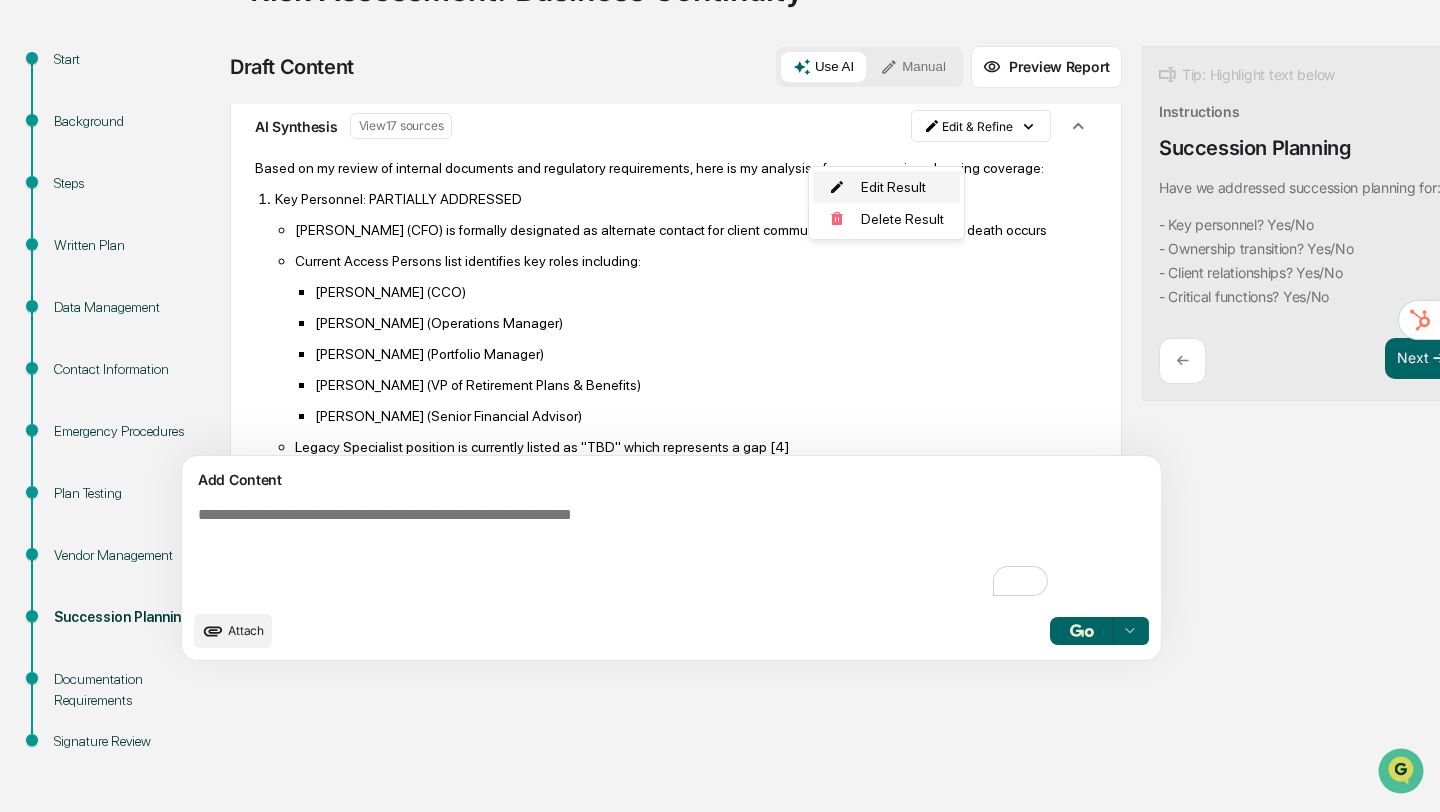 click on "Edit Result" at bounding box center [886, 187] 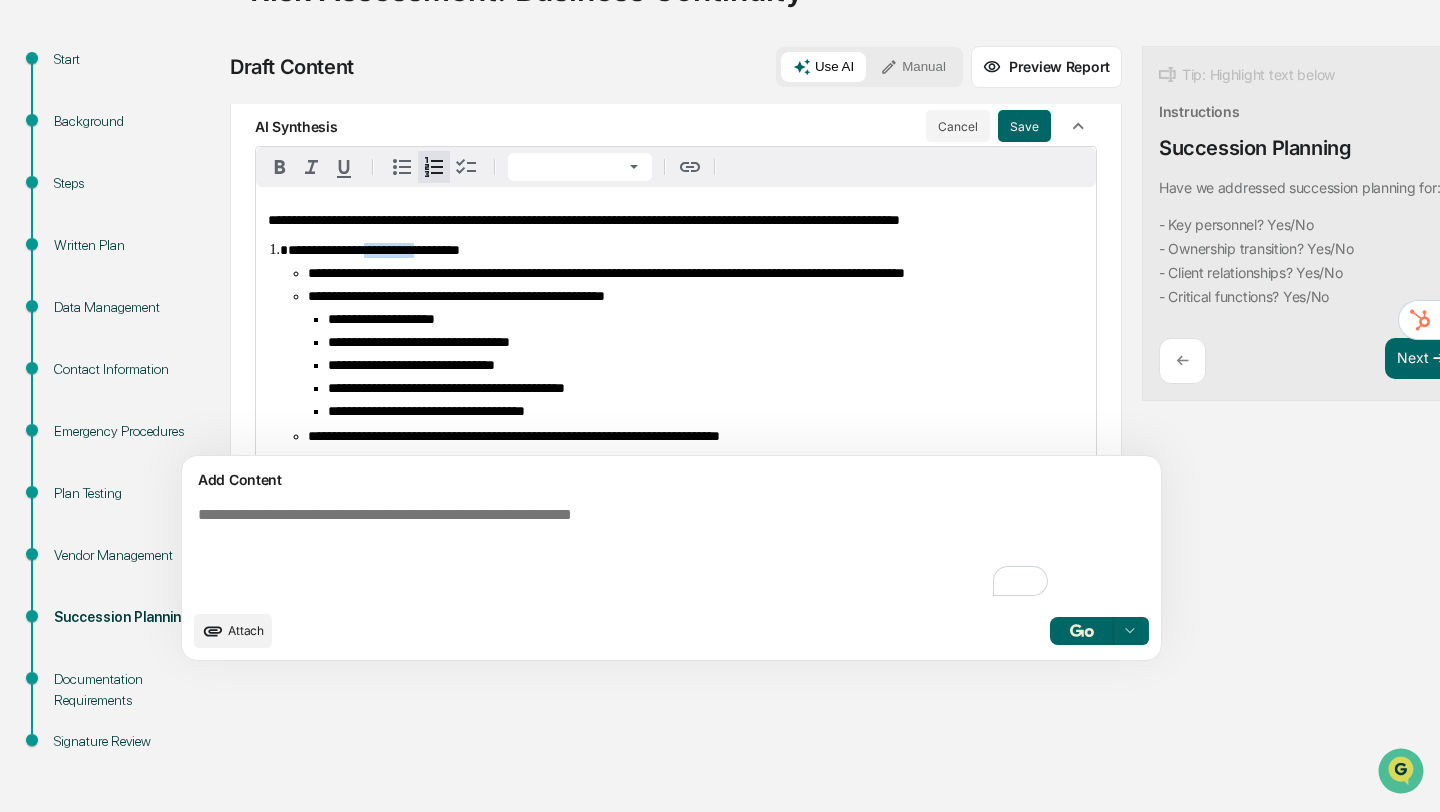 drag, startPoint x: 467, startPoint y: 285, endPoint x: 392, endPoint y: 279, distance: 75.23962 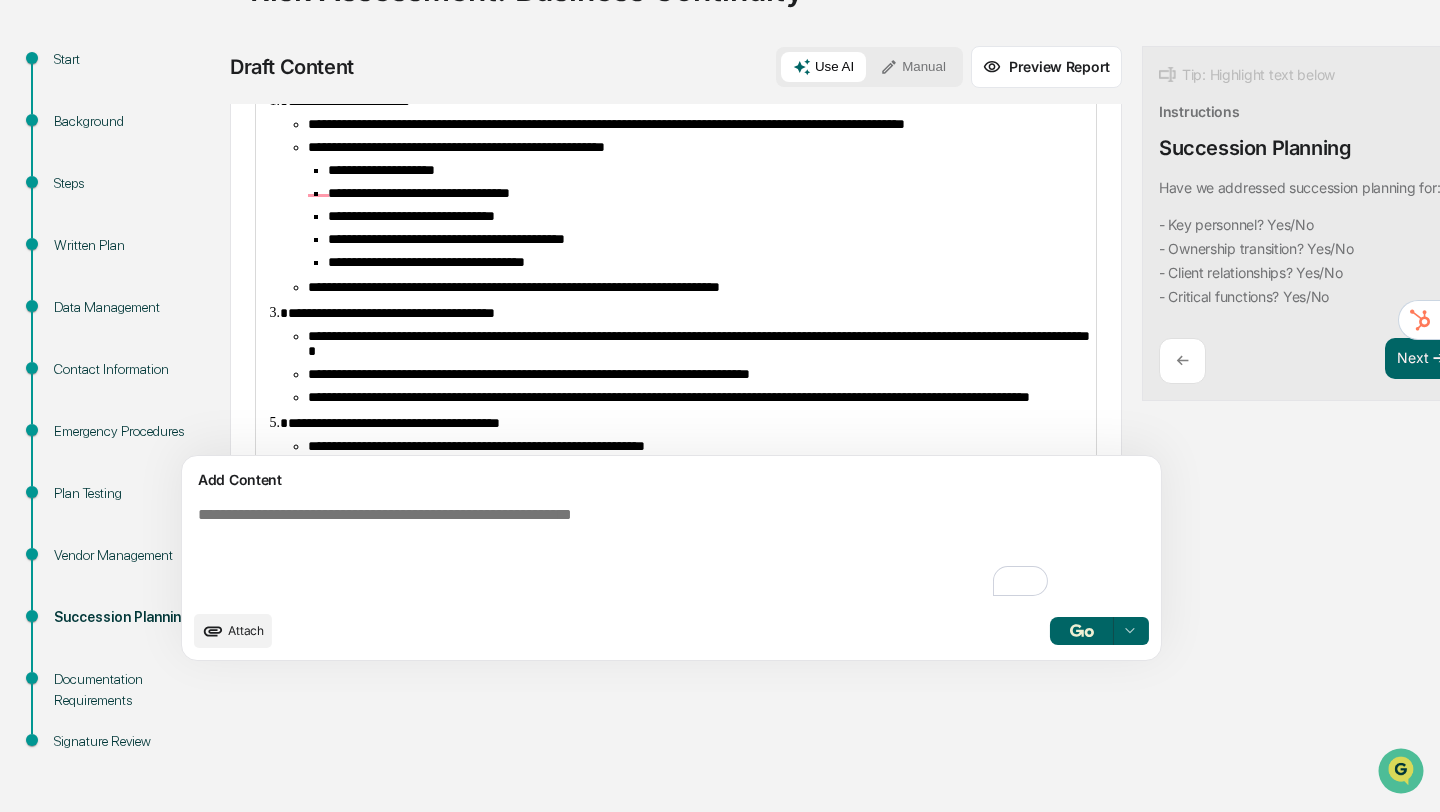 scroll, scrollTop: 258, scrollLeft: 0, axis: vertical 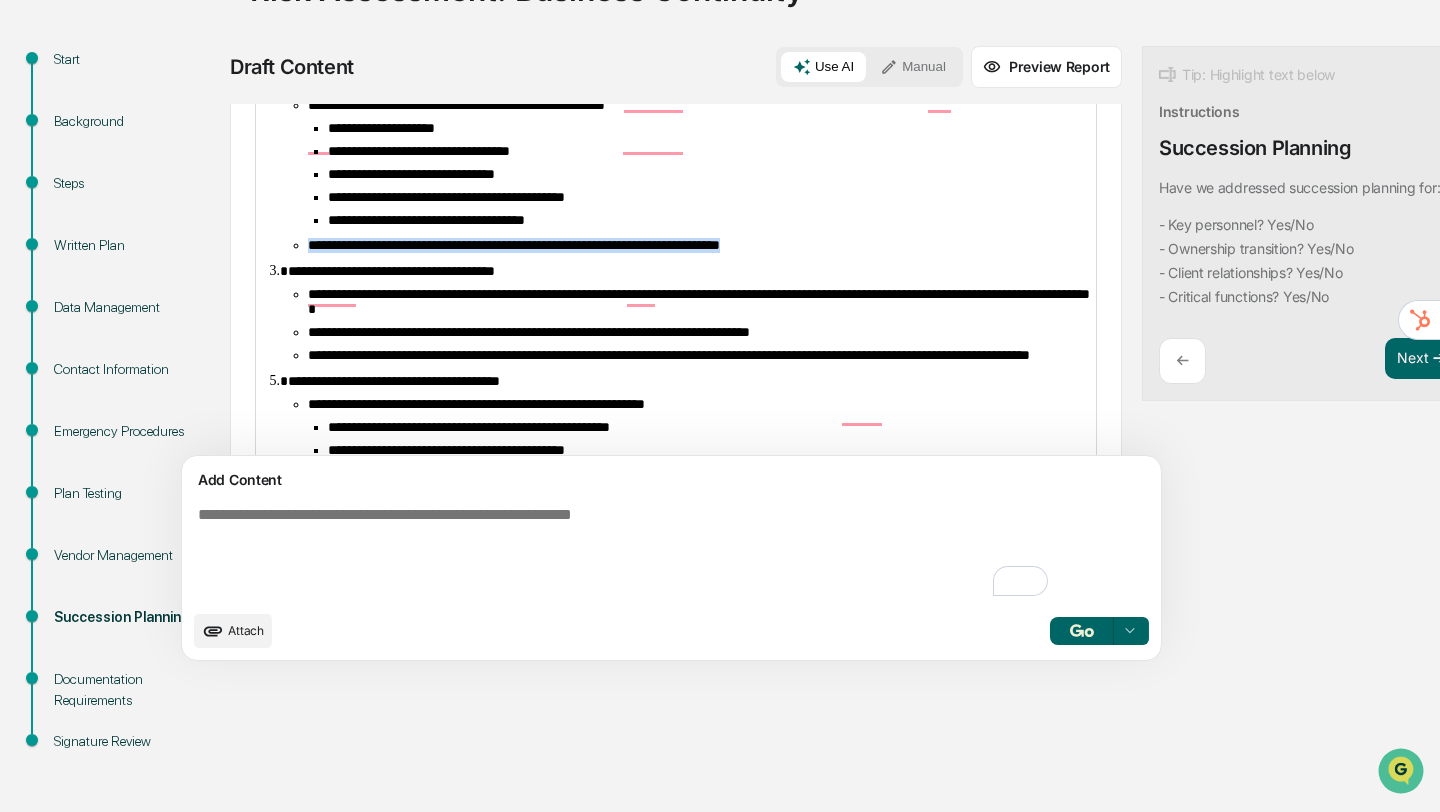 drag, startPoint x: 867, startPoint y: 313, endPoint x: 275, endPoint y: 313, distance: 592 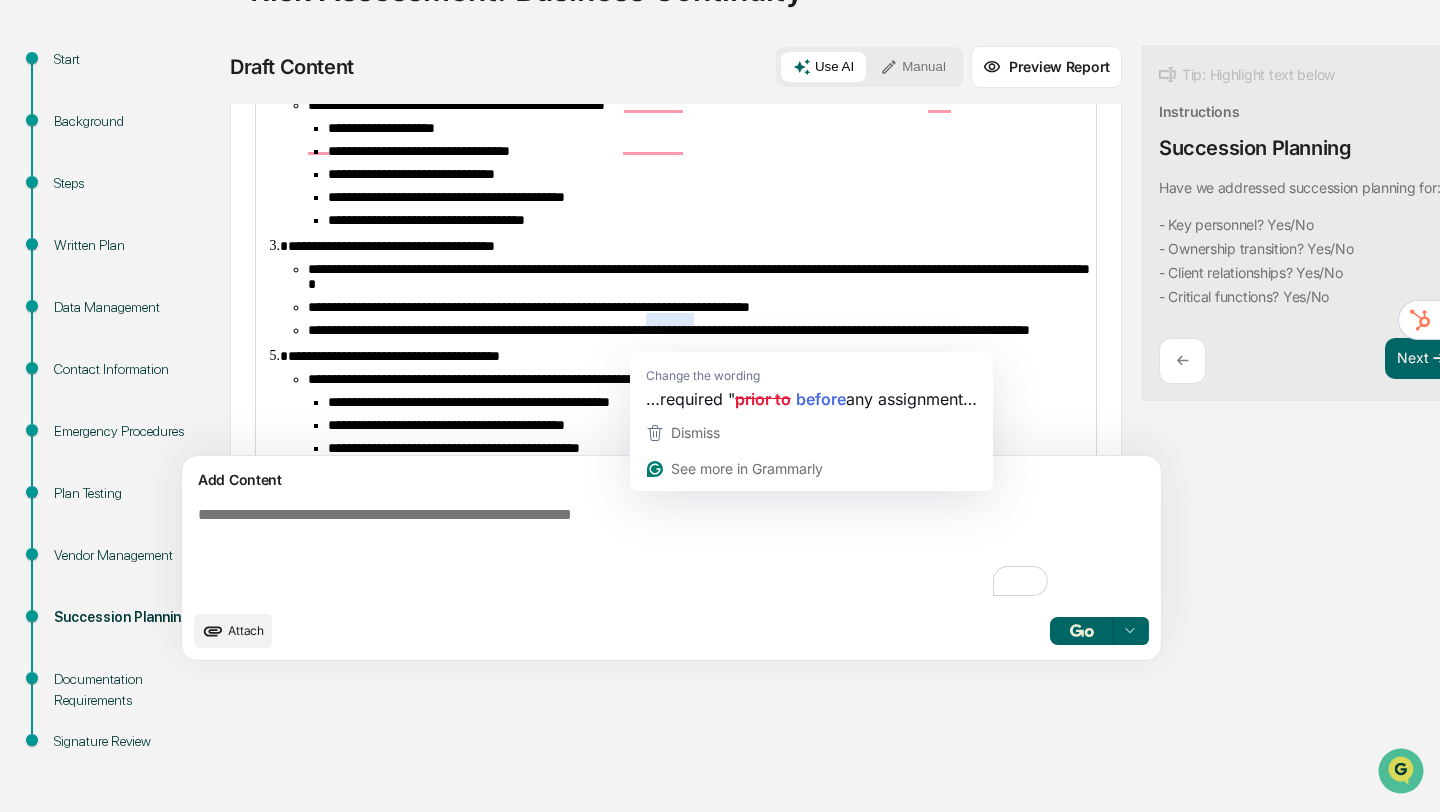 scroll, scrollTop: 271, scrollLeft: 0, axis: vertical 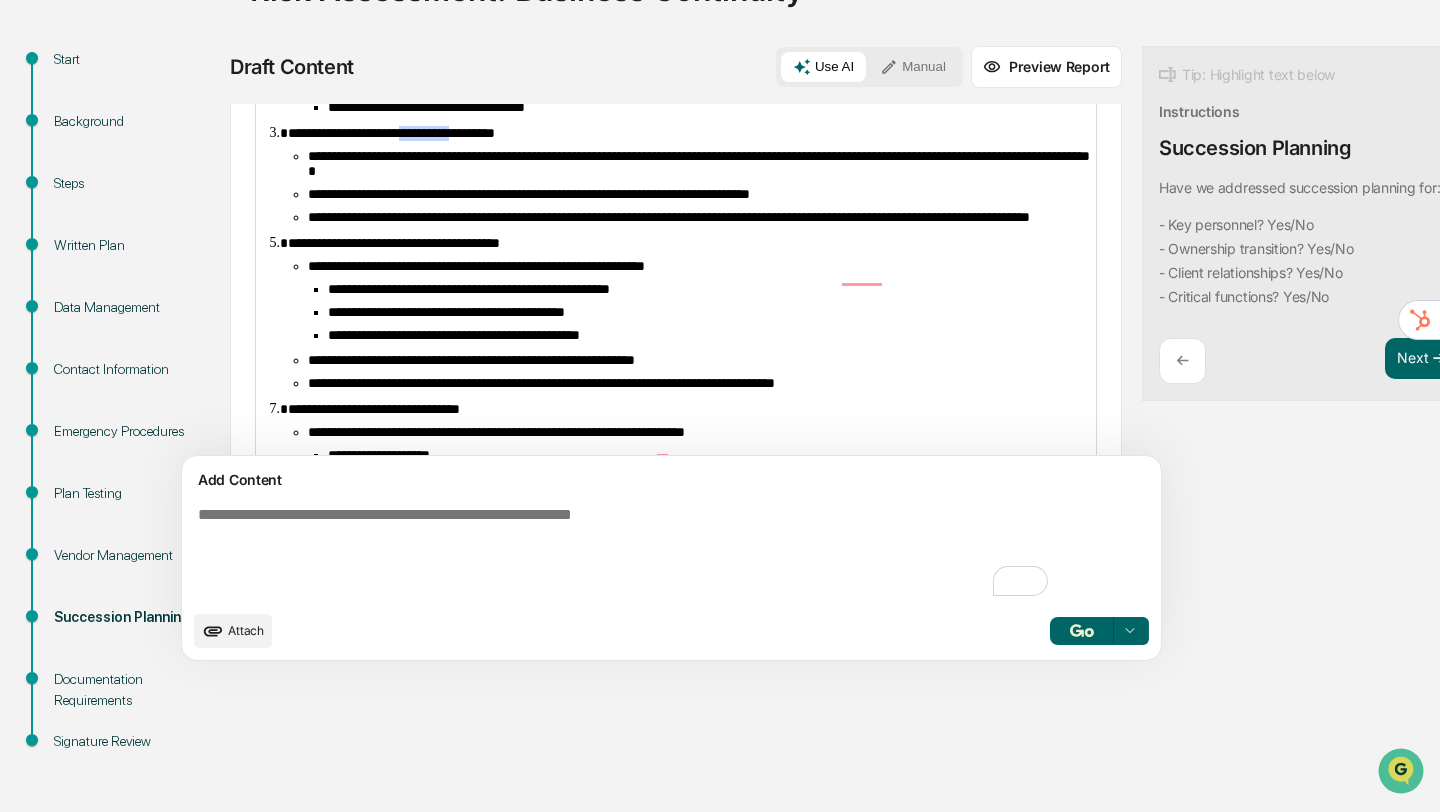 drag, startPoint x: 519, startPoint y: 197, endPoint x: 440, endPoint y: 200, distance: 79.05694 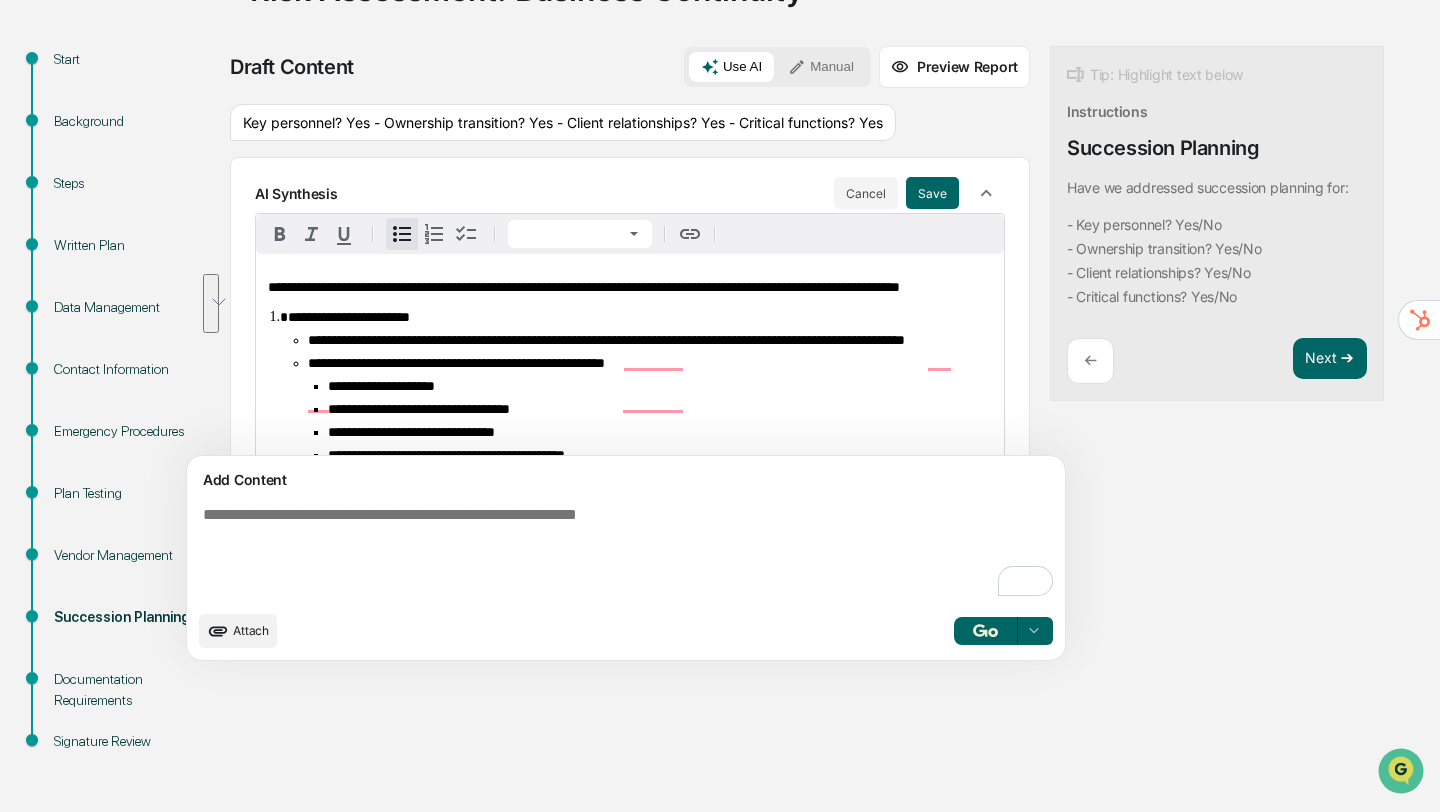 scroll, scrollTop: 0, scrollLeft: 0, axis: both 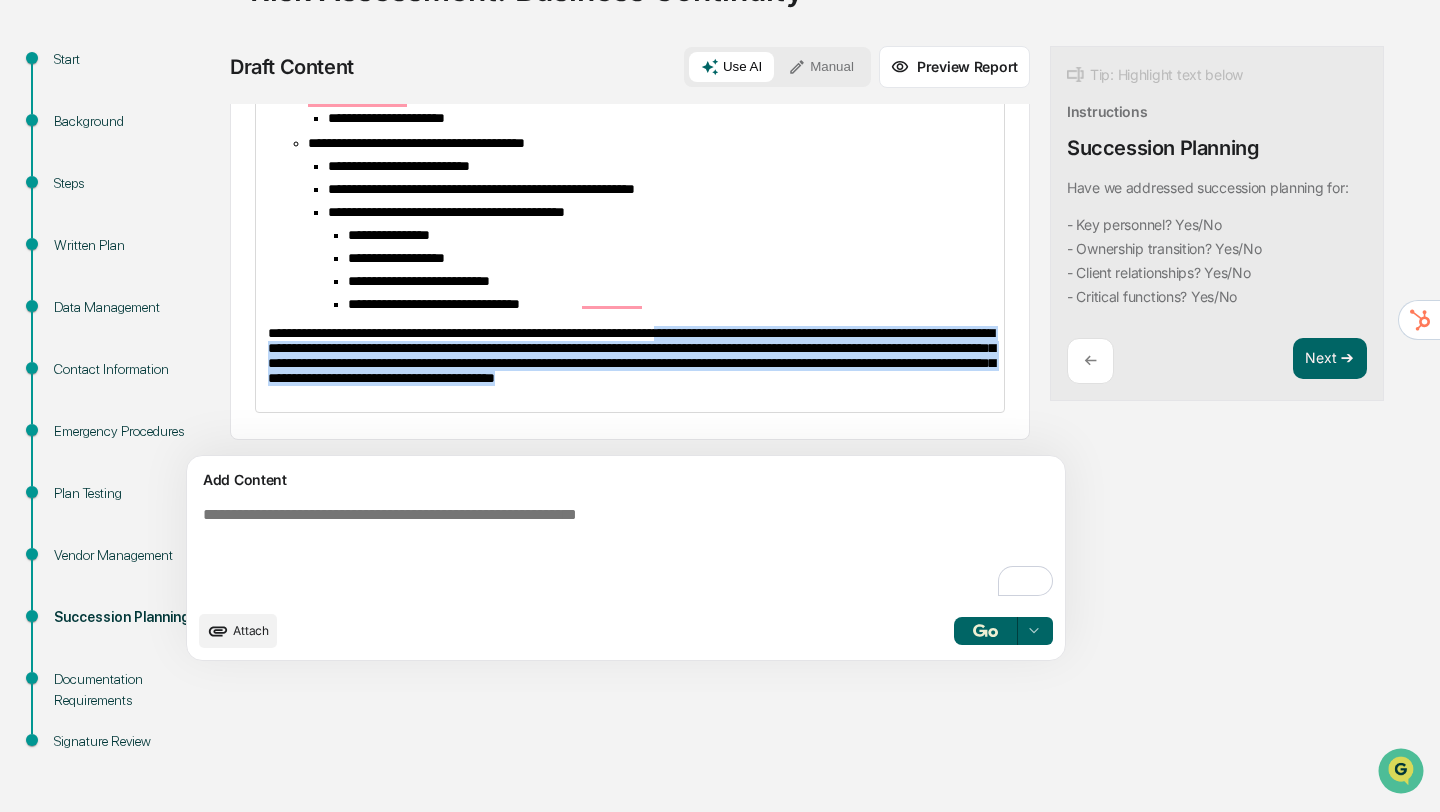 drag, startPoint x: 752, startPoint y: 309, endPoint x: 644, endPoint y: 375, distance: 126.57014 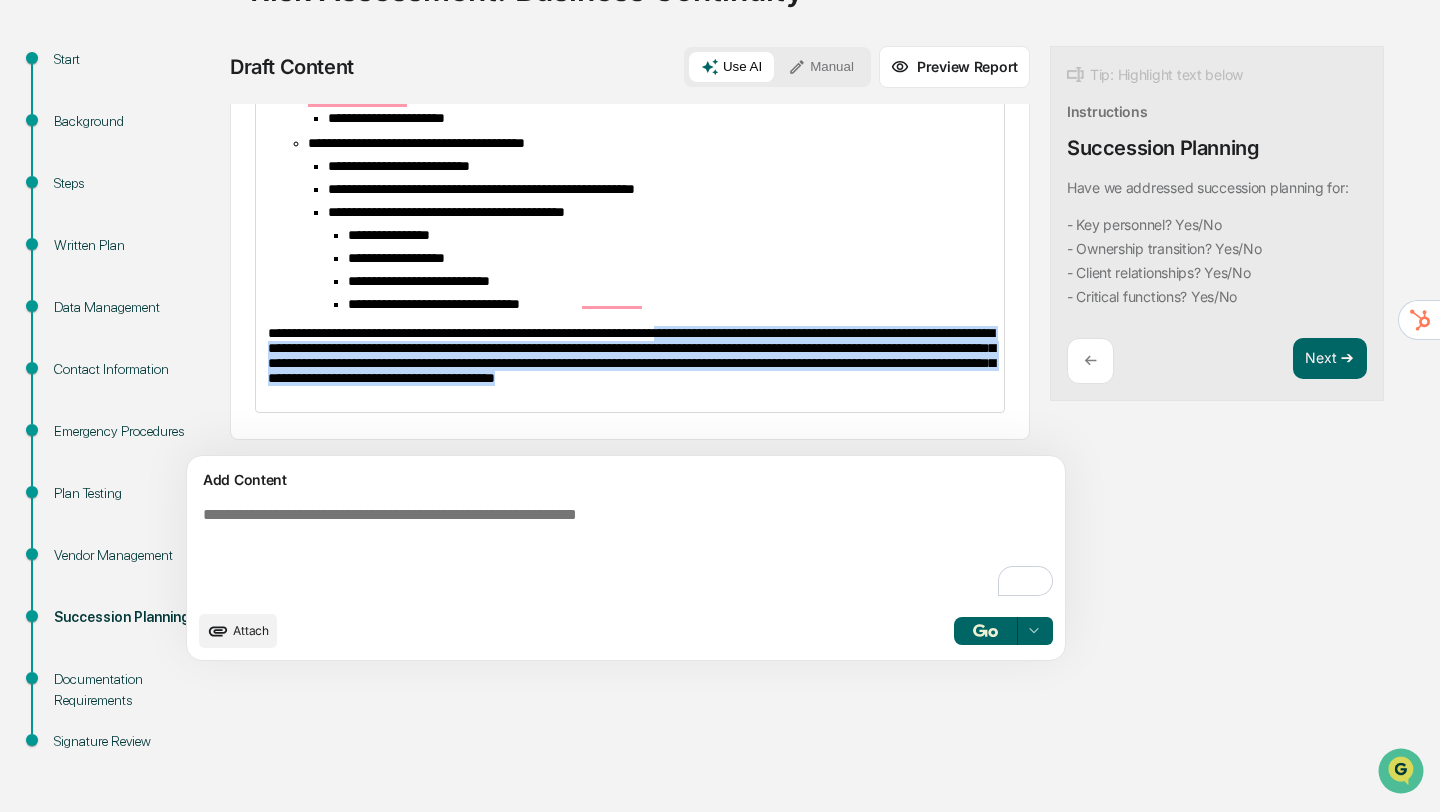 scroll, scrollTop: 802, scrollLeft: 0, axis: vertical 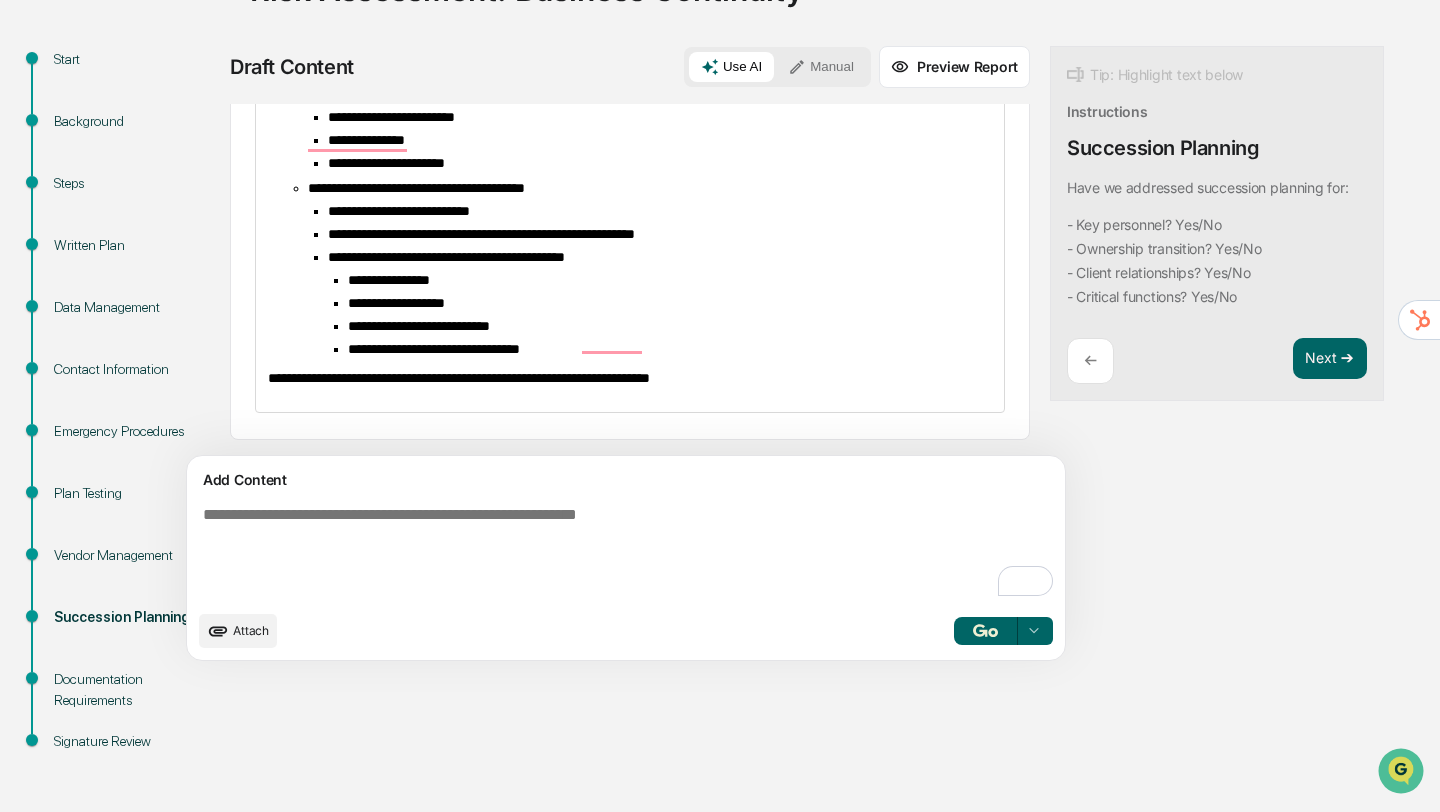 type 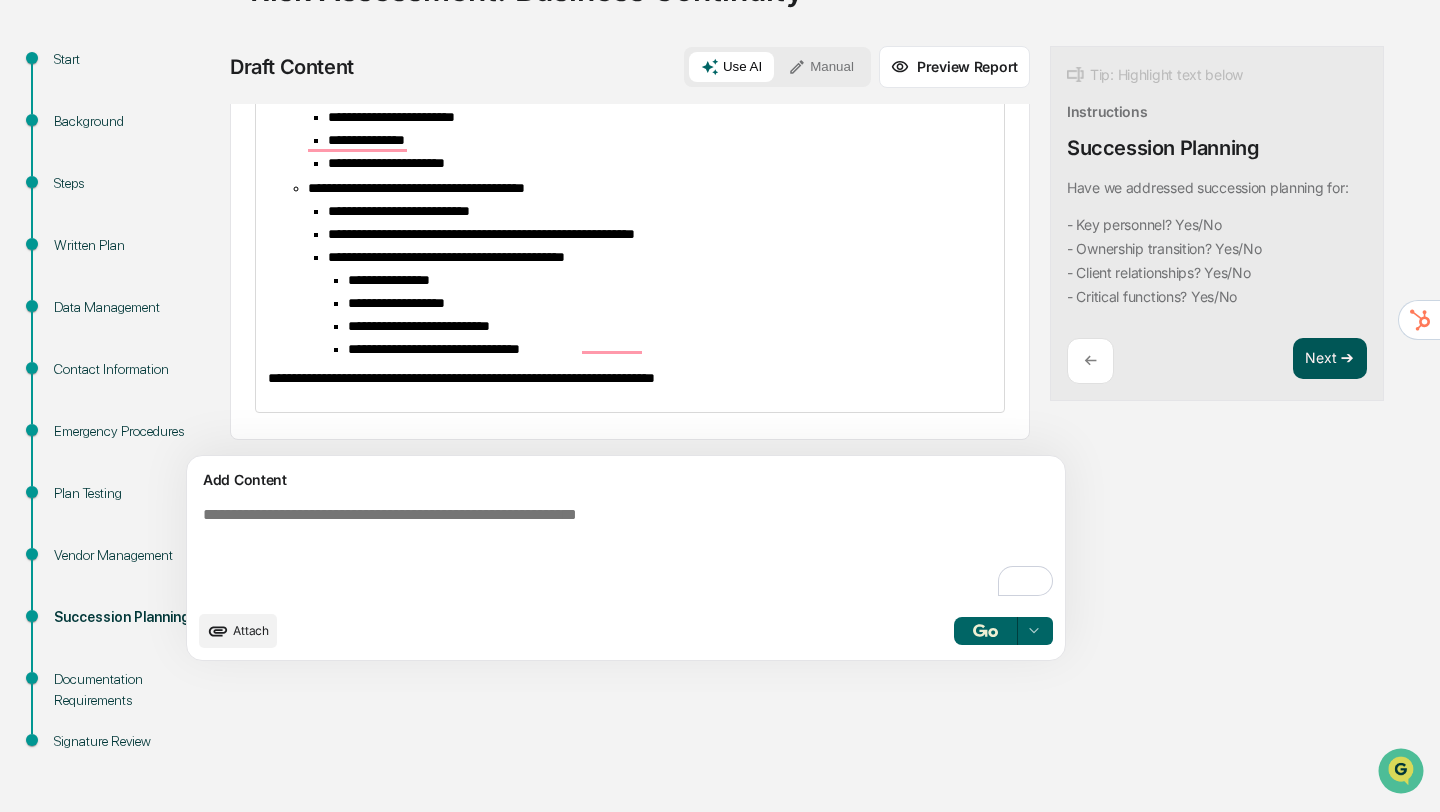 click on "Next ➔" at bounding box center [1330, 359] 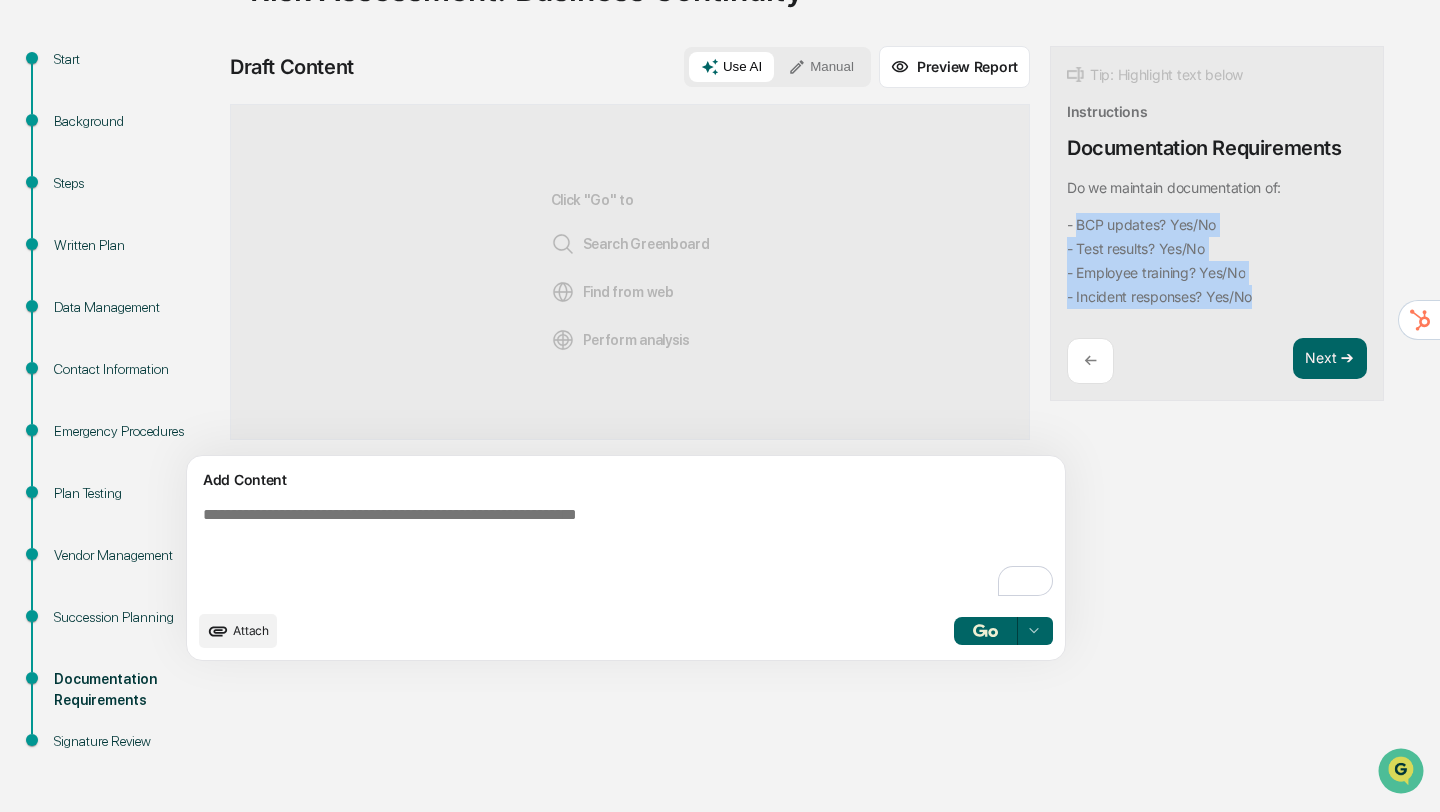 drag, startPoint x: 1079, startPoint y: 228, endPoint x: 1262, endPoint y: 296, distance: 195.22551 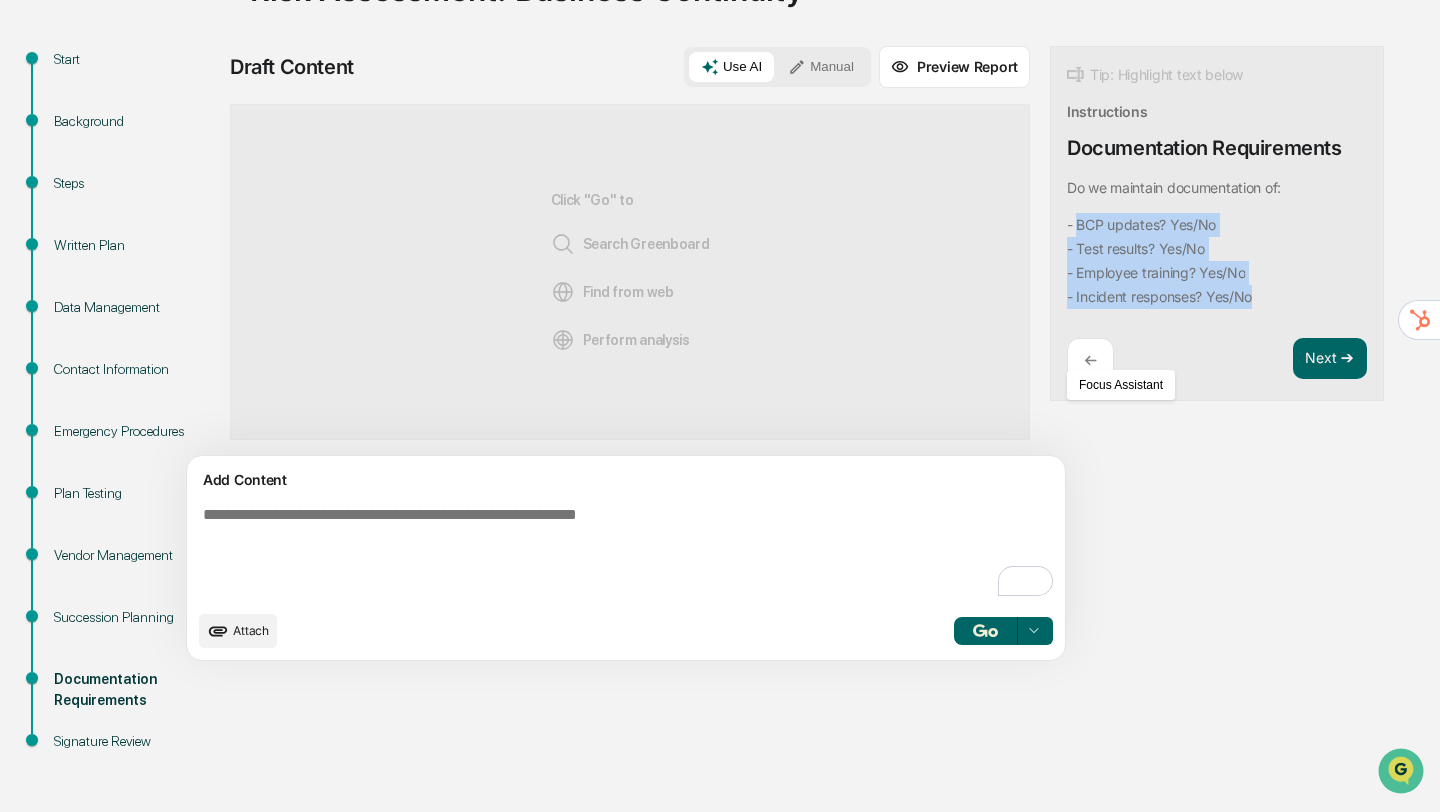 copy on "BCP updates? Yes/No
- Test results? Yes/No
- Employee training? Yes/No
- Incident responses? Yes/No" 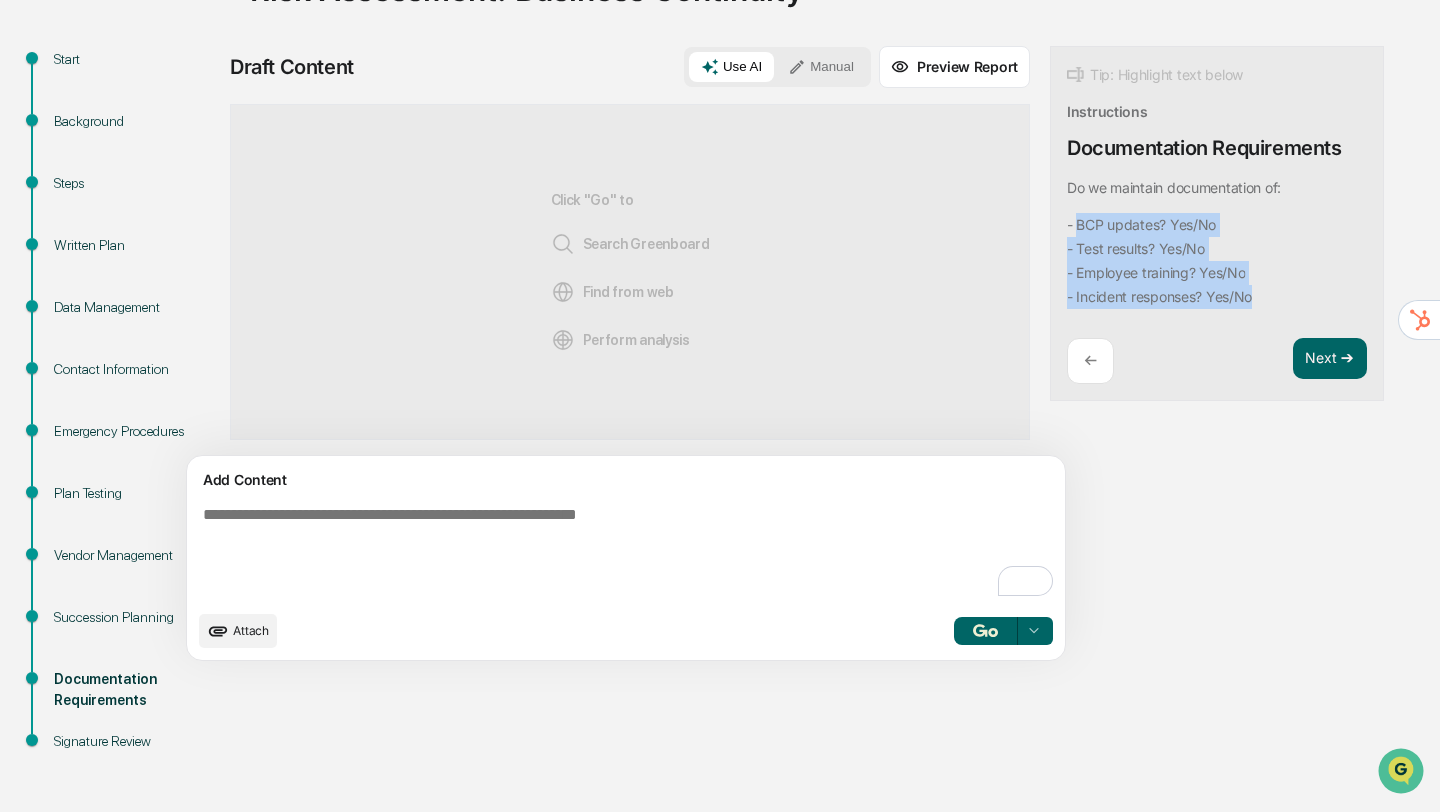 click at bounding box center [630, 553] 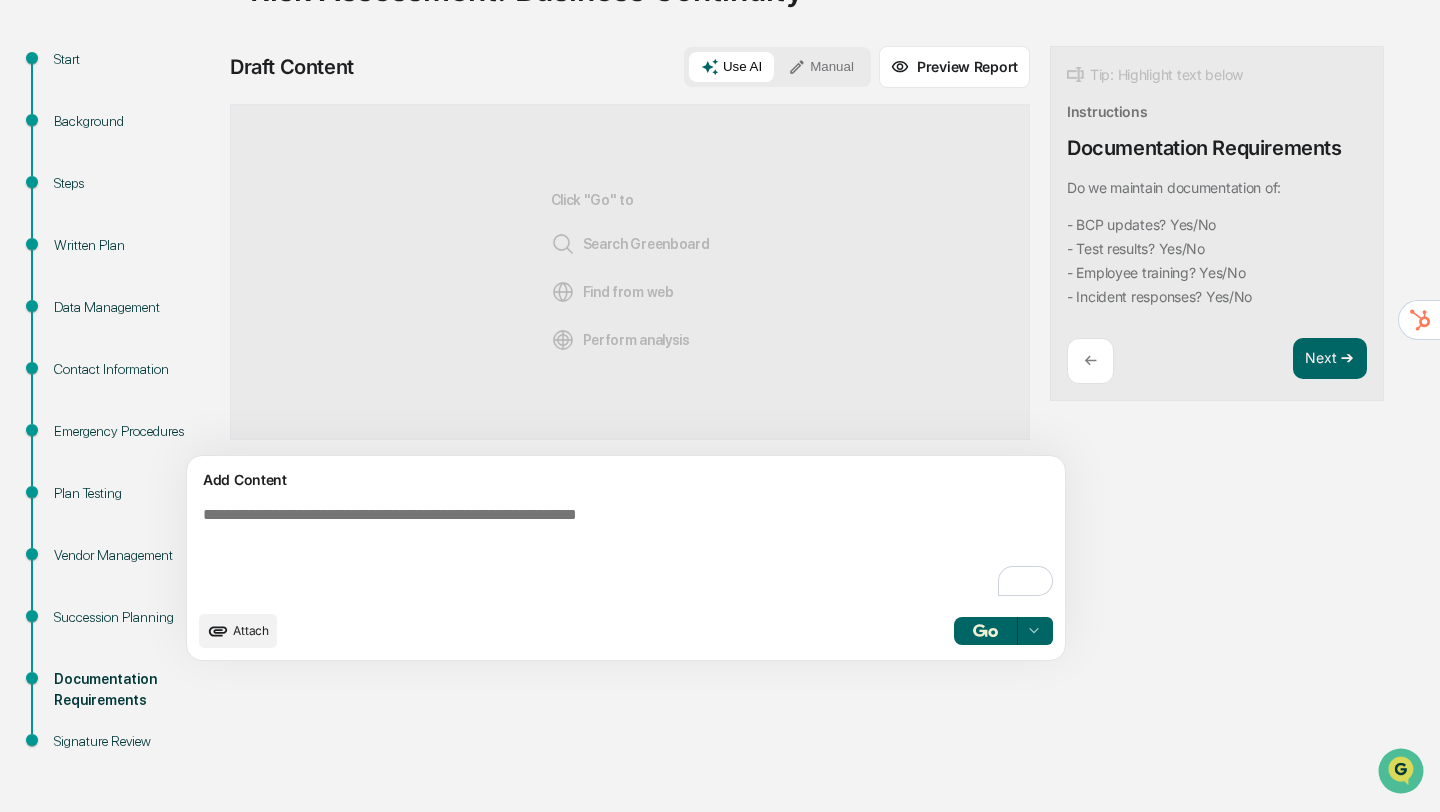 paste on "**********" 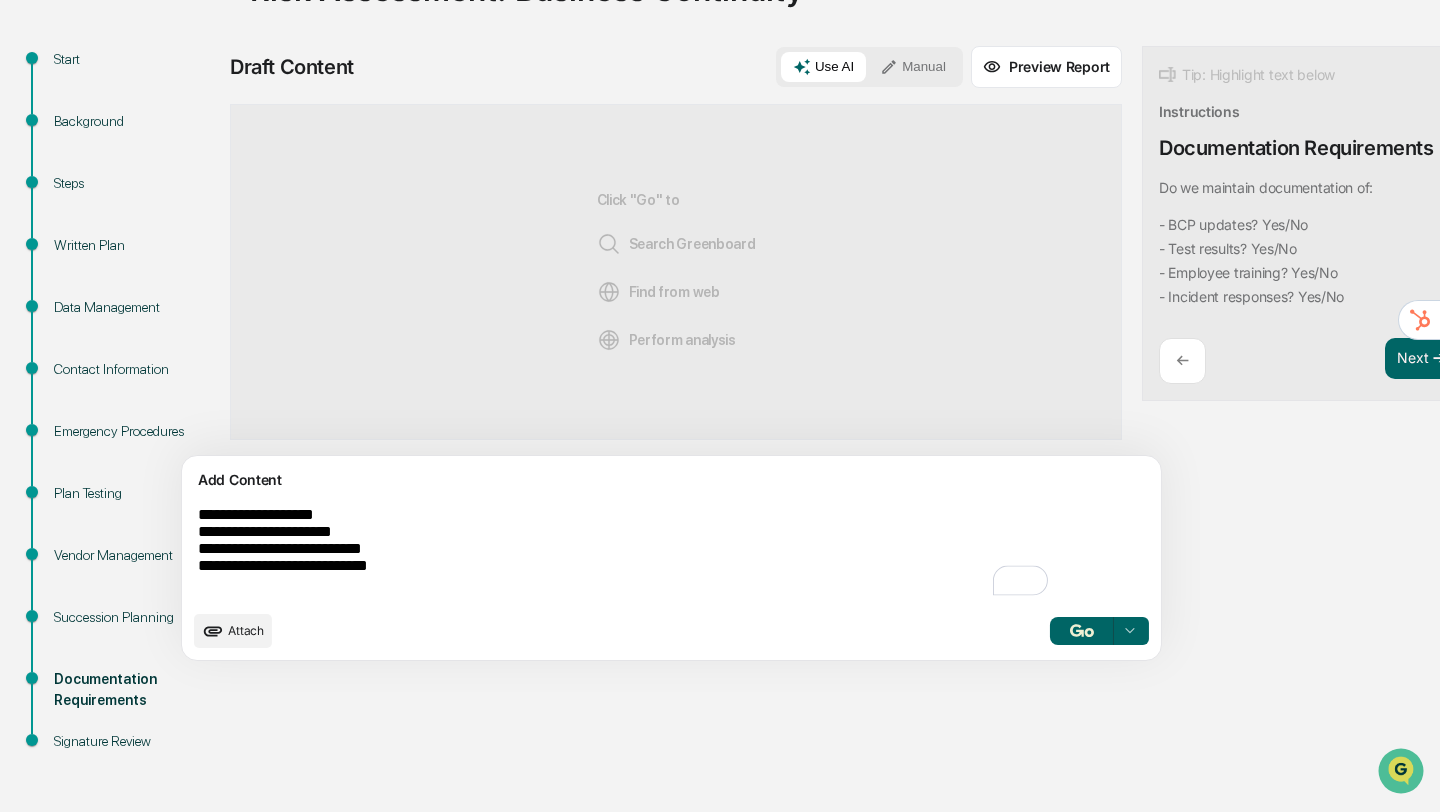 drag, startPoint x: 373, startPoint y: 519, endPoint x: 342, endPoint y: 515, distance: 31.257 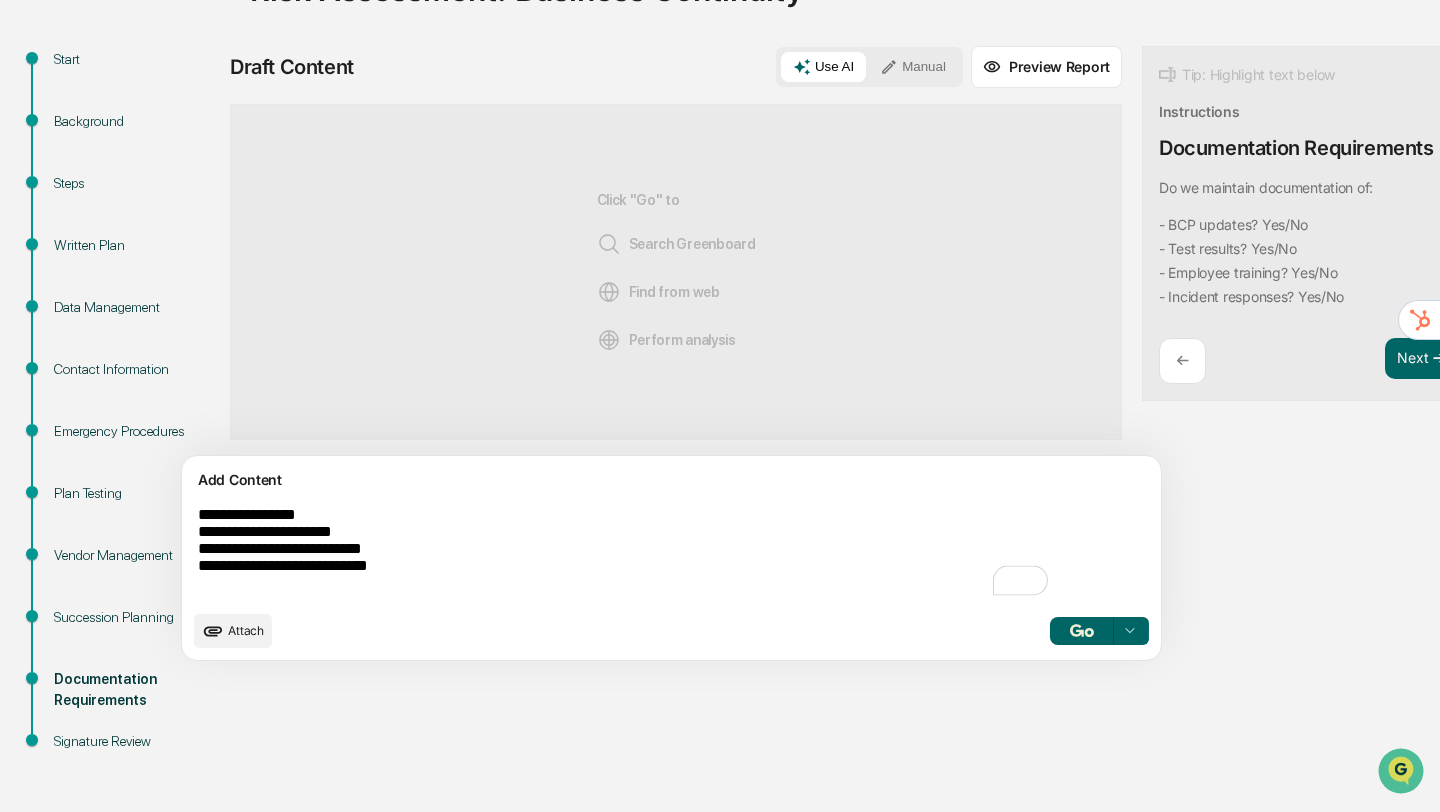 drag, startPoint x: 369, startPoint y: 534, endPoint x: 344, endPoint y: 534, distance: 25 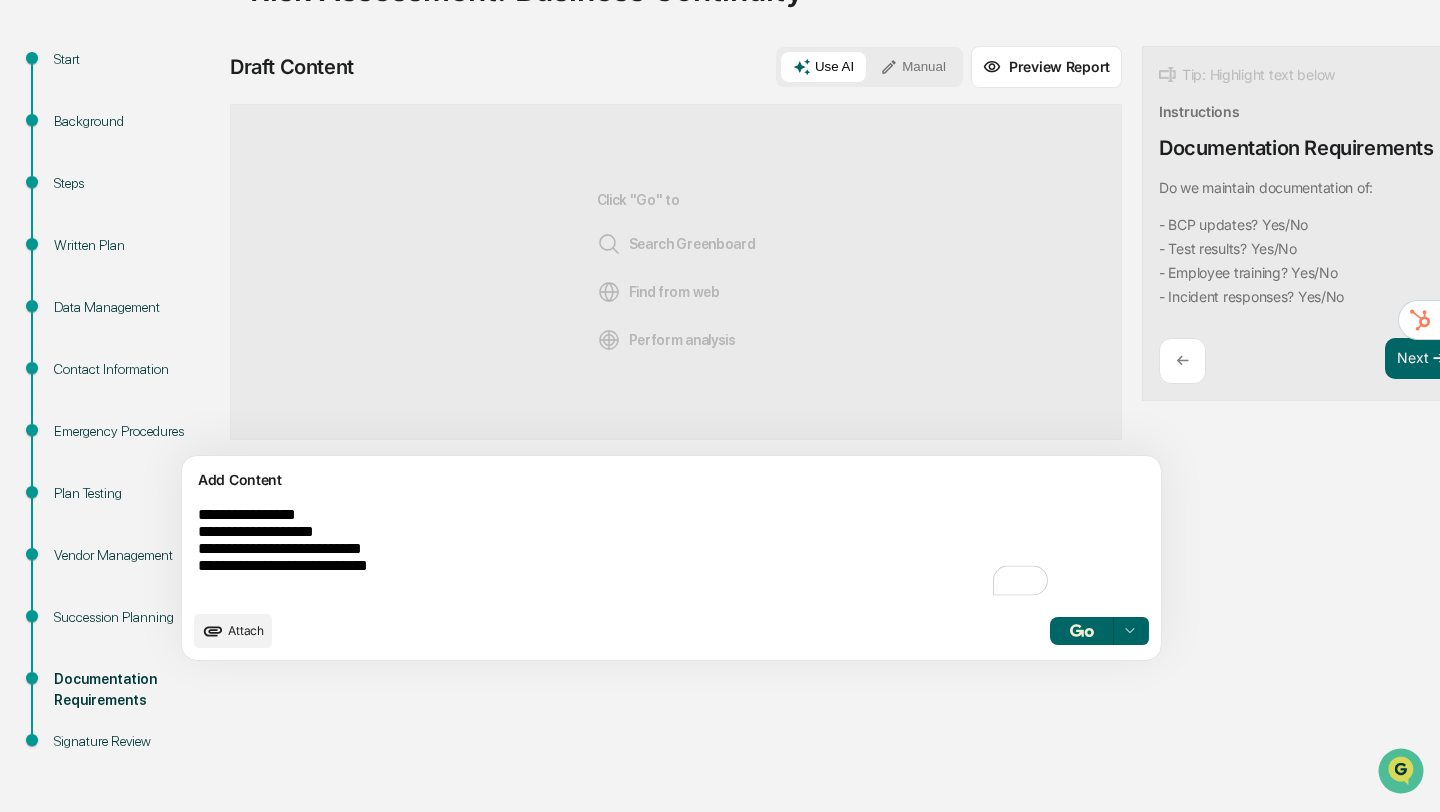 drag, startPoint x: 415, startPoint y: 557, endPoint x: 388, endPoint y: 557, distance: 27 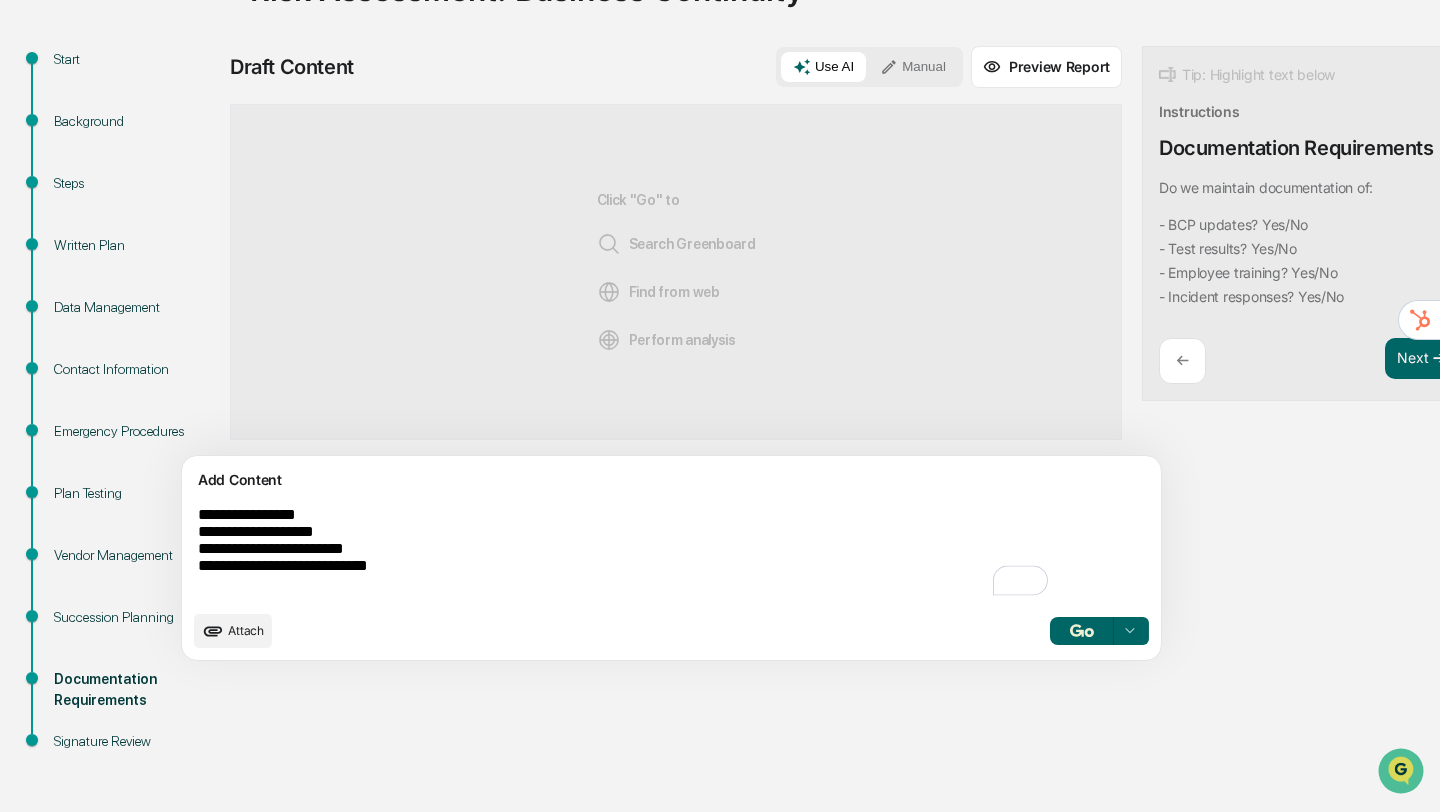 drag, startPoint x: 427, startPoint y: 576, endPoint x: 401, endPoint y: 573, distance: 26.172504 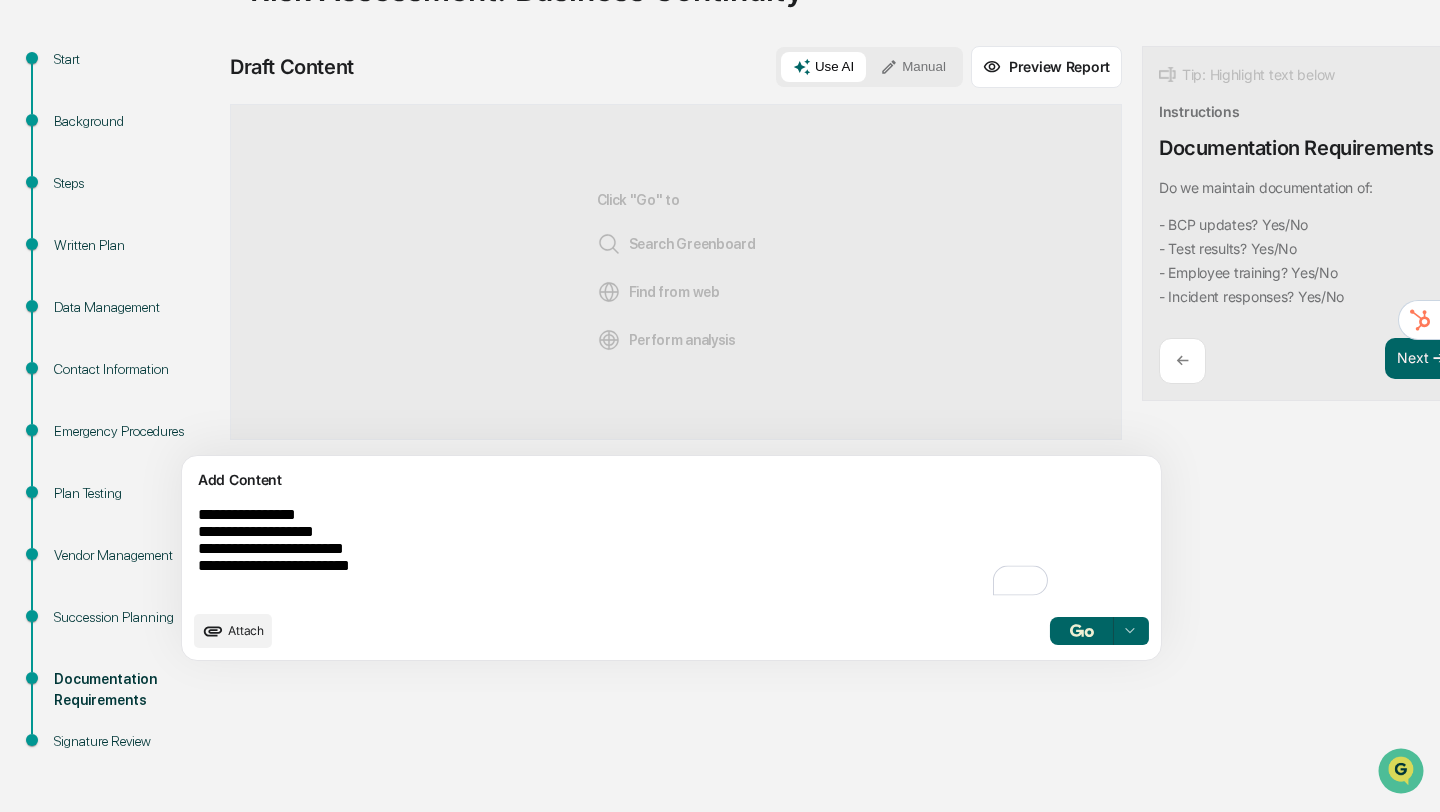 type on "**********" 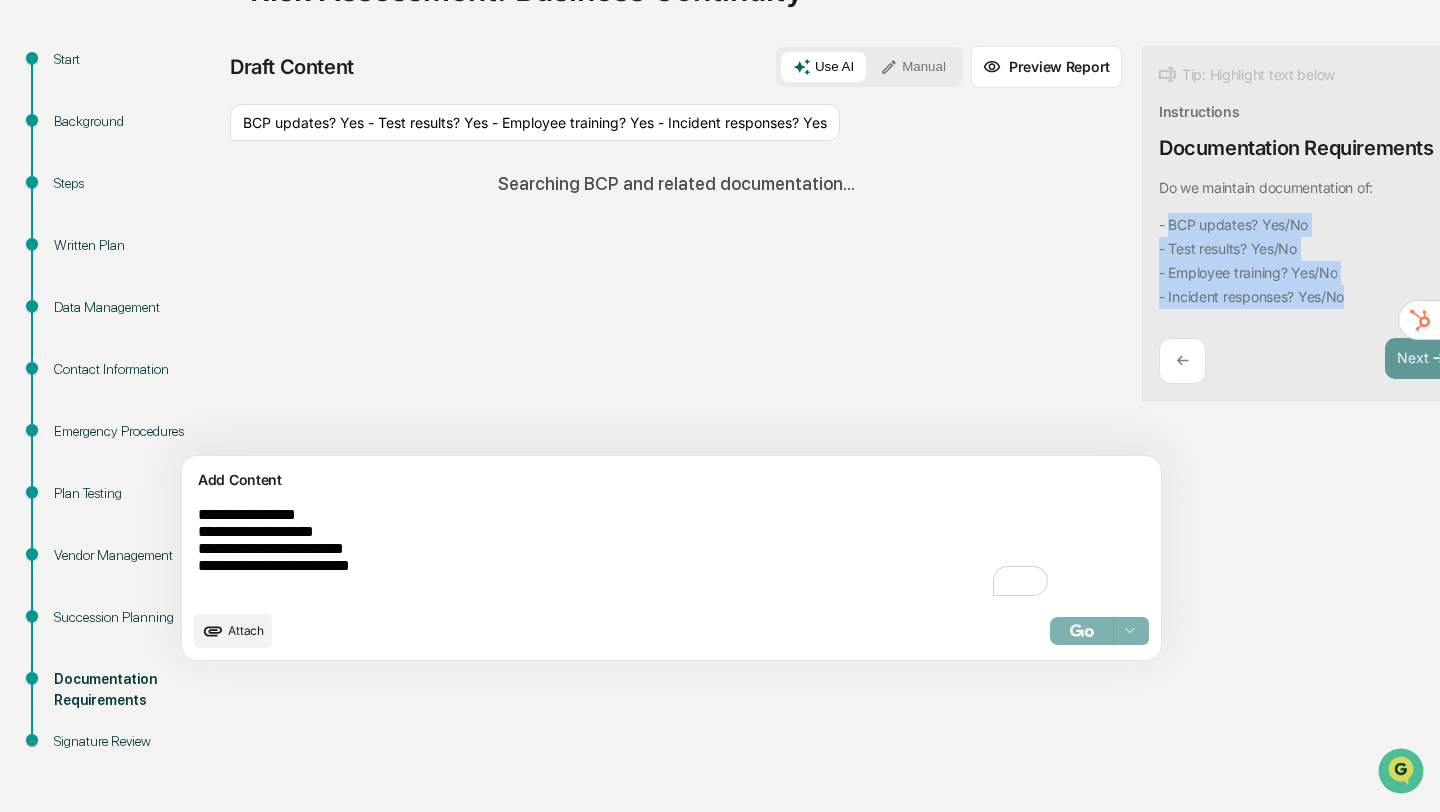 drag, startPoint x: 1078, startPoint y: 222, endPoint x: 1269, endPoint y: 299, distance: 205.93689 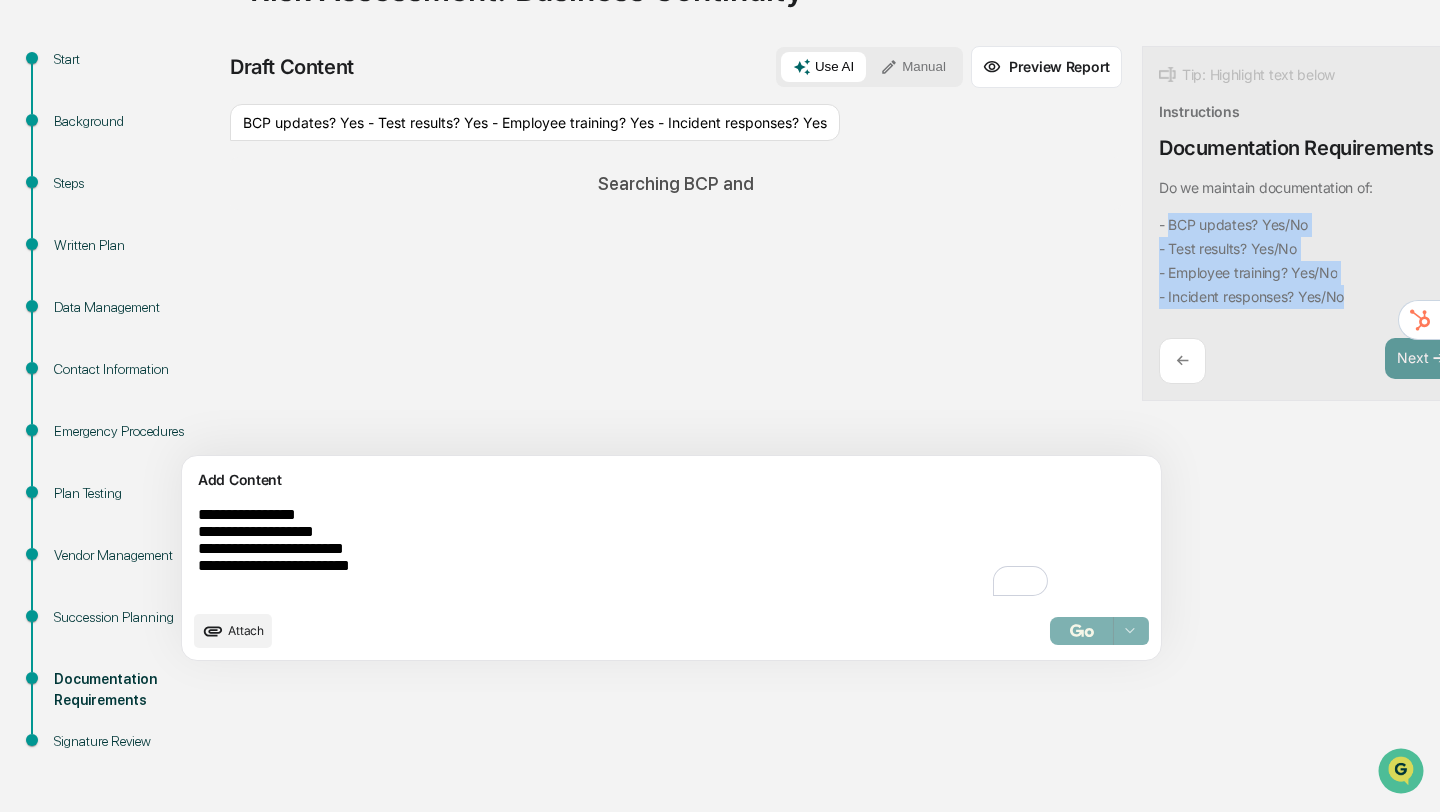 copy on "BCP updates? Yes/No
- Test results? Yes/No
- Employee training? Yes/No
- Incident responses? Yes/No" 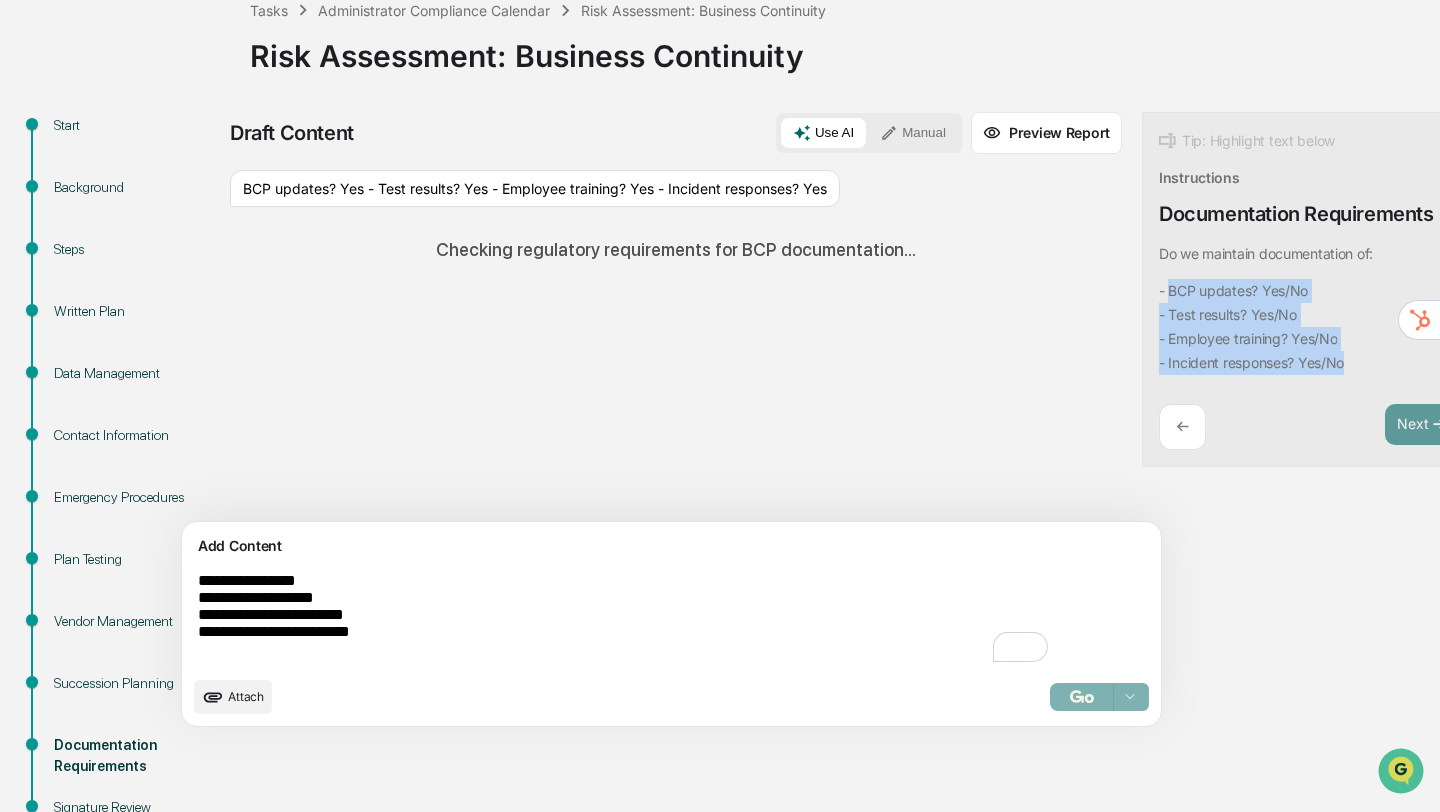 scroll, scrollTop: 118, scrollLeft: 0, axis: vertical 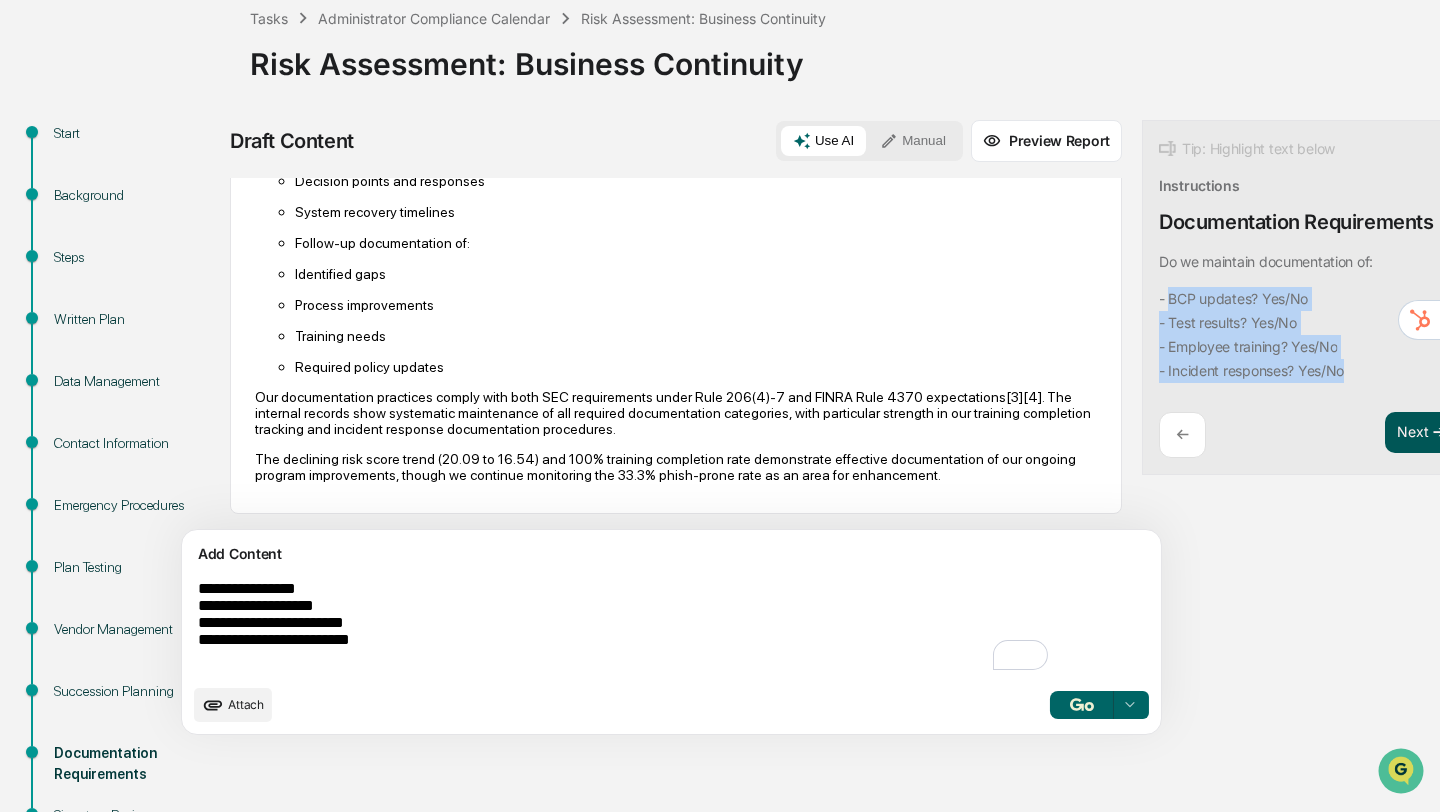 click on "Next ➔" at bounding box center [1422, 433] 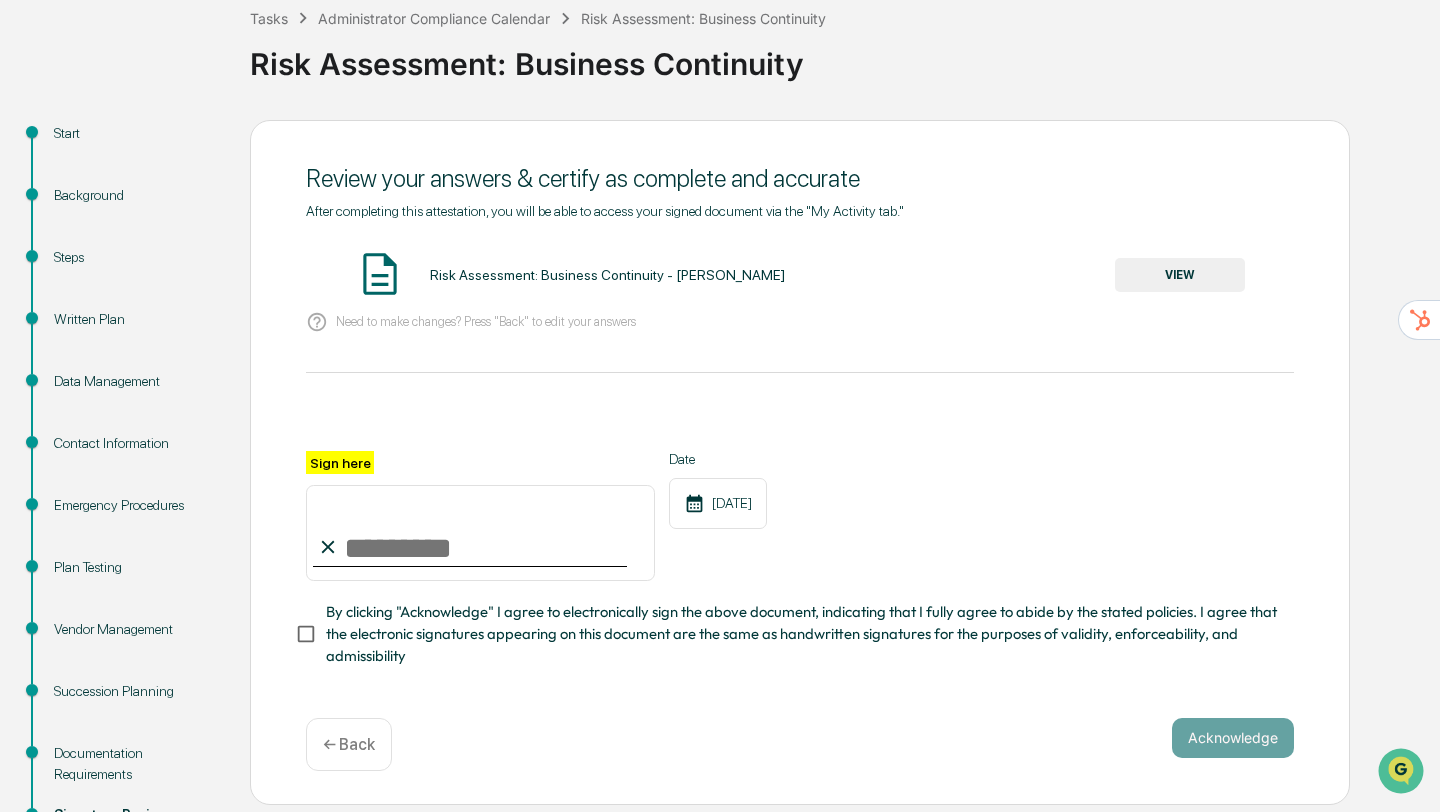 click on "VIEW" at bounding box center (1180, 275) 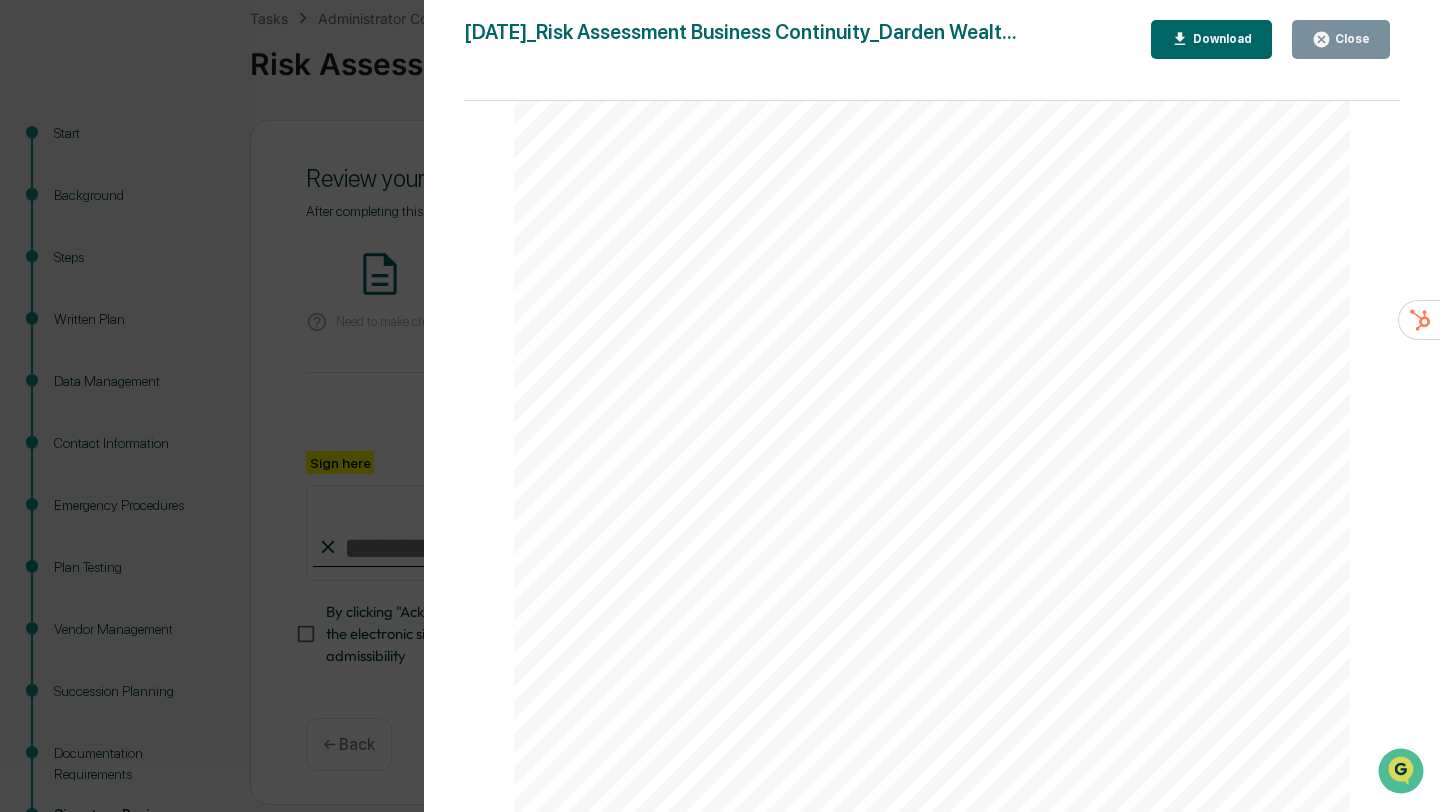 scroll, scrollTop: 13002, scrollLeft: 0, axis: vertical 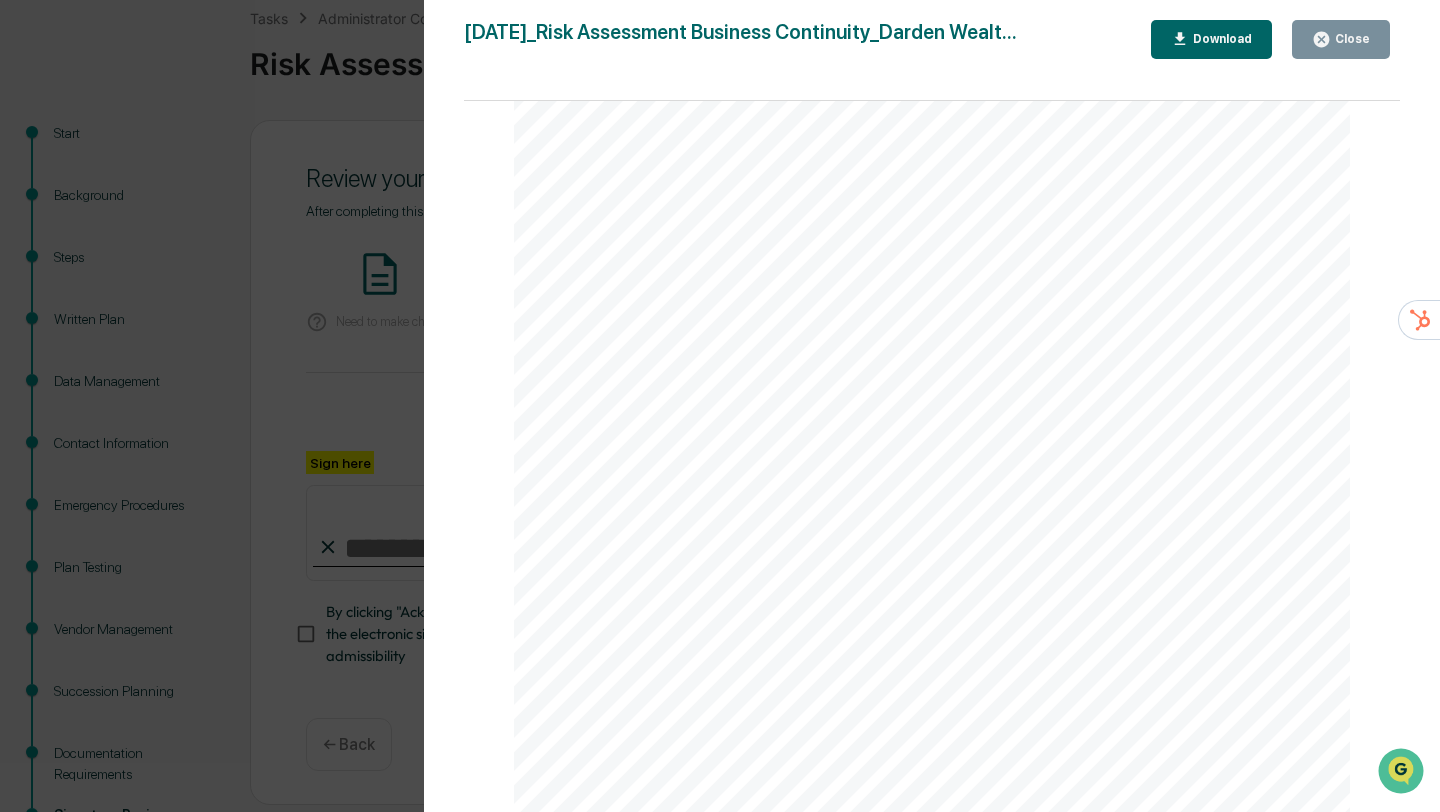 click on "Close" at bounding box center [1341, 39] 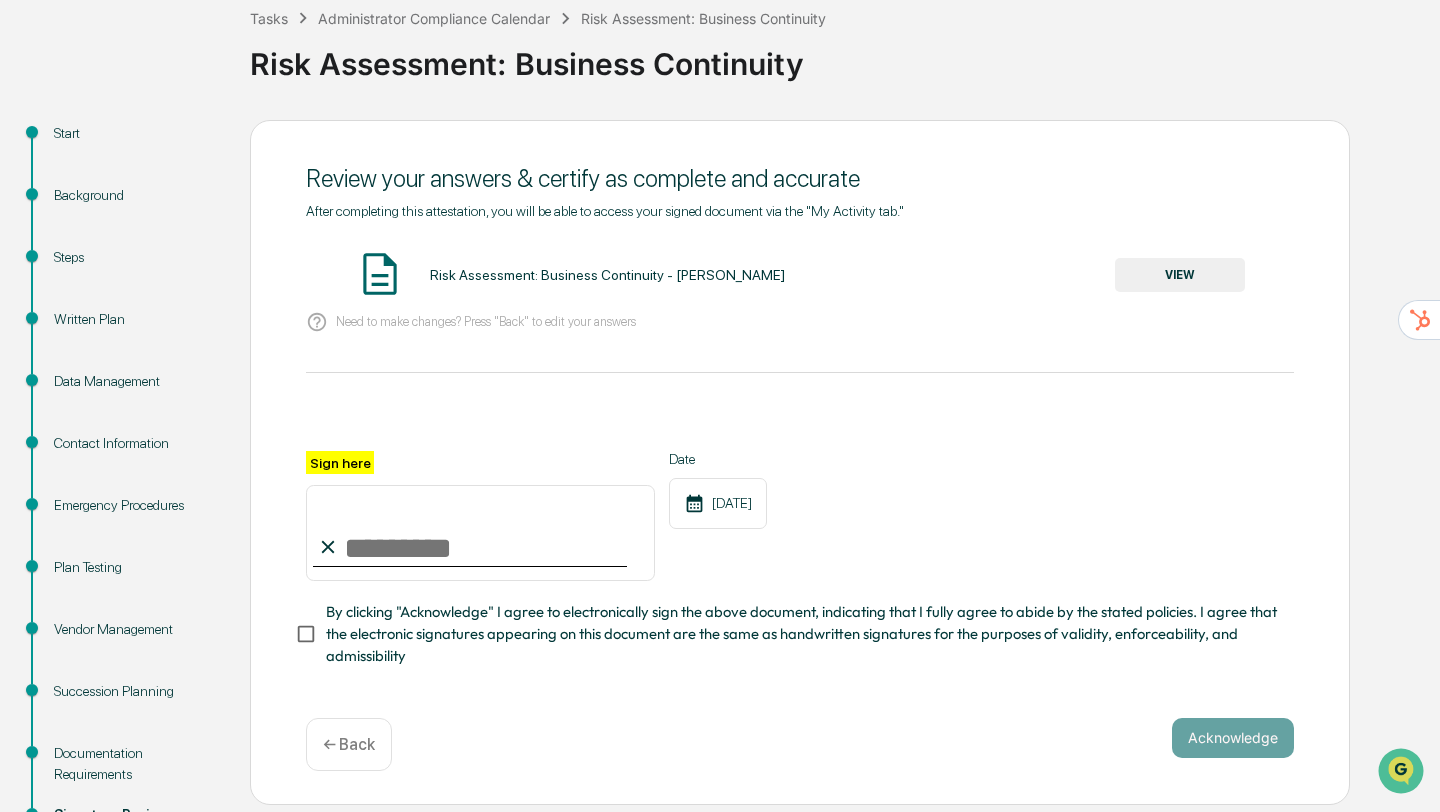 click on "Sign here" at bounding box center (480, 533) 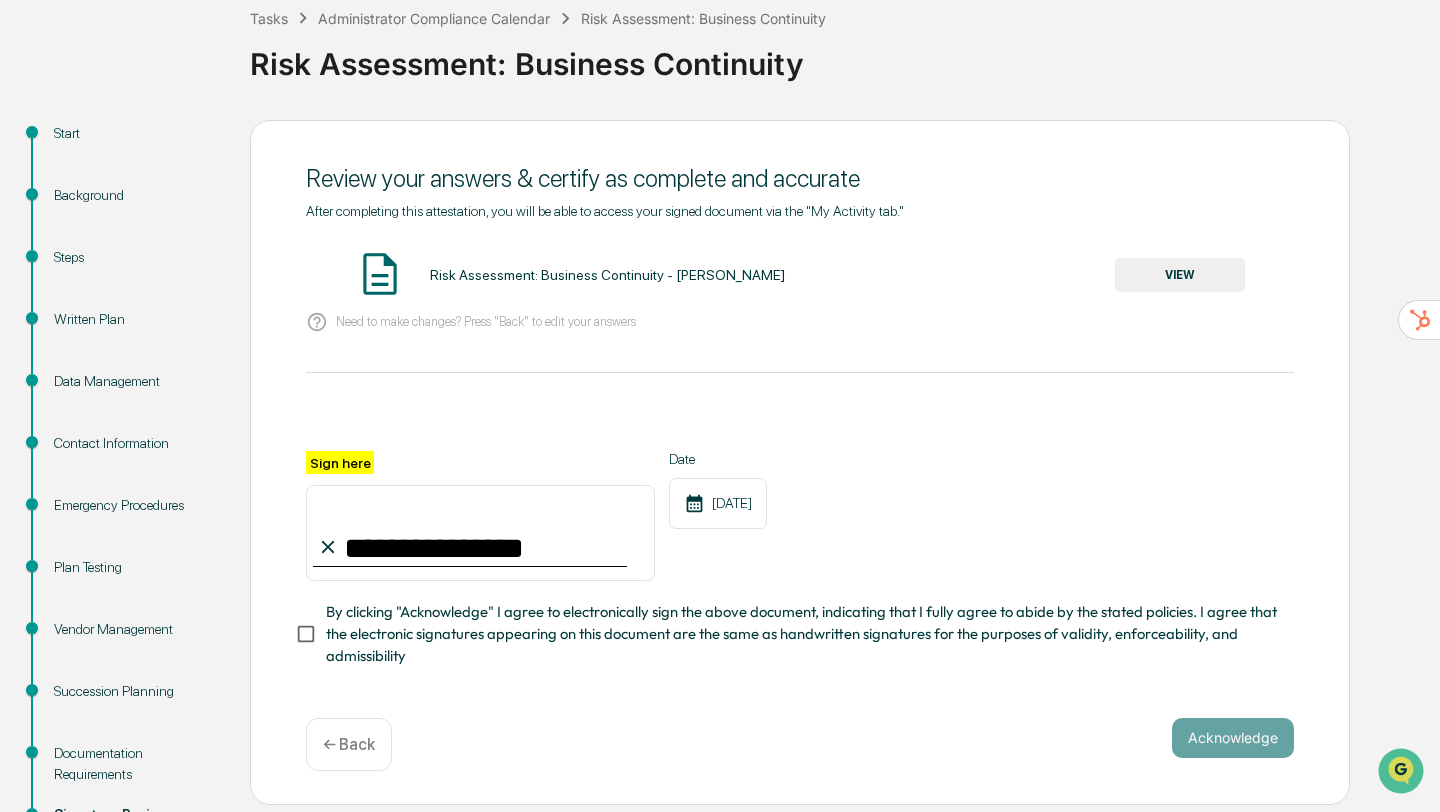 type on "**********" 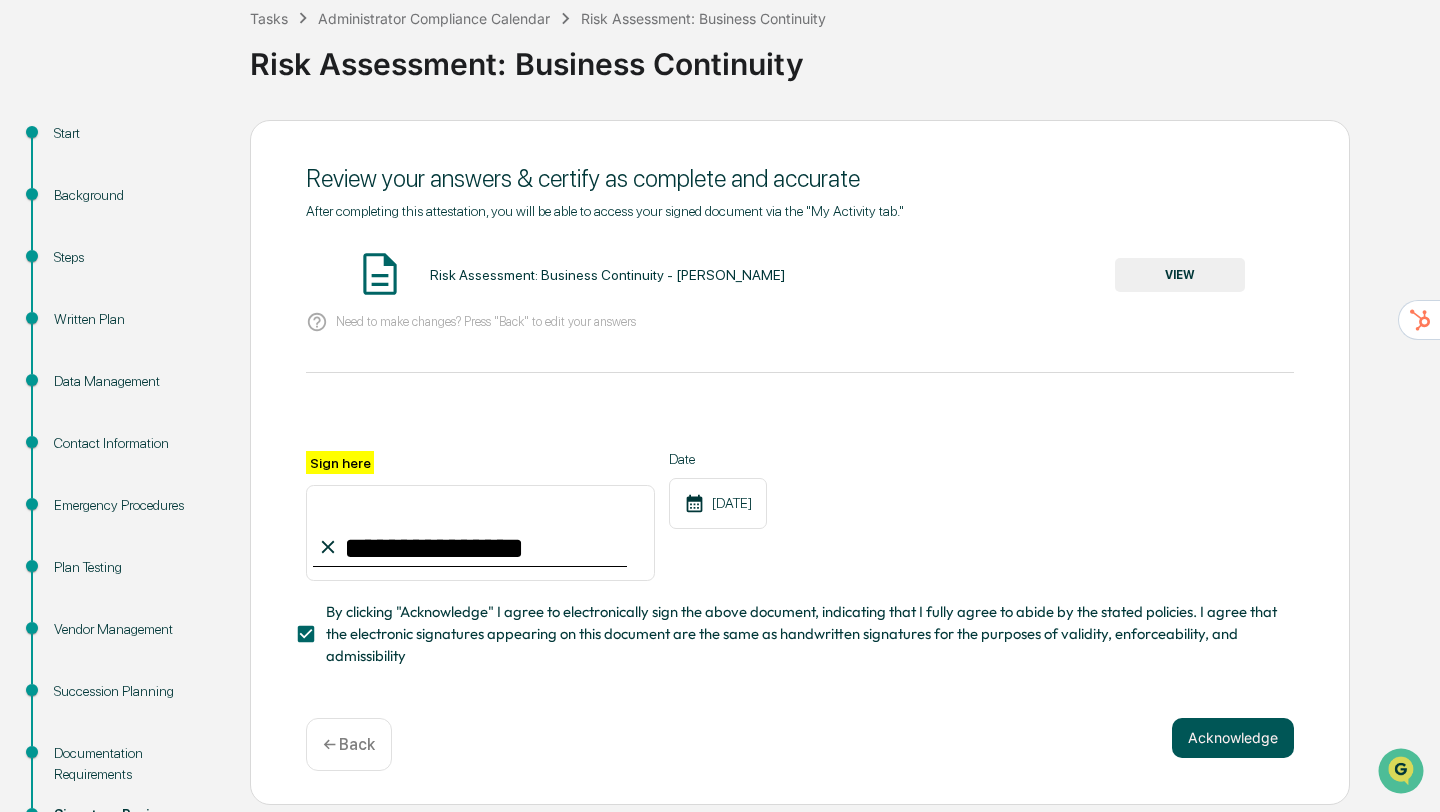 click on "Acknowledge" at bounding box center (1233, 738) 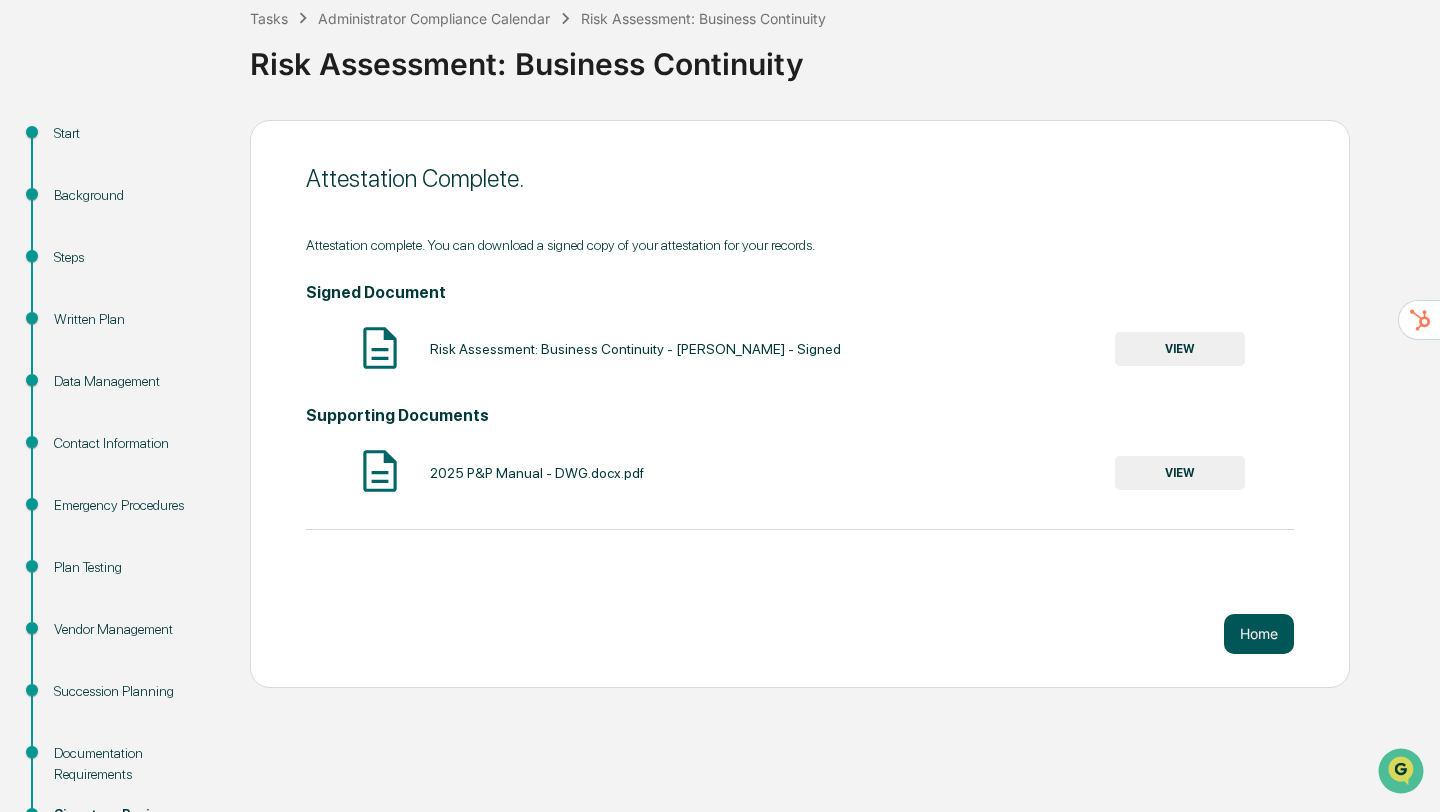 click on "Home" at bounding box center [1259, 634] 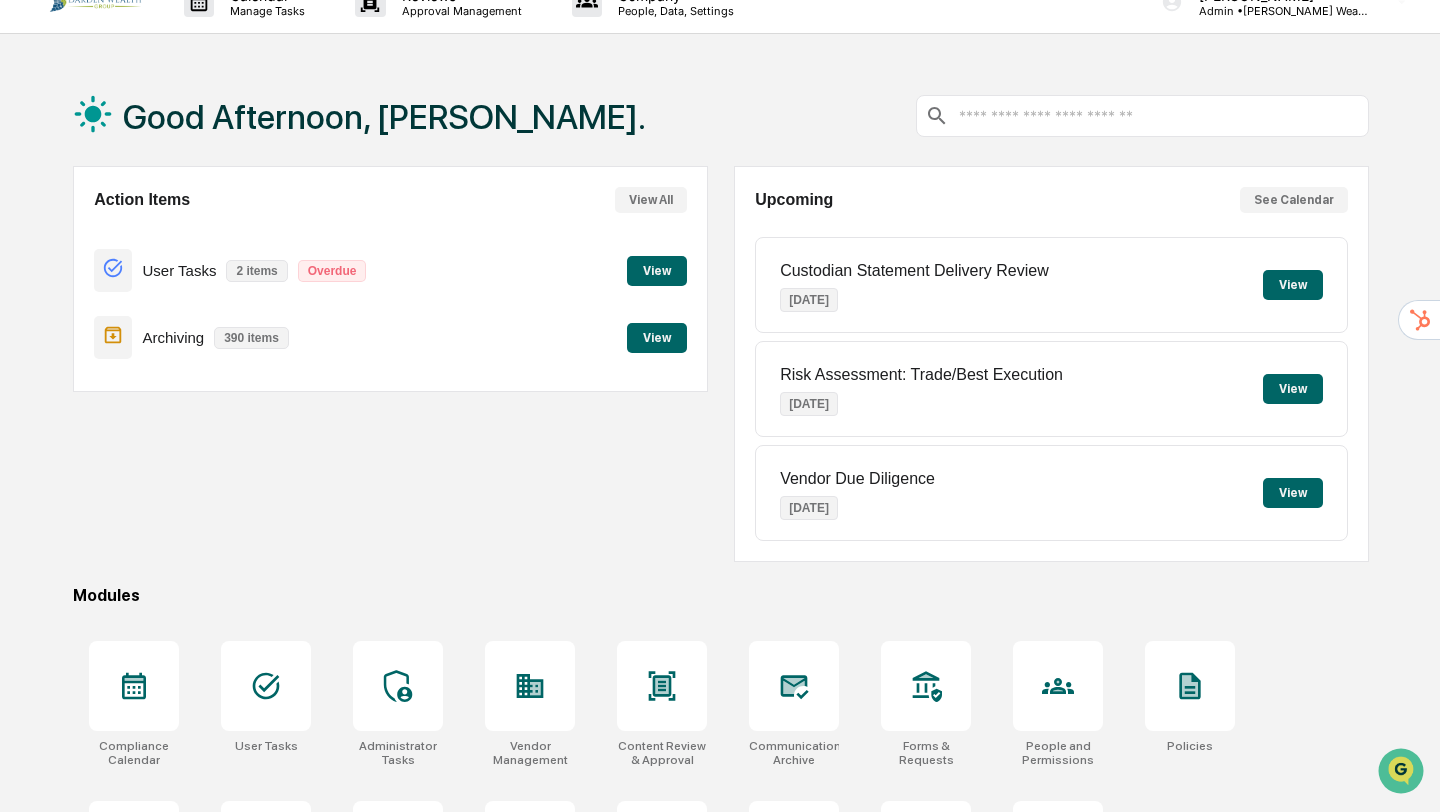 scroll, scrollTop: 0, scrollLeft: 0, axis: both 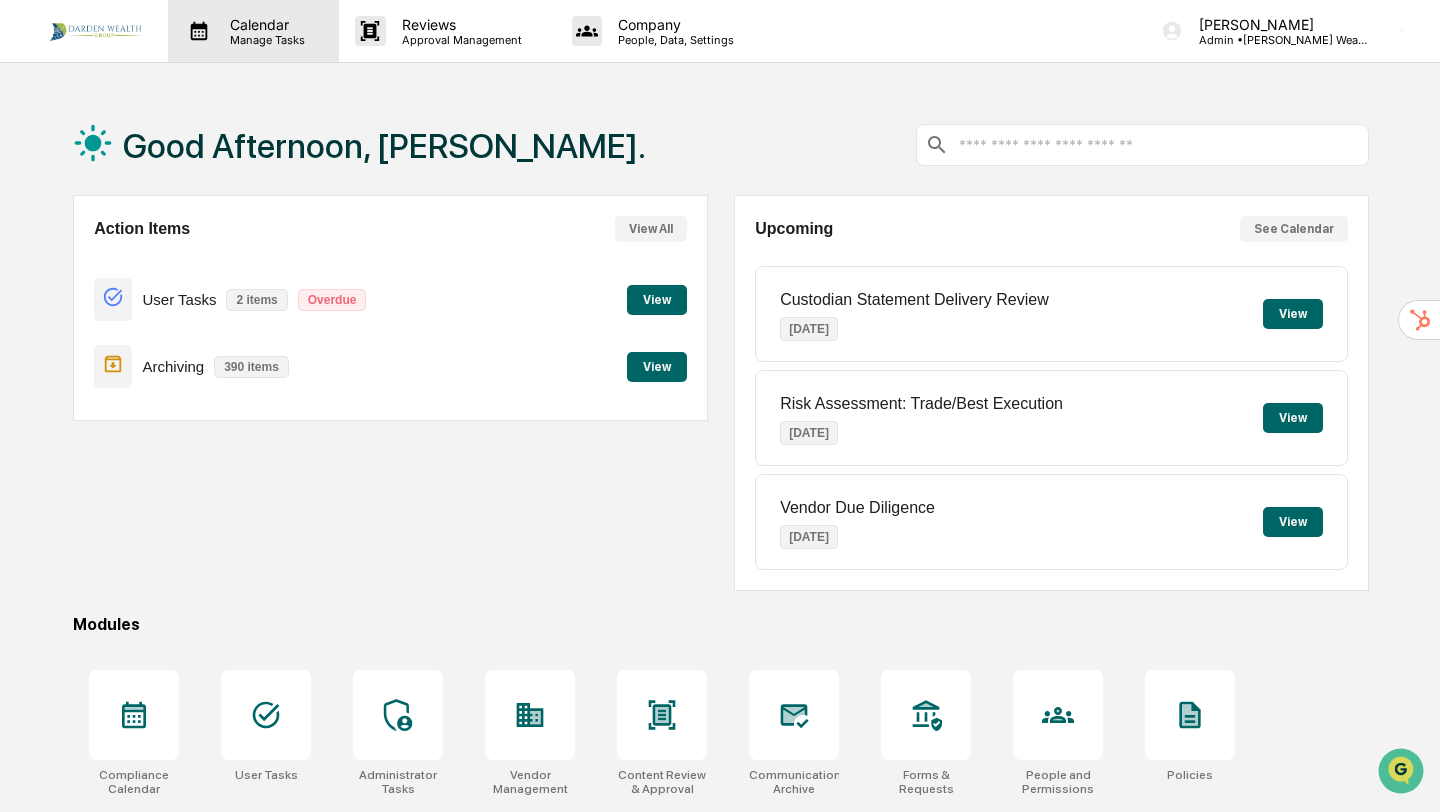 click on "Manage Tasks" at bounding box center (264, 40) 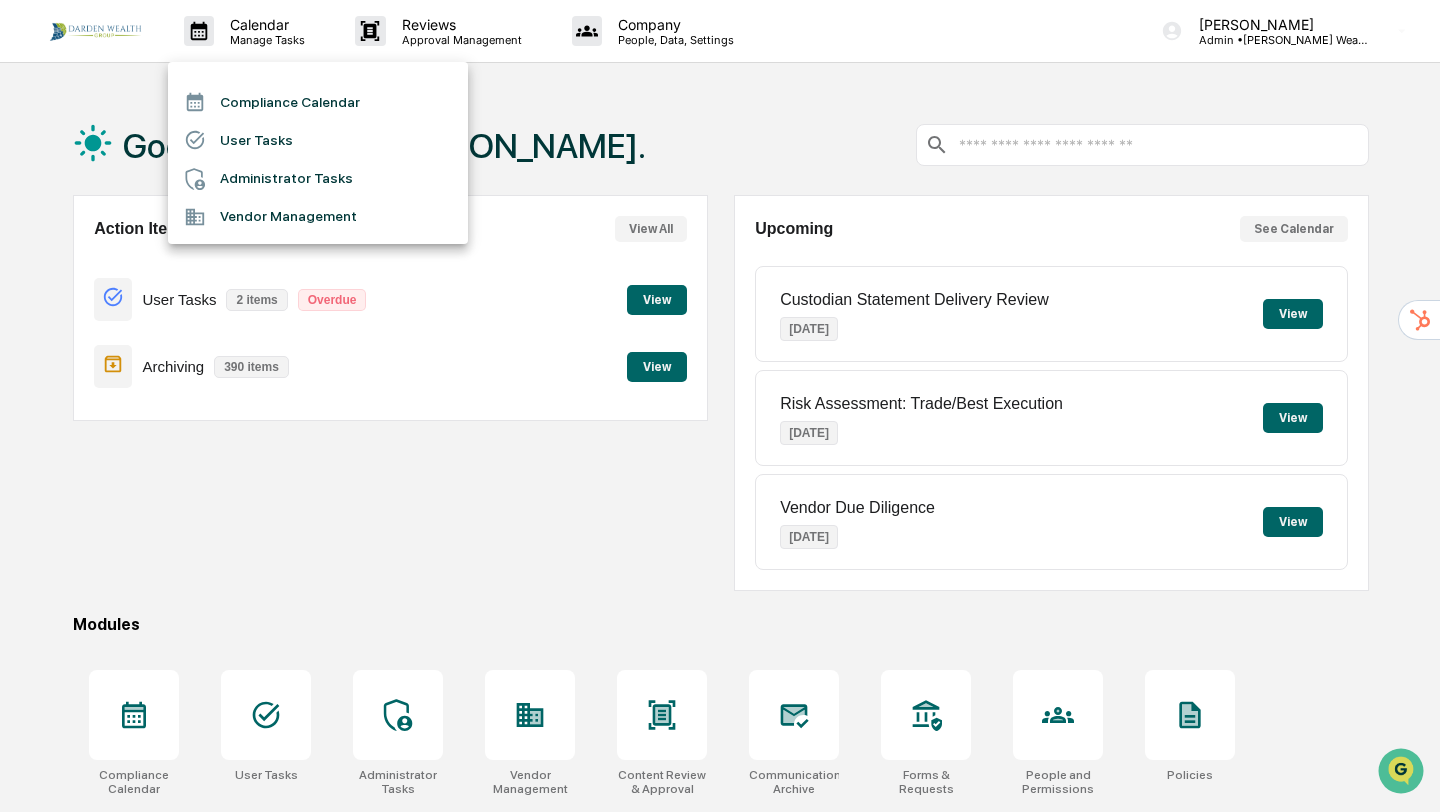 click on "Compliance Calendar" at bounding box center [318, 102] 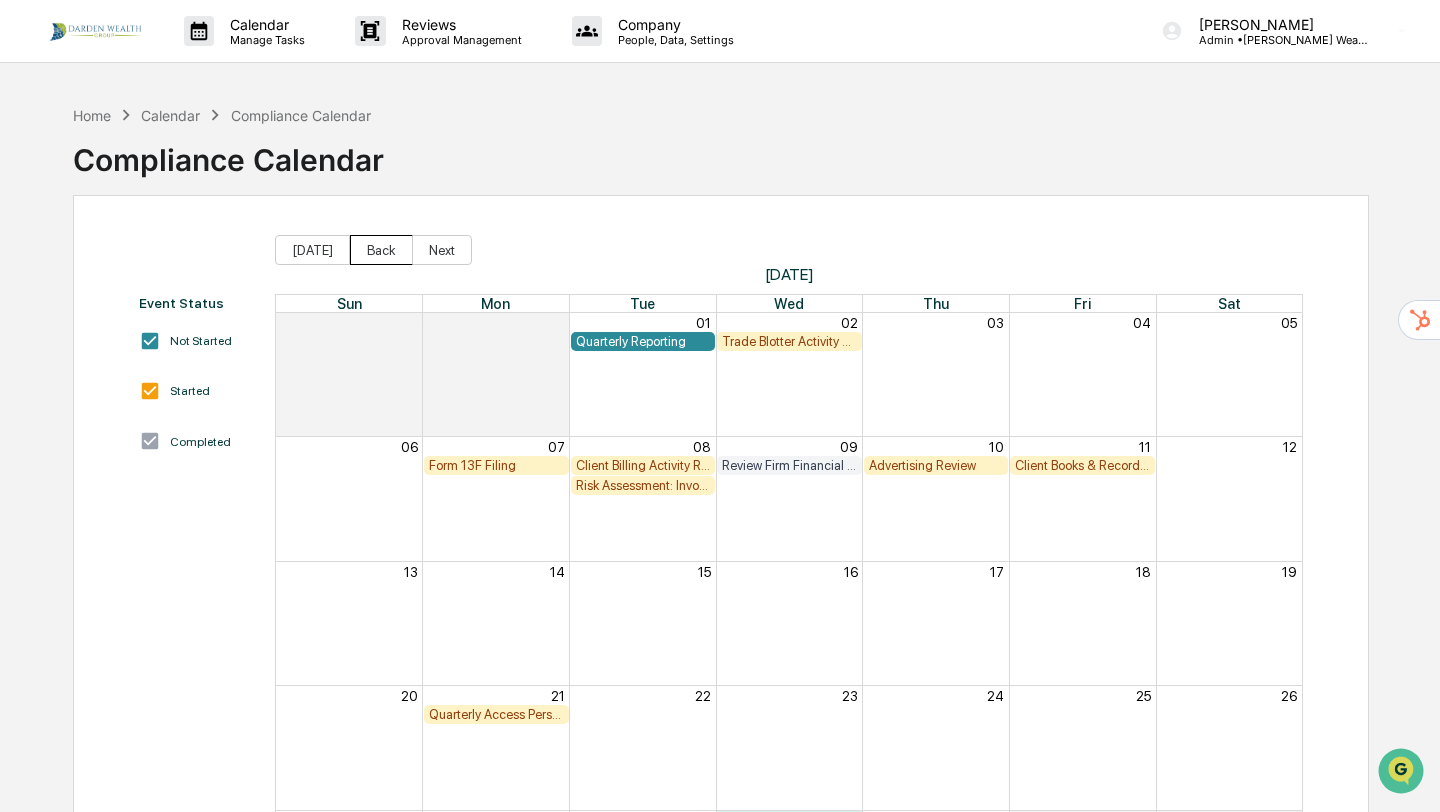 click on "Back" at bounding box center (381, 250) 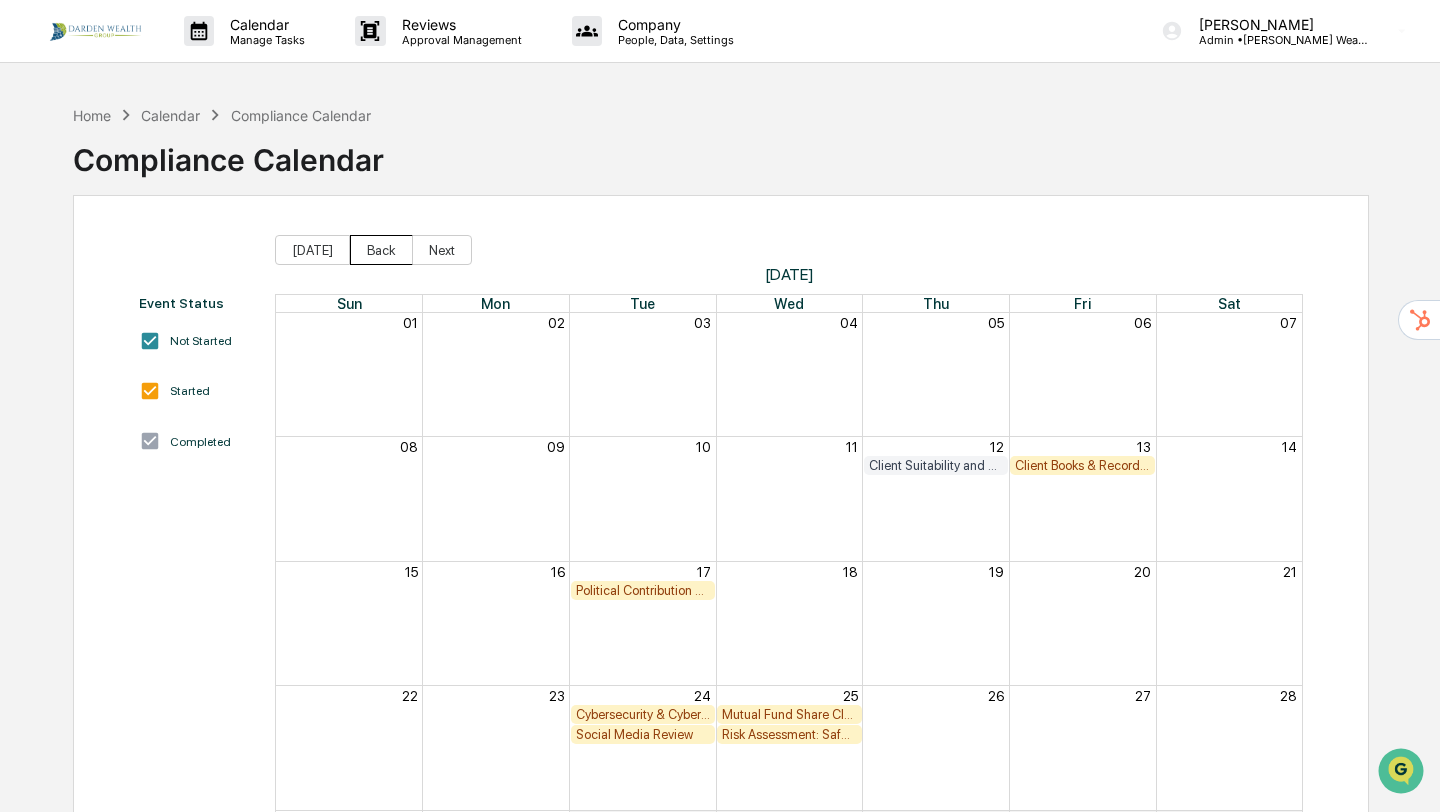 click on "Back" at bounding box center (381, 250) 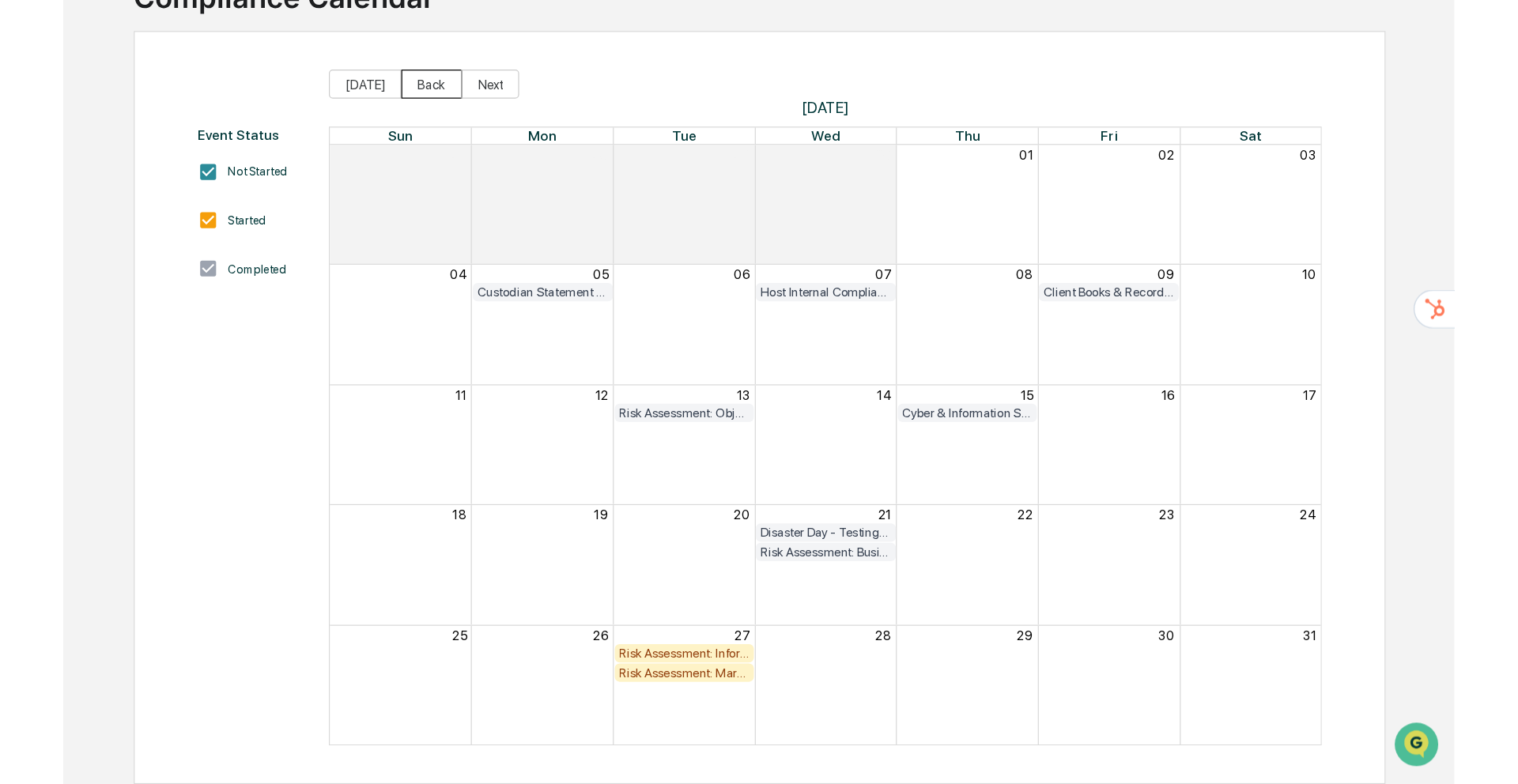 scroll, scrollTop: 75, scrollLeft: 0, axis: vertical 